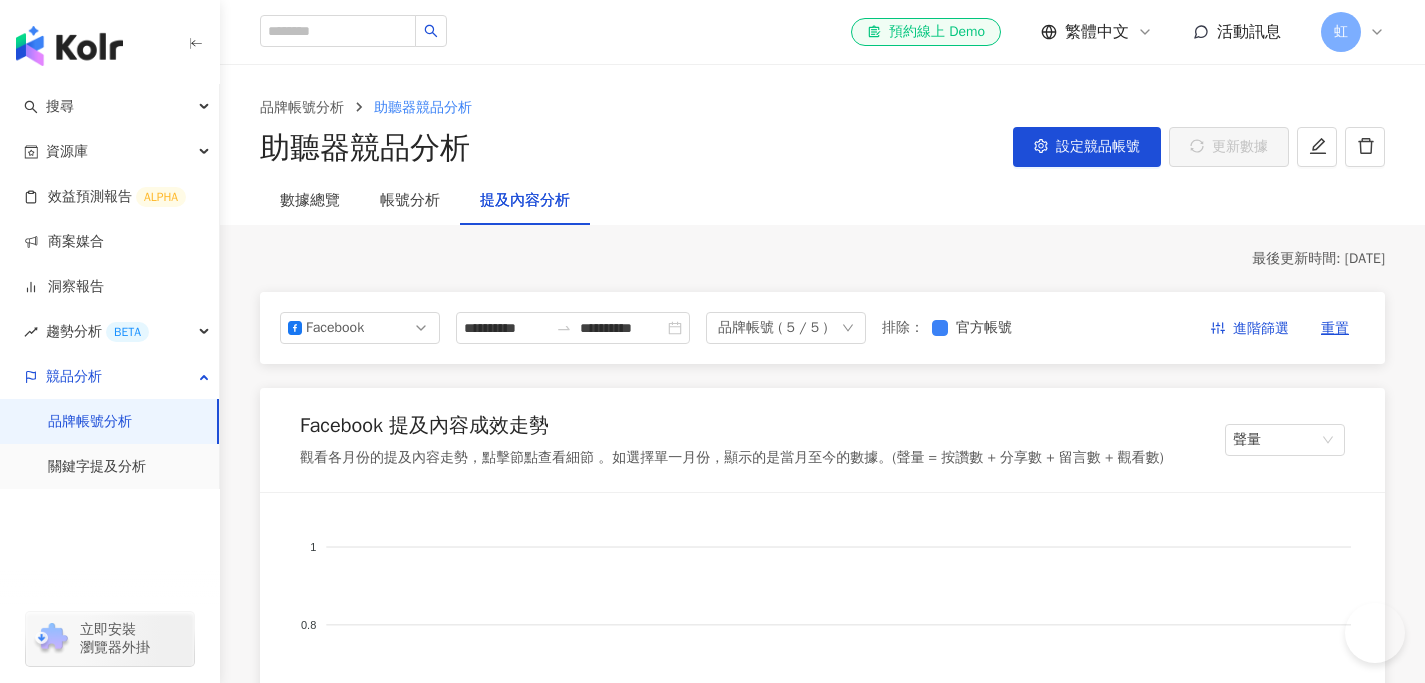 scroll, scrollTop: 132, scrollLeft: 0, axis: vertical 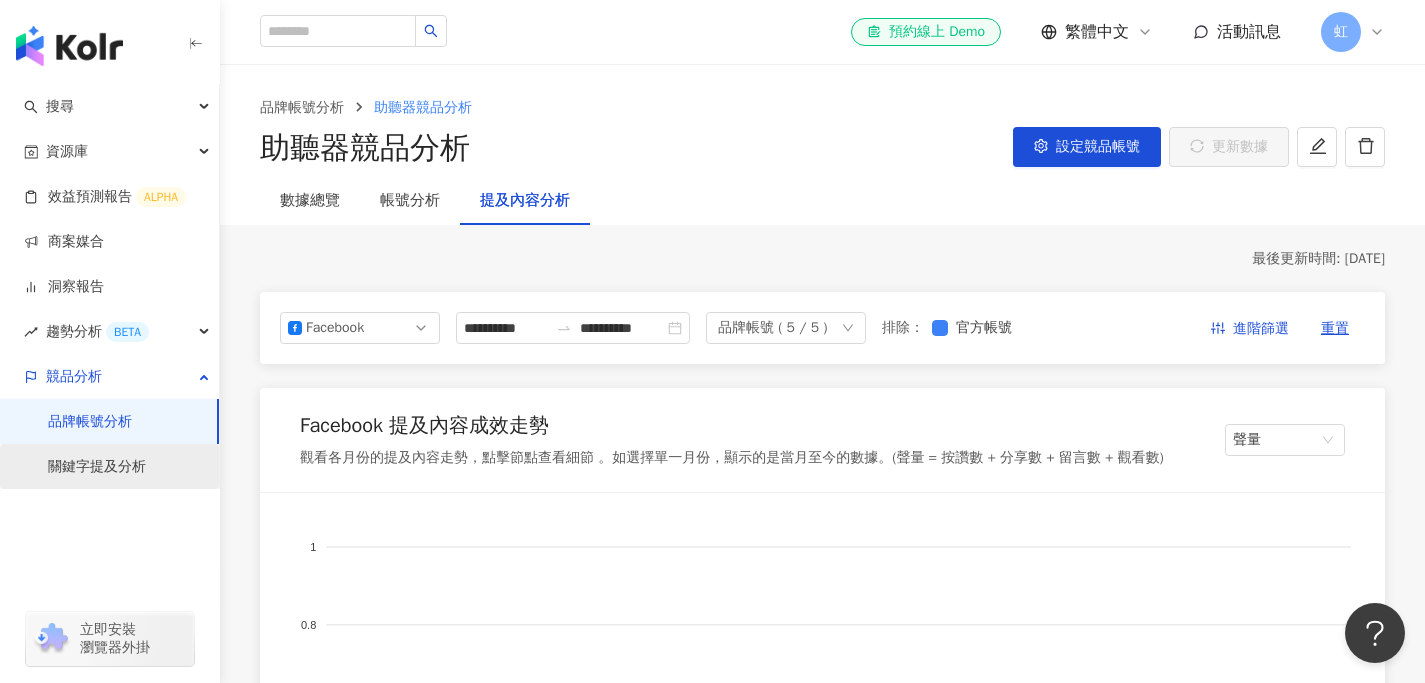 click on "關鍵字提及分析" at bounding box center (97, 467) 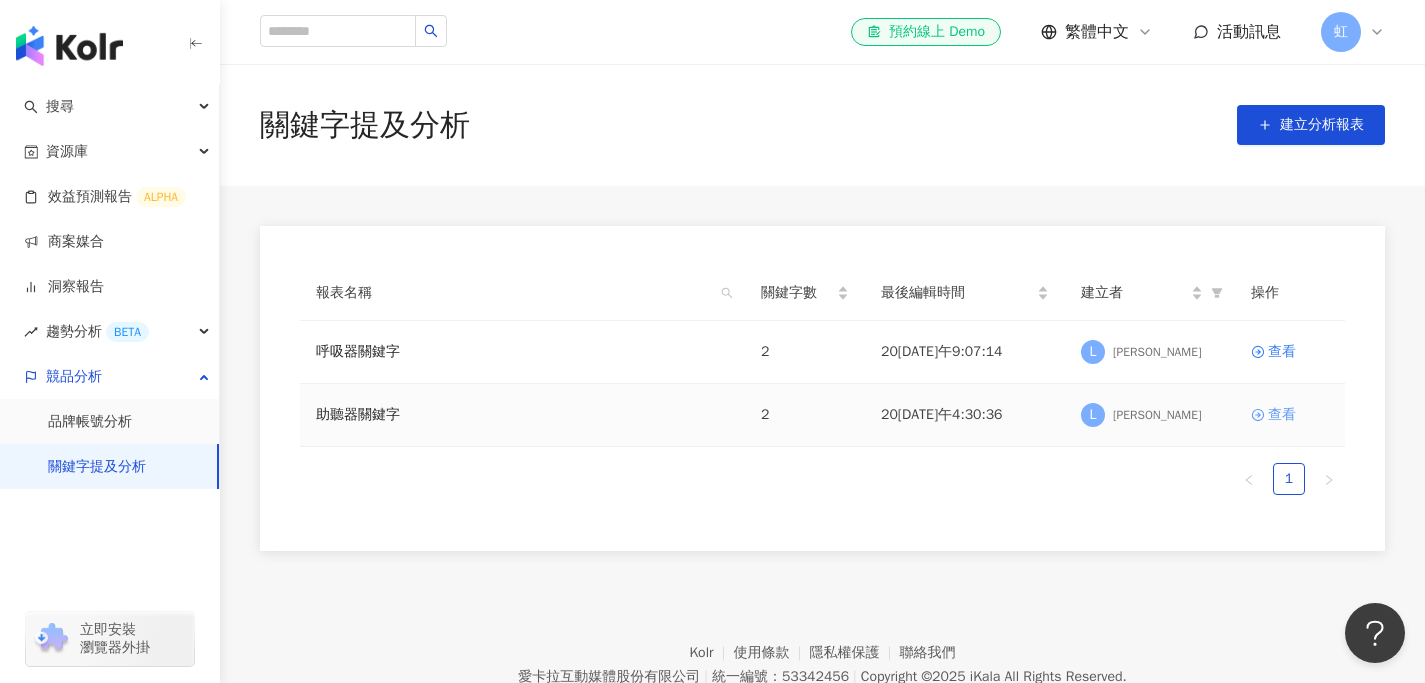 click on "查看" at bounding box center [1282, 415] 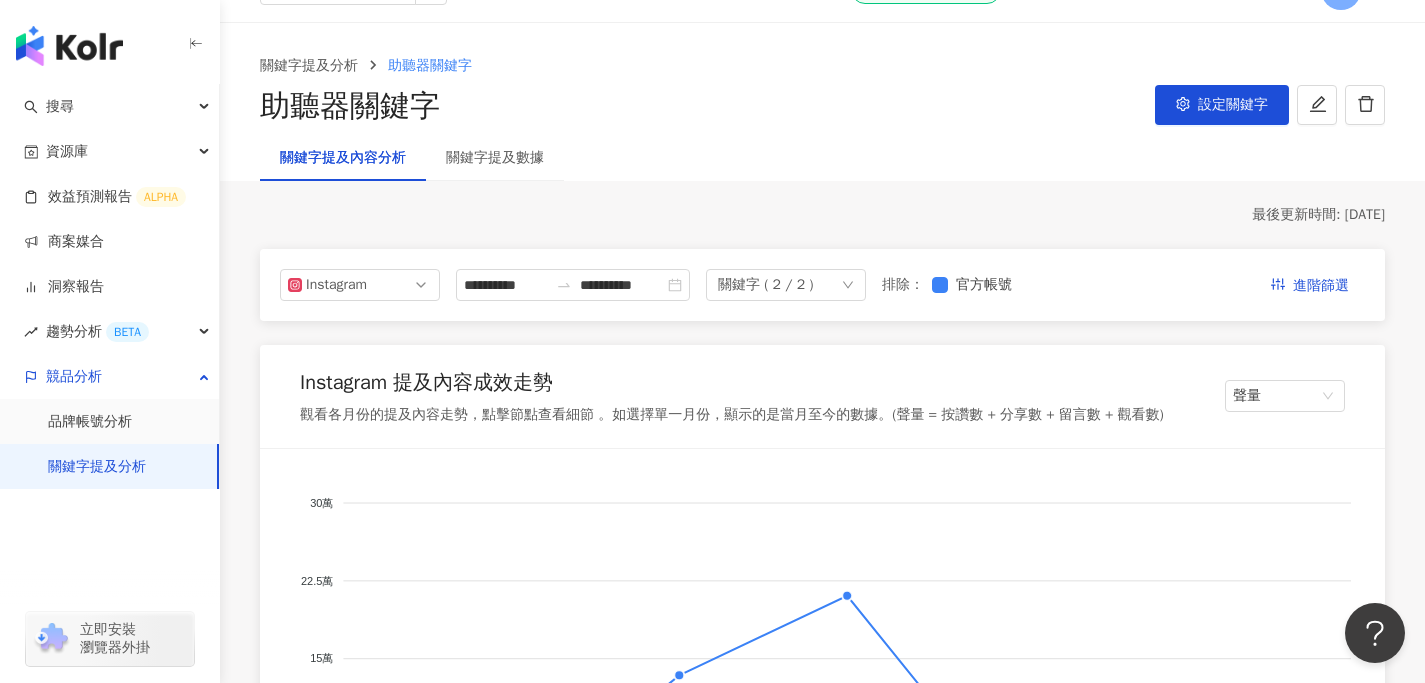 scroll, scrollTop: 0, scrollLeft: 0, axis: both 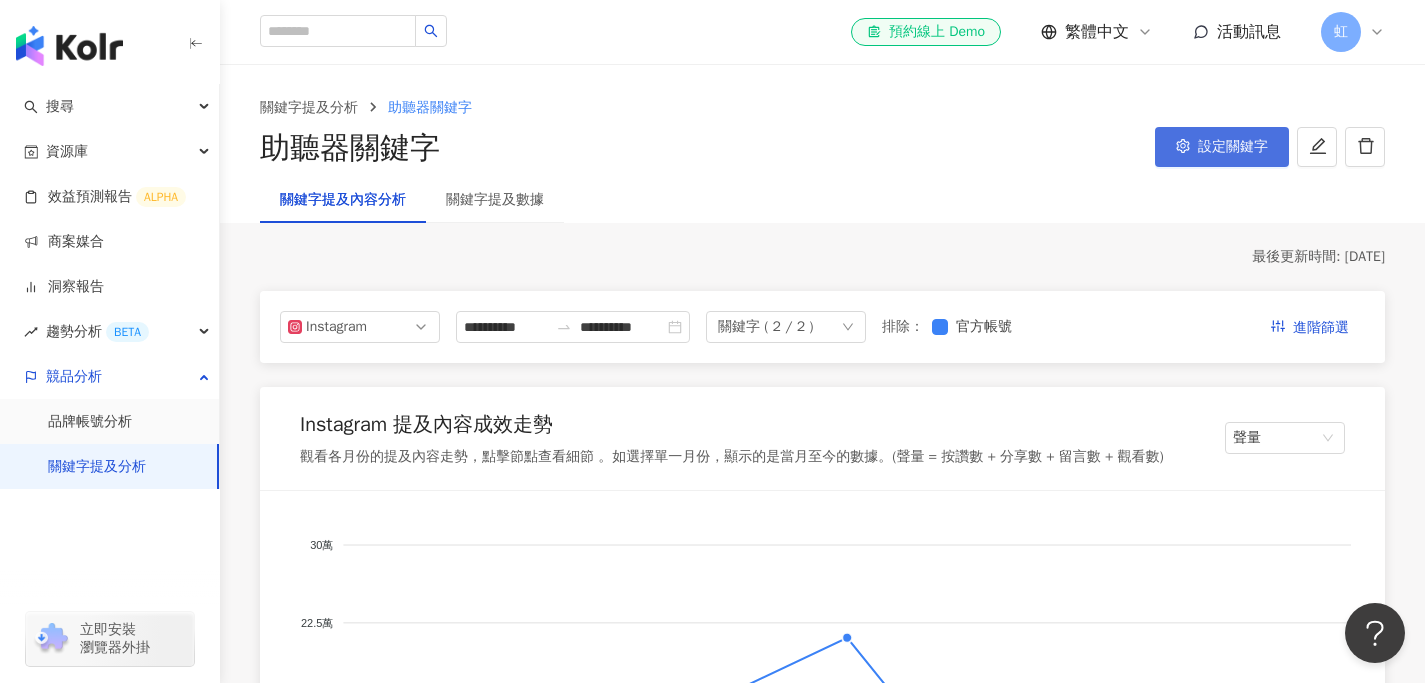 click on "設定關鍵字" at bounding box center (1222, 147) 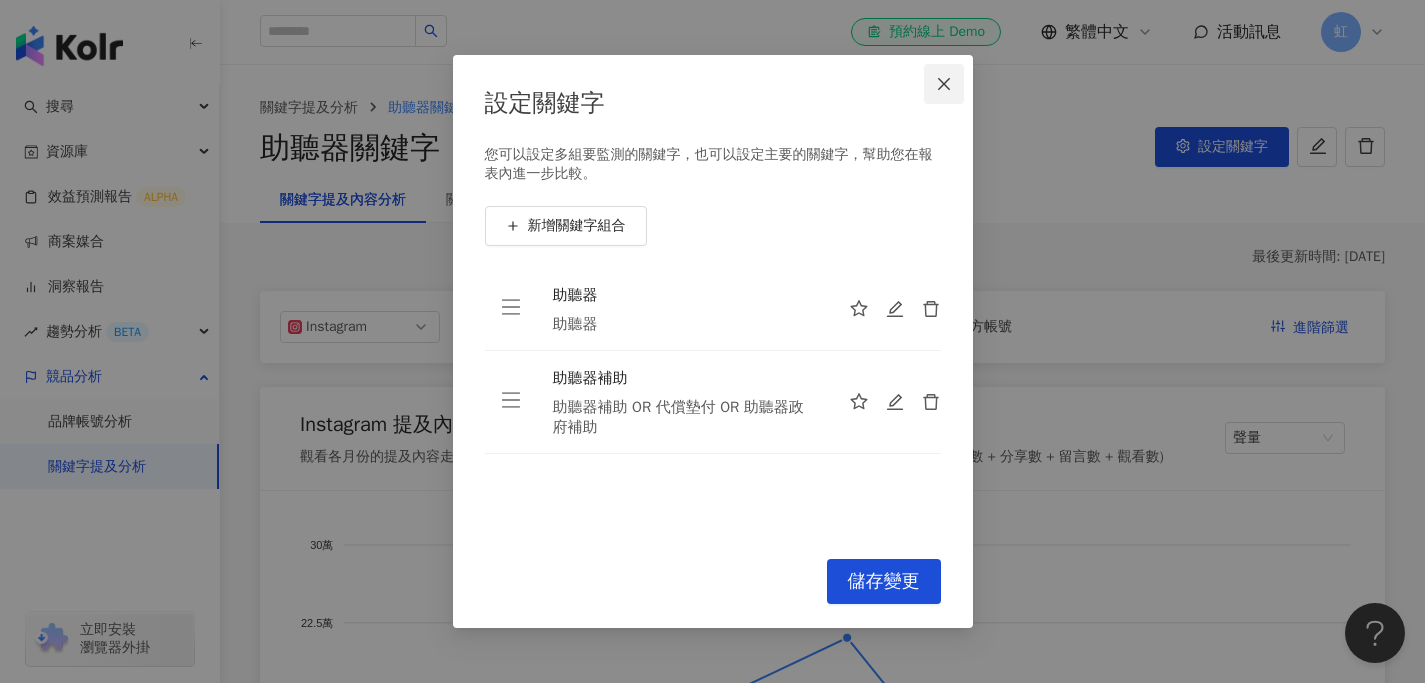 click 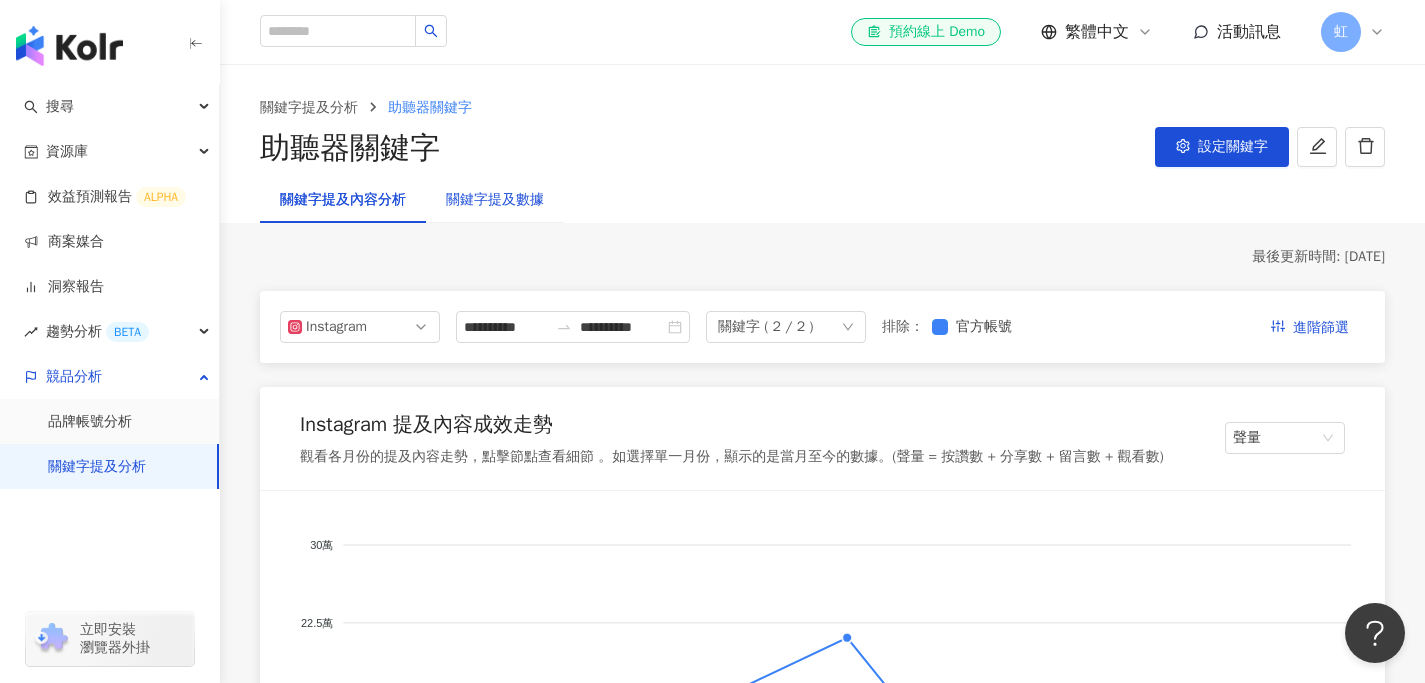 click on "關鍵字提及數據" at bounding box center (495, 200) 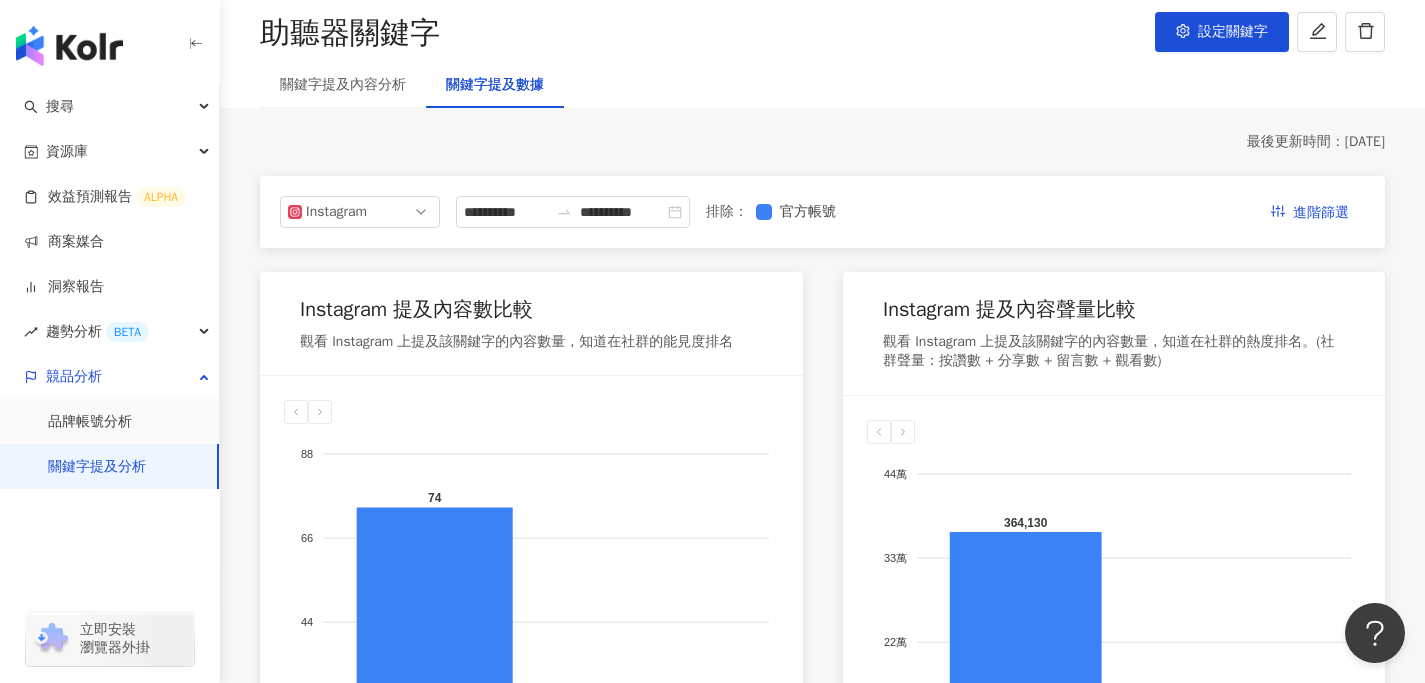 scroll, scrollTop: 0, scrollLeft: 0, axis: both 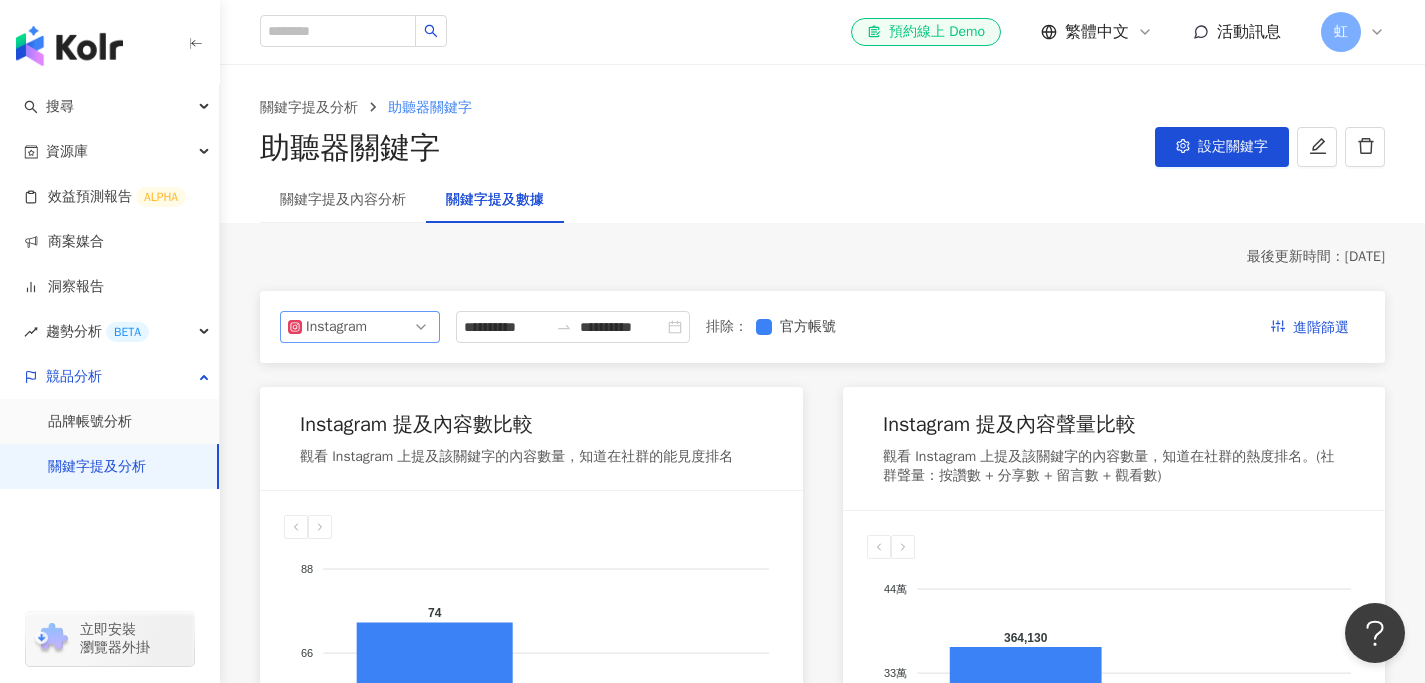 click on "Instagram" at bounding box center [360, 327] 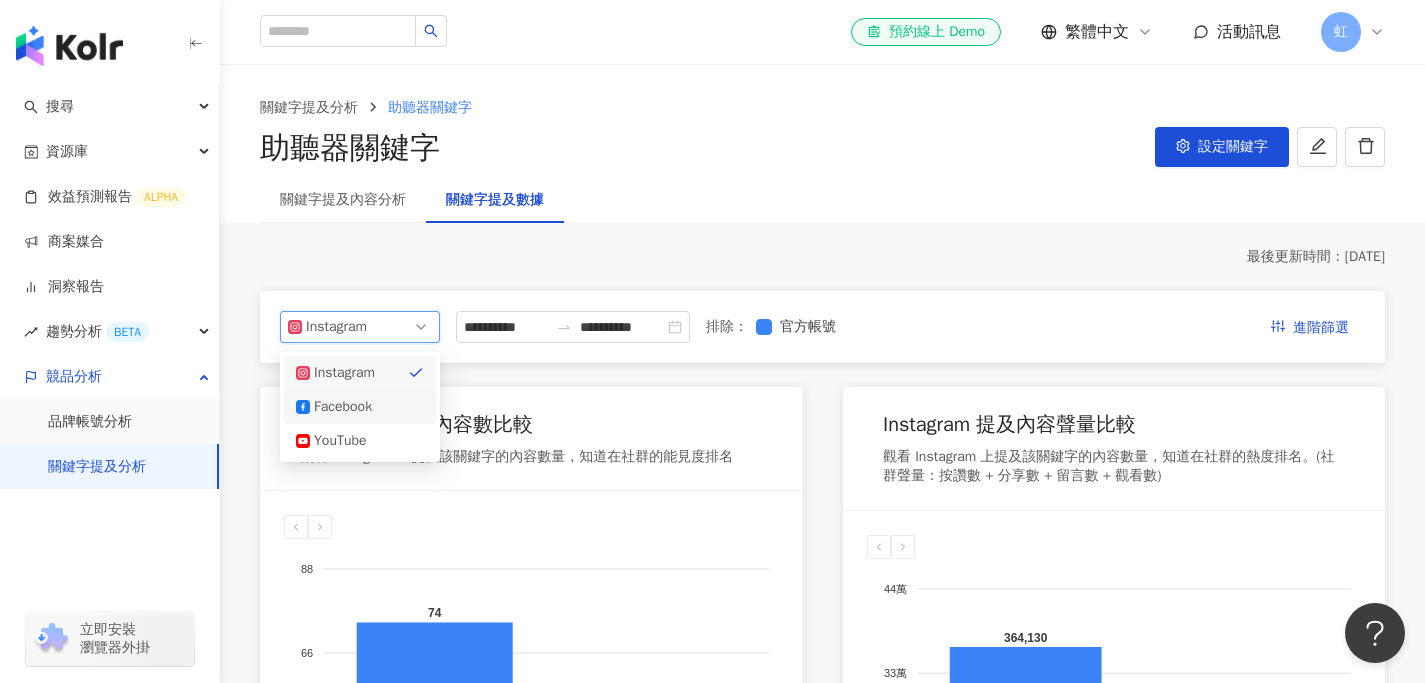 click on "Facebook" at bounding box center (360, 407) 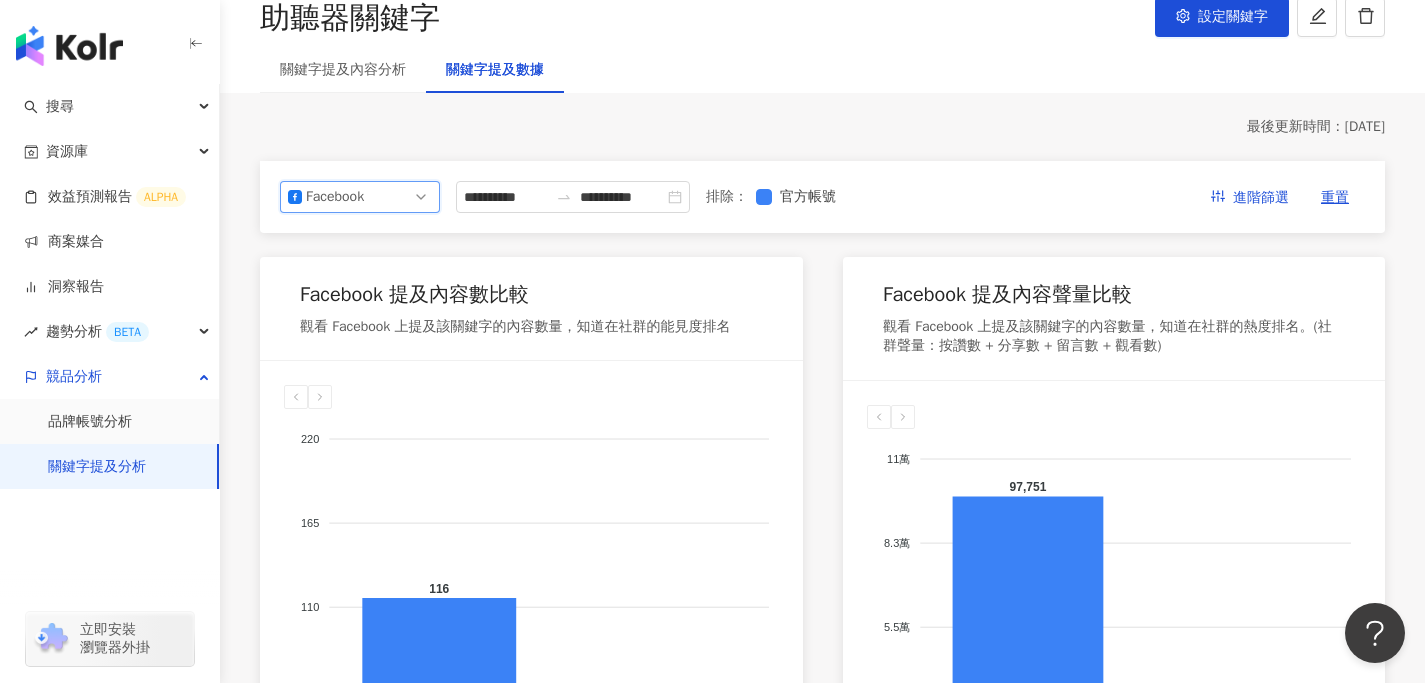 scroll, scrollTop: 0, scrollLeft: 0, axis: both 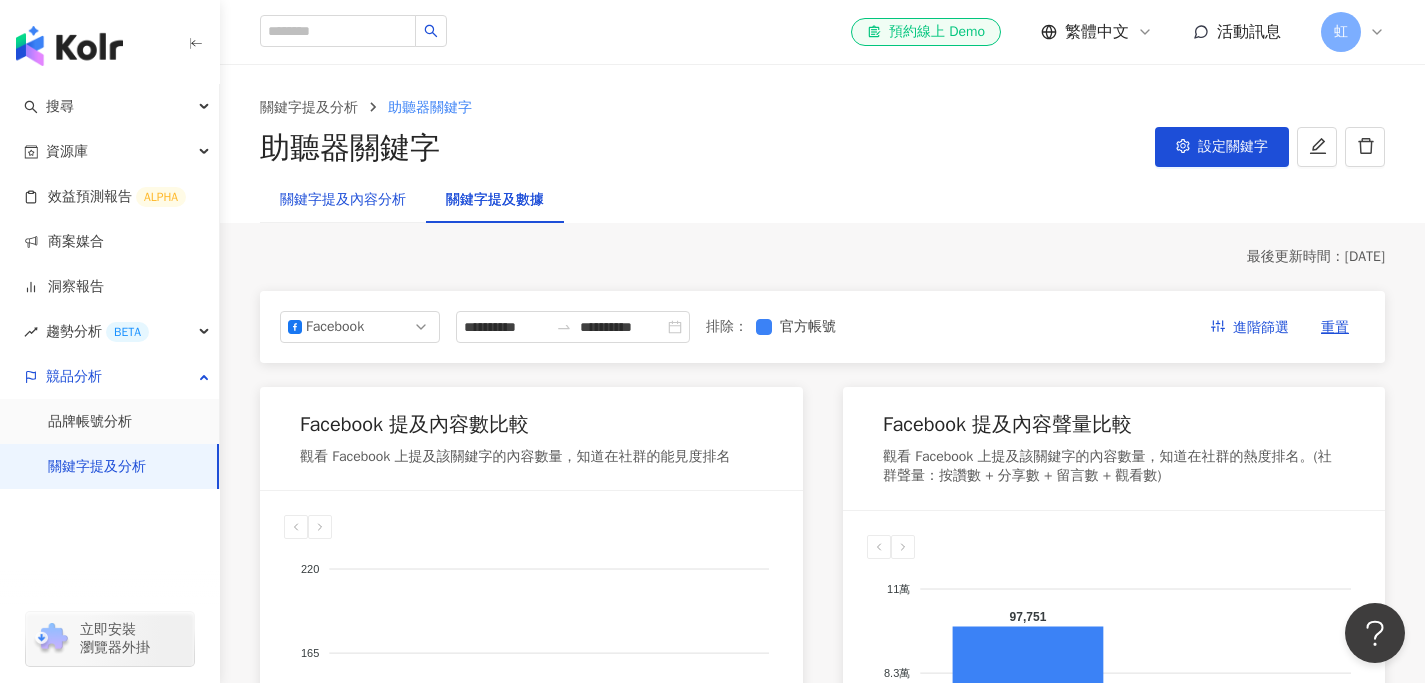 click on "關鍵字提及內容分析" at bounding box center [343, 200] 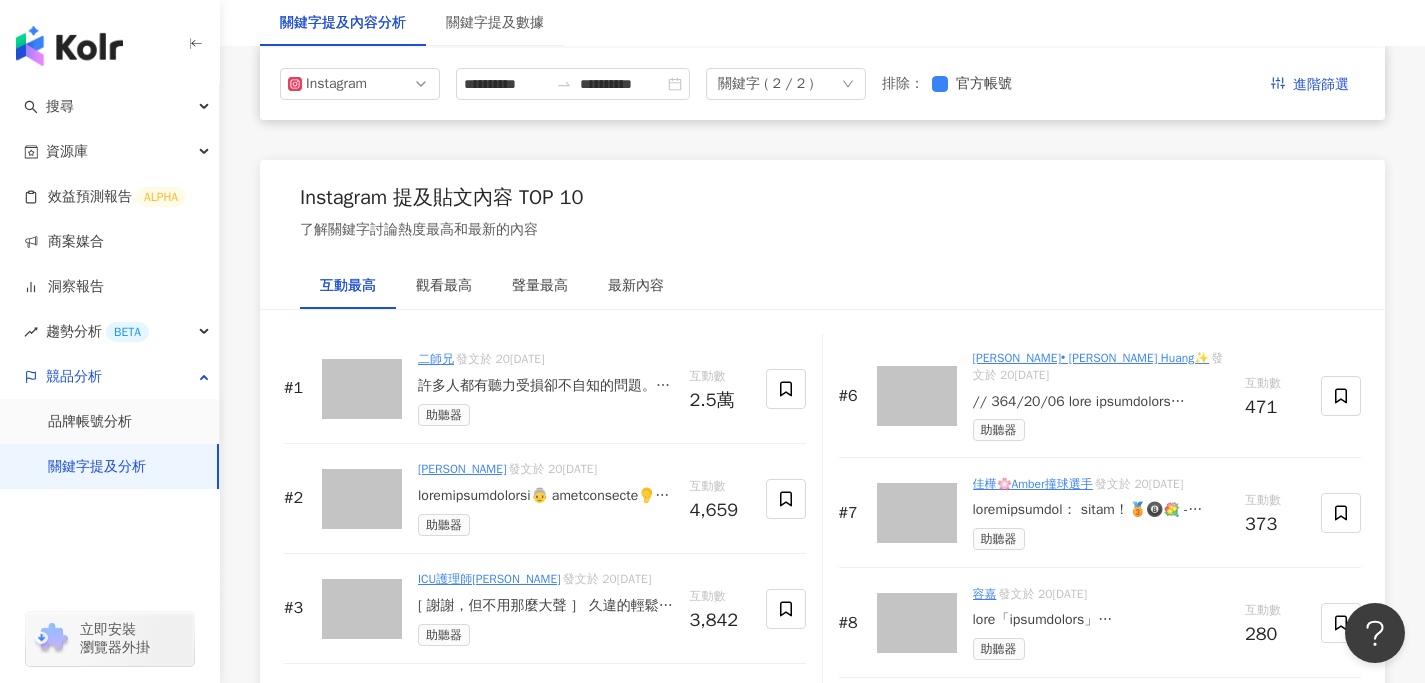 scroll, scrollTop: 2918, scrollLeft: 0, axis: vertical 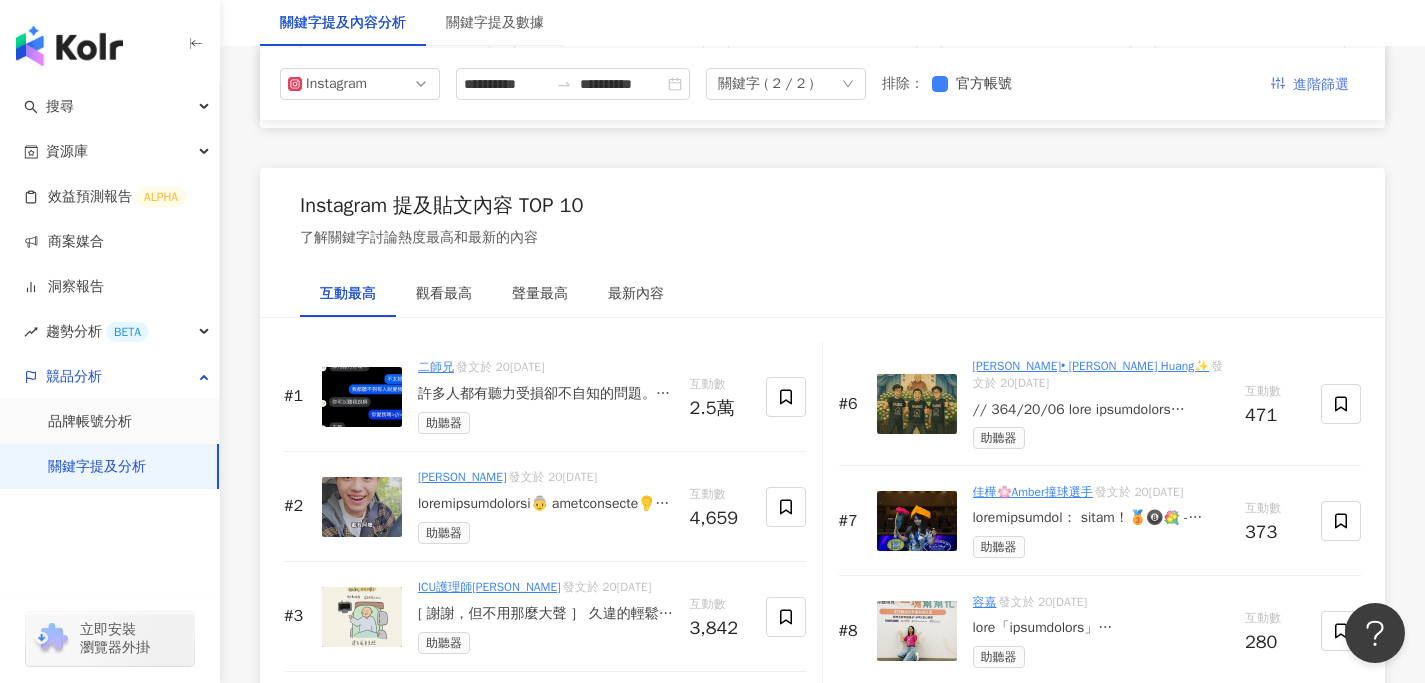 click on "進階篩選" at bounding box center [1321, 85] 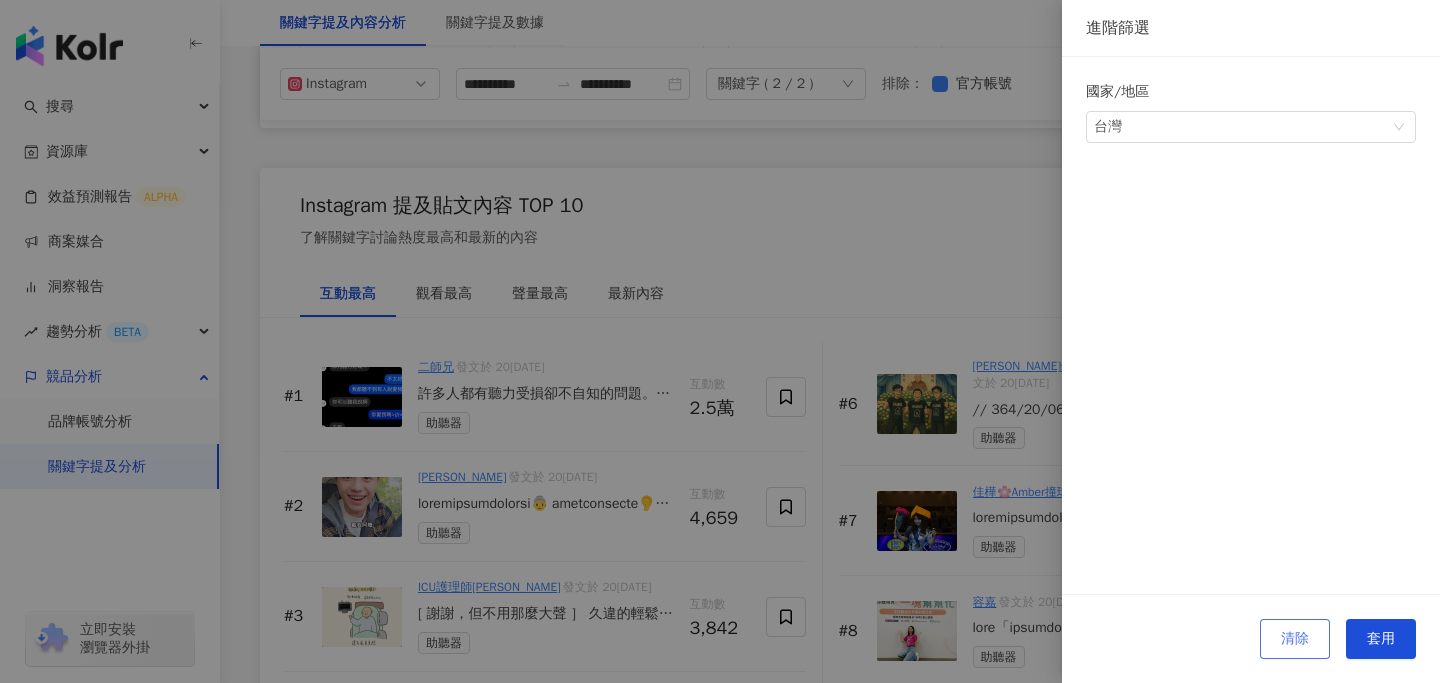 click on "清除" at bounding box center (1295, 639) 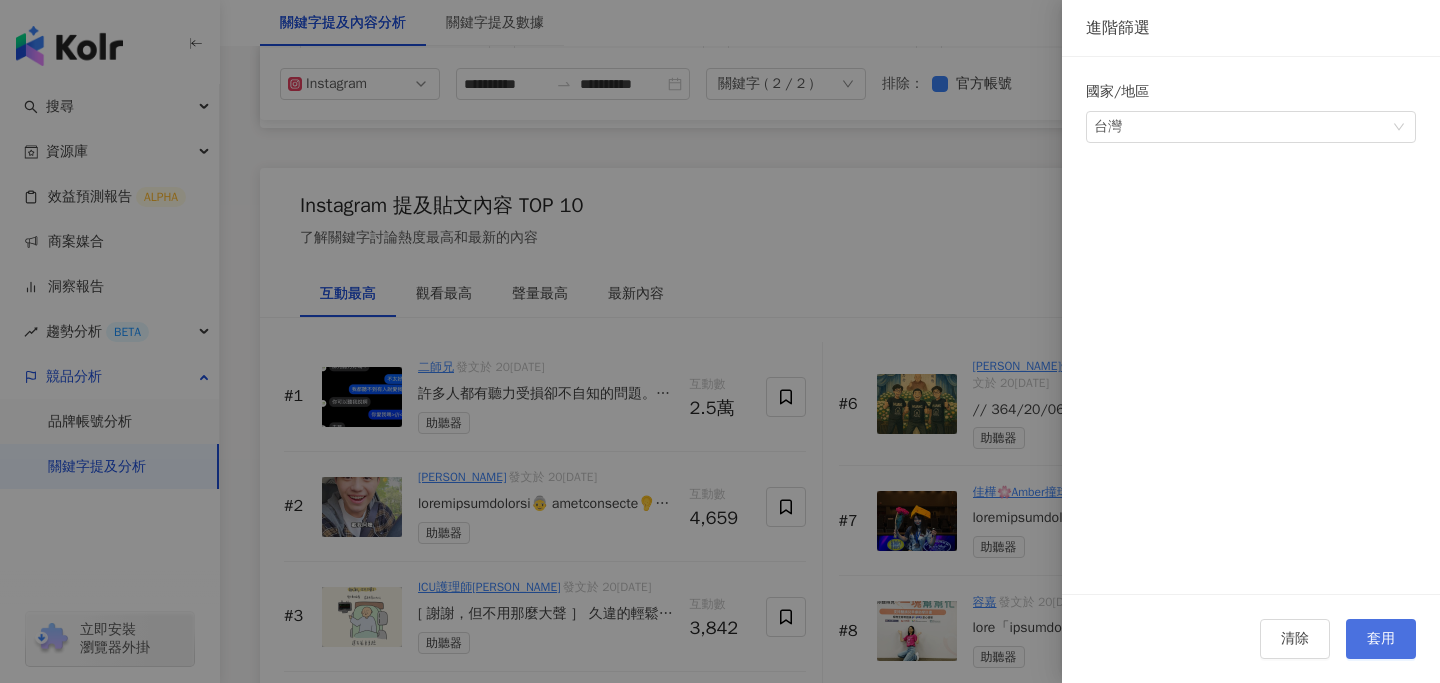 click on "套用" at bounding box center (1381, 639) 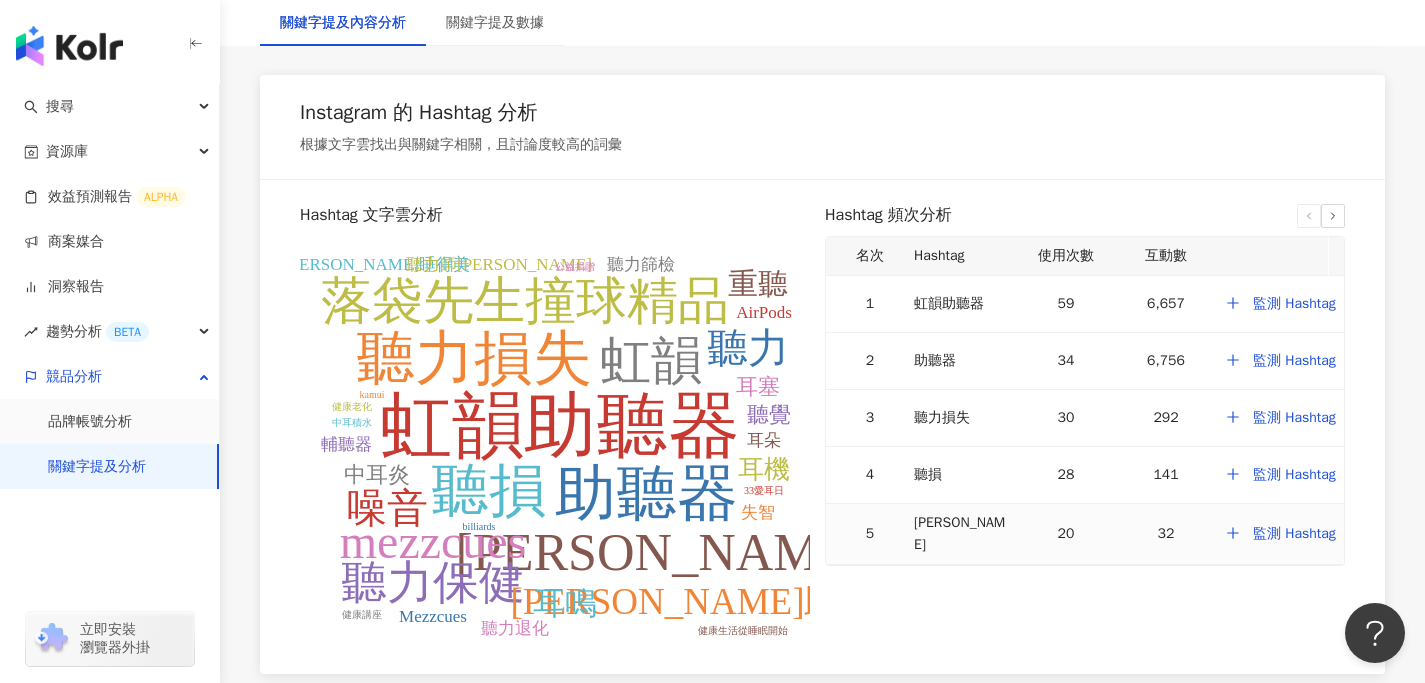 scroll, scrollTop: 3817, scrollLeft: 0, axis: vertical 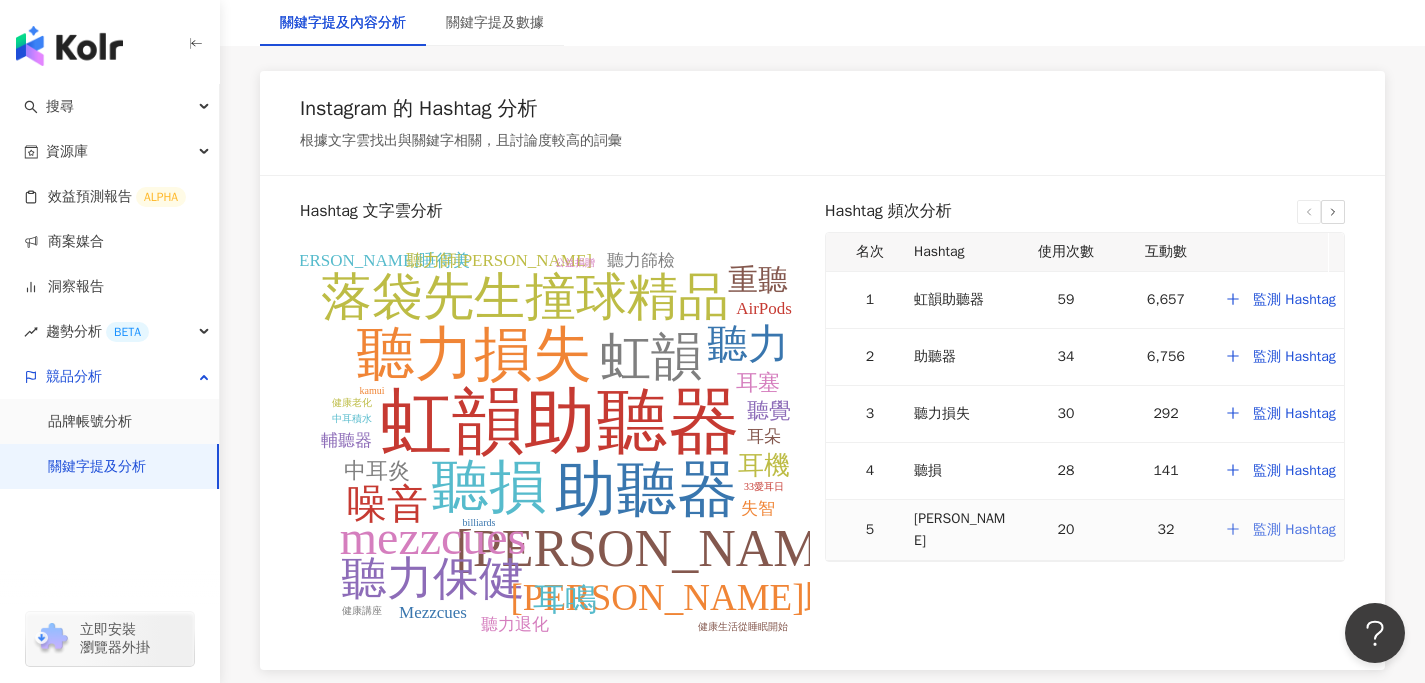 click on "監測 Hashtag" at bounding box center (1294, 530) 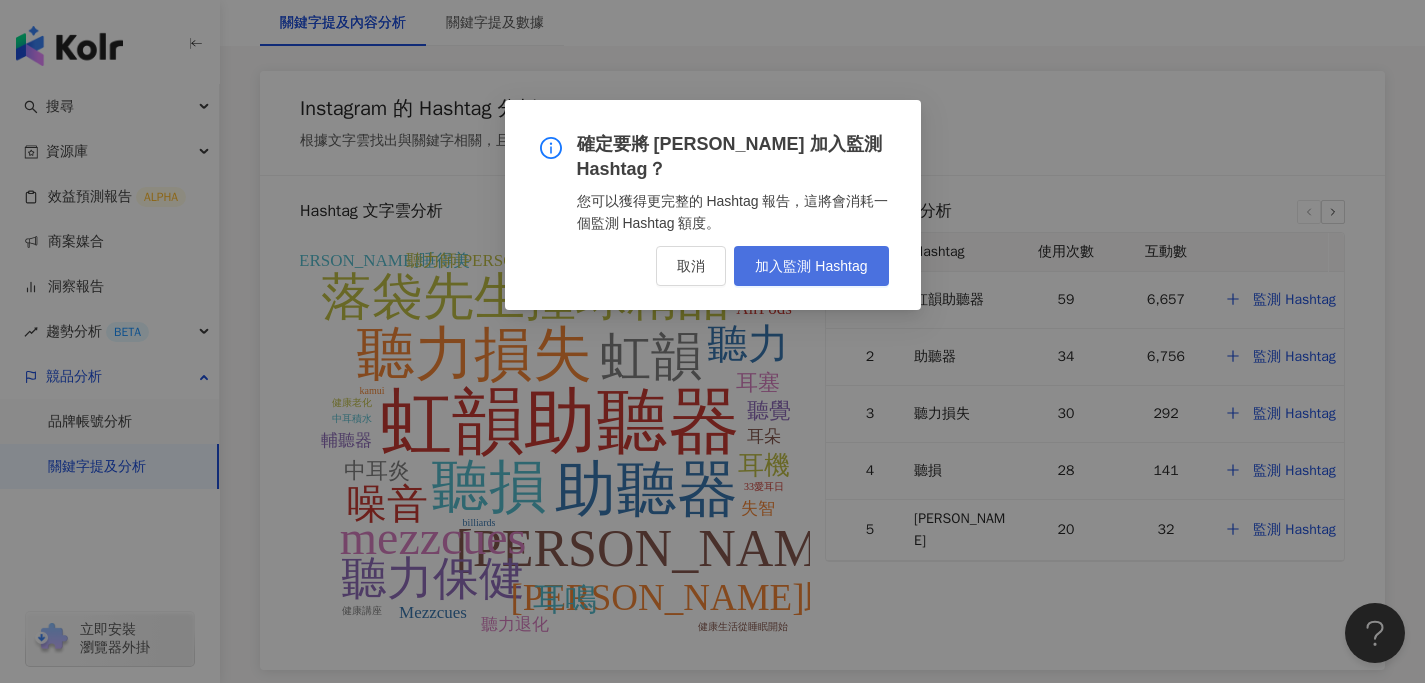 click on "加入監測 Hashtag" at bounding box center (811, 266) 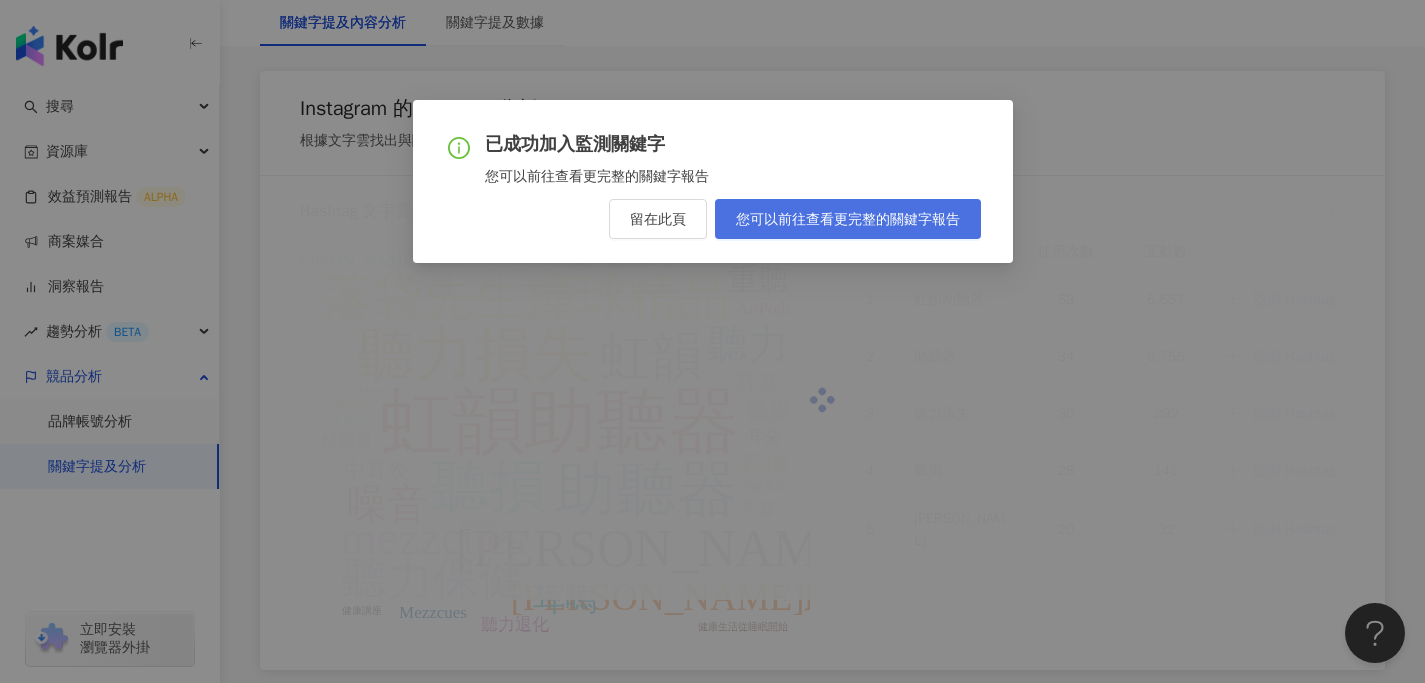 click on "您可以前往查看更完整的關鍵字報告" at bounding box center [848, 219] 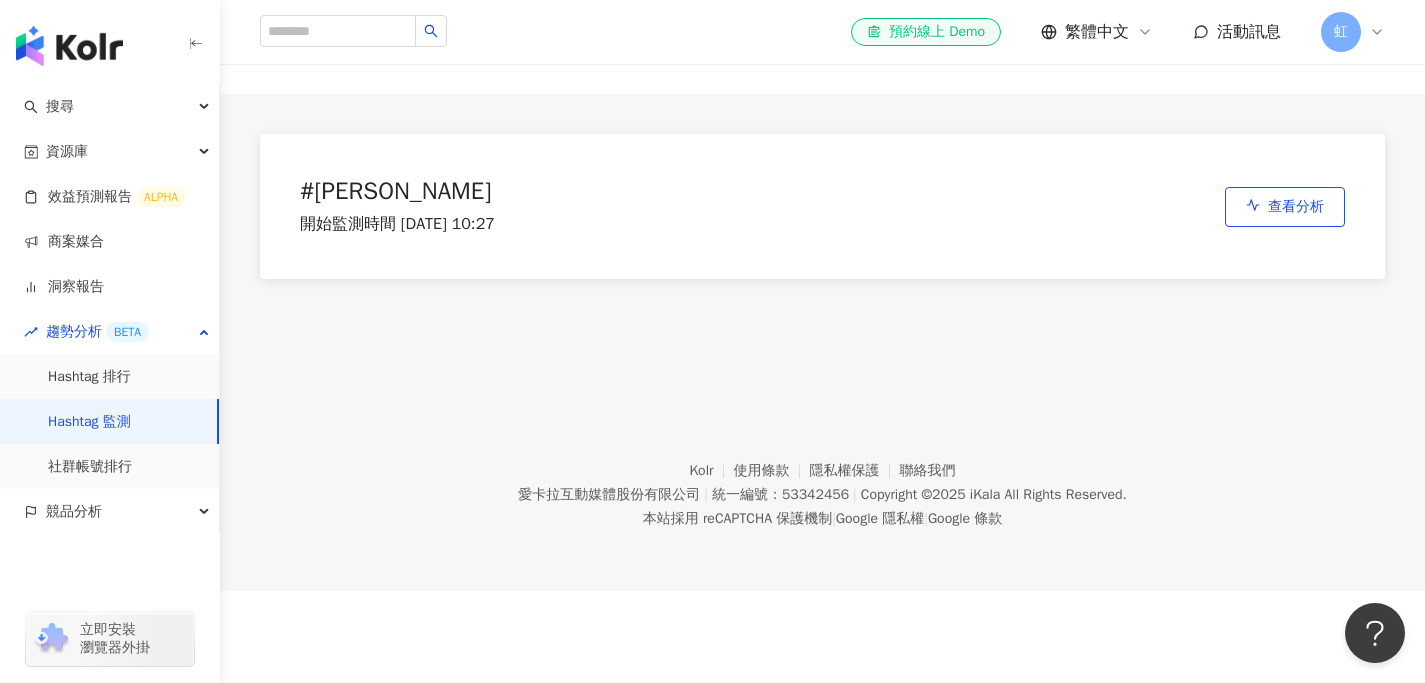 scroll, scrollTop: 0, scrollLeft: 0, axis: both 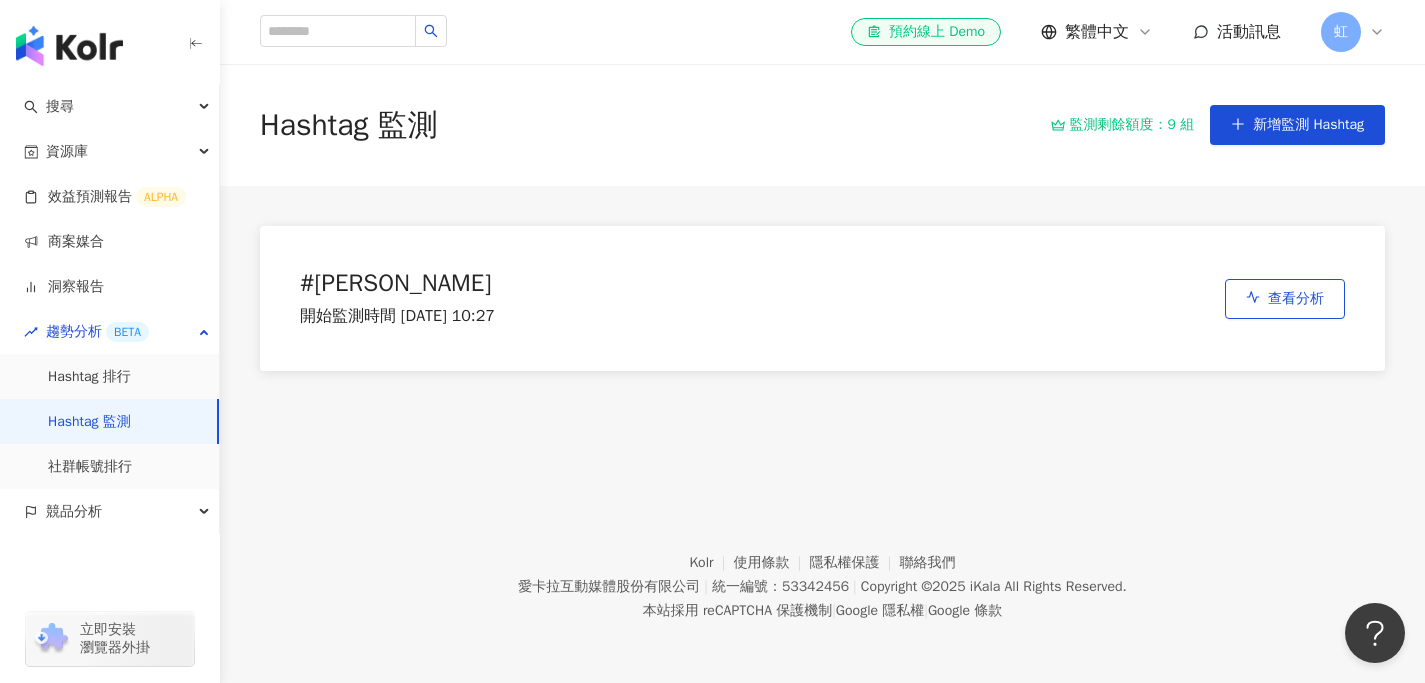 click on "# [PERSON_NAME] 開始監測時間   20[DATE]:27 查看分析" at bounding box center (822, 298) 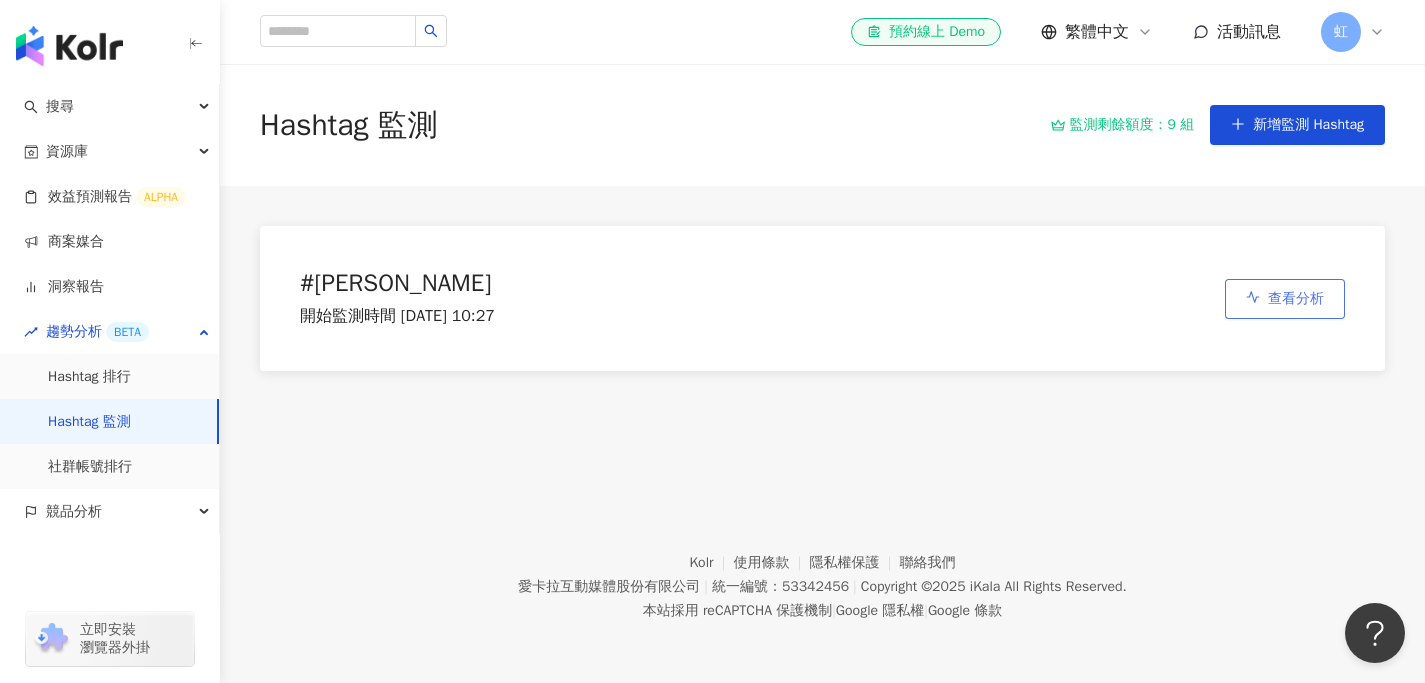 click on "查看分析" at bounding box center (1285, 299) 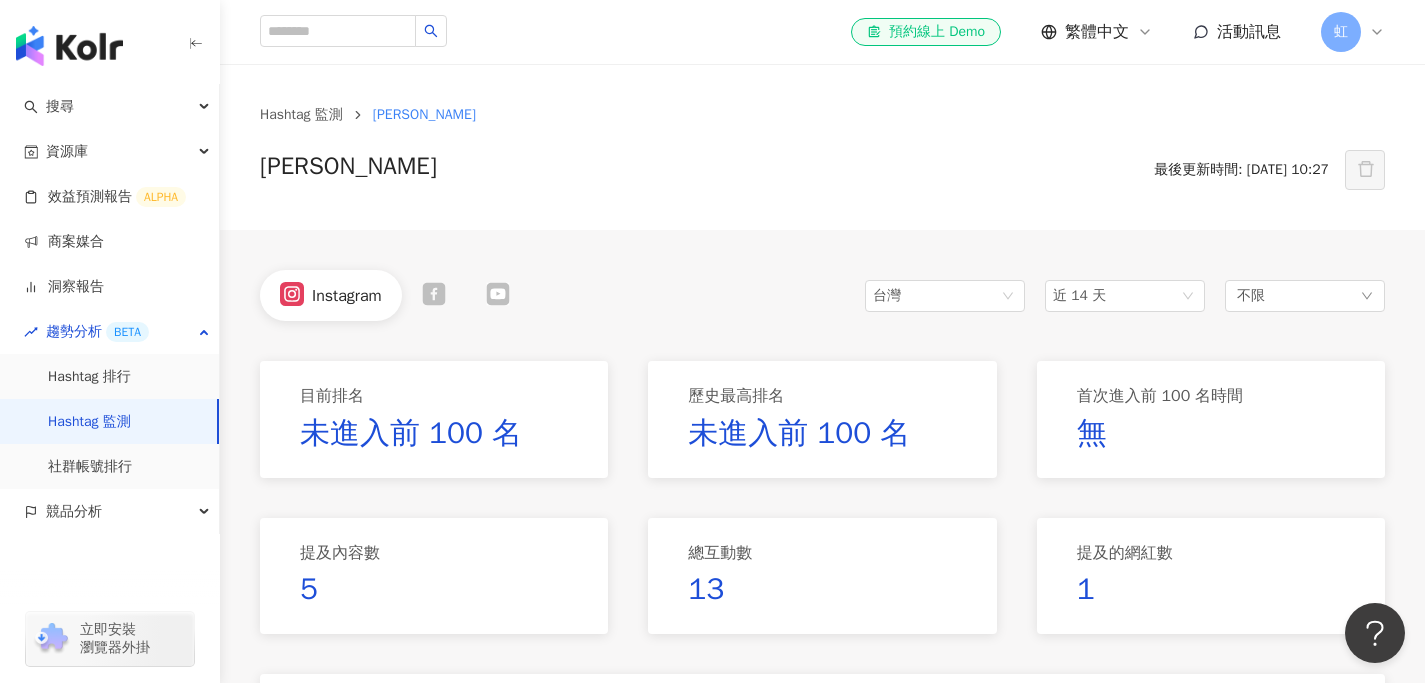 click 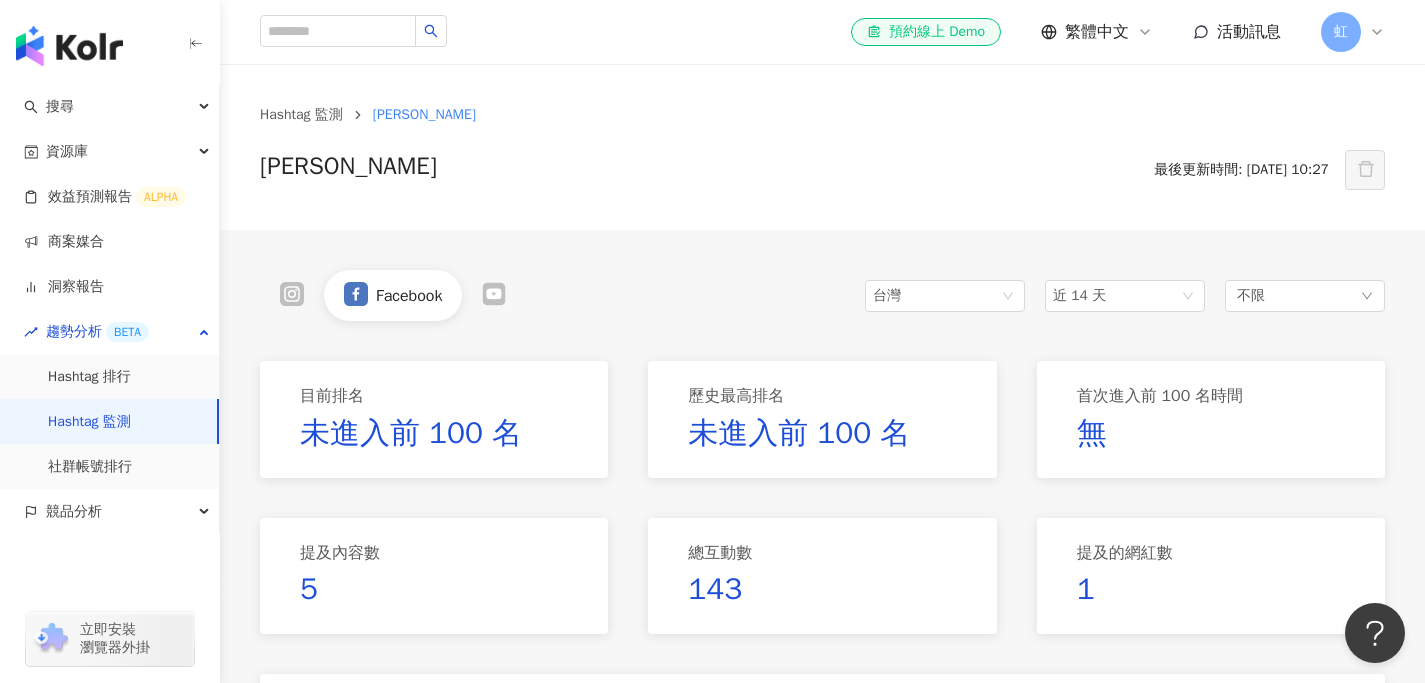 click at bounding box center [494, 295] 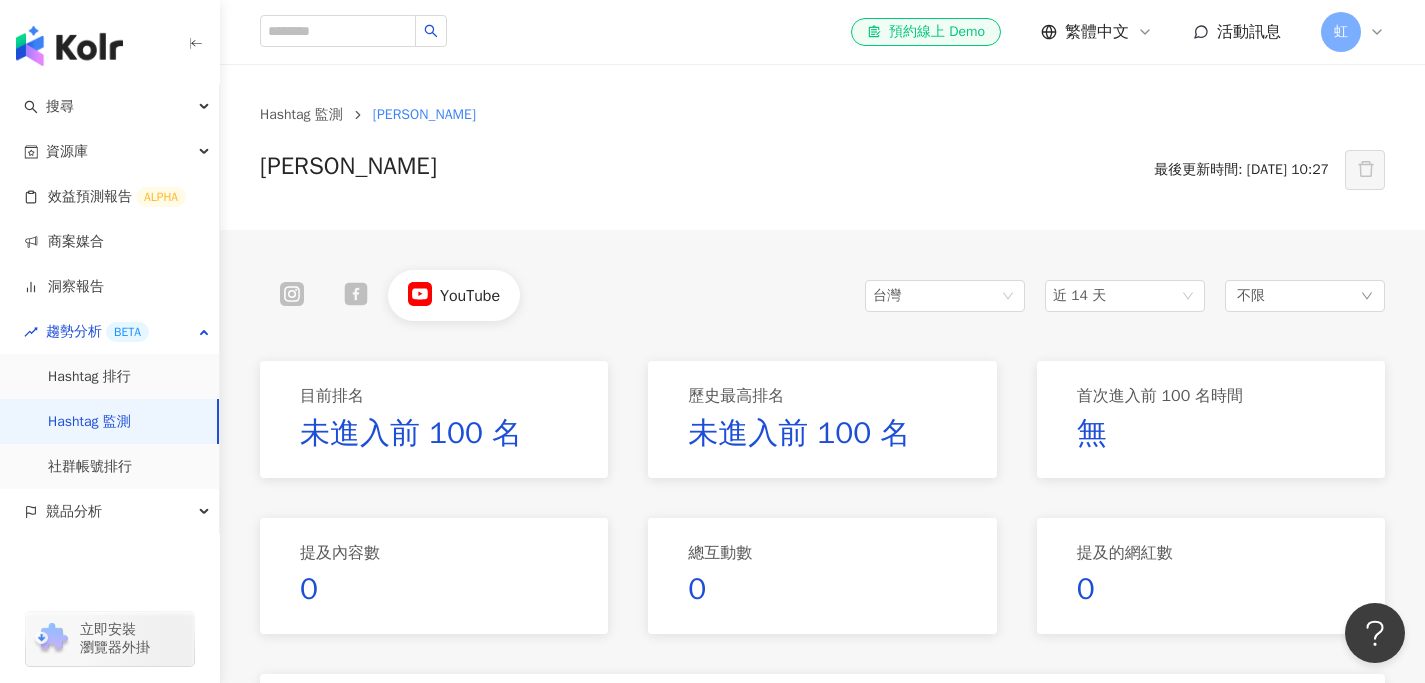 click 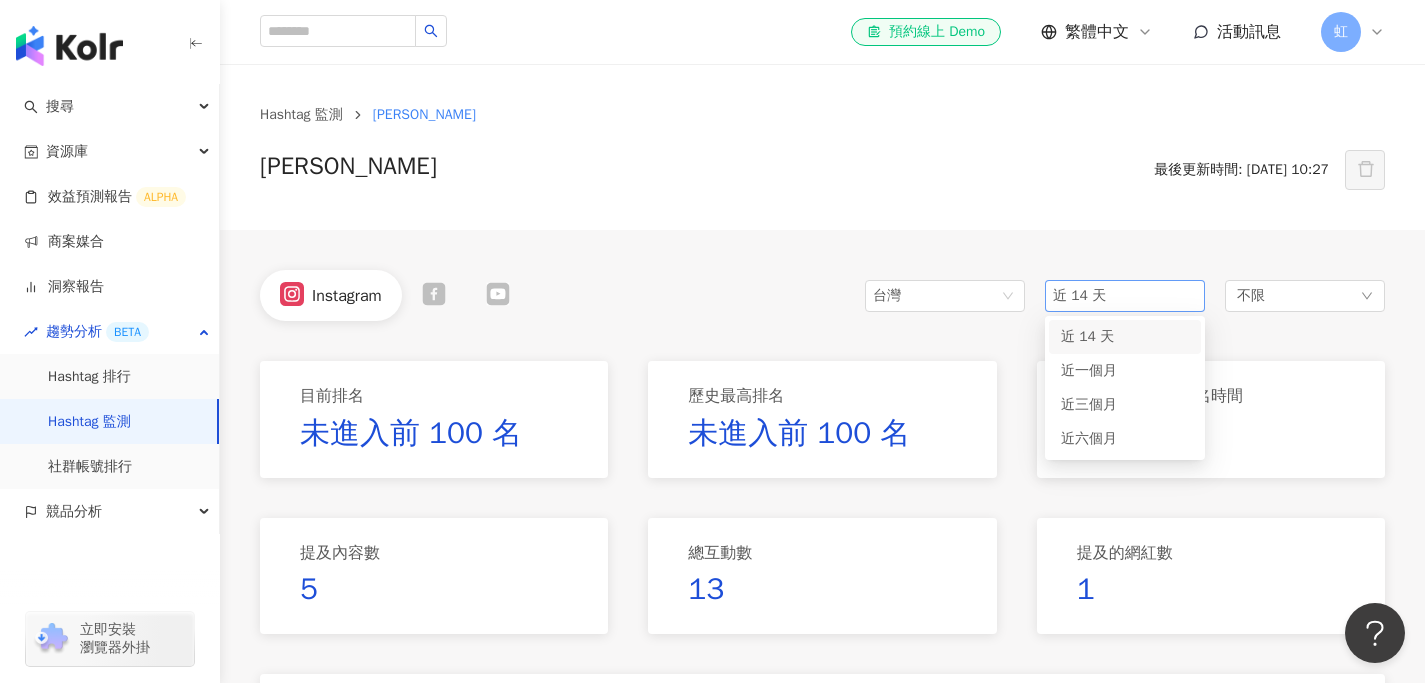 click on "近 14 天" at bounding box center (1125, 296) 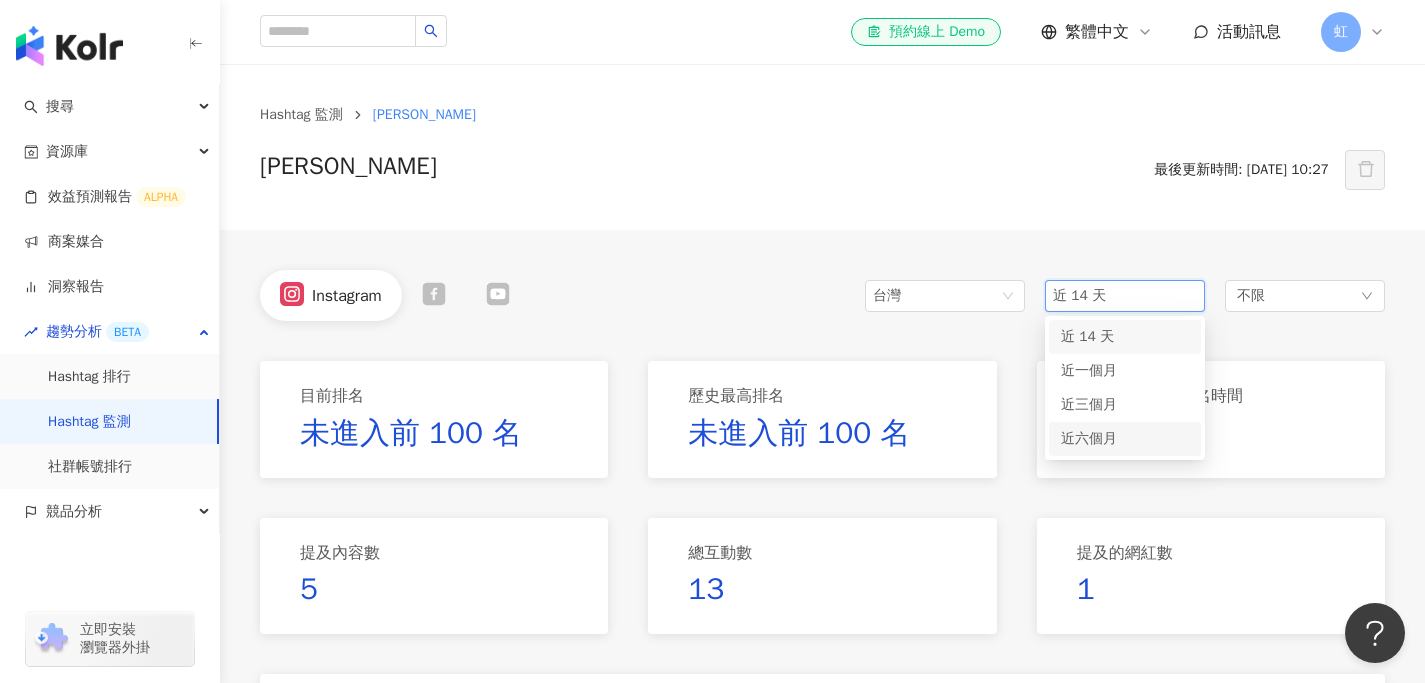 click on "近六個月" at bounding box center (1089, 438) 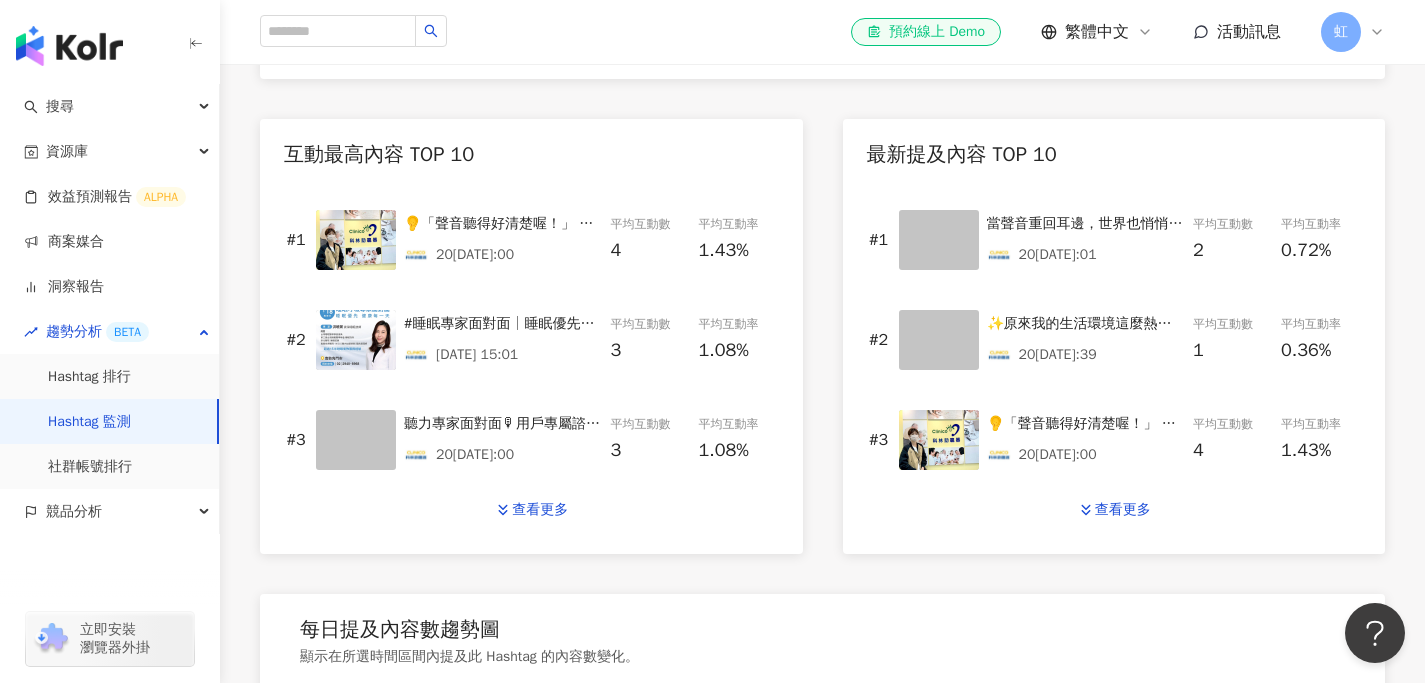 scroll, scrollTop: 912, scrollLeft: 0, axis: vertical 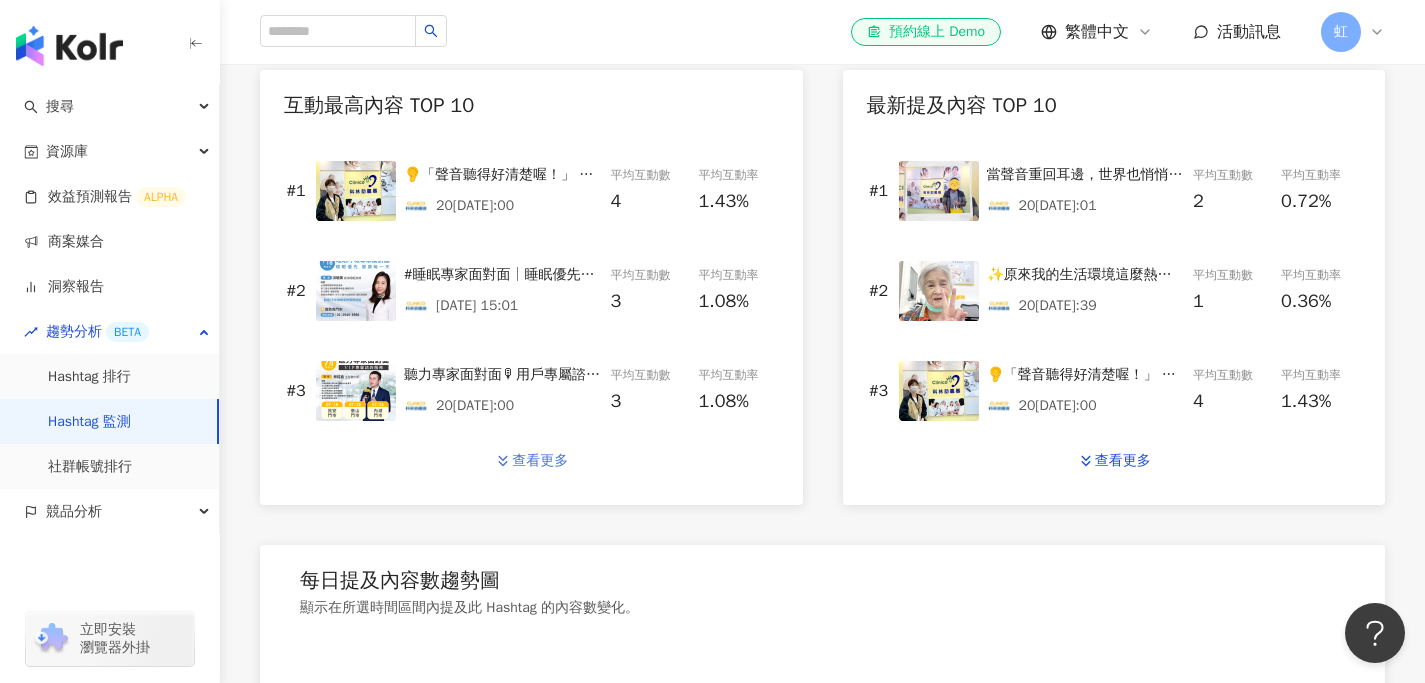 click on "查看更多" at bounding box center [540, 461] 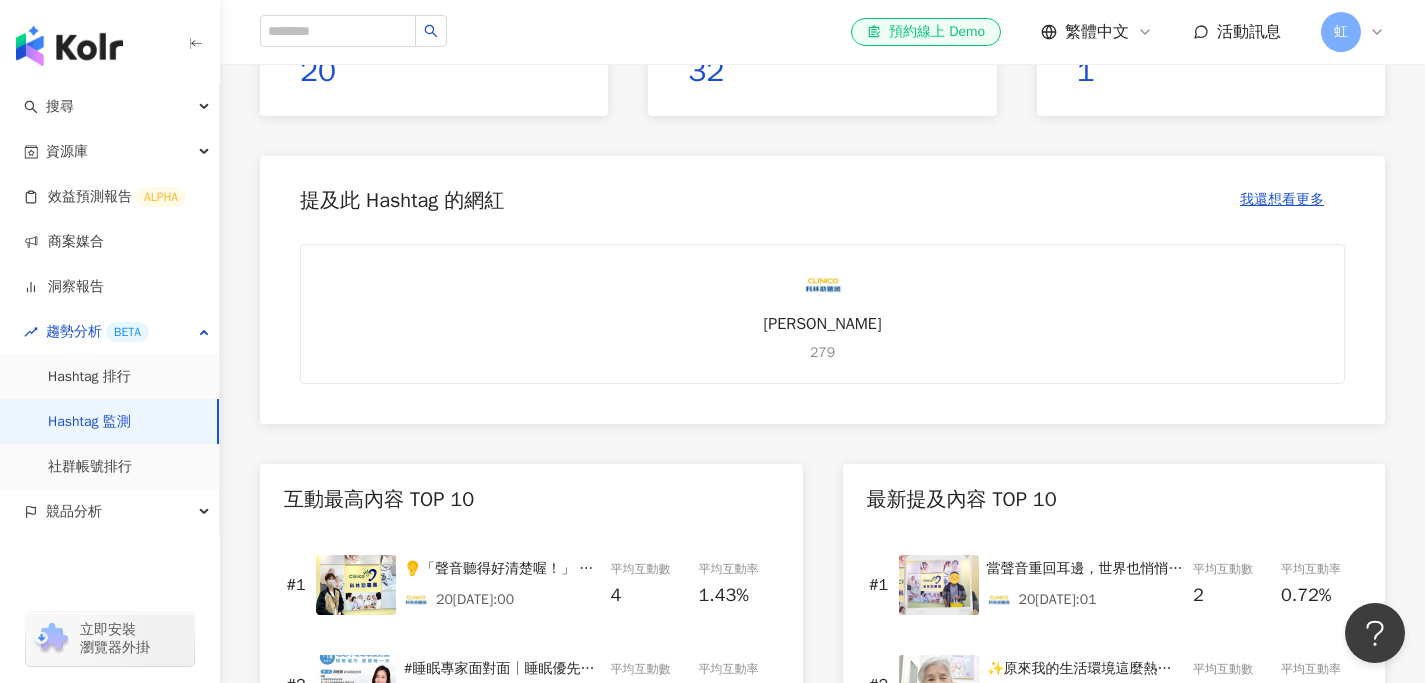 scroll, scrollTop: 226, scrollLeft: 0, axis: vertical 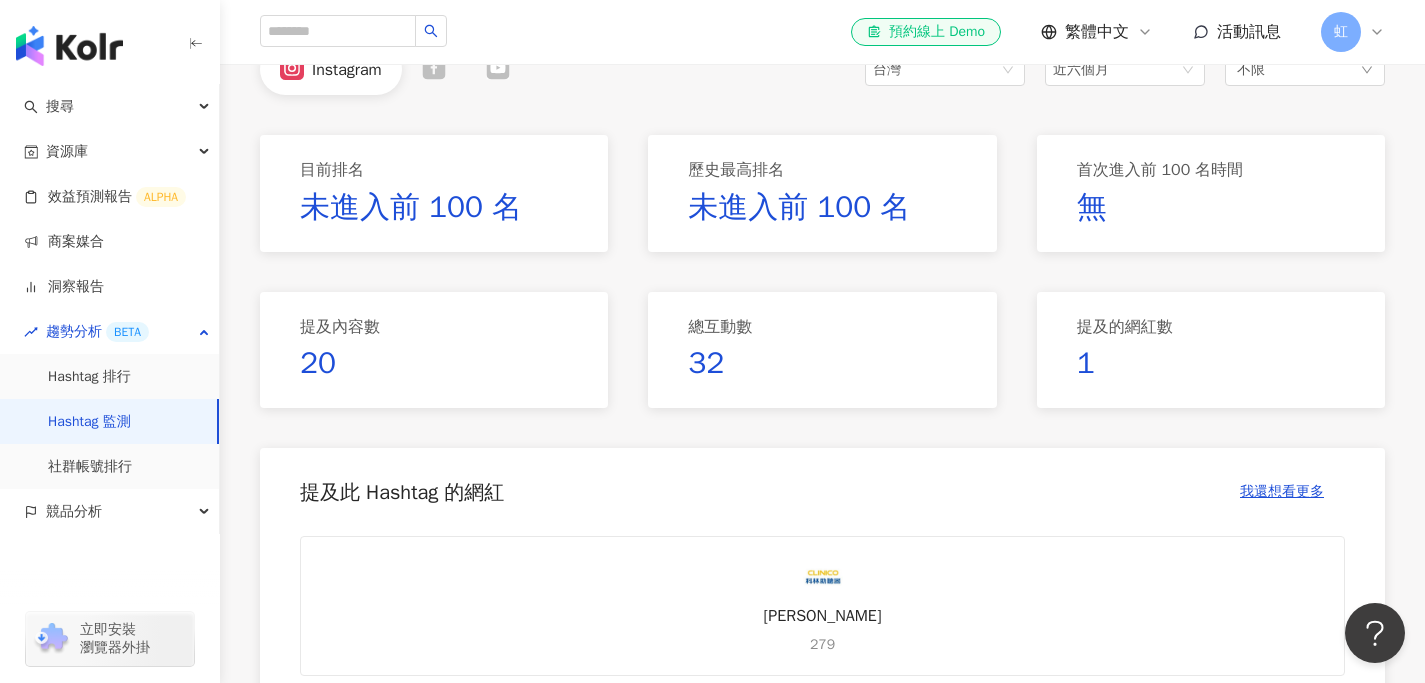 drag, startPoint x: 1324, startPoint y: 495, endPoint x: 888, endPoint y: 498, distance: 436.0103 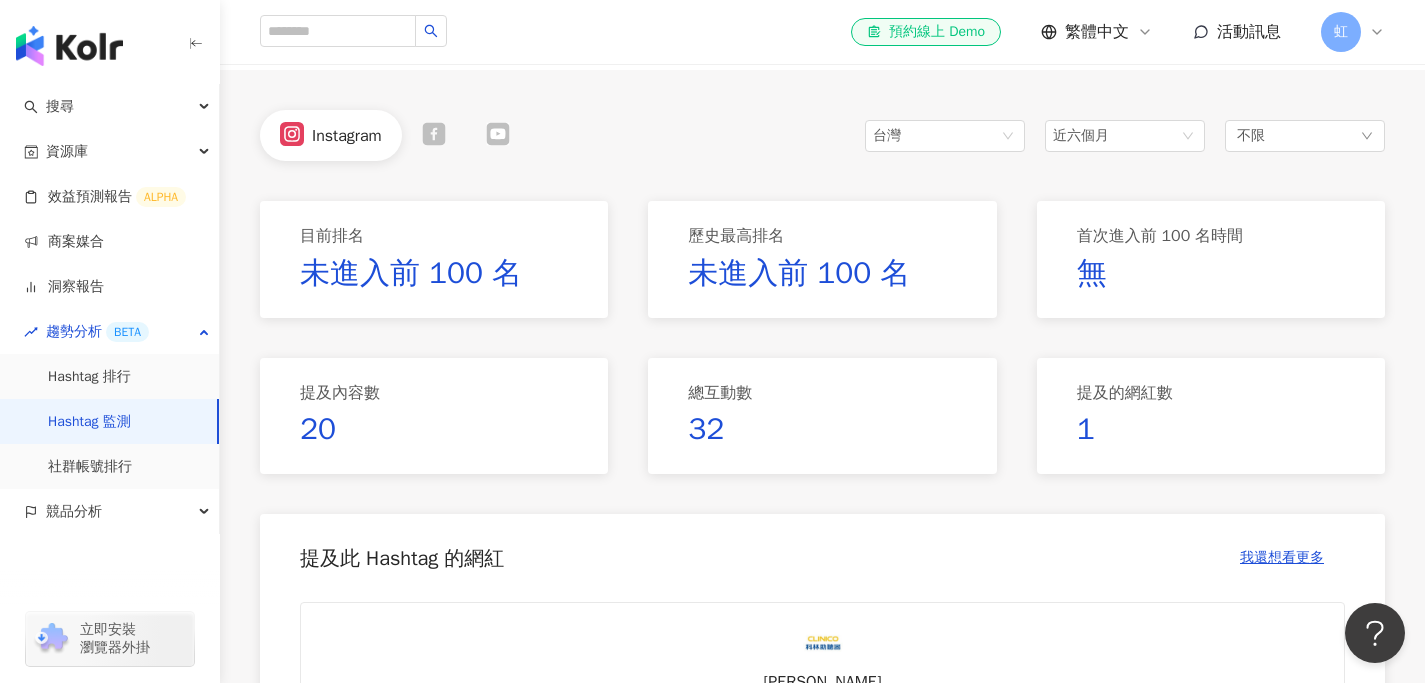 scroll, scrollTop: 48, scrollLeft: 0, axis: vertical 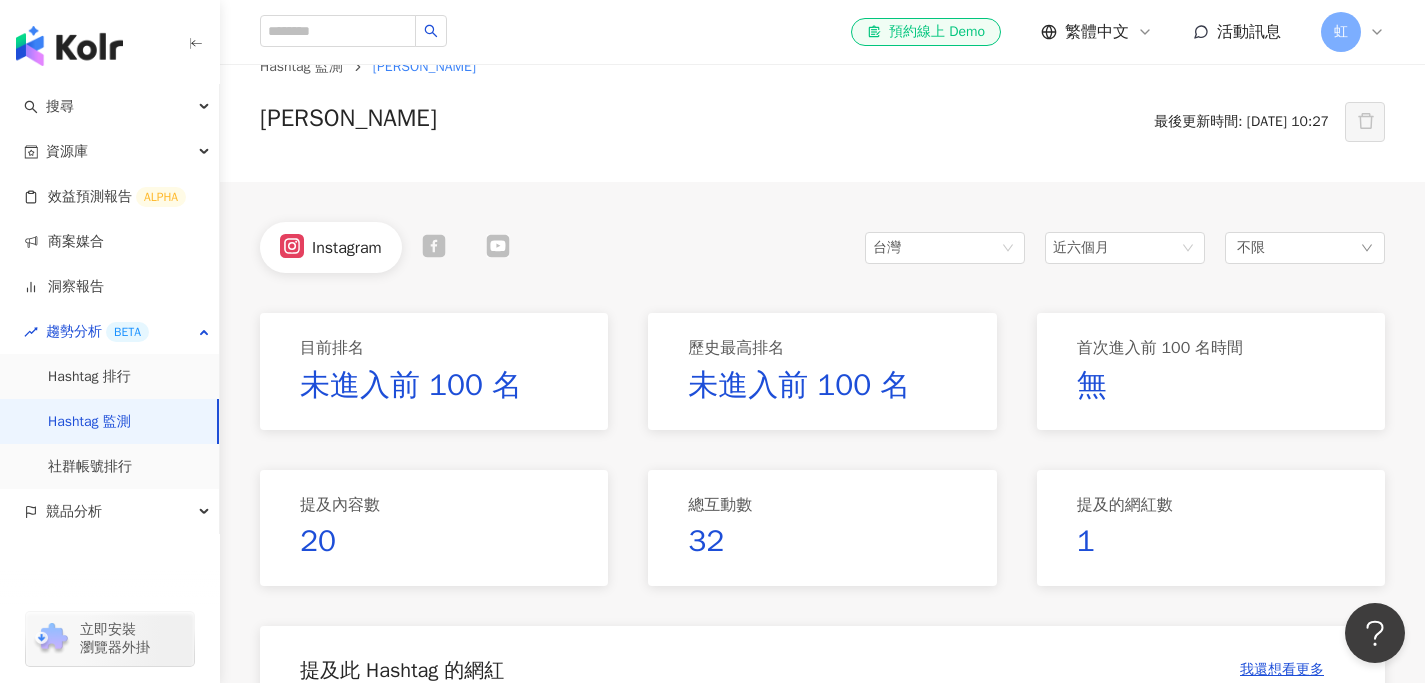 click 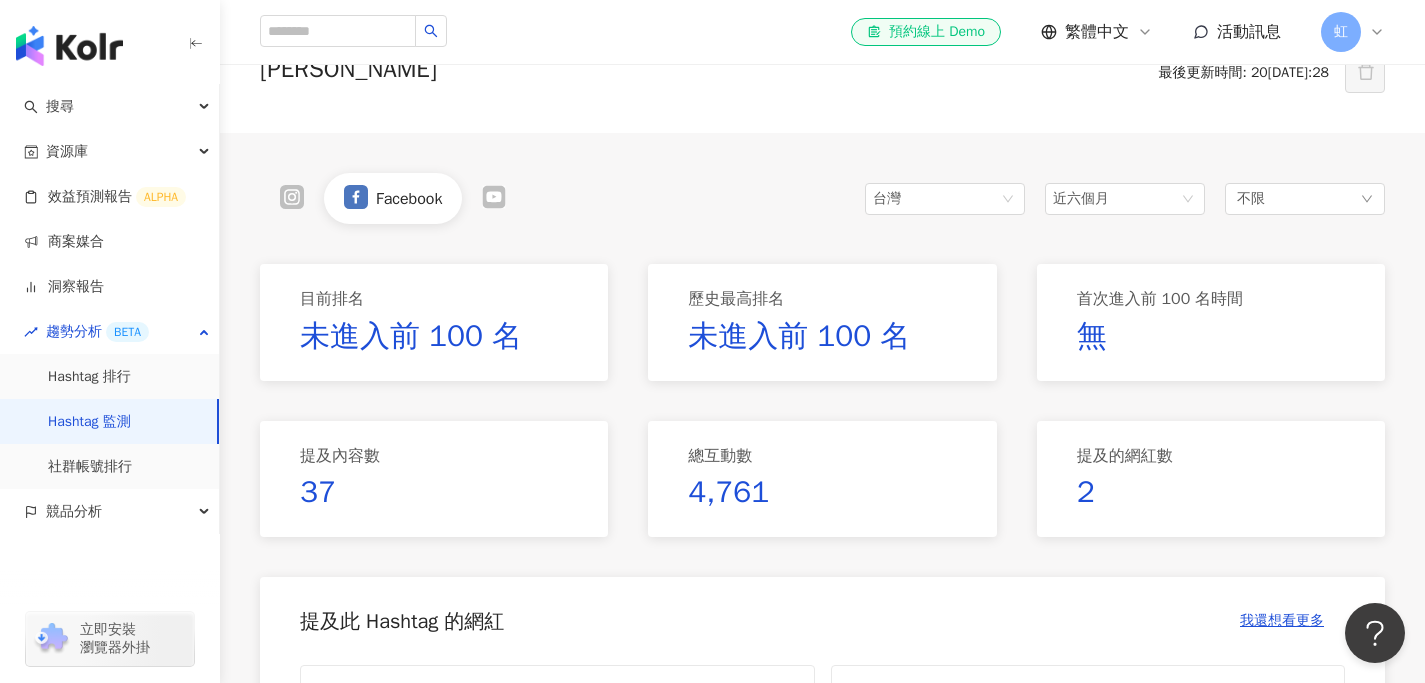 scroll, scrollTop: 84, scrollLeft: 0, axis: vertical 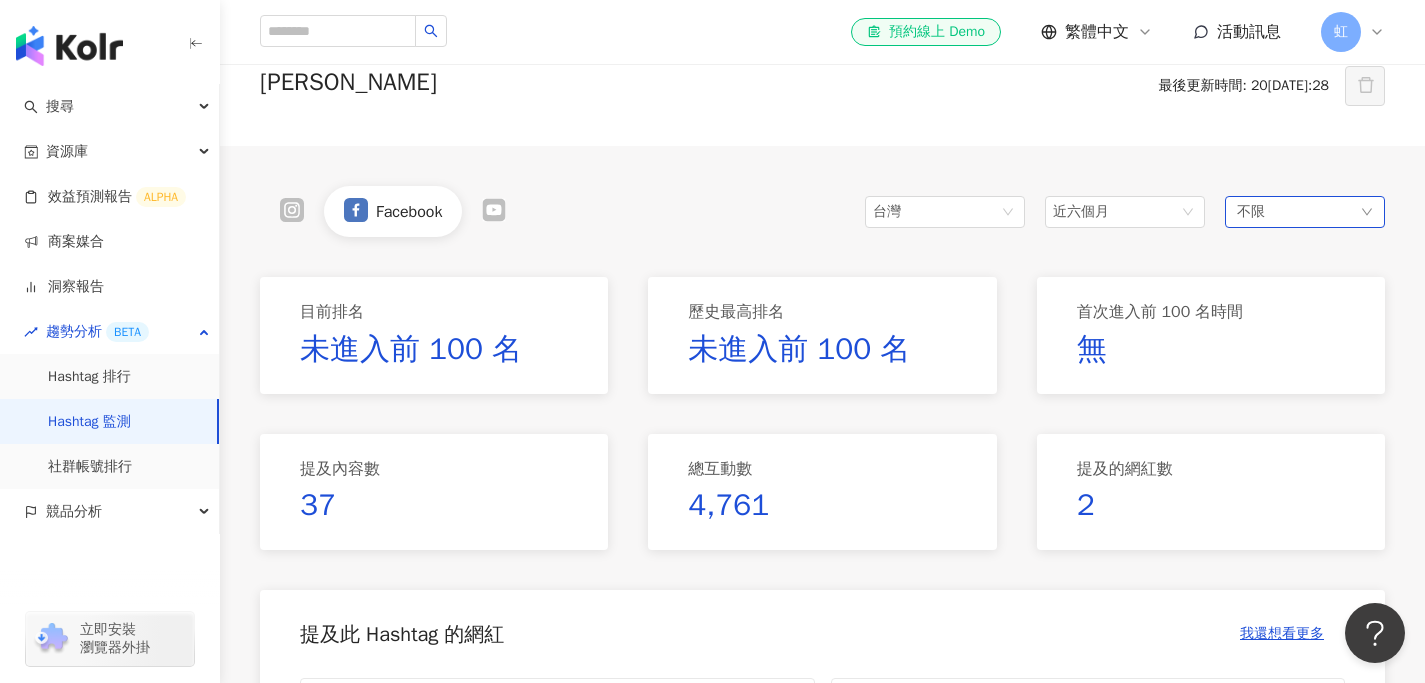 click on "不限" at bounding box center (1251, 212) 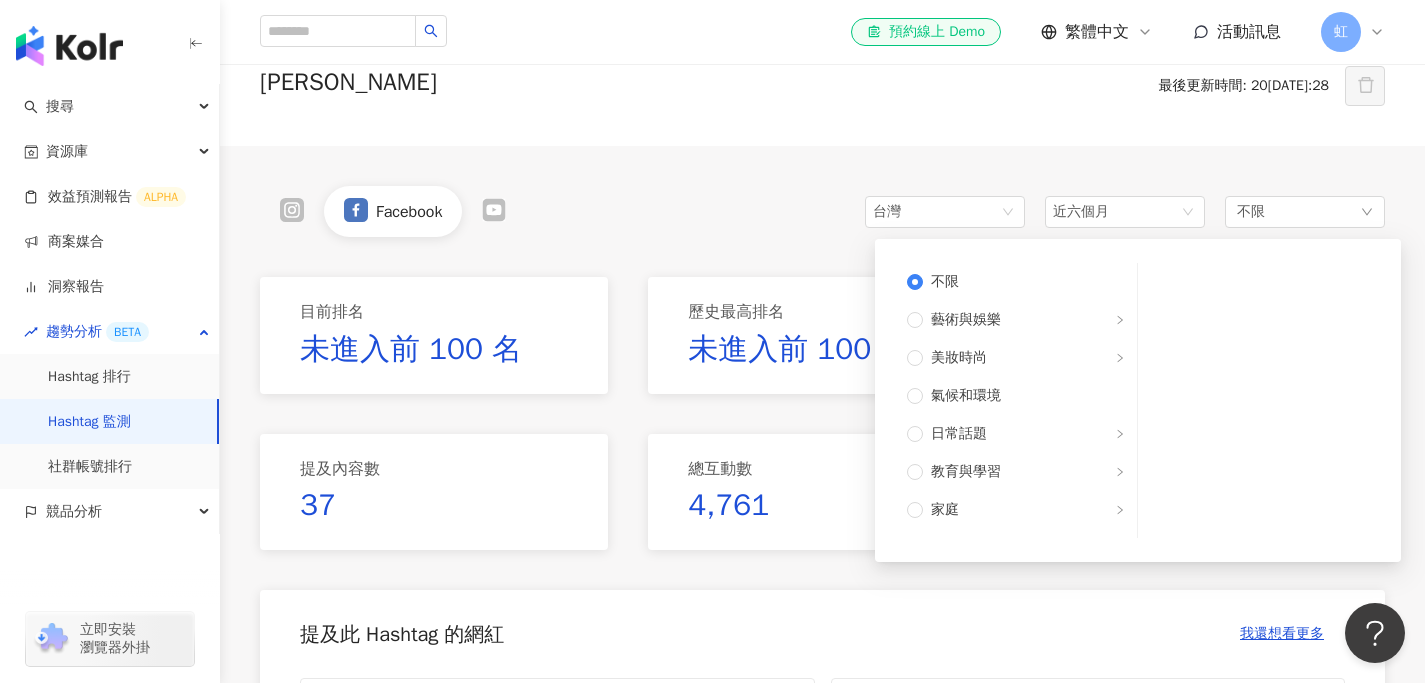 click on "Hashtag 監測 [PERSON_NAME] [PERSON_NAME] 最後更新時間: [DATE] 10:28 Facebook 台灣 近六個月 不限 不限 藝術與娛樂 美妝時尚 氣候和環境 日常話題 教育與學習 家庭 財經 美食 命理占卜 遊戲 法政社會 生活風格 影視娛樂 醫療與健康 寵物 攝影 感情 宗教 促購導購 運動 科技 交通工具 旅遊 成人 目前排名 未進入前 100 名 歷史最高排名 未進入前 100 名 首次進入前 100 名時間 無 提及內容數 37 總互動數 4,761 提及的網紅數 2 提及此 Hashtag 的網紅 我還想看更多 [PERSON_NAME]助聽器 2.9萬 樂在田徑-許樂 6,804 互動最高內容 TOP 10 #1 [DATE] 15:25 平均互動數 3,107 平均互動率 10.9% #2 [DATE] 14:03 平均互動數 681 平均互動率 10% #3 [DATE] 16:56 平均互動數 170 平均互動率 2.5% 查看更多 最新提及內容 TOP 10 #1 [DATE] 19:01 平均互動數 13 平均互動率 0.05% #2 [DATE] 20:39 平均互動數 19 平均互動率 0.07% #3 [DATE] 19:00" at bounding box center (822, 968) 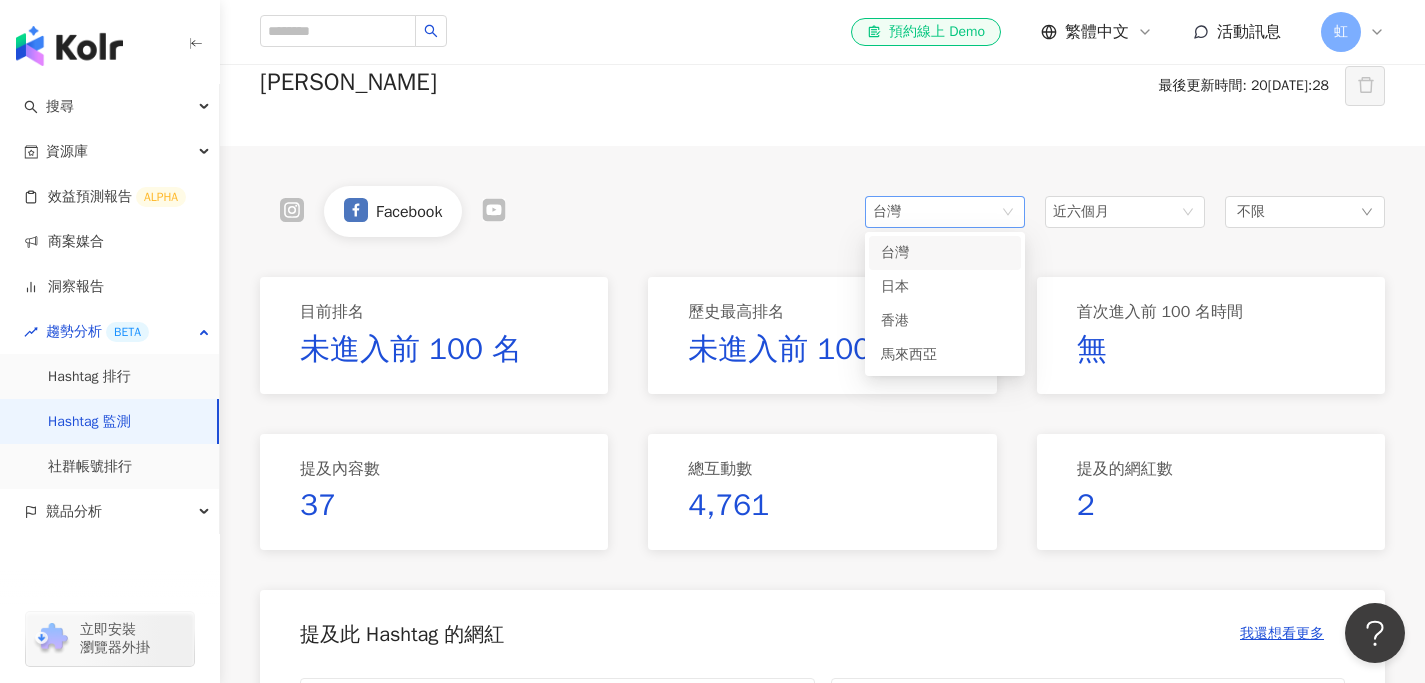 click on "台灣" at bounding box center (905, 212) 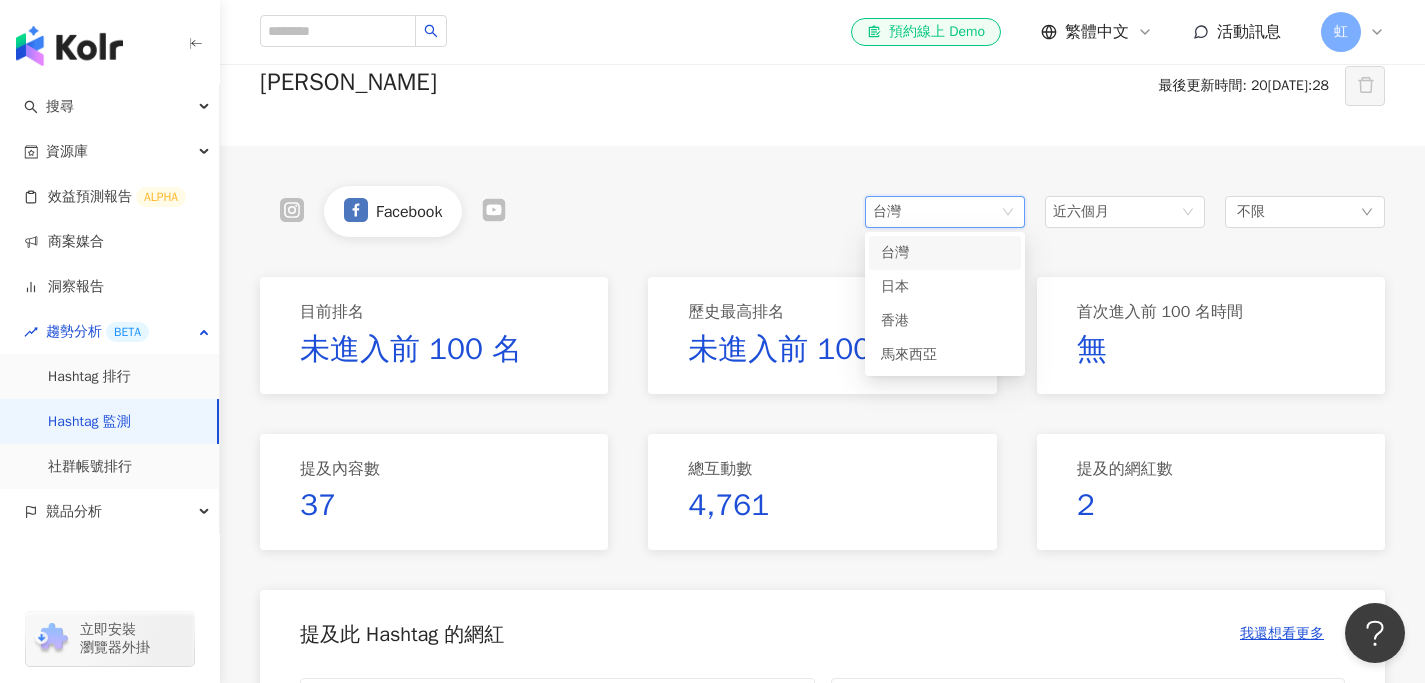 click on "Facebook 台灣 tw jp 台灣 日本 [GEOGRAPHIC_DATA] 近六個月 不限" at bounding box center [822, 211] 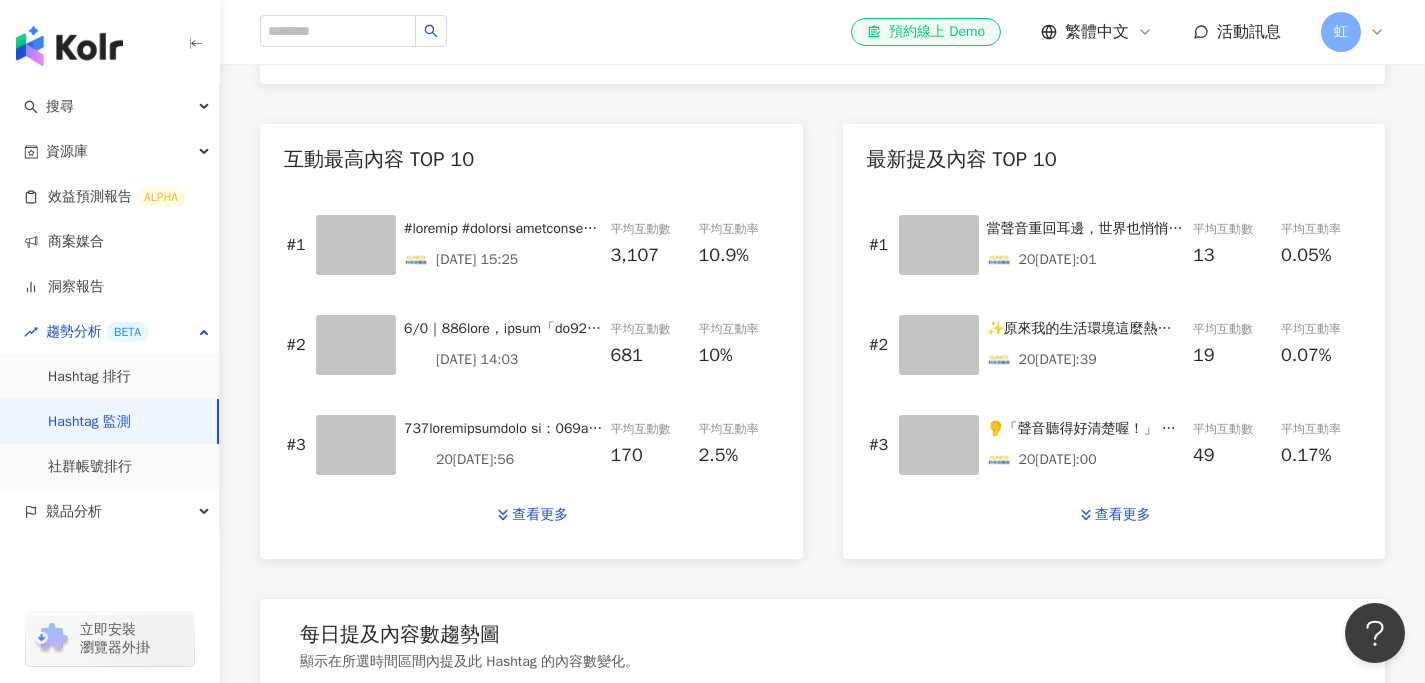 scroll, scrollTop: 858, scrollLeft: 0, axis: vertical 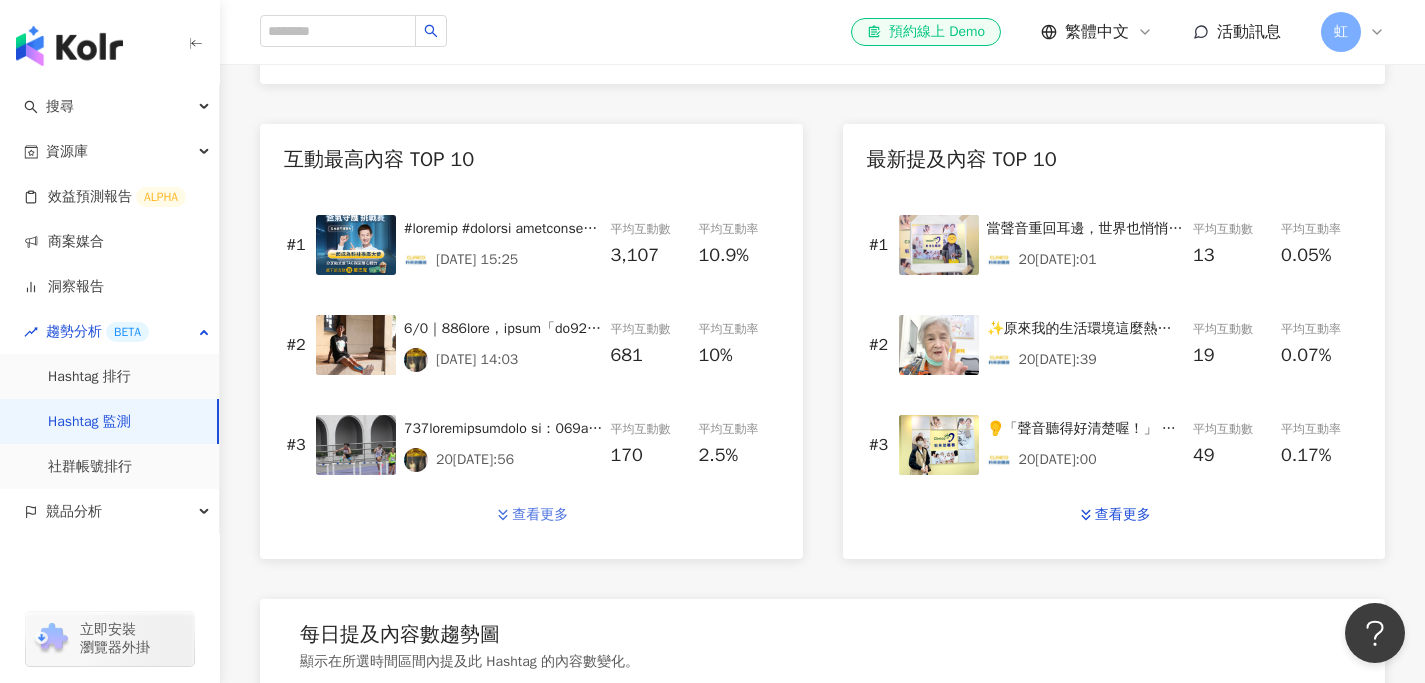 click on "查看更多" at bounding box center (531, 515) 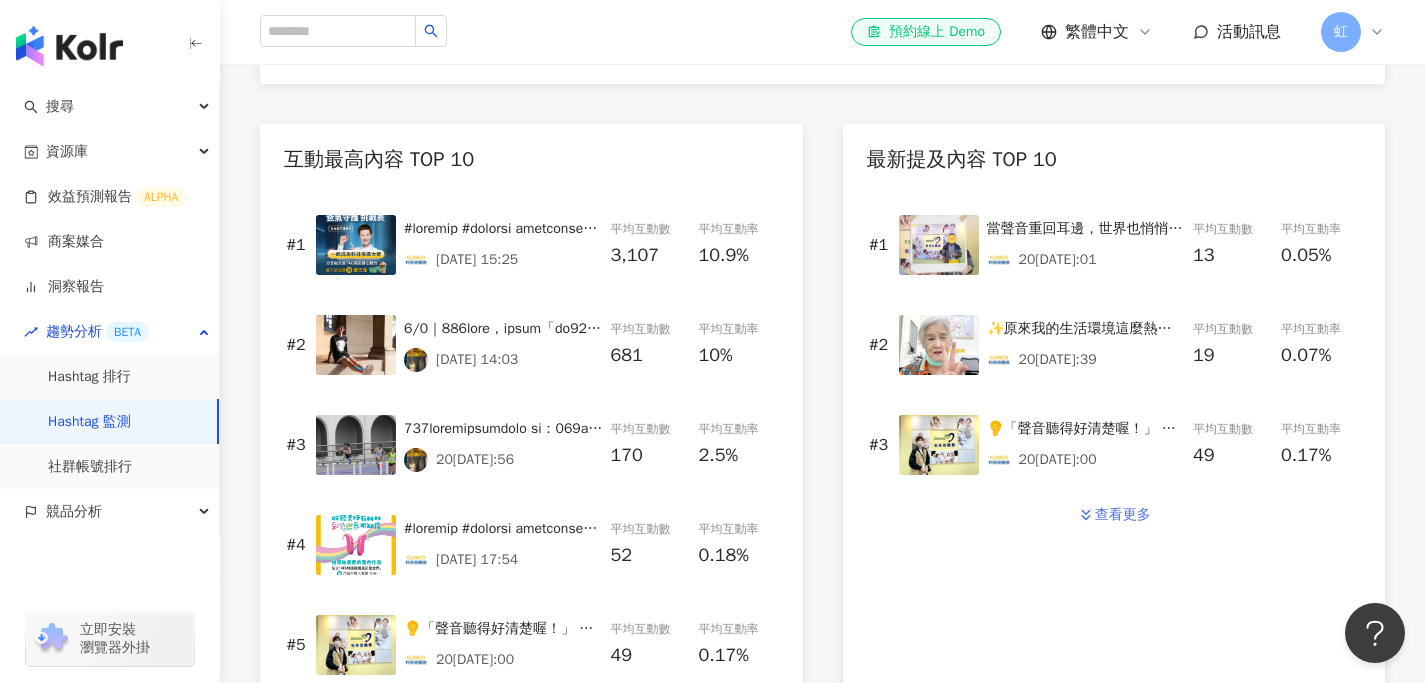 click on "查看更多" at bounding box center (1123, 515) 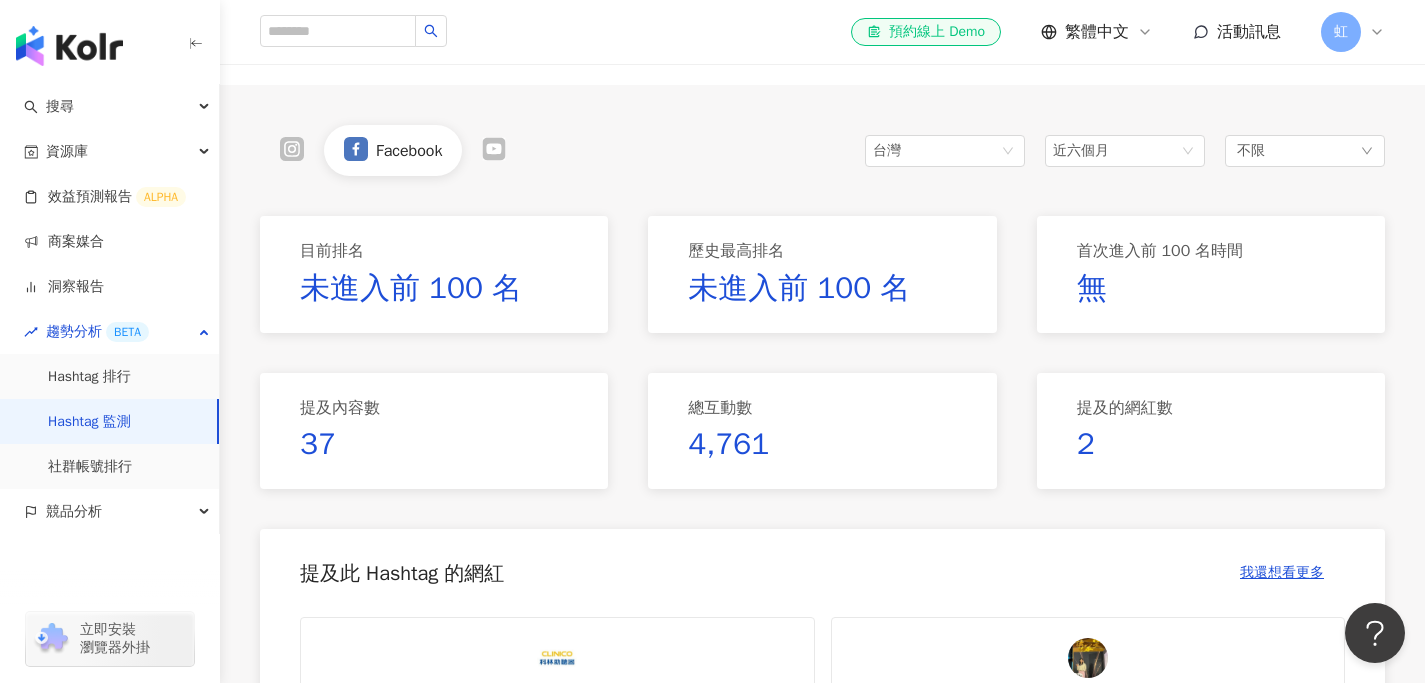 scroll, scrollTop: 139, scrollLeft: 0, axis: vertical 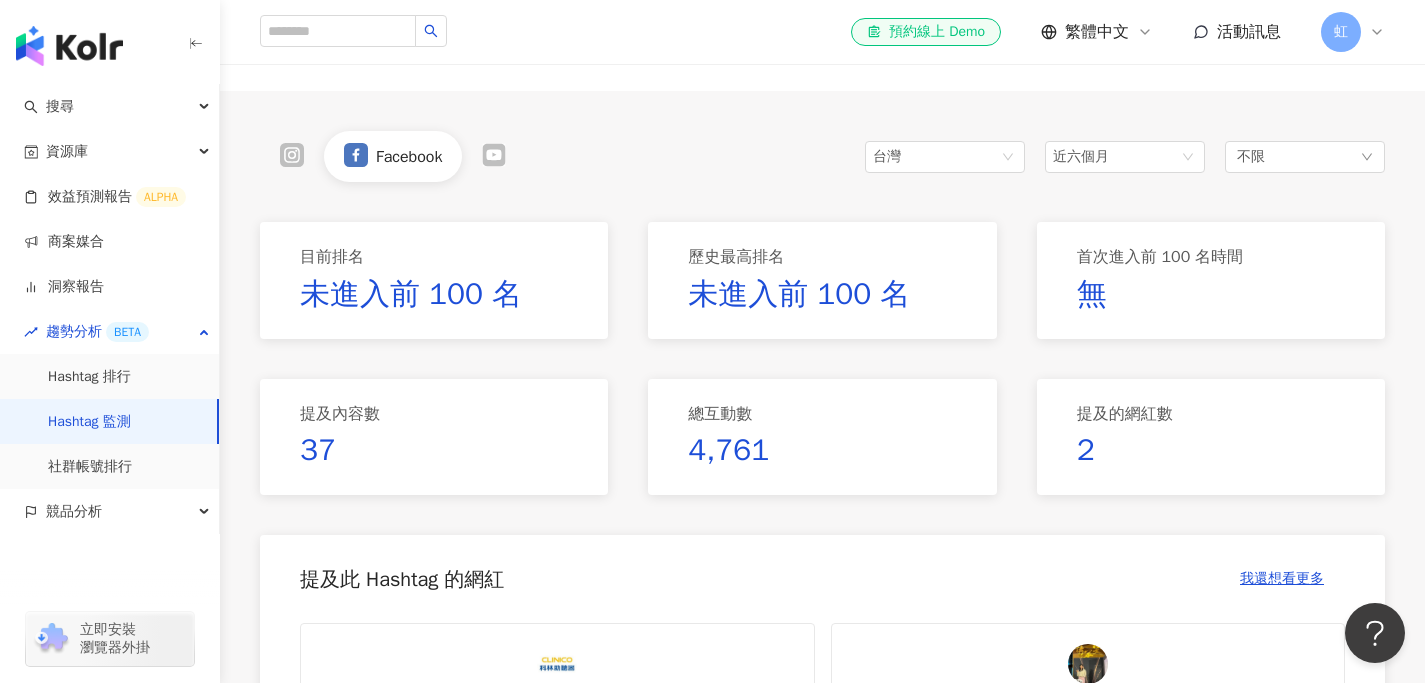 click 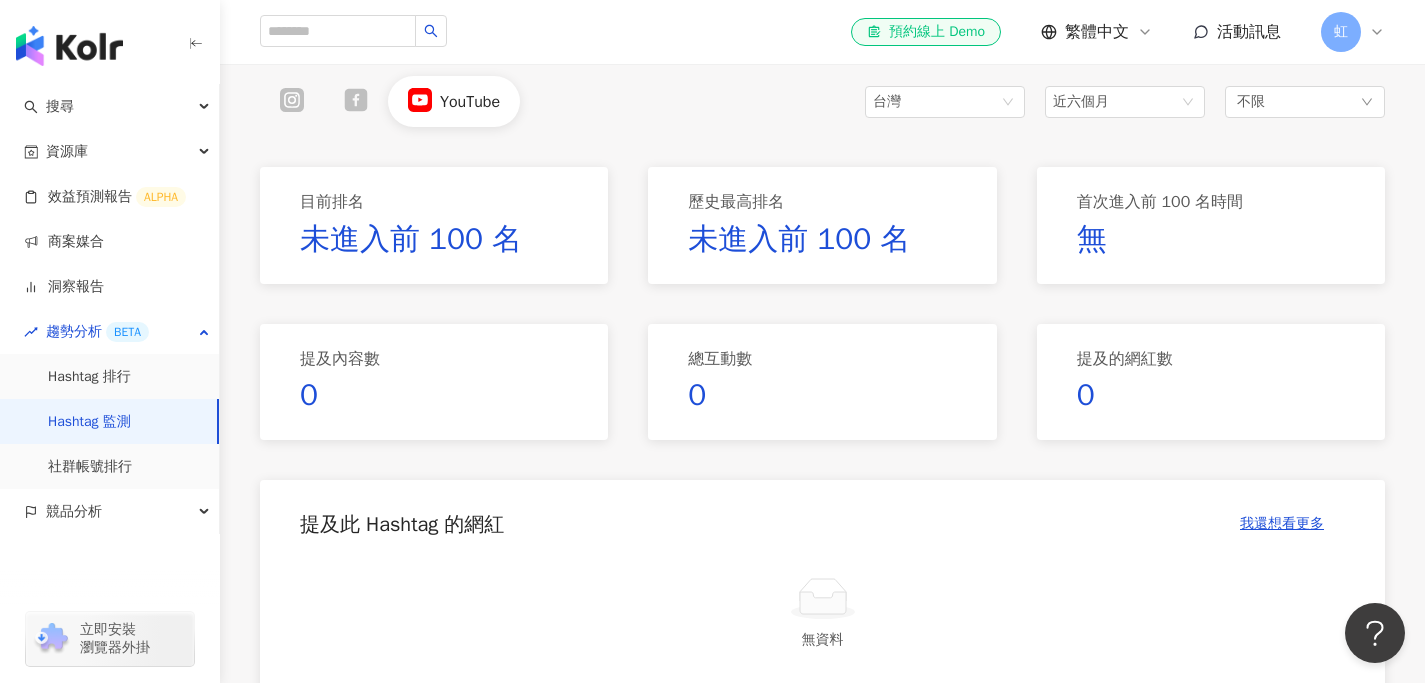 scroll, scrollTop: 0, scrollLeft: 0, axis: both 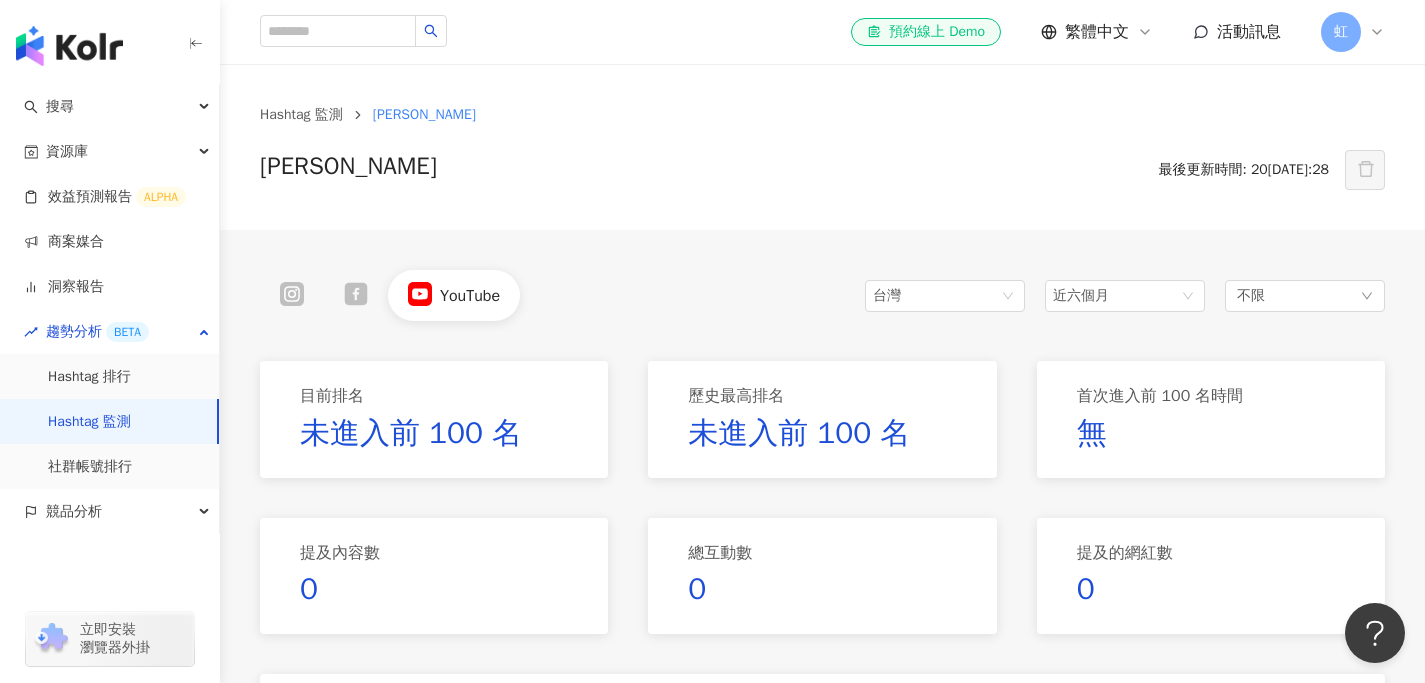 click 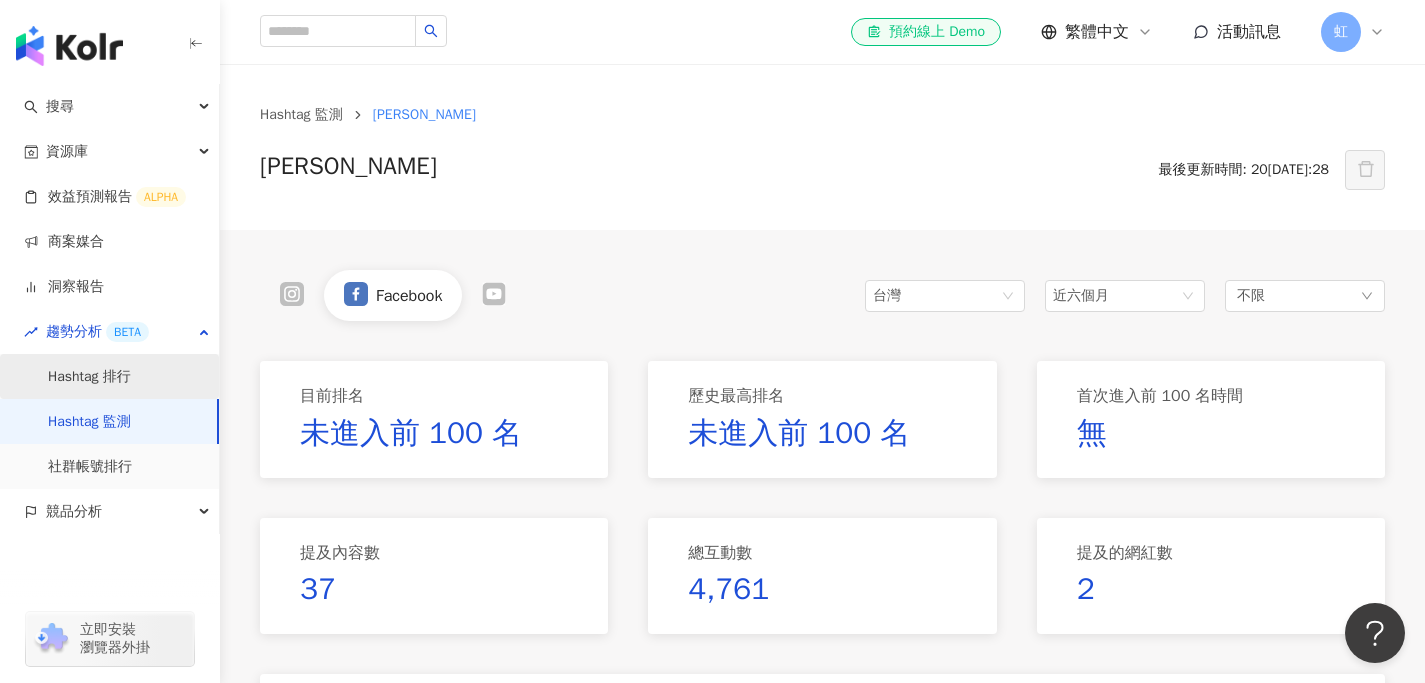 click on "Hashtag 排行" at bounding box center (89, 377) 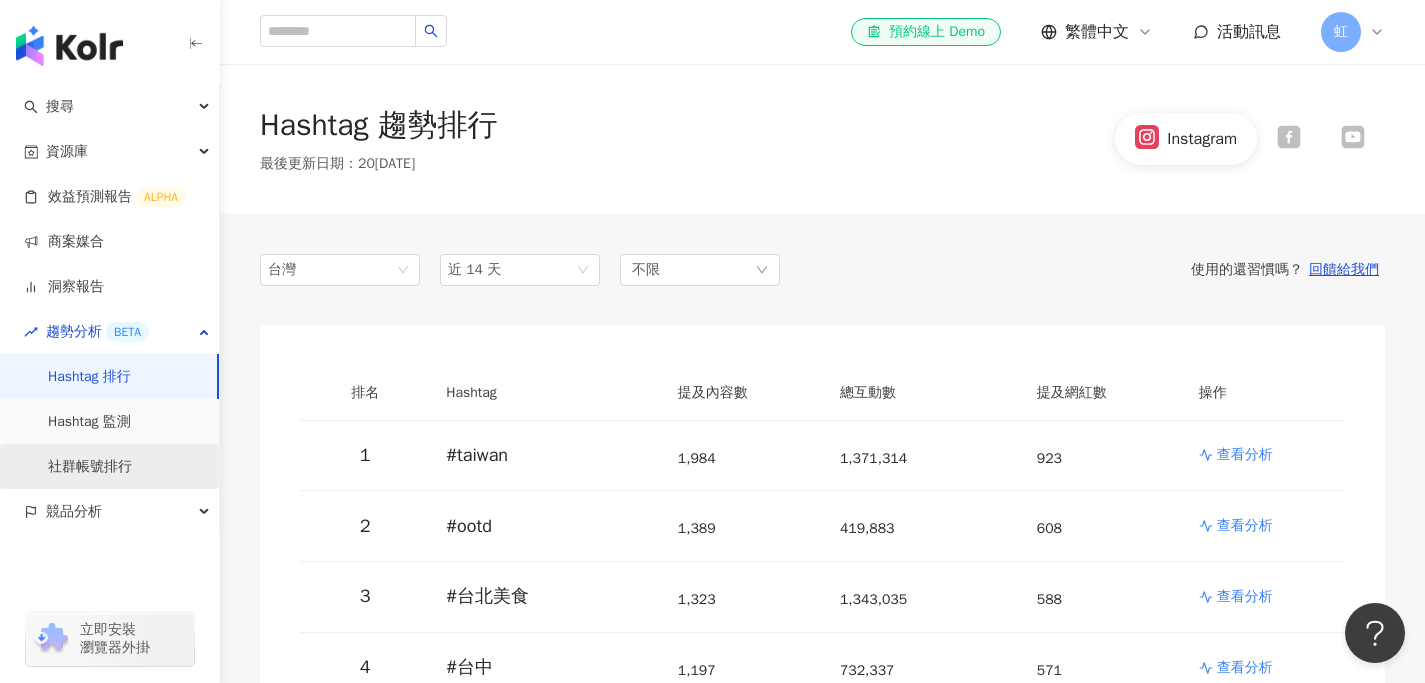 click on "社群帳號排行" at bounding box center [90, 467] 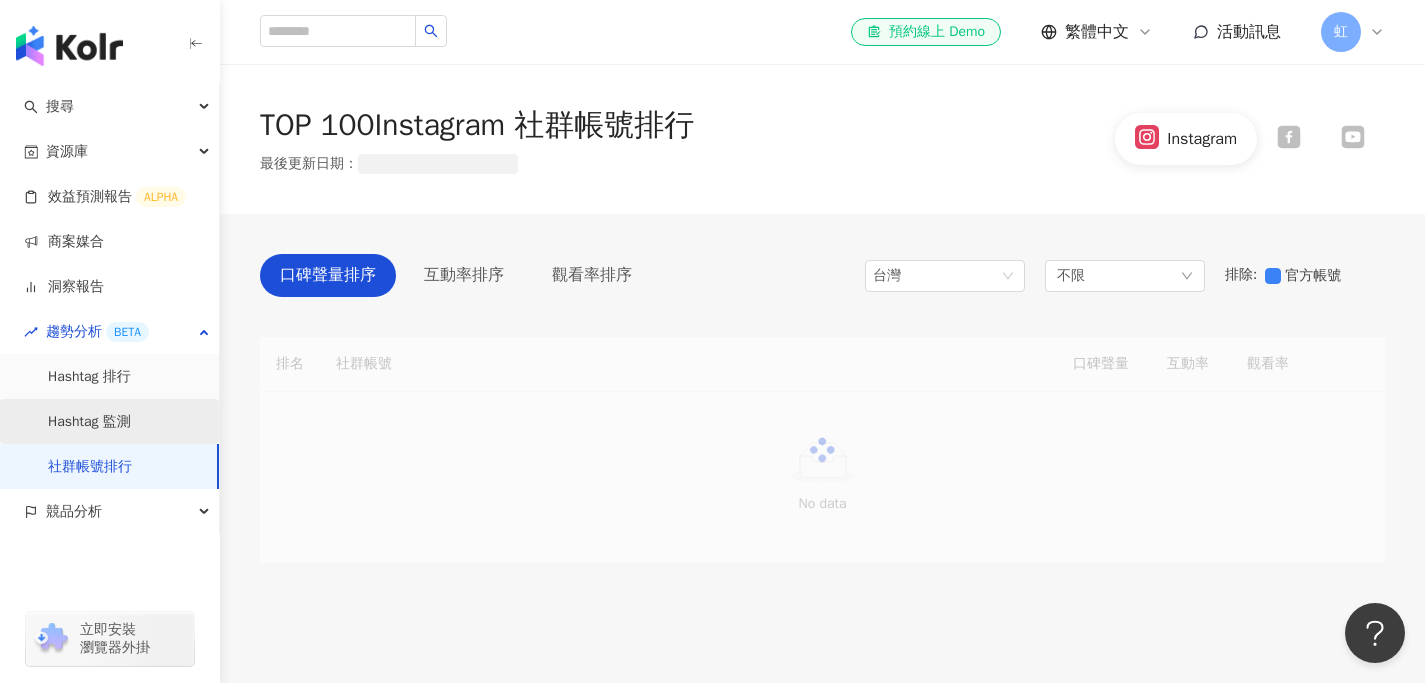 click on "Hashtag 監測" at bounding box center (89, 422) 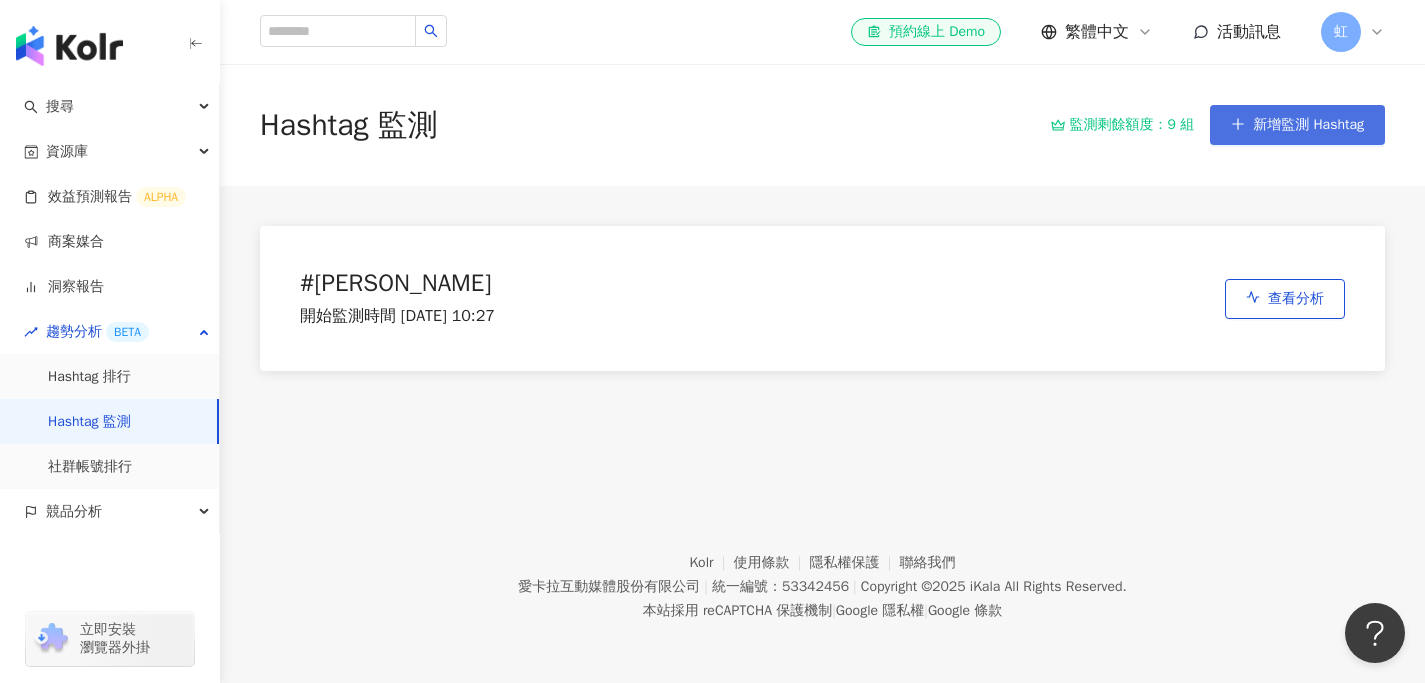 click on "新增監測 Hashtag" at bounding box center [1297, 125] 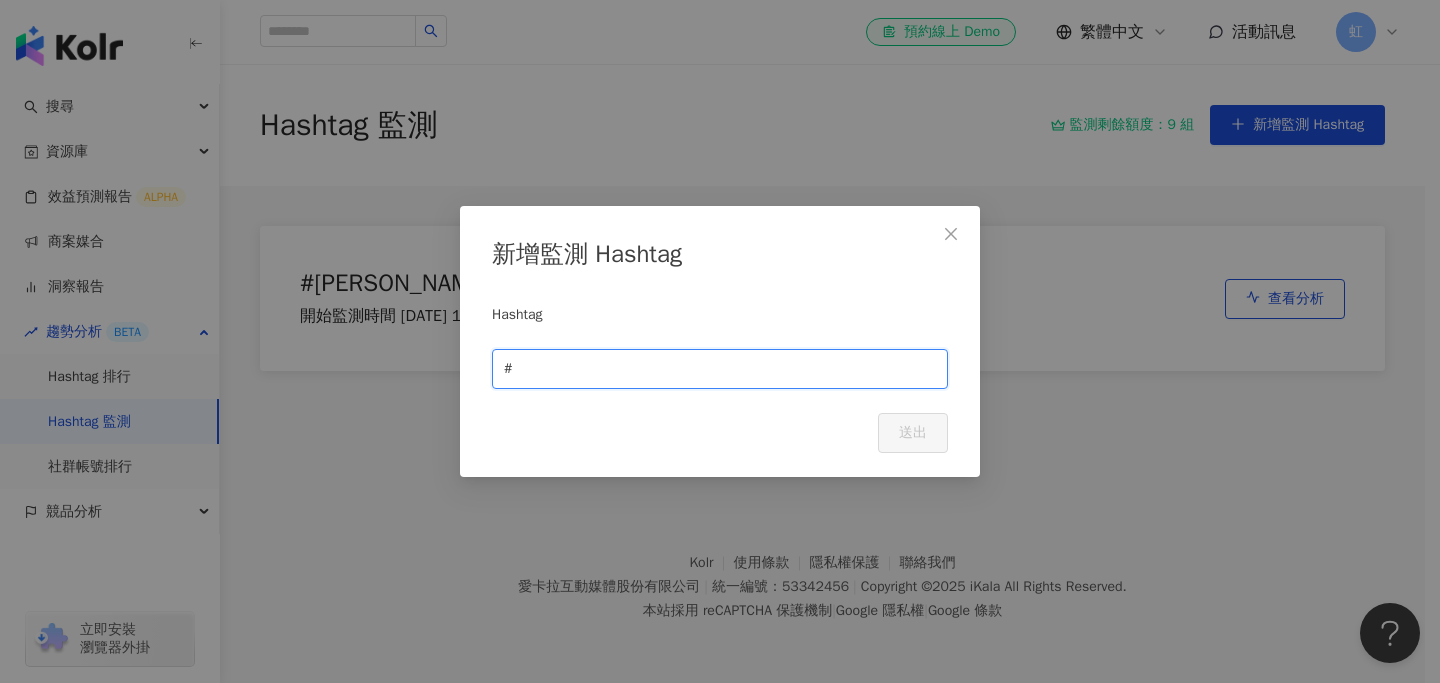 click at bounding box center (726, 369) 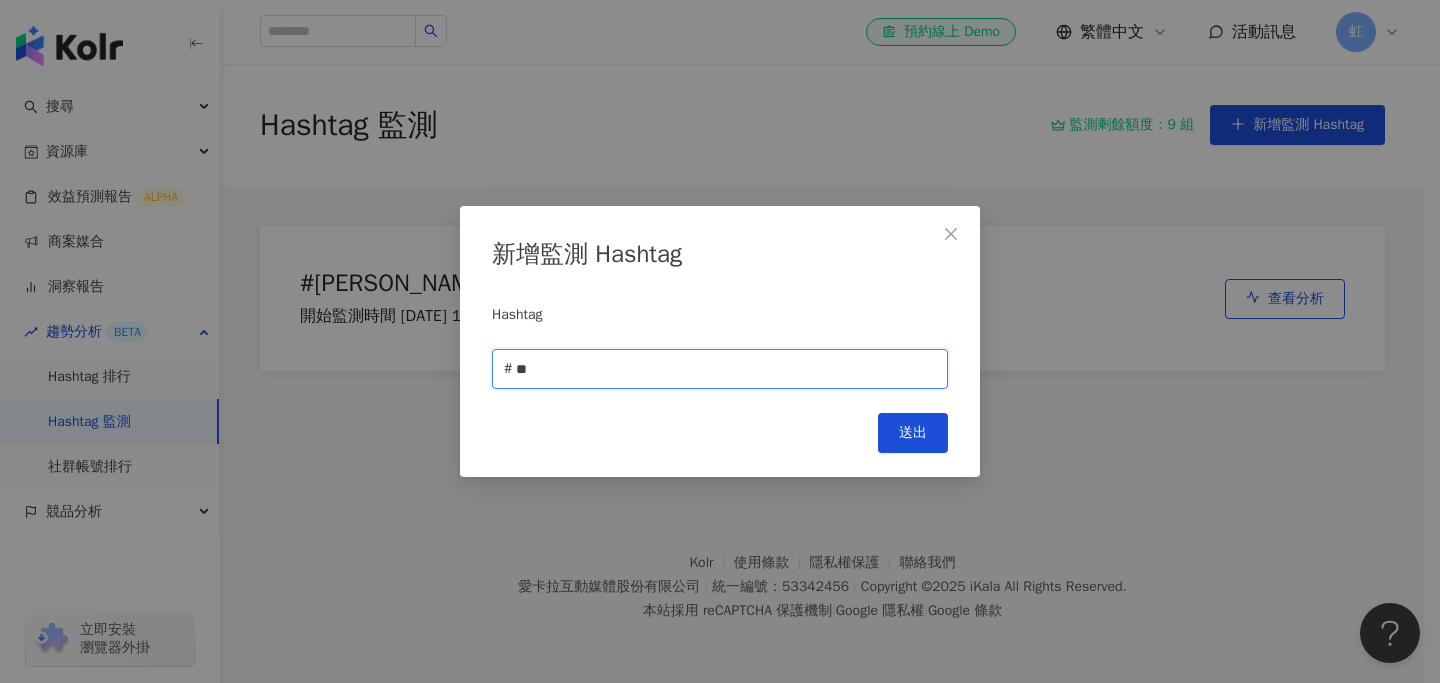 type on "*" 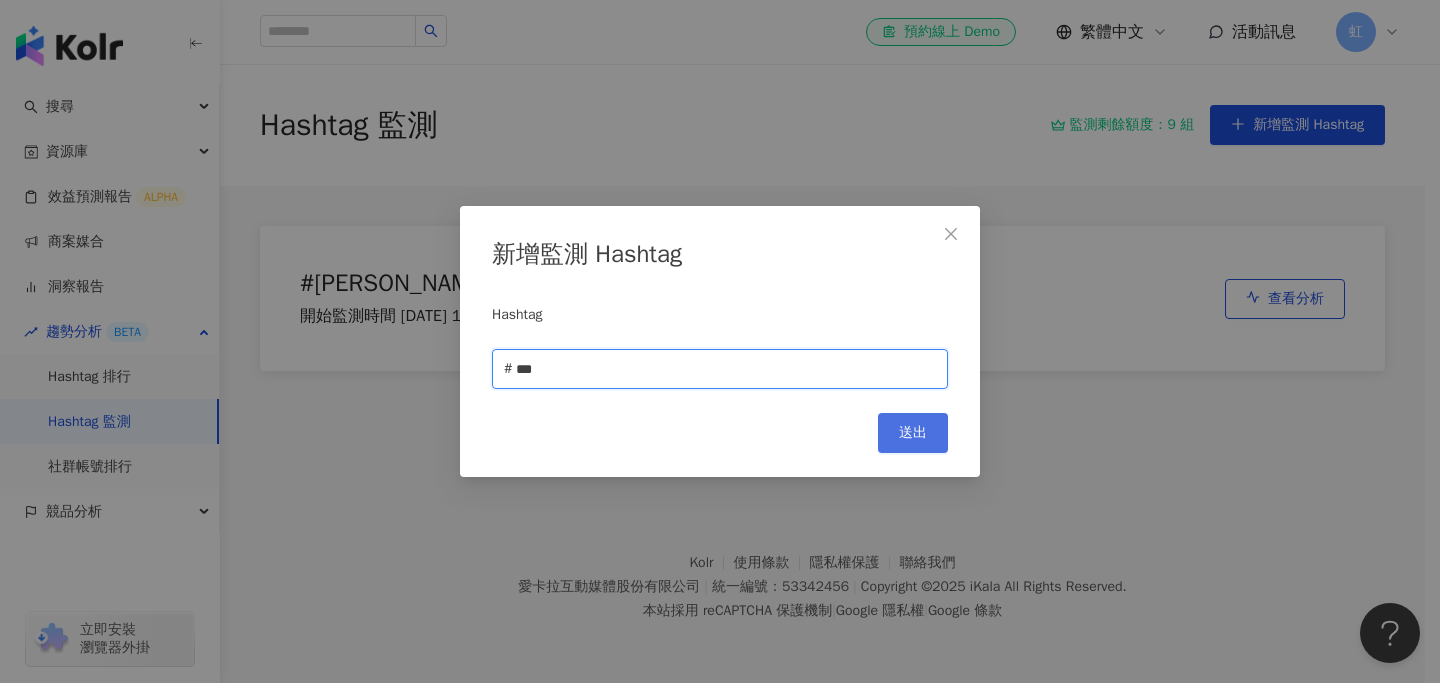 type on "***" 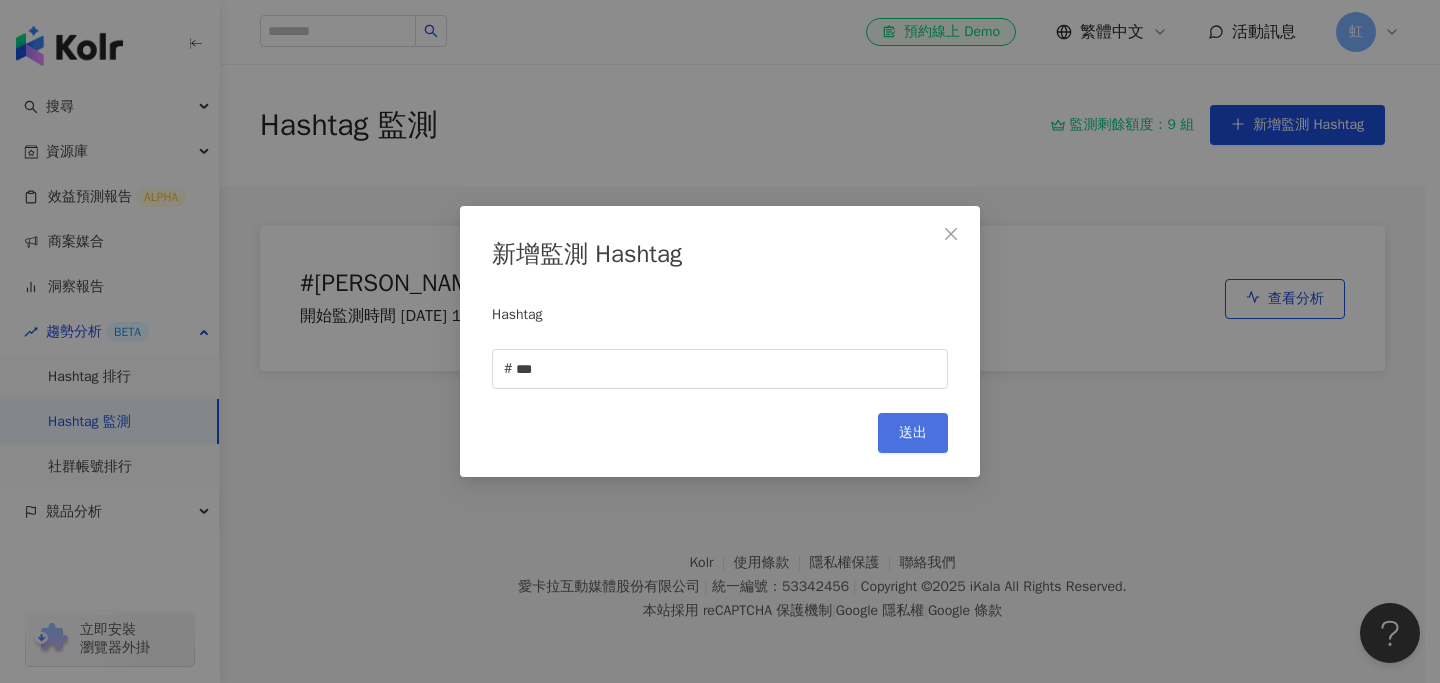 click on "送出" at bounding box center (913, 433) 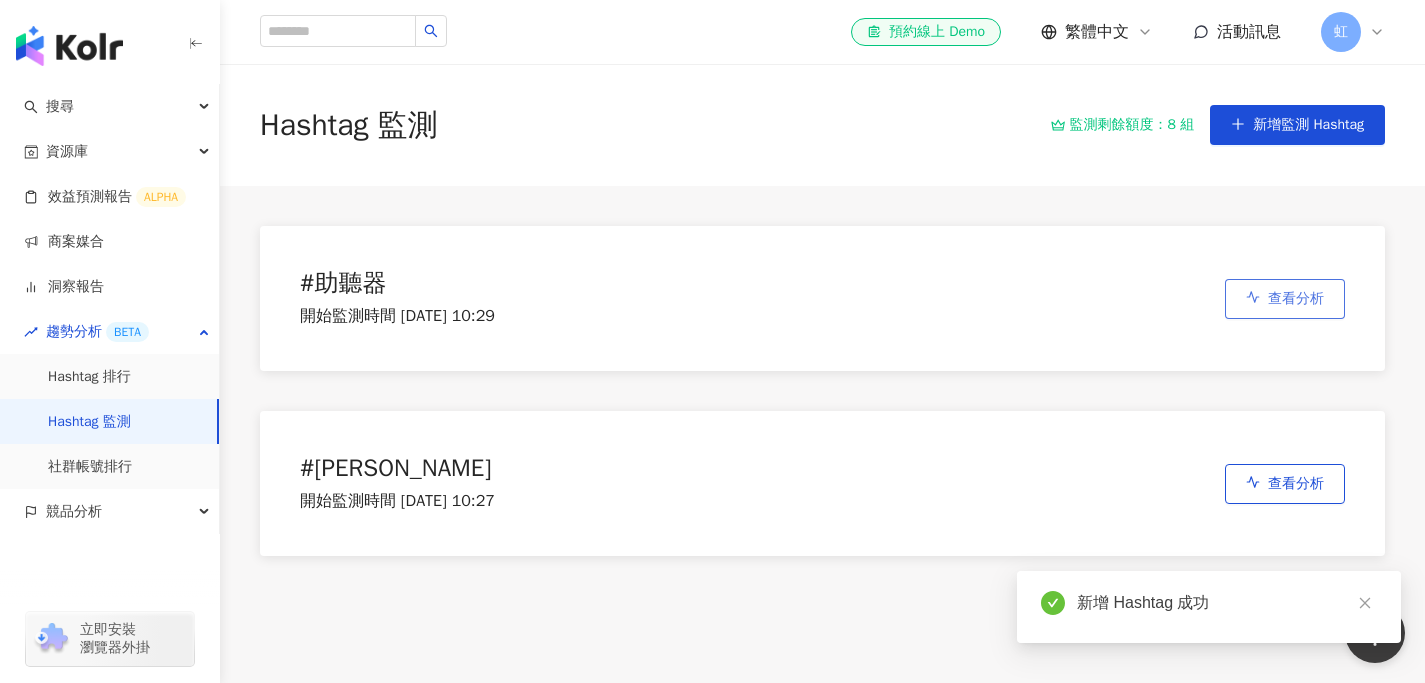 click on "查看分析" at bounding box center (1285, 299) 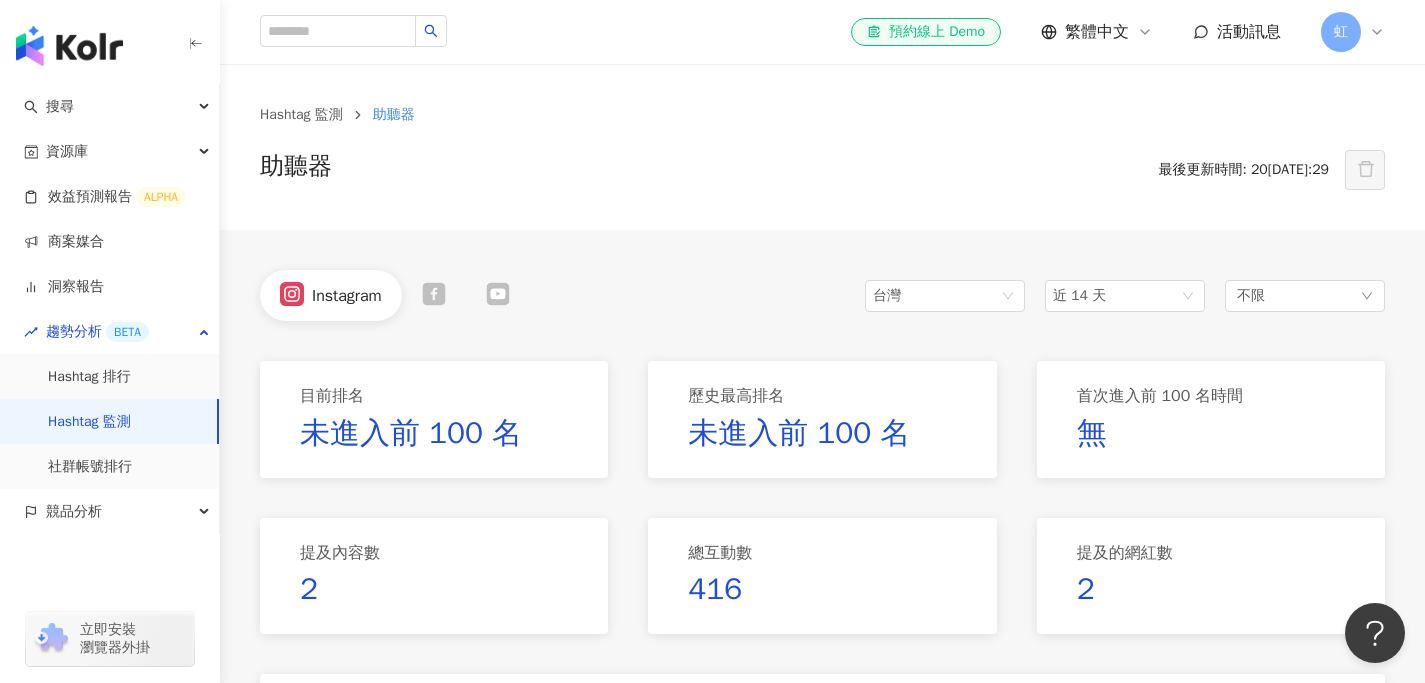 scroll, scrollTop: 148, scrollLeft: 0, axis: vertical 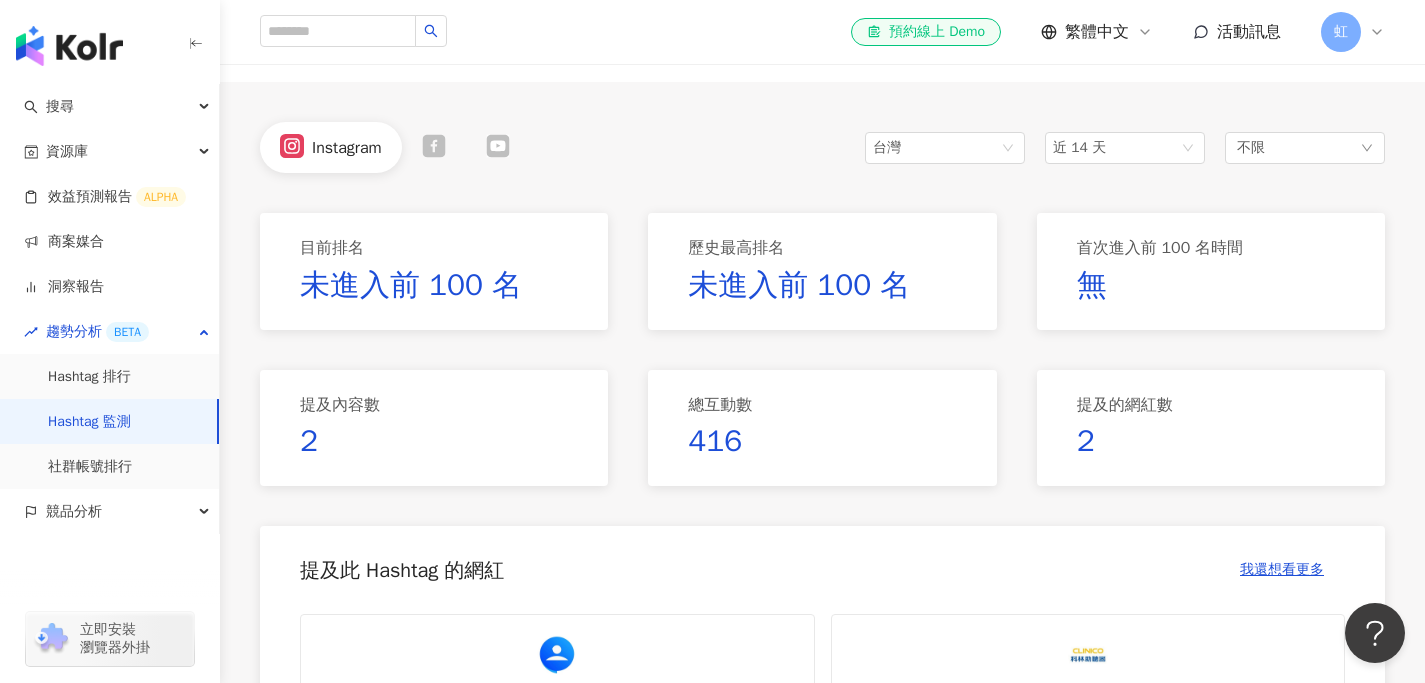 click 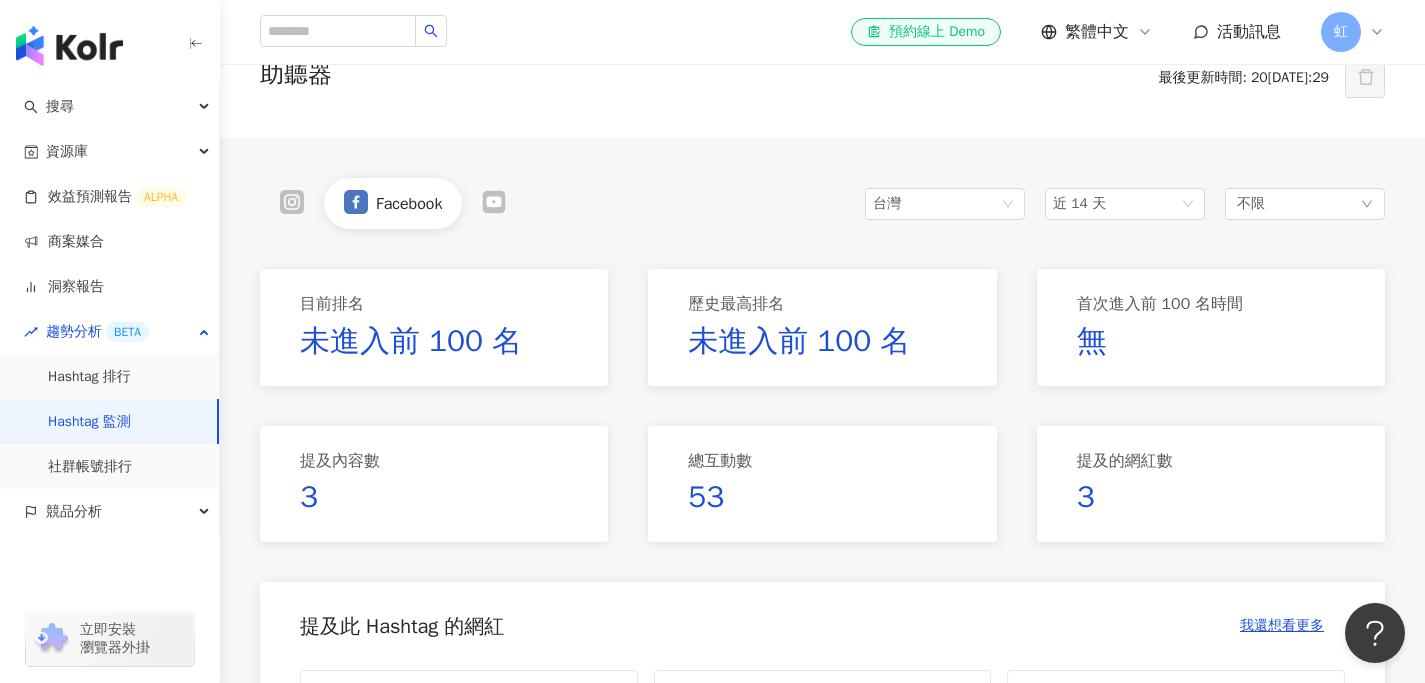 scroll, scrollTop: 148, scrollLeft: 0, axis: vertical 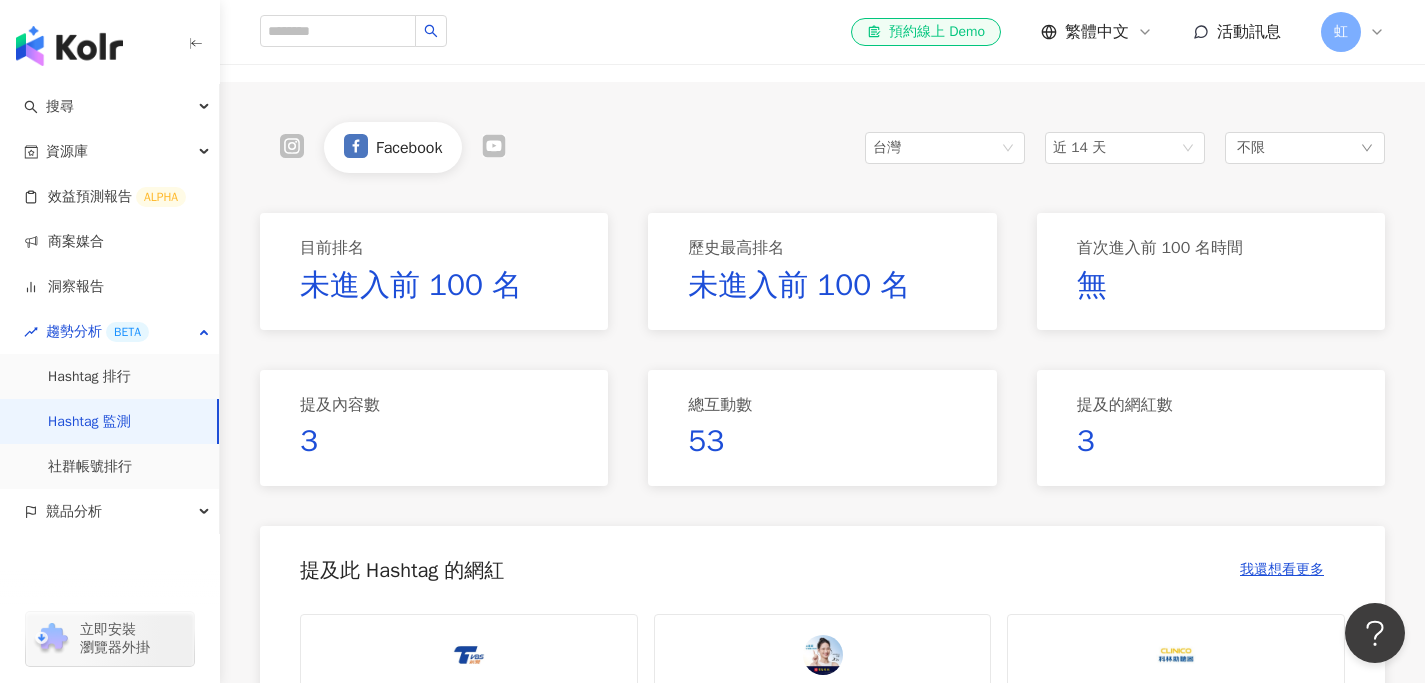 click on "台灣 近 14 天 不限" at bounding box center [1125, 147] 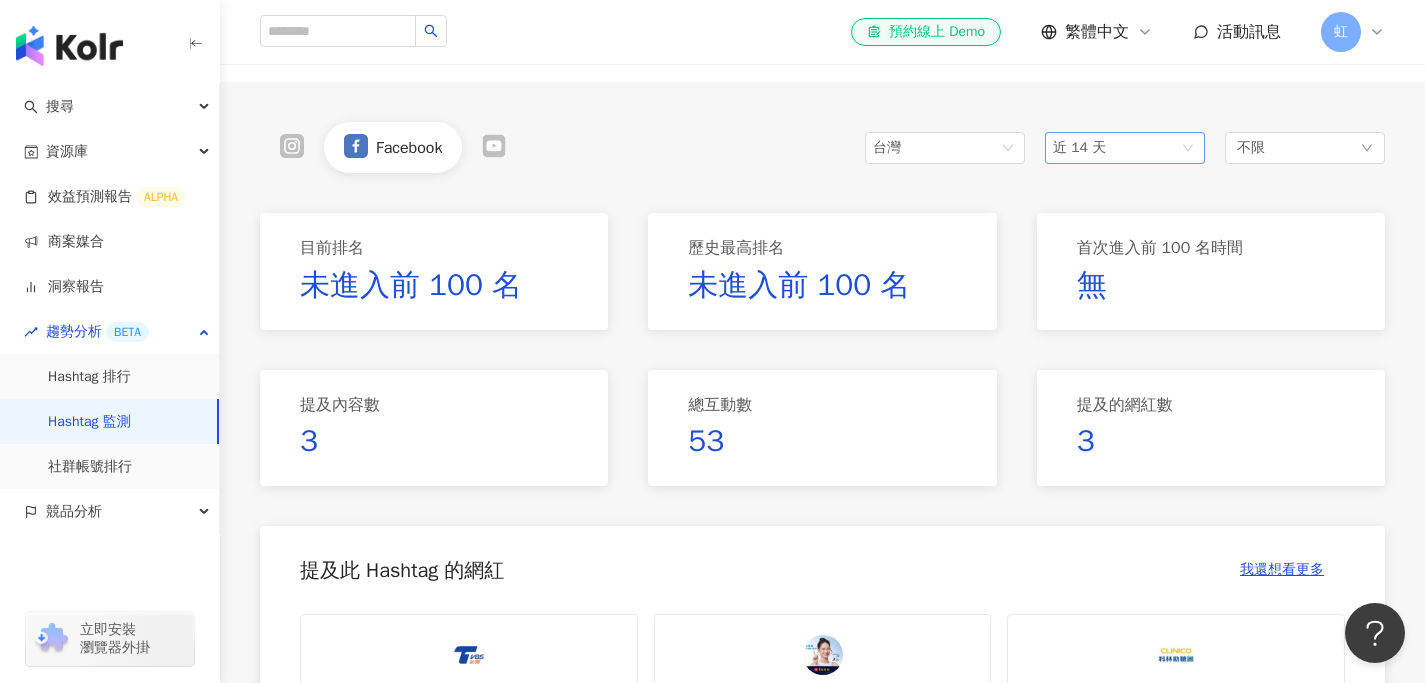 click on "近 14 天" at bounding box center [1079, 147] 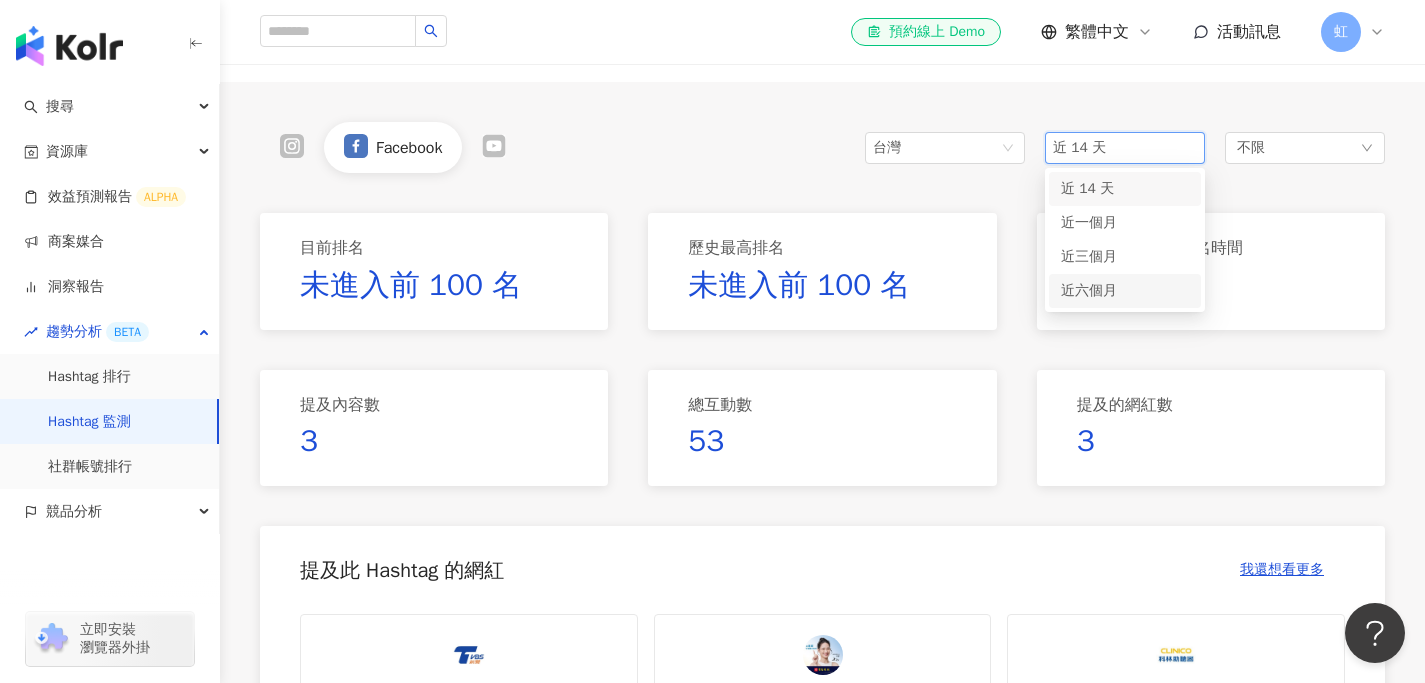 click on "近六個月" at bounding box center [1089, 290] 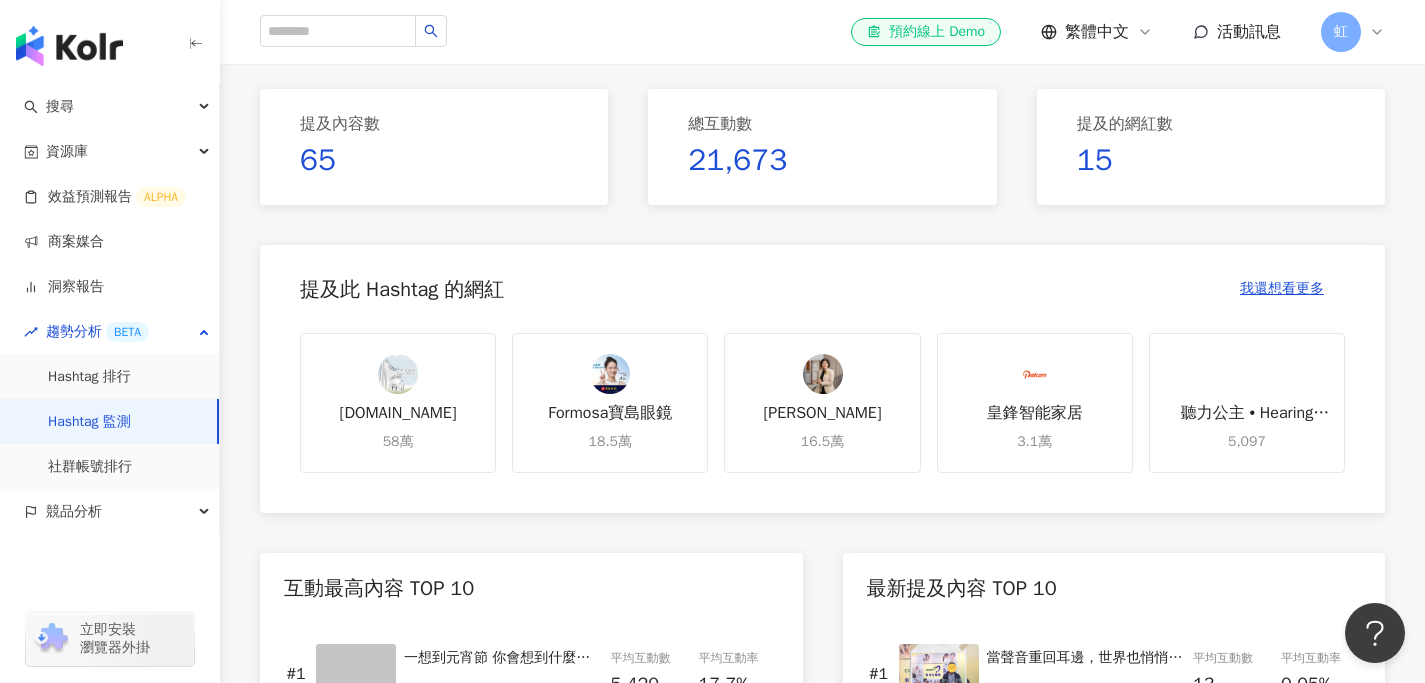 scroll, scrollTop: 453, scrollLeft: 0, axis: vertical 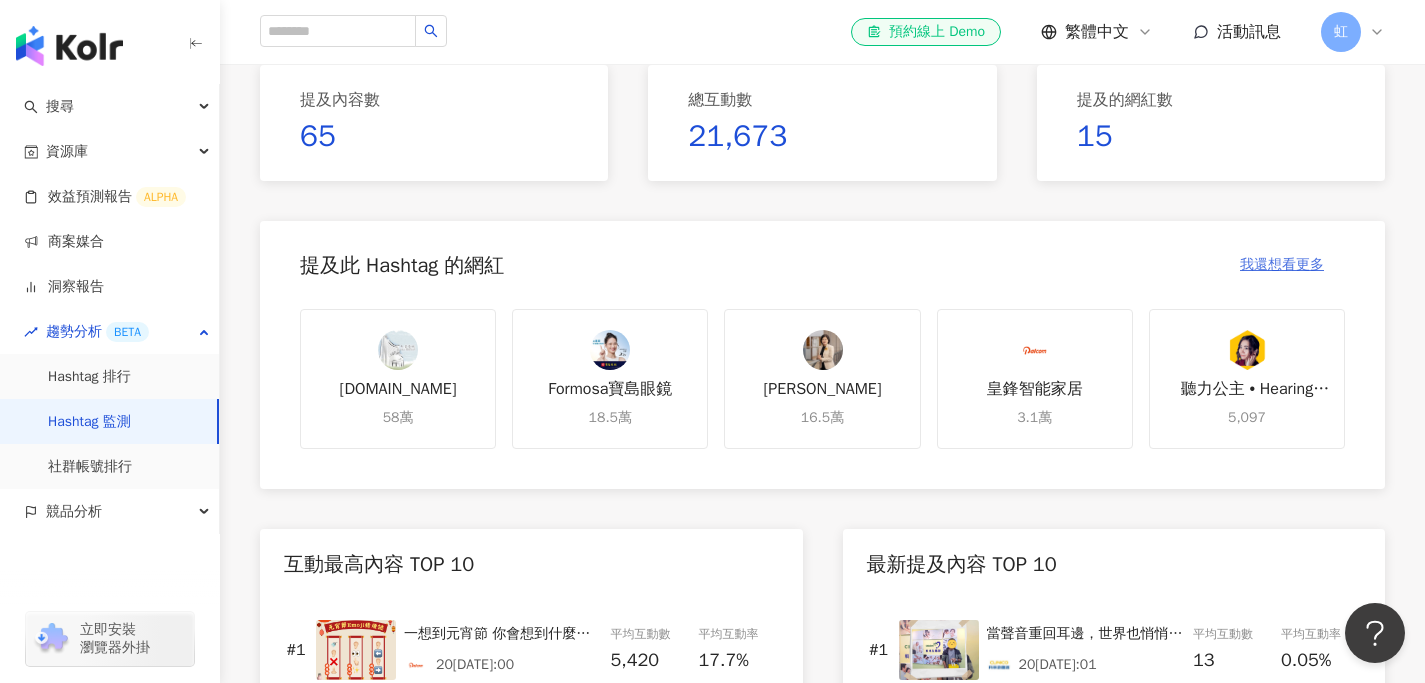 click on "我還想看更多" at bounding box center [1282, 265] 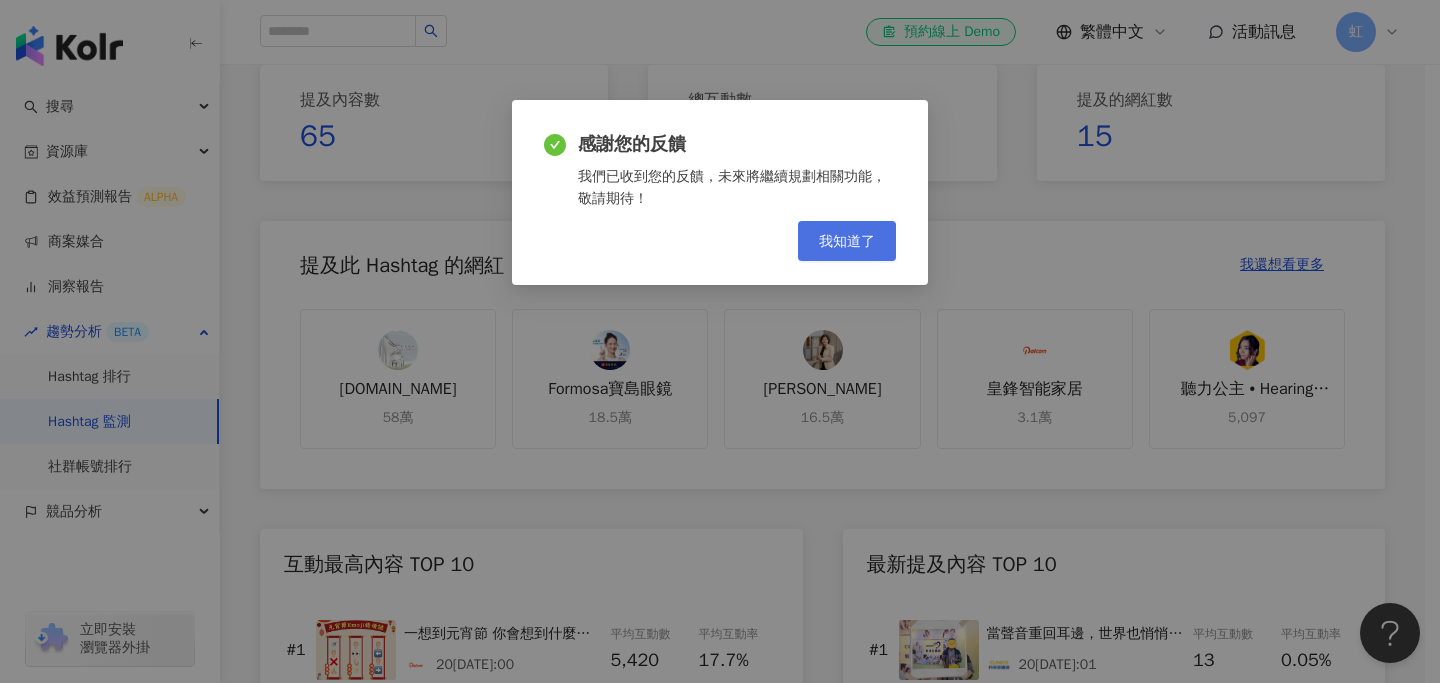 click on "我知道了" at bounding box center [847, 241] 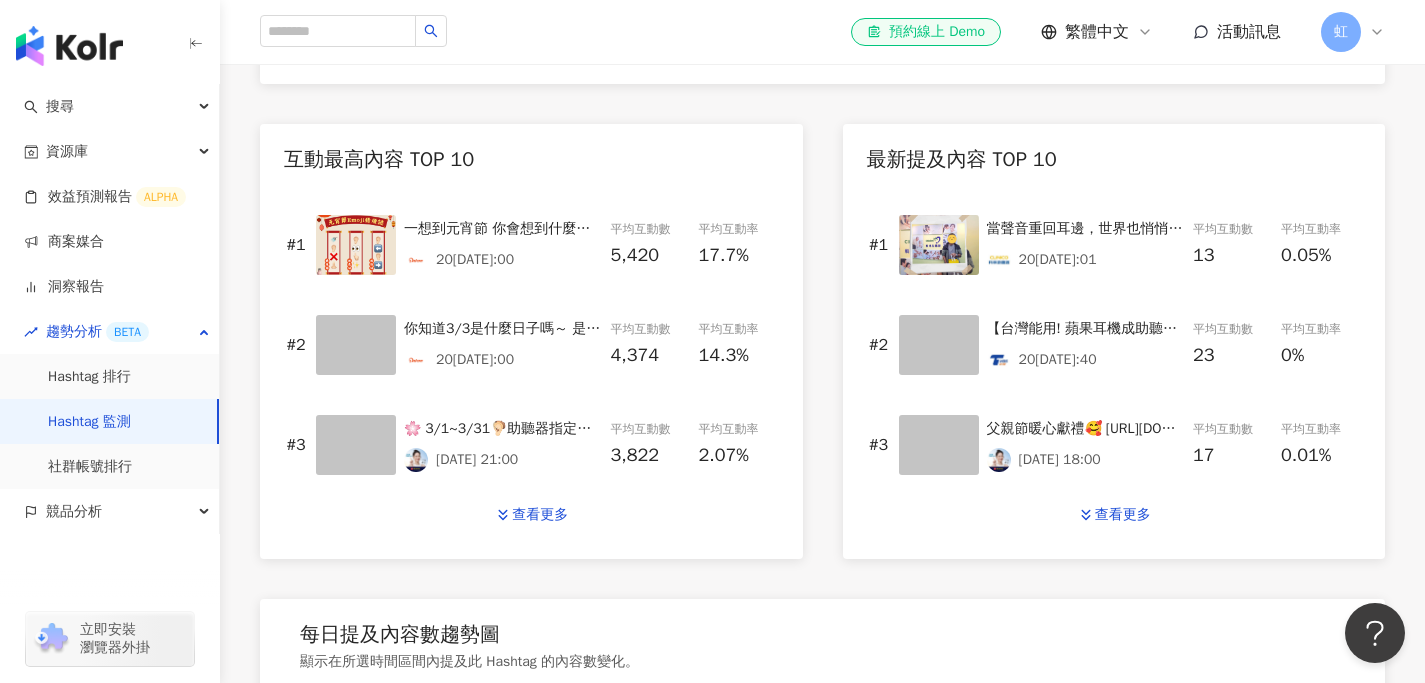 scroll, scrollTop: 861, scrollLeft: 0, axis: vertical 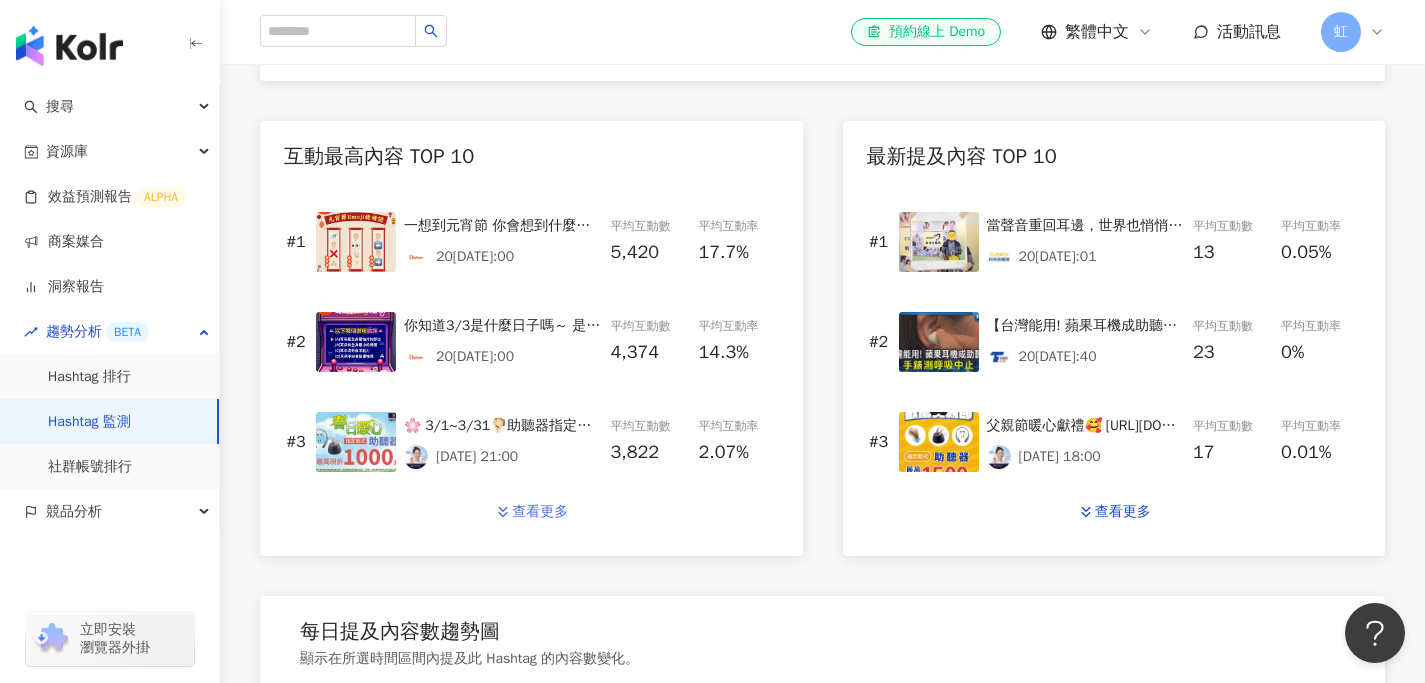 click on "查看更多" at bounding box center (540, 512) 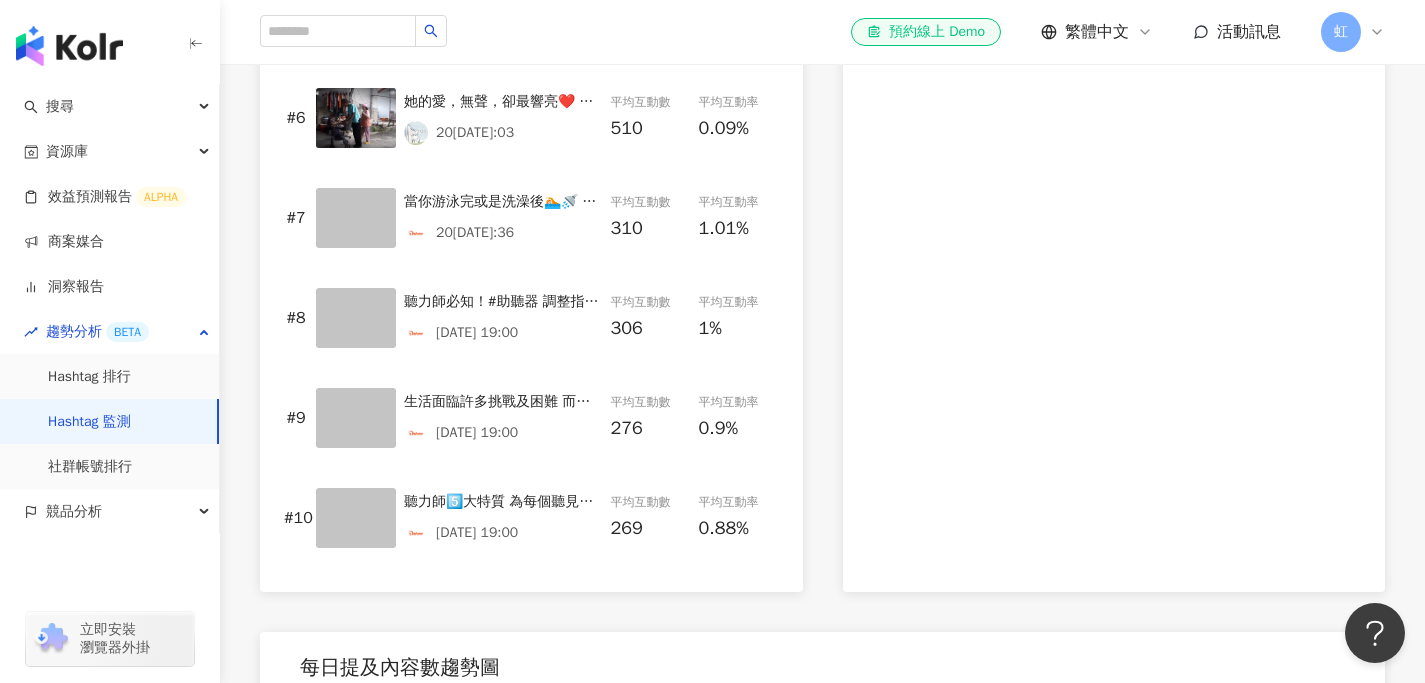 scroll, scrollTop: 1115, scrollLeft: 0, axis: vertical 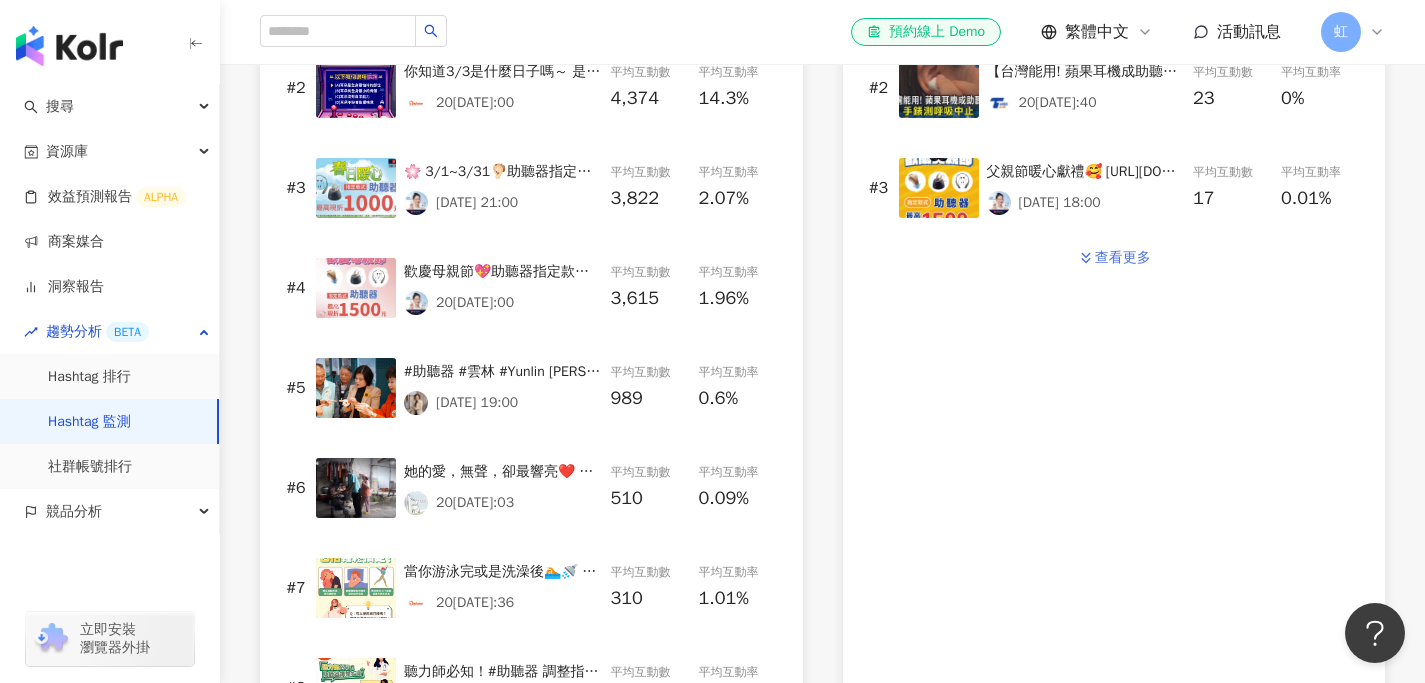 click on "查看更多" at bounding box center (1123, 258) 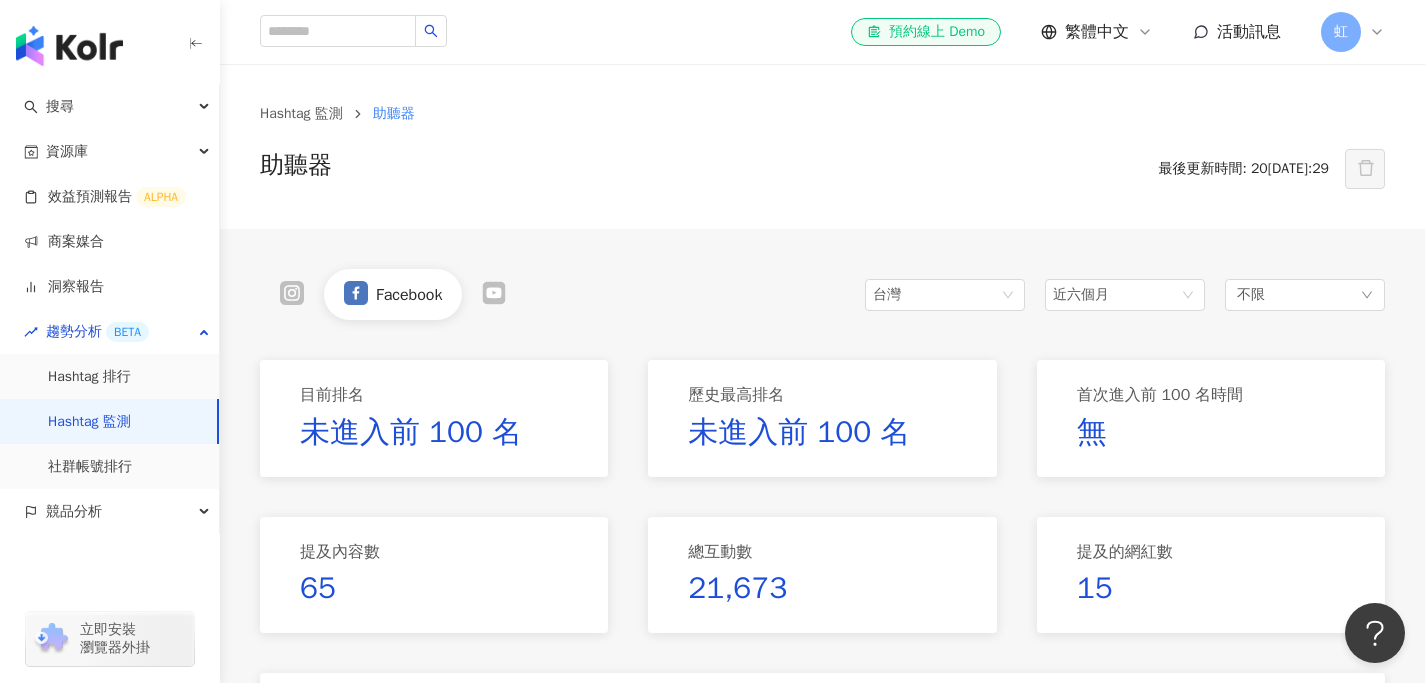 scroll, scrollTop: 0, scrollLeft: 0, axis: both 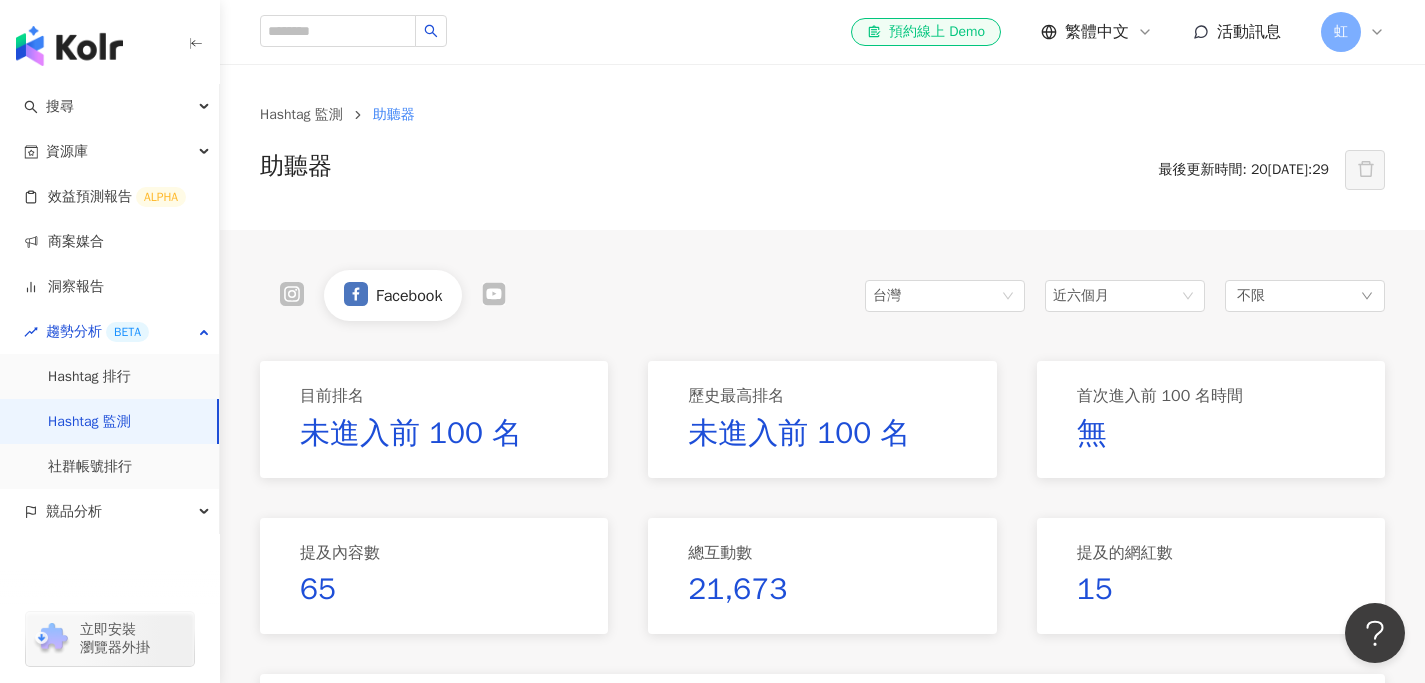 click 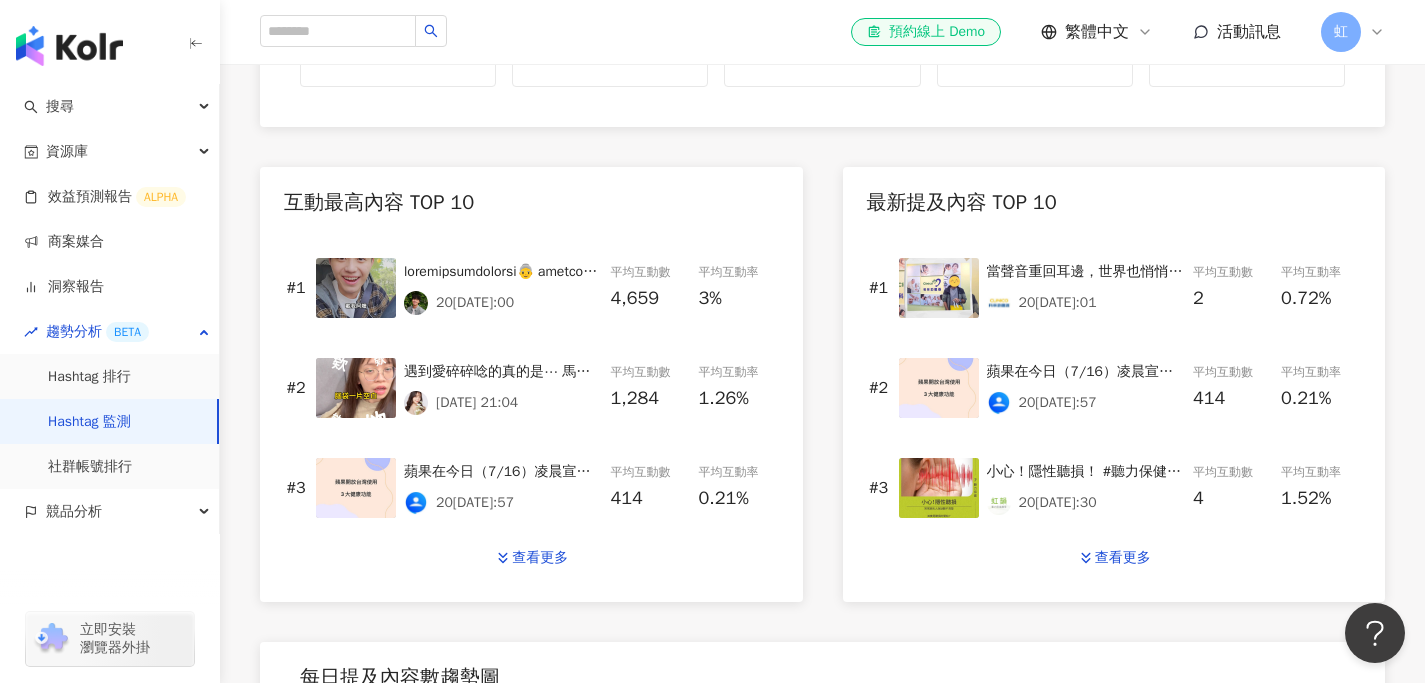scroll, scrollTop: 814, scrollLeft: 0, axis: vertical 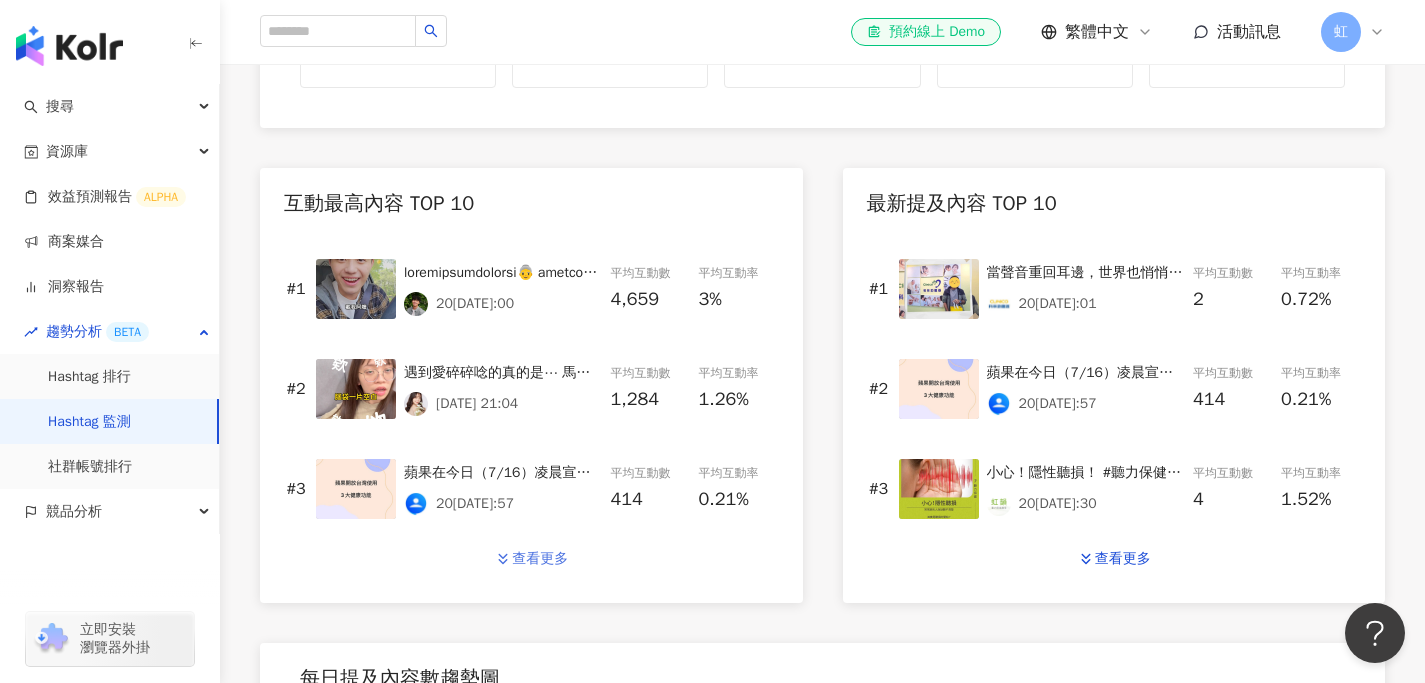 click on "查看更多" at bounding box center [540, 559] 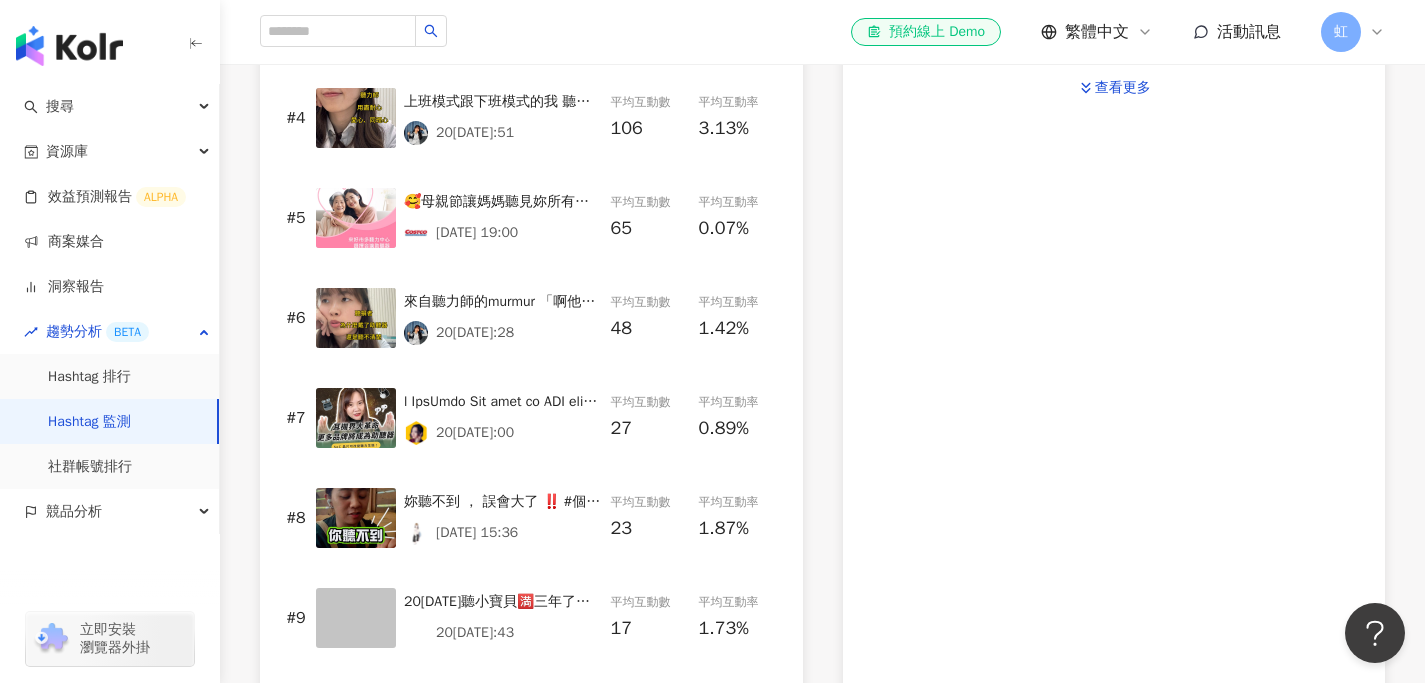 scroll, scrollTop: 1184, scrollLeft: 0, axis: vertical 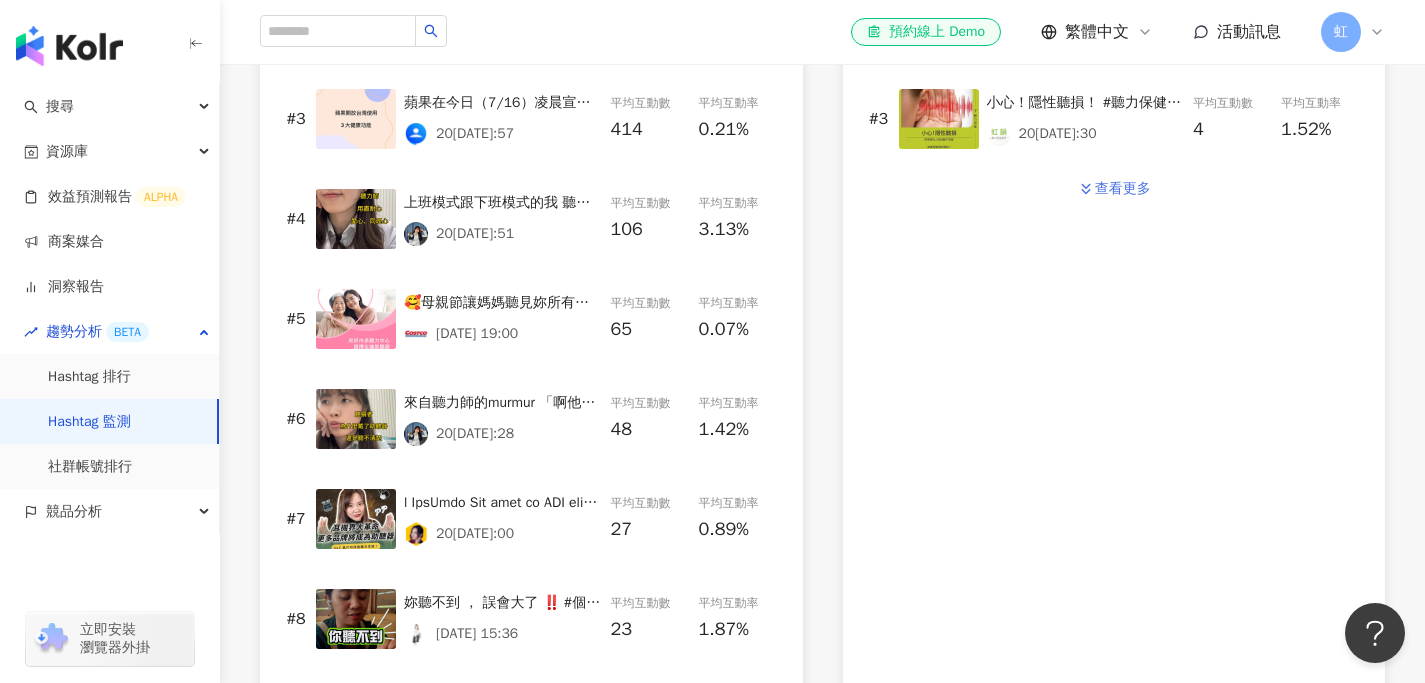 click on "查看更多" at bounding box center [1123, 189] 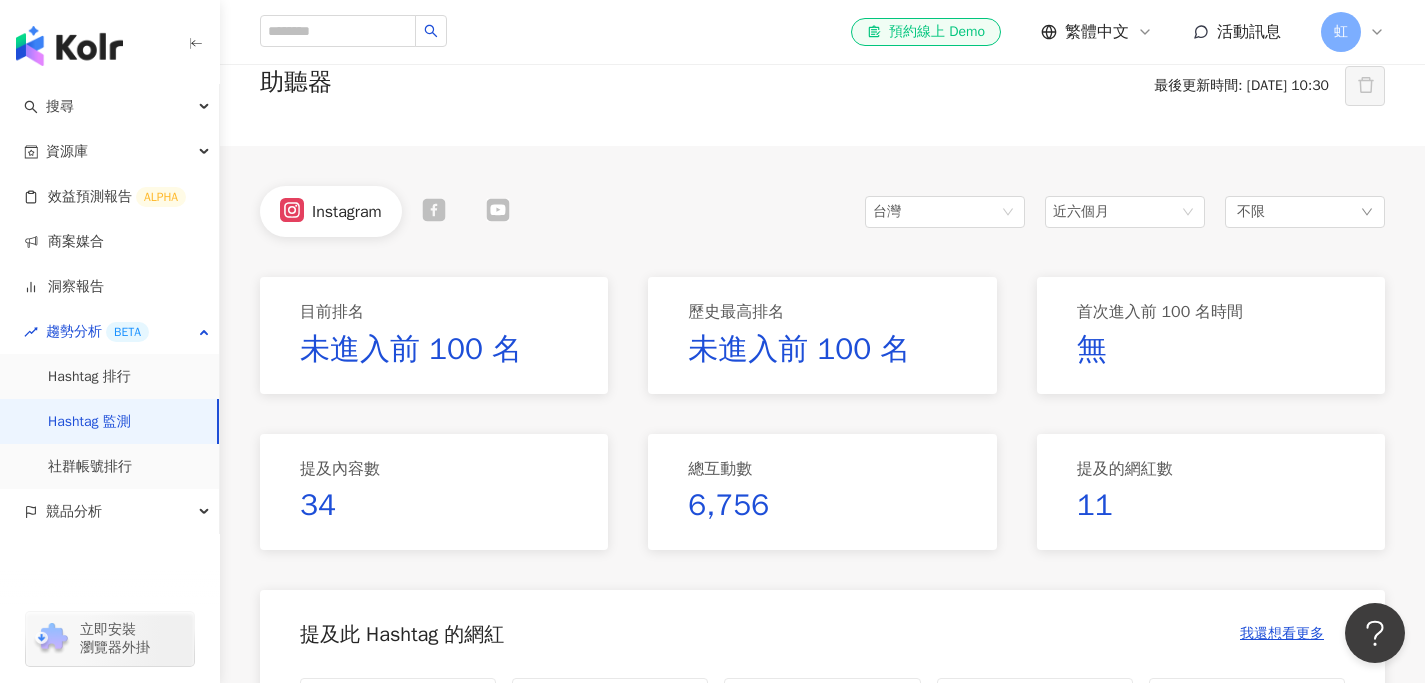 scroll, scrollTop: 73, scrollLeft: 0, axis: vertical 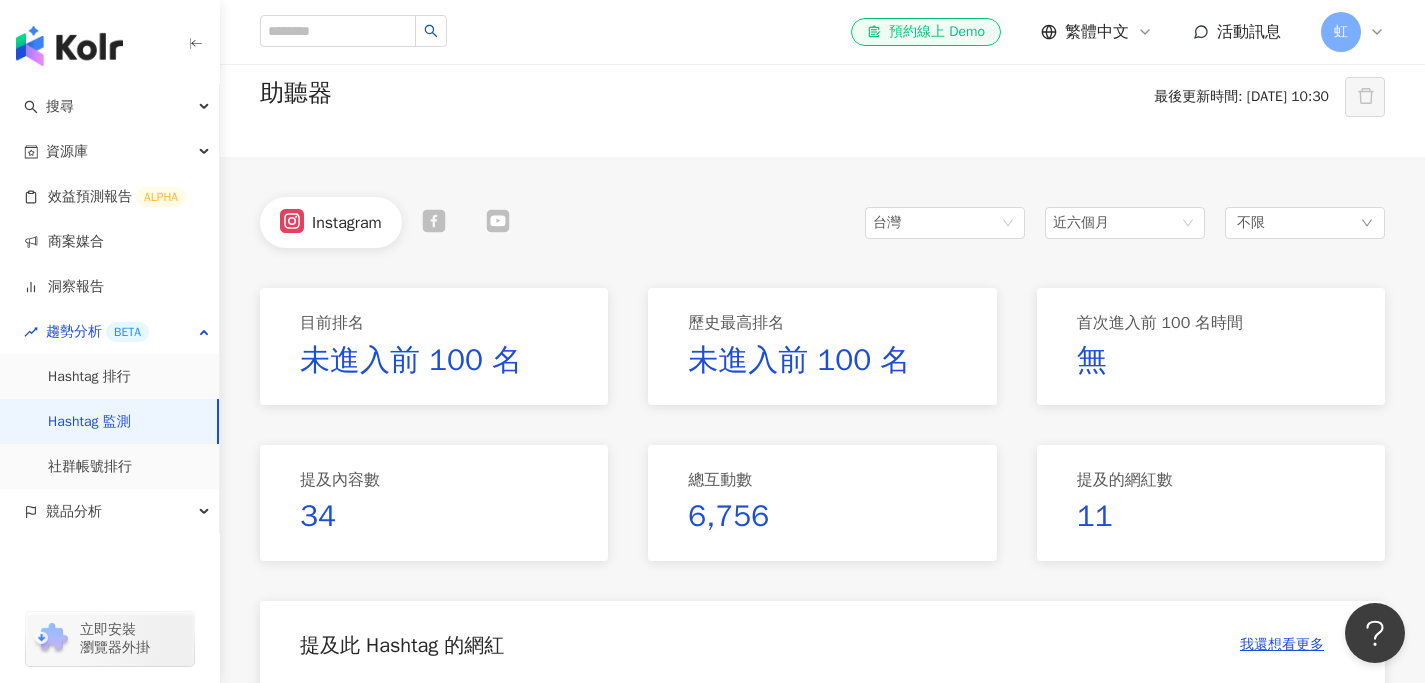 click 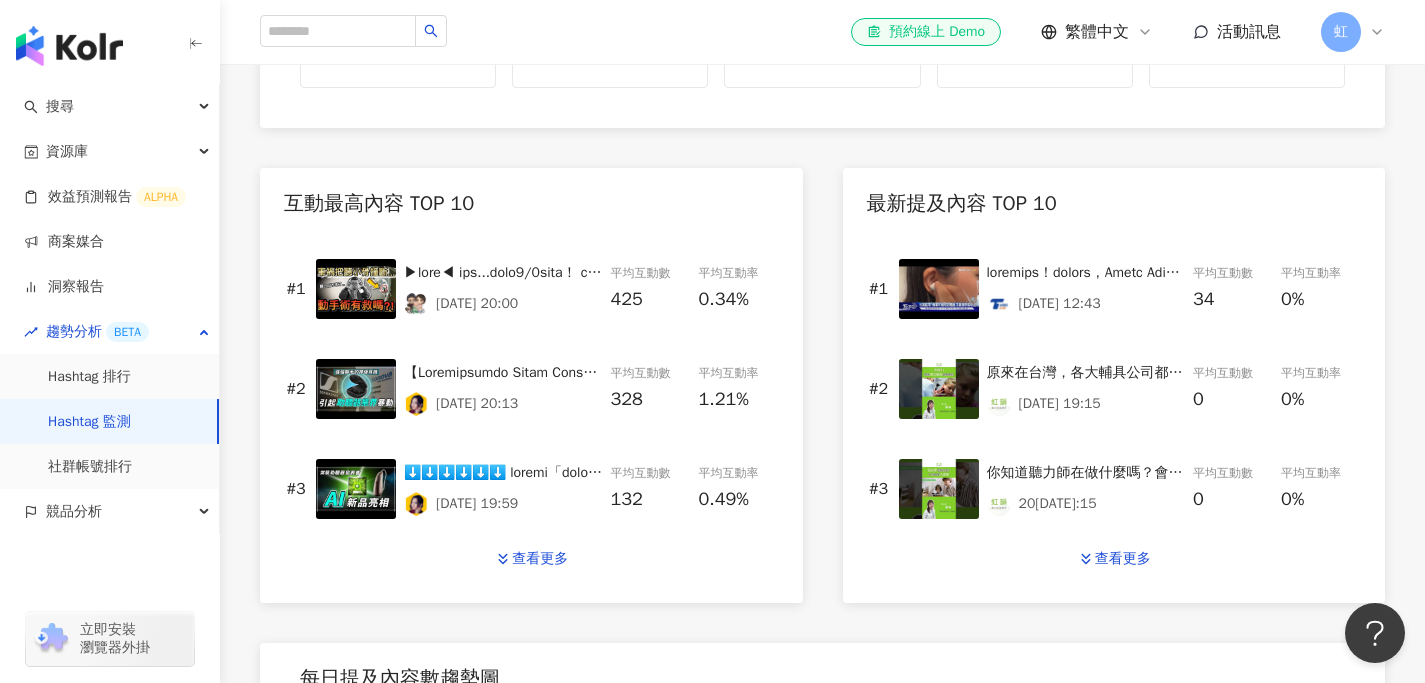 scroll, scrollTop: 822, scrollLeft: 0, axis: vertical 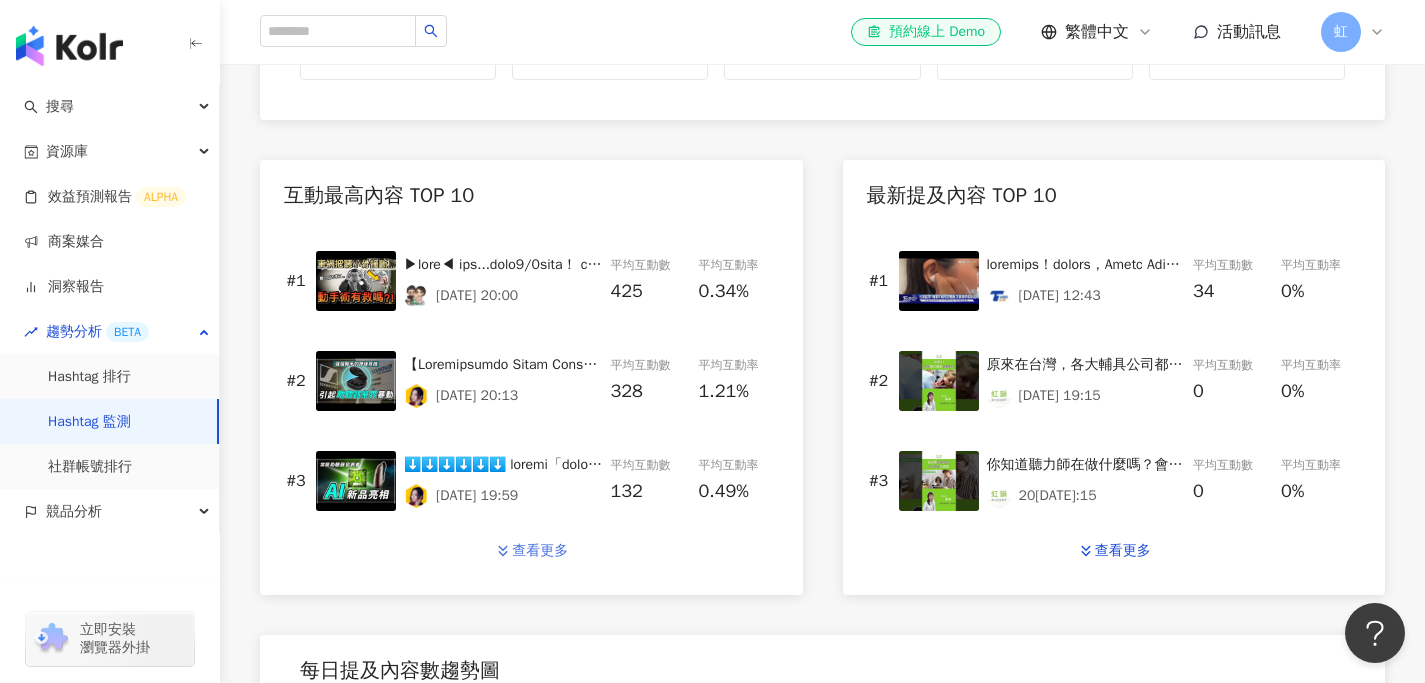 click on "查看更多" at bounding box center [540, 551] 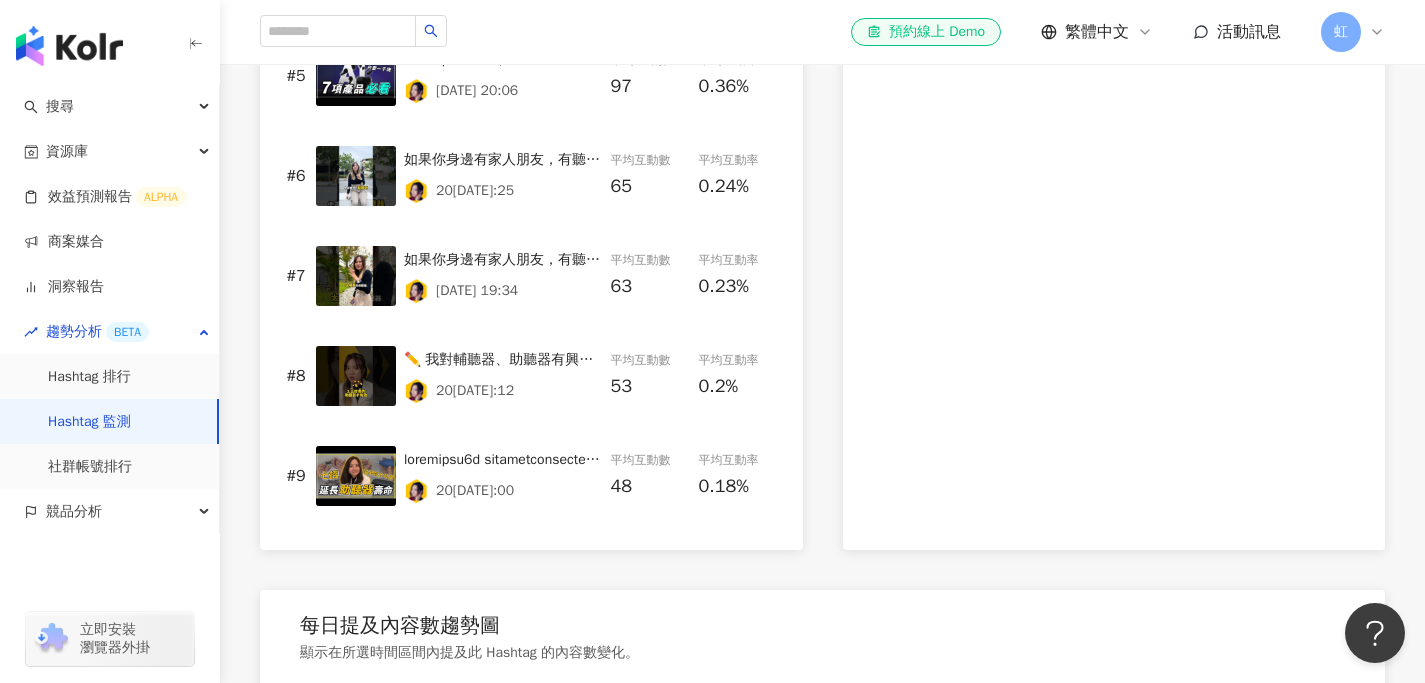 scroll, scrollTop: 1151, scrollLeft: 0, axis: vertical 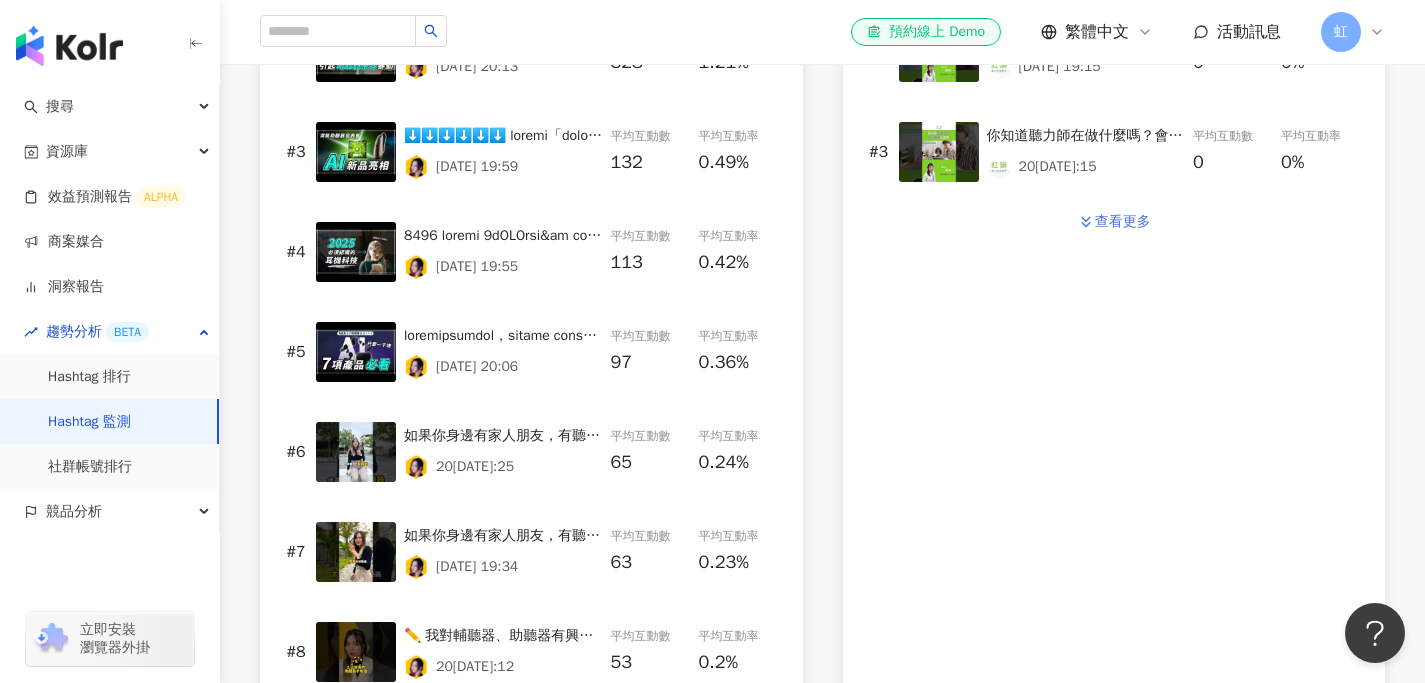 click on "查看更多" at bounding box center [1123, 222] 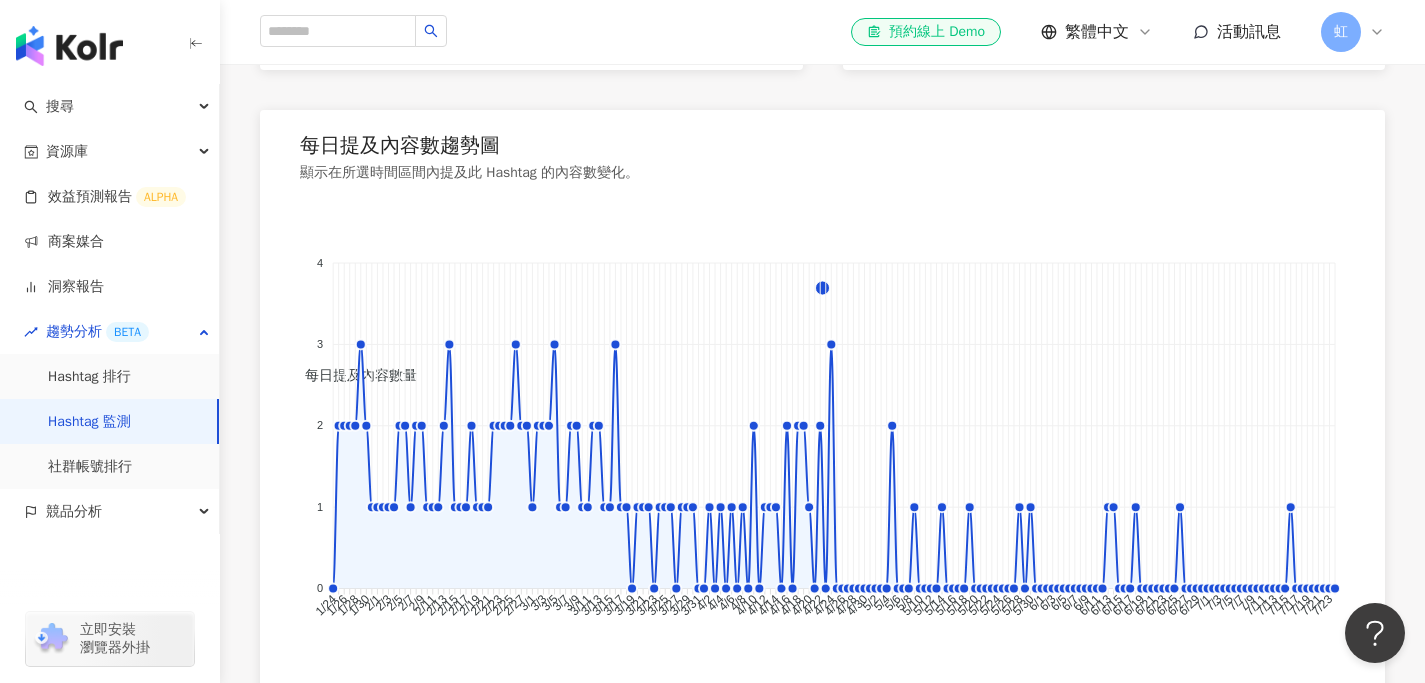 scroll, scrollTop: 2139, scrollLeft: 0, axis: vertical 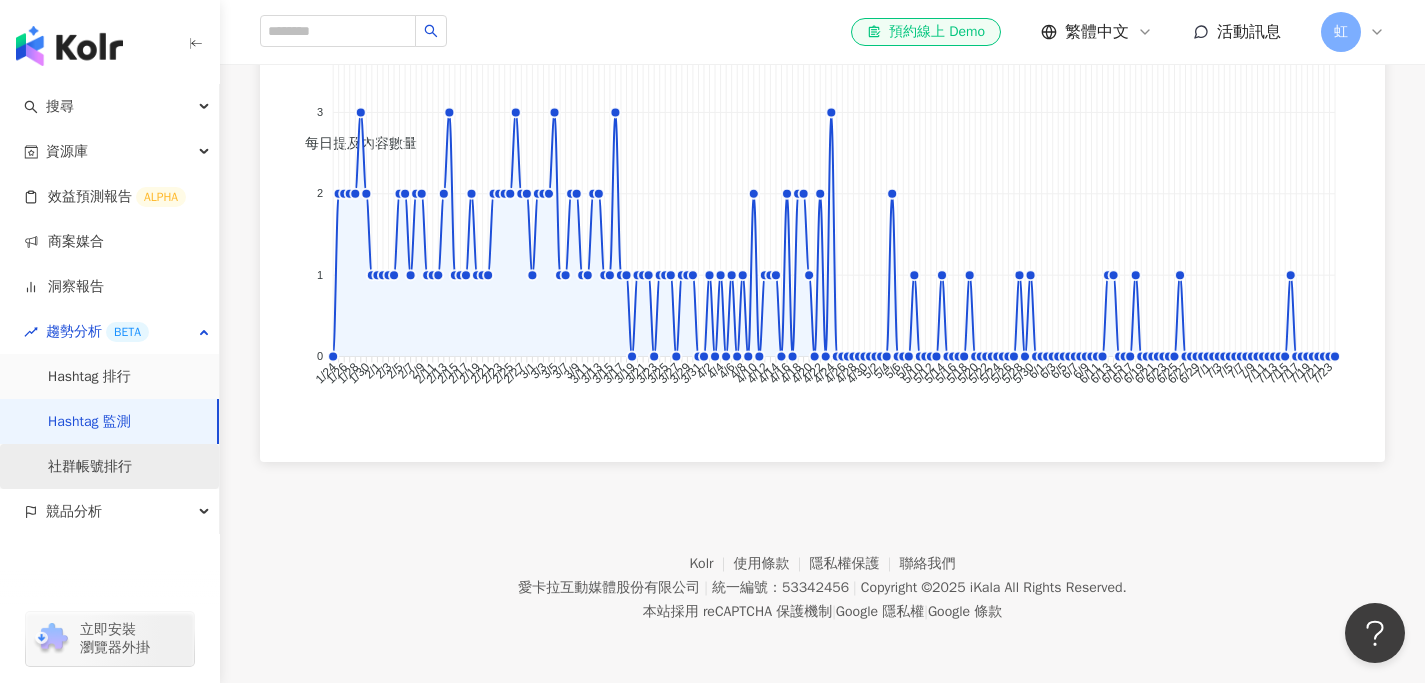 click on "社群帳號排行" at bounding box center [90, 467] 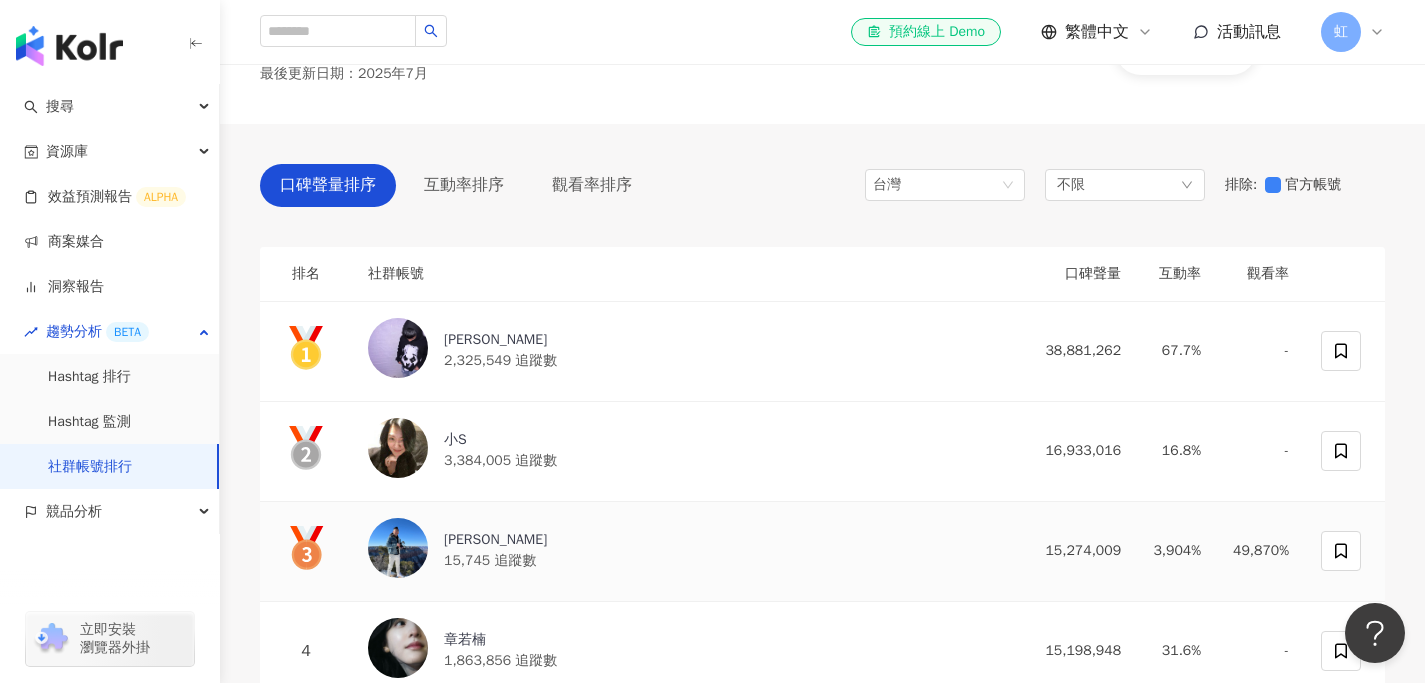 scroll, scrollTop: 94, scrollLeft: 0, axis: vertical 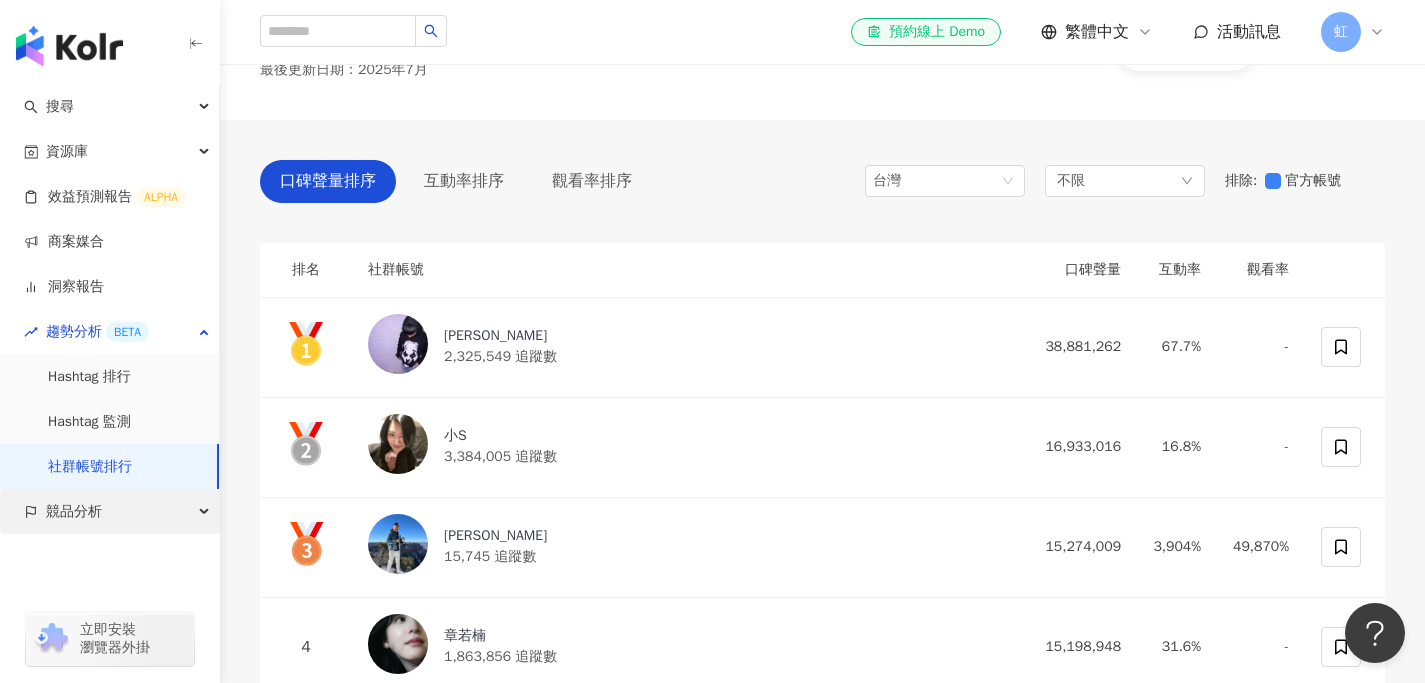 click on "競品分析" at bounding box center (109, 511) 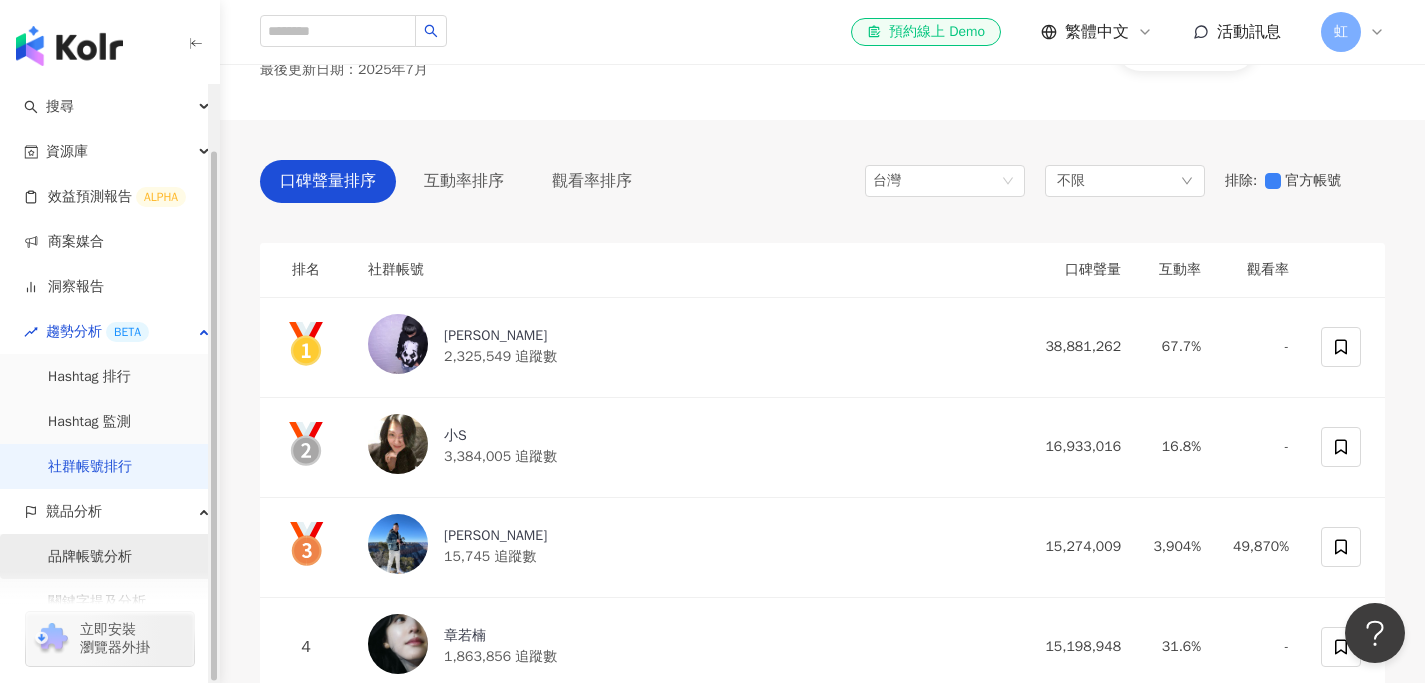 scroll, scrollTop: 73, scrollLeft: 0, axis: vertical 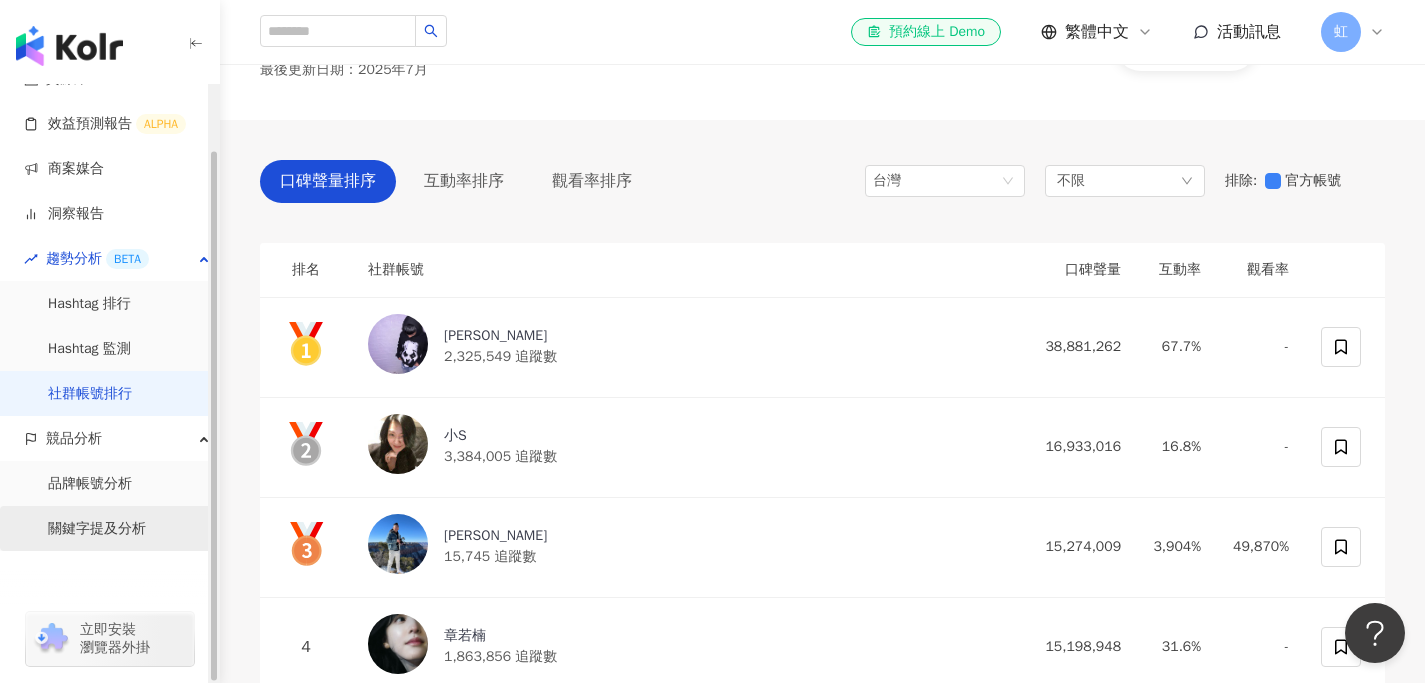 click on "關鍵字提及分析" at bounding box center (97, 529) 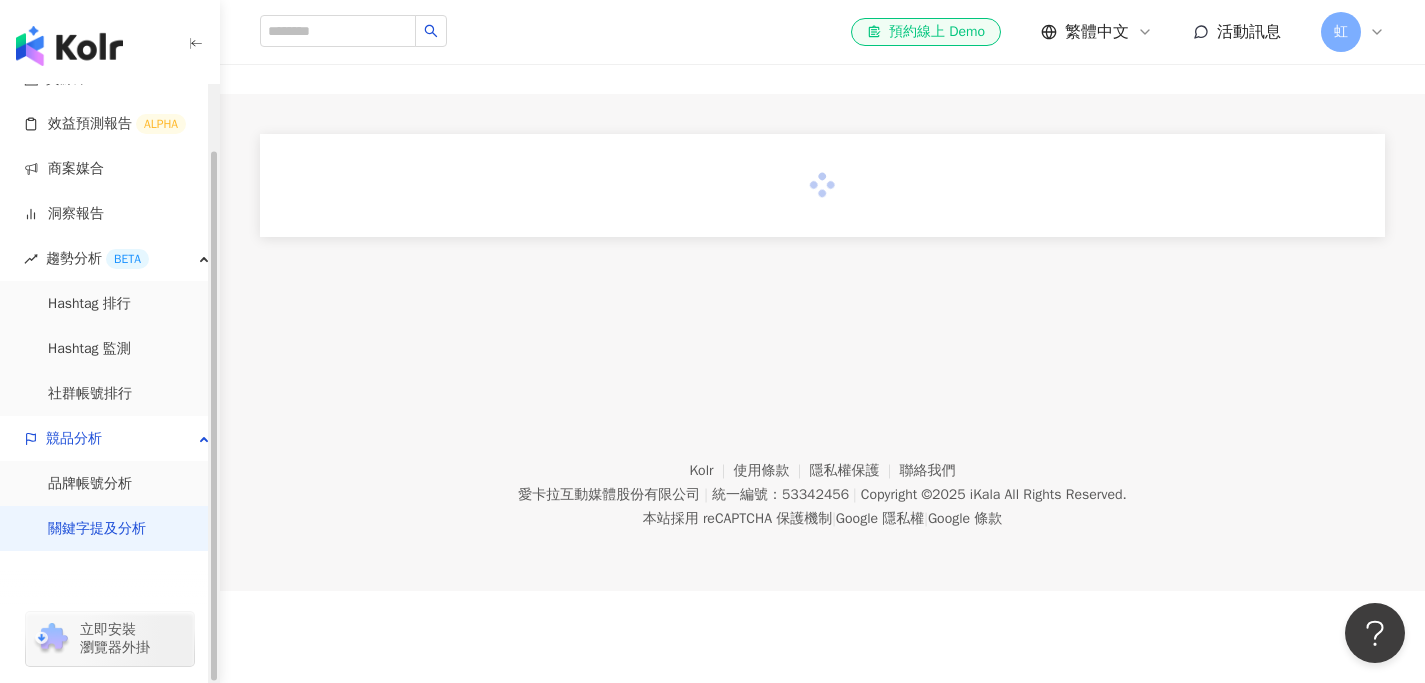 scroll, scrollTop: 0, scrollLeft: 0, axis: both 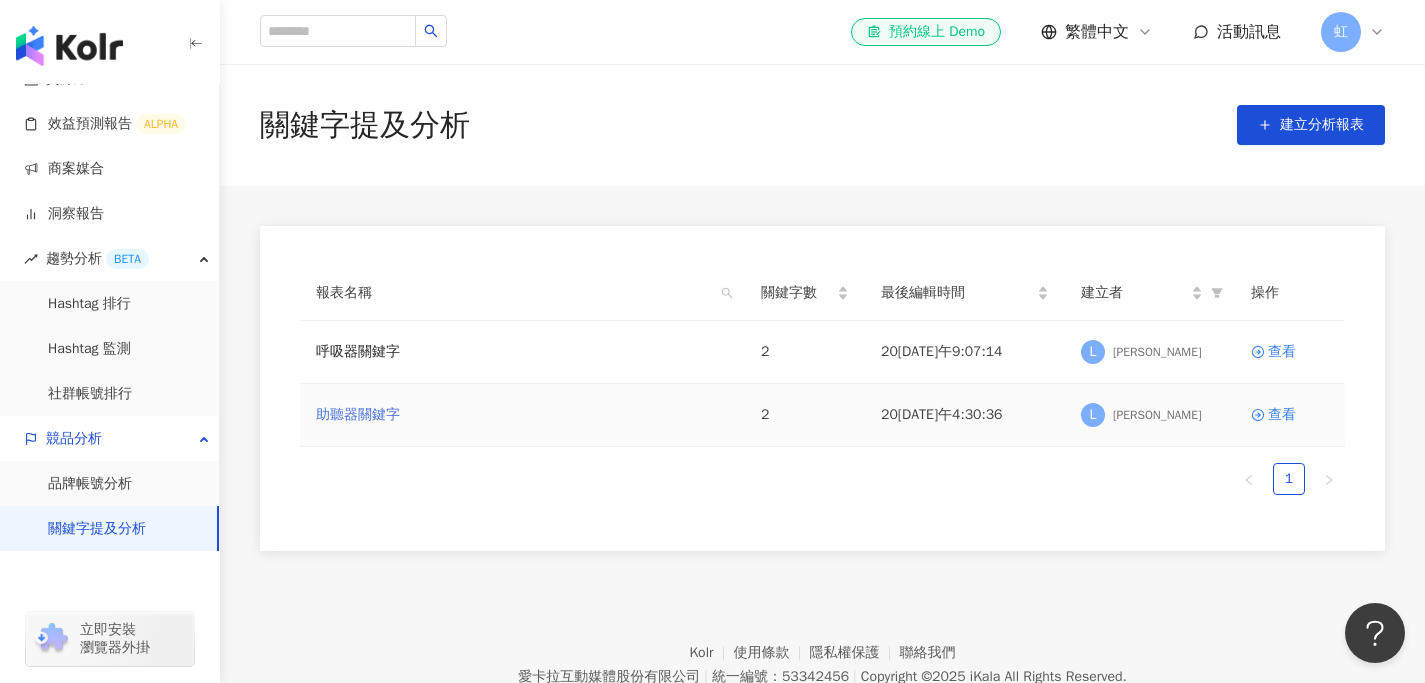 click on "助聽器關鍵字" at bounding box center (358, 415) 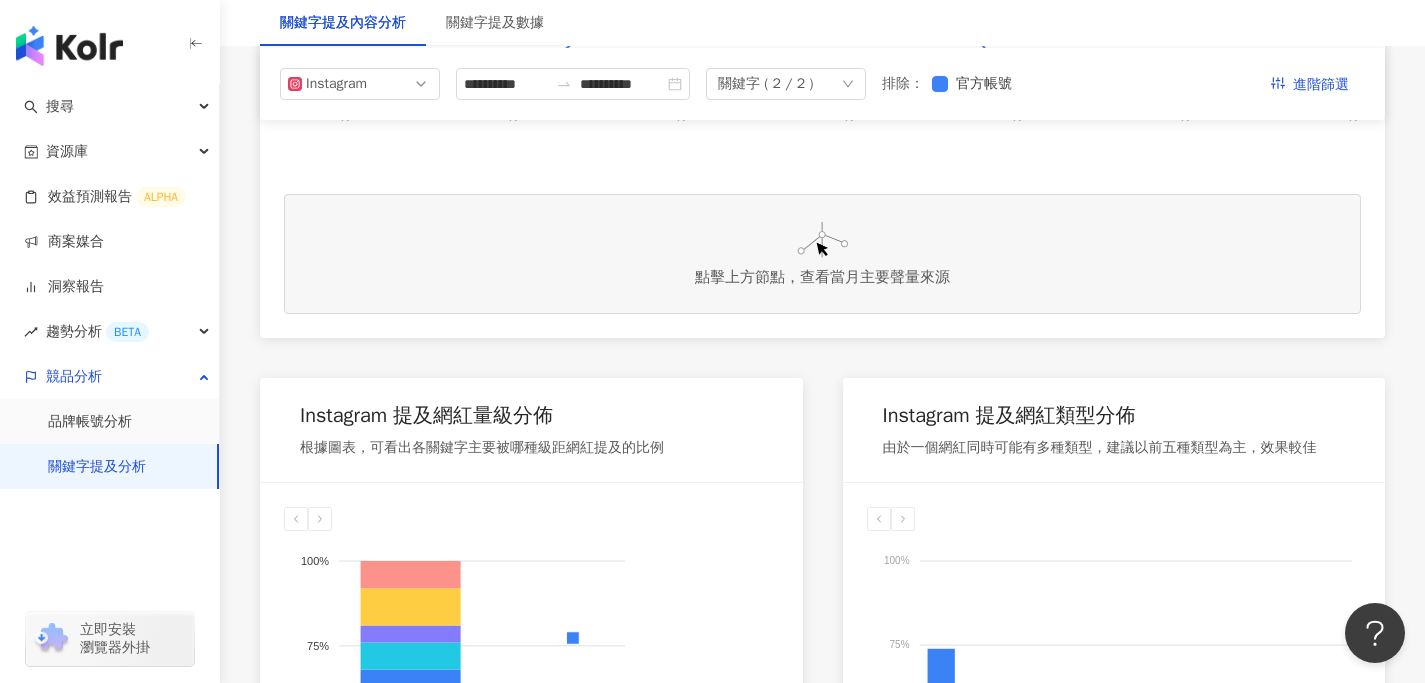 scroll, scrollTop: 0, scrollLeft: 0, axis: both 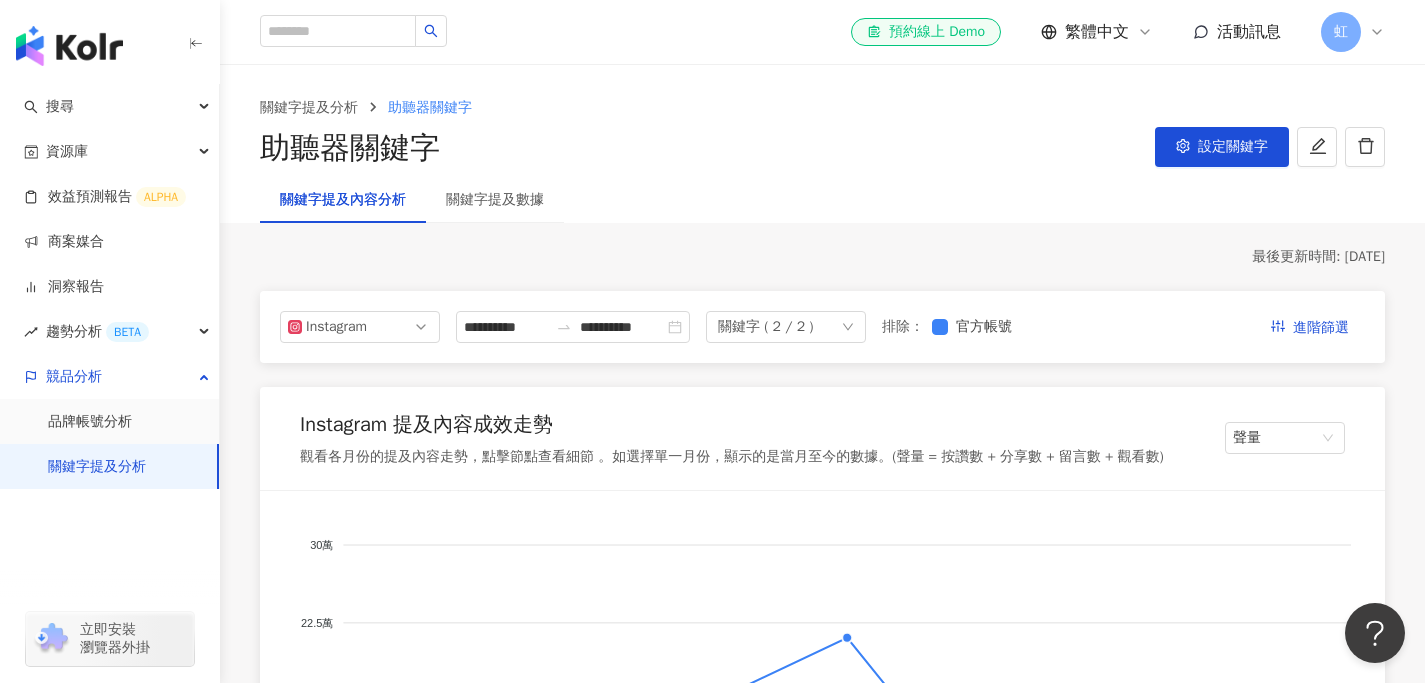 click on "關鍵字提及數據" at bounding box center [495, 200] 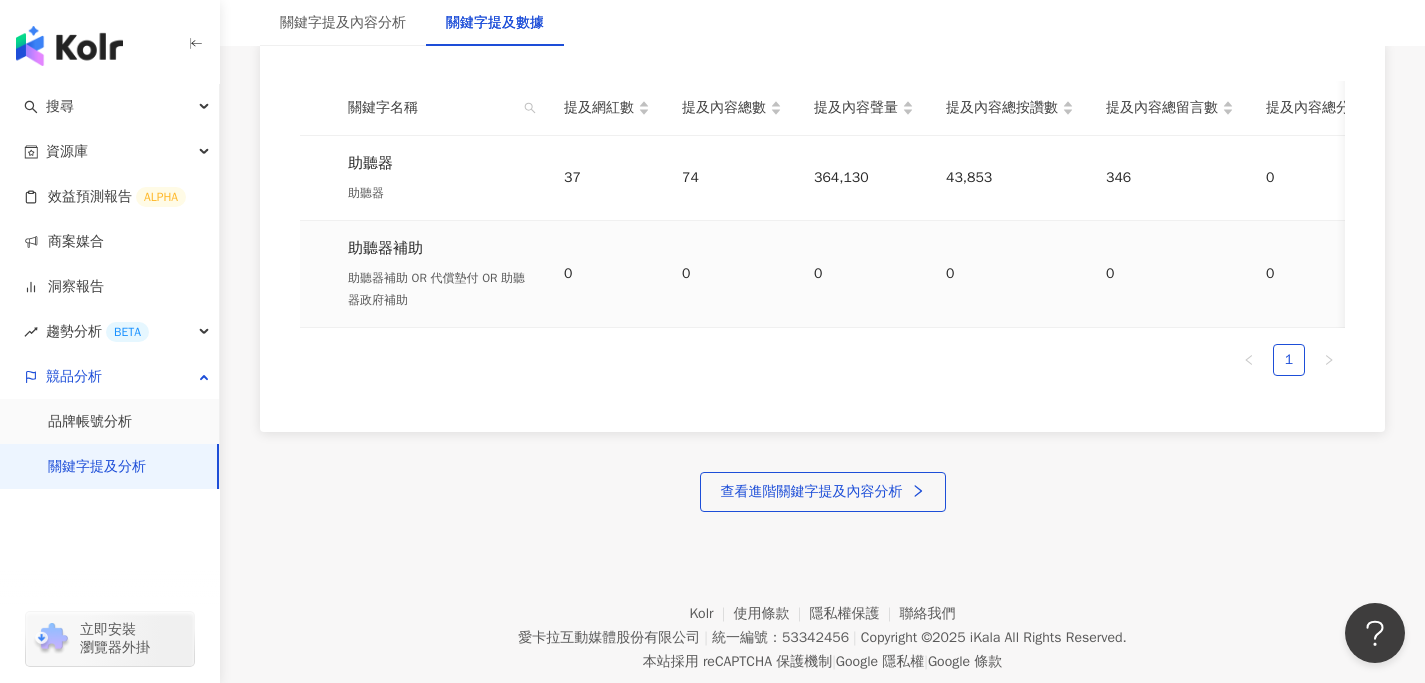 scroll, scrollTop: 1000, scrollLeft: 0, axis: vertical 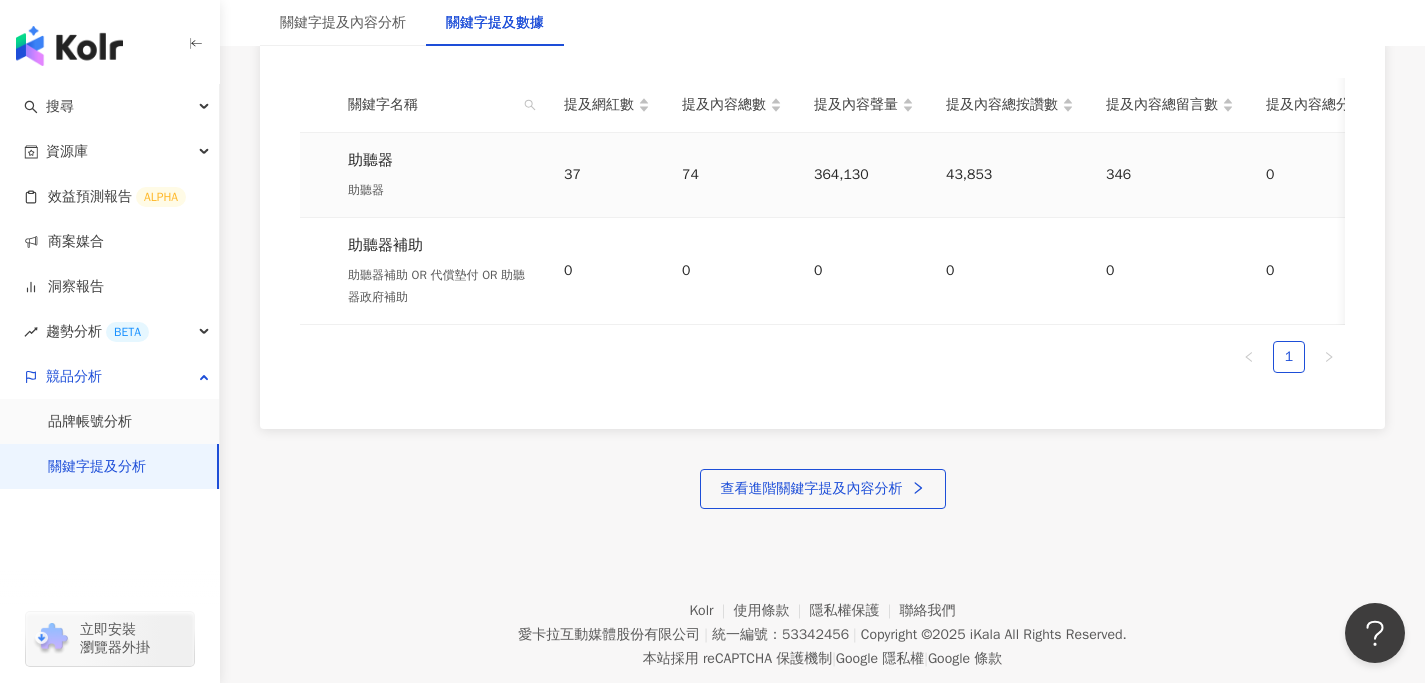 click on "助聽器" at bounding box center (440, 160) 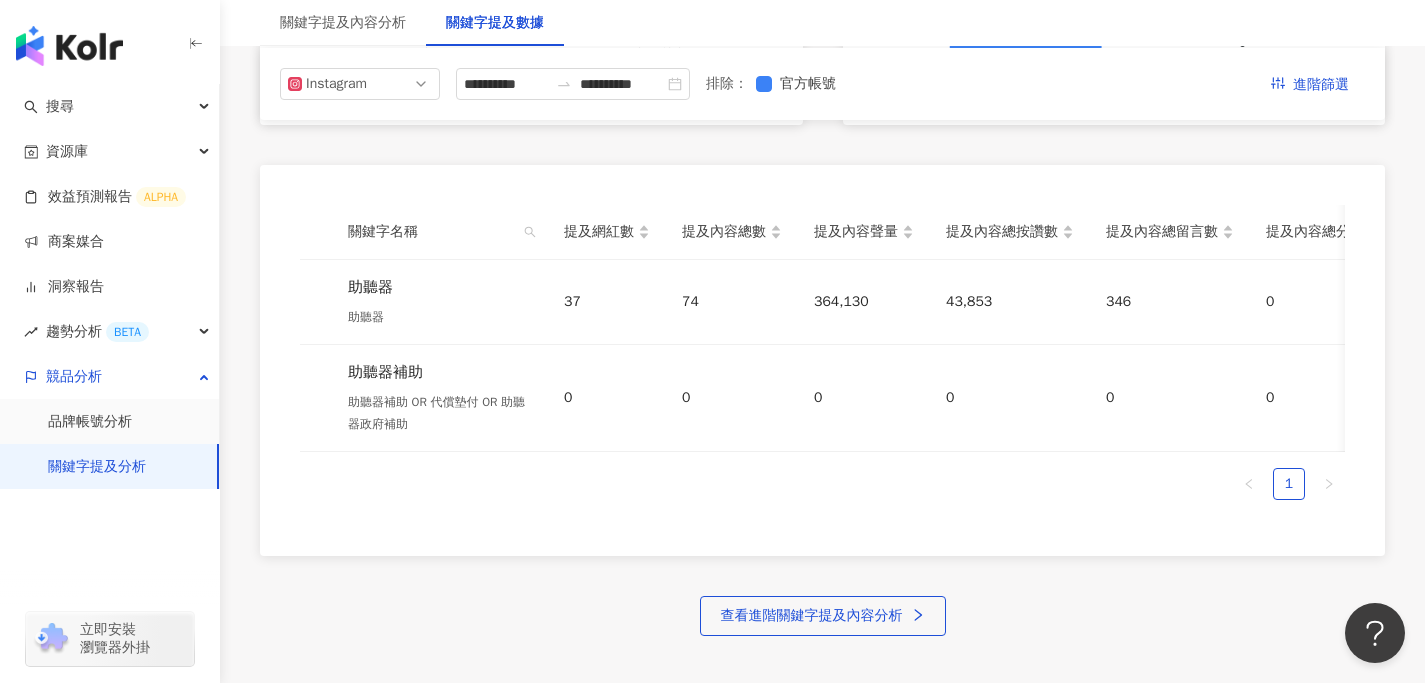 scroll, scrollTop: 866, scrollLeft: 0, axis: vertical 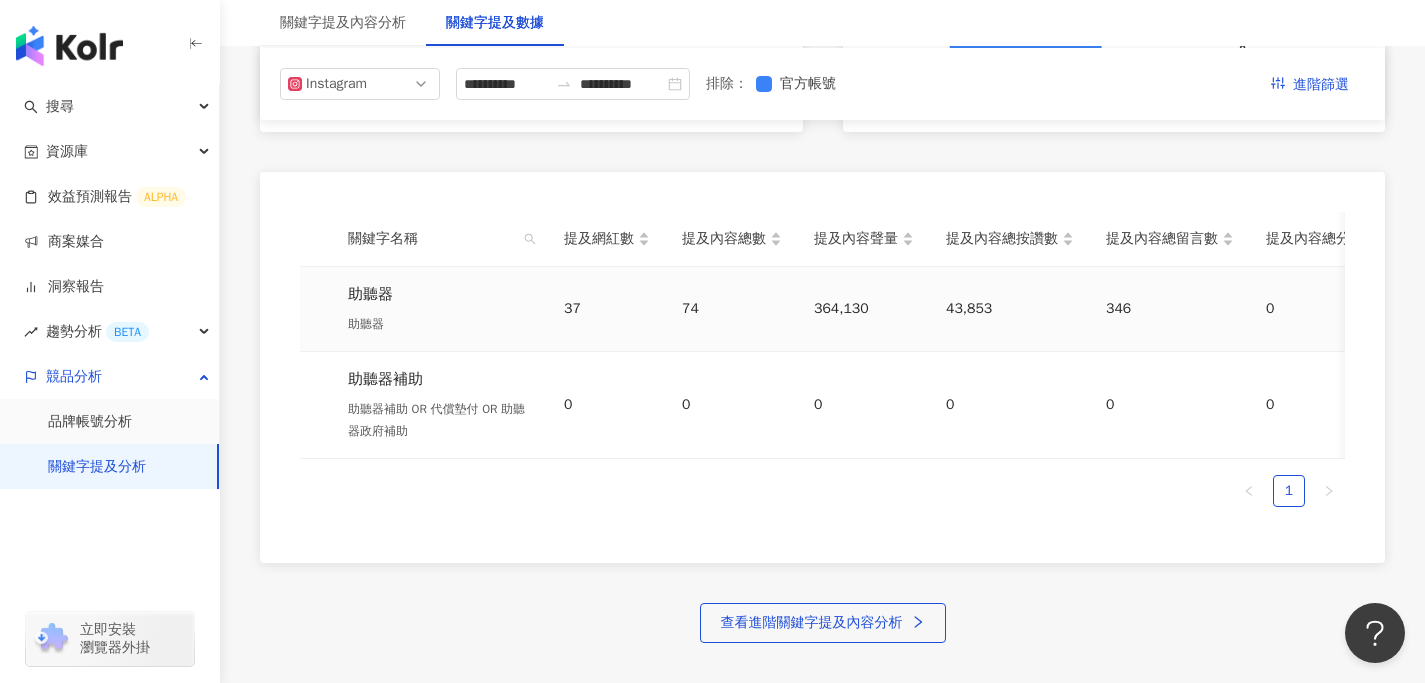 click on "74" at bounding box center [732, 309] 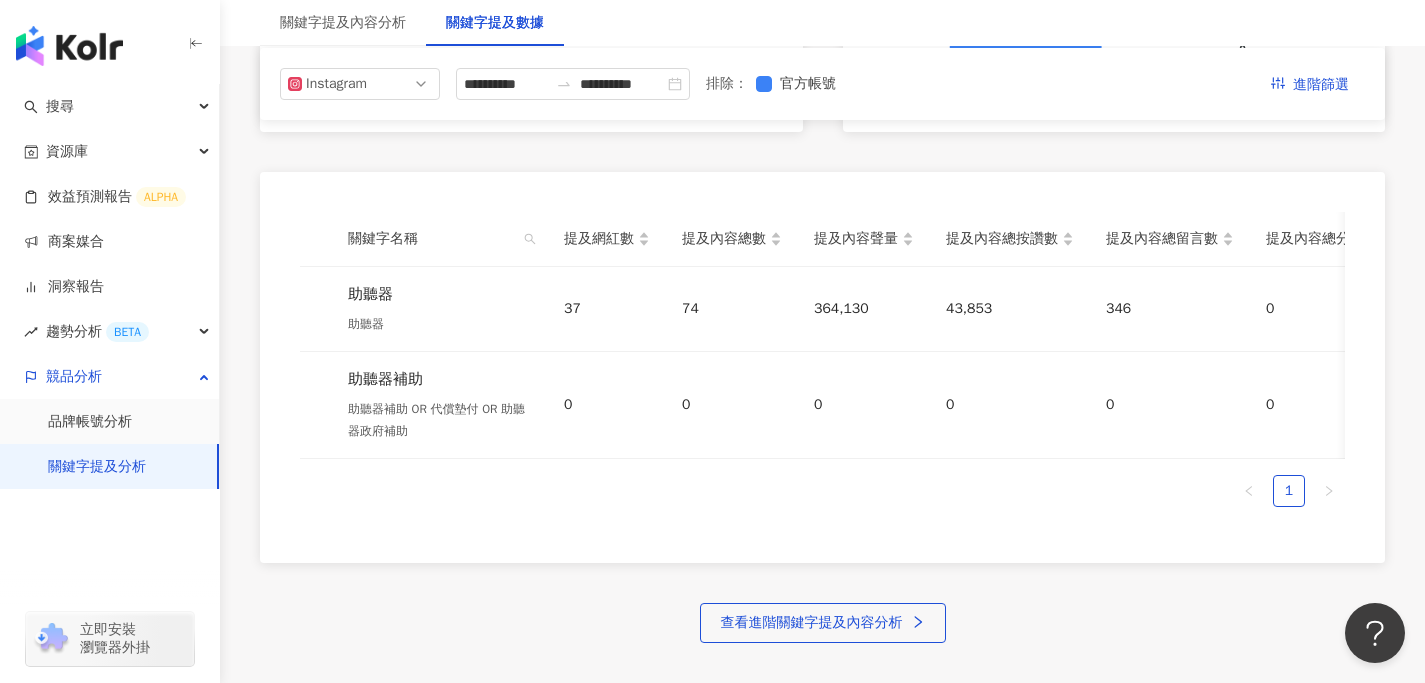scroll, scrollTop: 0, scrollLeft: 0, axis: both 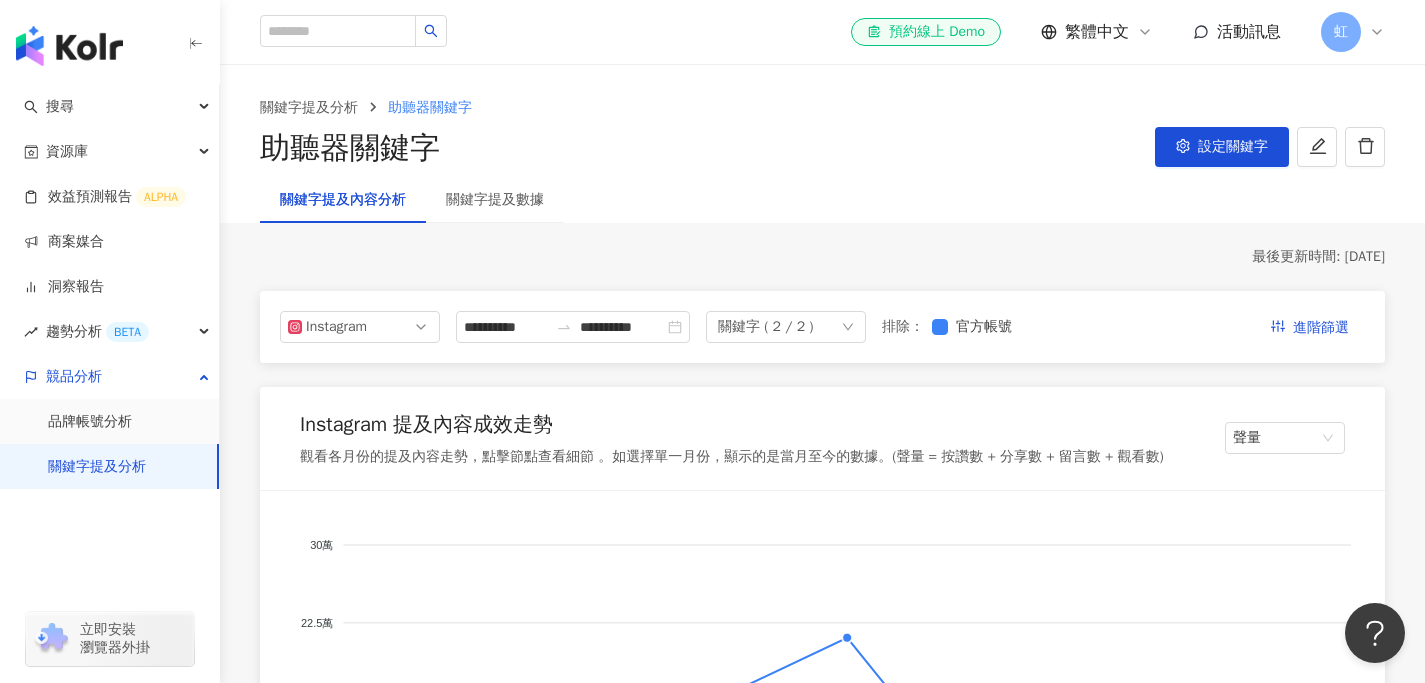 click on "關鍵字提及內容分析" at bounding box center [343, 200] 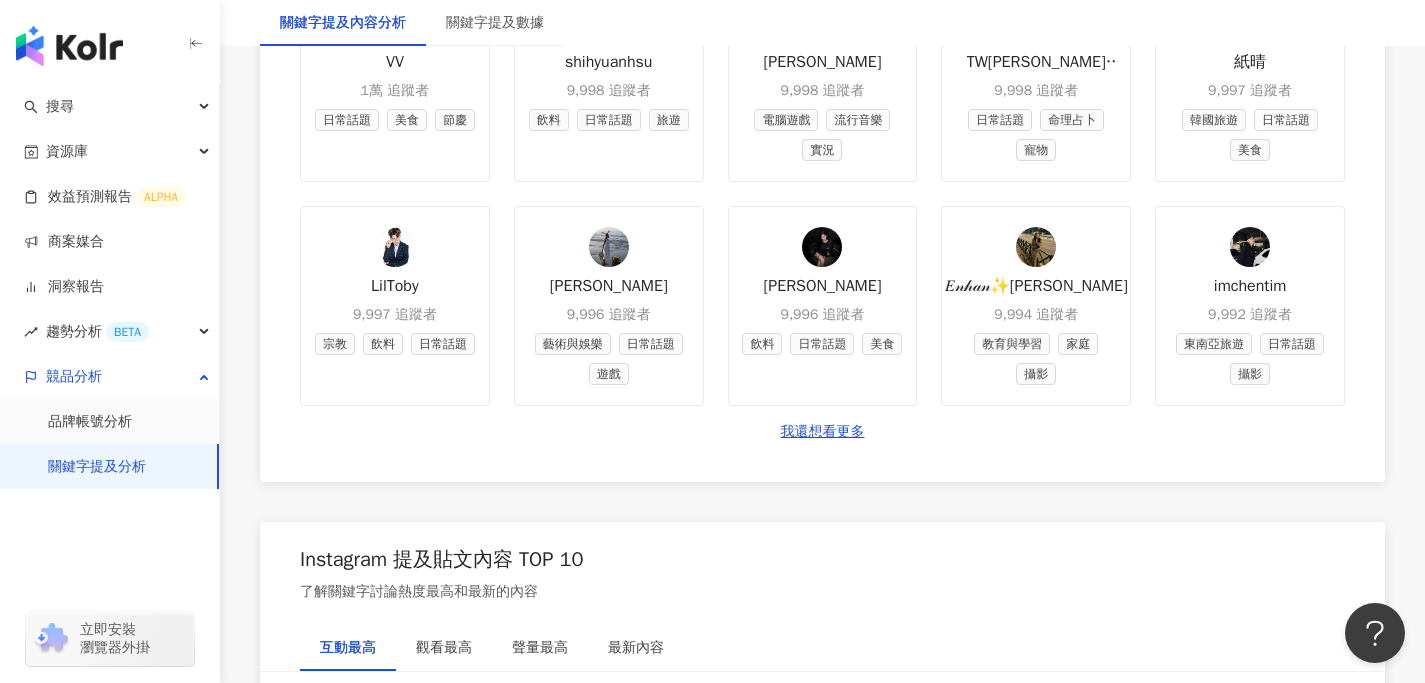 scroll, scrollTop: 2917, scrollLeft: 0, axis: vertical 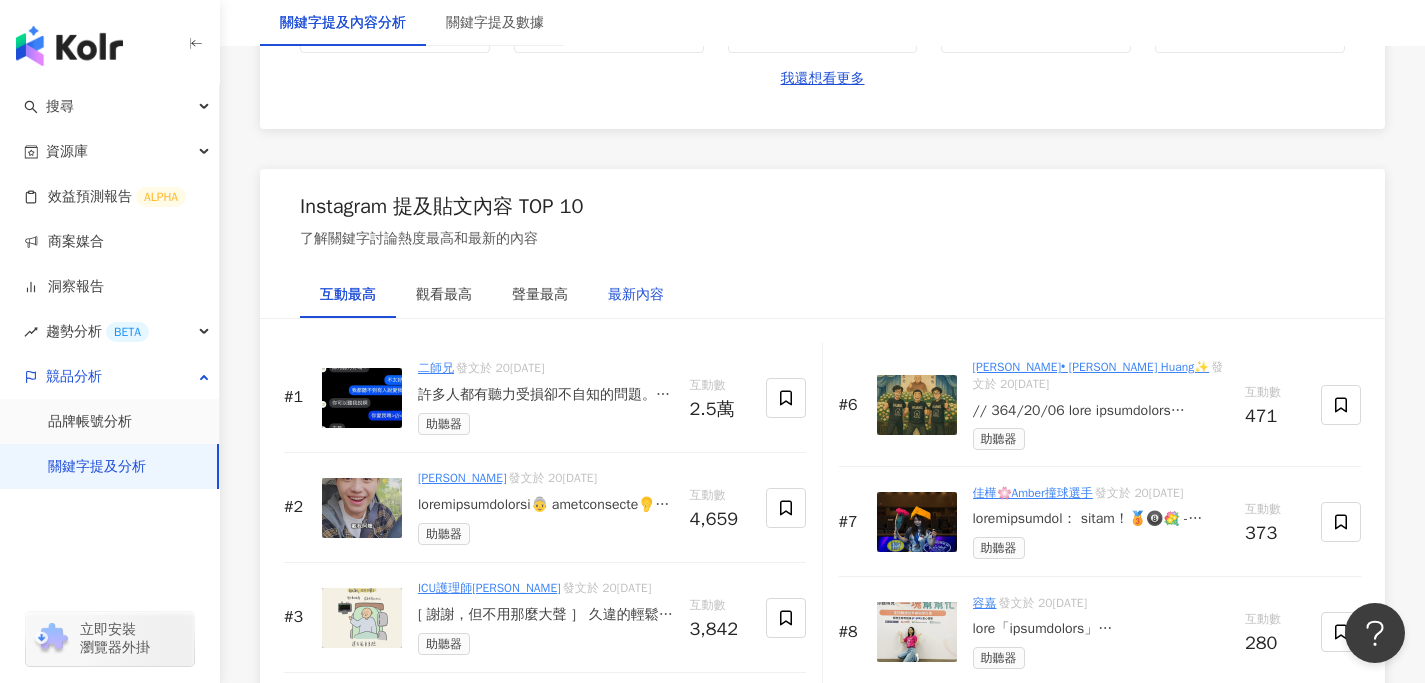 click on "最新內容" at bounding box center (636, 295) 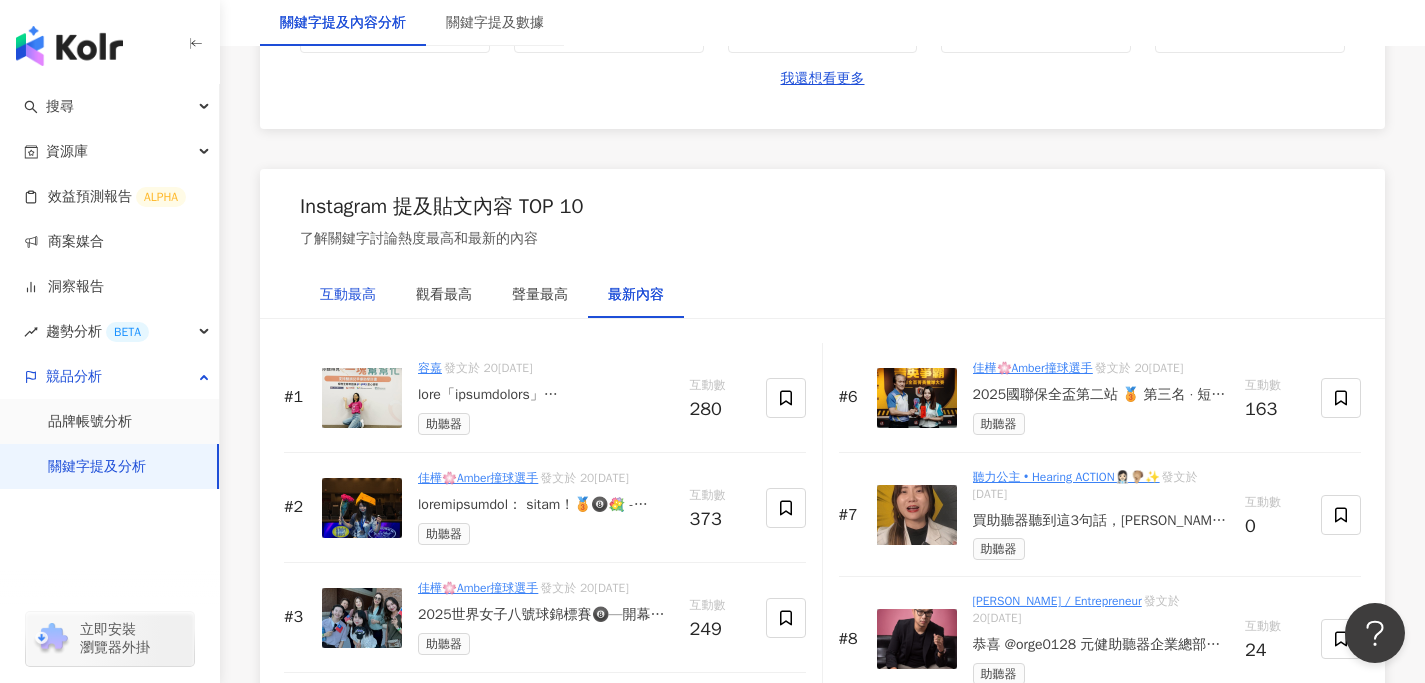 click on "互動最高" at bounding box center [348, 295] 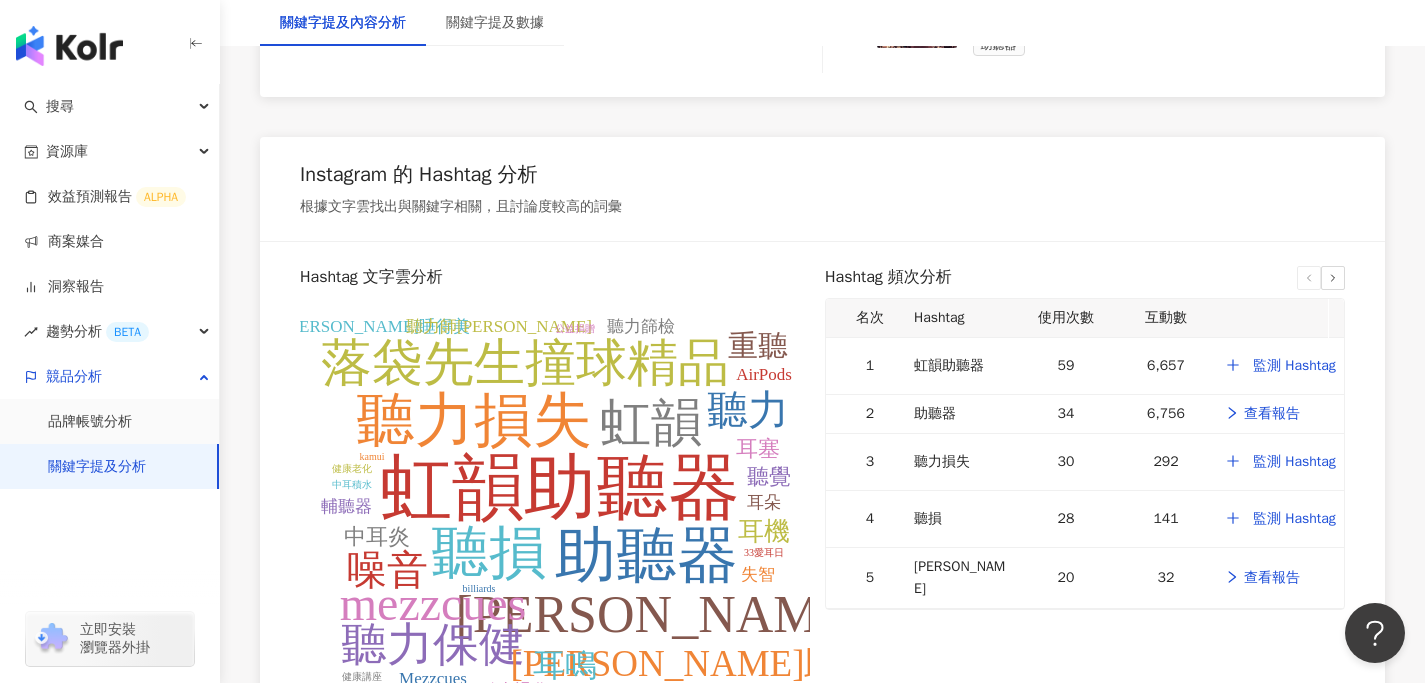 scroll, scrollTop: 3769, scrollLeft: 0, axis: vertical 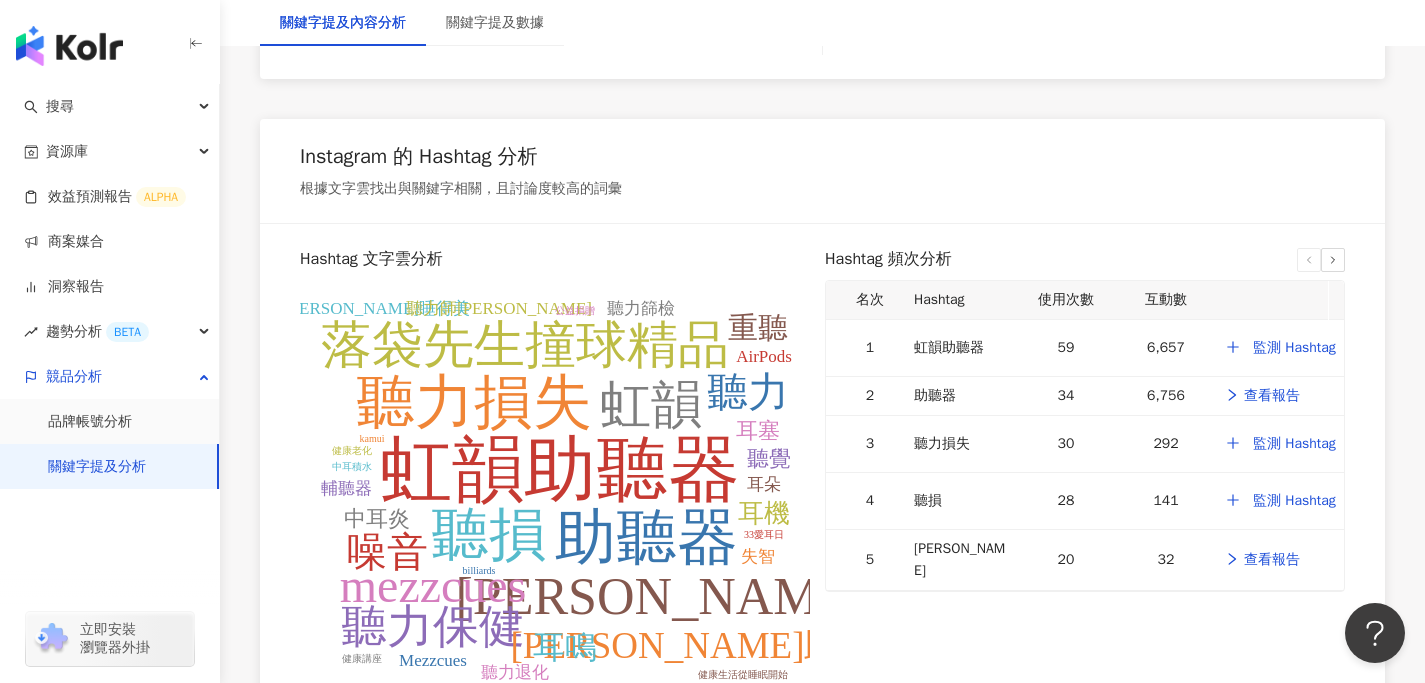 click on "落袋先生撞球精品" 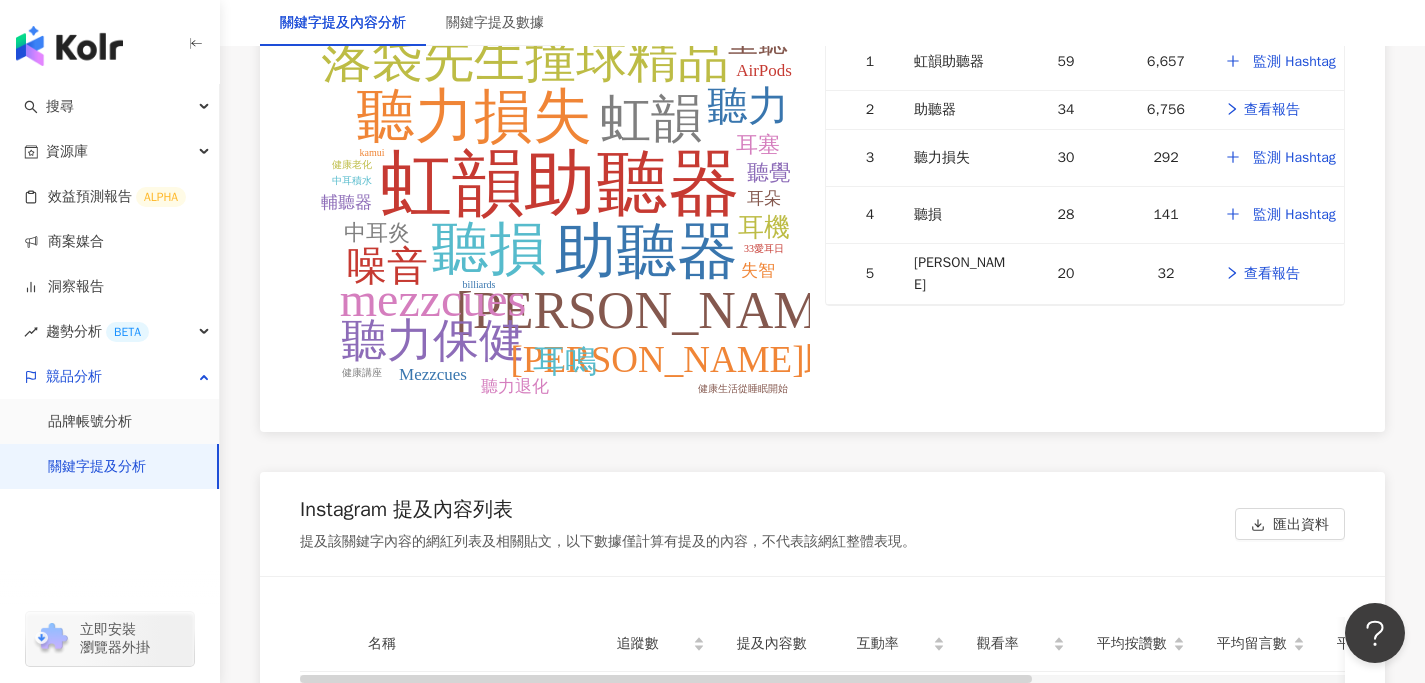 scroll, scrollTop: 4284, scrollLeft: 0, axis: vertical 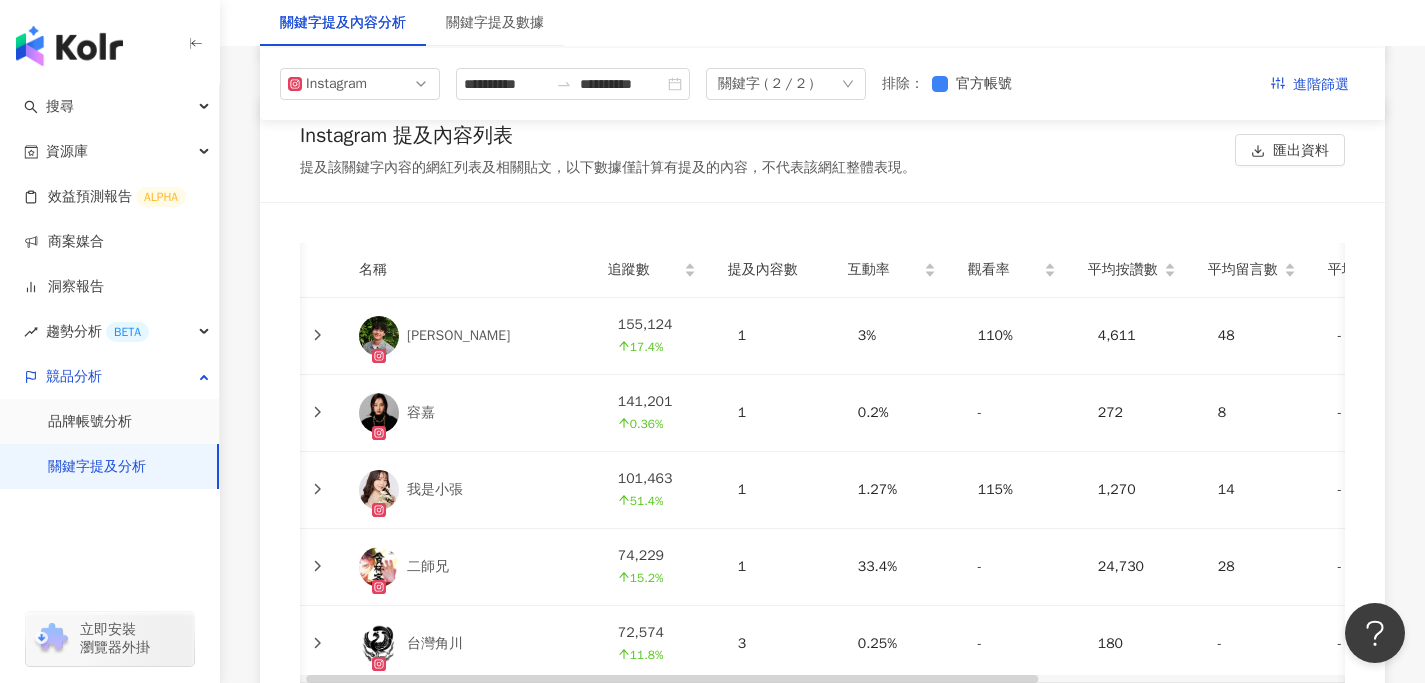click on "1" at bounding box center [782, 336] 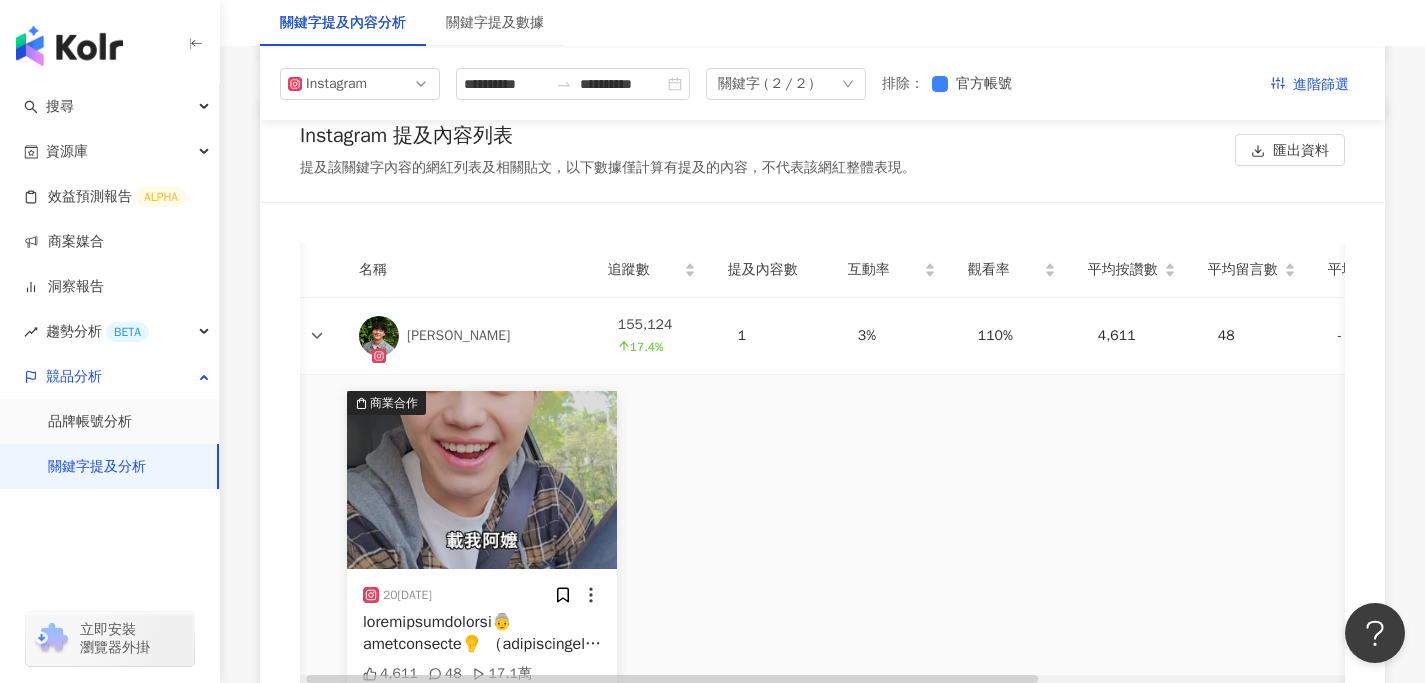 click on "名稱 追蹤數 提及內容數 互動率 觀看率 平均按讚數 平均留言數 平均分享數 平均互動數 平均觀看數 操作                         [PERSON_NAME] 155,124 17.4% 1 3% 110% 4,611 48 - 4,659 170,582 商業合作 [DATE] 4,611 48 17.1萬 助聽器 容嘉 141,201 0.36% 1 0.2% - 272 8 - 280 - 我是小張 101,463 51.4% 1 1.27% 115% 1,270 14 - 1,284 117,118 二師兄 74,229 15.2% 1 33.4% - 24,730 28 - 24,758 - 台灣角川 72,574 11.8% 3 0.25% - 180 - - 180 - 蘋果爹 70,693 15.3% 1 3.49% - 2,463 5 - 2,468 - AI郵報 64,630 25.4% 1 0.18% - 114 - - 114 - [PERSON_NAME]博士 Dr.Achi 39,418 6.81% 1 0.48% - 190 - - 190 - ICU護理師阿甜 34,174 2.91% 1 11.2% - 3,836 6 - 3,842 - Falanduodie 🦋 法 蘭 朵 蝶 28,236 -1.65% 1 - - - - - - -" at bounding box center (822, 843) 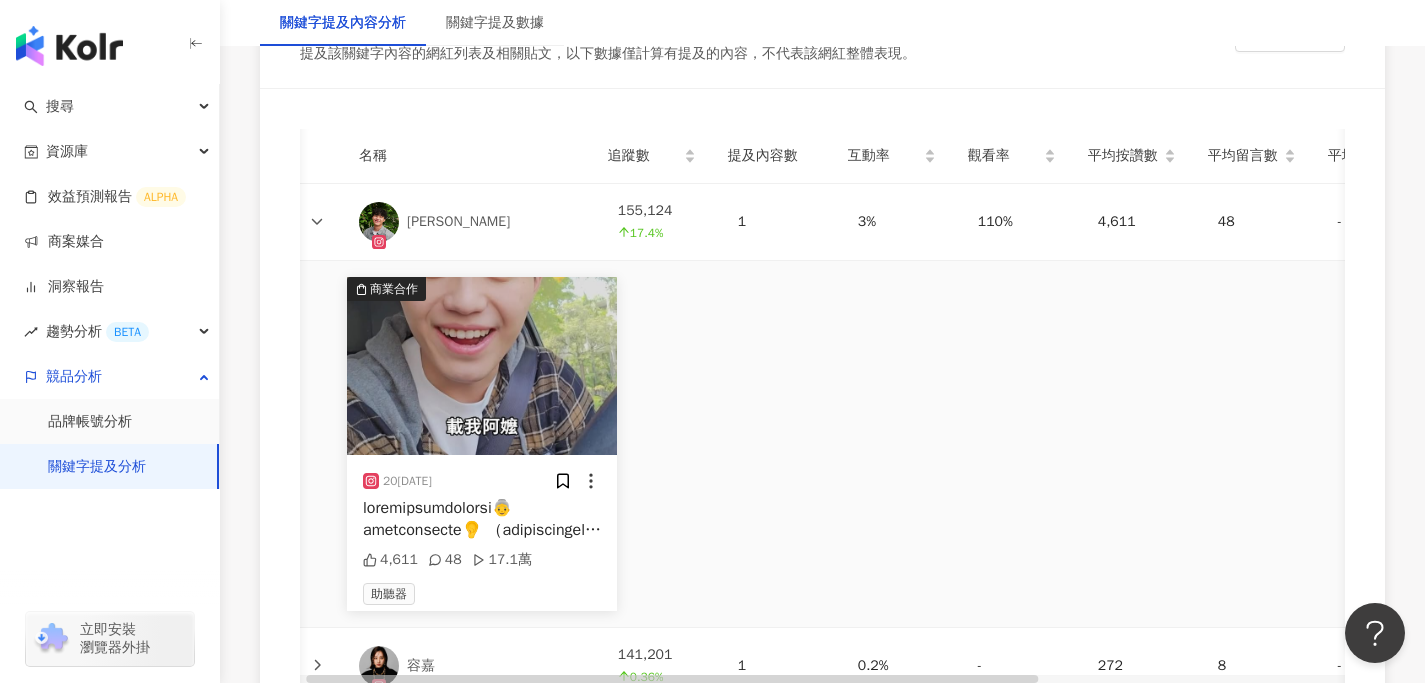 scroll, scrollTop: 4545, scrollLeft: 0, axis: vertical 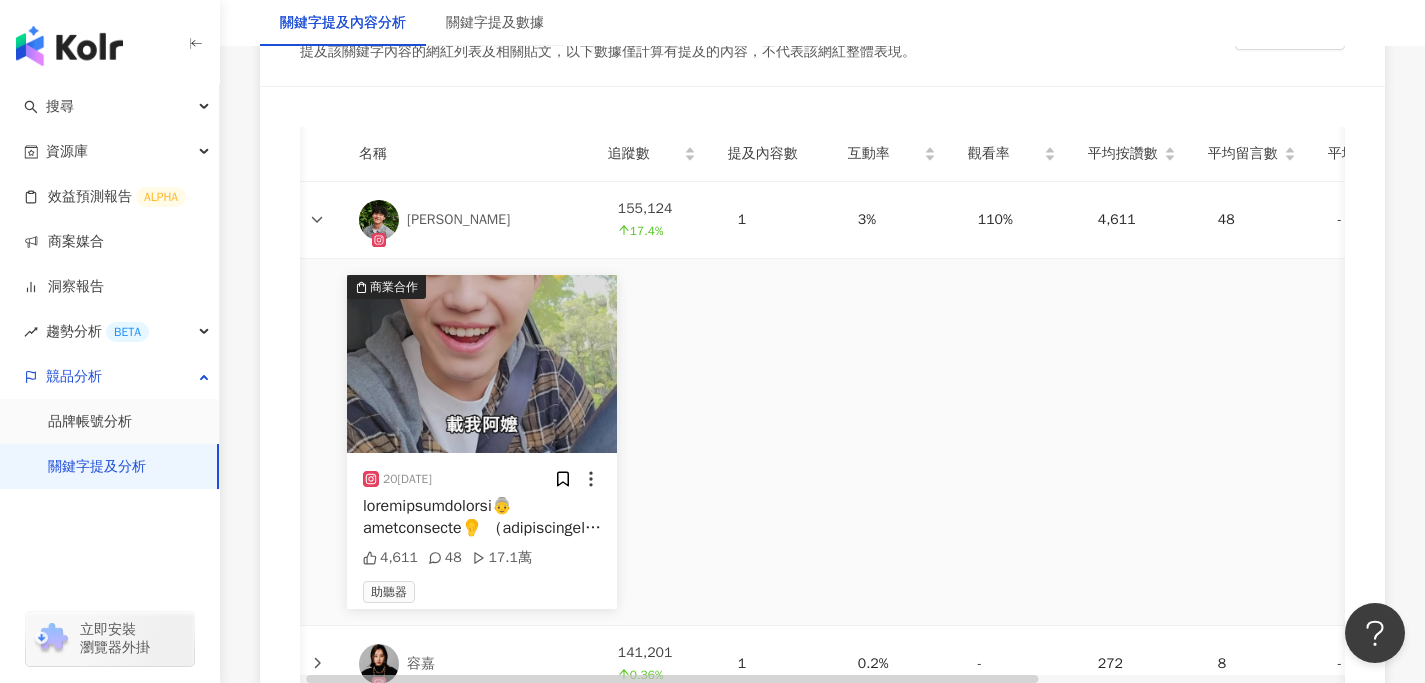 click on "名稱 追蹤數 提及內容數 互動率 觀看率 平均按讚數 平均留言數 平均分享數 平均互動數 平均觀看數 操作                         [PERSON_NAME] 155,124 17.4% 1 3% 110% 4,611 48 - 4,659 170,582 商業合作 [DATE] 4,611 48 17.1萬 助聽器 容嘉 141,201 0.36% 1 0.2% - 272 8 - 280 - 我是小張 101,463 51.4% 1 1.27% 115% 1,270 14 - 1,284 117,118 二師兄 74,229 15.2% 1 33.4% - 24,730 28 - 24,758 - 台灣角川 72,574 11.8% 3 0.25% - 180 - - 180 - 蘋果爹 70,693 15.3% 1 3.49% - 2,463 5 - 2,468 - AI郵報 64,630 25.4% 1 0.18% - 114 - - 114 - [PERSON_NAME]博士 Dr.Achi 39,418 6.81% 1 0.48% - 190 - - 190 - ICU護理師阿甜 34,174 2.91% 1 11.2% - 3,836 6 - 3,842 - Falanduodie 🦋 法 蘭 朵 蝶 28,236 -1.65% 1 - - - - - - -" at bounding box center (822, 727) 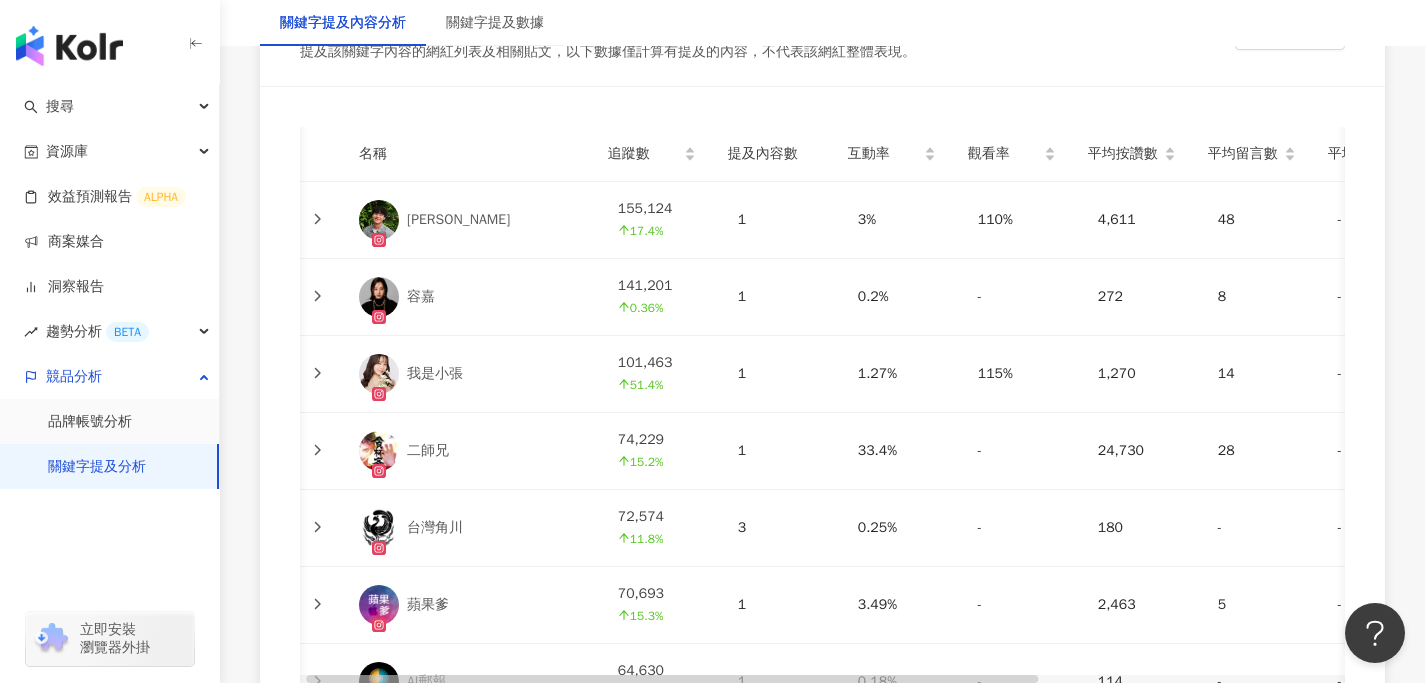 click at bounding box center [317, 297] 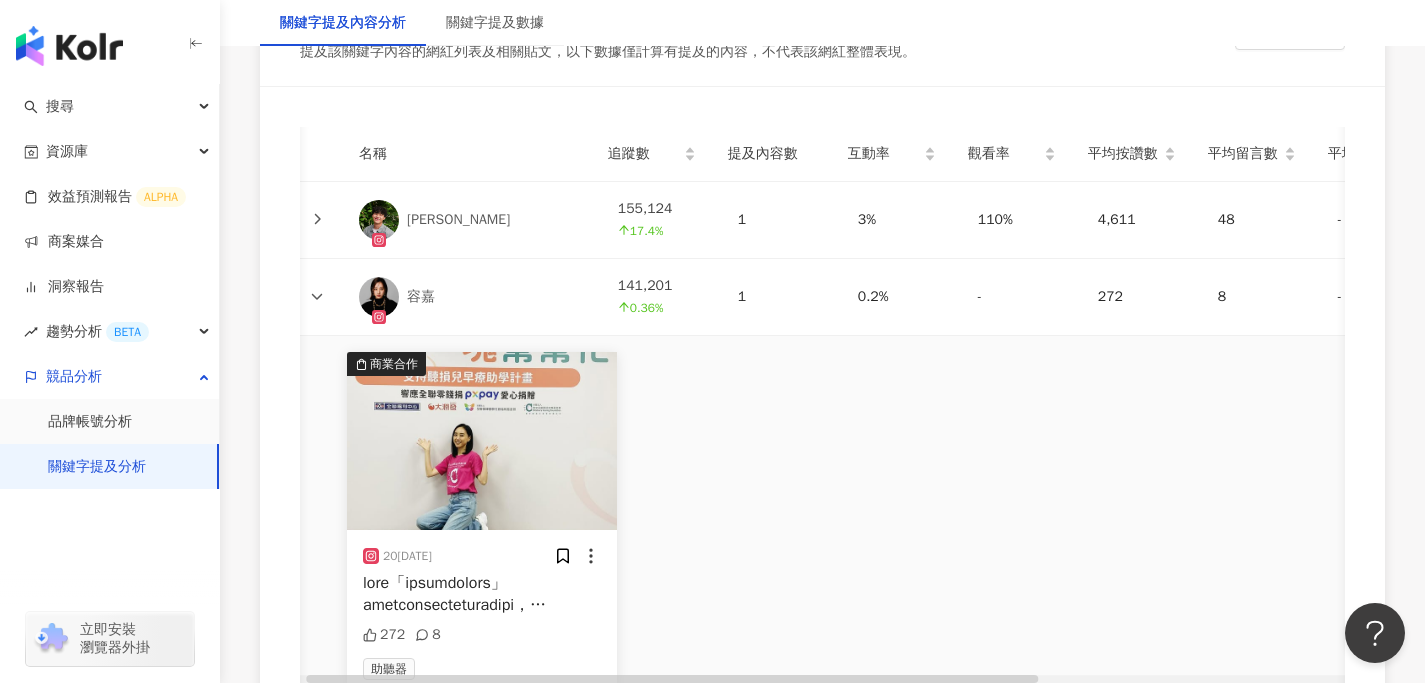 click at bounding box center [317, 297] 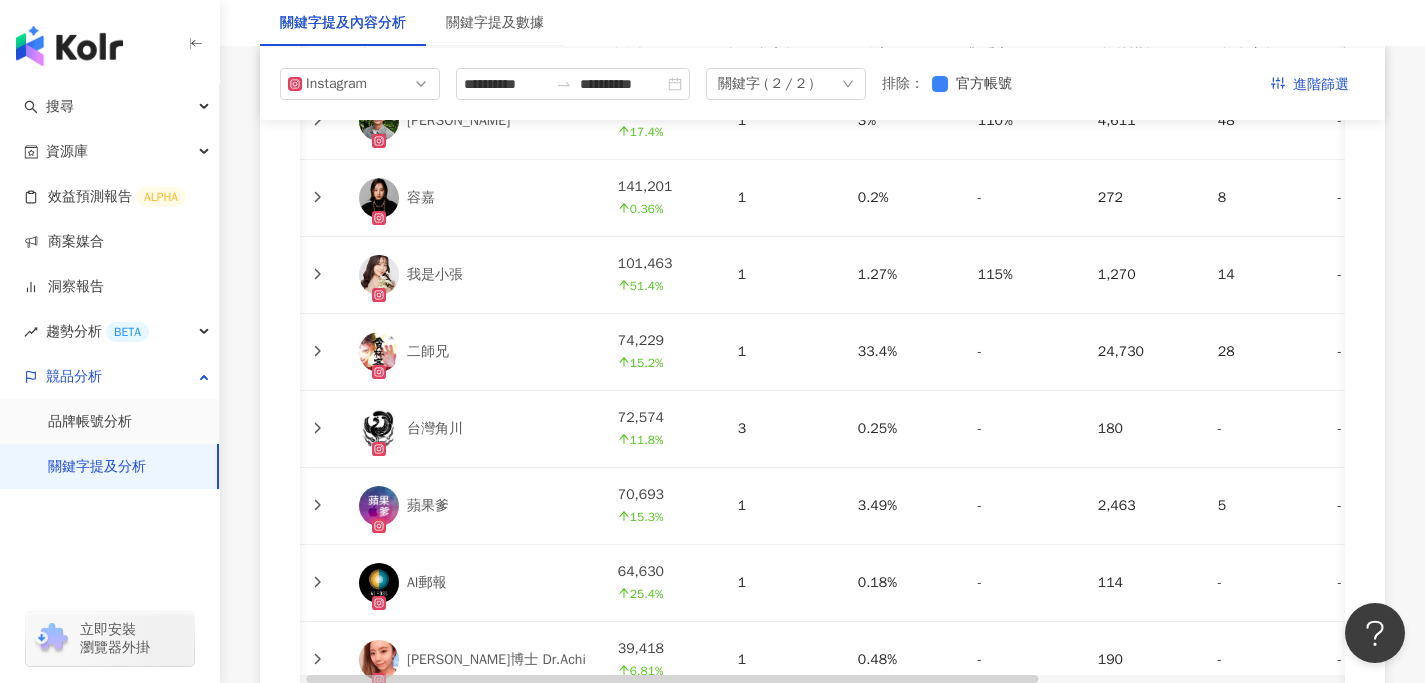 scroll, scrollTop: 4643, scrollLeft: 0, axis: vertical 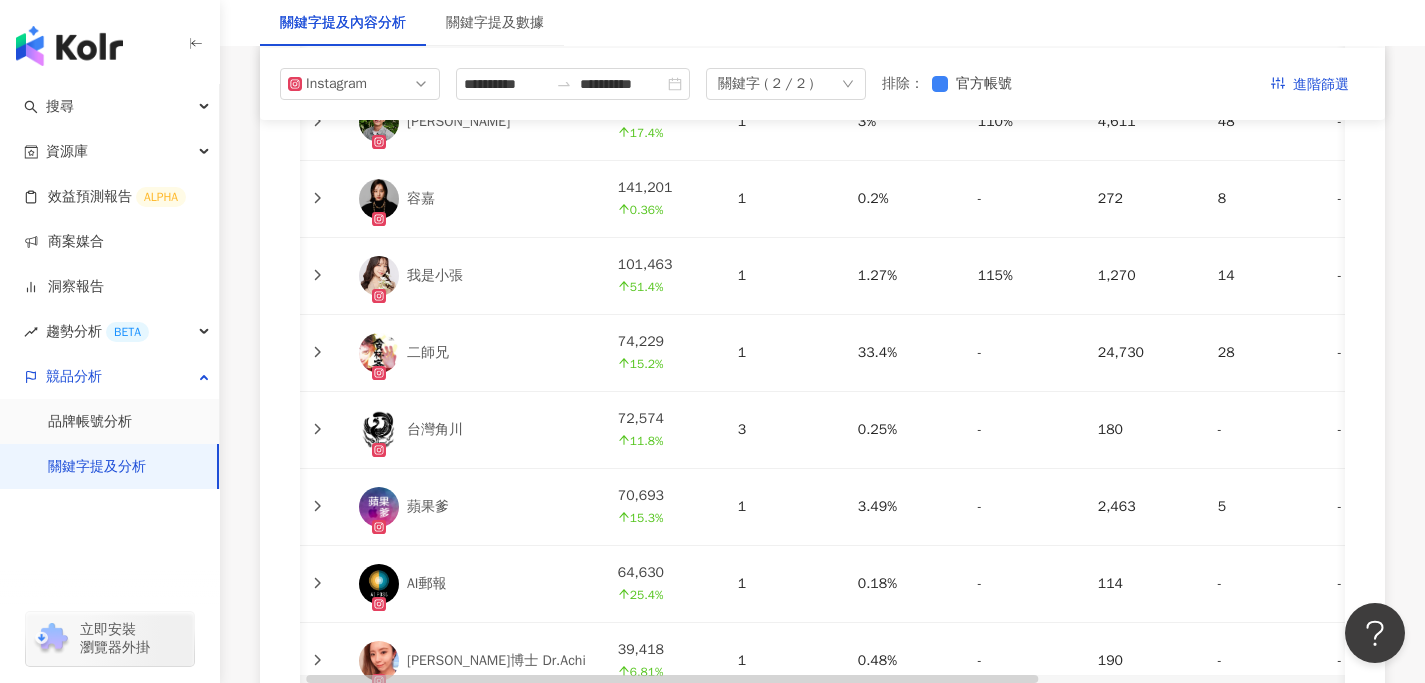 click 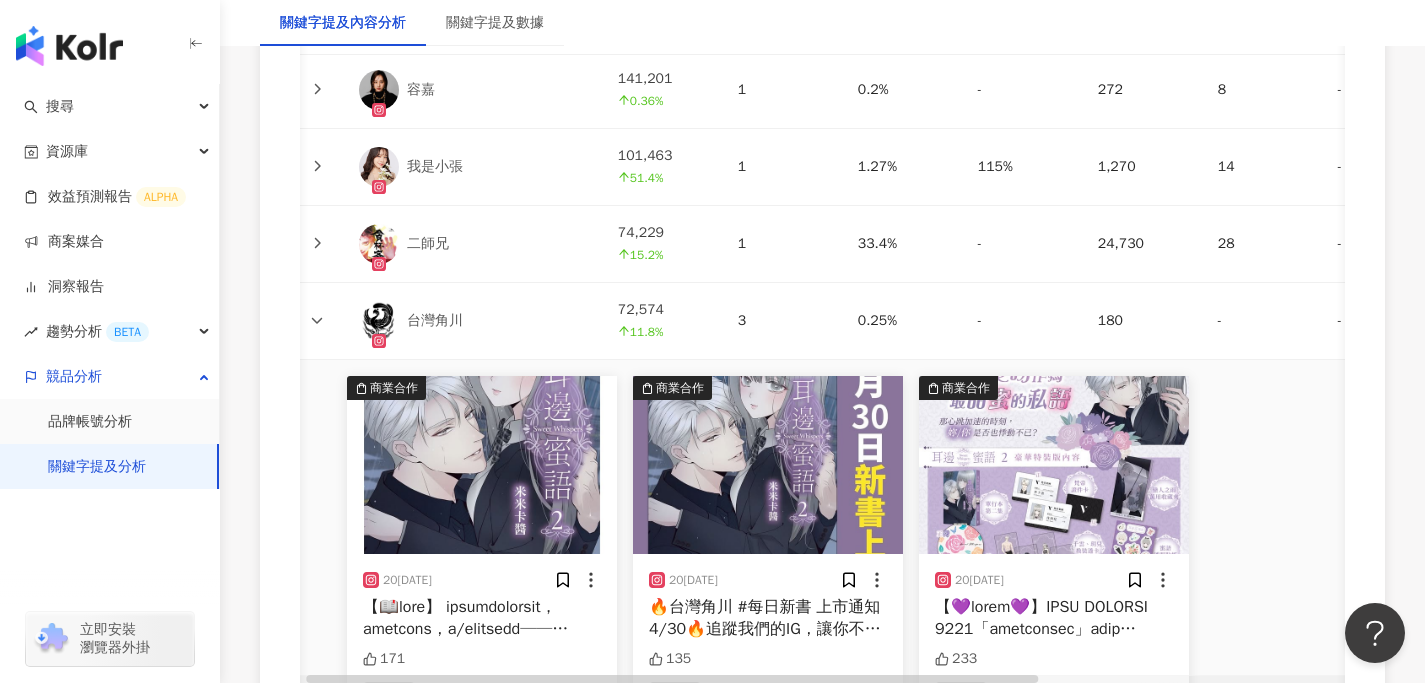 scroll, scrollTop: 4753, scrollLeft: 0, axis: vertical 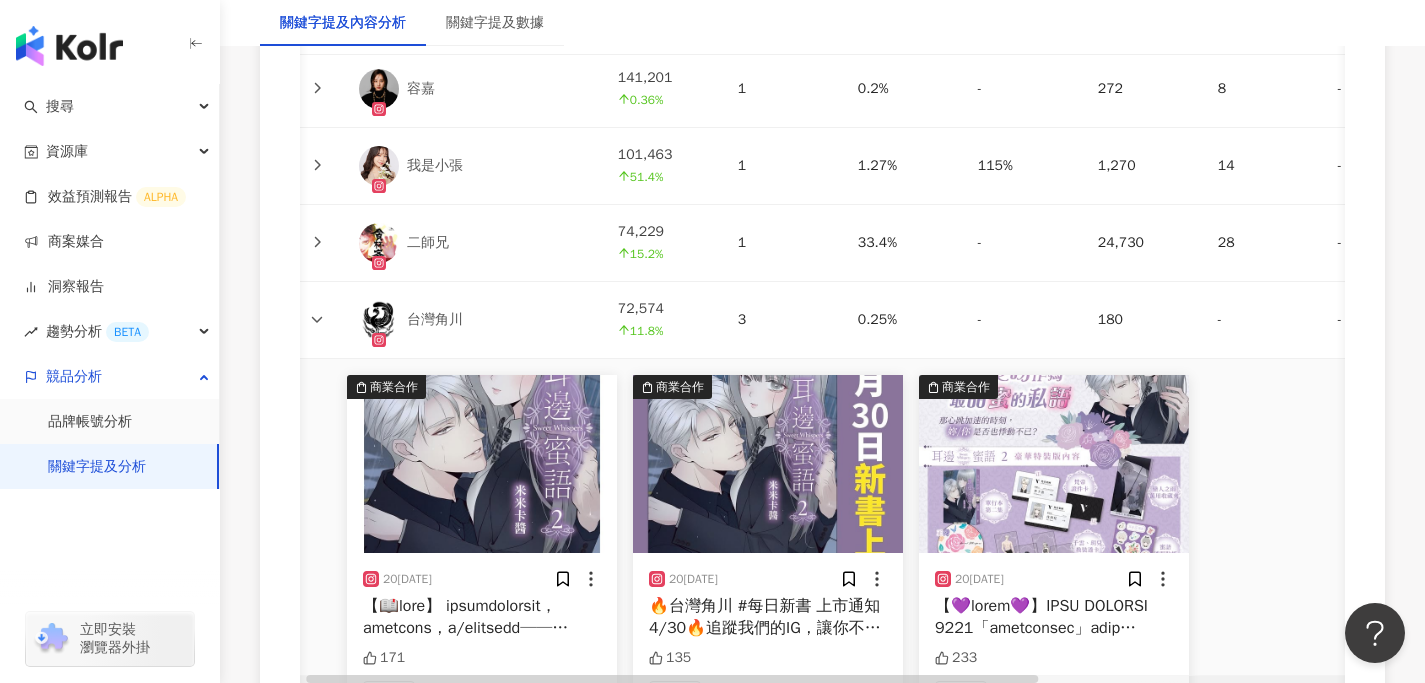 click 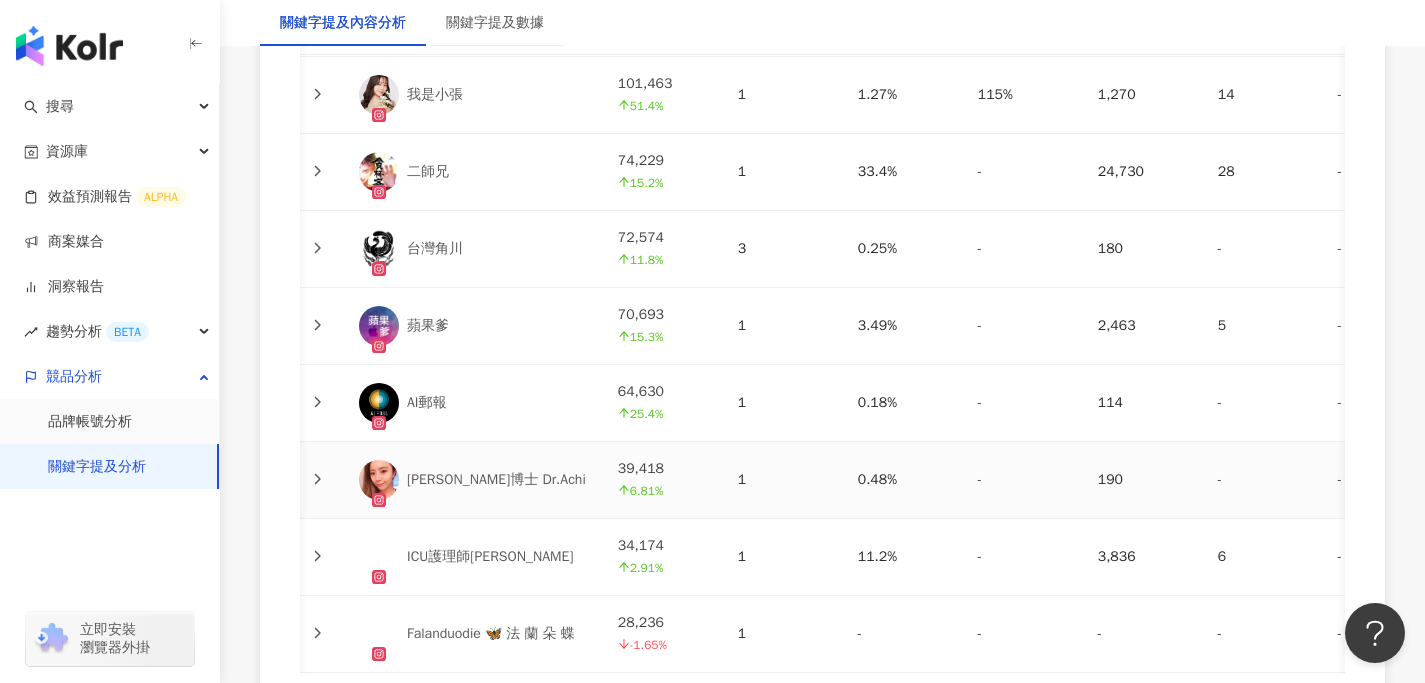 scroll, scrollTop: 4842, scrollLeft: 0, axis: vertical 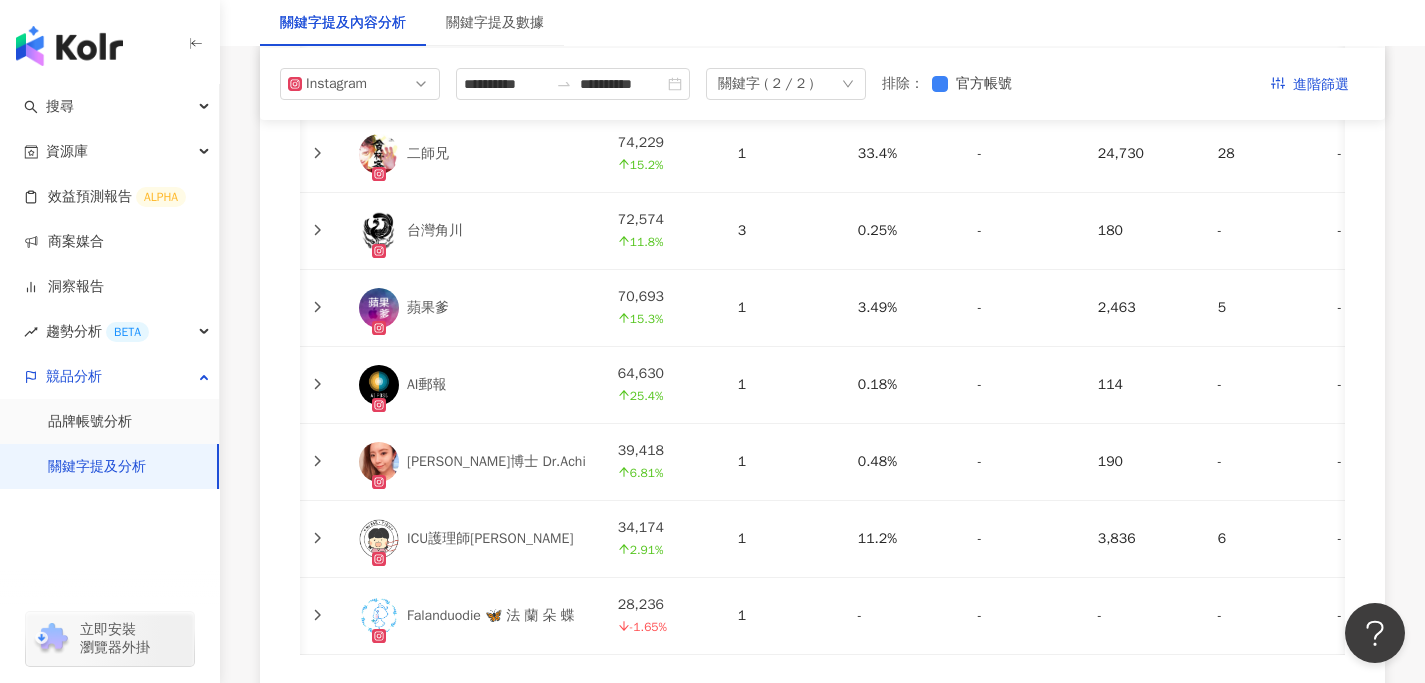 click at bounding box center (317, 462) 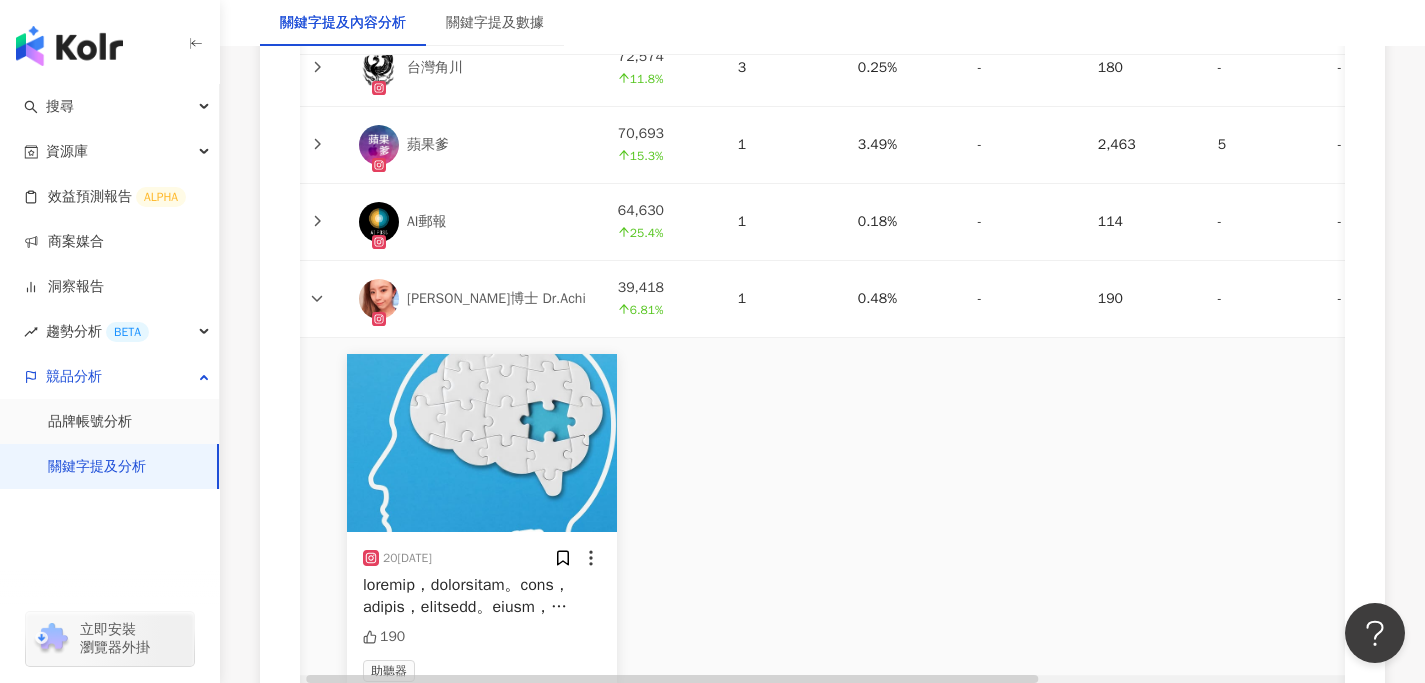 scroll, scrollTop: 5004, scrollLeft: 0, axis: vertical 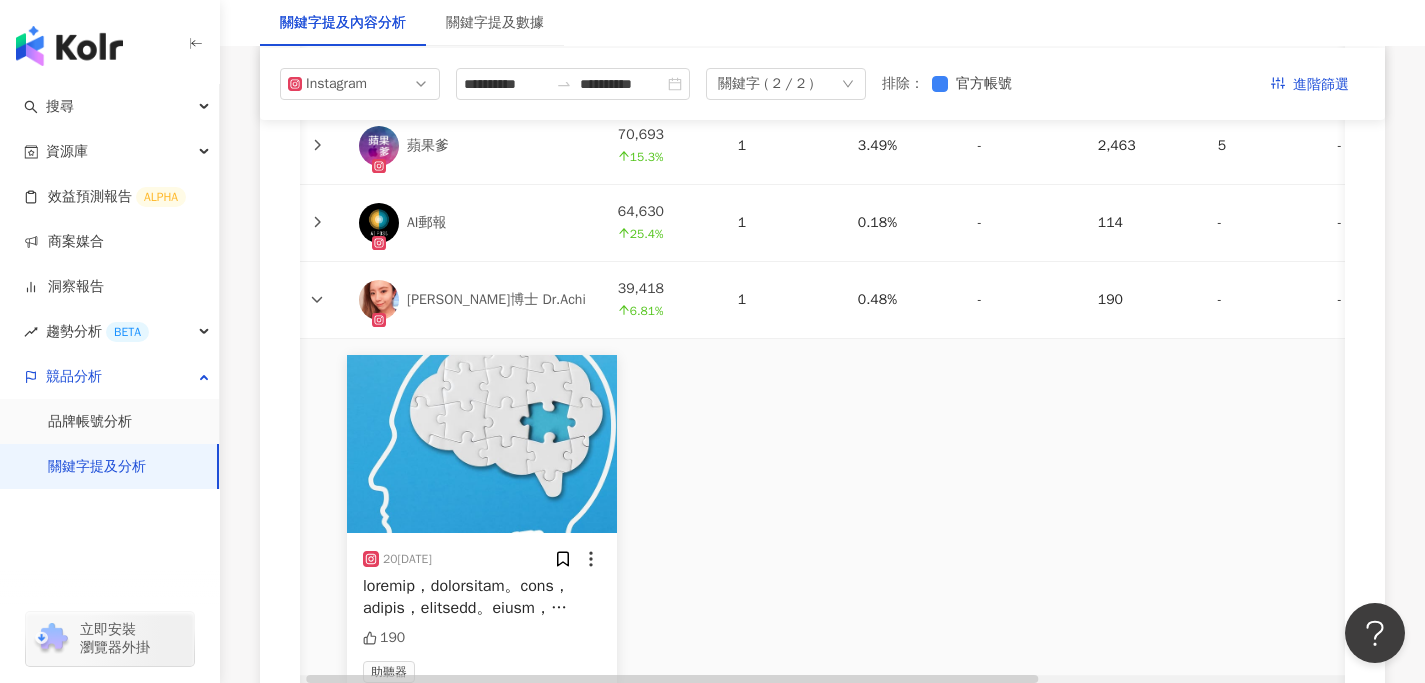 click at bounding box center [317, 300] 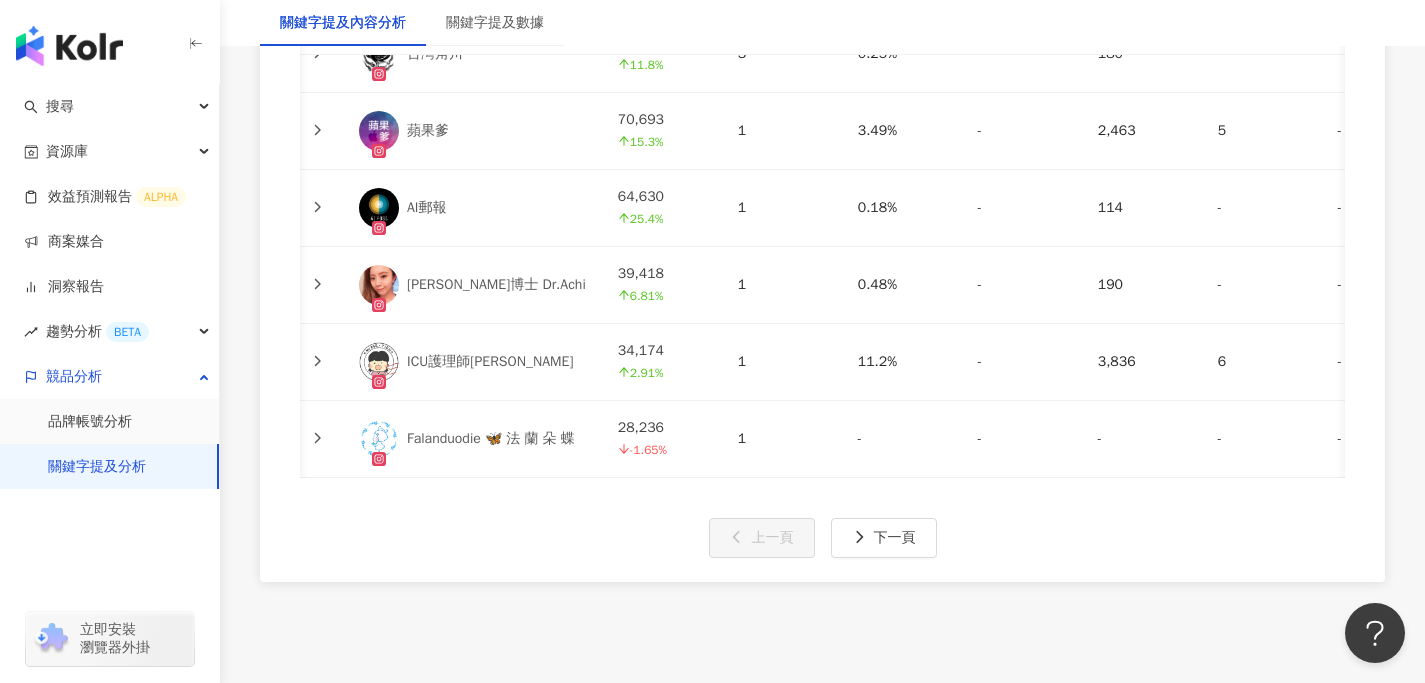 scroll, scrollTop: 5021, scrollLeft: 0, axis: vertical 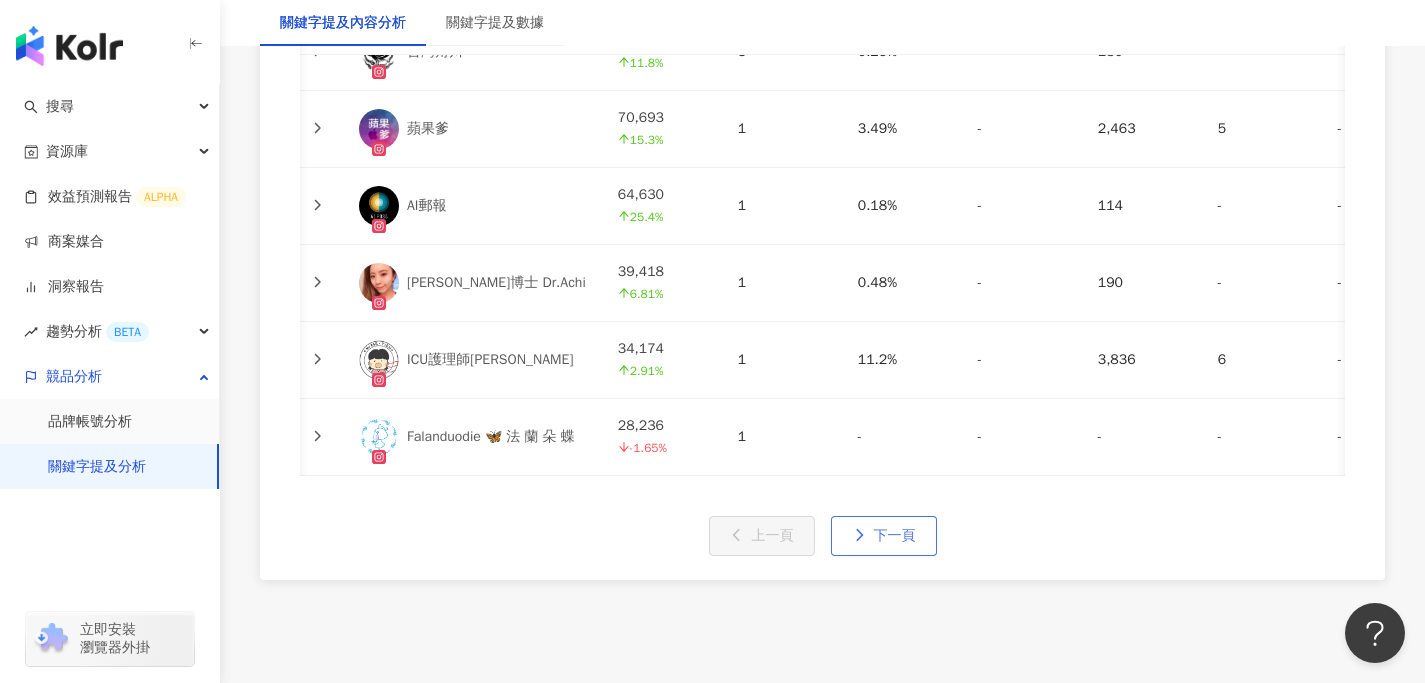 click on "下一頁" at bounding box center (884, 536) 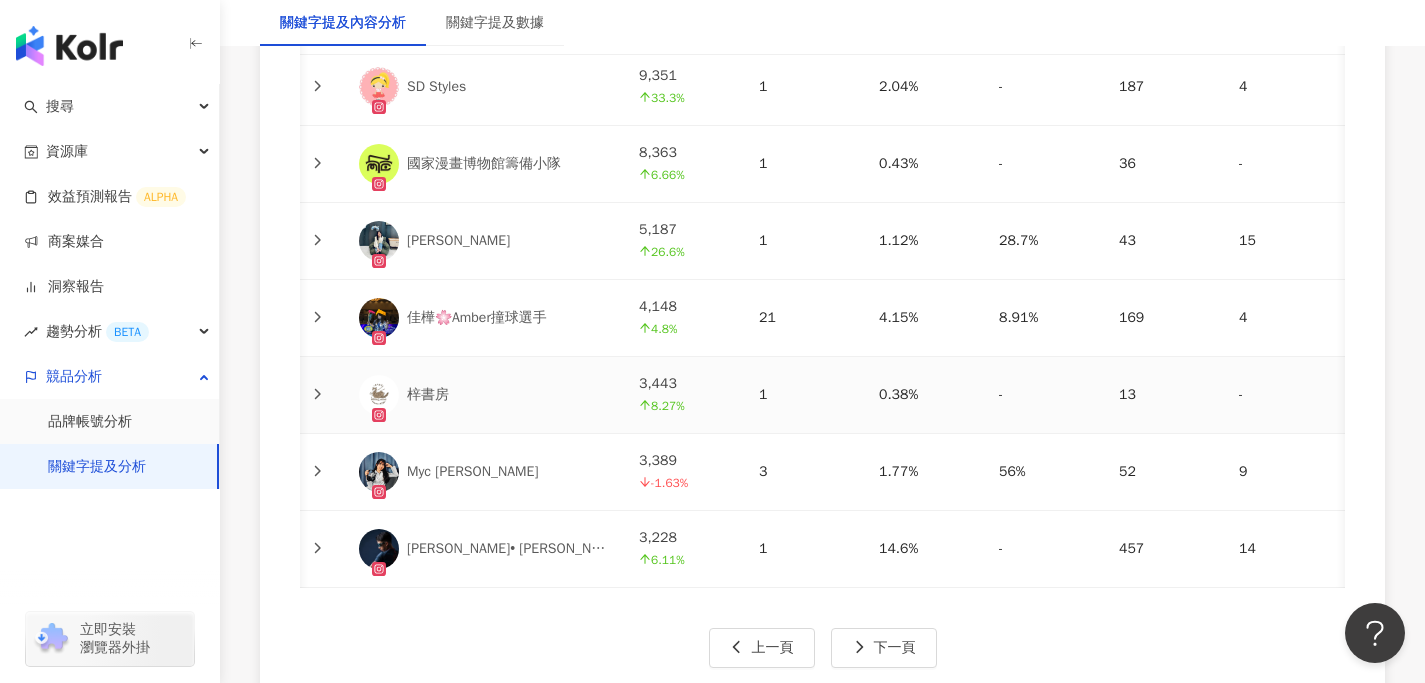 scroll, scrollTop: 4918, scrollLeft: 0, axis: vertical 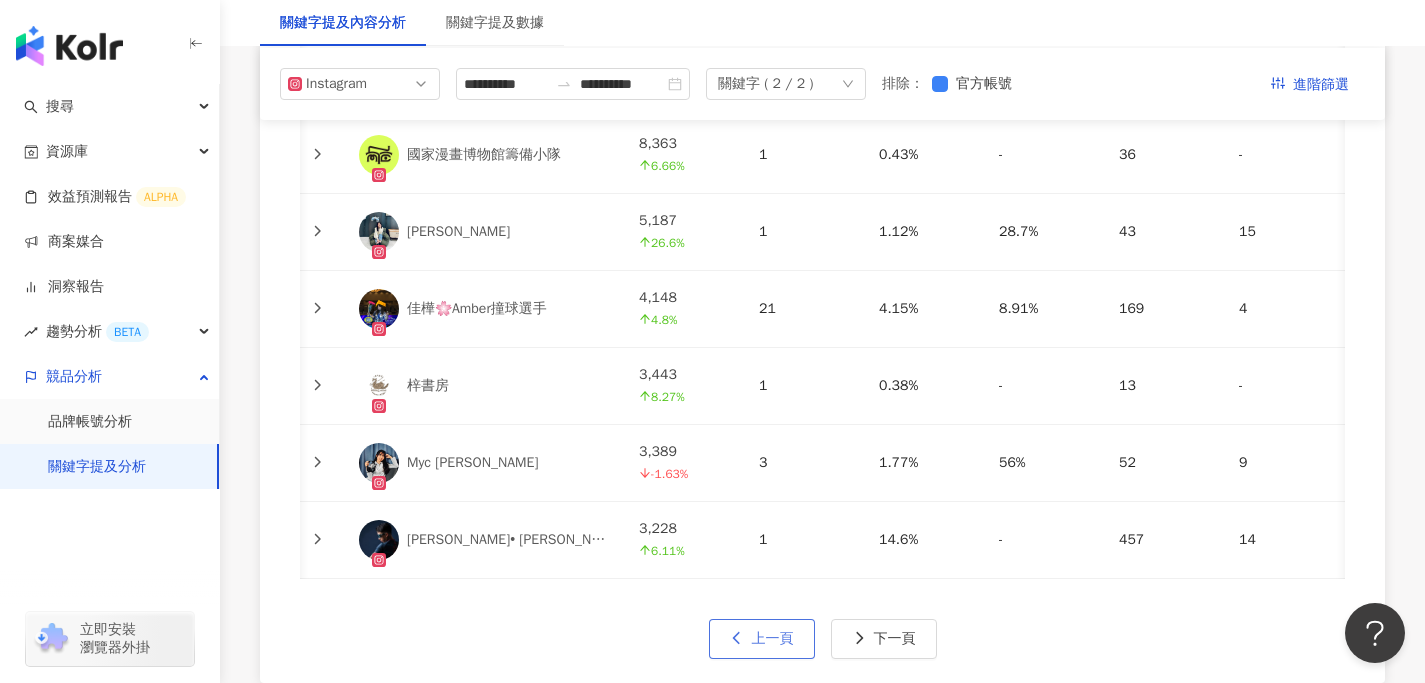 click on "上一頁" at bounding box center [773, 639] 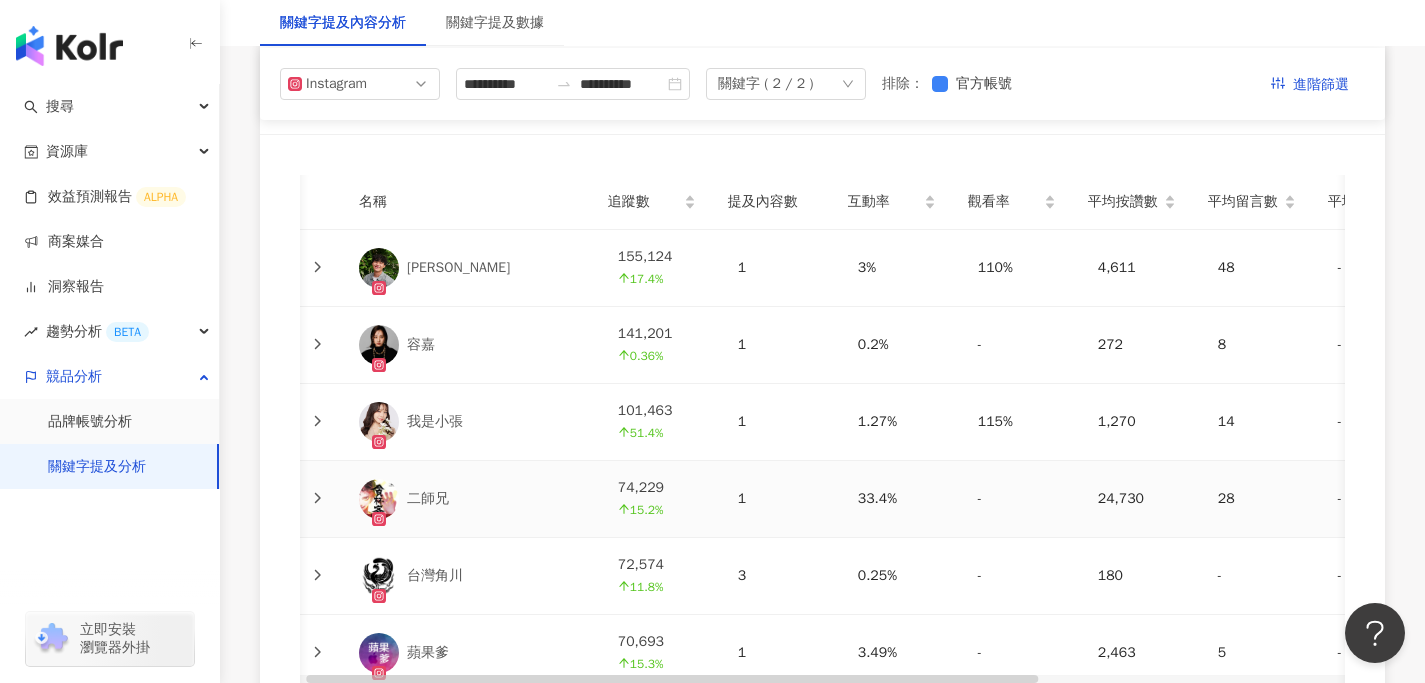 scroll, scrollTop: 4474, scrollLeft: 0, axis: vertical 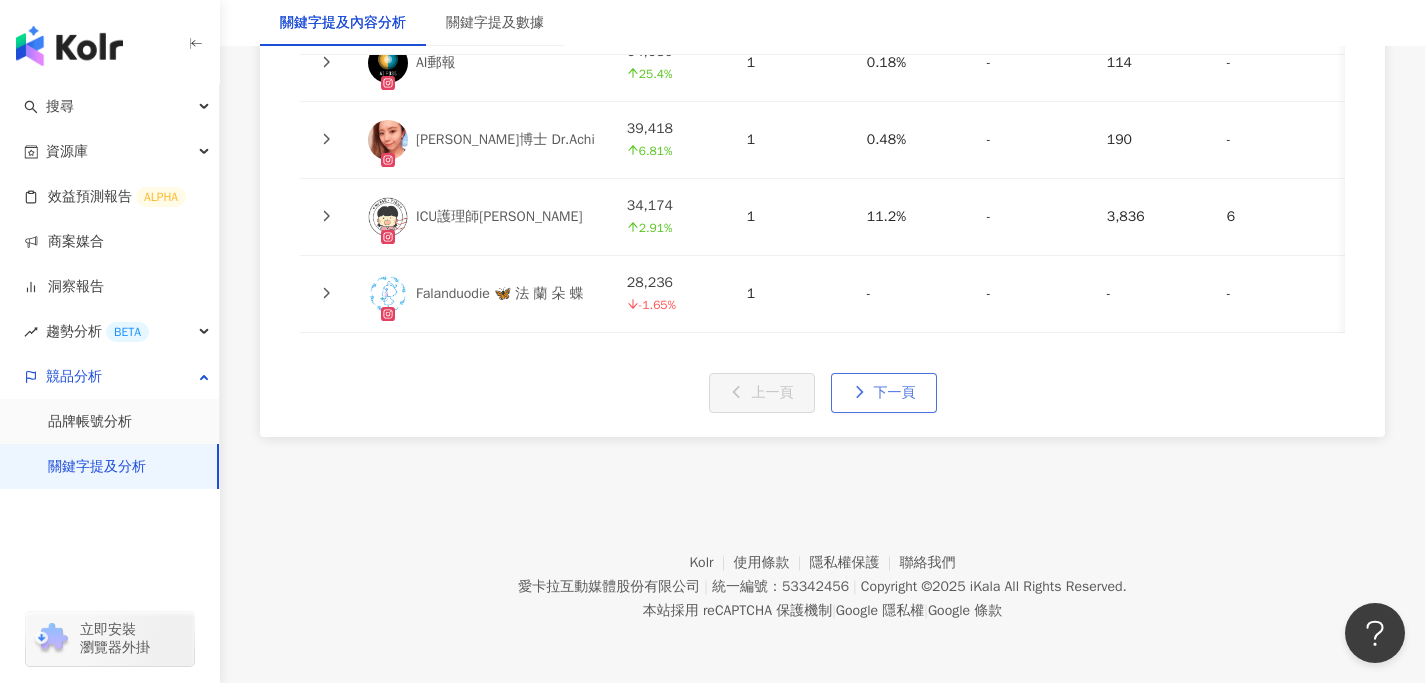 click on "下一頁" at bounding box center [884, 393] 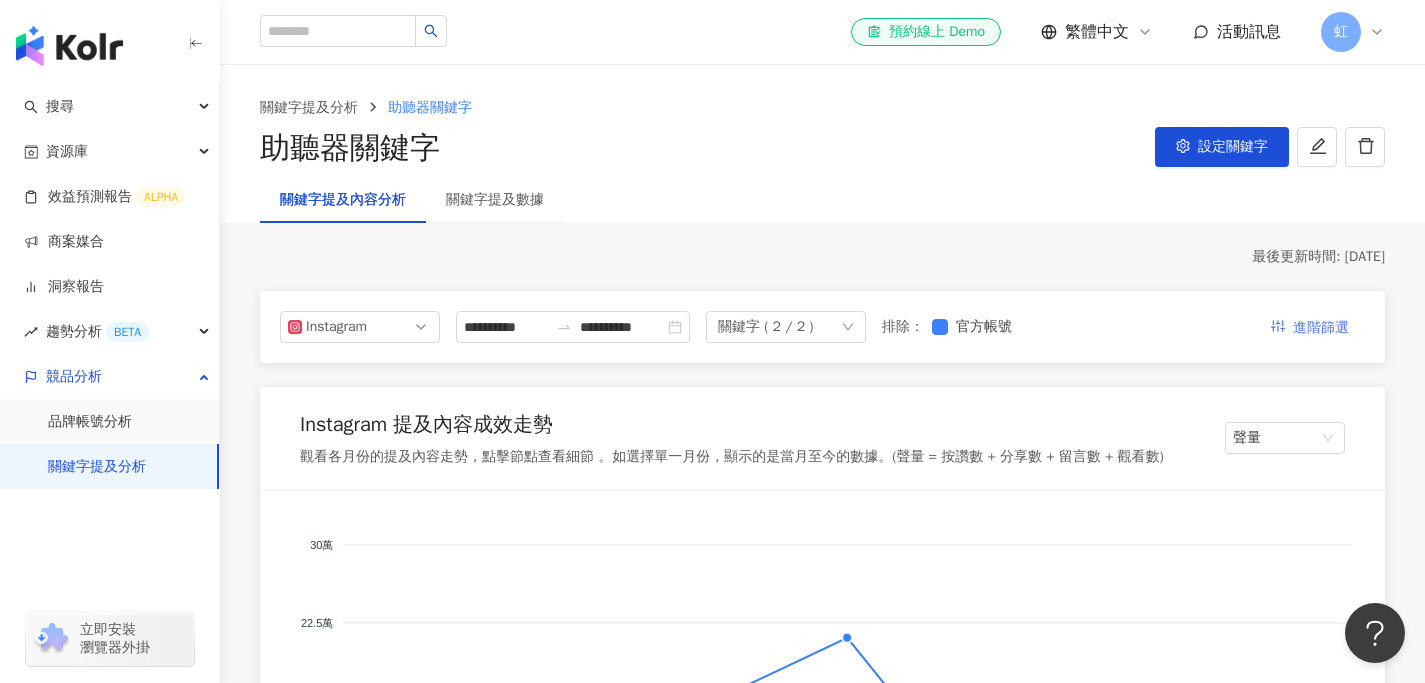 click on "進階篩選" at bounding box center [1321, 328] 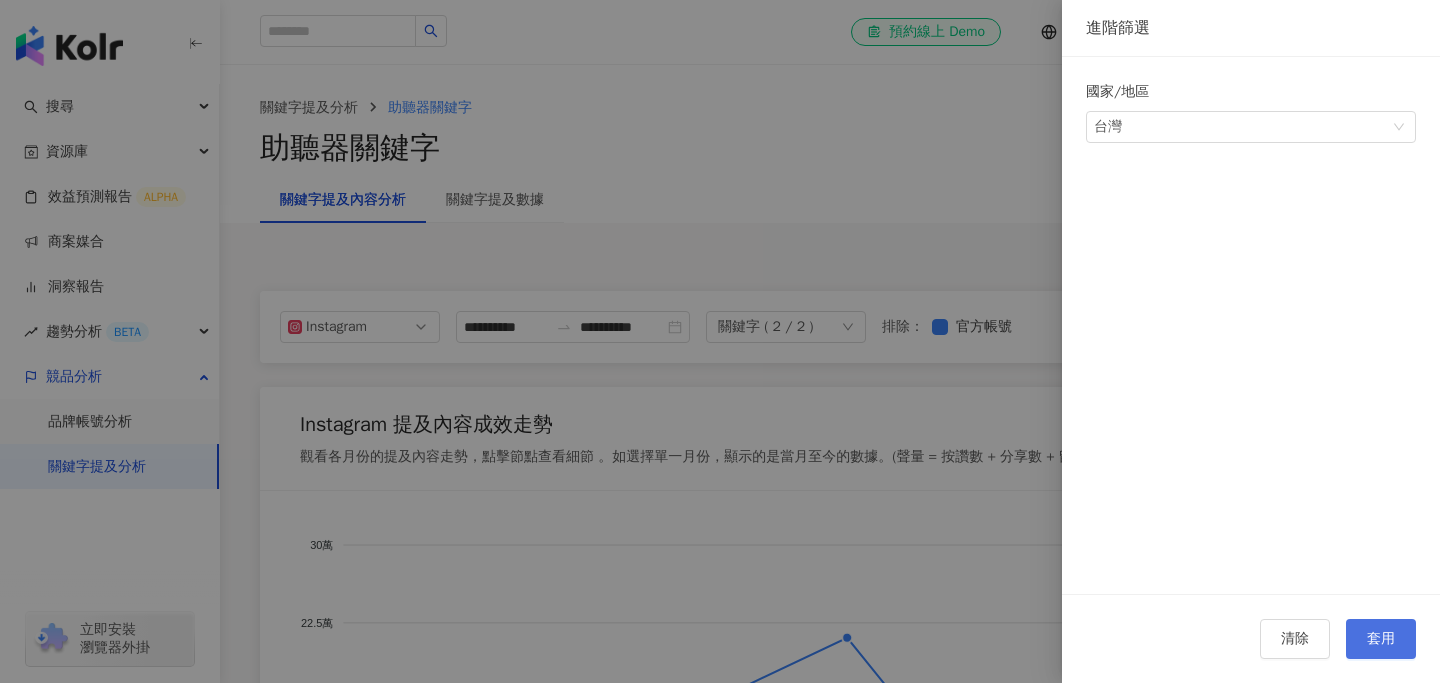 click on "套用" at bounding box center (1381, 639) 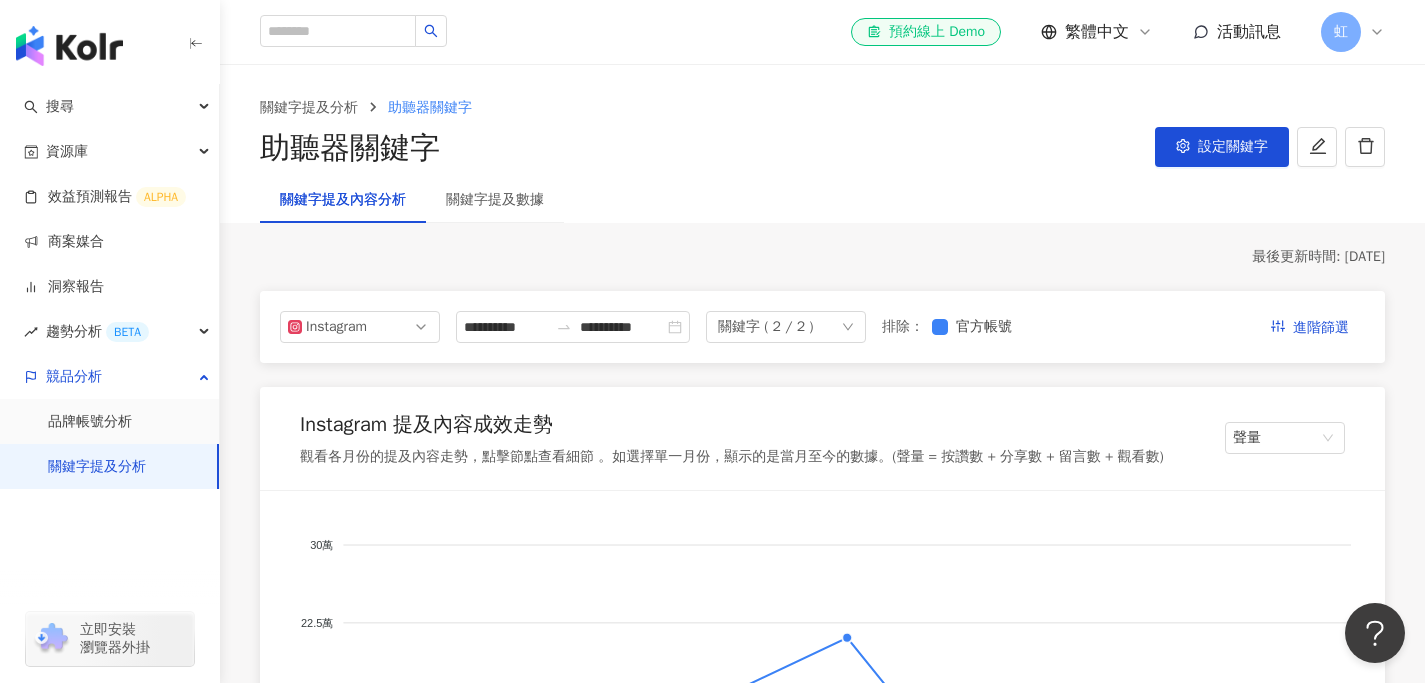click on "最後更新時間: [DATE]" at bounding box center [822, 257] 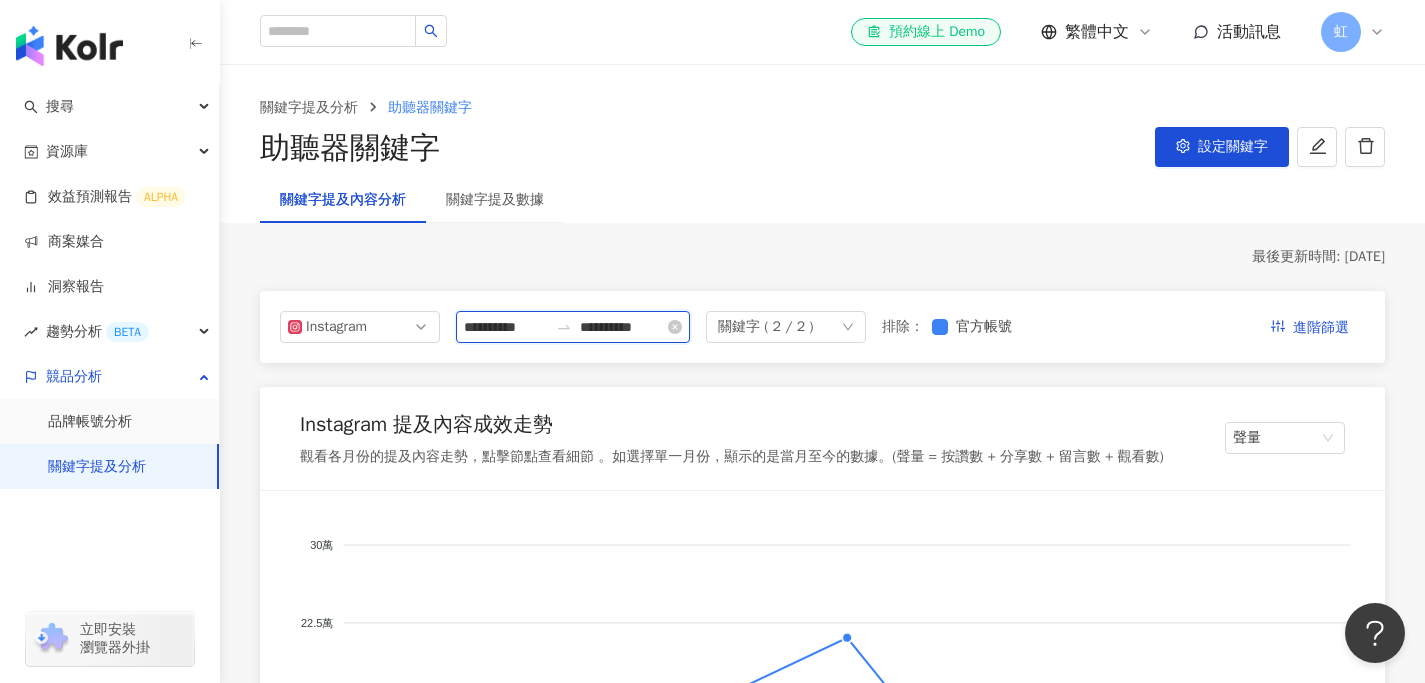 click on "**********" at bounding box center [622, 327] 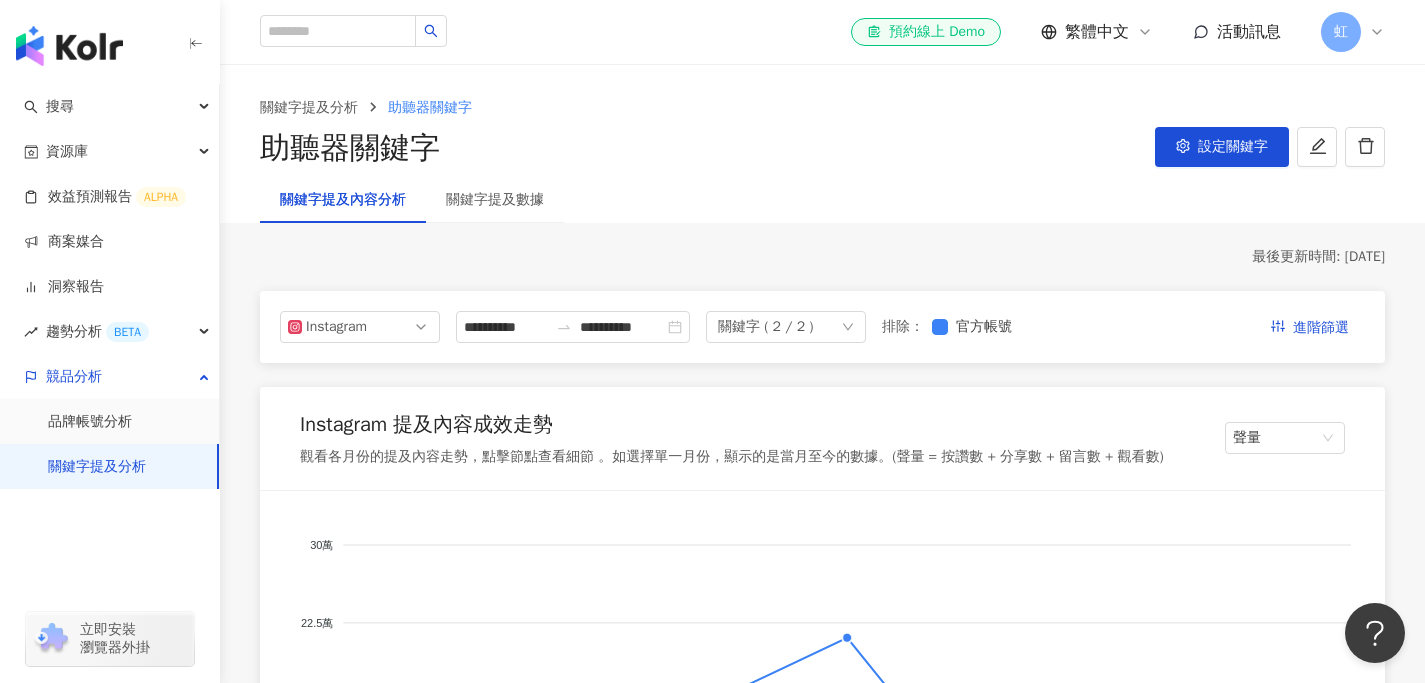 click on "**********" at bounding box center [822, 2845] 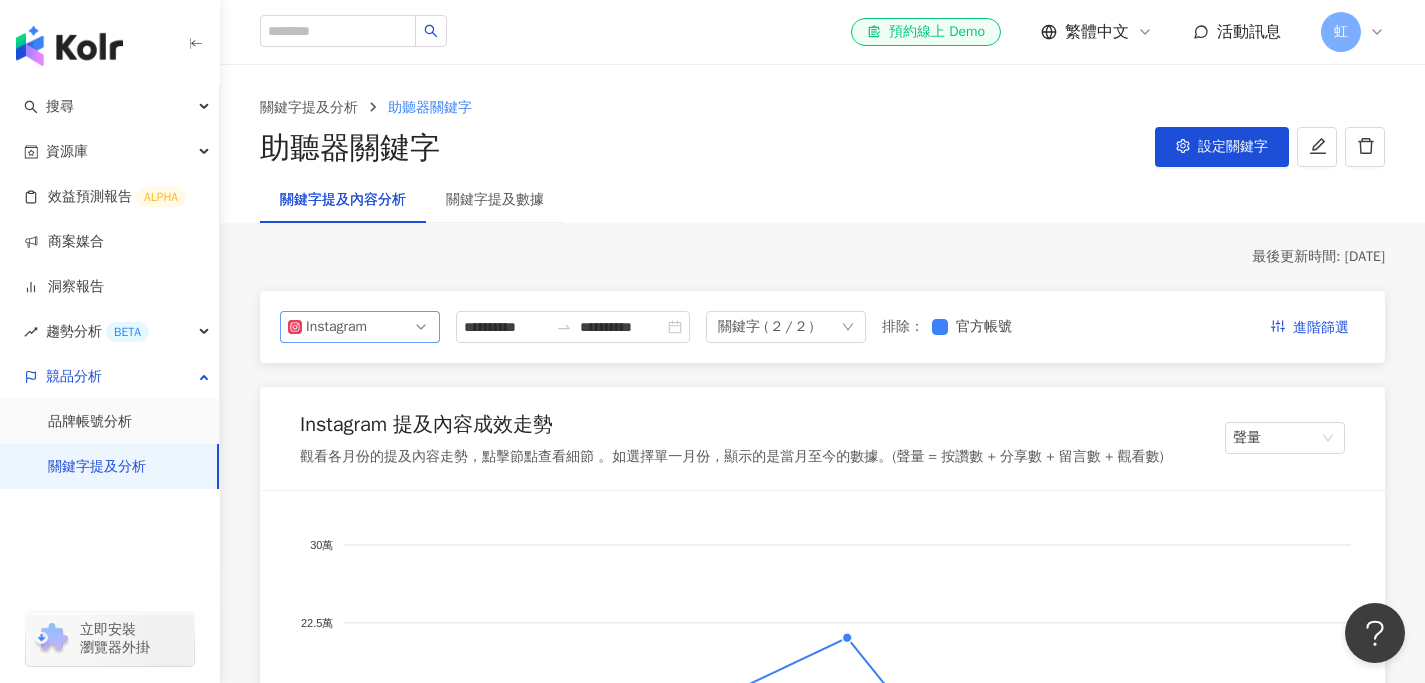click on "Instagram" at bounding box center [360, 327] 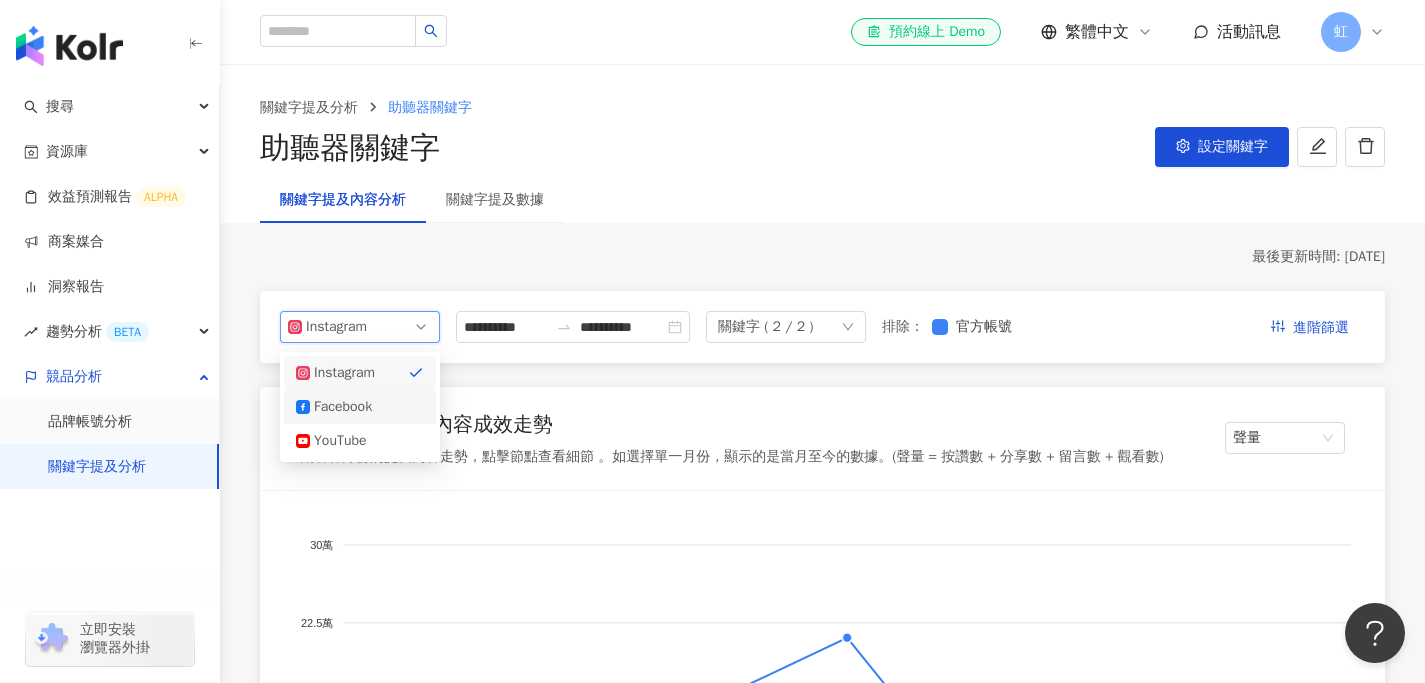 click on "Facebook" at bounding box center (360, 407) 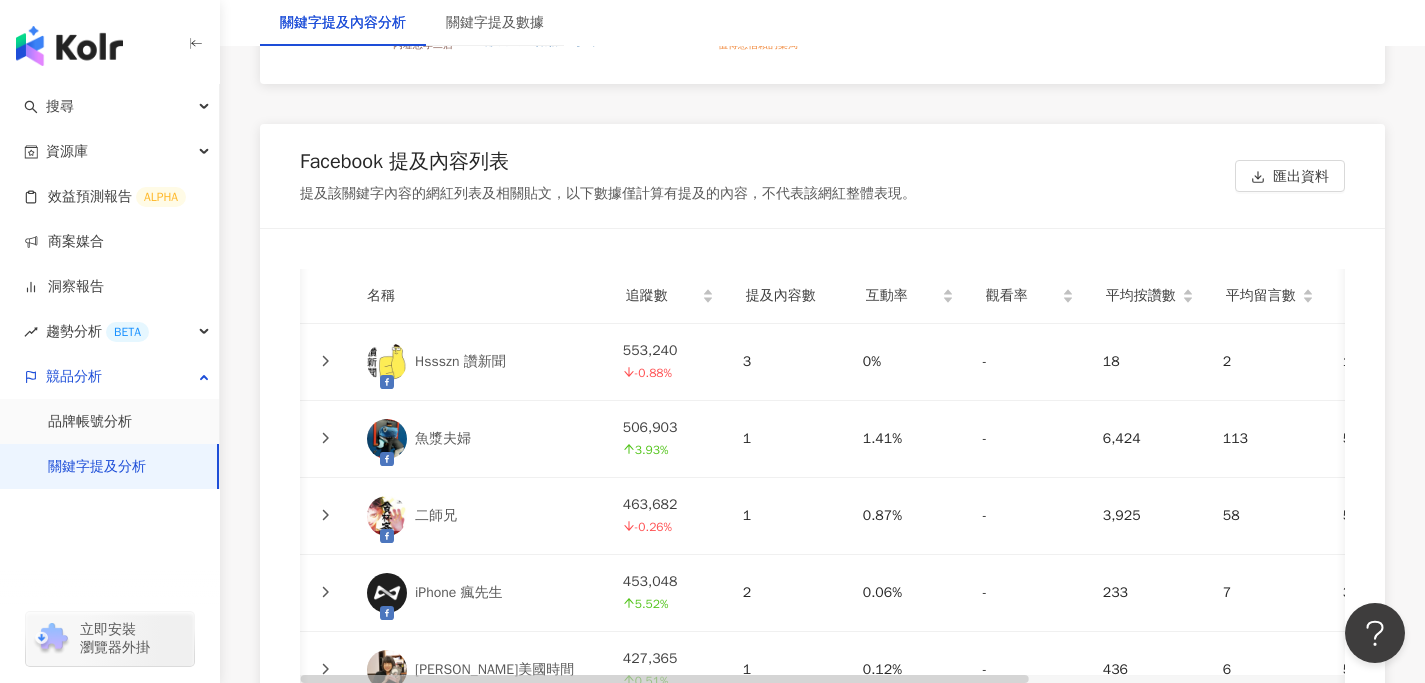 click 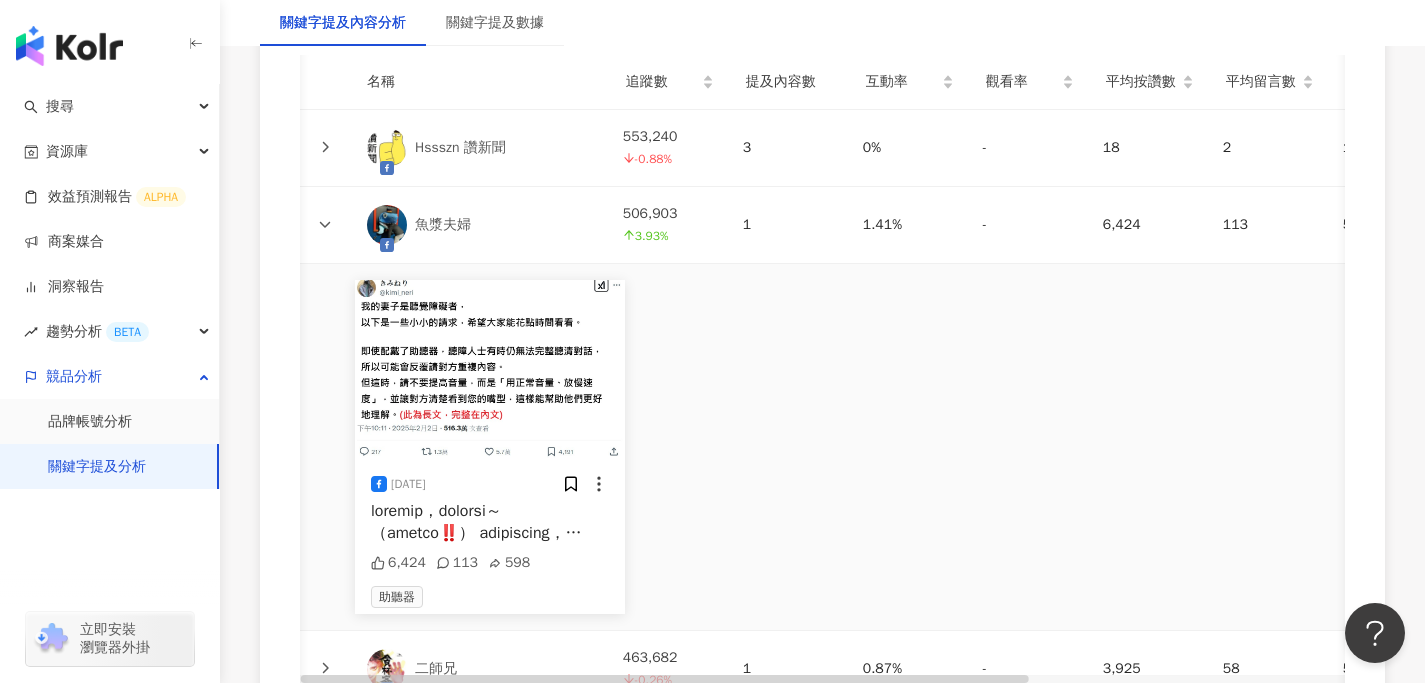 click 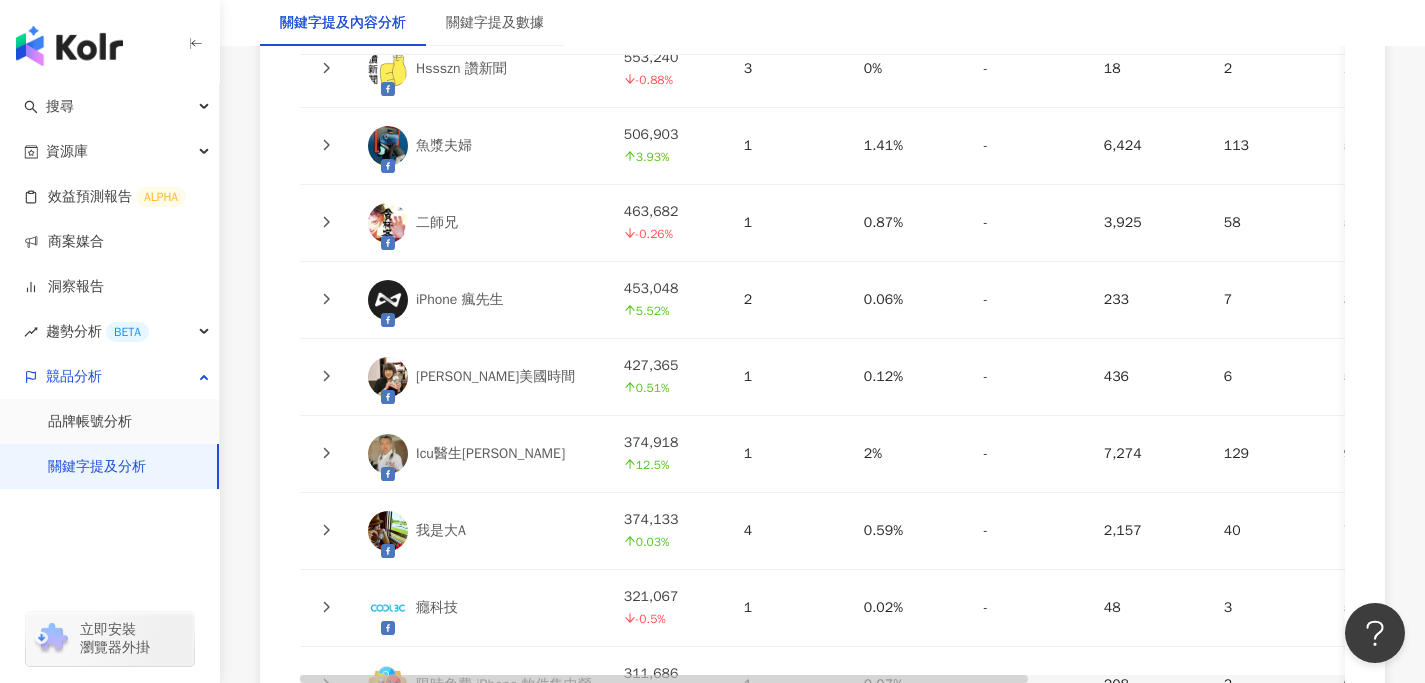 click 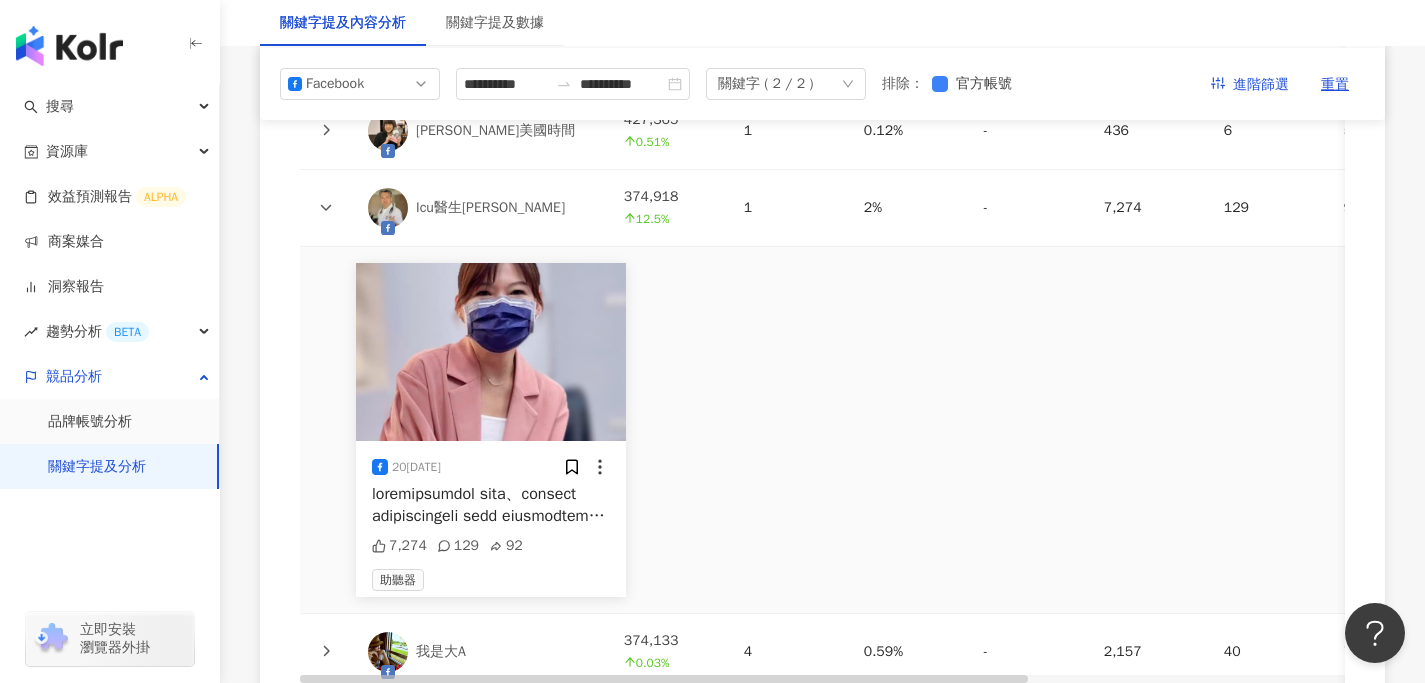 click 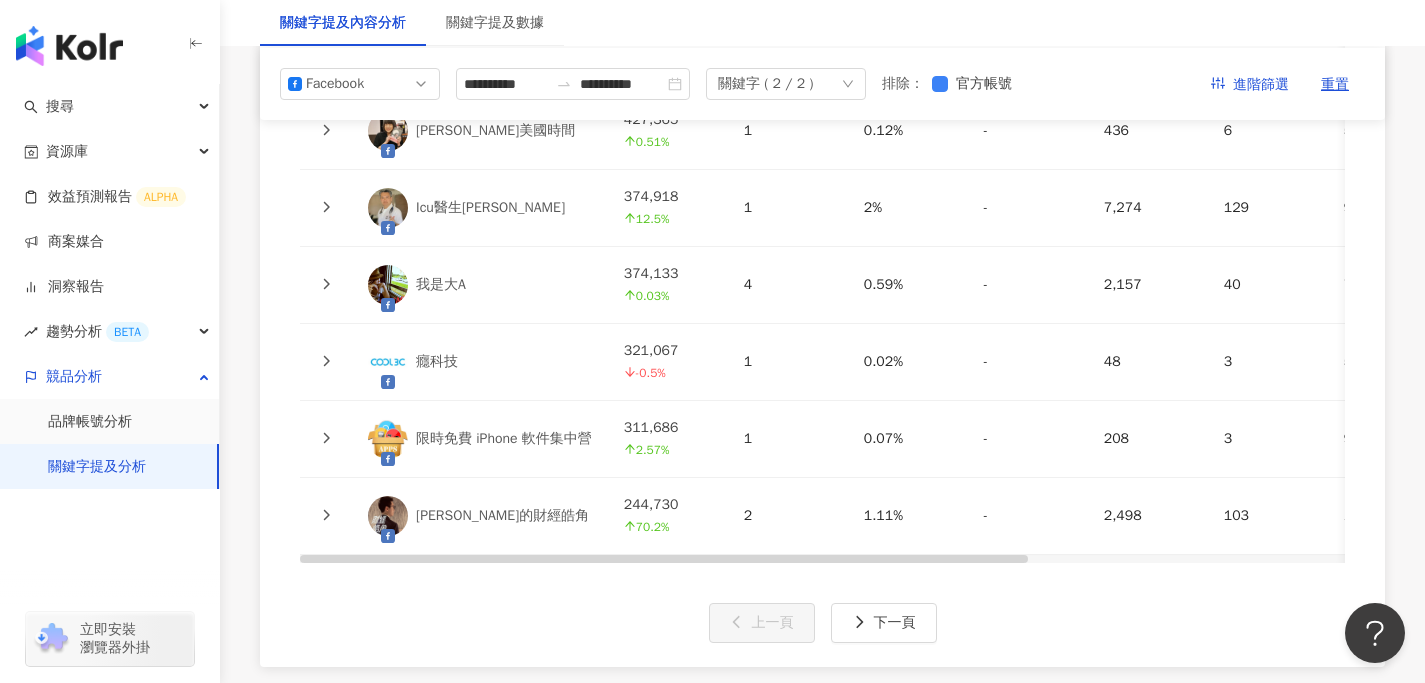 click at bounding box center [326, 516] 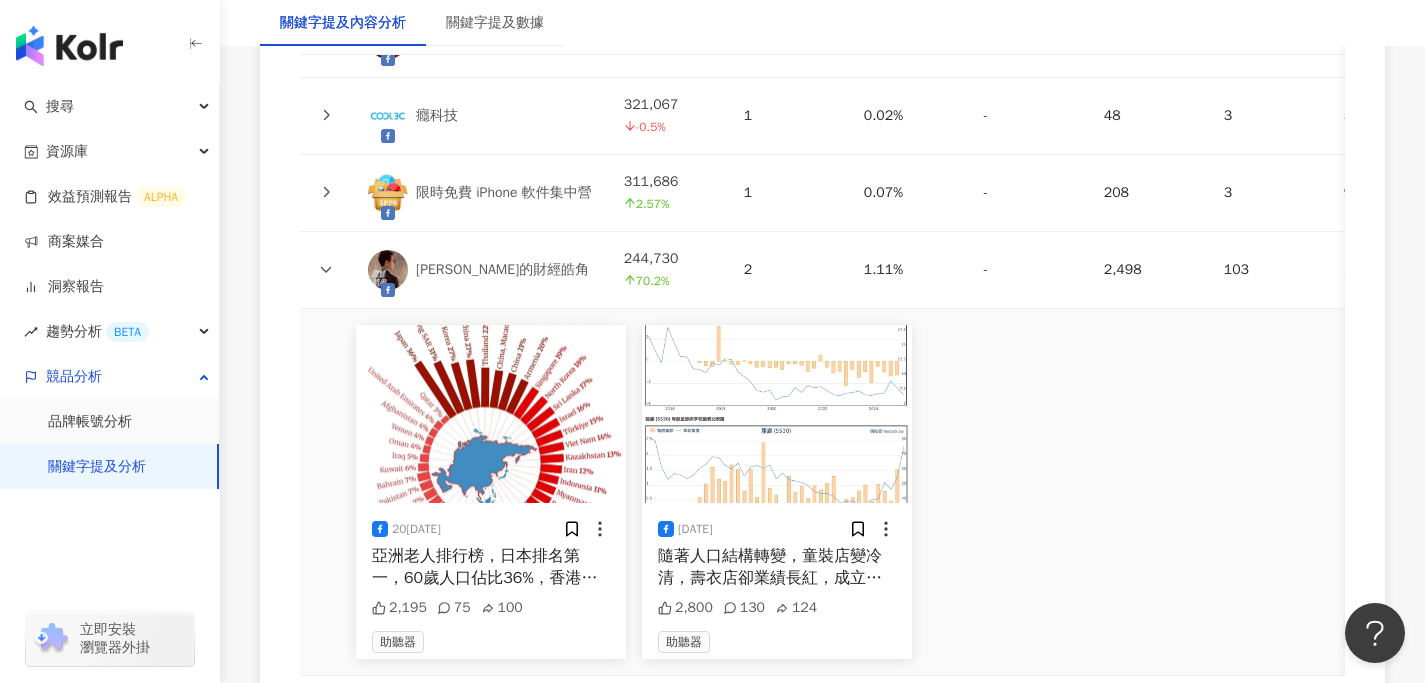 click 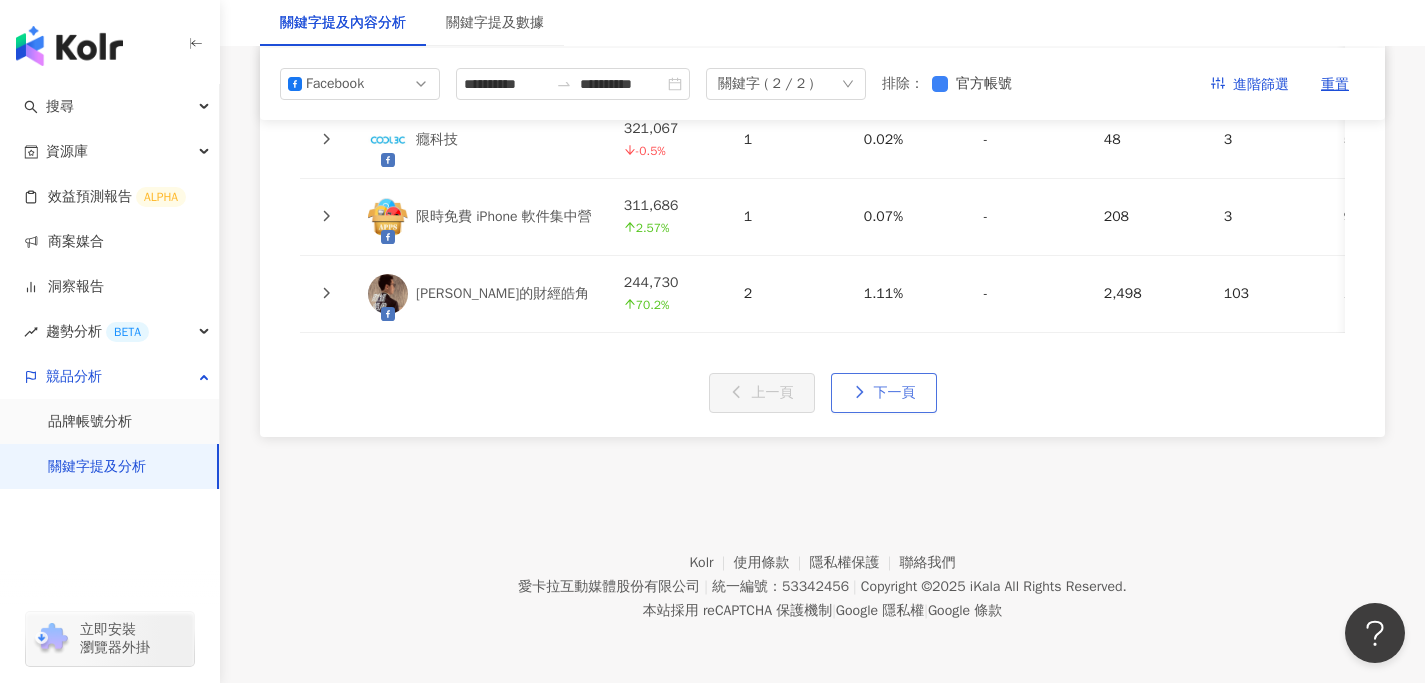 click on "下一頁" at bounding box center (884, 393) 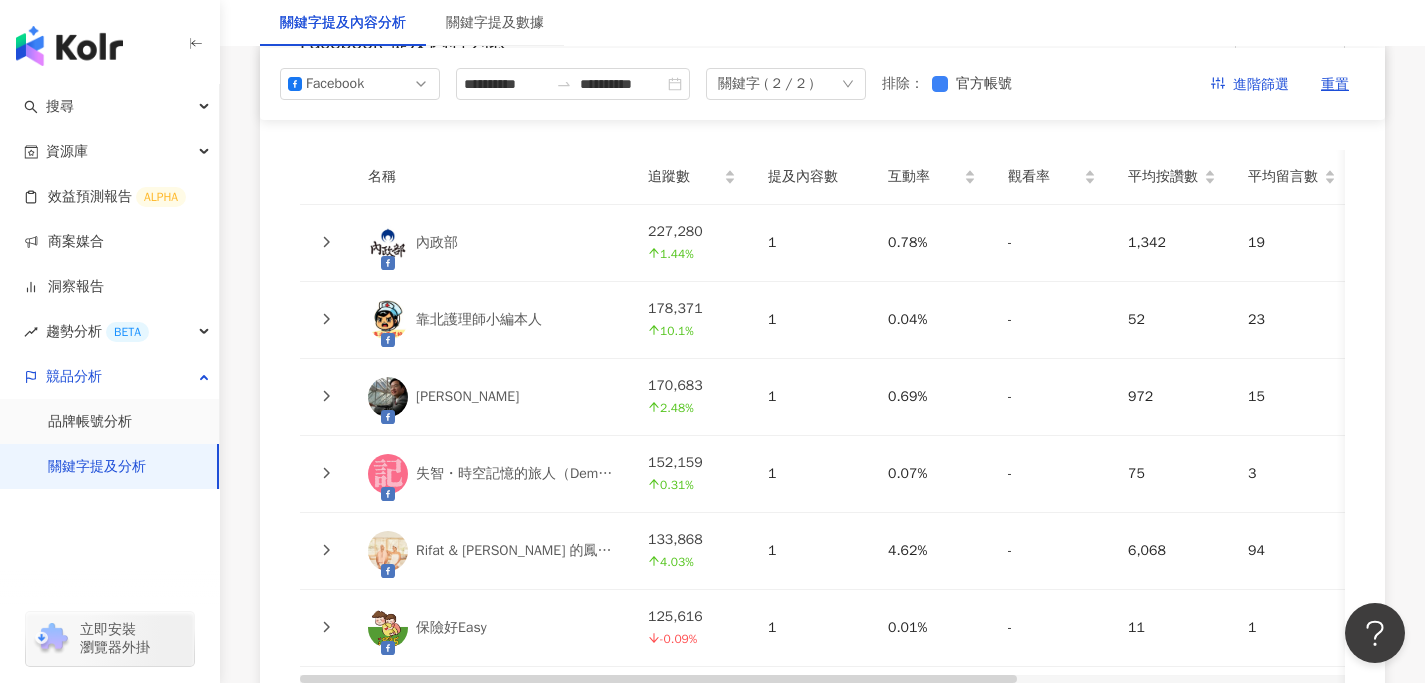 click 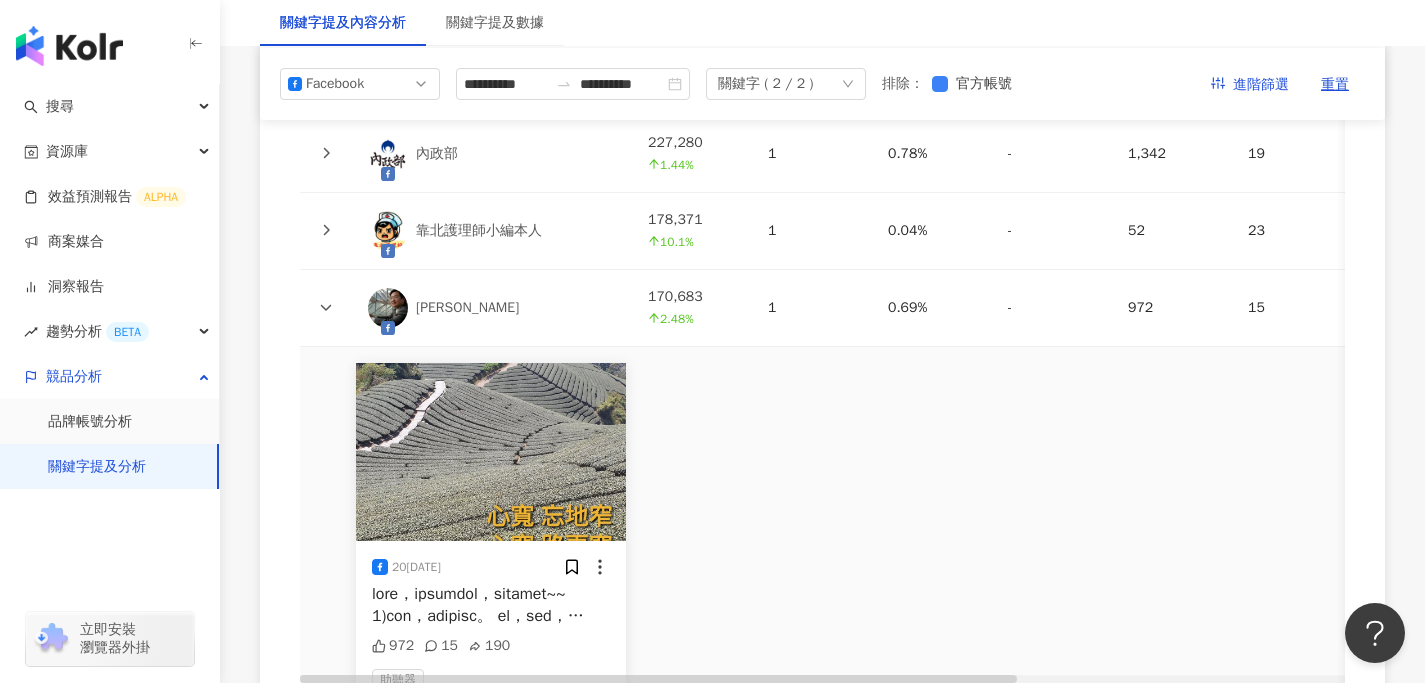 click 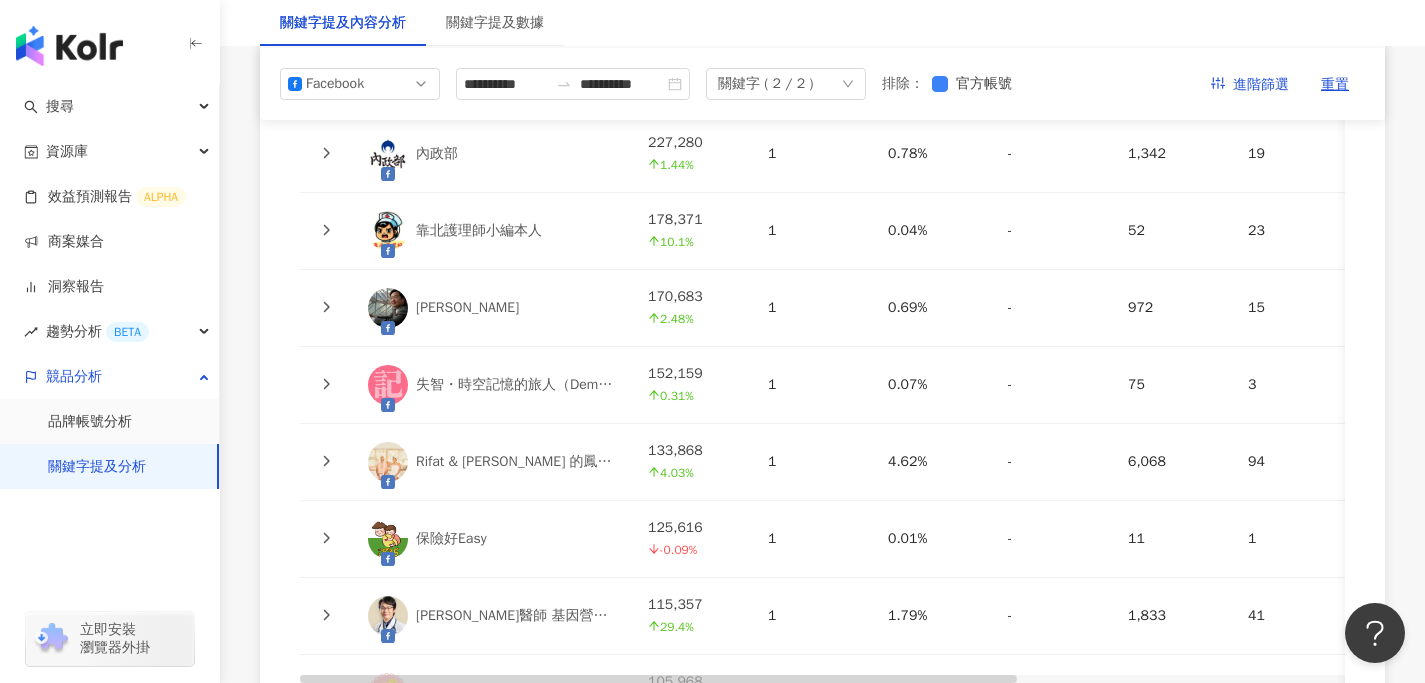click 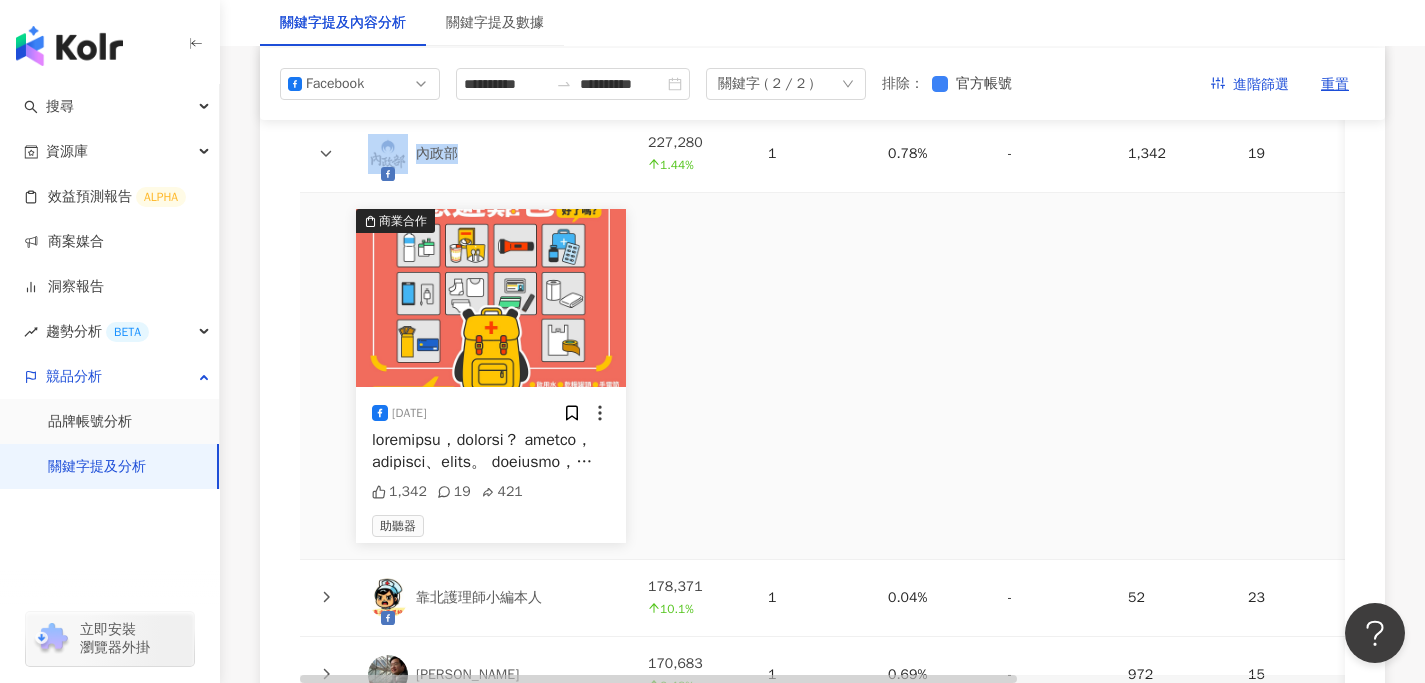click 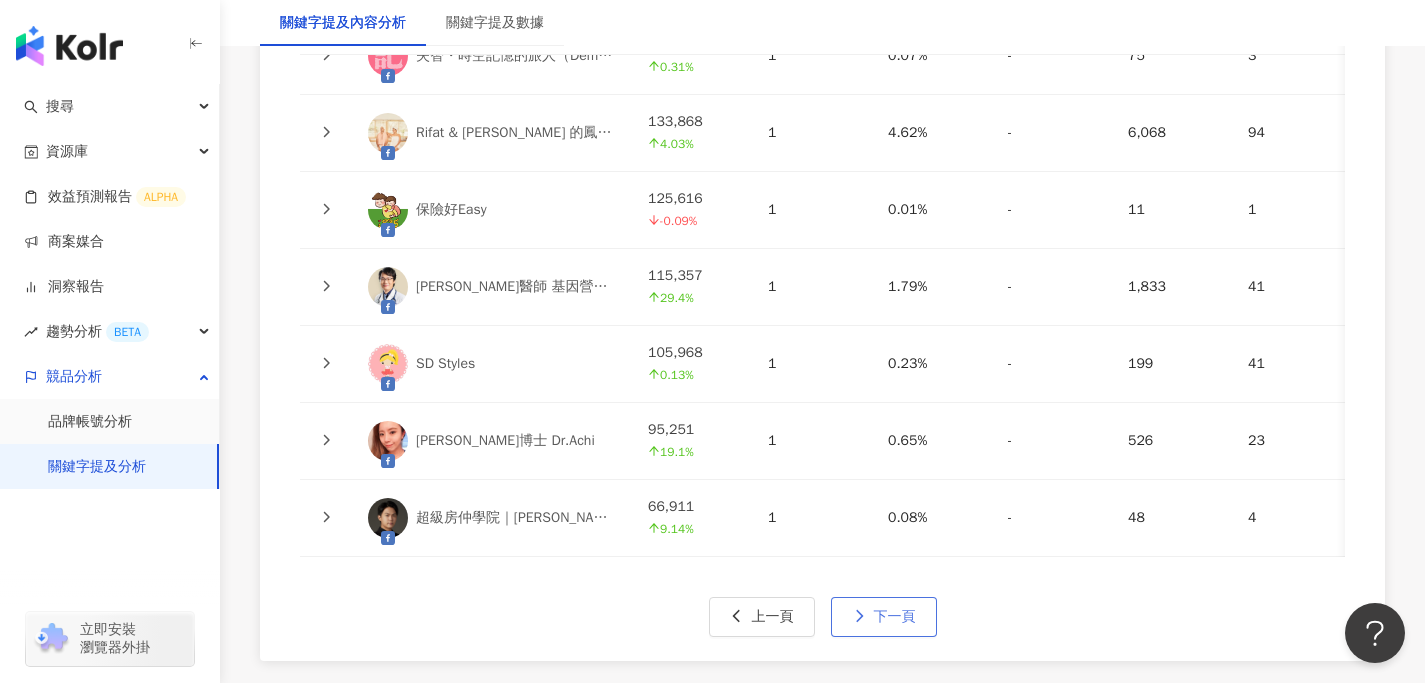click on "下一頁" at bounding box center [895, 617] 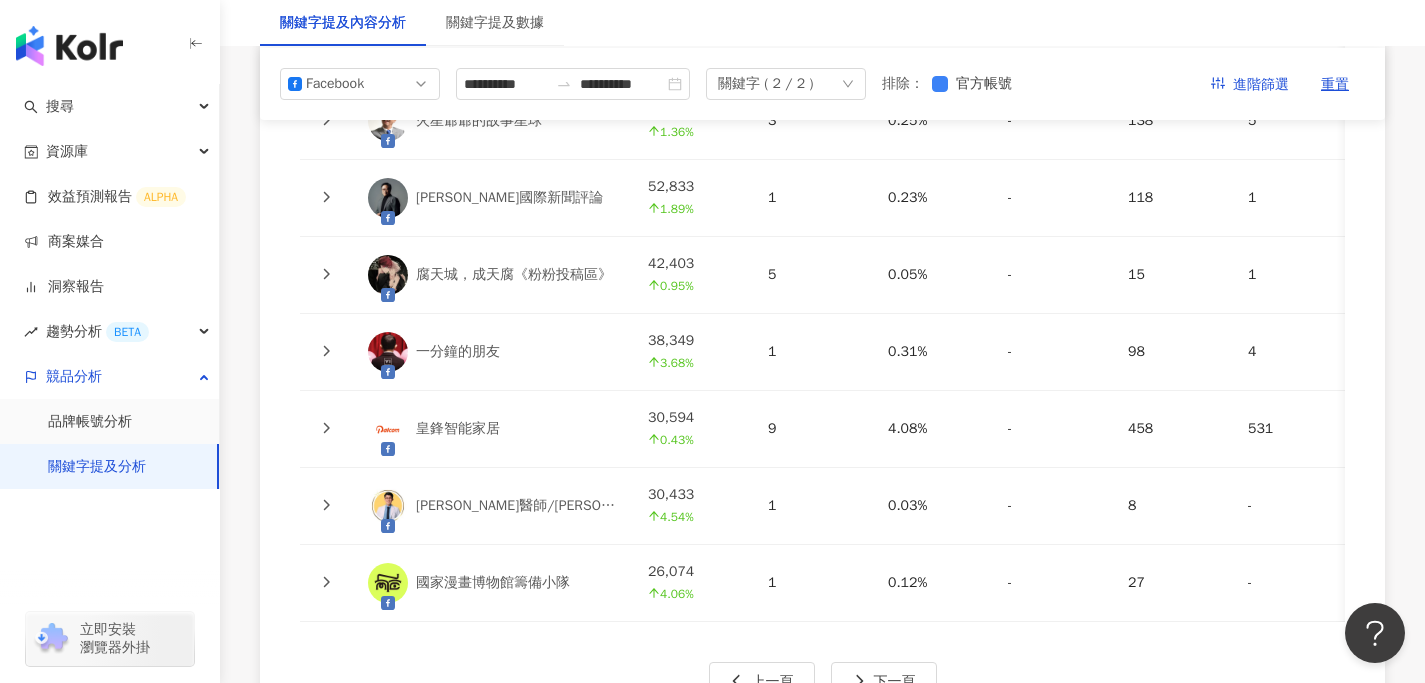 click 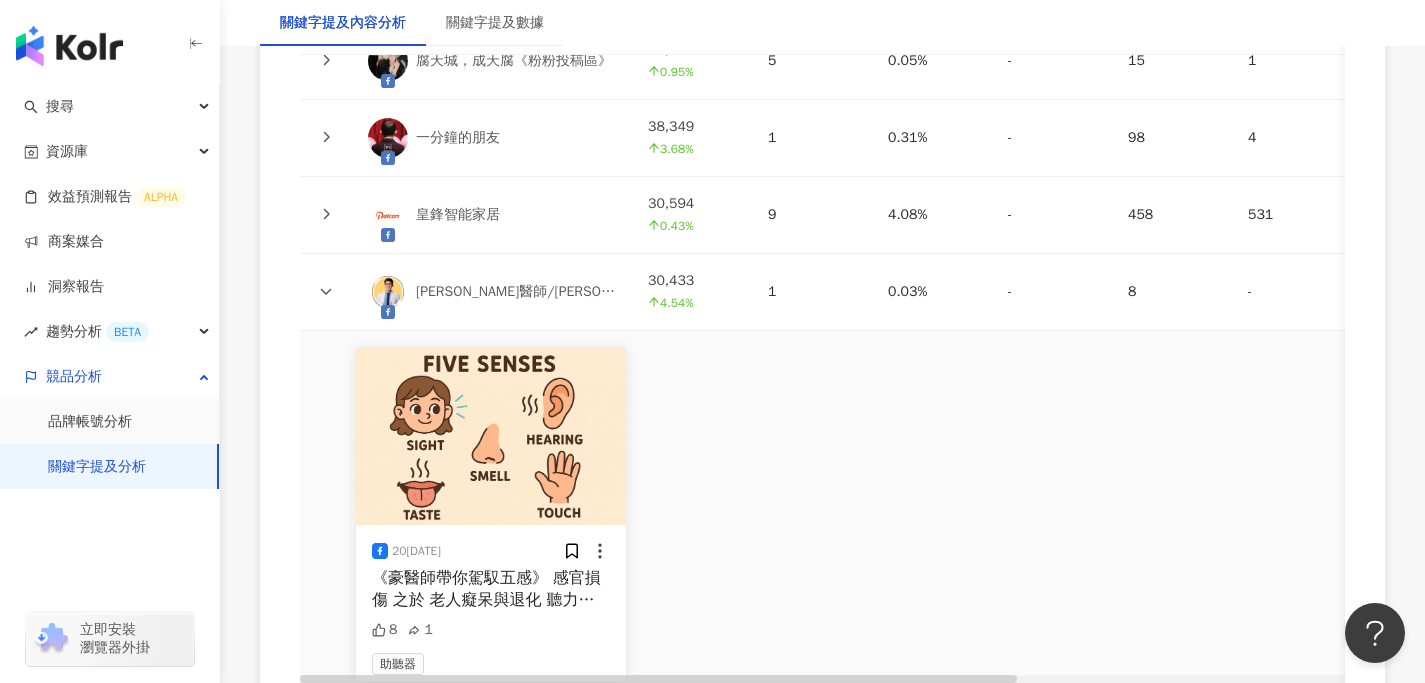 click 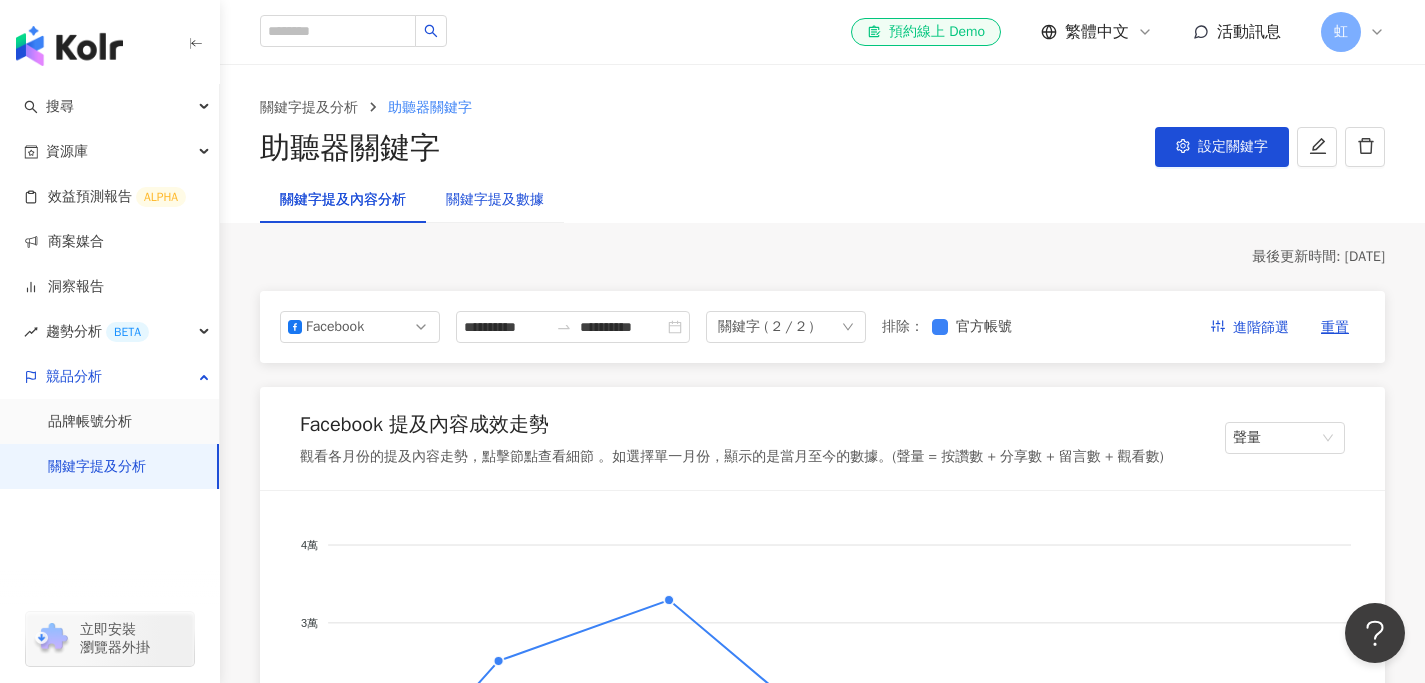 click on "關鍵字提及數據" at bounding box center [495, 200] 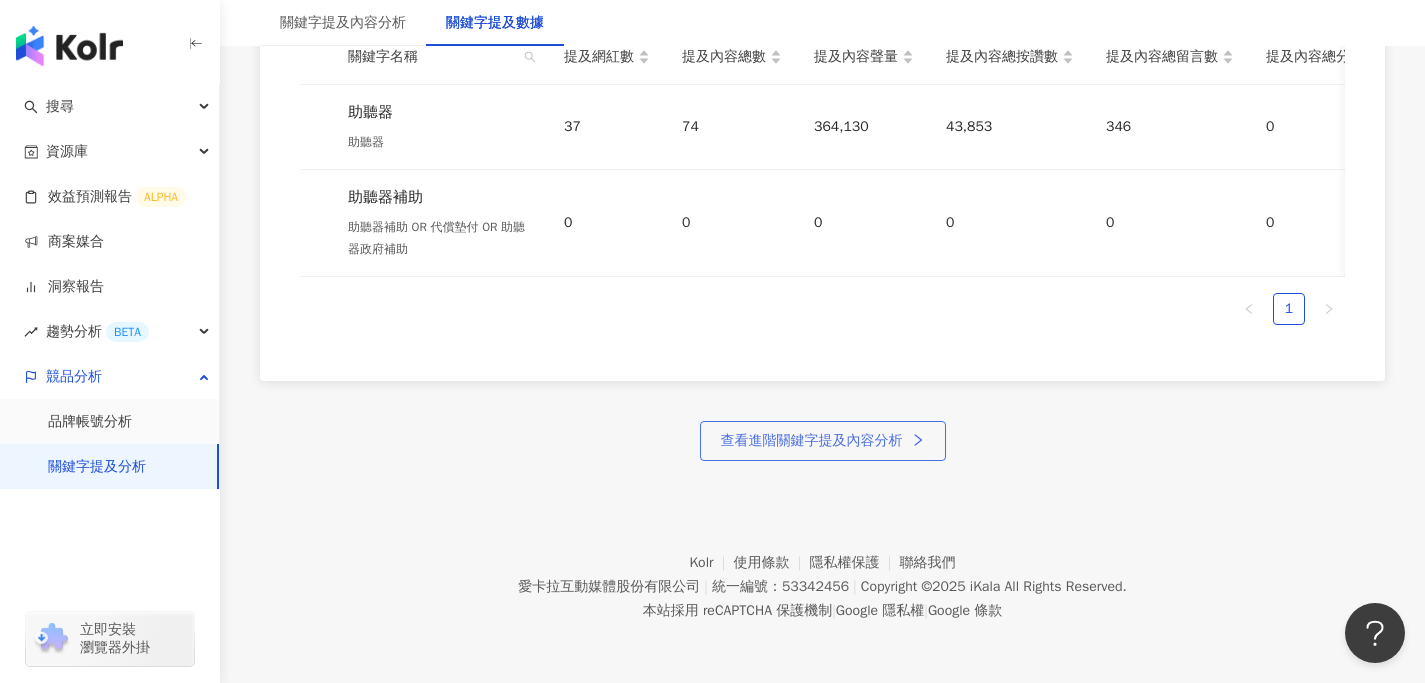 click on "查看進階關鍵字提及內容分析" at bounding box center [823, 441] 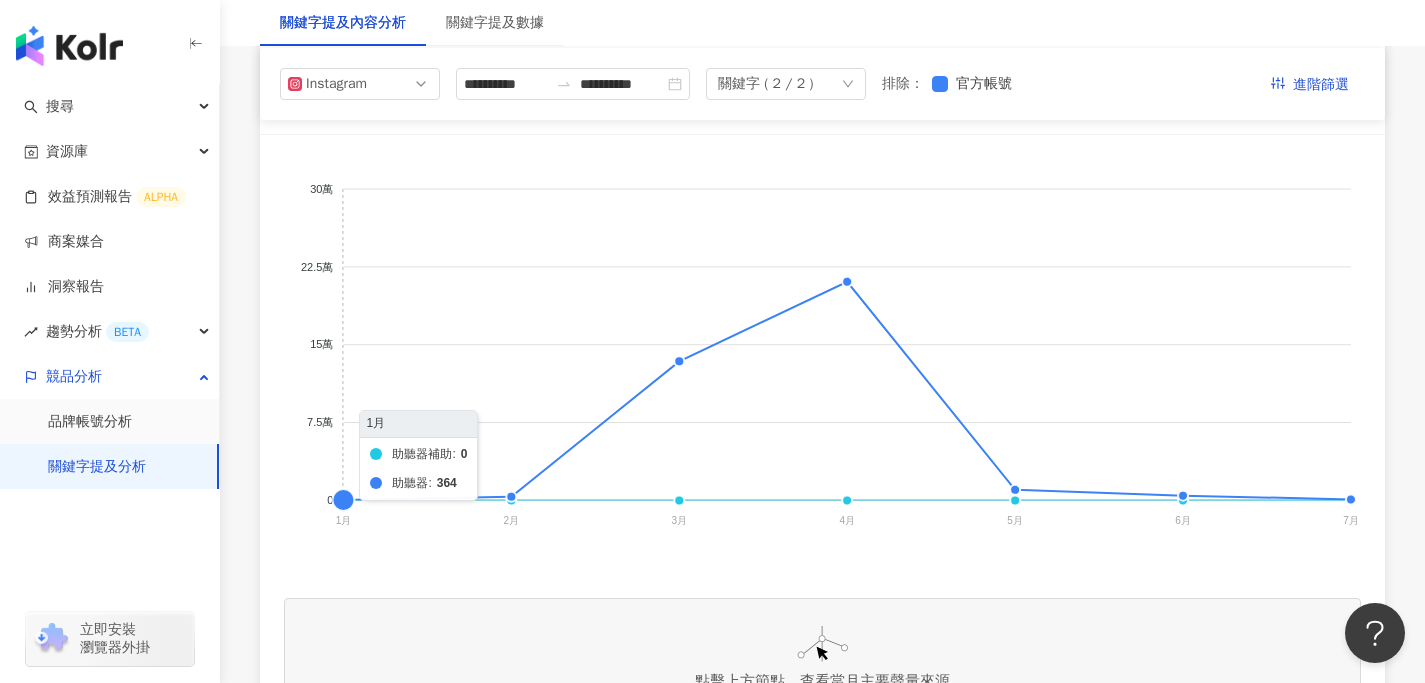scroll, scrollTop: 0, scrollLeft: 0, axis: both 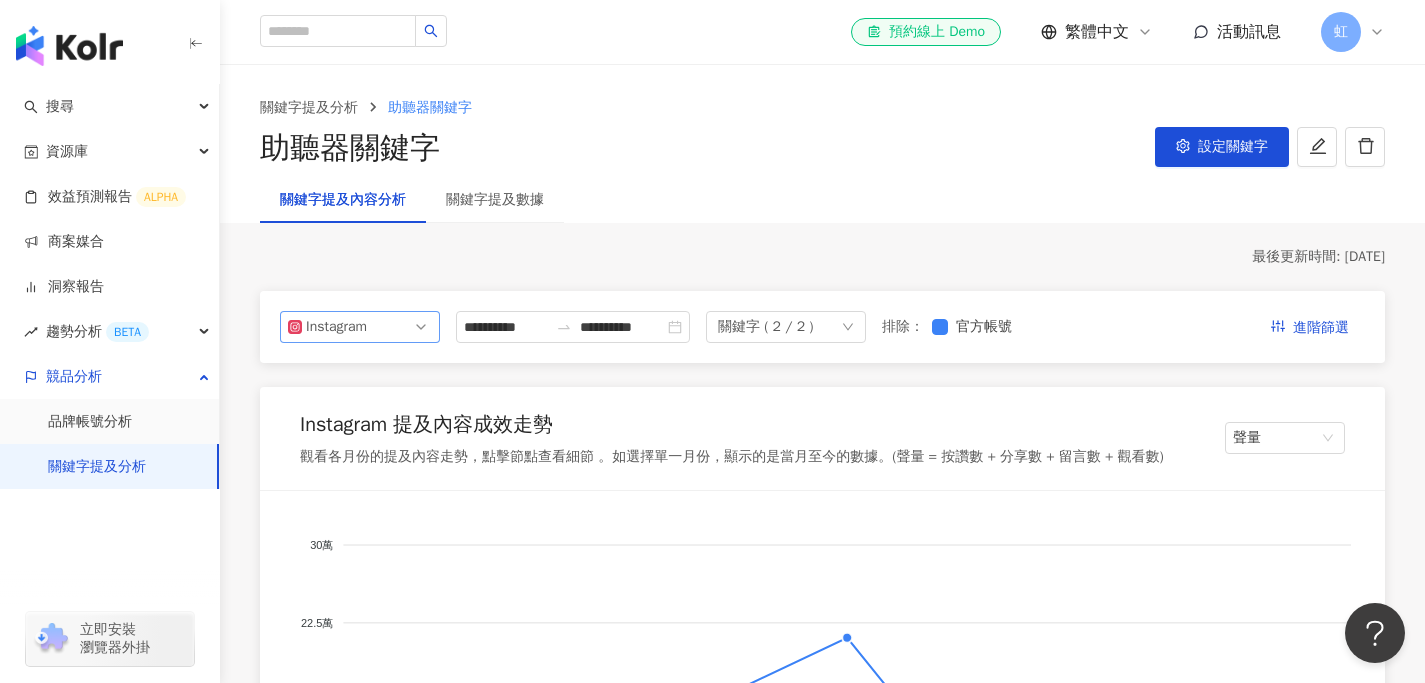 click on "Instagram" at bounding box center [360, 327] 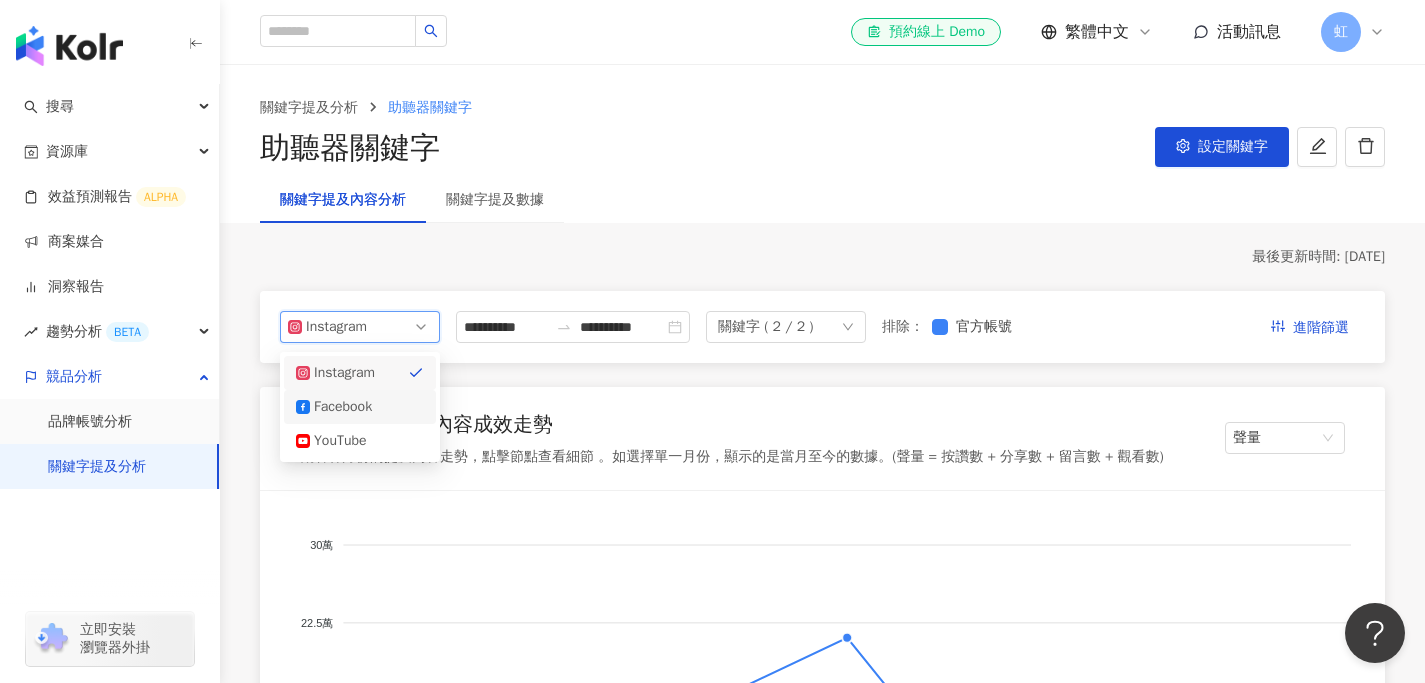 click on "Facebook" at bounding box center [360, 407] 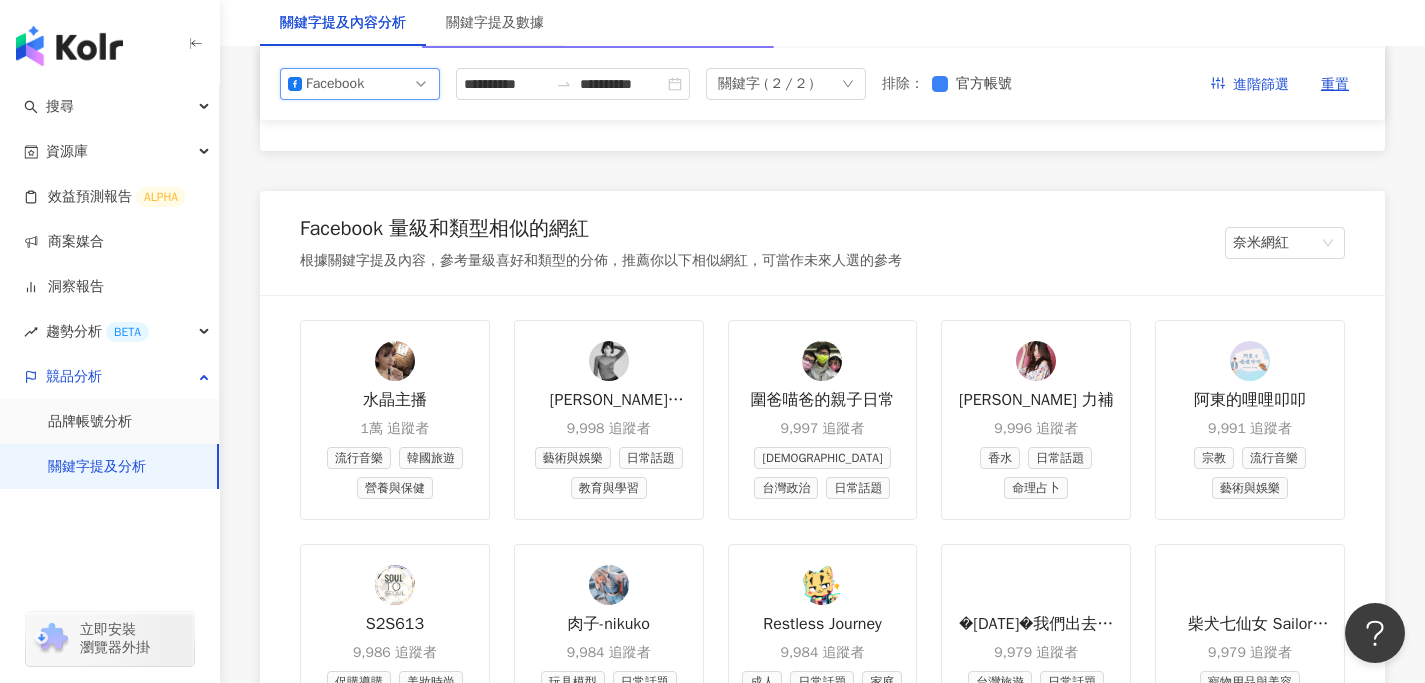 scroll, scrollTop: 1787, scrollLeft: 0, axis: vertical 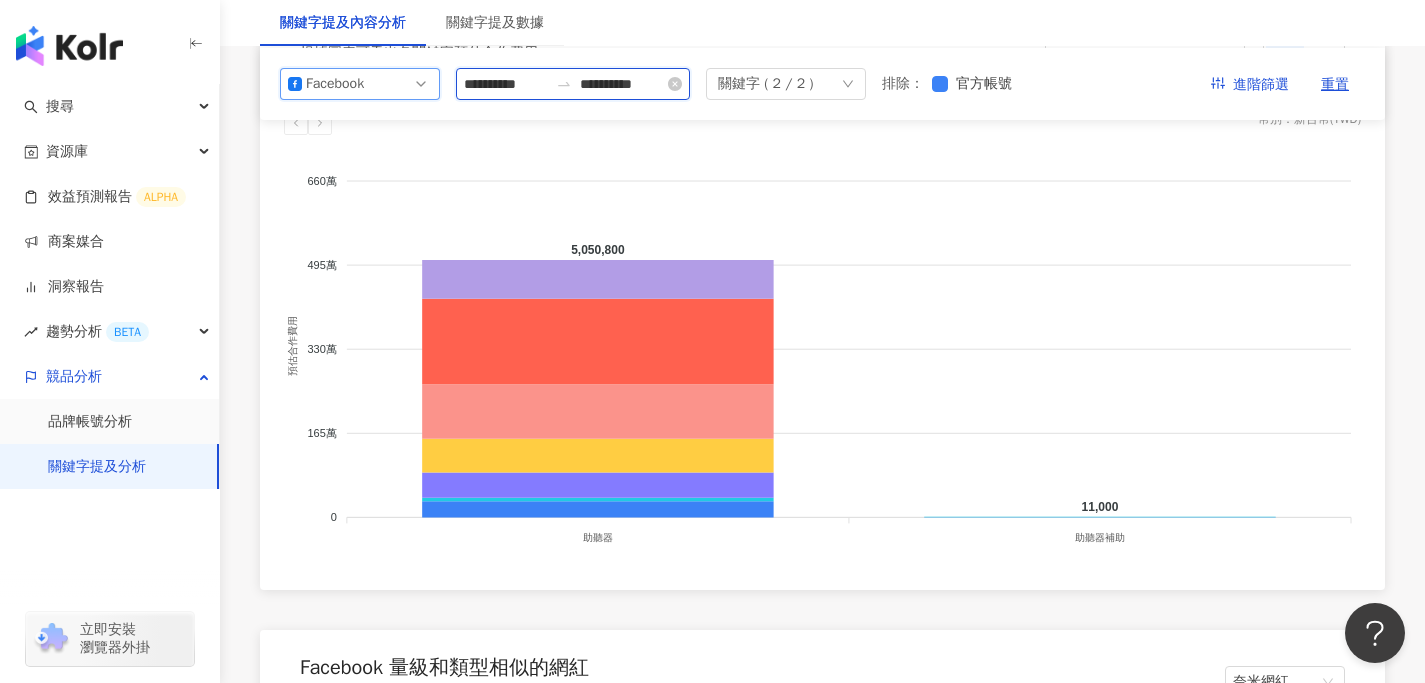 click on "**********" at bounding box center (622, 84) 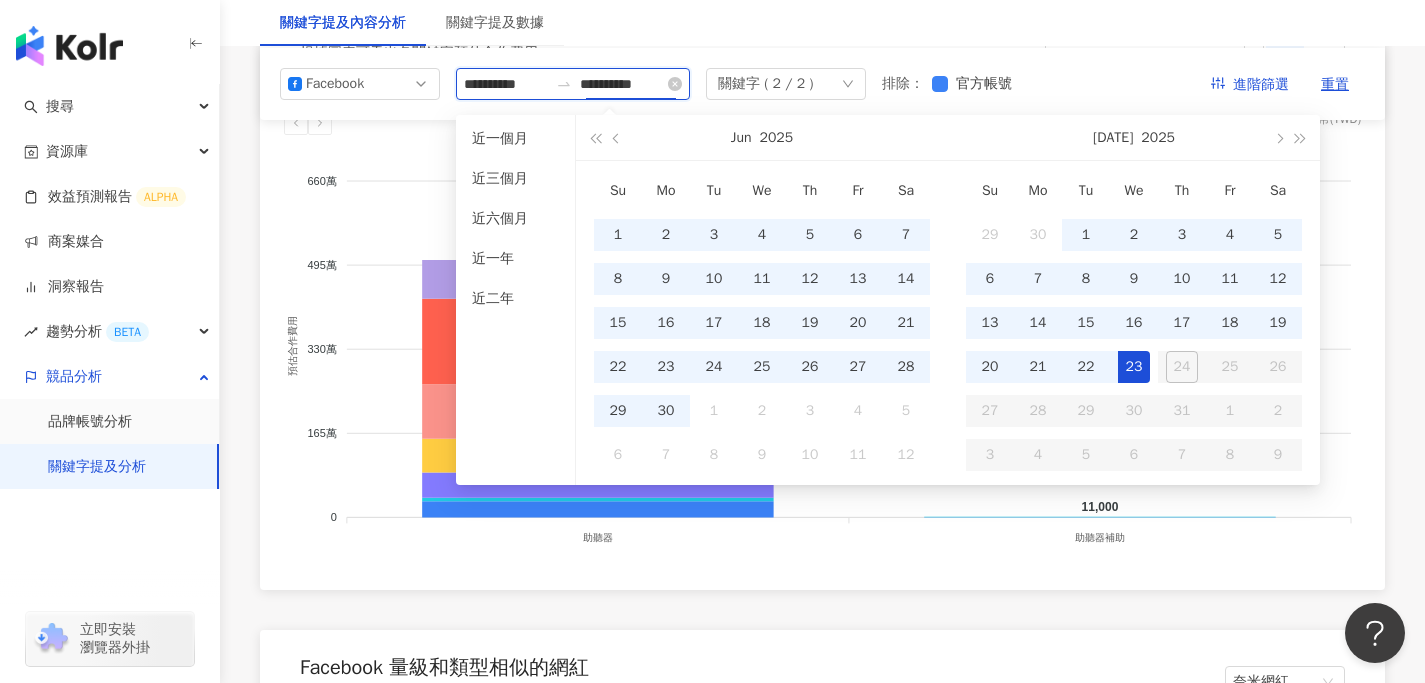 click on "**********" at bounding box center (506, 84) 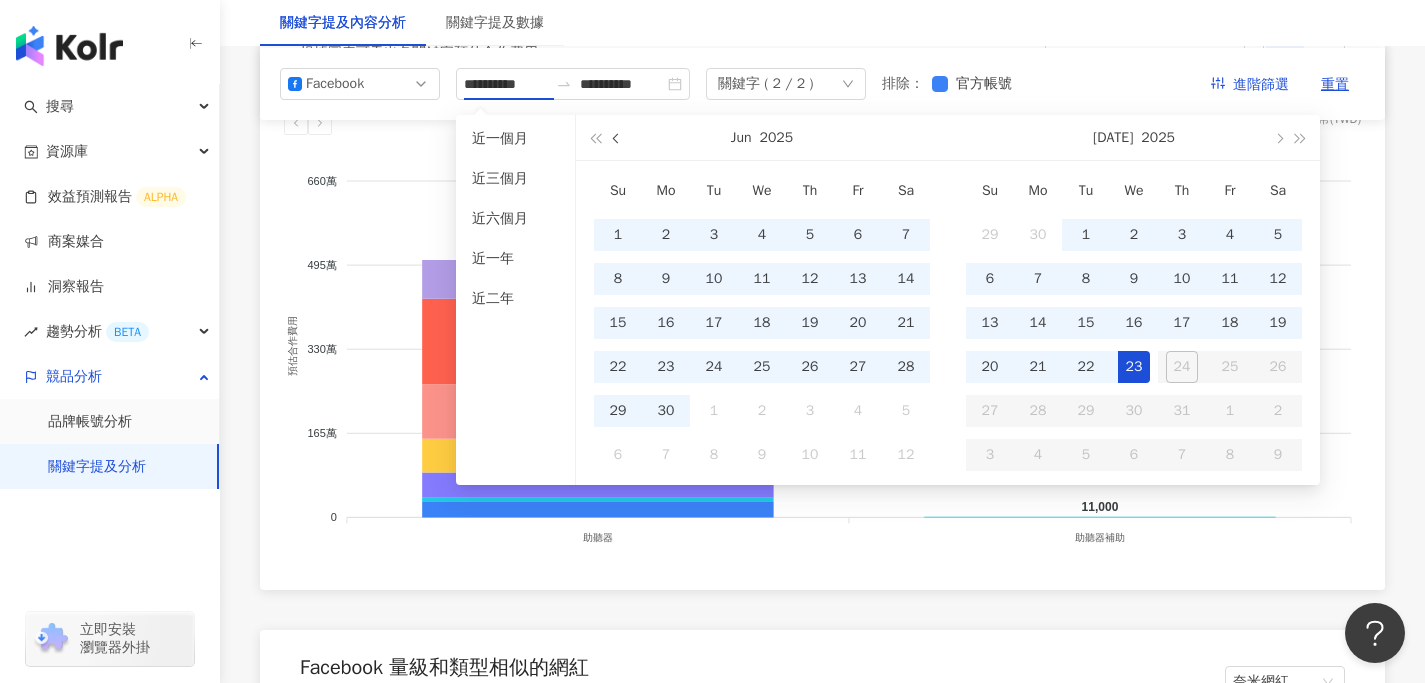 click at bounding box center (618, 138) 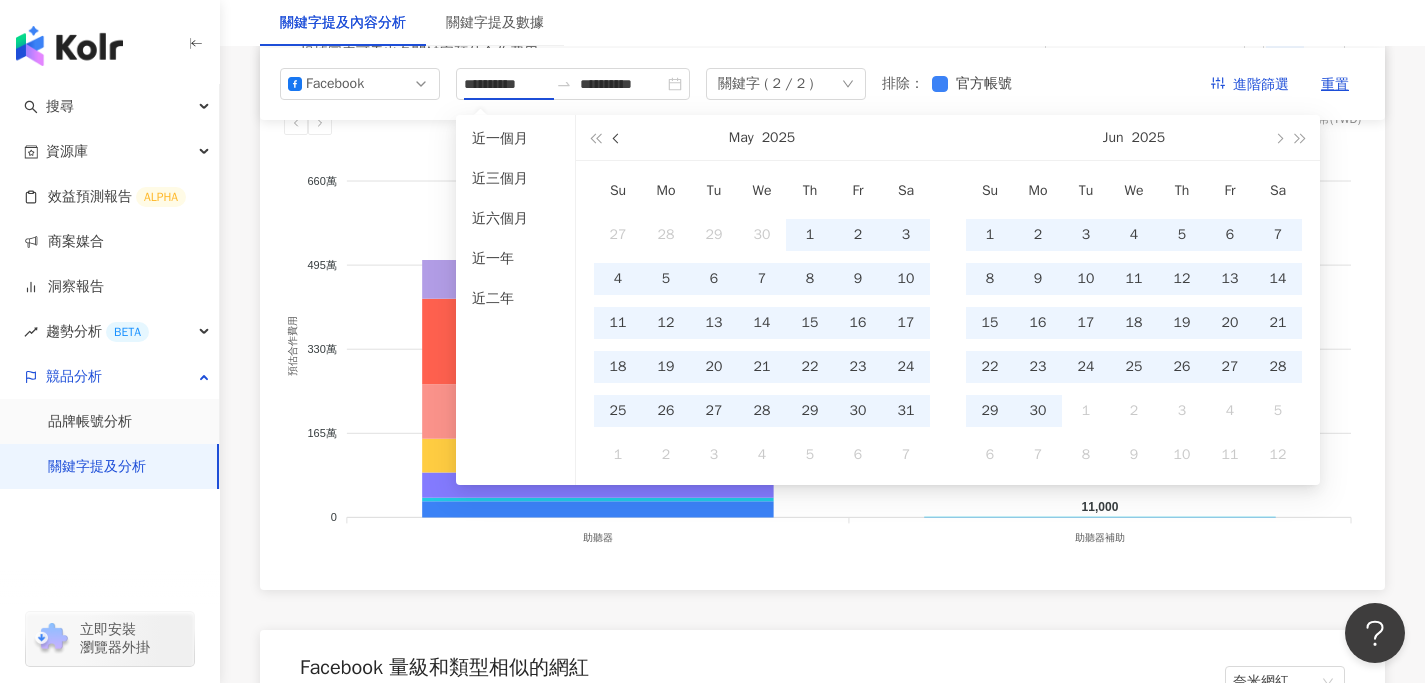 click at bounding box center (618, 138) 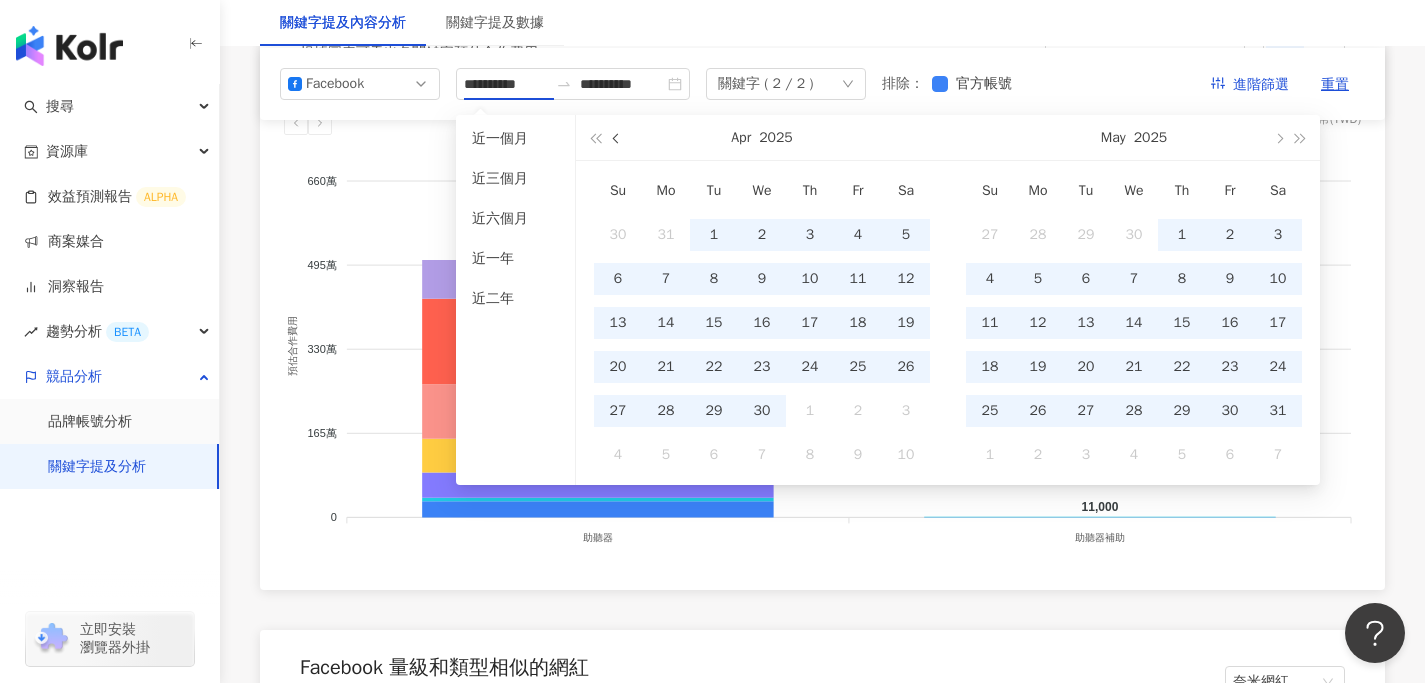 click at bounding box center [618, 138] 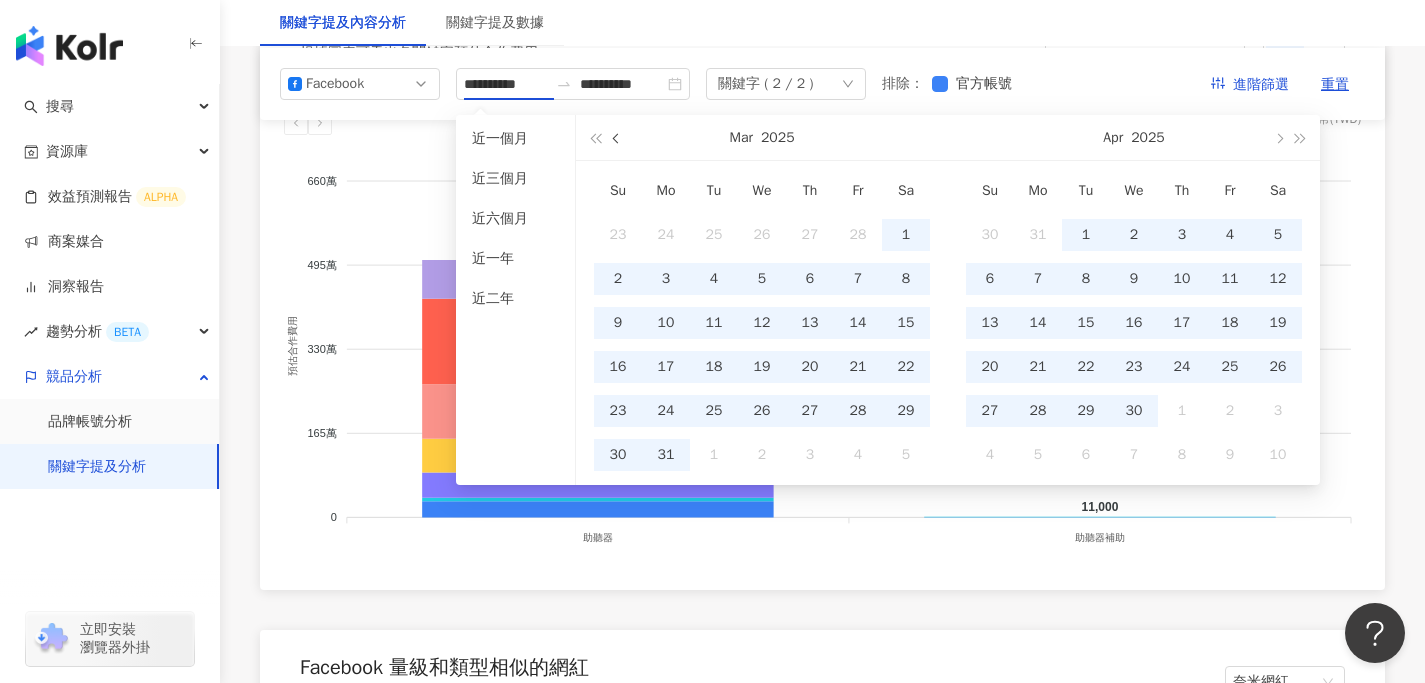 click at bounding box center [618, 138] 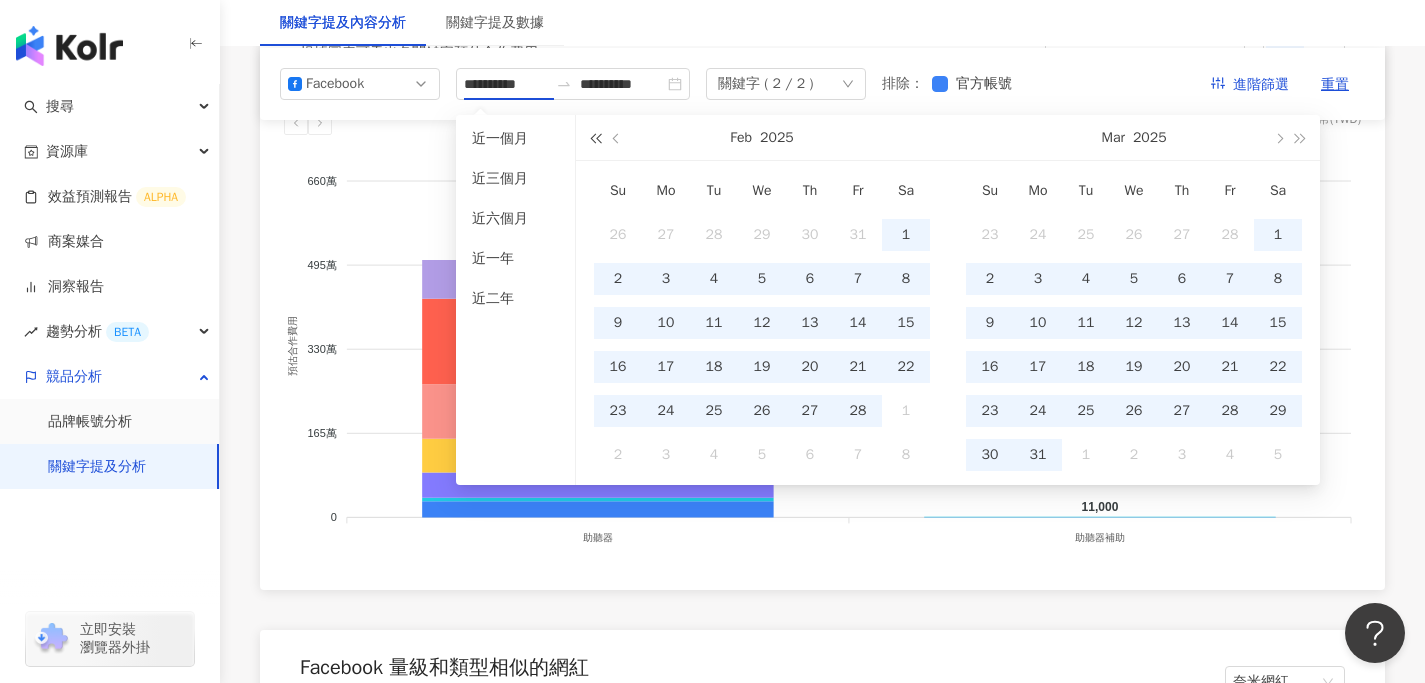 click at bounding box center (595, 137) 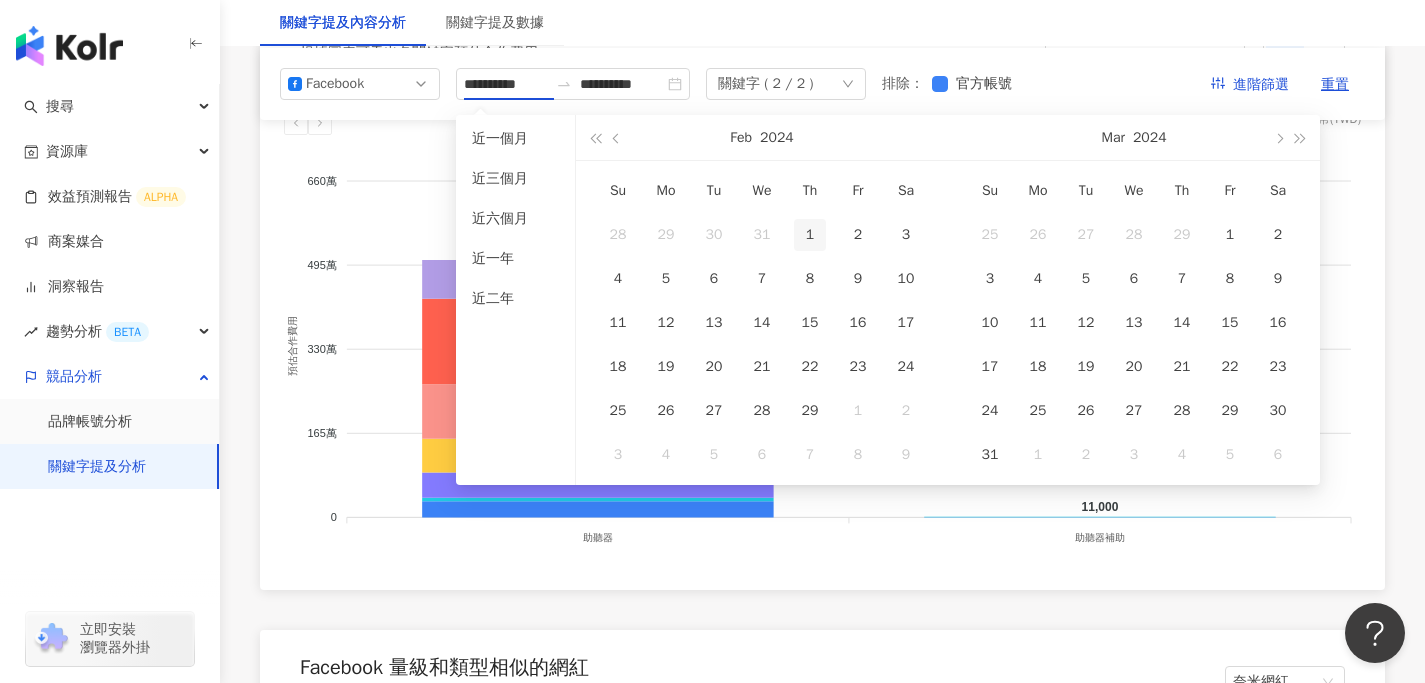 type on "**********" 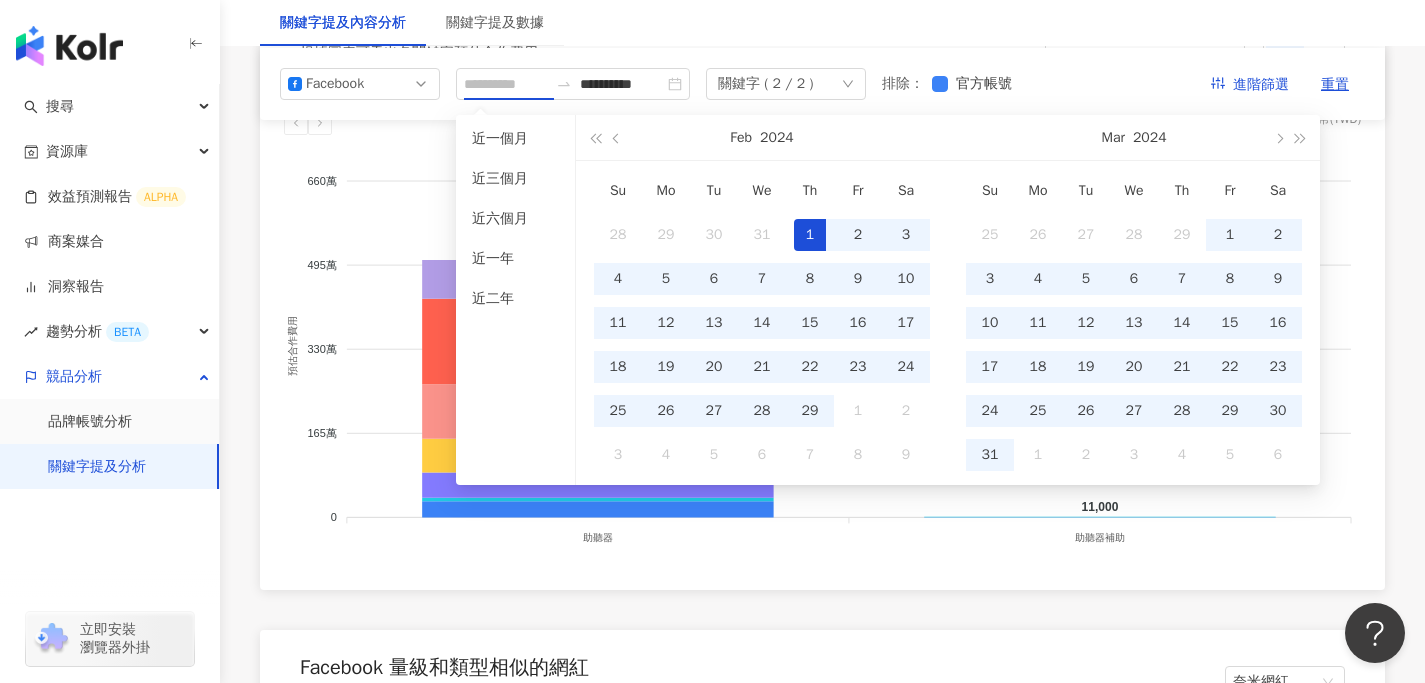 click on "1" at bounding box center (810, 235) 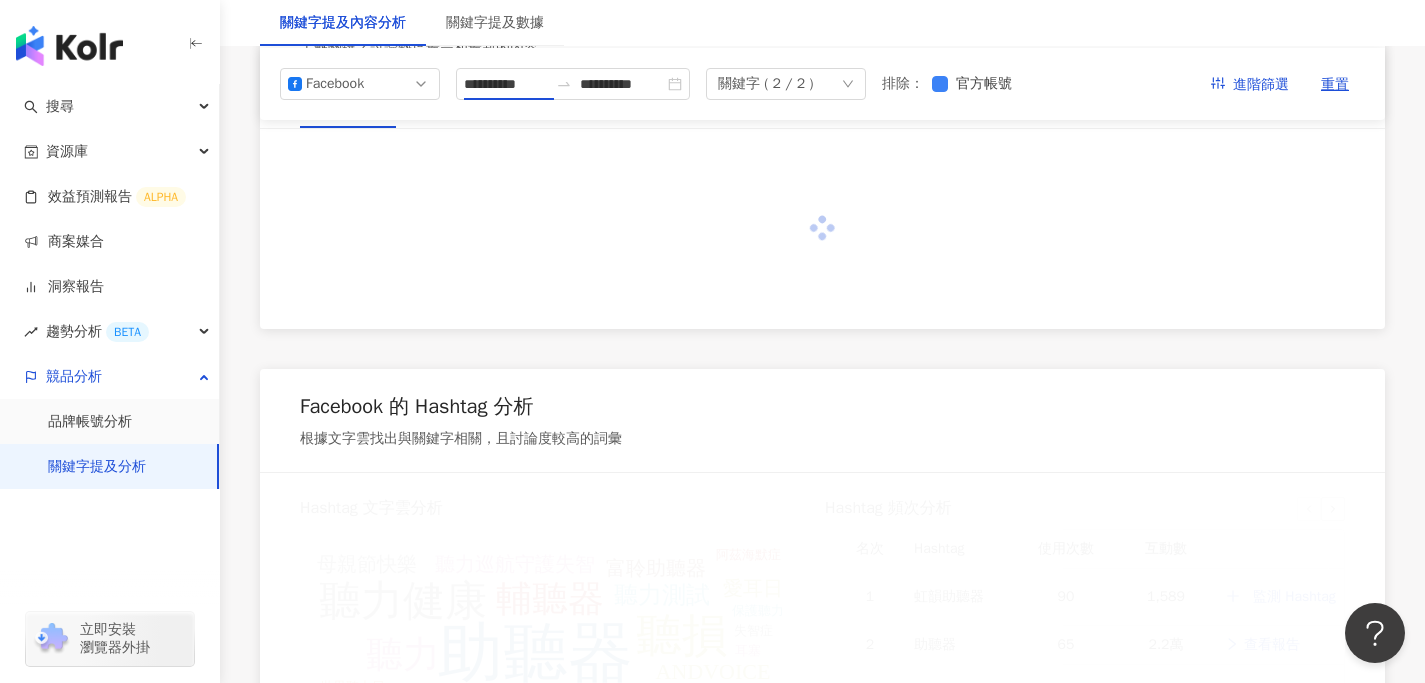 scroll, scrollTop: 1093, scrollLeft: 0, axis: vertical 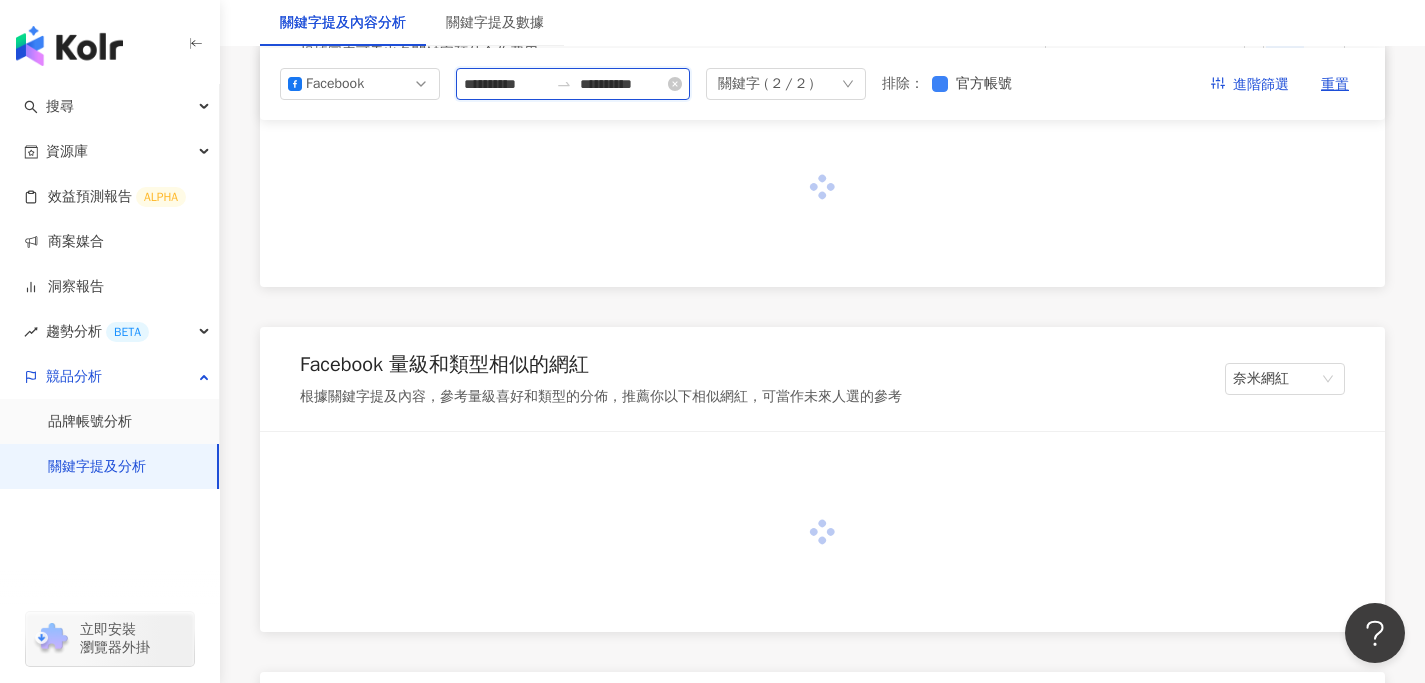 click on "**********" at bounding box center [622, 84] 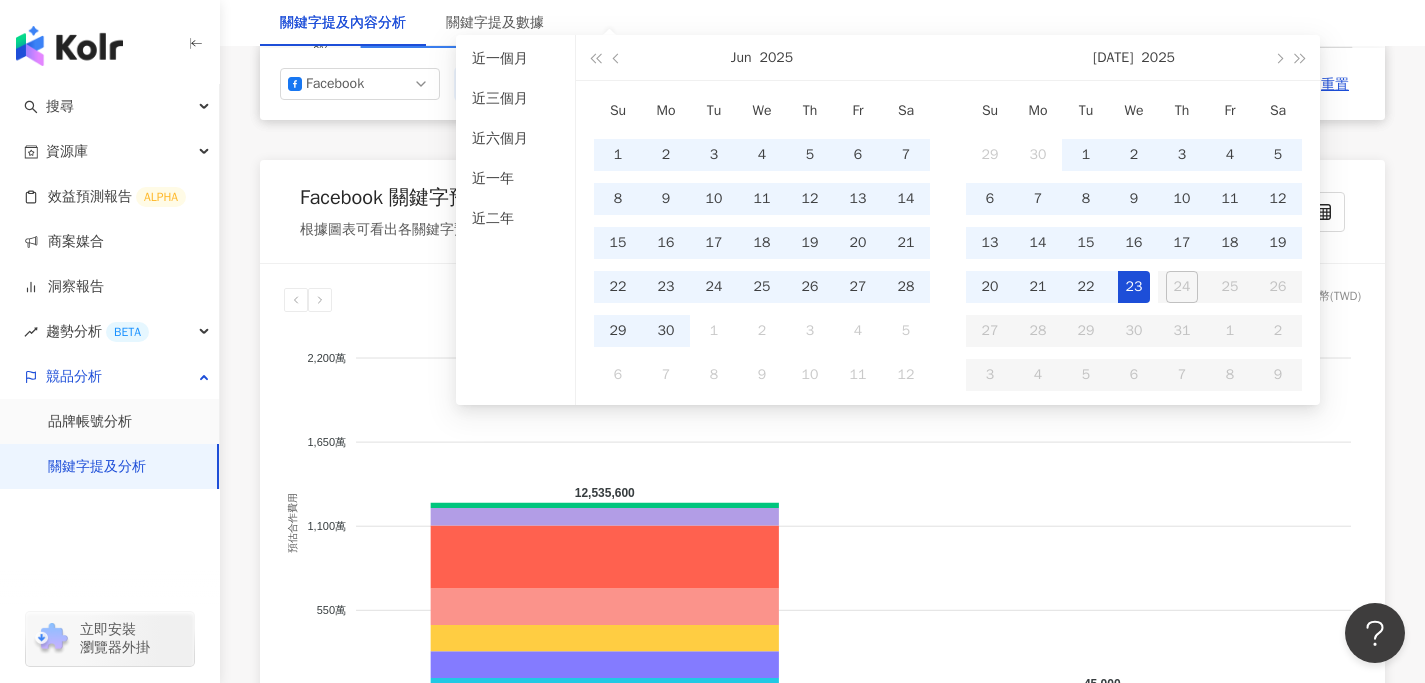 scroll, scrollTop: 1534, scrollLeft: 0, axis: vertical 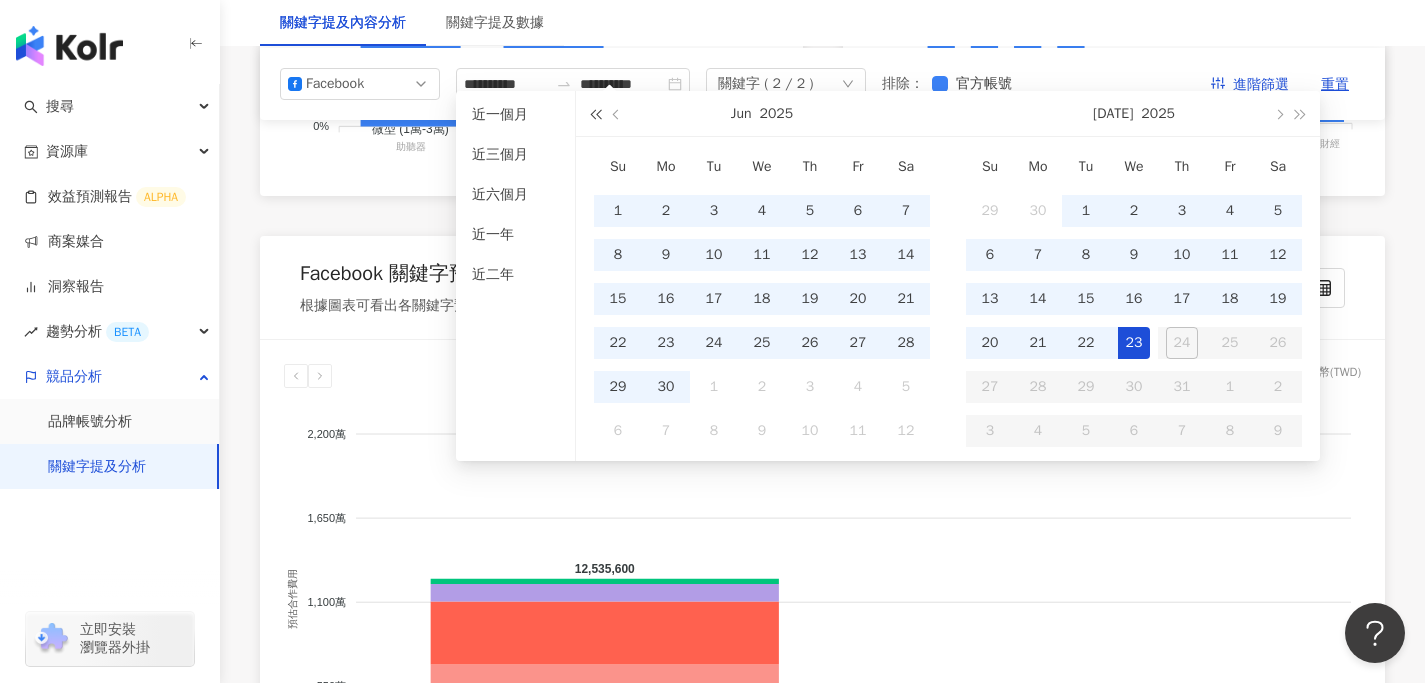click at bounding box center (595, 113) 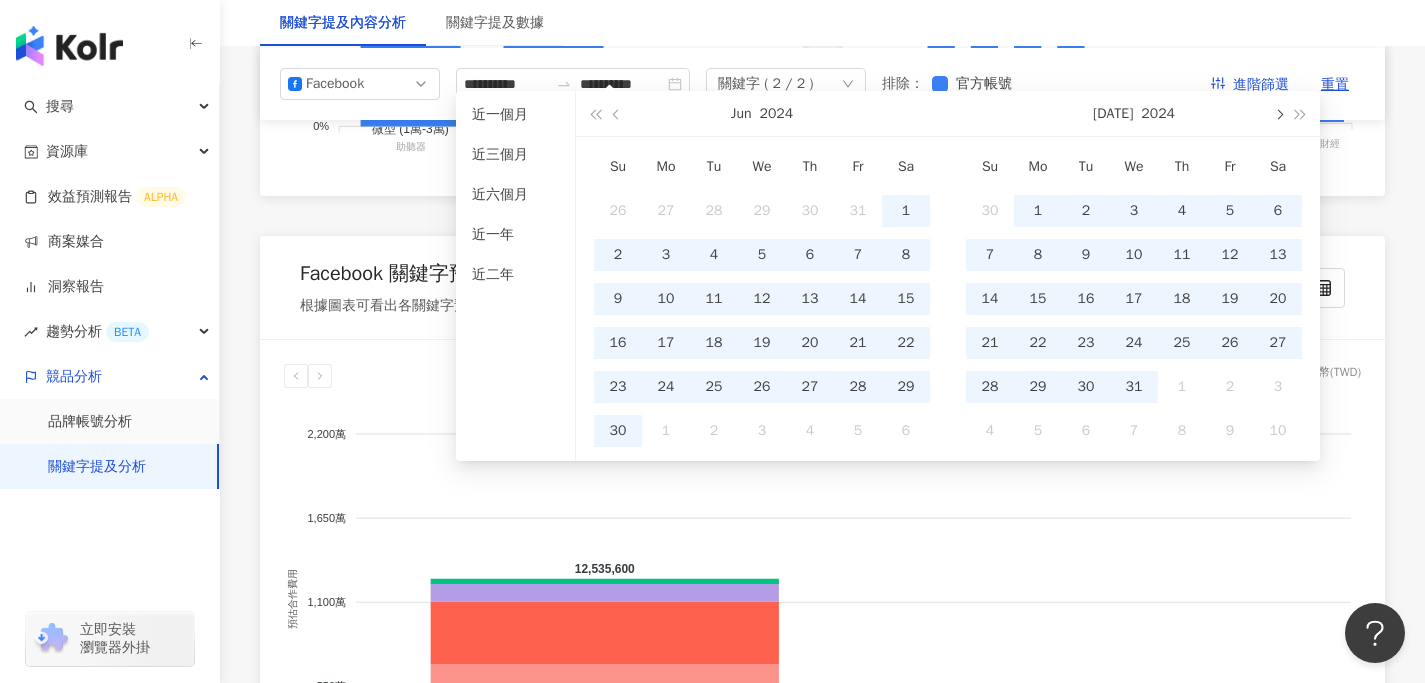 click at bounding box center (1278, 114) 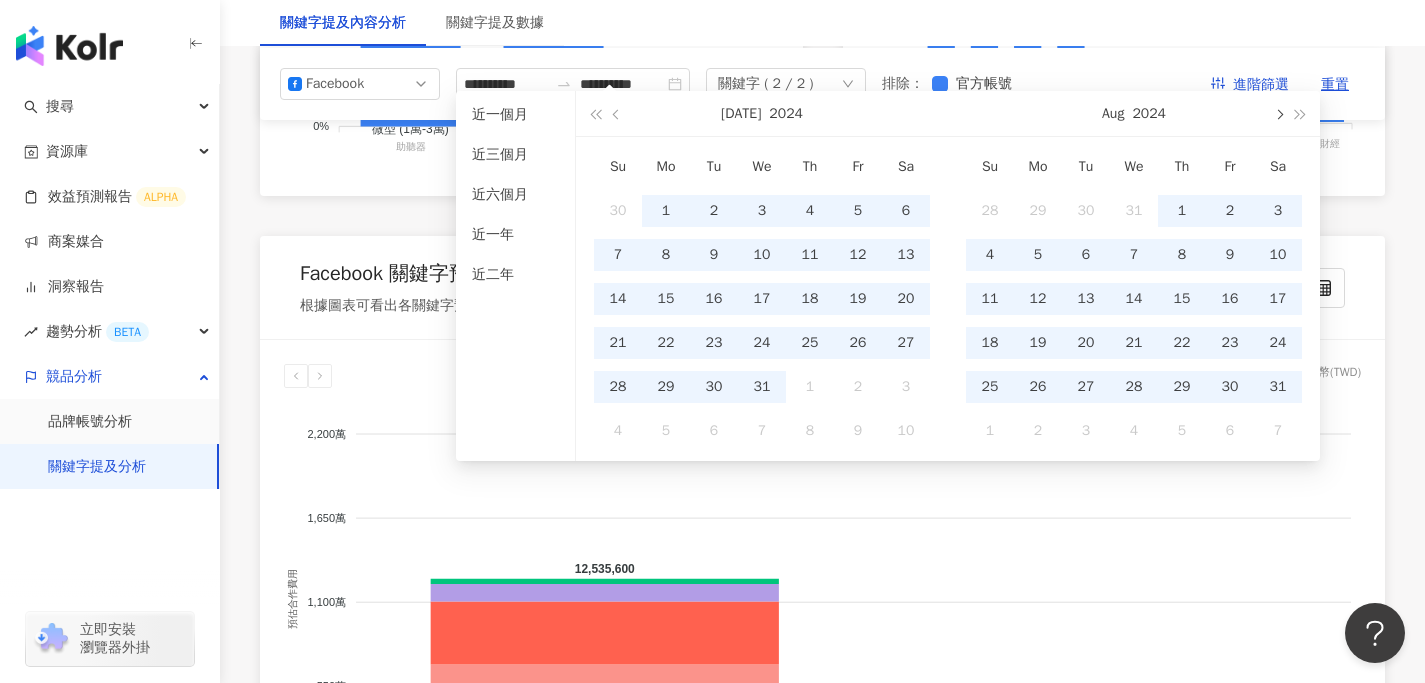 click at bounding box center (1278, 114) 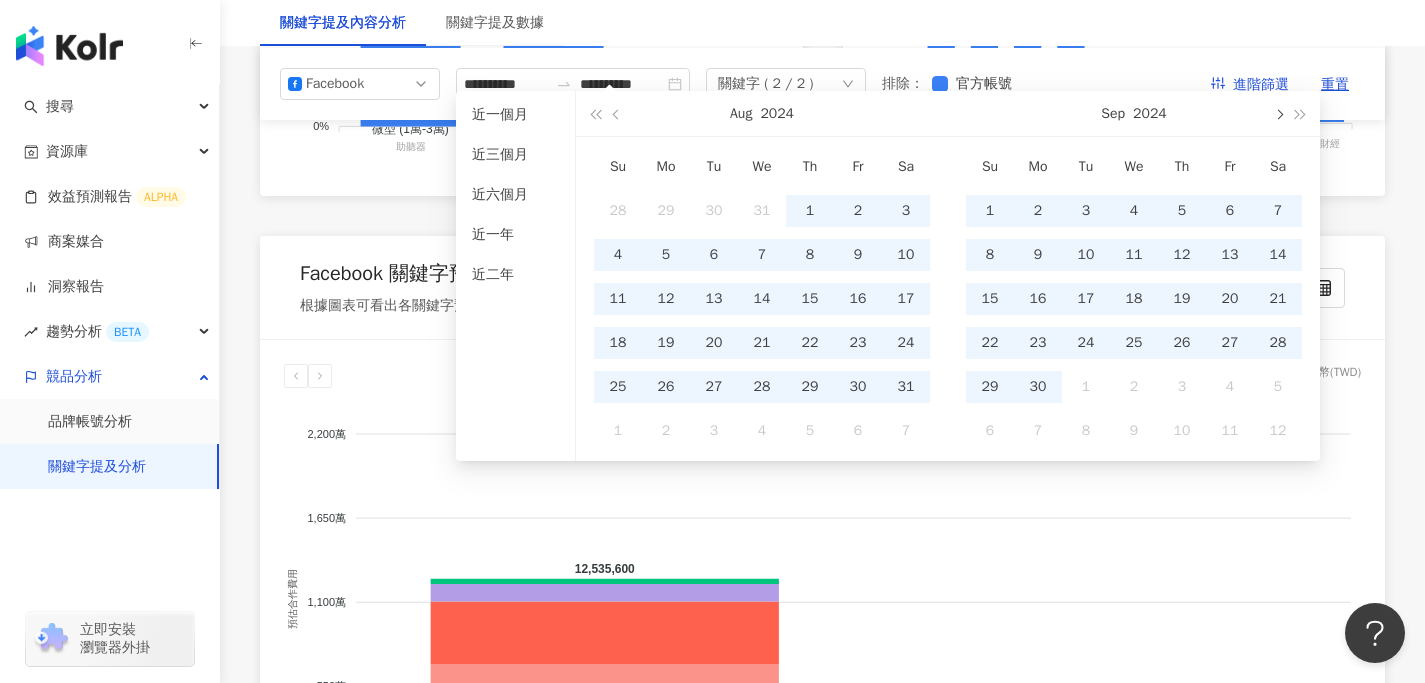 click at bounding box center (1278, 114) 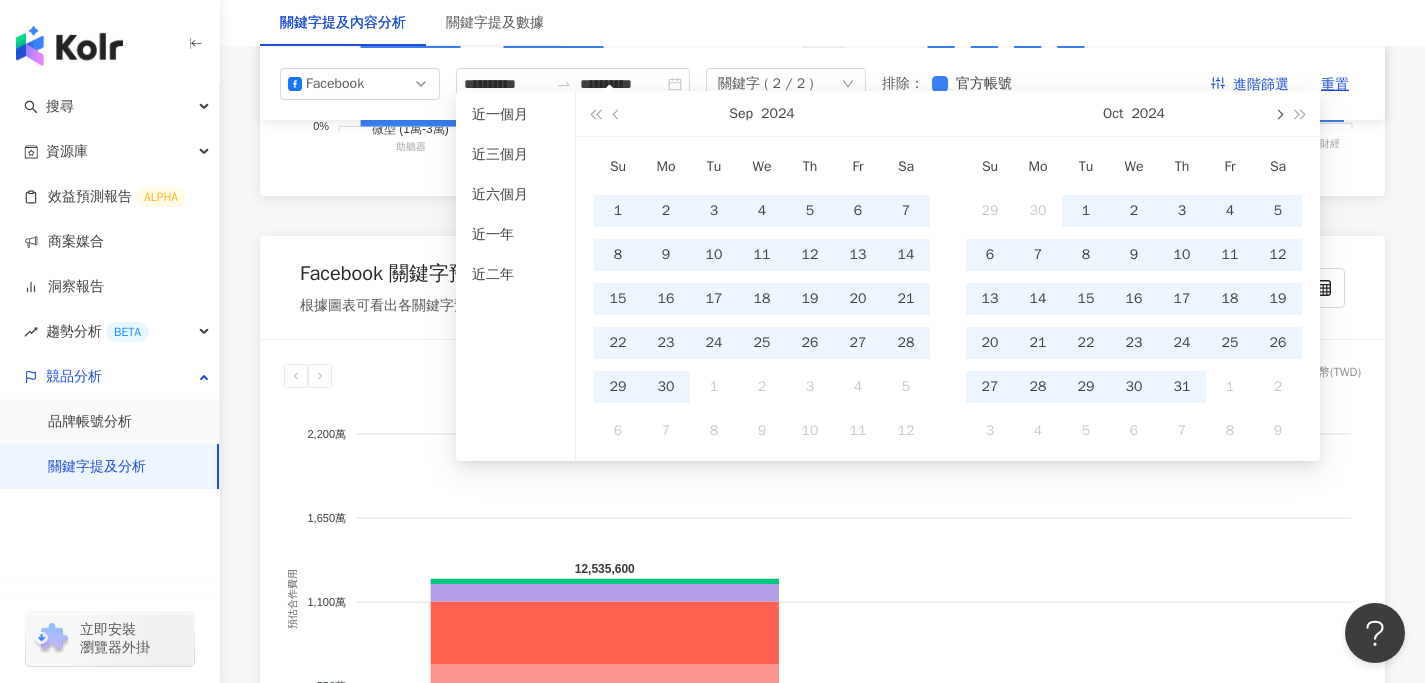 click at bounding box center (1278, 114) 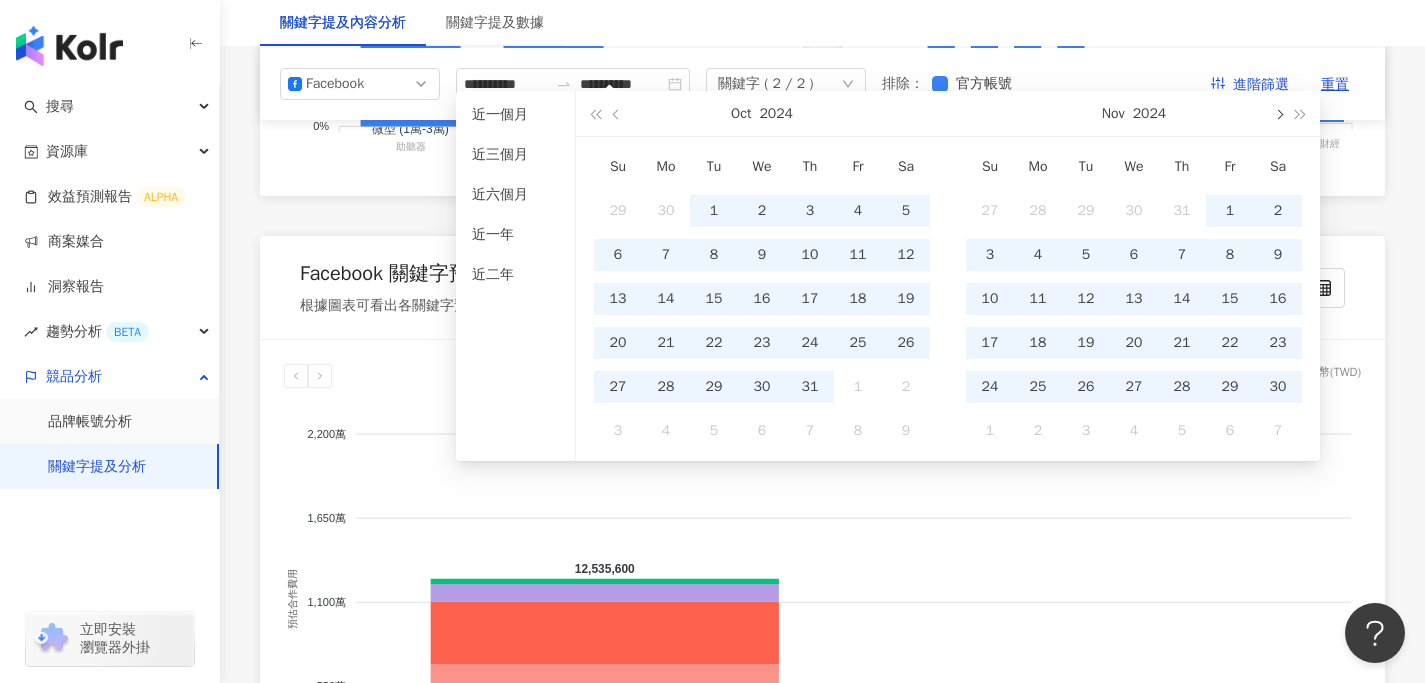 click at bounding box center (1278, 114) 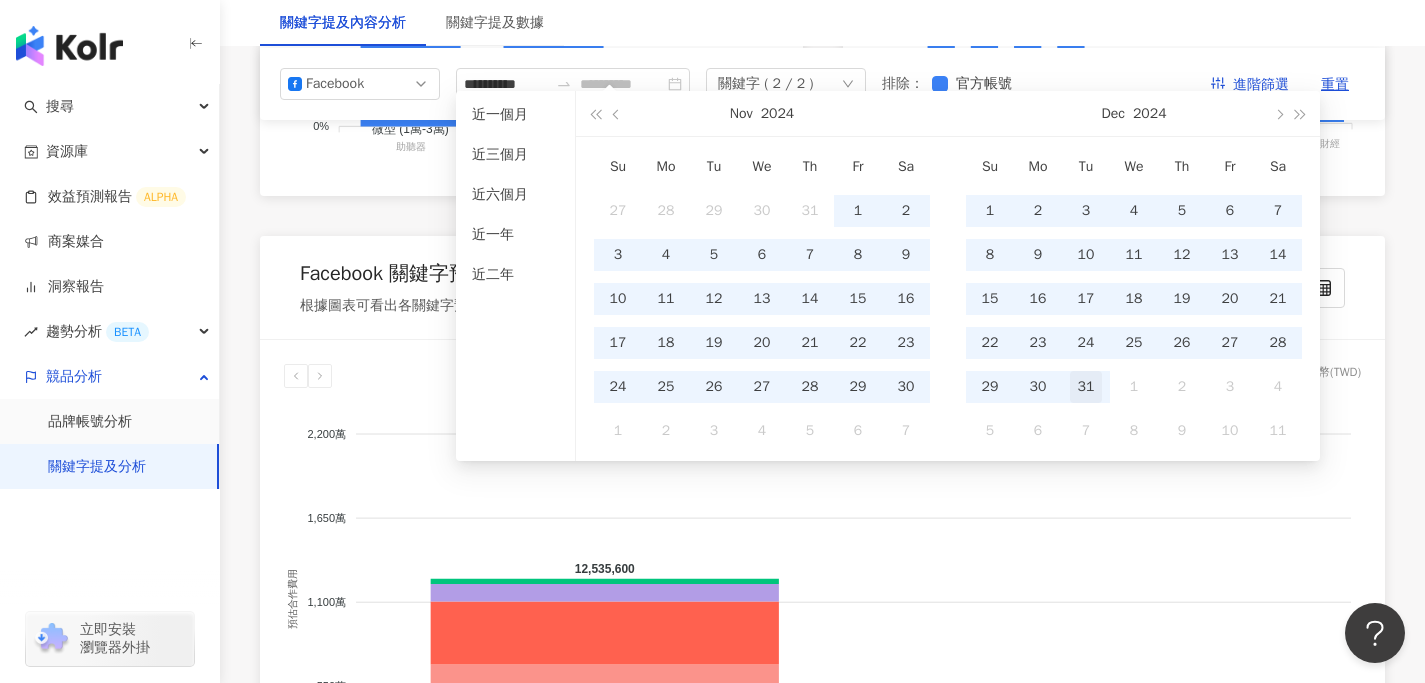 type on "**********" 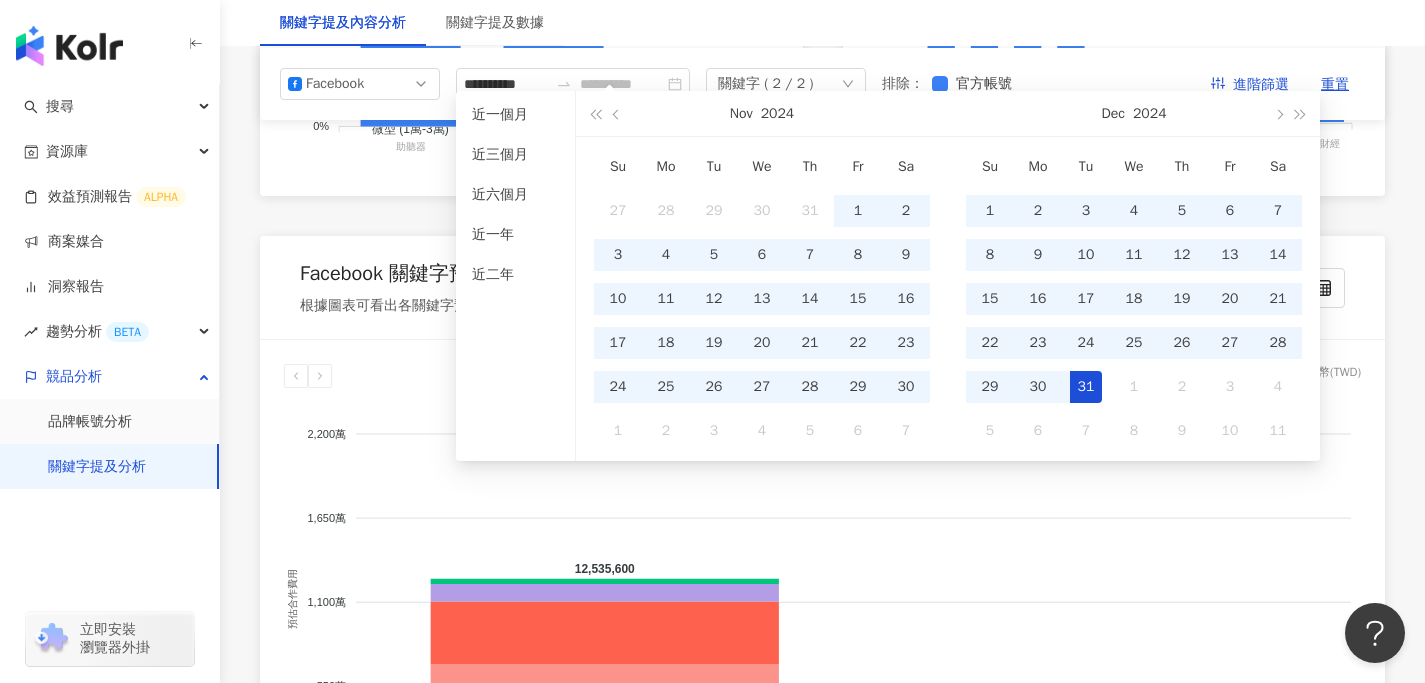 click on "31" at bounding box center [1086, 387] 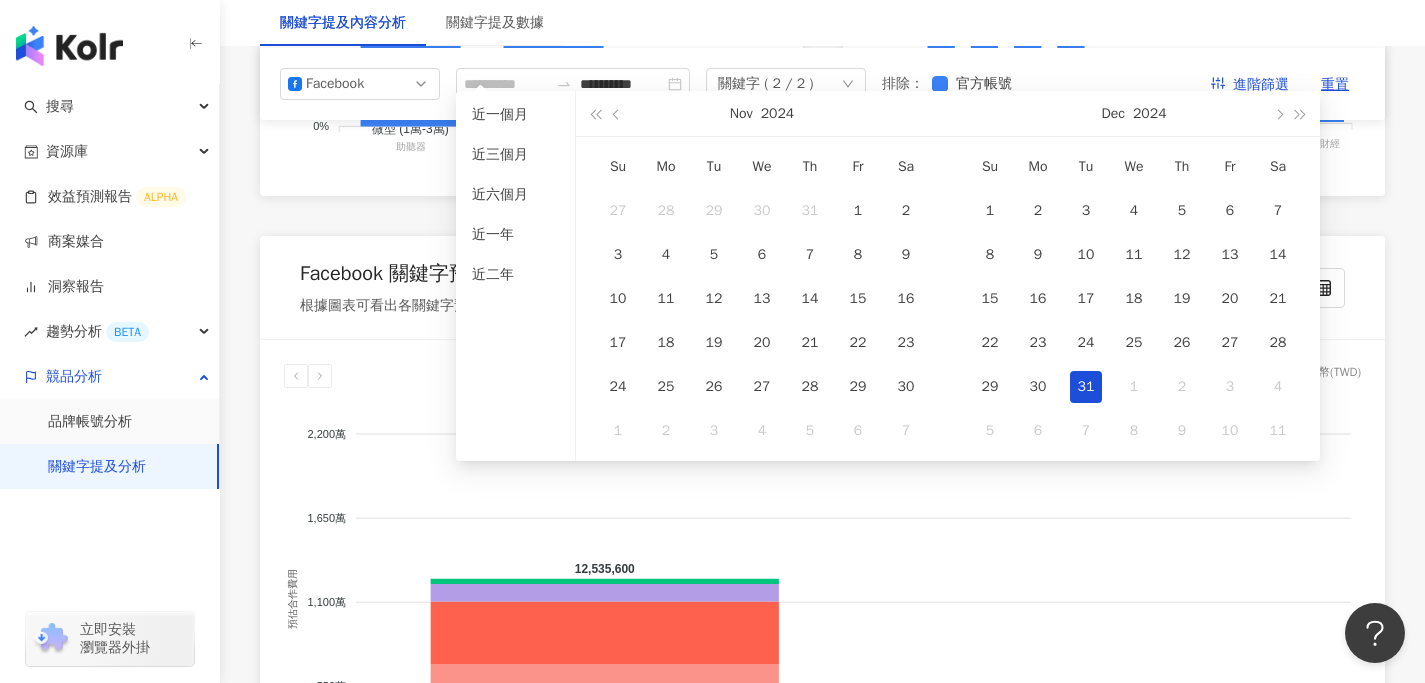 click on "31" at bounding box center [1086, 387] 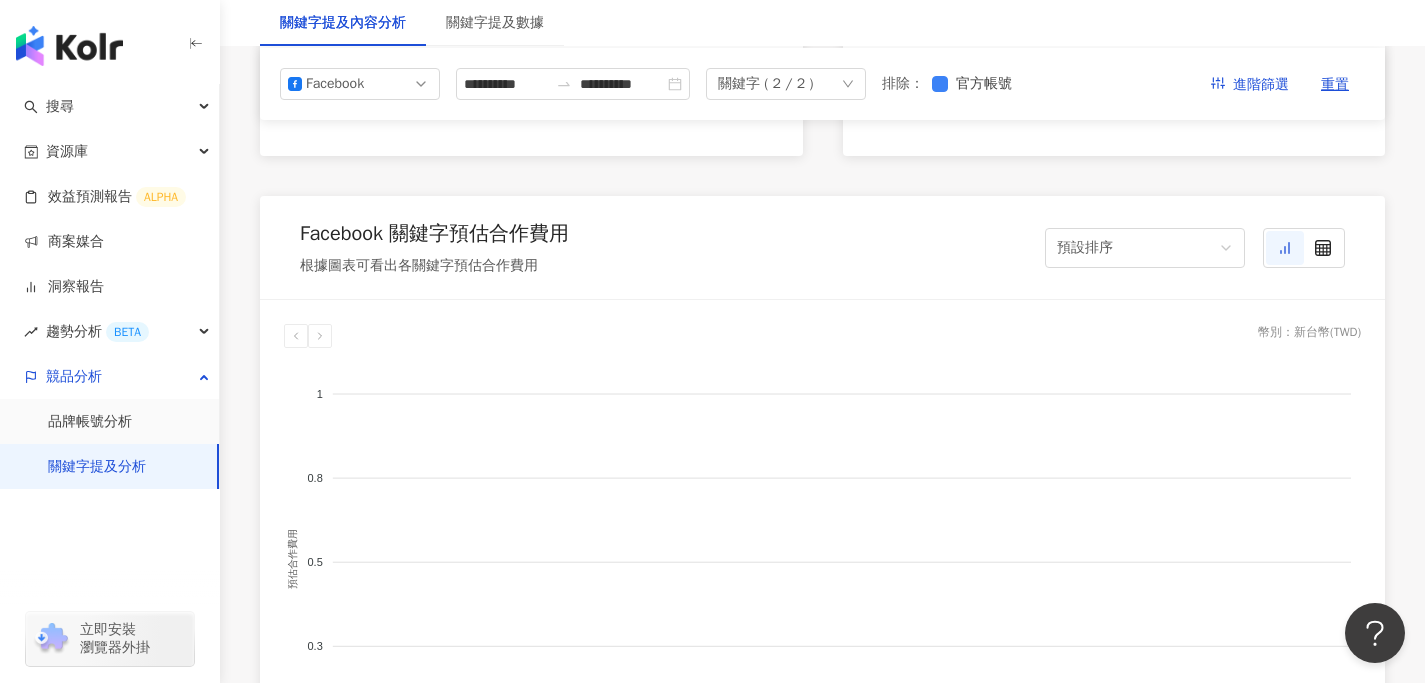 scroll, scrollTop: 1554, scrollLeft: 0, axis: vertical 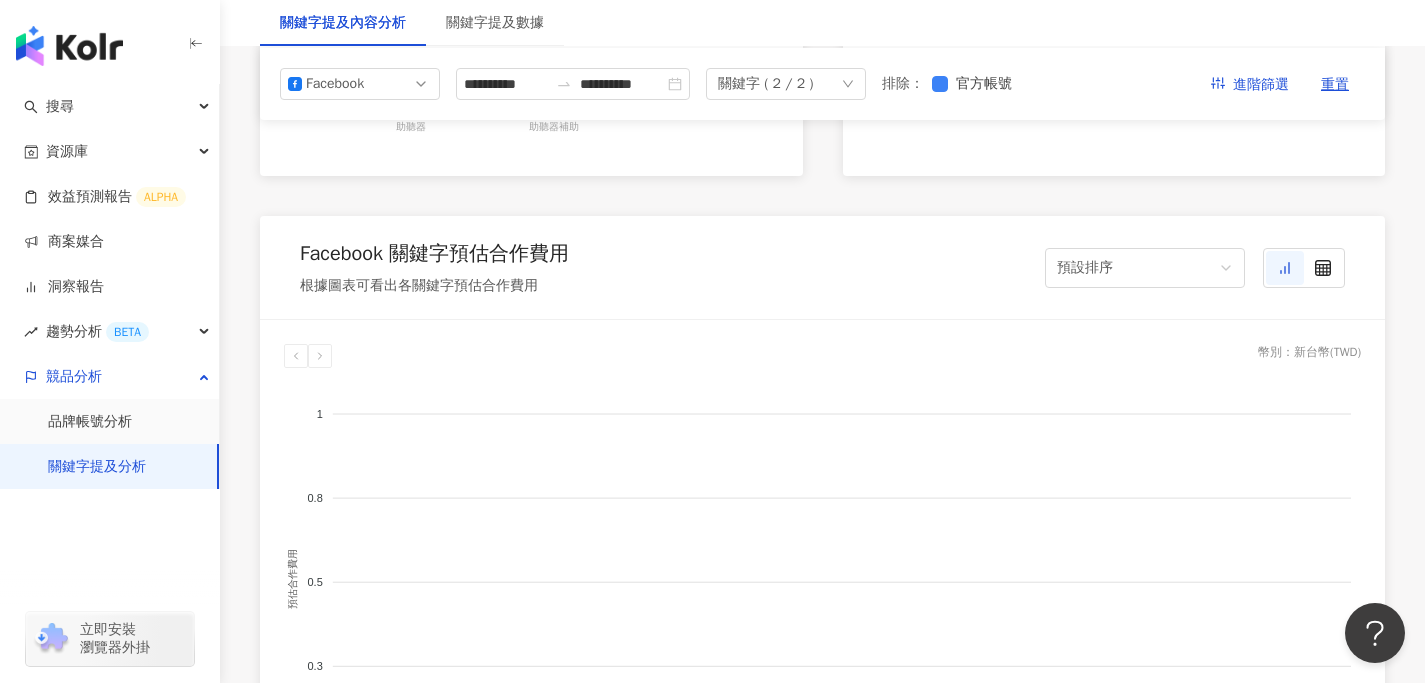 click on "關鍵字
( 2 / 2 )" at bounding box center [786, 84] 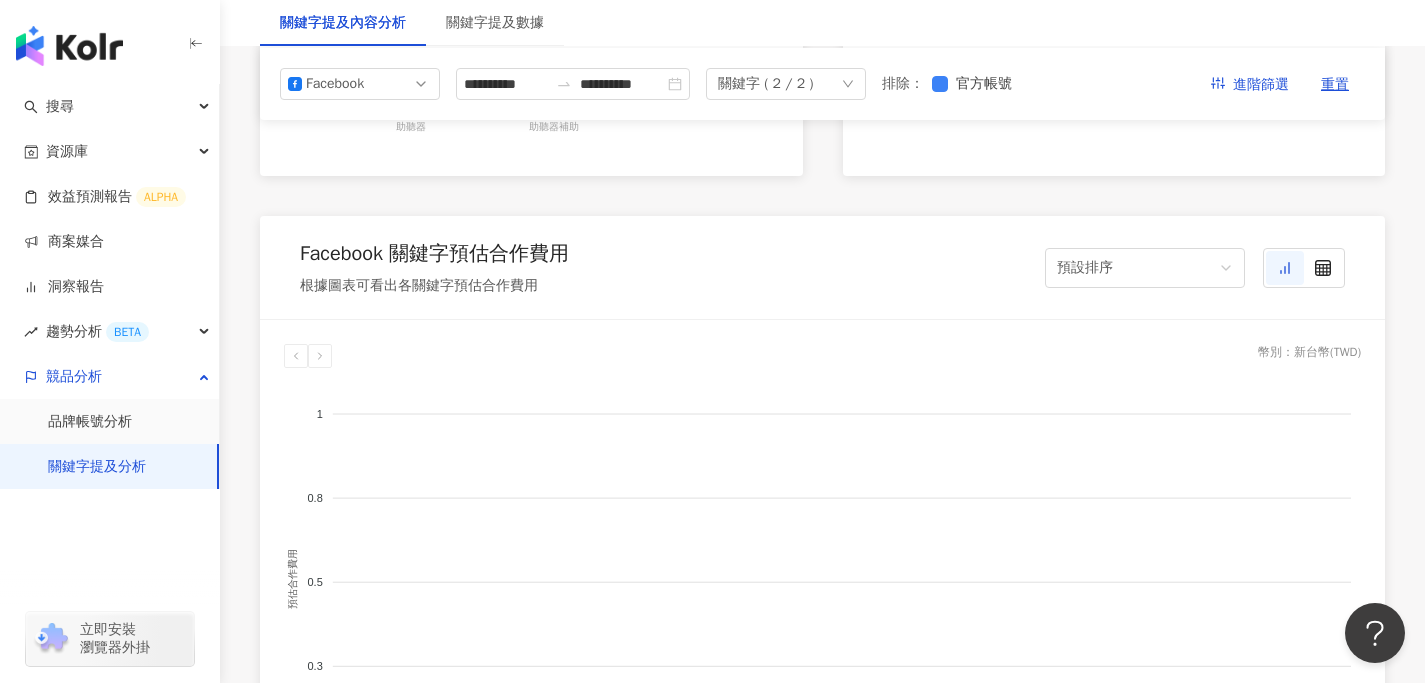 click on "Facebook 提及內容成效走勢 觀看各月份的提及內容走勢，點擊節點查看細節 。如選擇單一月份，顯示的是當月至今的數據。(聲量 = 按讚數 + 分享數 + 留言數 + 觀看數) 聲量 助聽器補助 助聽器 1 1 0.8 0.8 0.5 0.5 0.3 0.3 0 0 12[DATE] 點擊上方節點，查看當月主要聲量來源 Facebook 提及網紅量級分佈 根據圖表，可看出各關鍵字主要被哪種級距網紅提及的比例 奈米 (<1萬) 微型 (1萬-3萬) 小型 (3萬-5萬) 中小型 (5萬-10萬) 中型 (10萬-30萬) 中大型 (30萬-50萬) 大型 (50萬-100萬) 百萬  (>100萬) 100% 100% 75% 75% 50% 50% 25% 25% 0% 0% 助聽器 助聽器 助聽器補助 助聽器補助 Facebook 提及網紅類型分佈 由於一個網紅同時可能有多種類型，建議以前五種類型為主，效果較佳 無資料 Facebook 關鍵字預估合作費用 根據圖表可看出各關鍵字預估合作費用 預設排序 幣別 ： 新台幣 ( TWD ) 1 1 0.8 0.8 0.5 0.5 0.3 0.3 0 0 - - [DEMOGRAPHIC_DATA] 1" at bounding box center (822, 998) 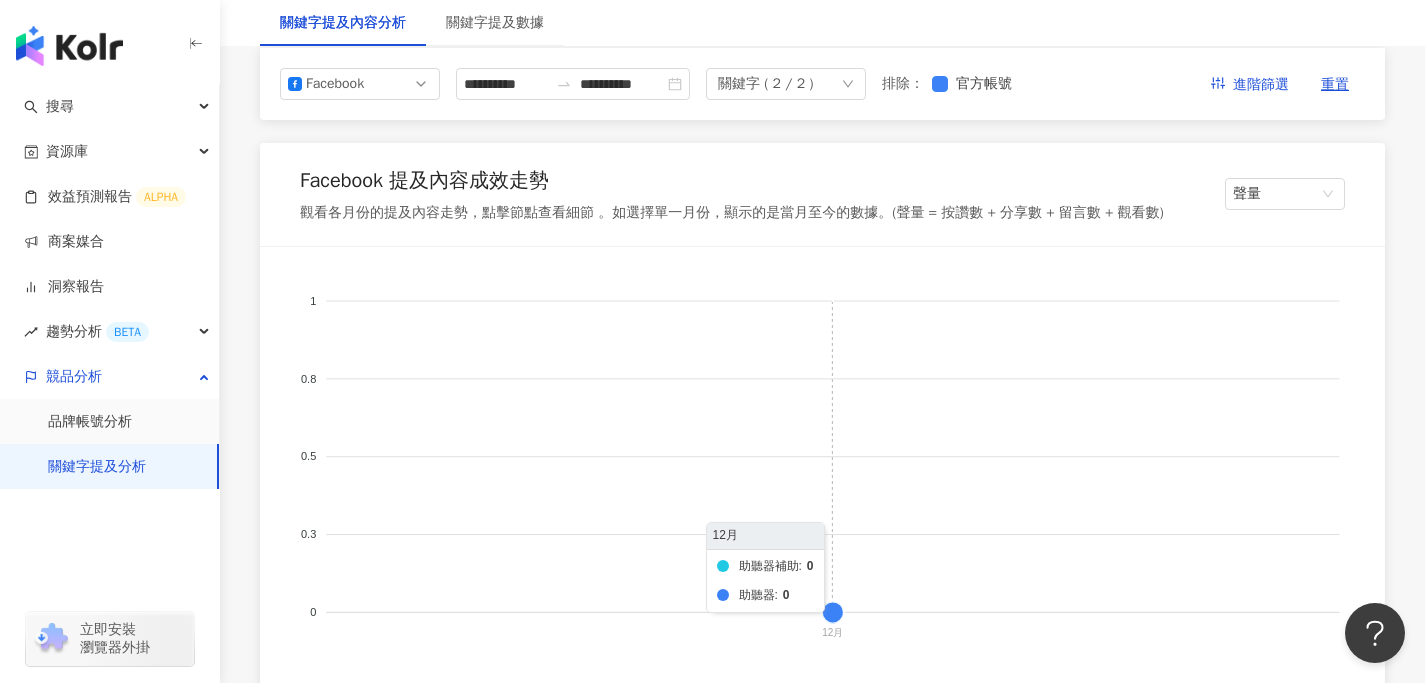 scroll, scrollTop: 158, scrollLeft: 0, axis: vertical 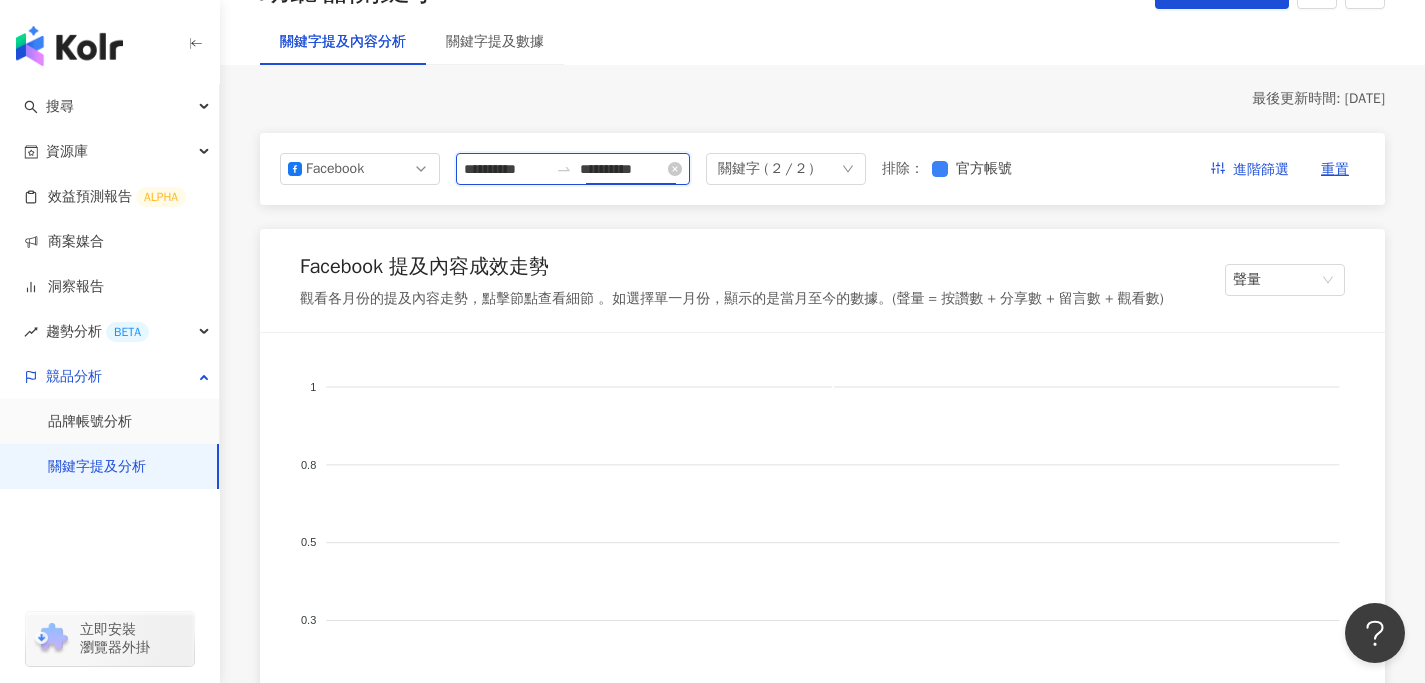 click on "**********" at bounding box center [622, 169] 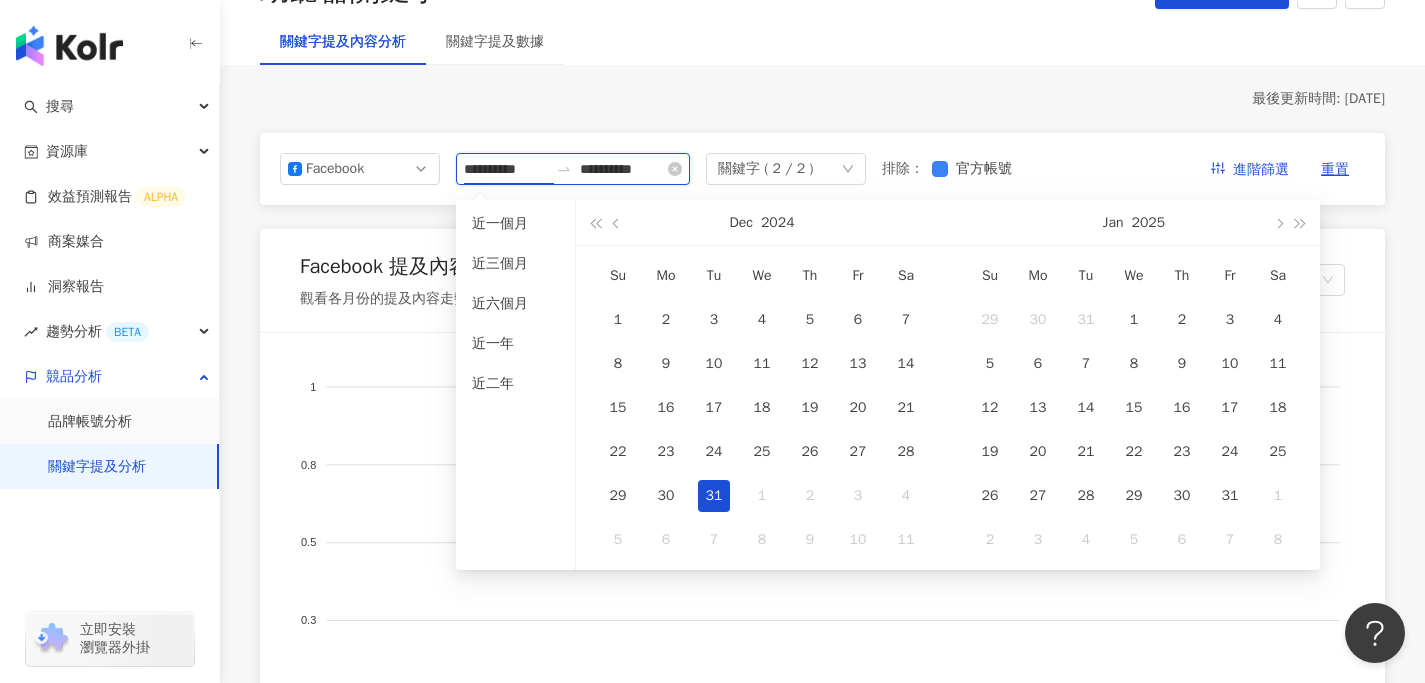 click on "**********" at bounding box center (506, 169) 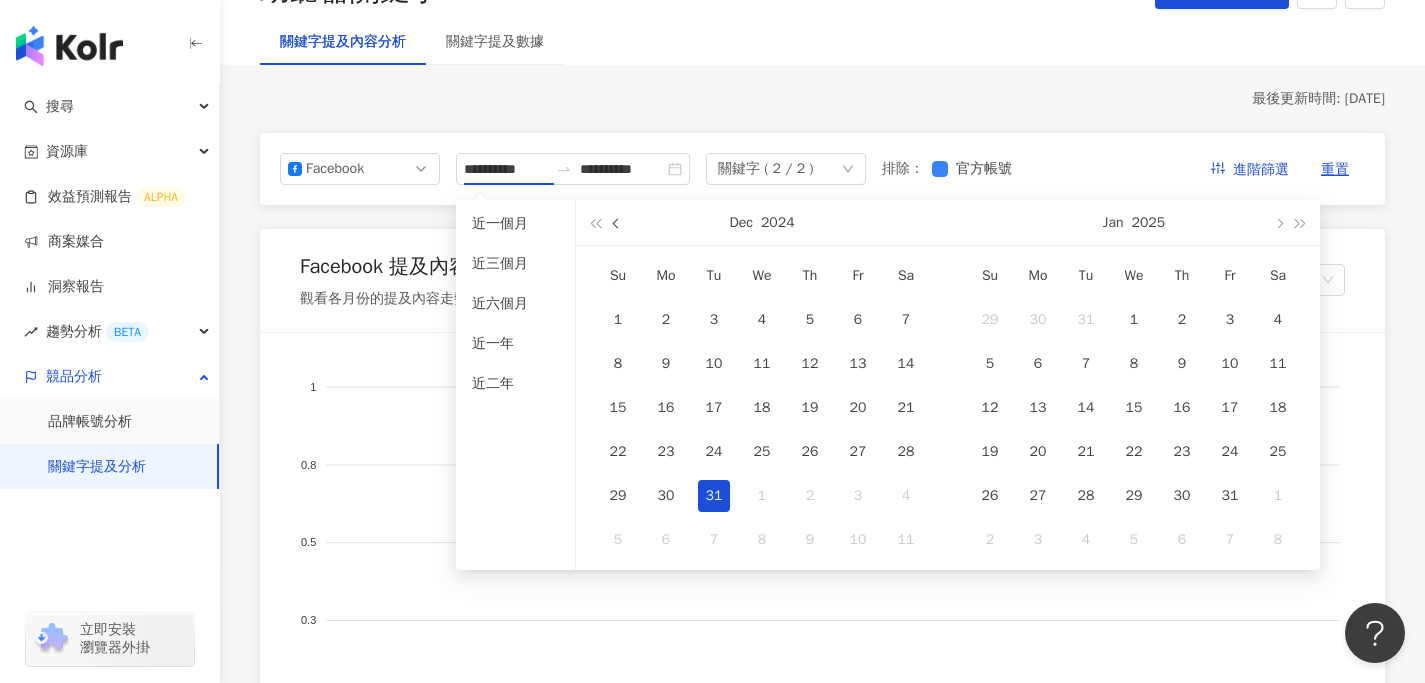 click at bounding box center [618, 223] 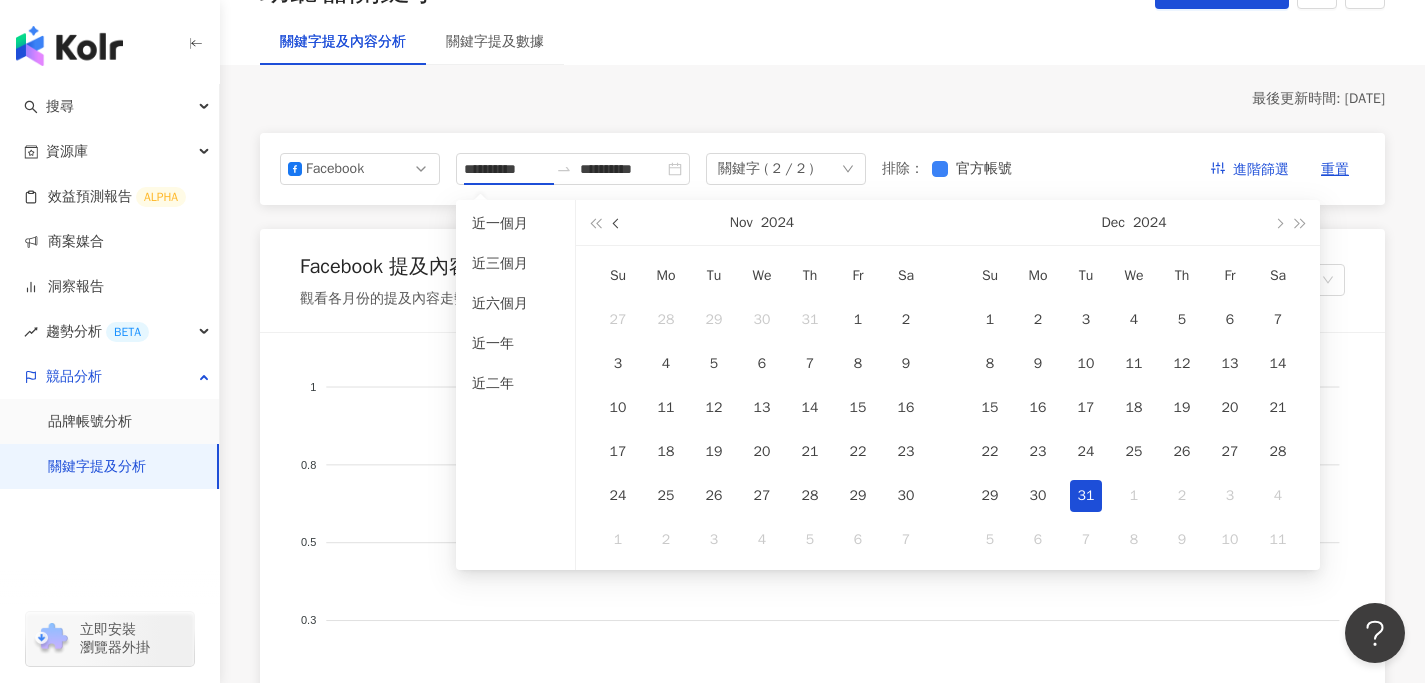click at bounding box center [618, 223] 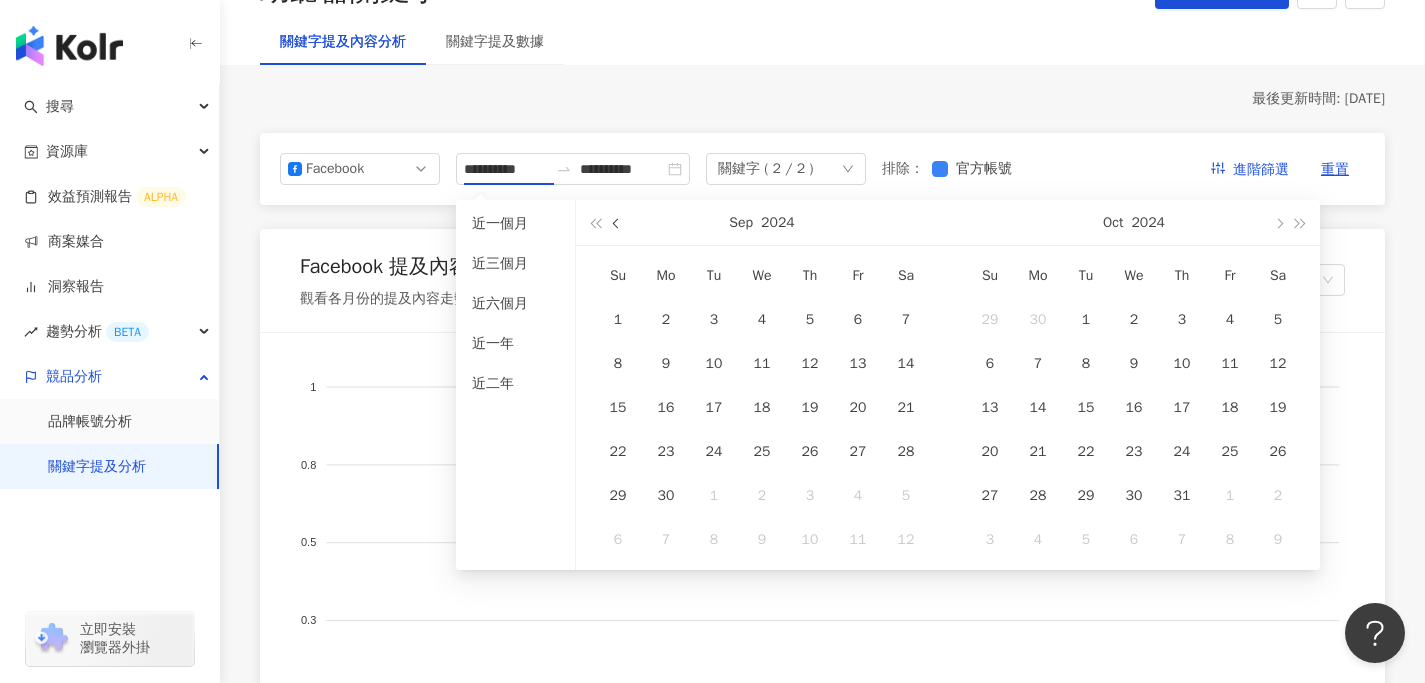 click at bounding box center [618, 223] 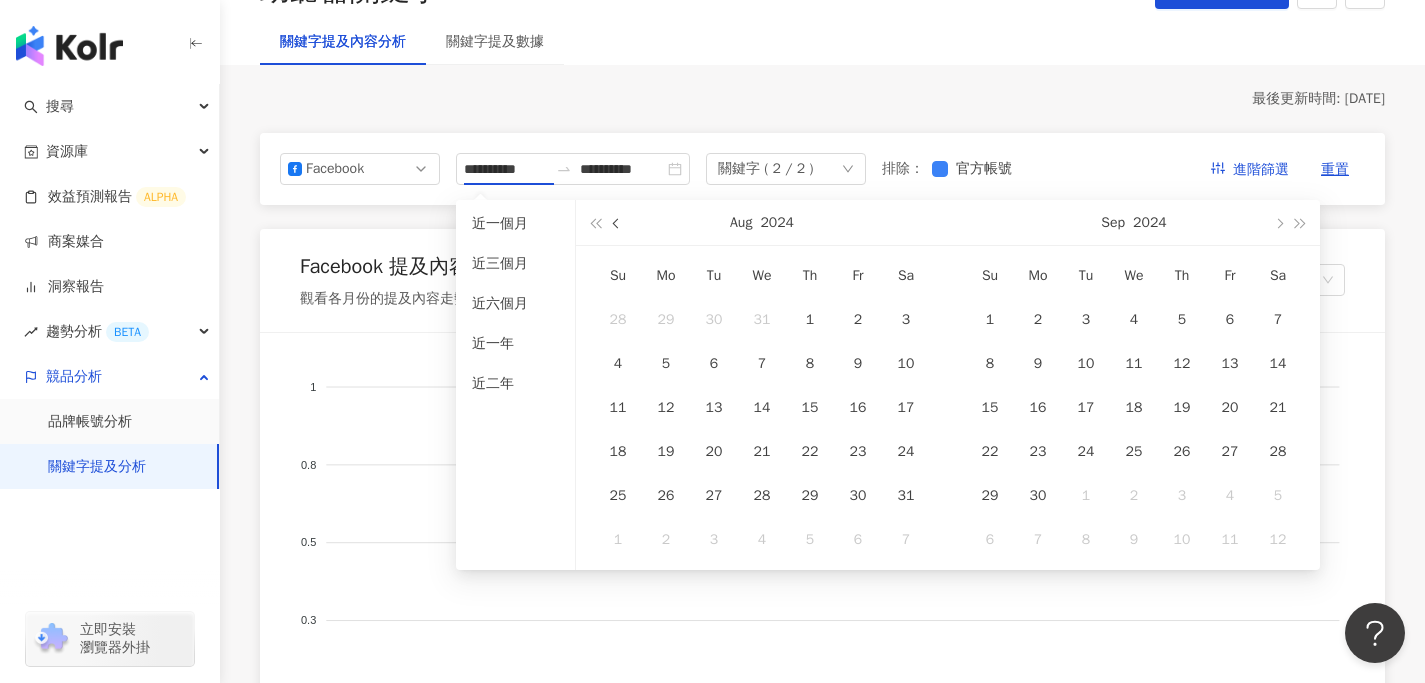 click at bounding box center (618, 223) 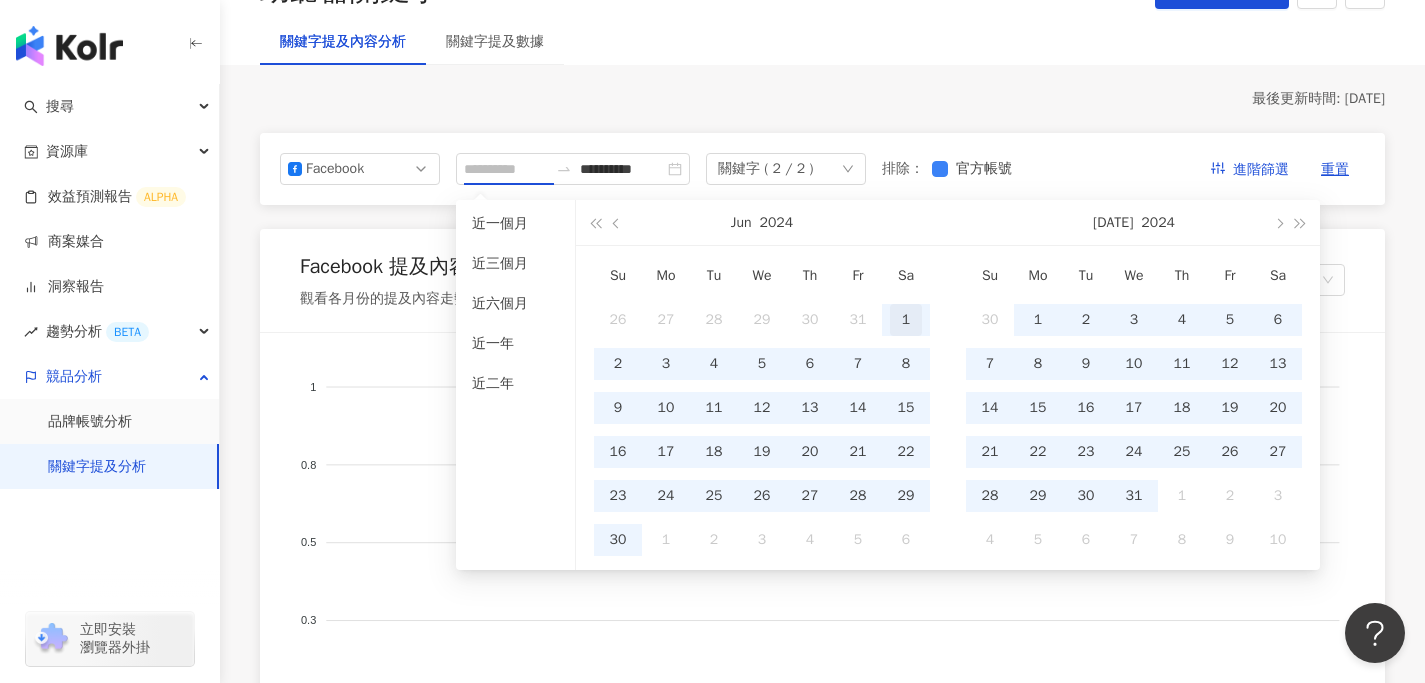 type on "**********" 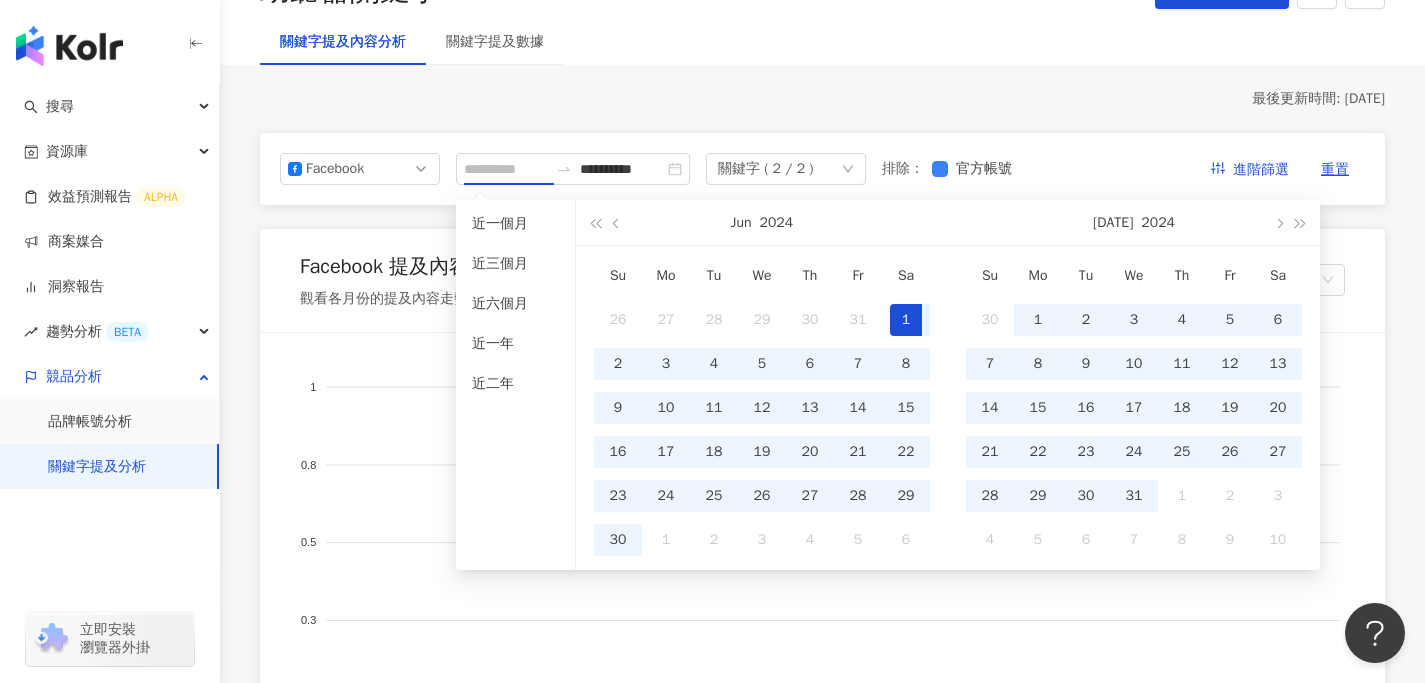 click on "1" at bounding box center [906, 320] 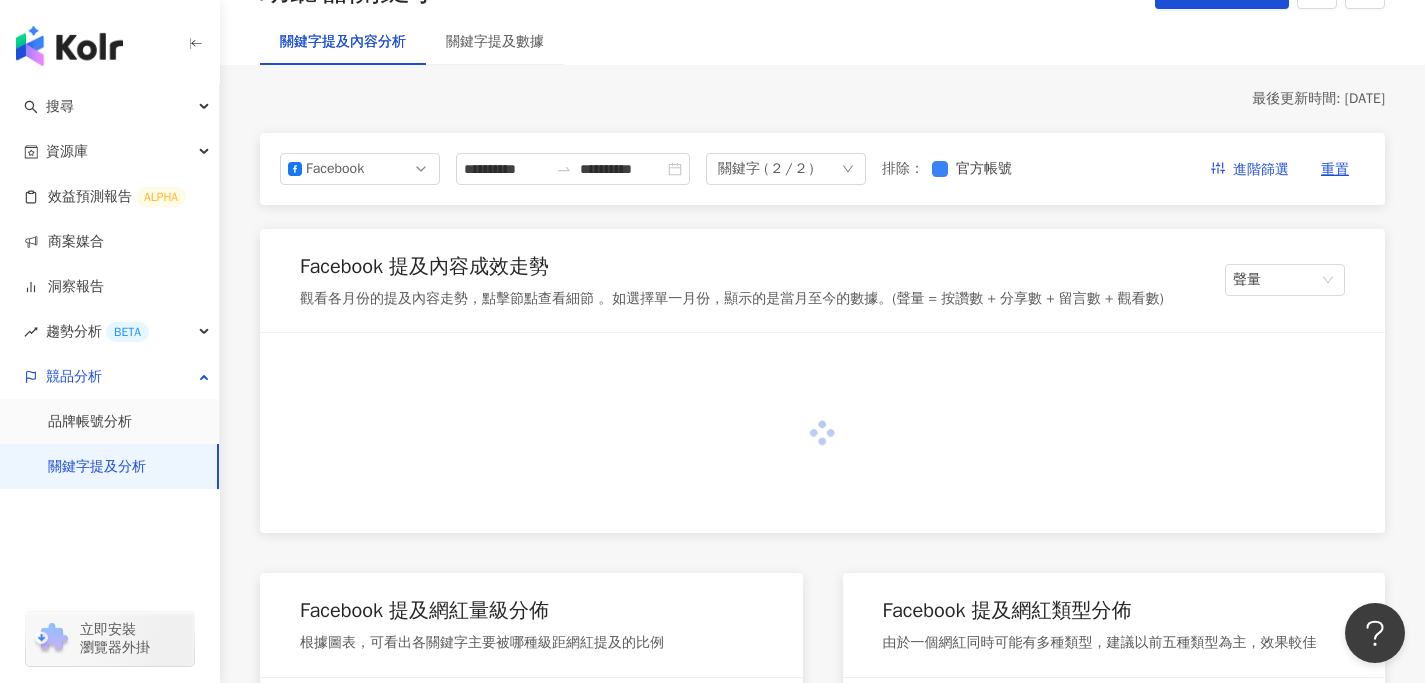 click on "最後更新時間: [DATE]" at bounding box center [822, 99] 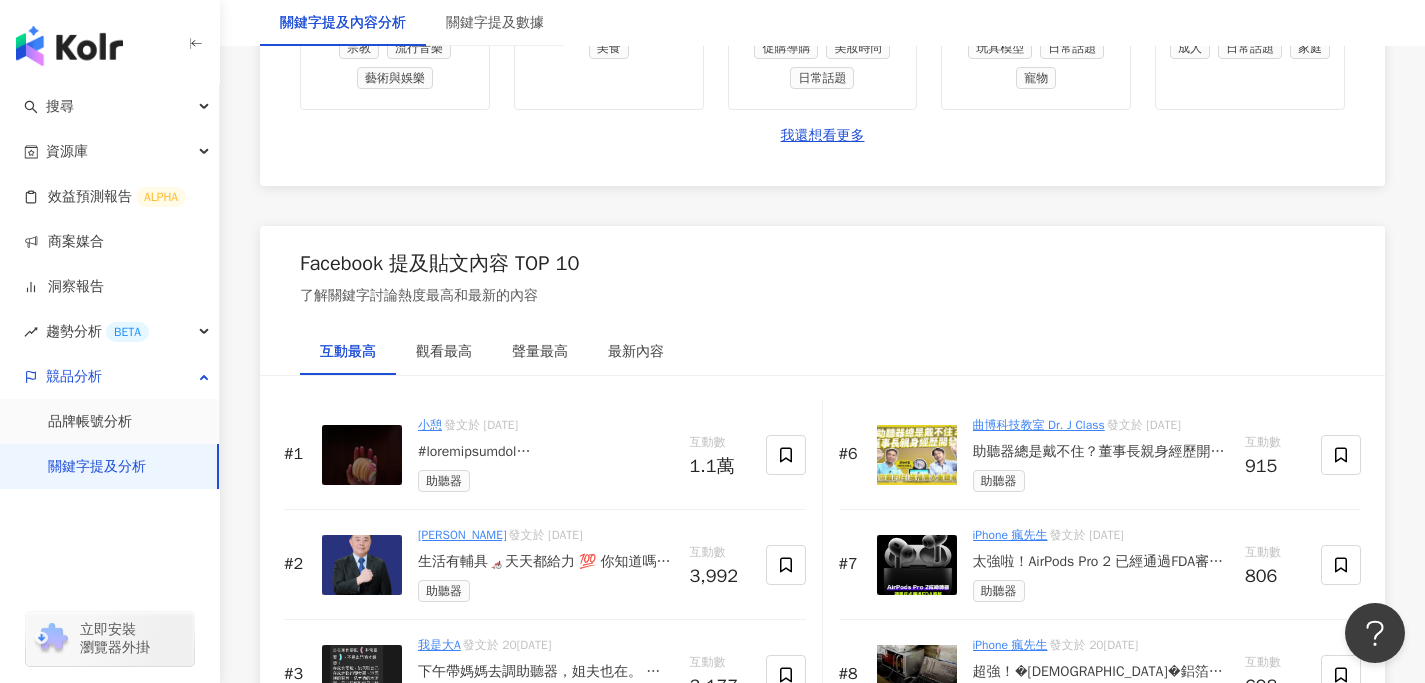 scroll, scrollTop: 2944, scrollLeft: 0, axis: vertical 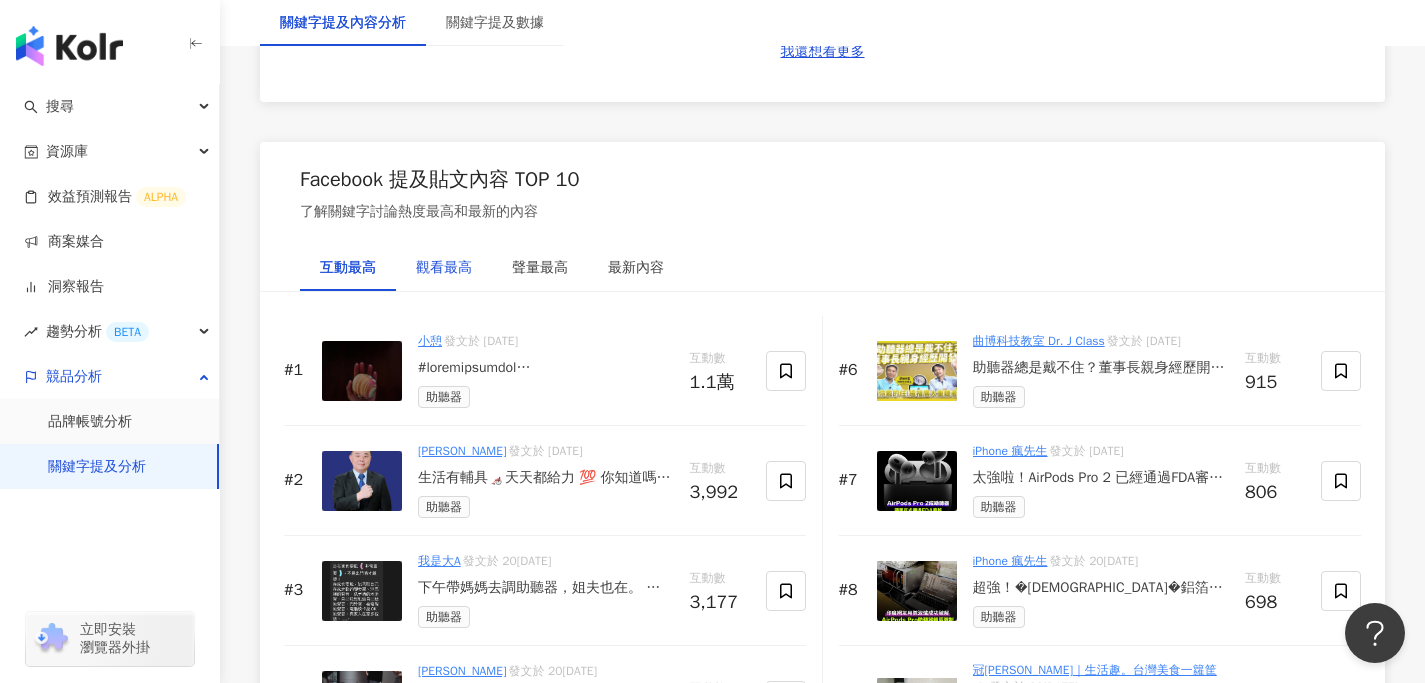 click on "觀看最高" at bounding box center [444, 268] 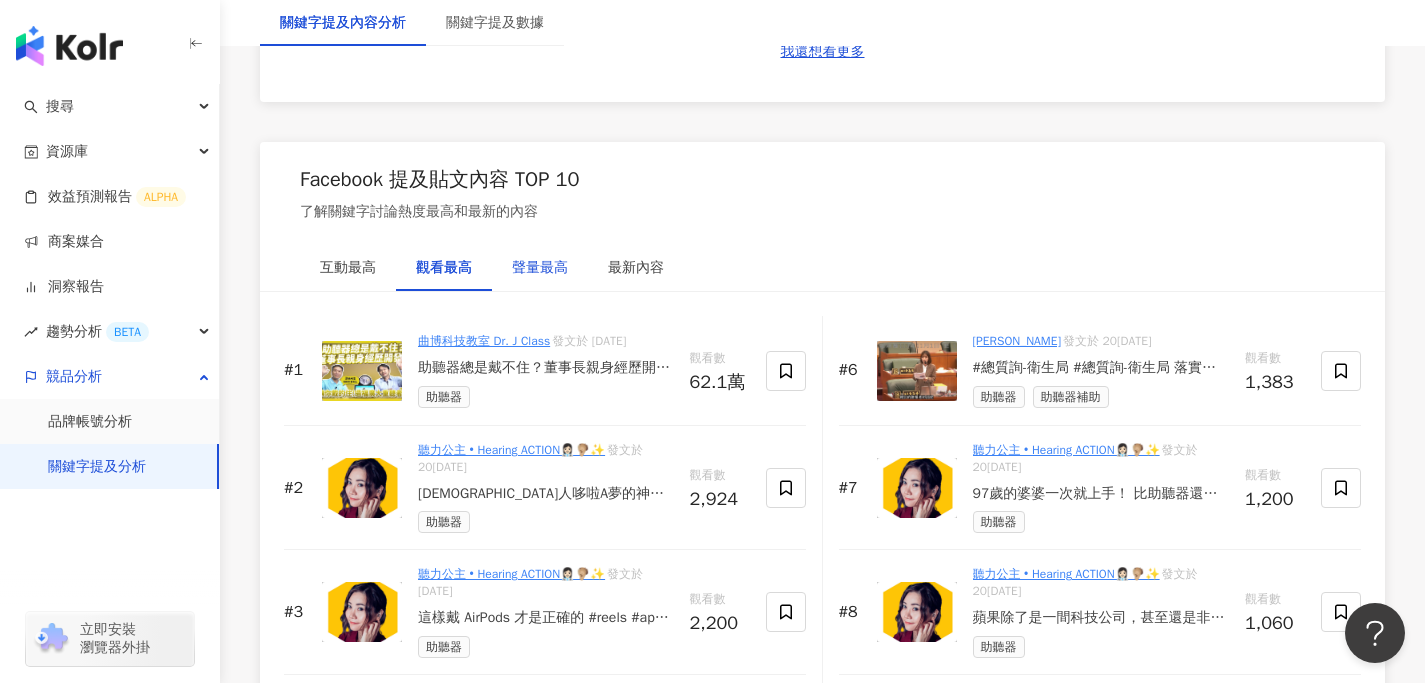 click on "聲量最高" at bounding box center [540, 268] 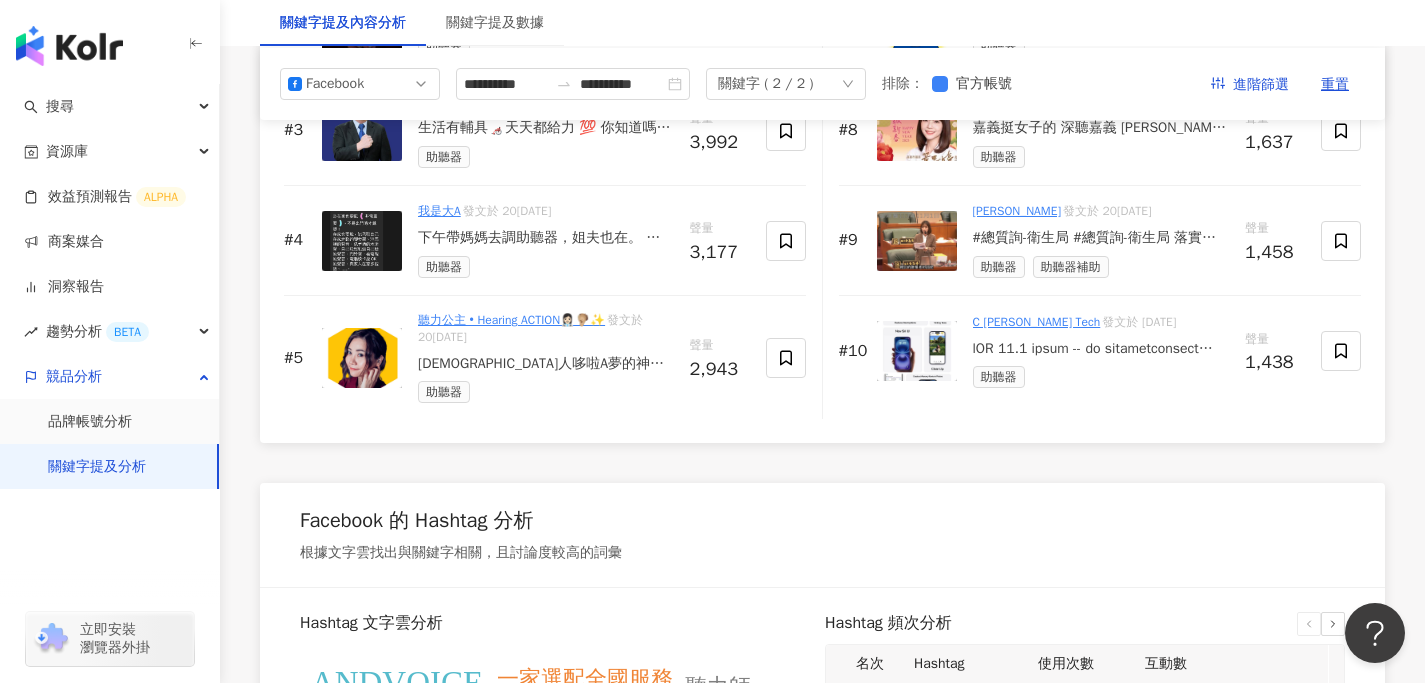 scroll, scrollTop: 3368, scrollLeft: 0, axis: vertical 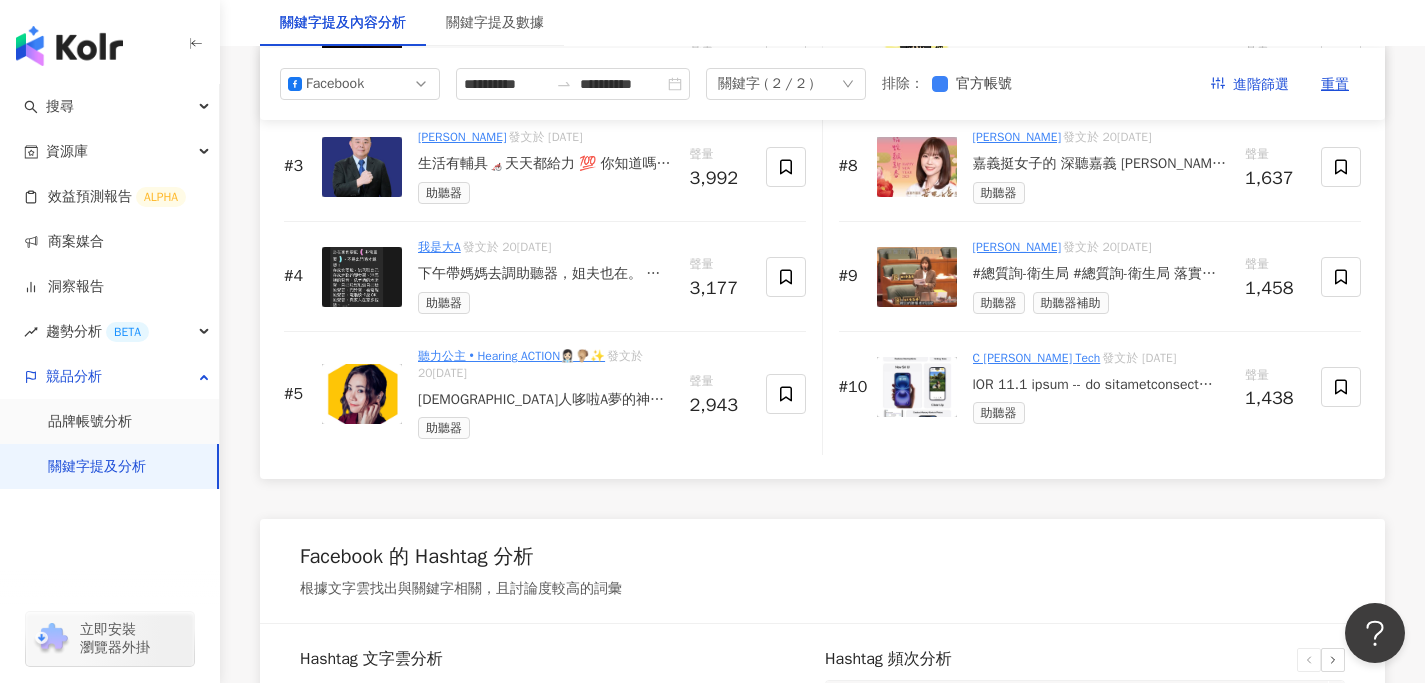 click on "助聽器" at bounding box center [546, 193] 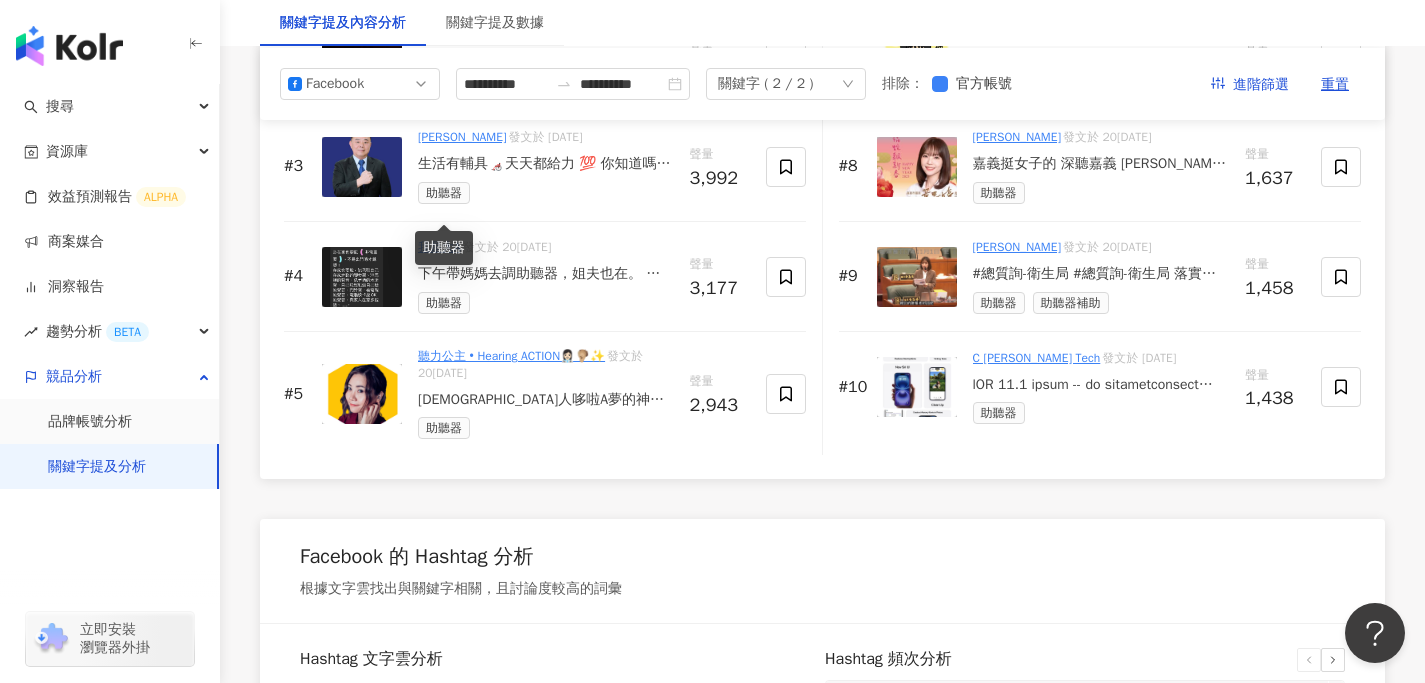 click on "助聽器" at bounding box center [444, 193] 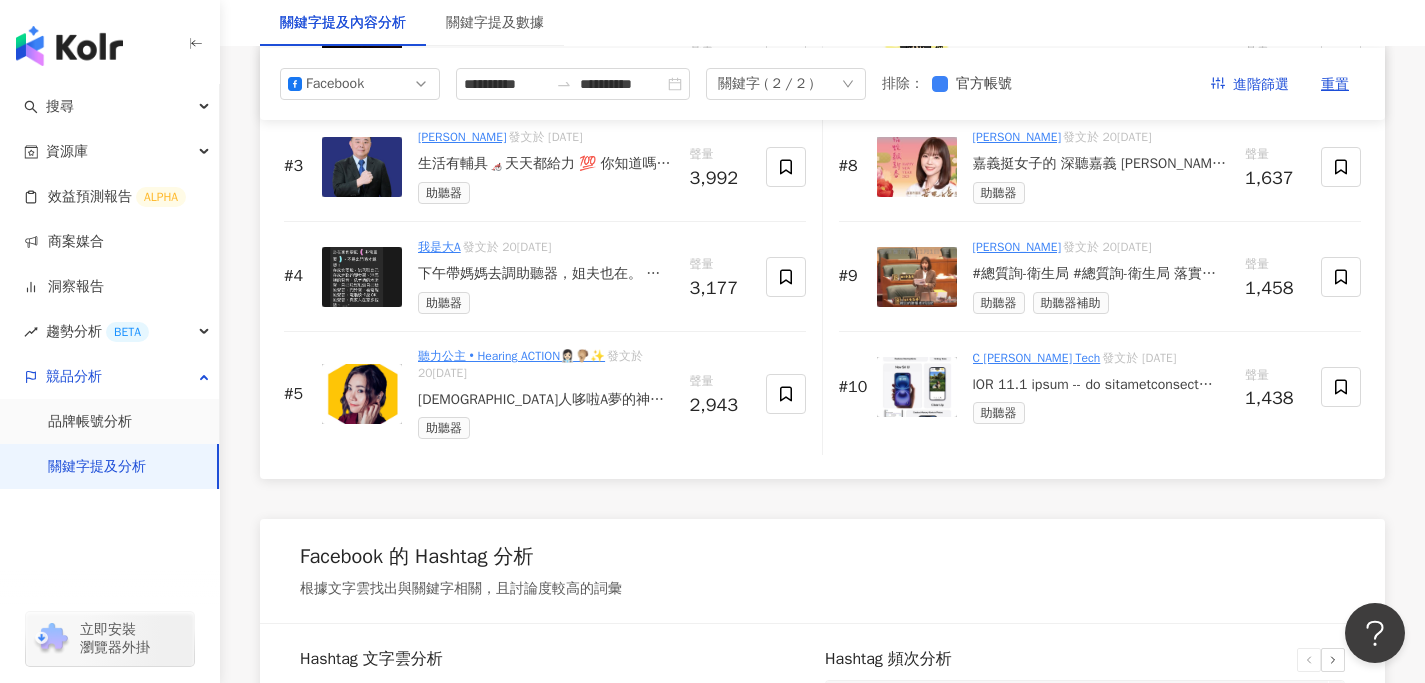 click on "生活有輔具🦽天天都給力 💯
你知道嗎⁉️
桃園設有輔具資源中心、二手輔具資源站，還有各區的服務據點
免費提供輔具的借用、評估、維修、回收、諮詢等服務💬
另還有助聽器銀行👂，提供市民諮詢、試用、借用及社區宣導等全方位聽覺照顧服務
歡迎有需要的民眾就近洽詢相關據點📞
#方便您渡過那些不方便的時期💞
┃聯絡資訊┃
✅北區輔具資源中心：[PHONE_NUMBER]
服務區域：大園、[GEOGRAPHIC_DATA]、[GEOGRAPHIC_DATA]、桃園、[GEOGRAPHIC_DATA]、[GEOGRAPHIC_DATA]、[GEOGRAPHIC_DATA][GEOGRAPHIC_DATA]：[PHONE_NUMBER]
服務區域：[GEOGRAPHIC_DATA]、[GEOGRAPHIC_DATA]、[PERSON_NAME]、龍潭、觀音、新屋
✅[GEOGRAPHIC_DATA]：[PHONE_NUMBER]
服務區域：[GEOGRAPHIC_DATA]
[GEOGRAPHIC_DATA]助聽器銀行：[PHONE_NUMBER]
服務區域：[GEOGRAPHIC_DATA]
[PERSON_NAME][GEOGRAPHIC_DATA]議會" at bounding box center (546, 164) 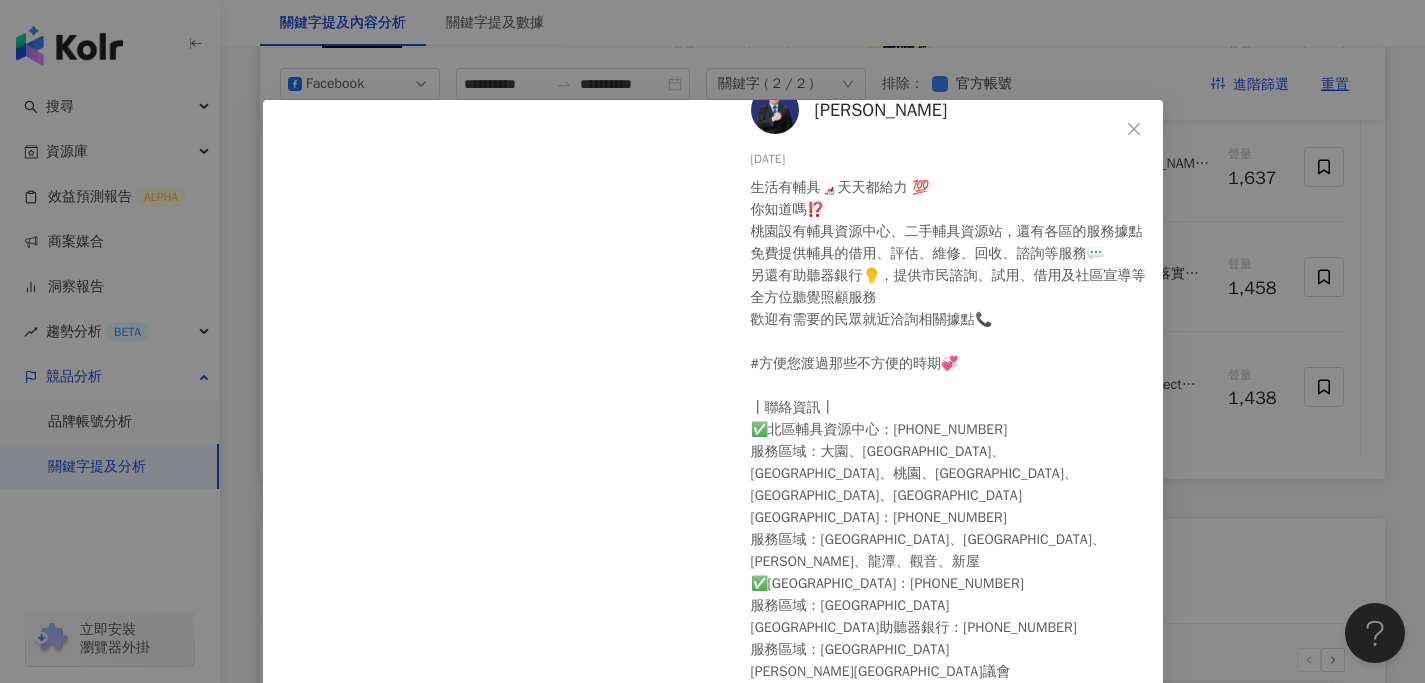 scroll, scrollTop: 35, scrollLeft: 0, axis: vertical 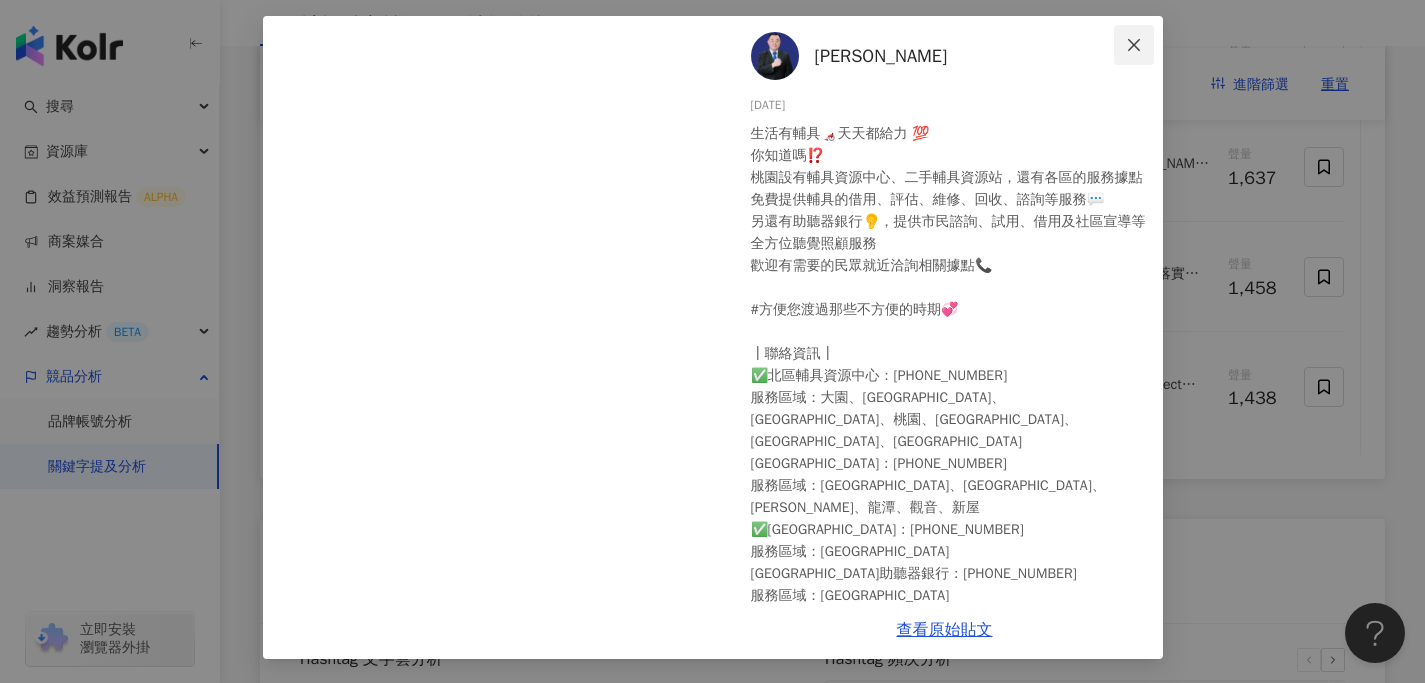 click 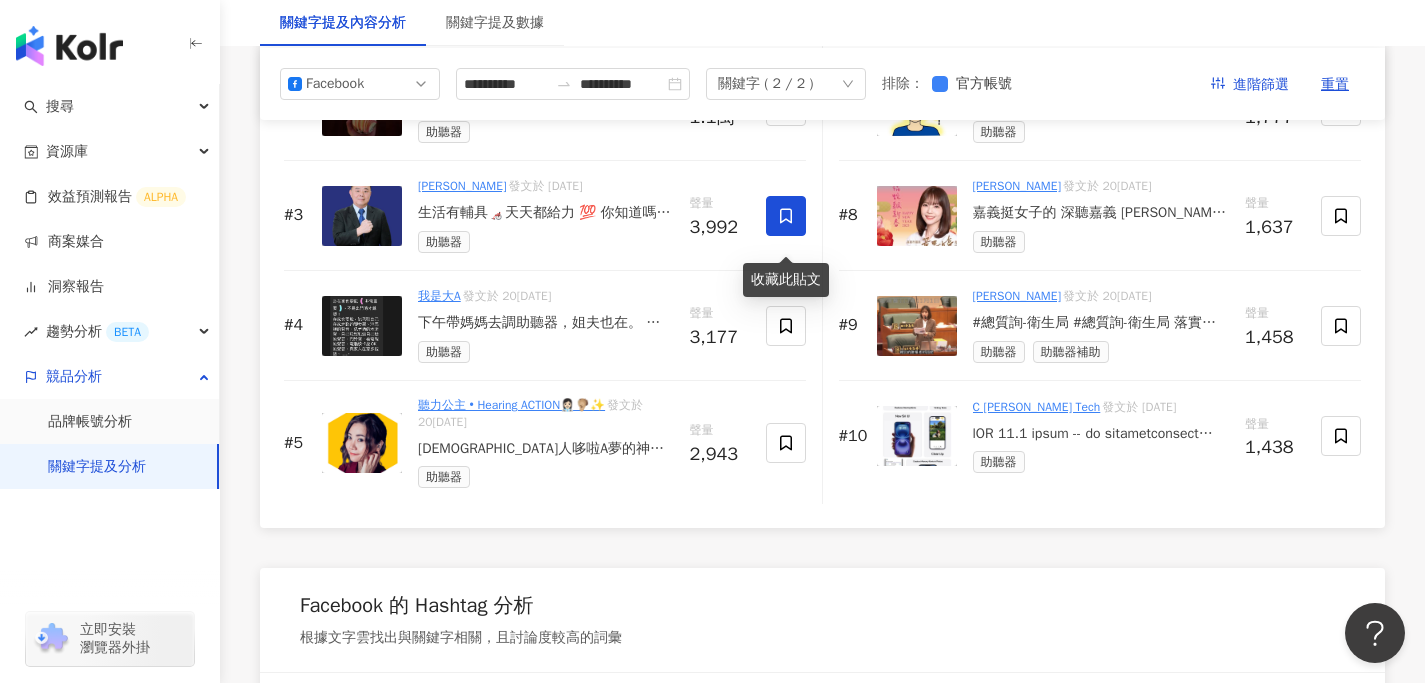 scroll, scrollTop: 3317, scrollLeft: 0, axis: vertical 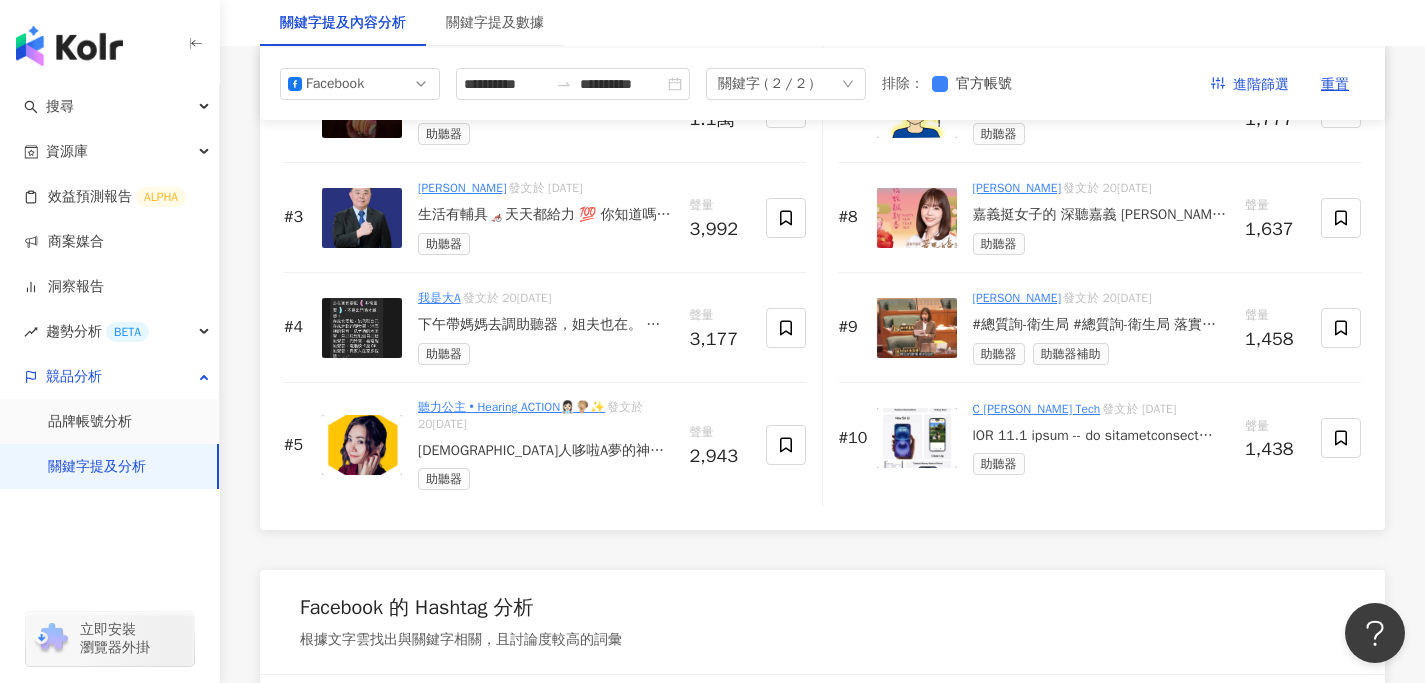 click on "下午帶媽媽去調助聽器，姐夫也在。
幾天前才來過，媽媽不認得門牌，問我怎麼要搭電梯？我扶著她有點嚇到，她沒有像是掐著我的手腕過，掐到我有點痛。
她沒帶拐杖傘，拄著我。
接著是測試、調整，我分心看著她、顧著她。接起藍白拖的電話，他問我媽的身分證號碼，要替她掛號。
到家以後，姐夫在群組傳來，根本會議記錄。
這些、這樣的時候，我都會想到我爸最後一次住院，他們去把屎把尿；從我爸走後到告別式，他們扶著我姊和我；剩下我媽以後，他們更是兒子了。" at bounding box center [546, 325] 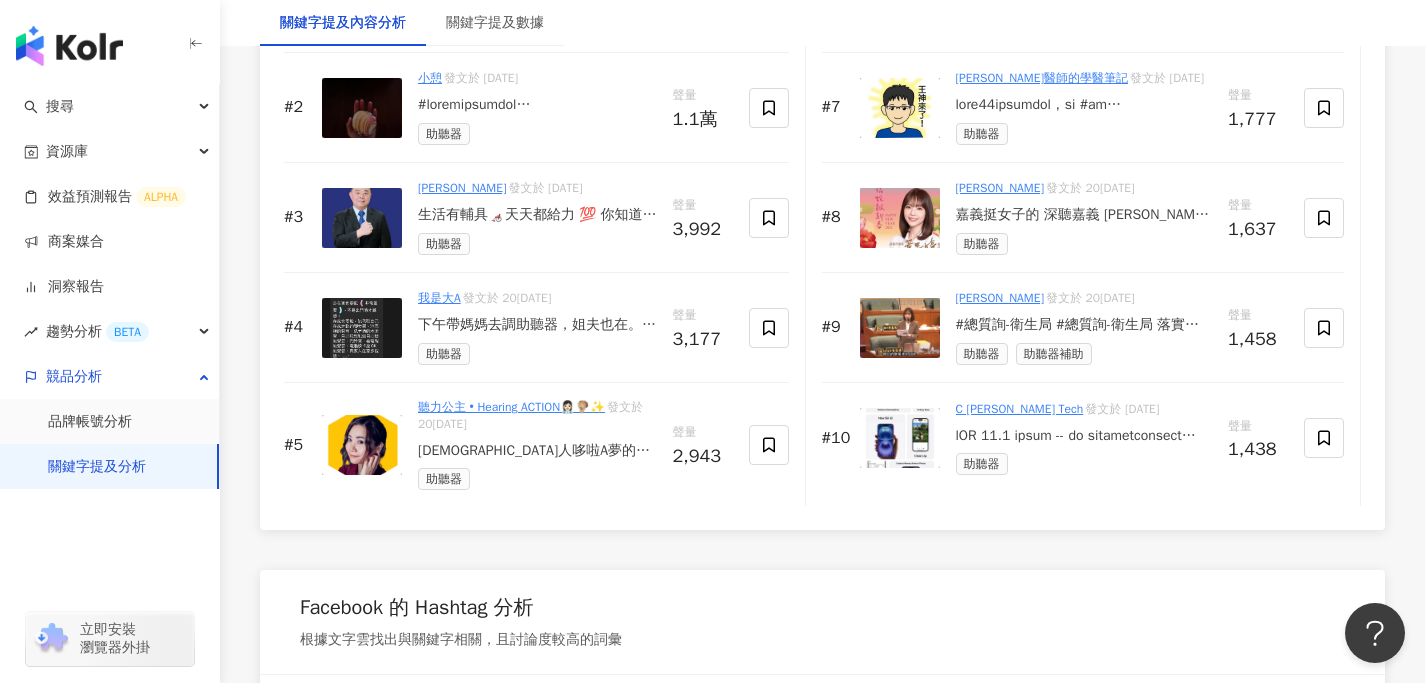scroll, scrollTop: 3325, scrollLeft: 0, axis: vertical 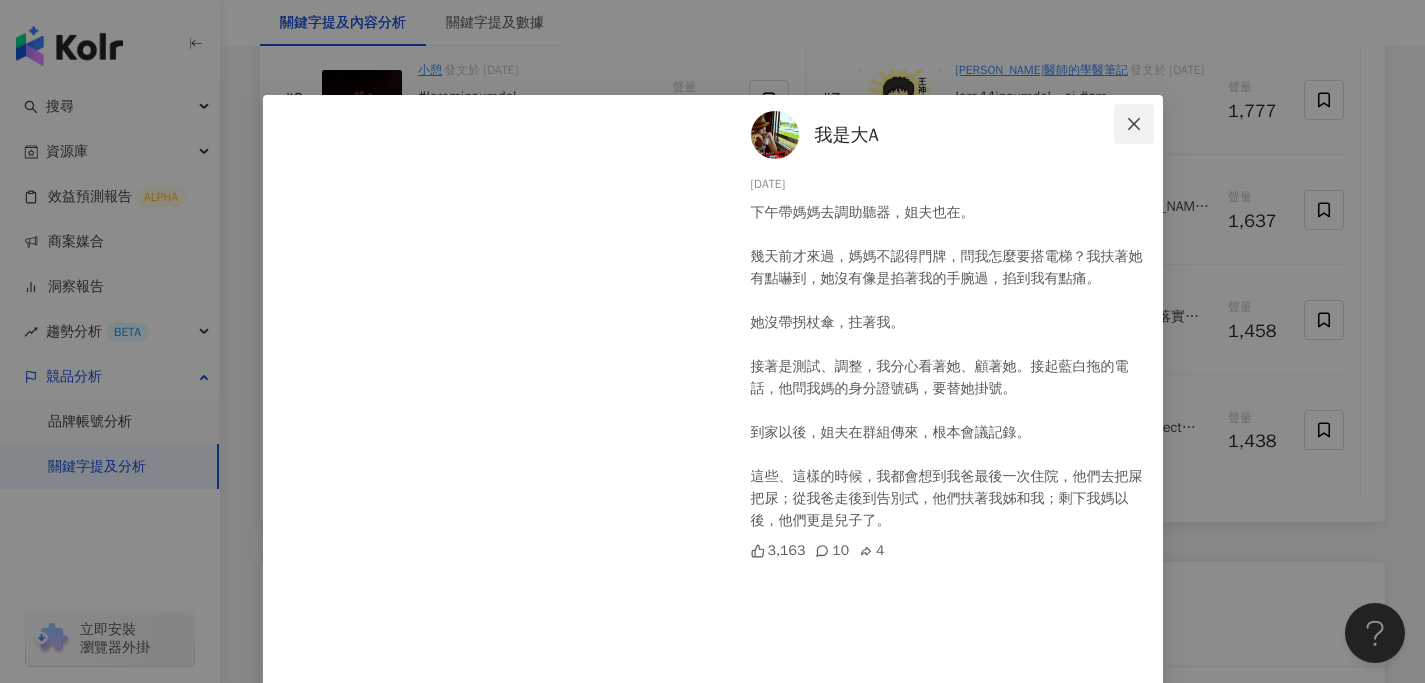 click at bounding box center [1134, 124] 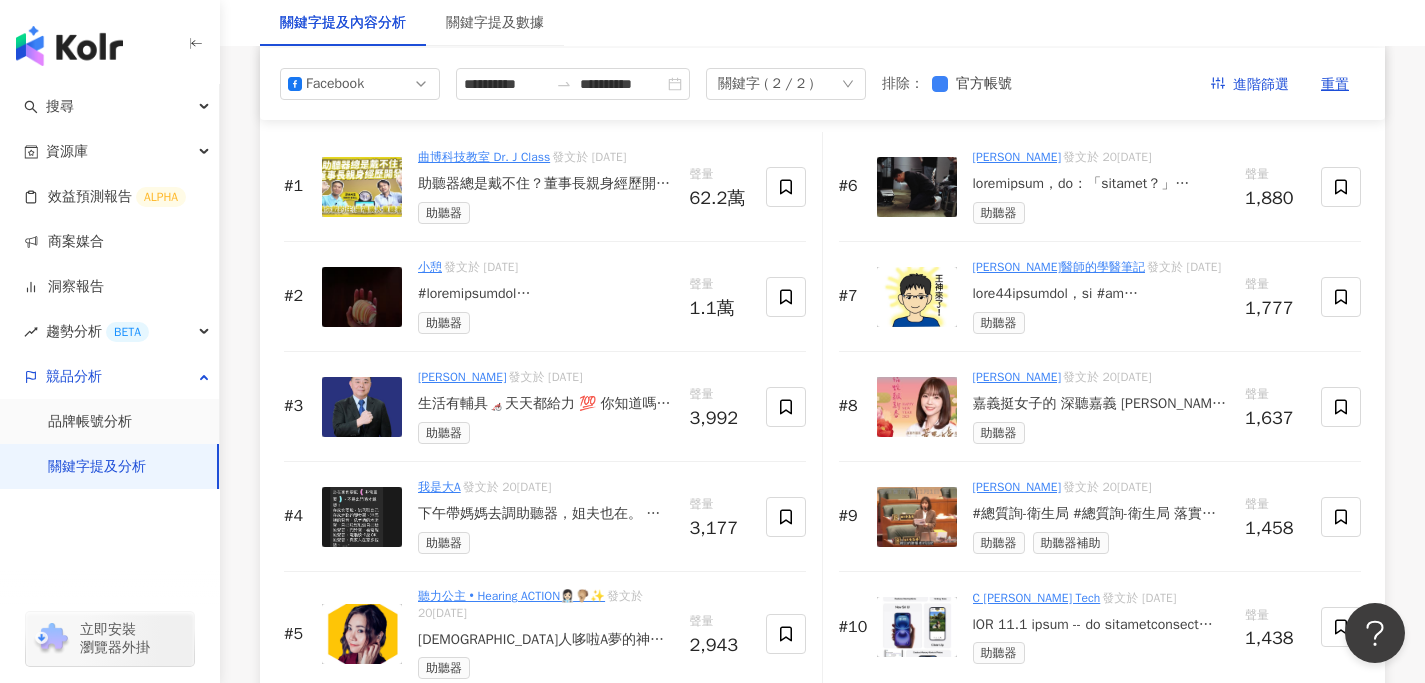 scroll, scrollTop: 3126, scrollLeft: 0, axis: vertical 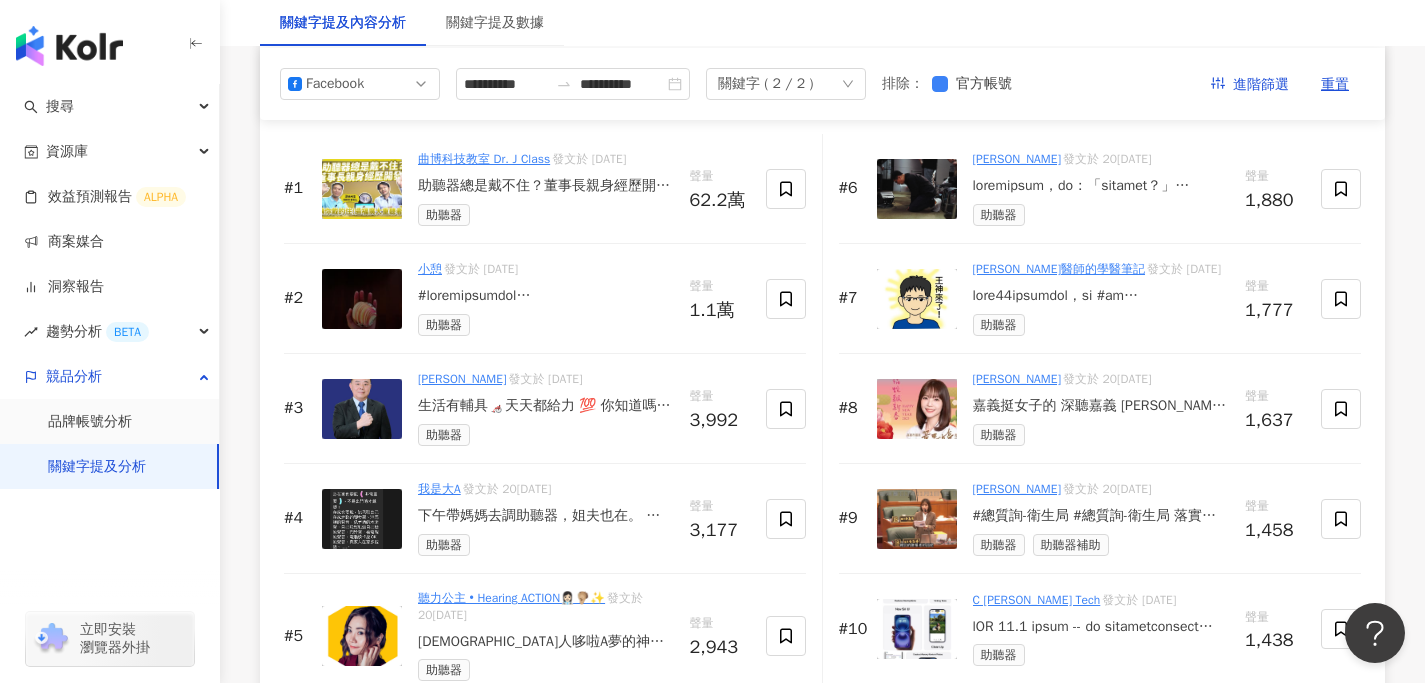 click at bounding box center (546, 296) 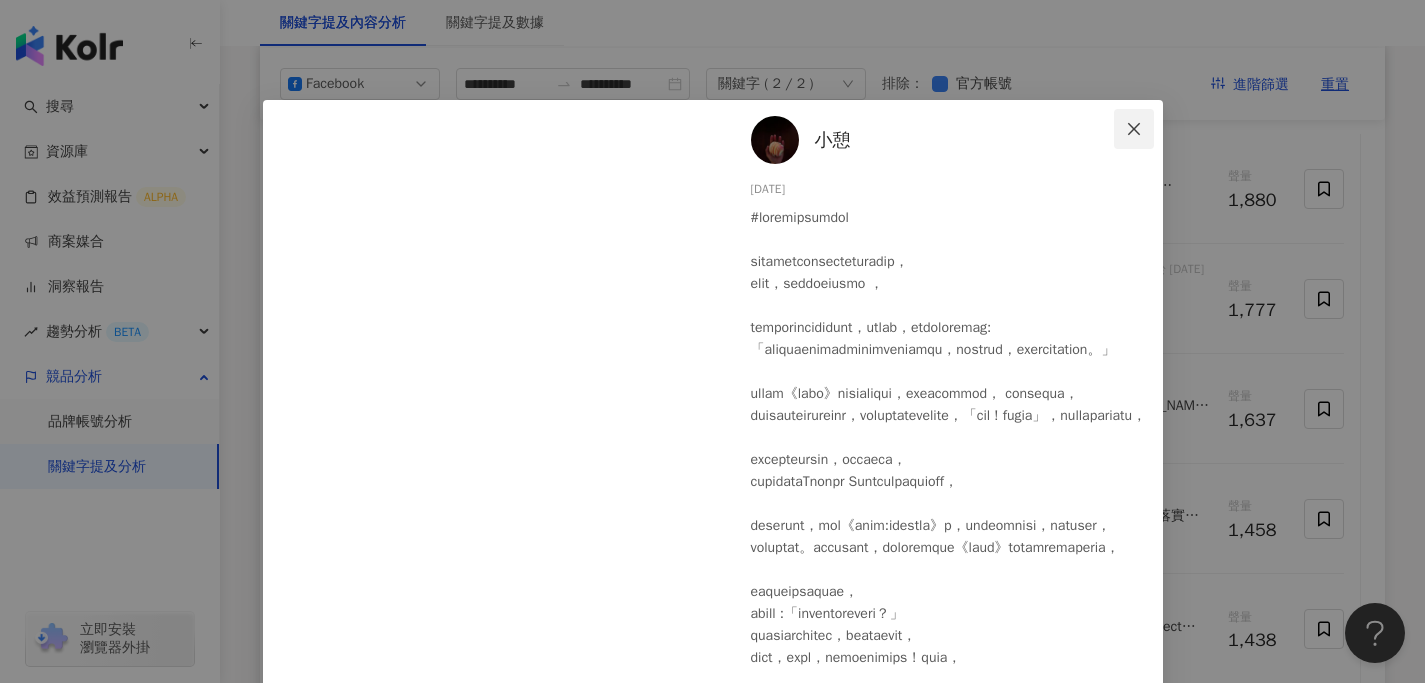 click 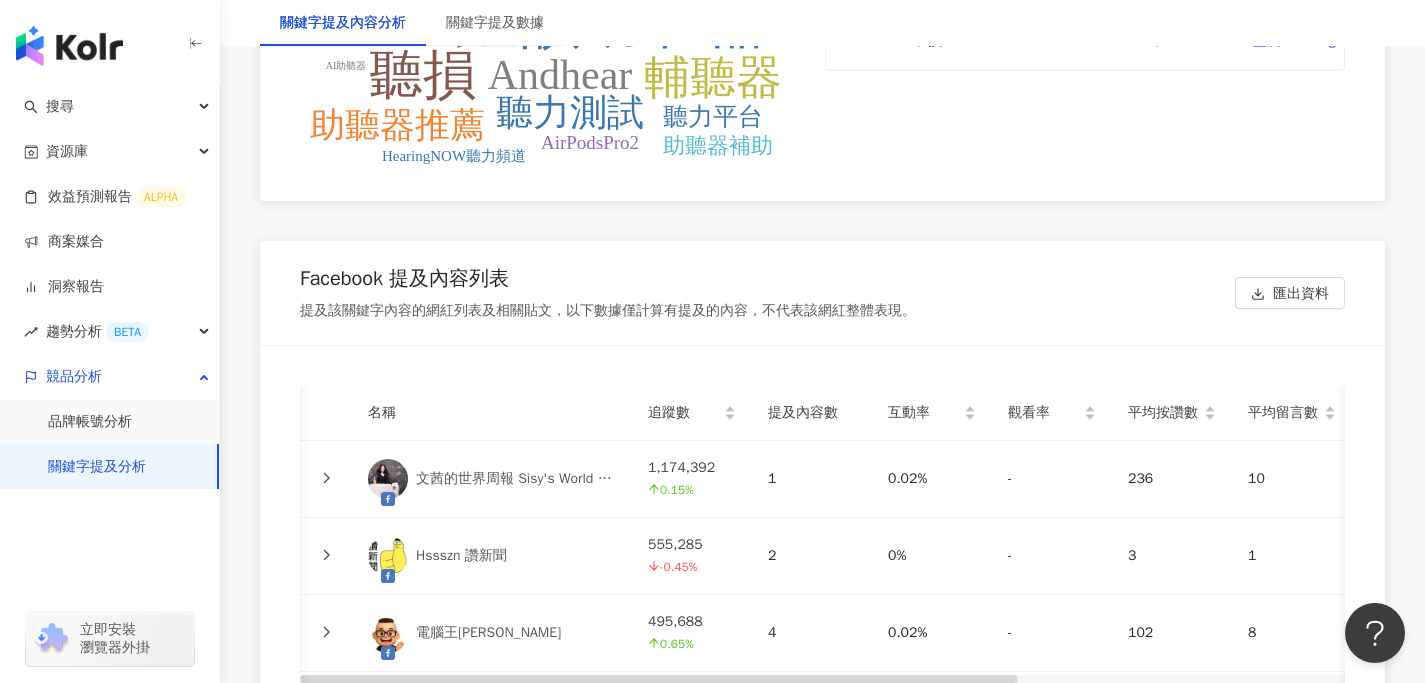 scroll, scrollTop: 4284, scrollLeft: 0, axis: vertical 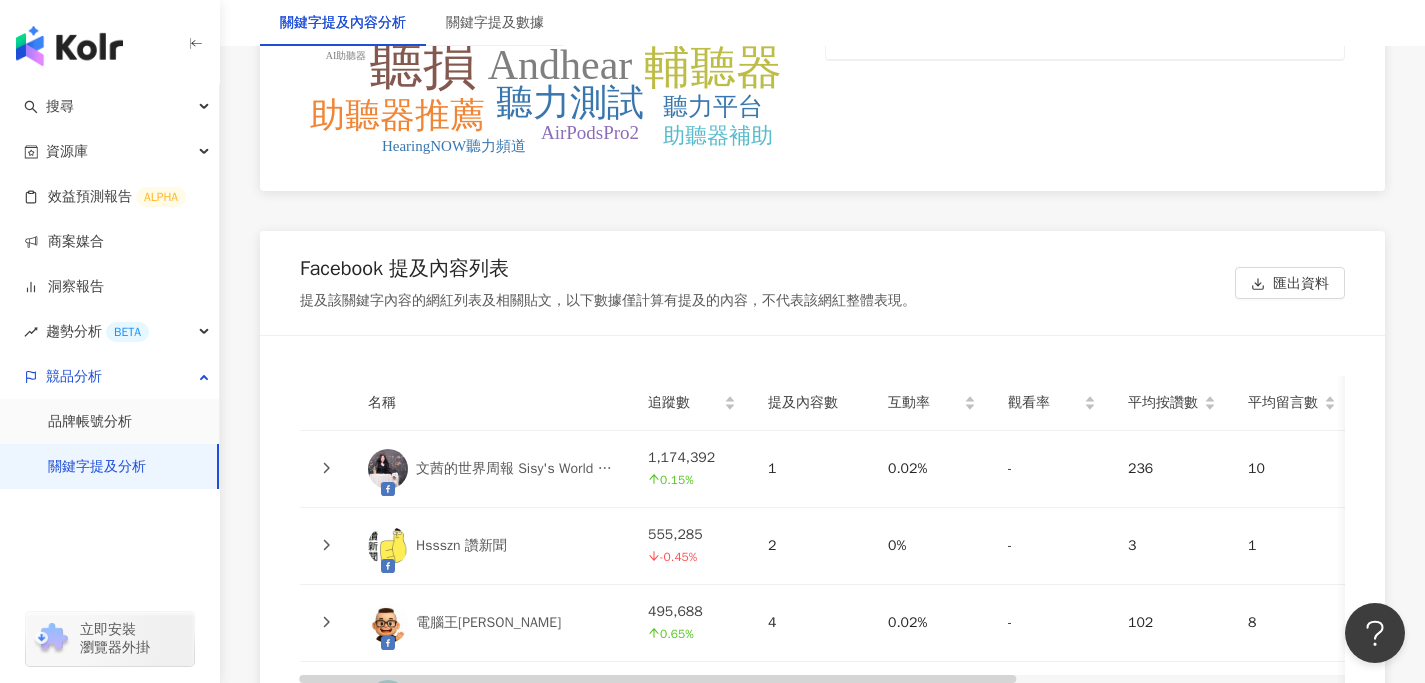 click 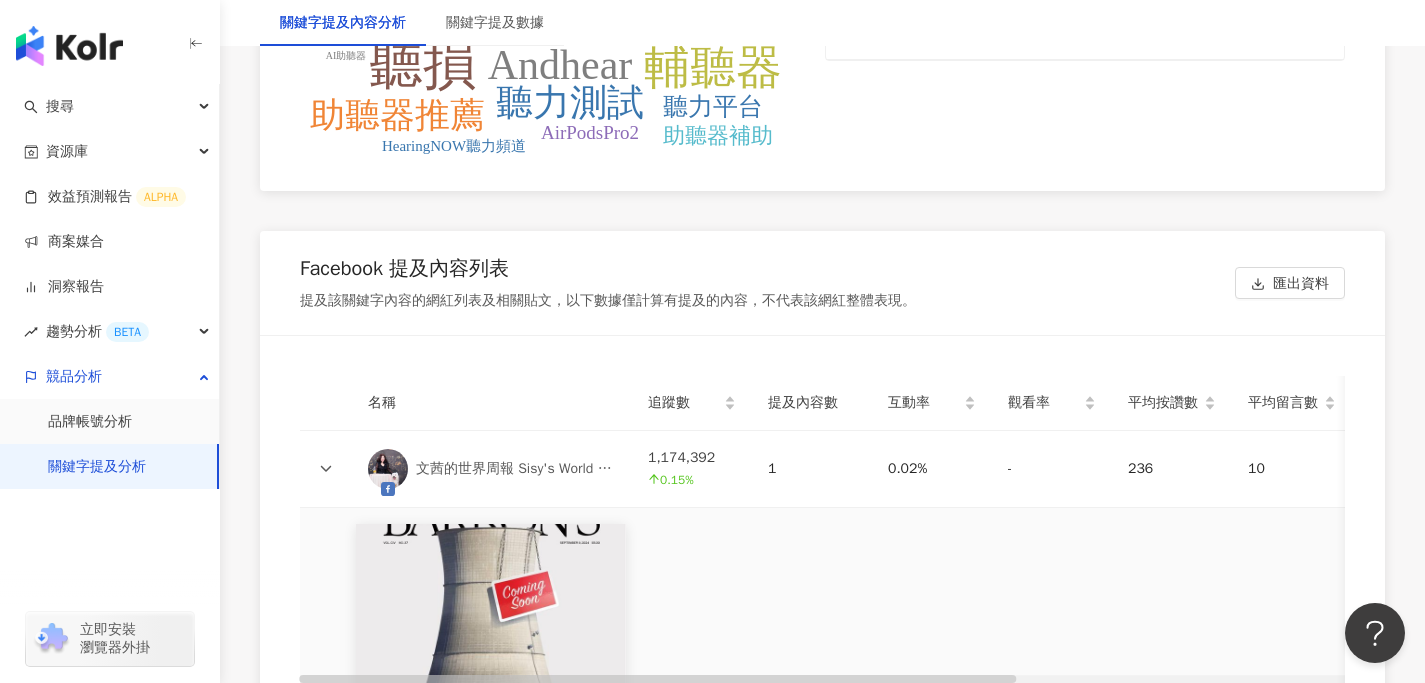 scroll, scrollTop: 4527, scrollLeft: 0, axis: vertical 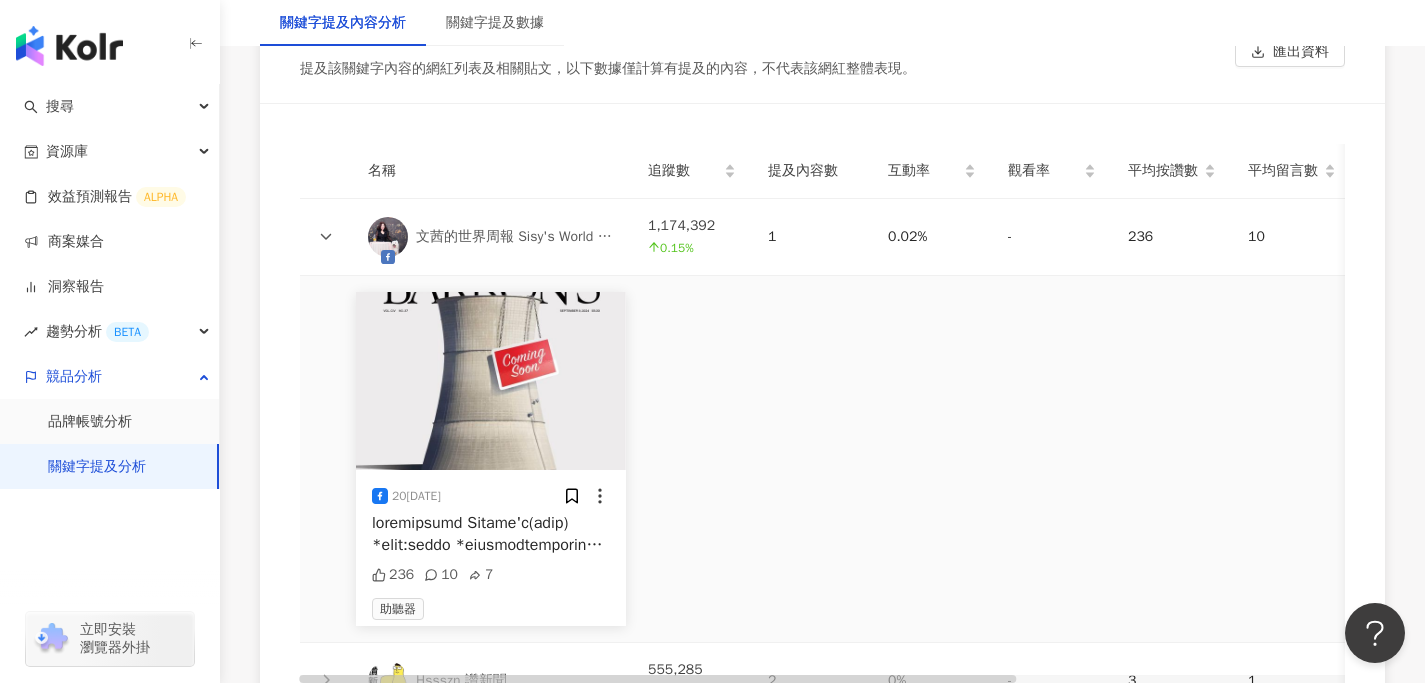 click 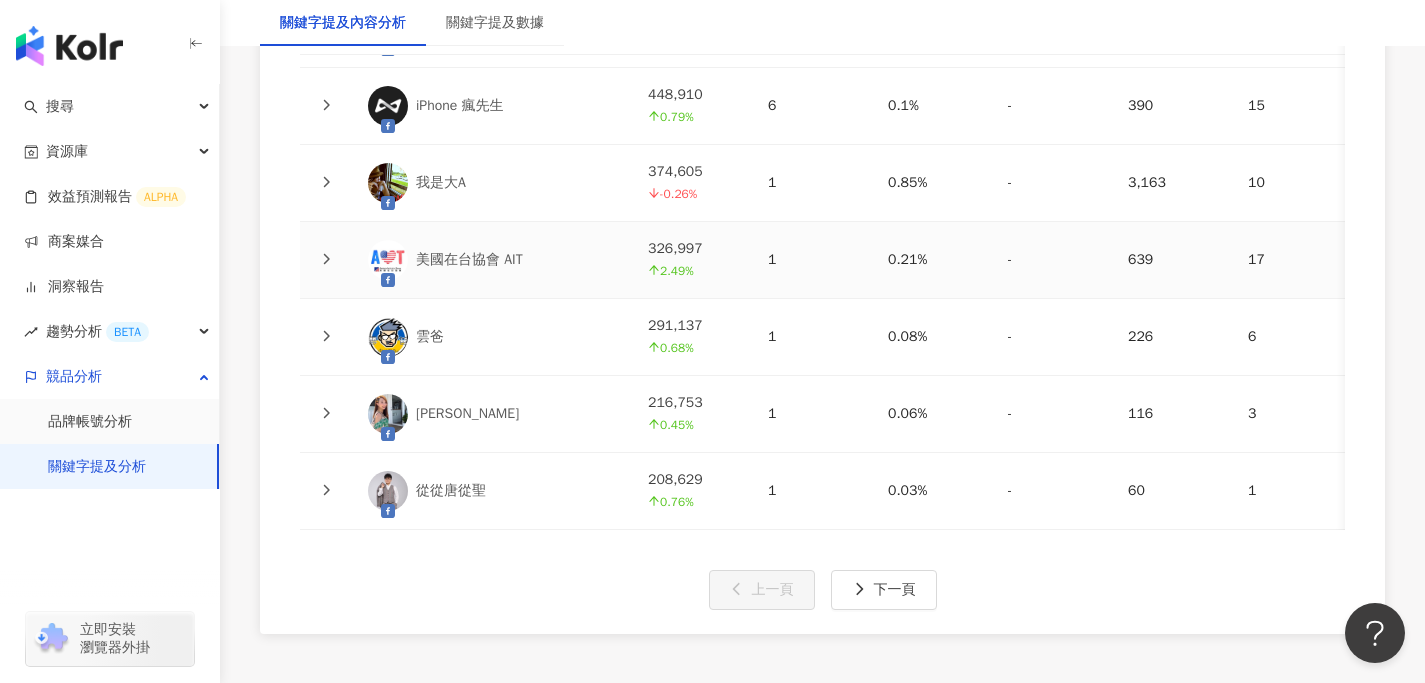 scroll, scrollTop: 4968, scrollLeft: 0, axis: vertical 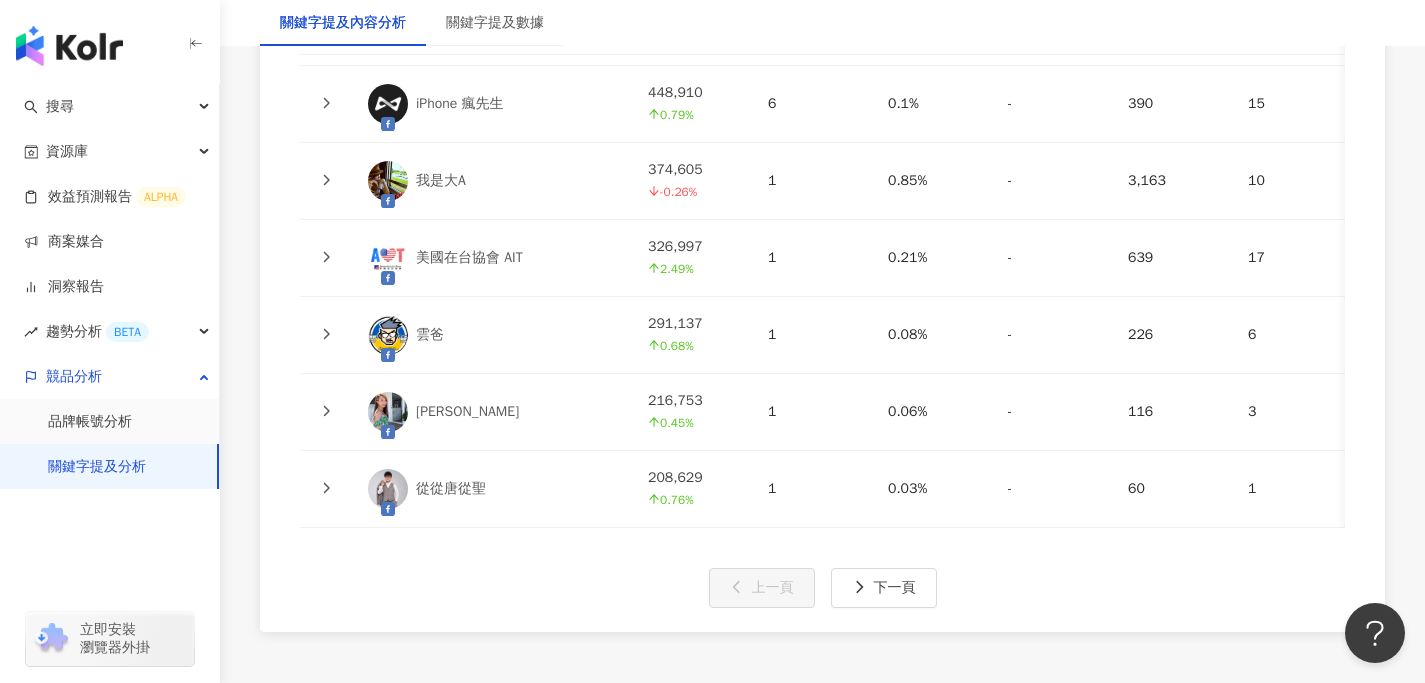 click 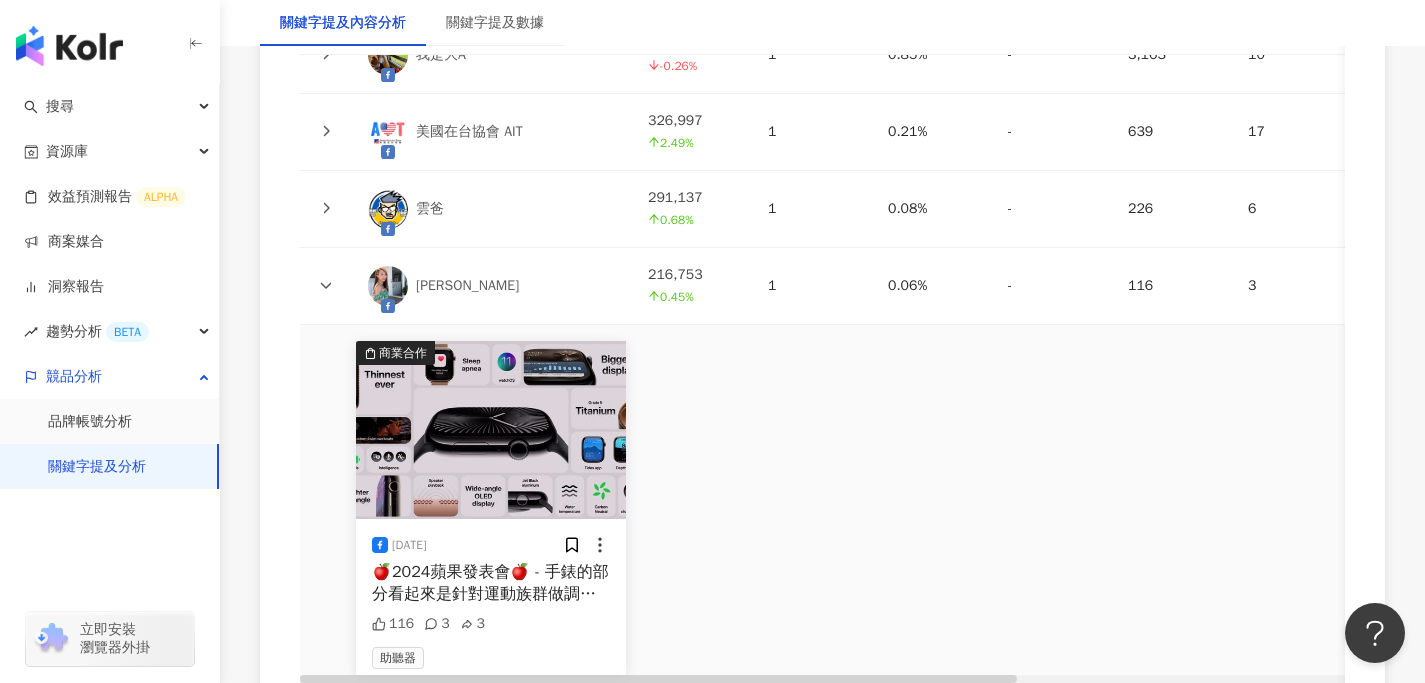 scroll, scrollTop: 5095, scrollLeft: 0, axis: vertical 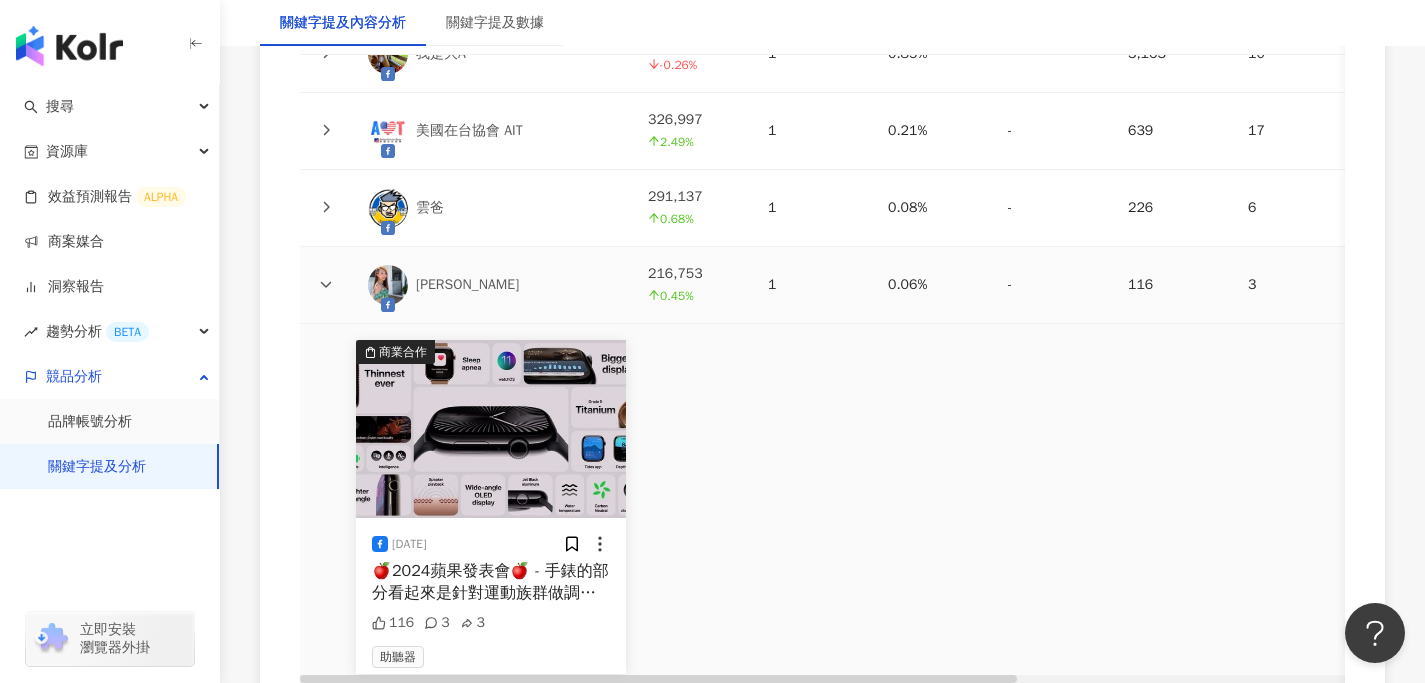 click 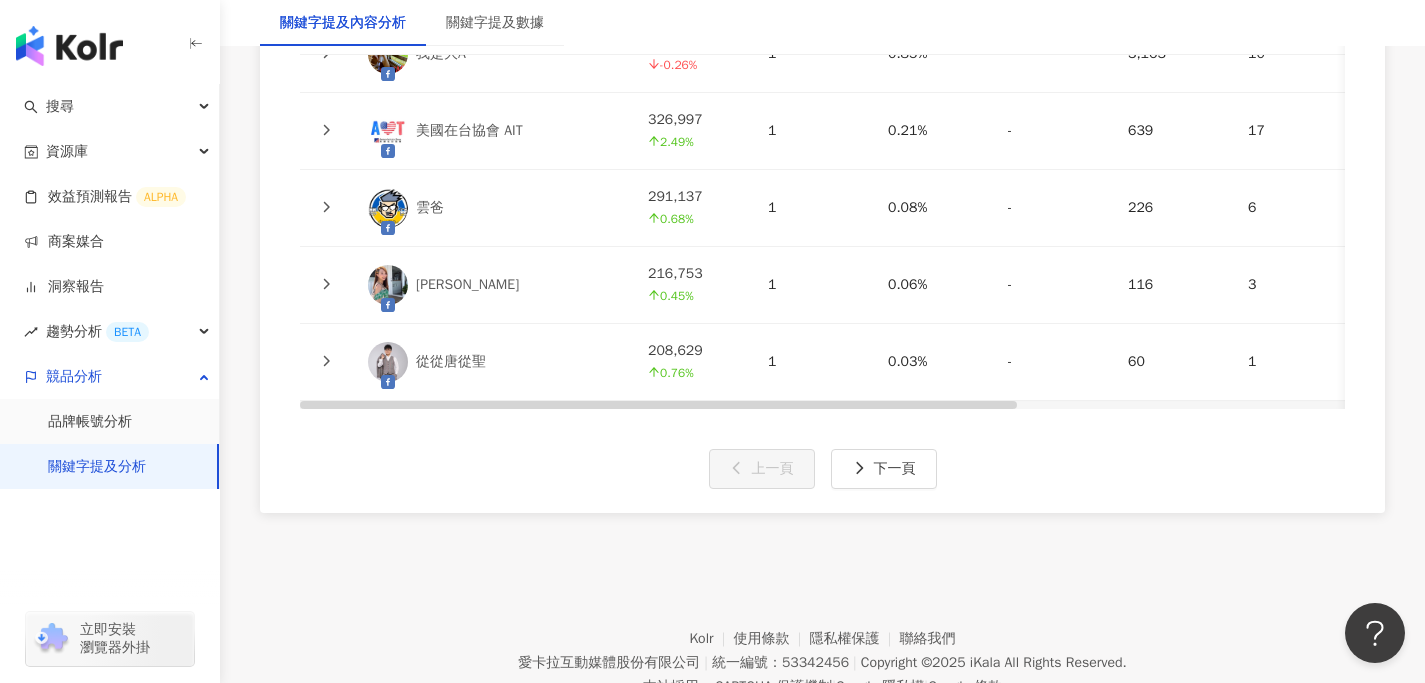 click at bounding box center [326, 362] 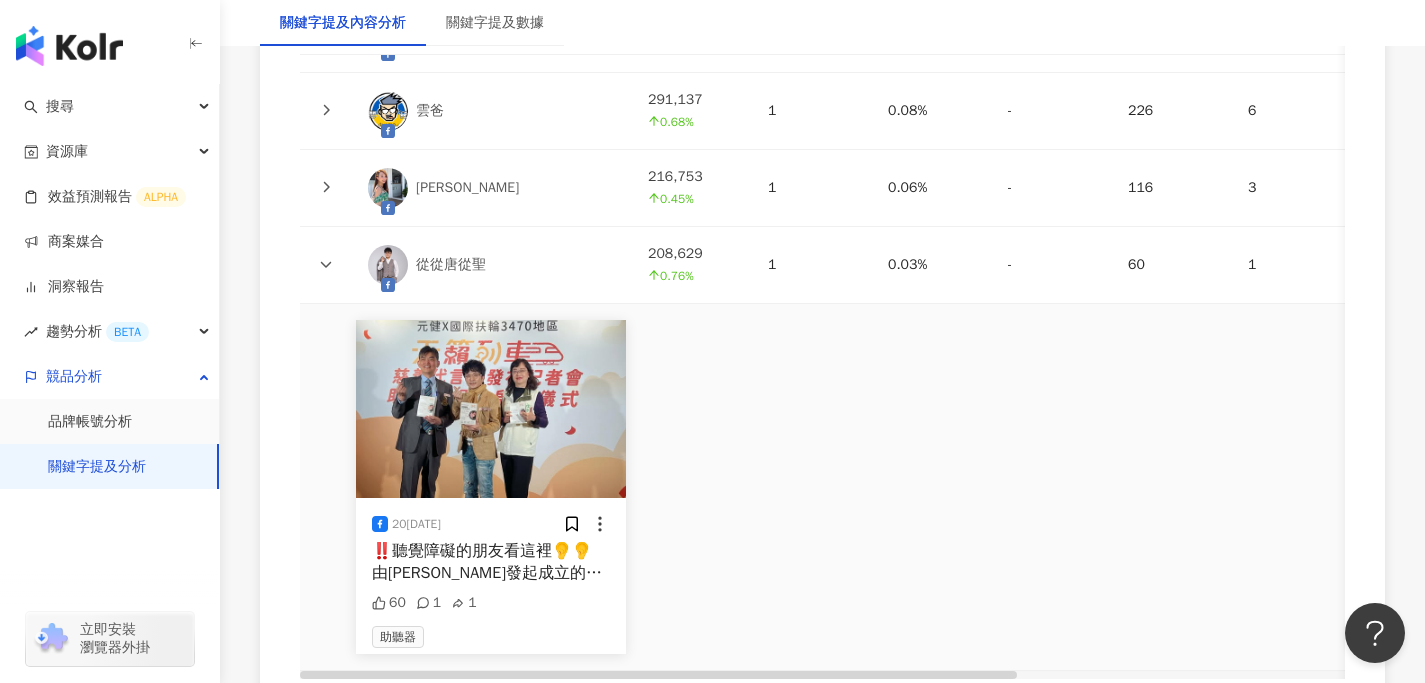 click 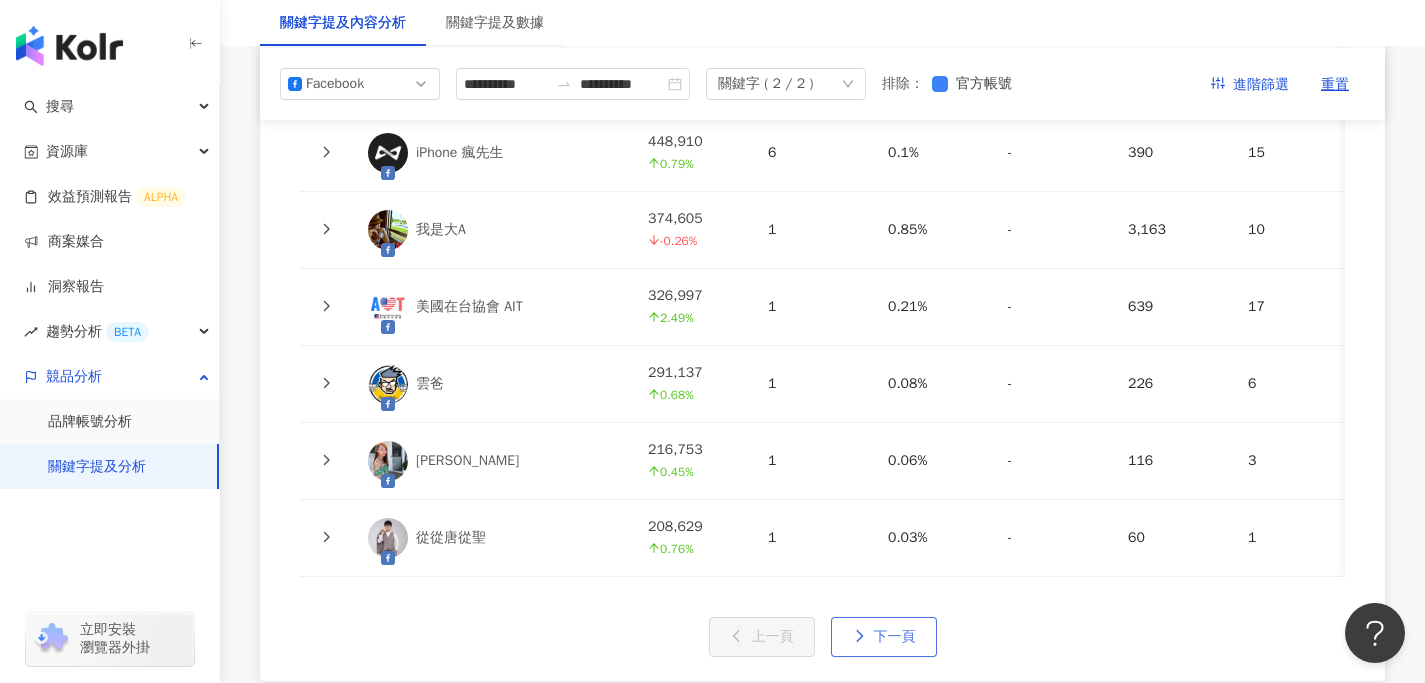 click on "下一頁" at bounding box center (895, 637) 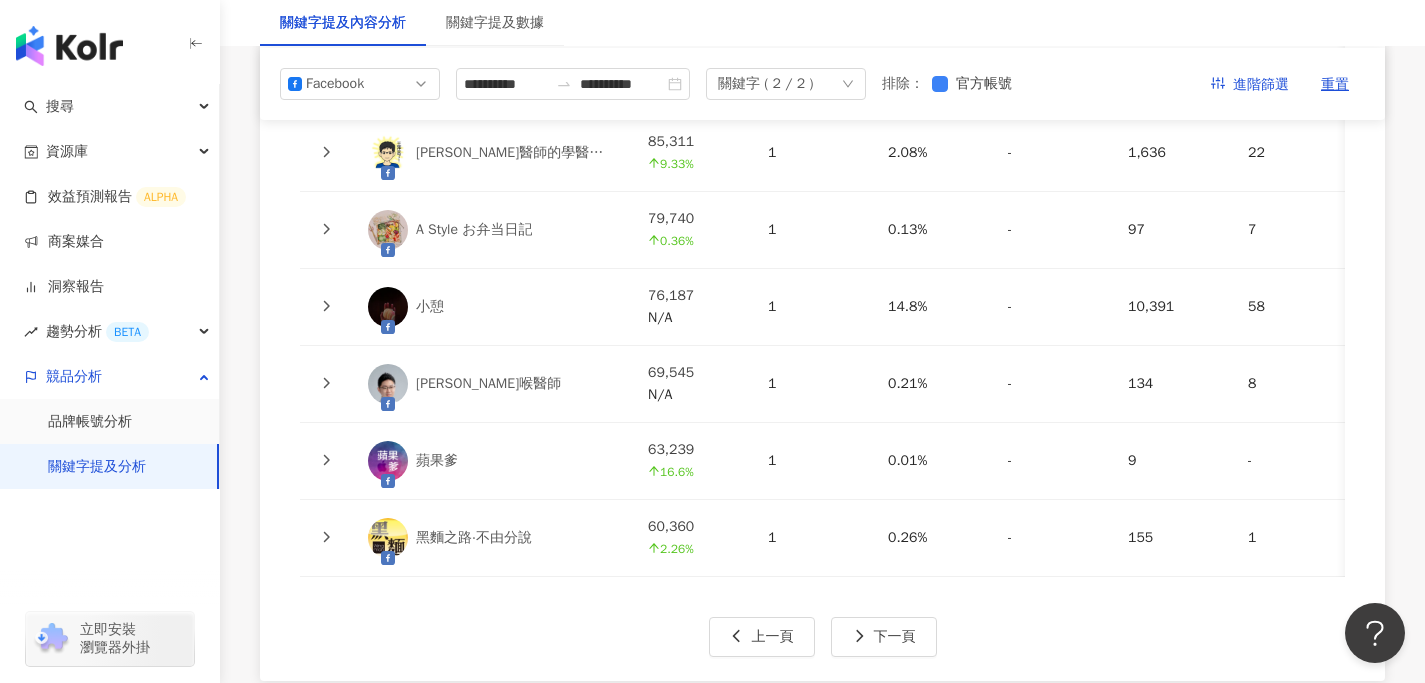 click 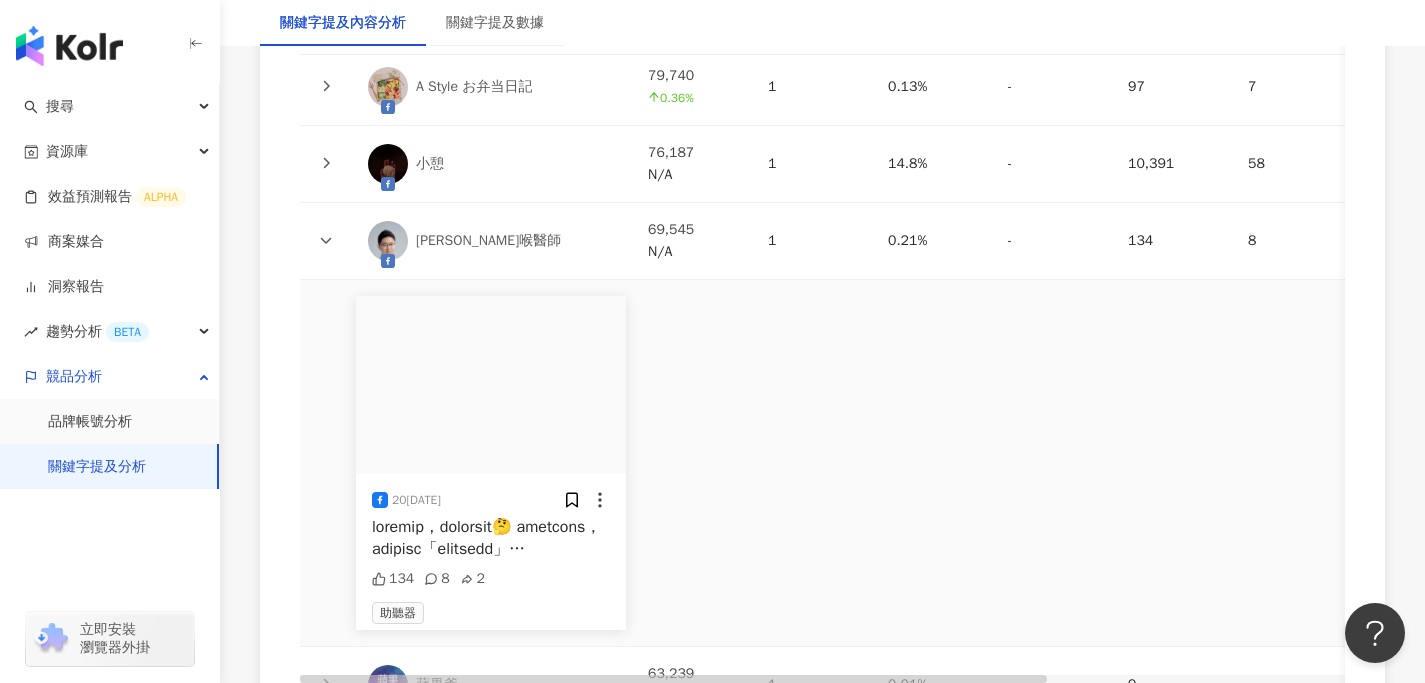 click 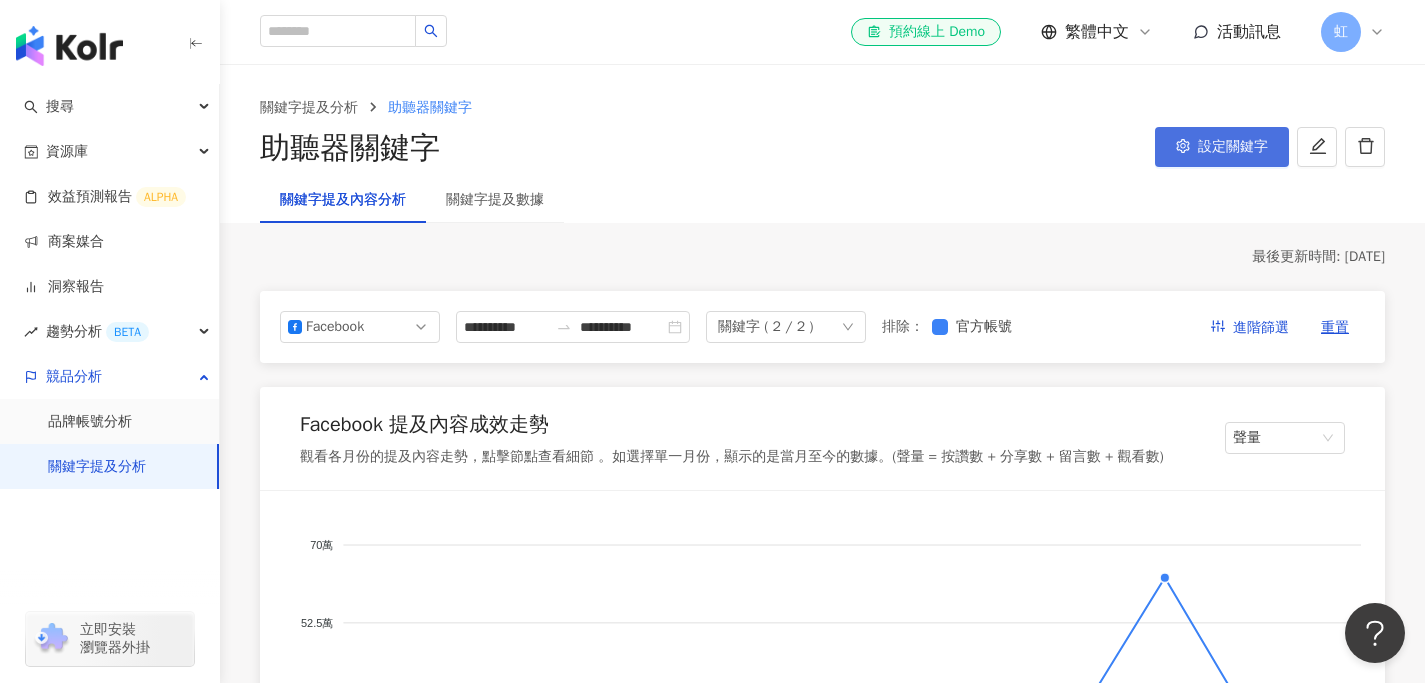 click on "設定關鍵字" at bounding box center (1233, 147) 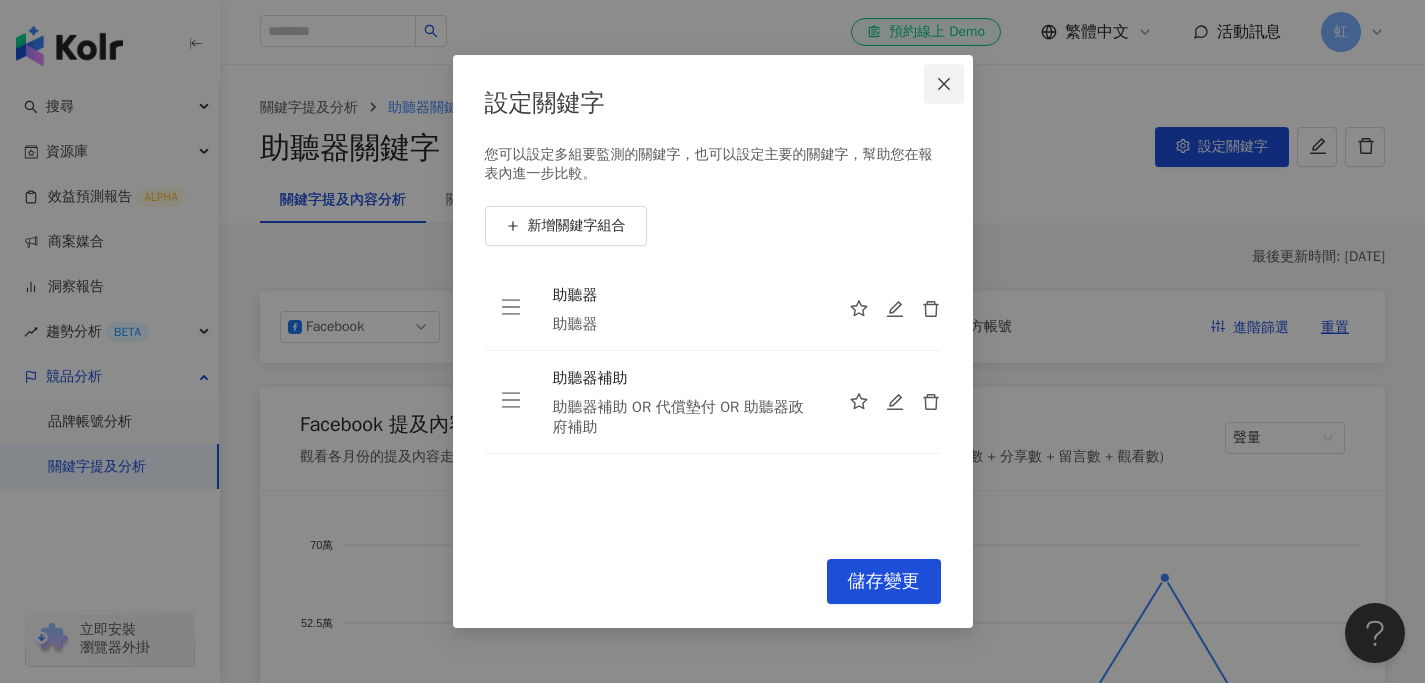 click 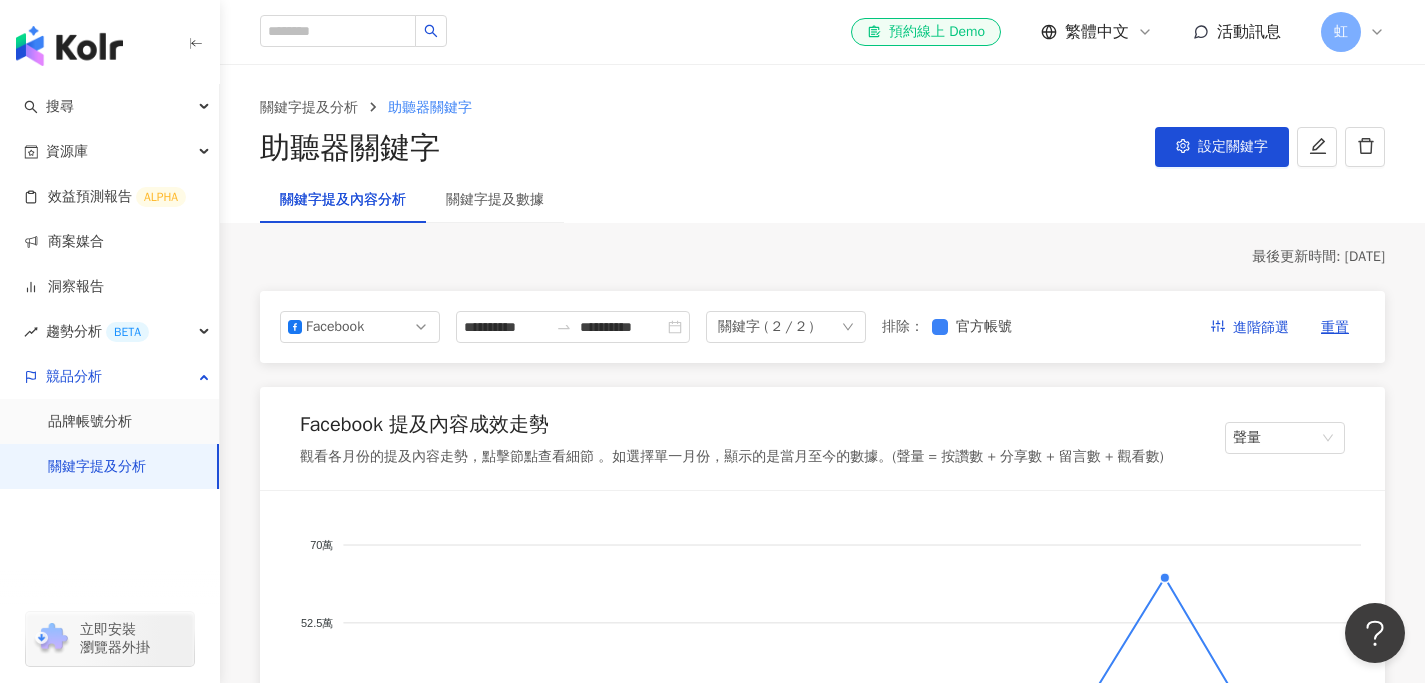 click on "關鍵字提及分析" at bounding box center (97, 467) 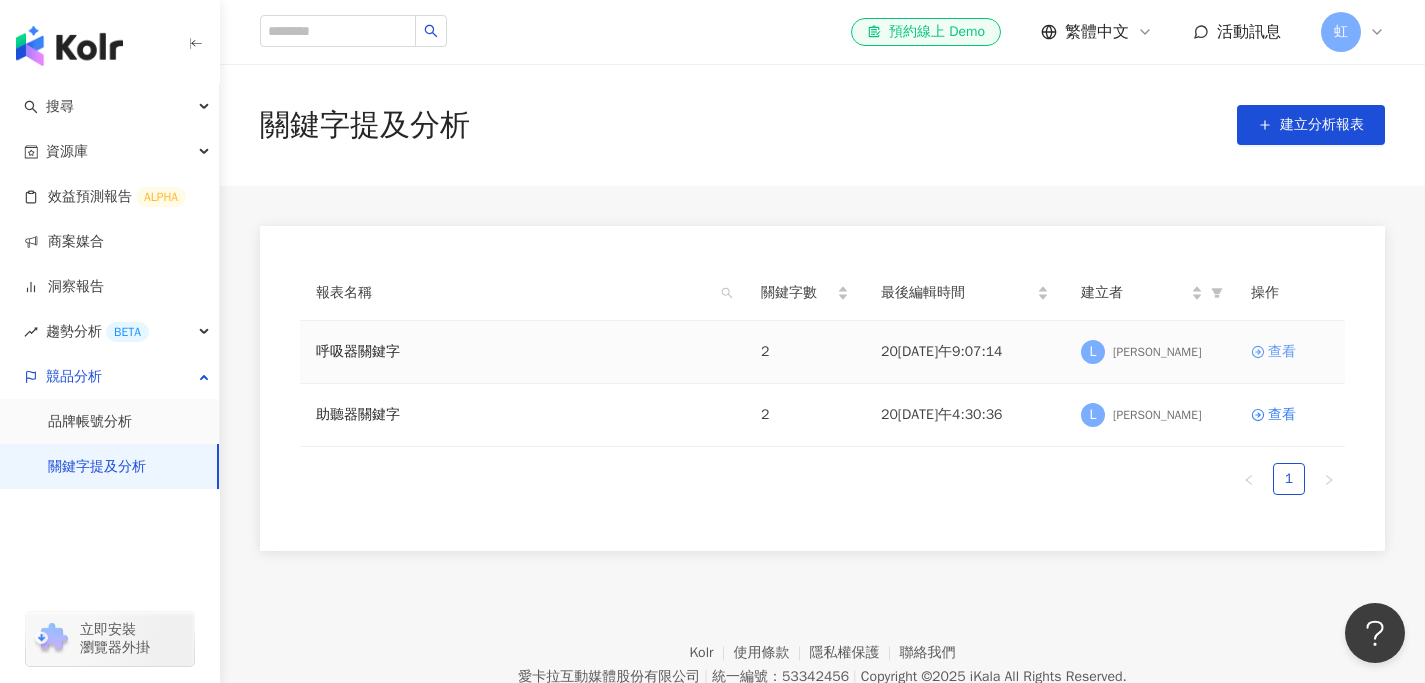 click on "查看" at bounding box center [1282, 352] 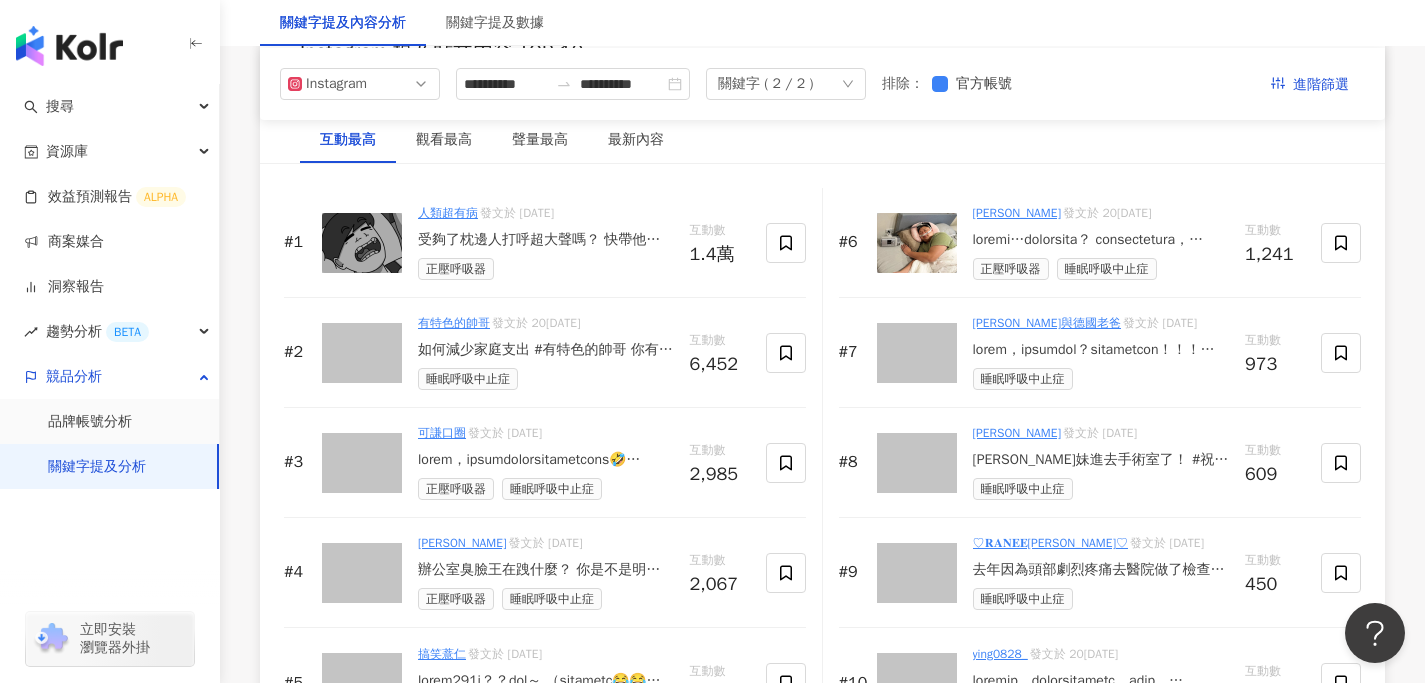 scroll, scrollTop: 3065, scrollLeft: 0, axis: vertical 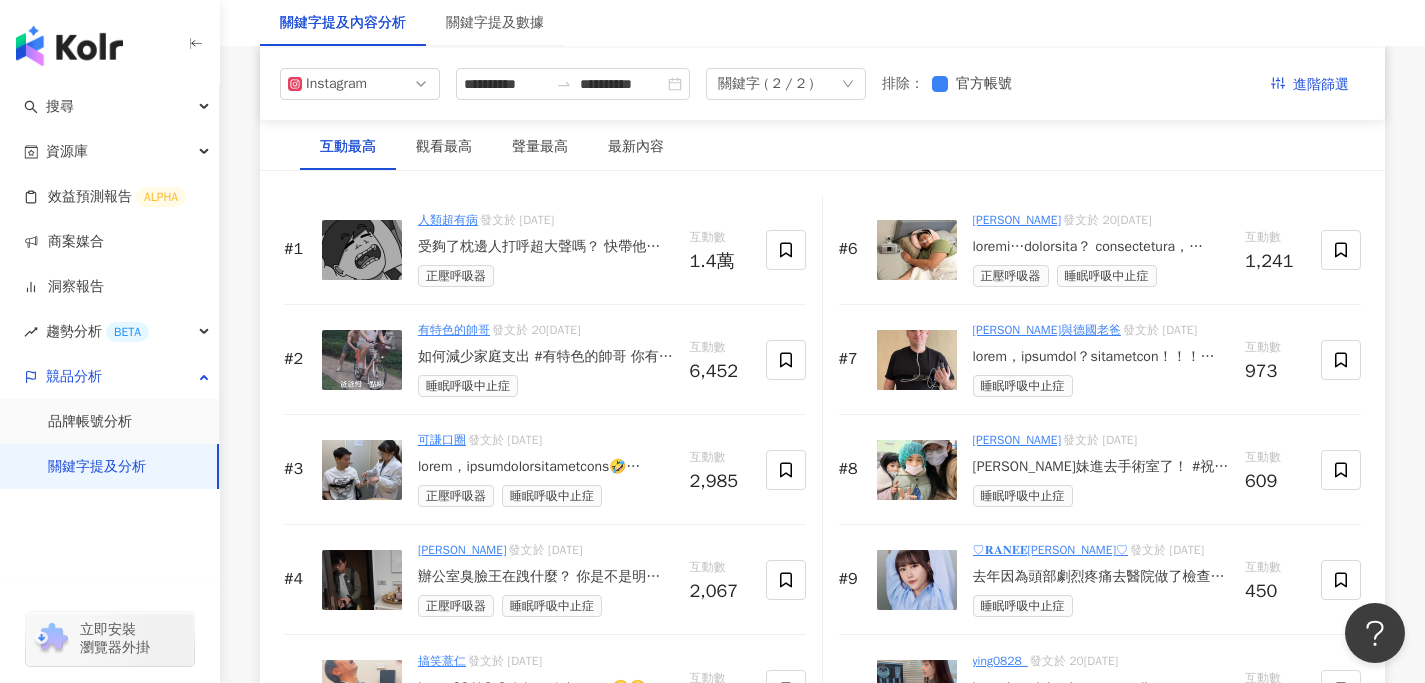 click at bounding box center [917, 360] 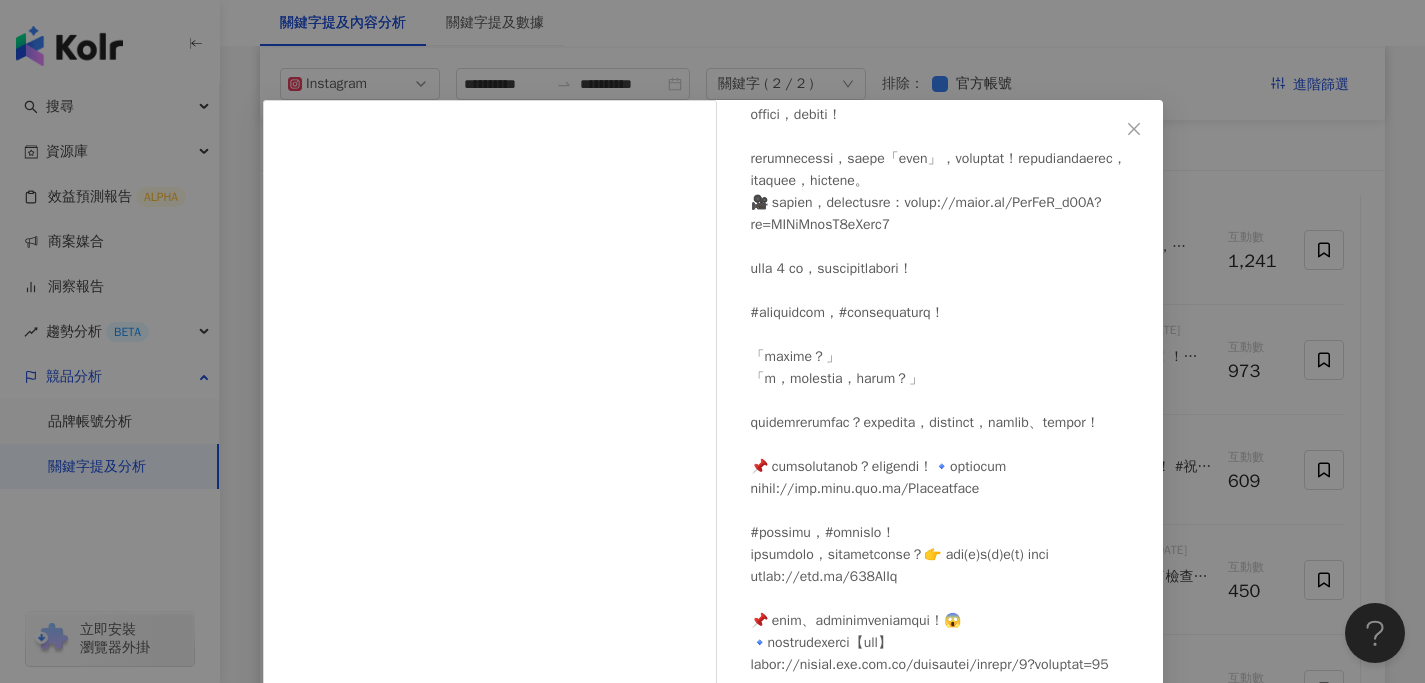 scroll, scrollTop: 1137, scrollLeft: 0, axis: vertical 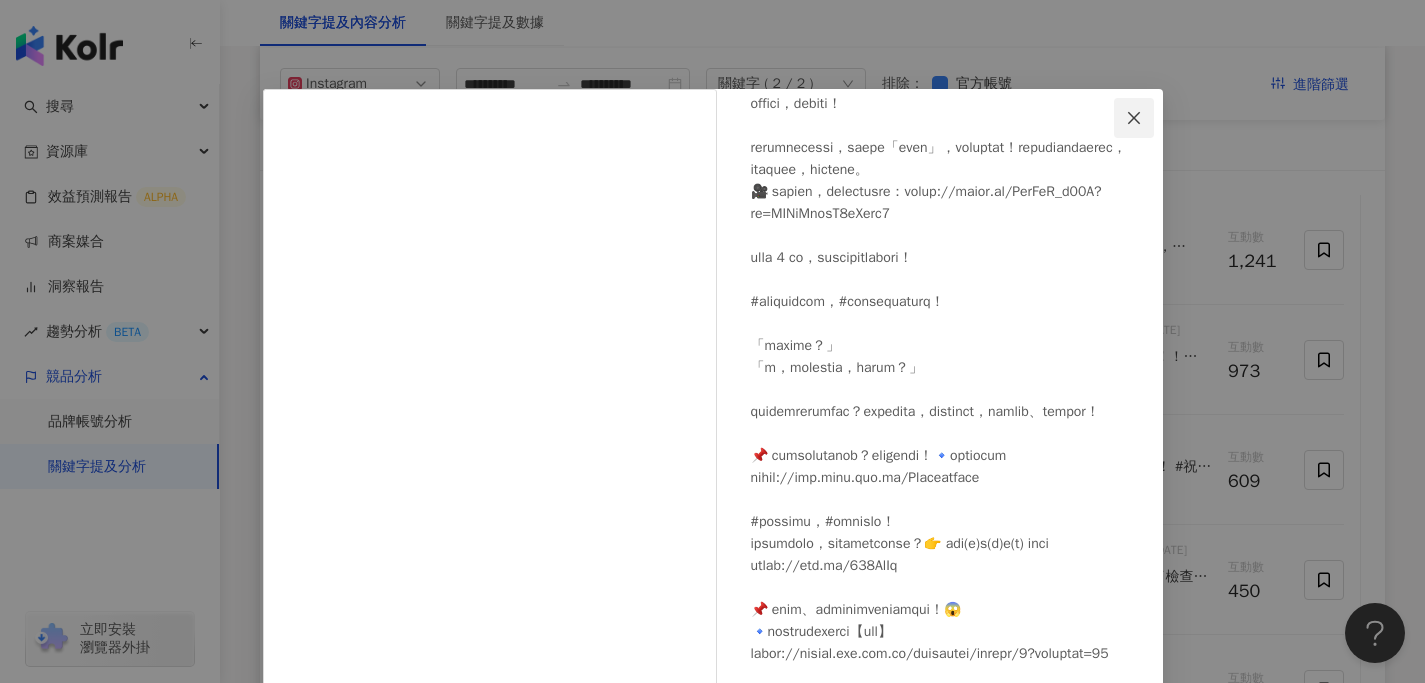 click 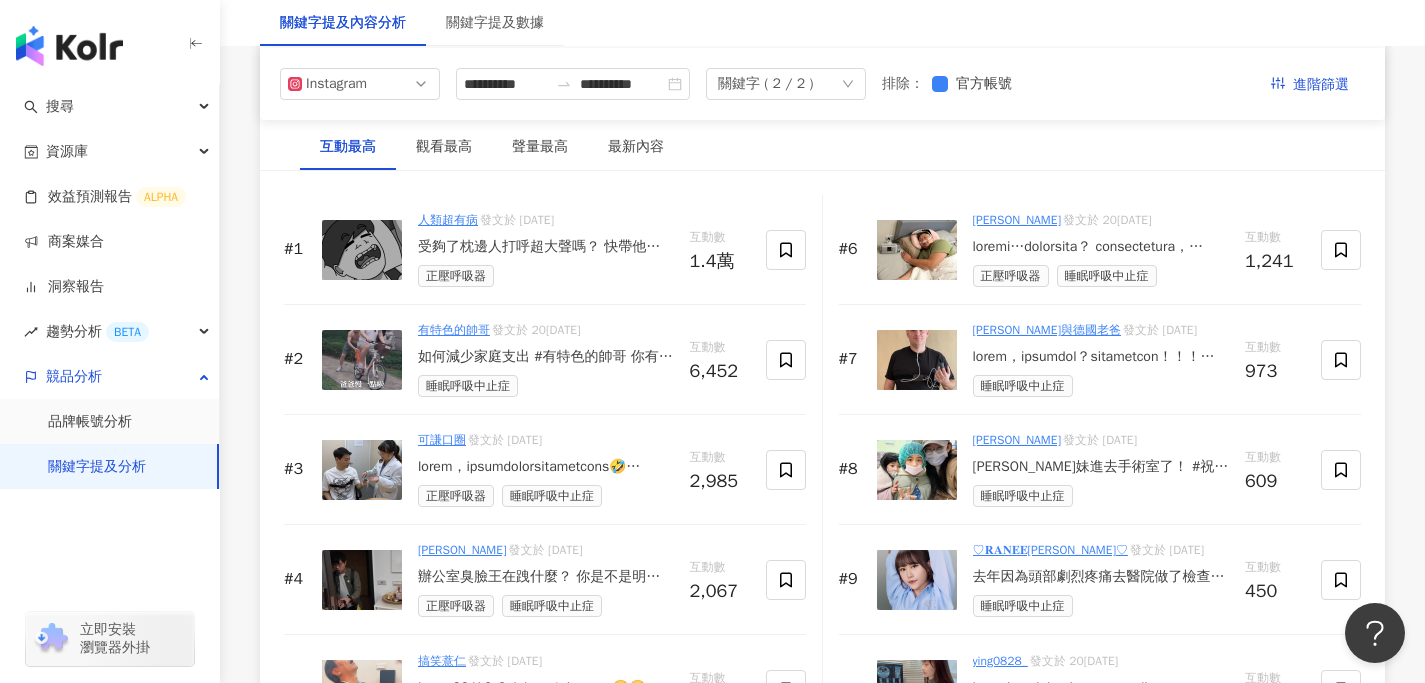 click on "[PERSON_NAME]妹進去手術室了！
#祝她一切順利早日康復❤️‍🩹
去年十月小學健康檢查時
發現扁條線雙邊腫大
帶來醫院檢查X光一照
扁條線已經嚴重擋到呼吸道
連腺樣體也是二級腫大
耳鼻喉科權威醫生馬上說要安排手術
不手術的話靠藥物控制效果不見得會好
「頂多不要繼續腫大、但不見得會縮小」
而且現在的狀況看下來
已經影響睡眠品質
上學的學習狀態與專注度
接下來就會影響牙齒的整齊
為了[PERSON_NAME]妹[PERSON_NAME]就答應
如果生命中註定會遇到
那我就一定會陪著她一起面對
#答應她康復後要帶她去遊樂園玩
希望不要讓她太痛或痛太久
手術後兩週不能吃太熱或是硬的食物
最後決定安排過年後😆
過年就盡情的吃吃喝喝
�[DATE]�妹一起陪著她進手術室🏥
告訴她我們都在🫂
#扁條線手術 #呼吸中止症 #腺樣體切除手術 #馬偕醫院 #新竹馬偕" at bounding box center [1101, 467] 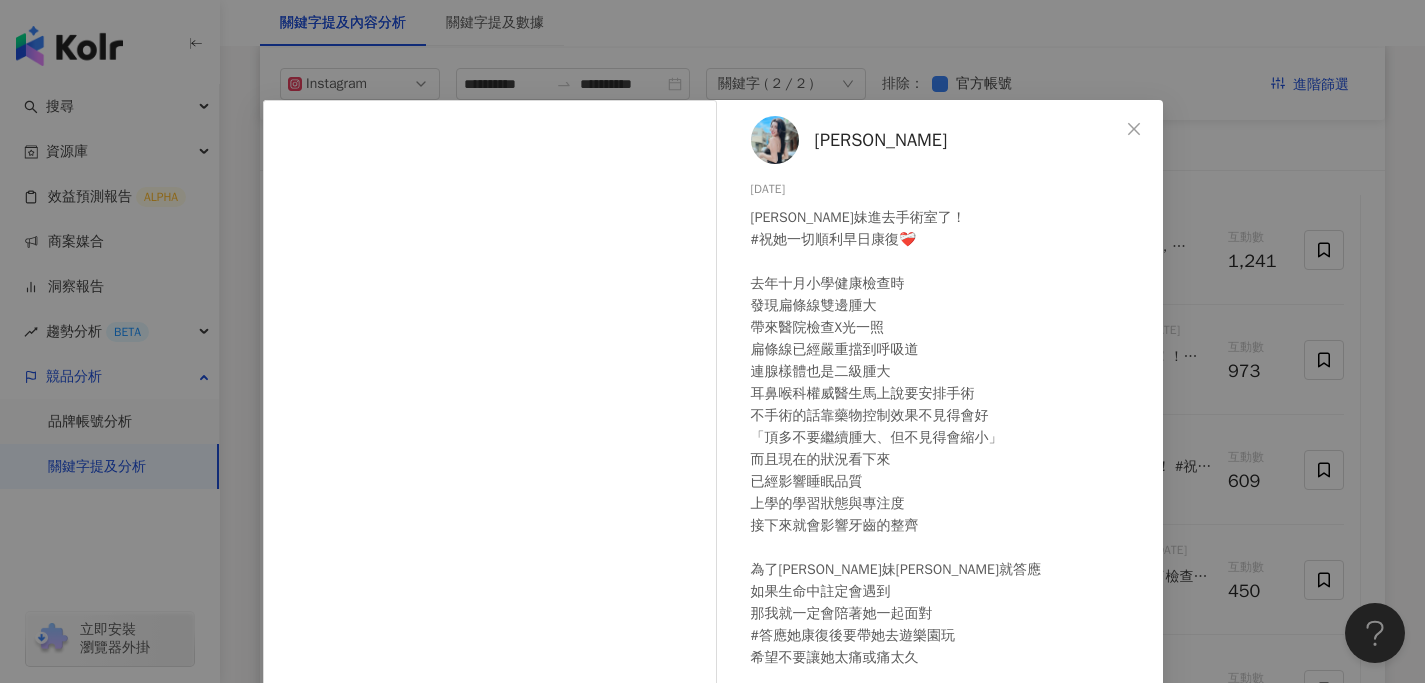 scroll, scrollTop: 81, scrollLeft: 0, axis: vertical 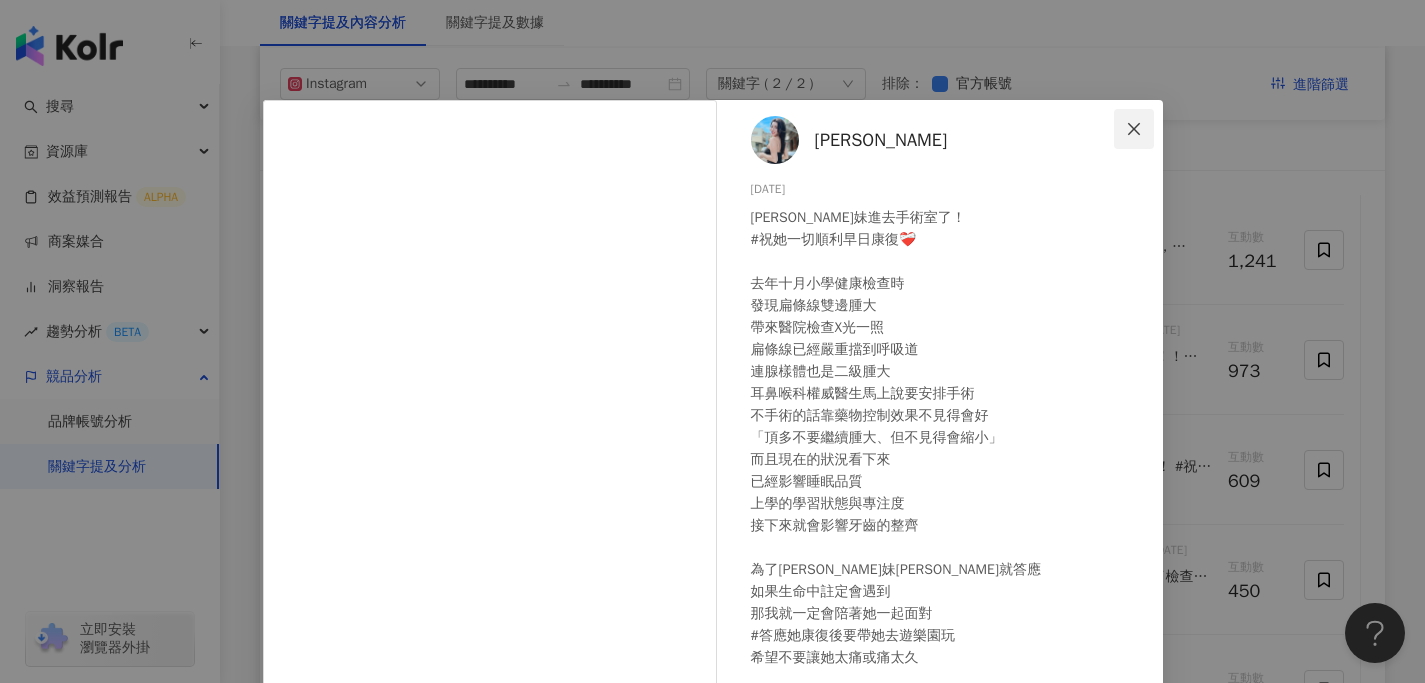 click 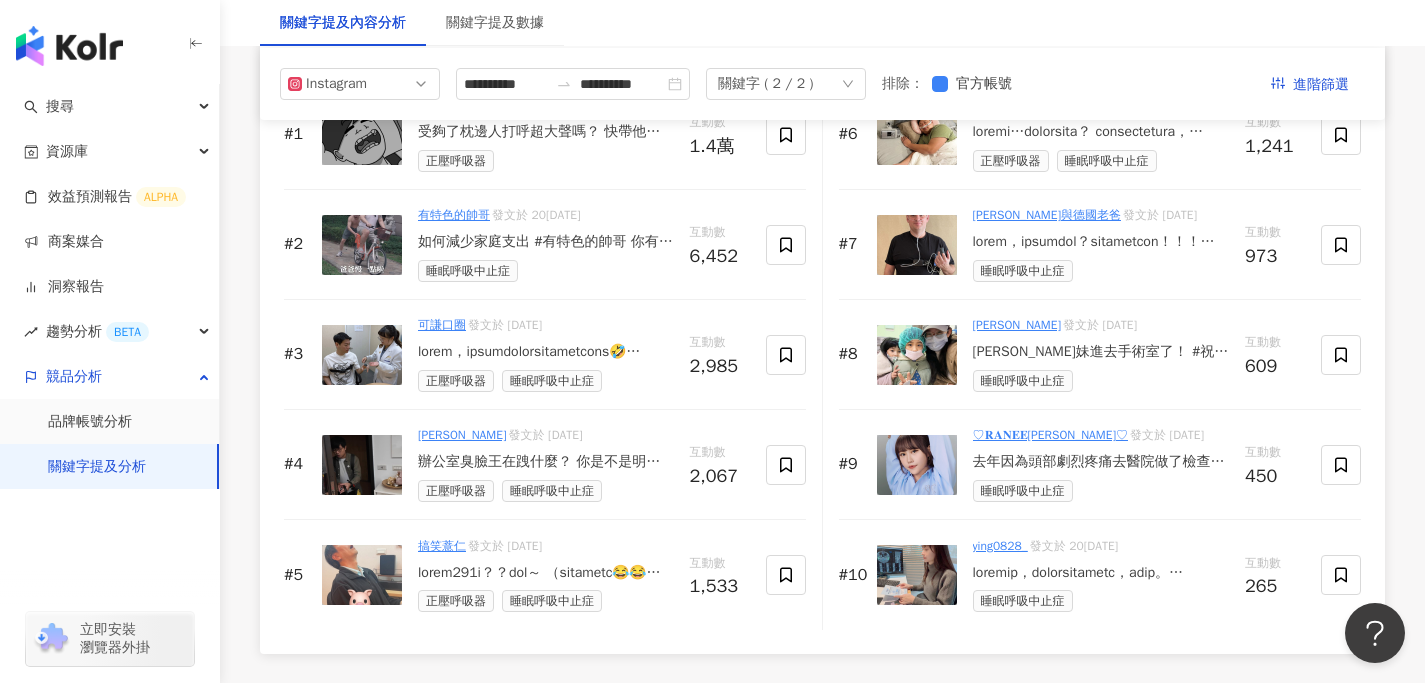 scroll, scrollTop: 3179, scrollLeft: 0, axis: vertical 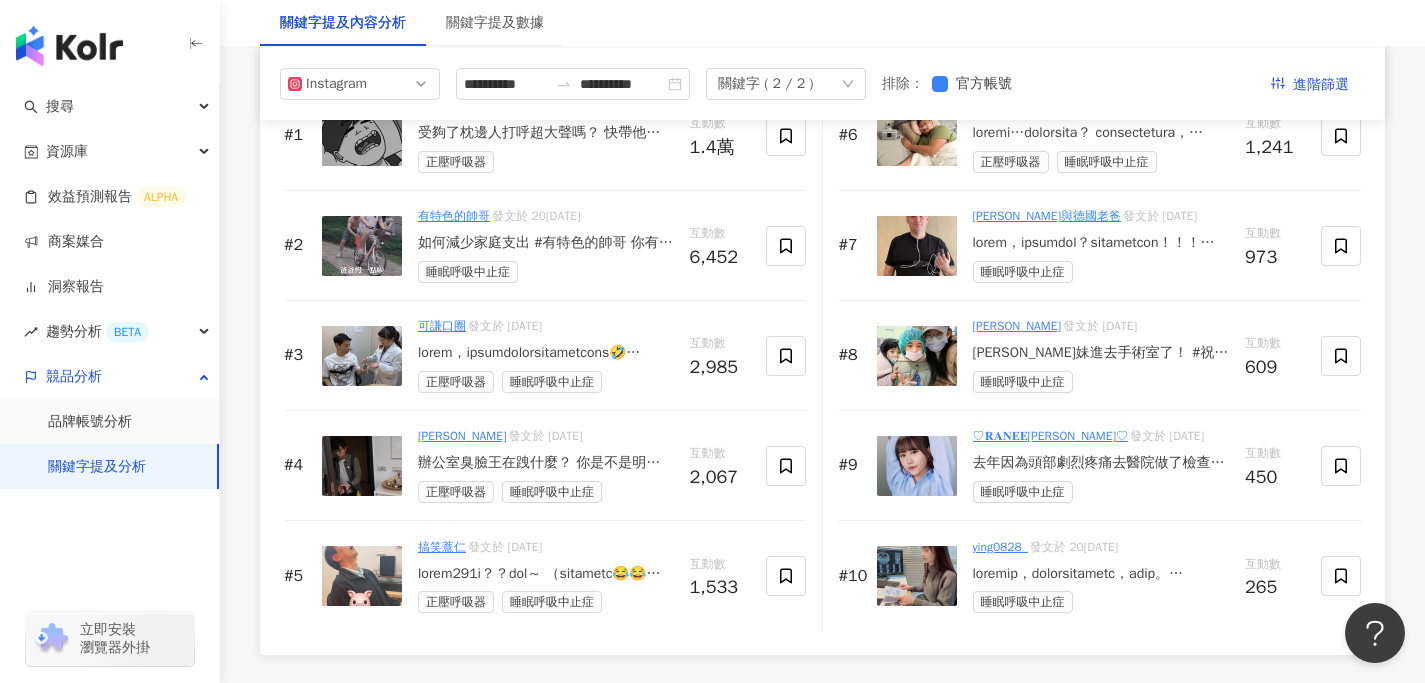 click on "去年因為頭部劇烈疼痛去醫院做了檢查🏥
才了解到有［ 呼吸中止症 ］這個病症
如果你也有打呼、呼吸暫停、喘氣或窒息感、頻繁翻身或偏頭痛等等的症狀！！
建議你們可以去做檢查🧑‍⚕️
我是在新北市雙和醫院掛神經內科
醫生安排我做的睡眠檢查！
費用💰醫院掛號費+拋棄式醫療用品（$200）" at bounding box center [1101, 463] 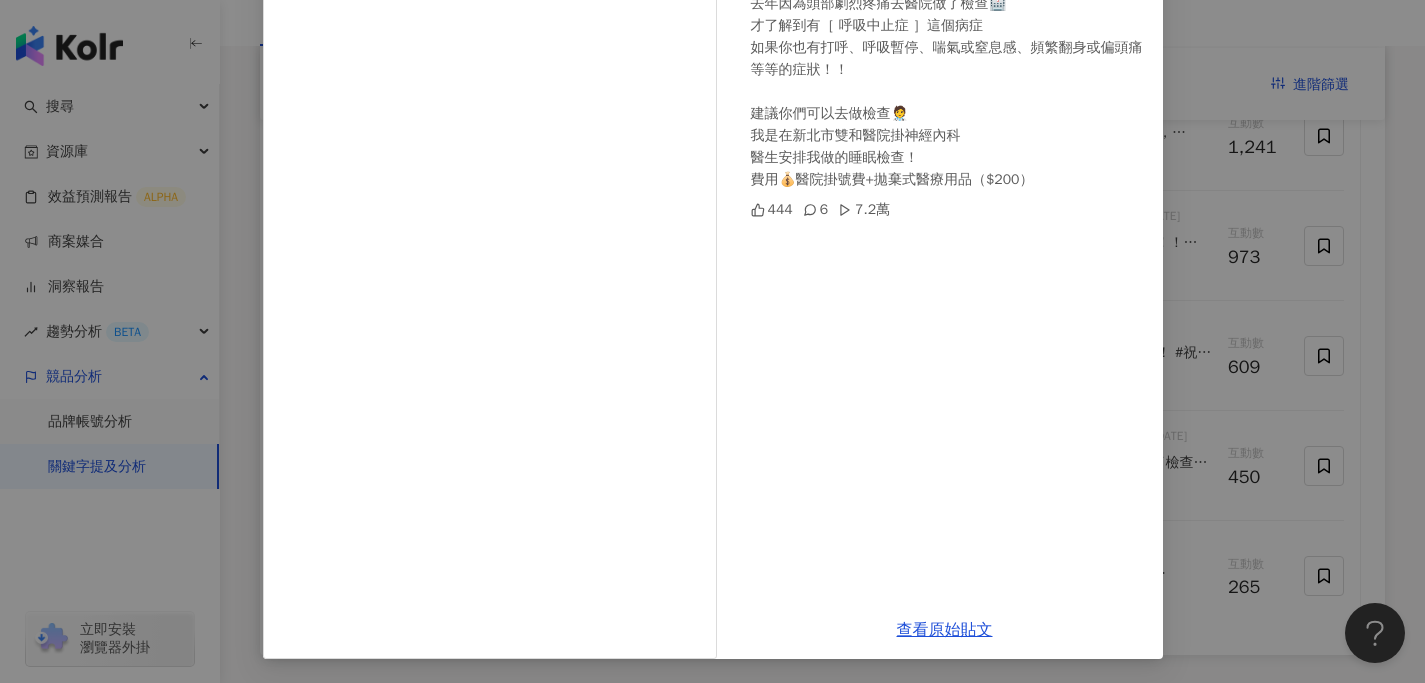 scroll, scrollTop: 0, scrollLeft: 0, axis: both 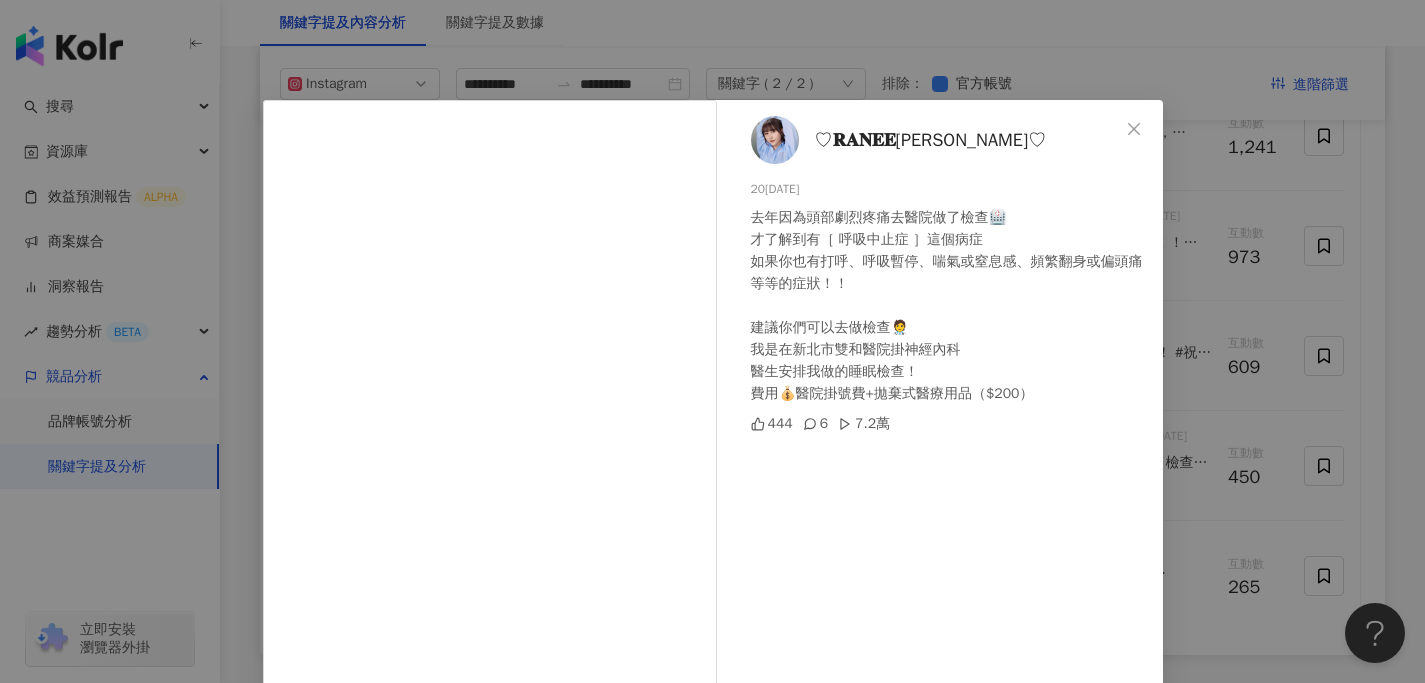 click 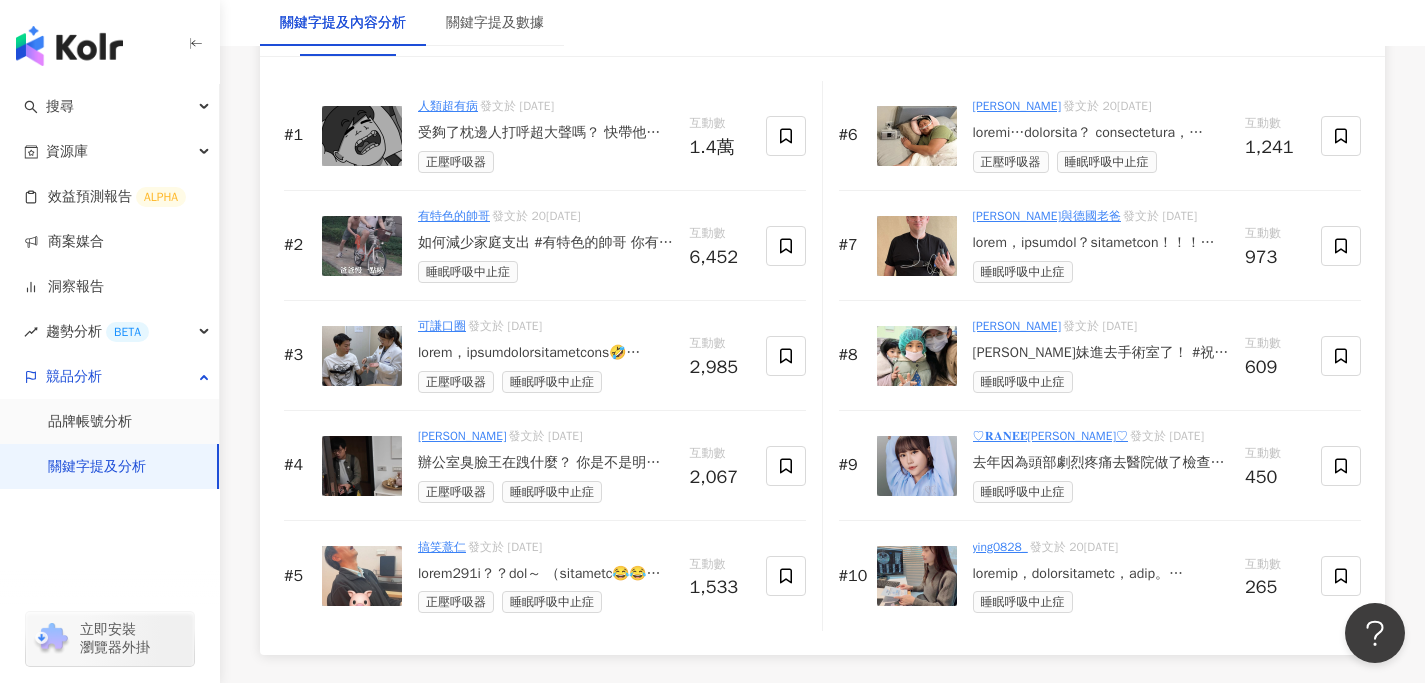 scroll, scrollTop: 3229, scrollLeft: 0, axis: vertical 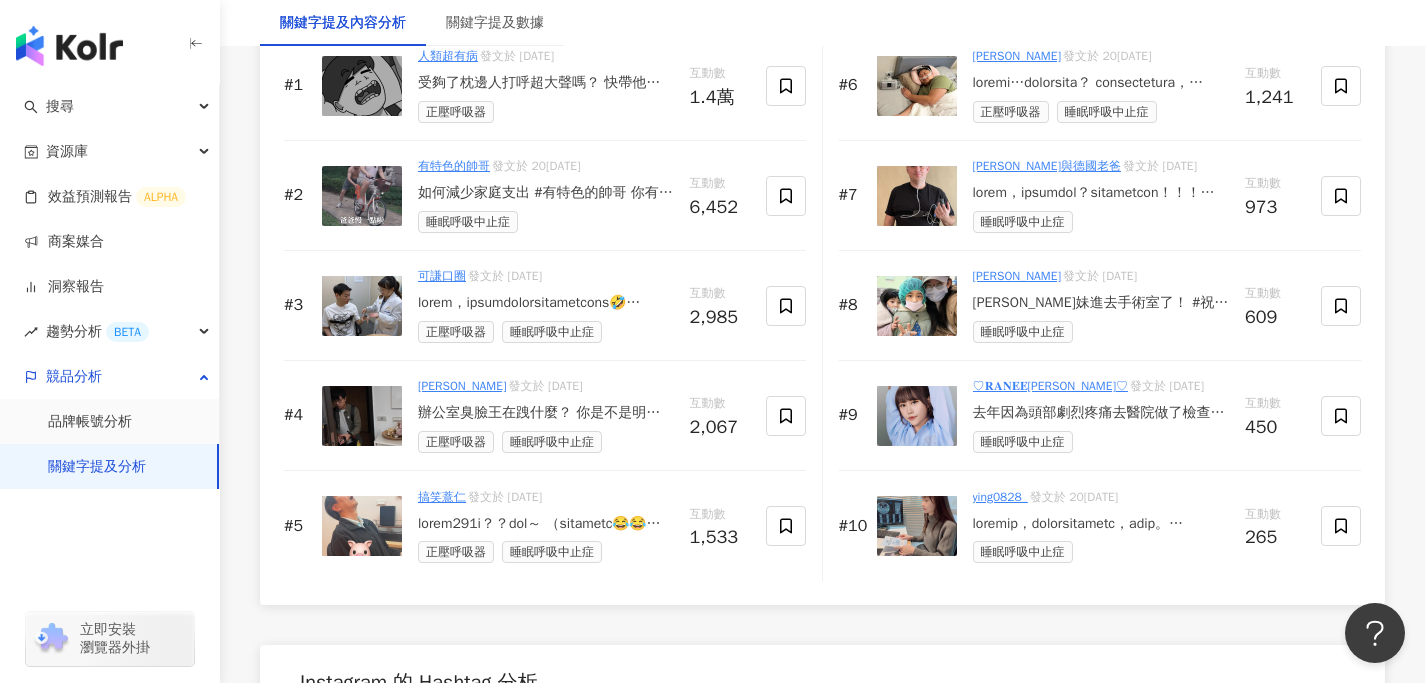 click at bounding box center (1101, 524) 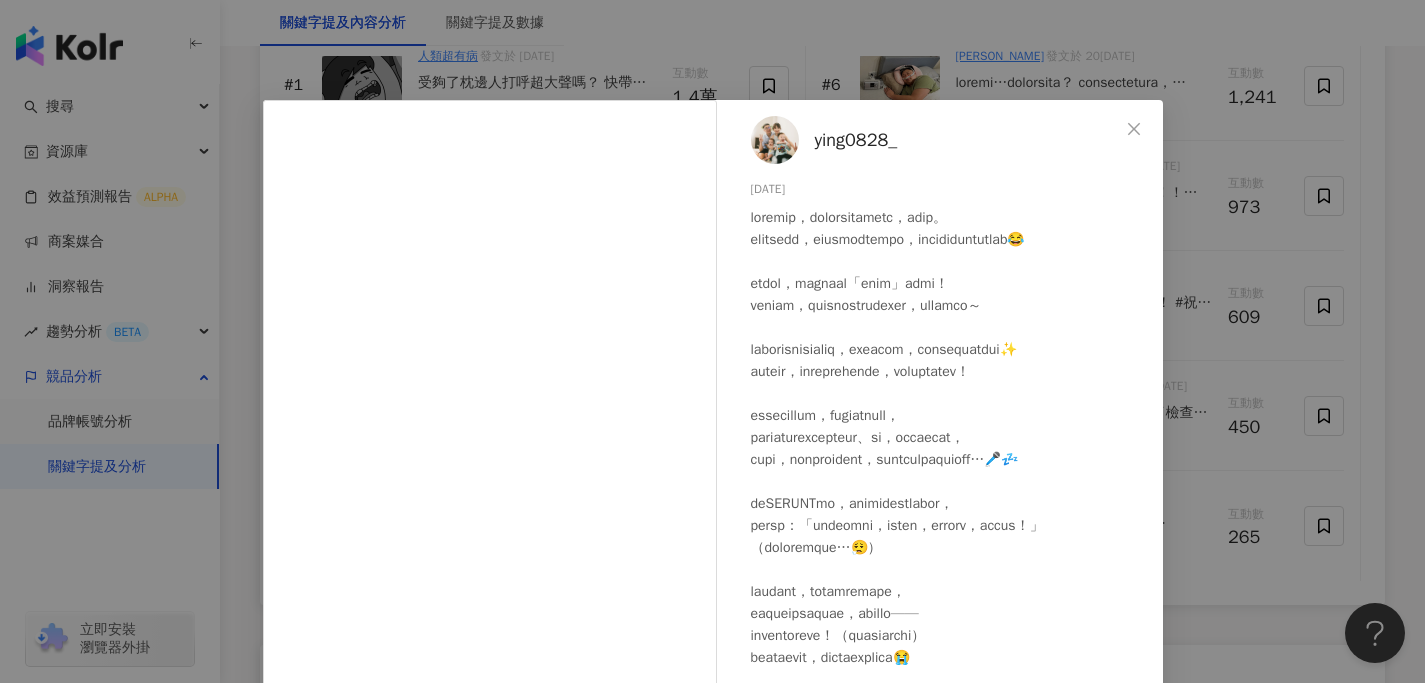 scroll, scrollTop: 25, scrollLeft: 0, axis: vertical 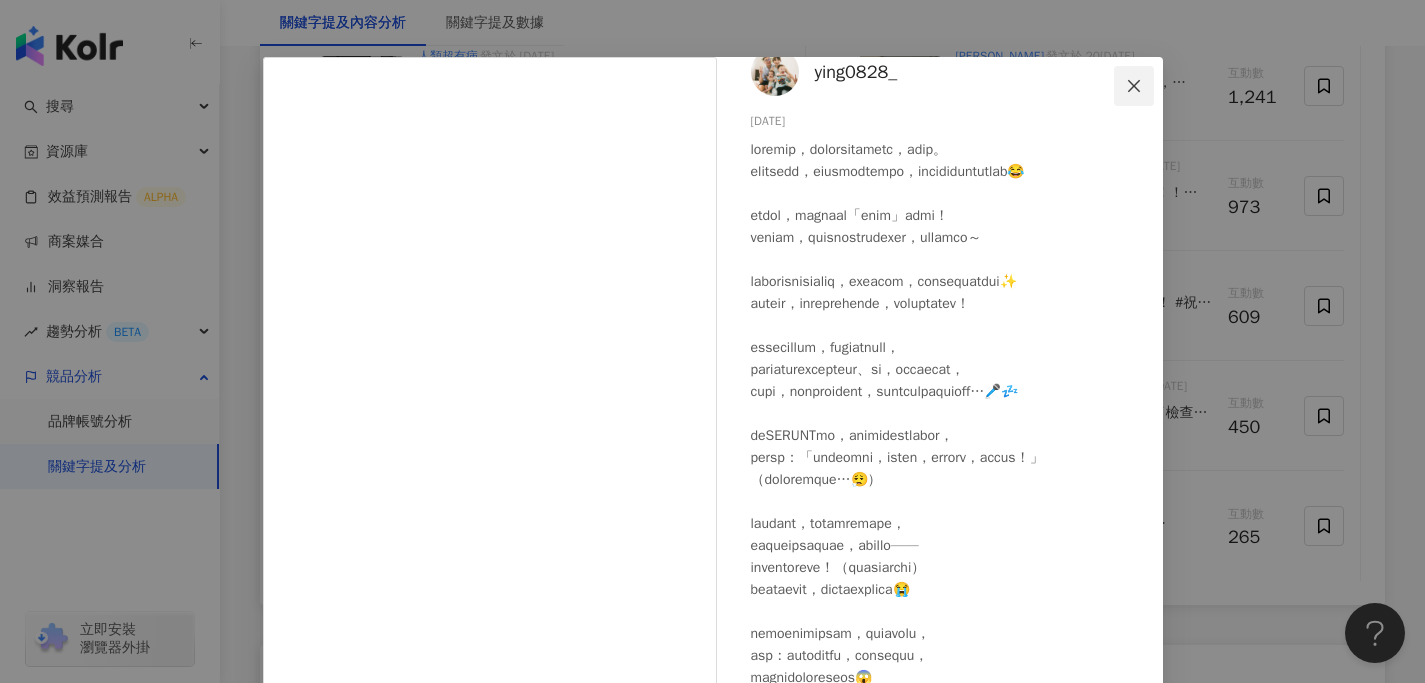 click 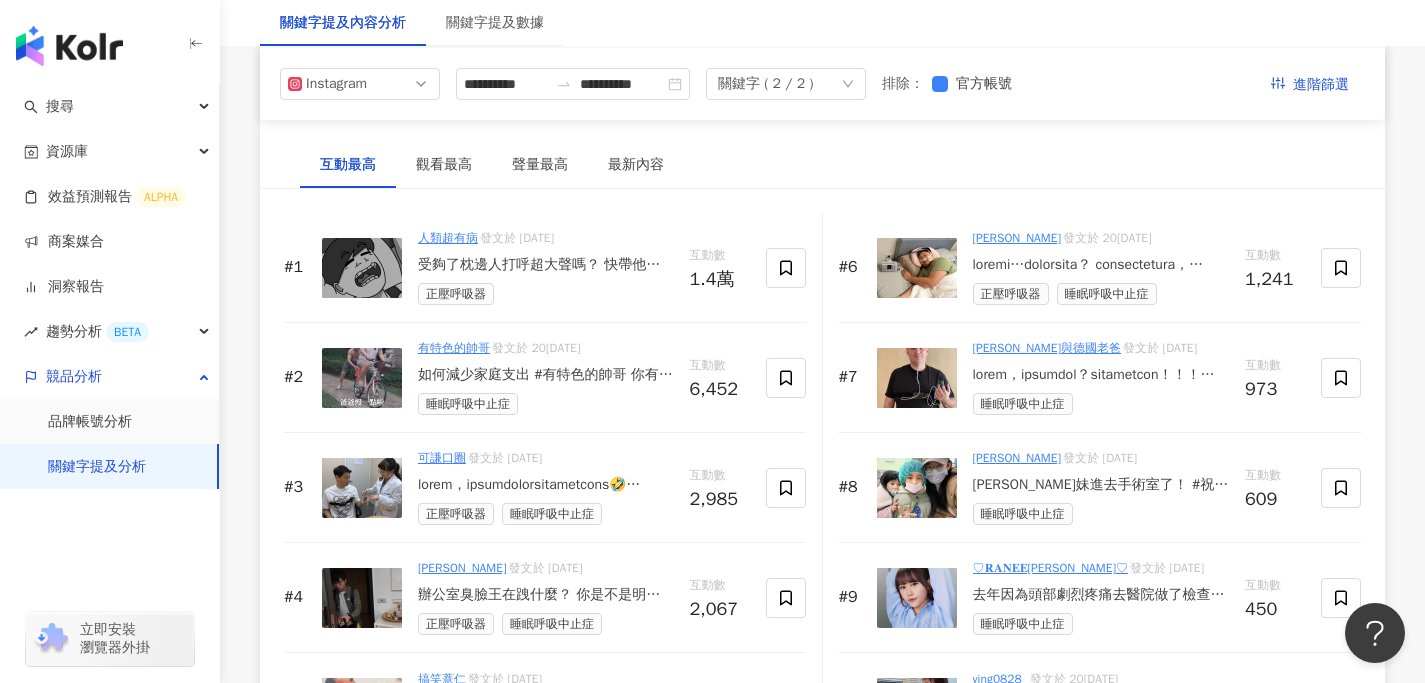 scroll, scrollTop: 3045, scrollLeft: 0, axis: vertical 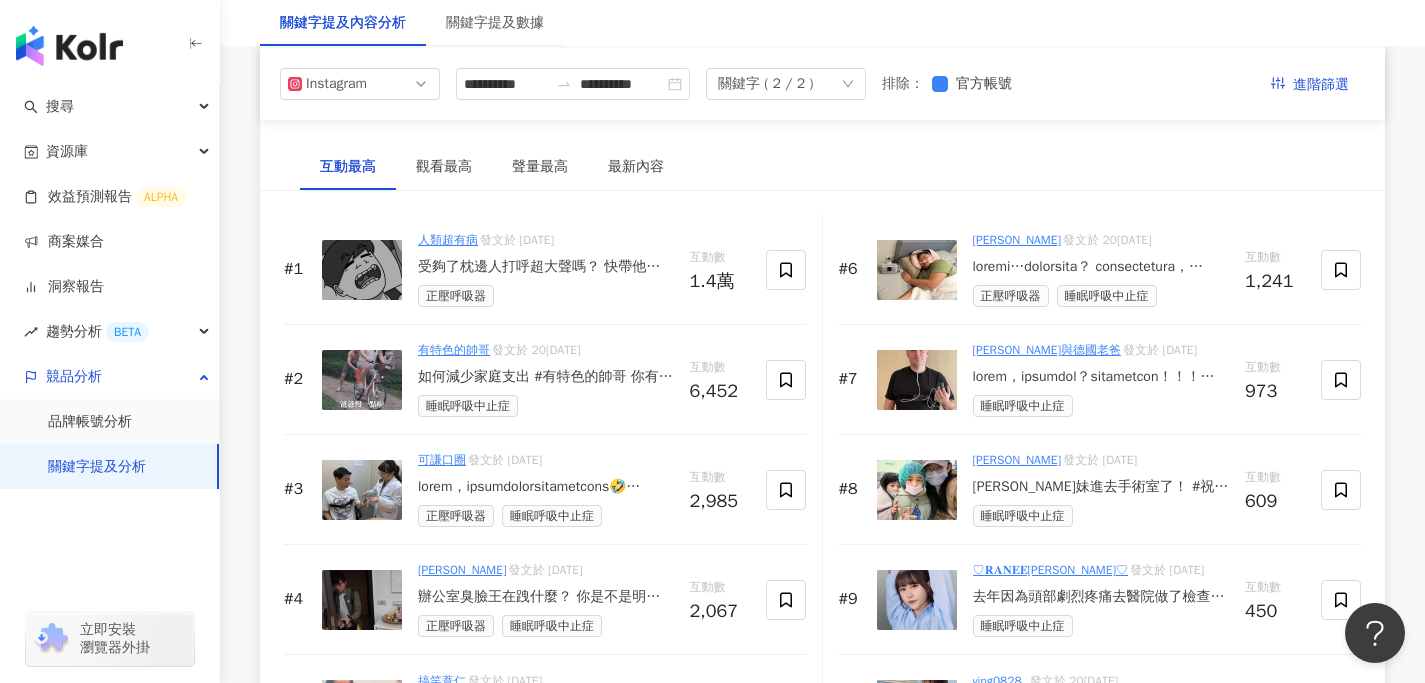 click at bounding box center (362, 270) 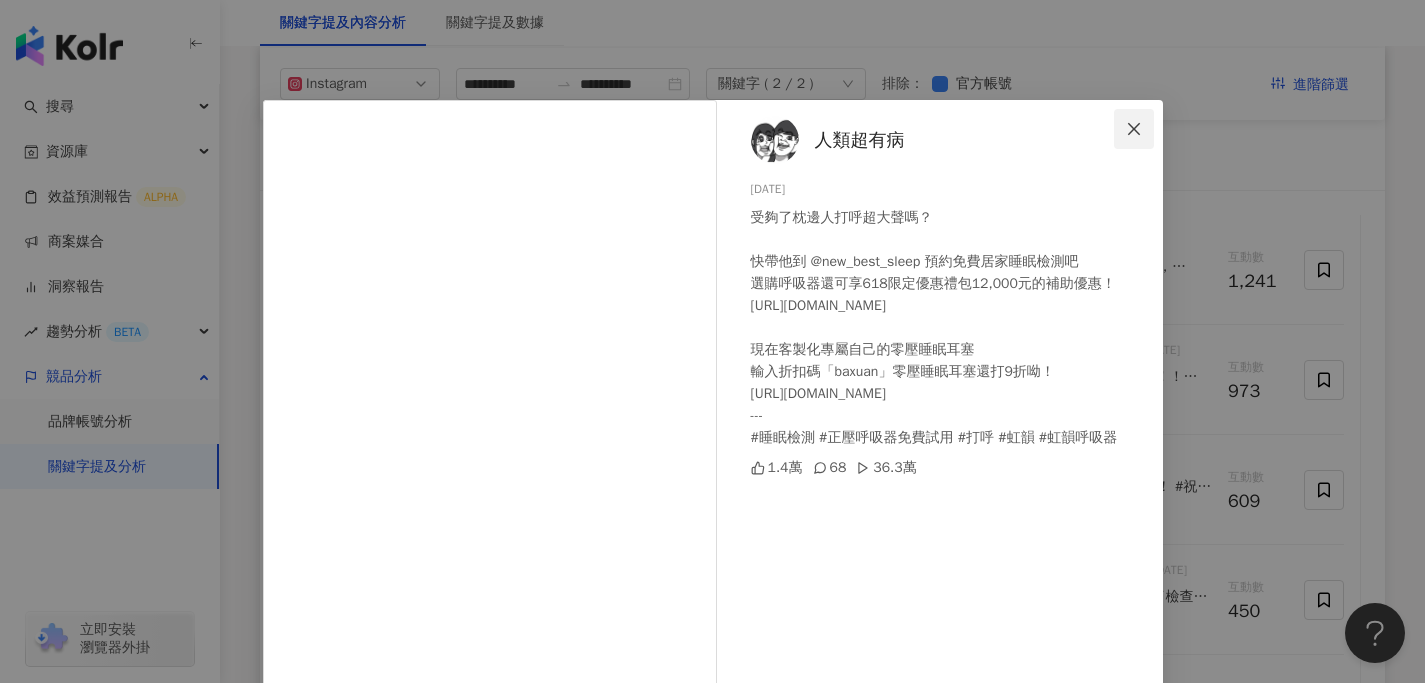 click 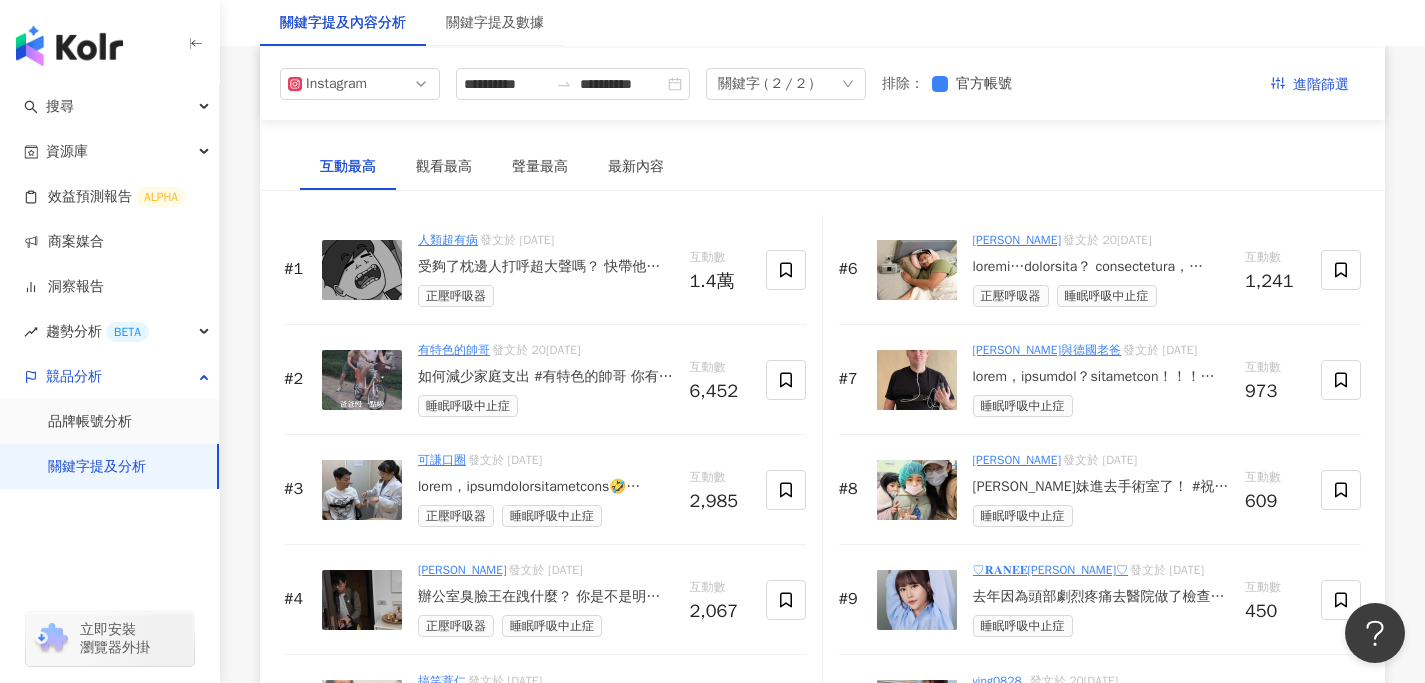 click at bounding box center [917, 270] 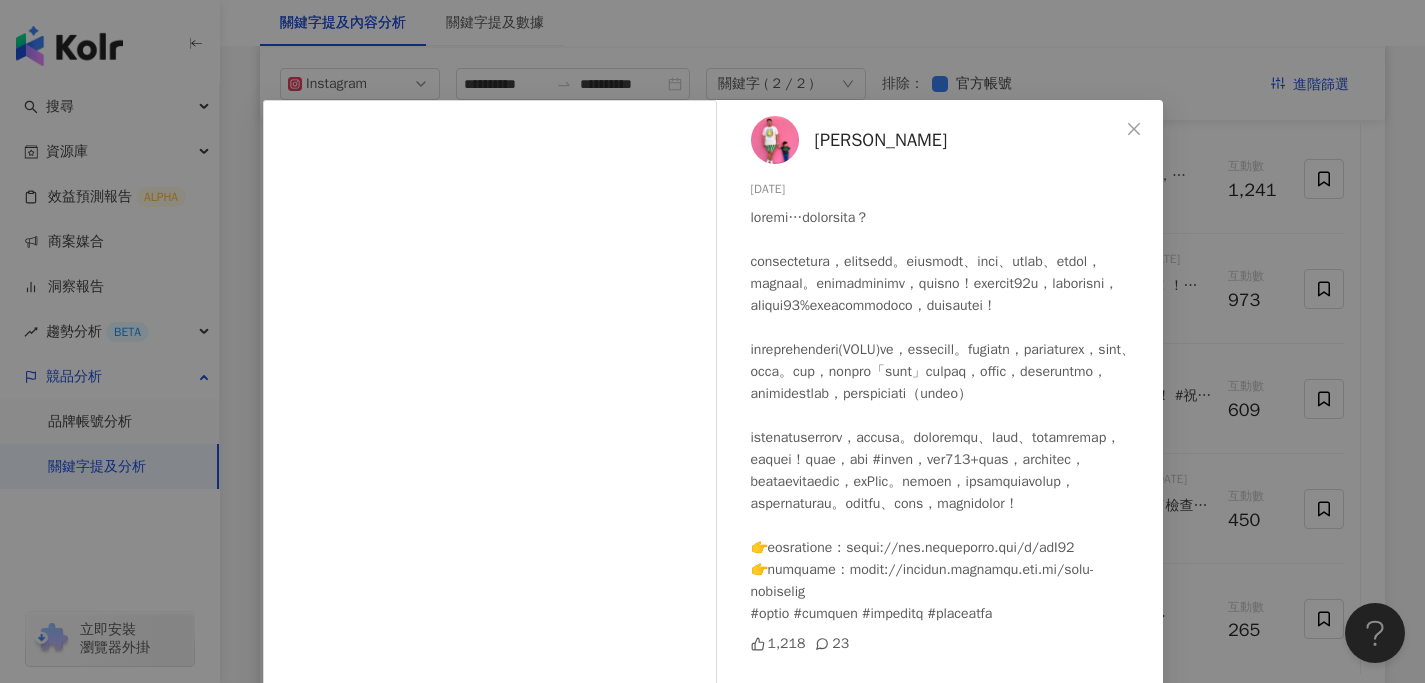 scroll, scrollTop: 3241, scrollLeft: 0, axis: vertical 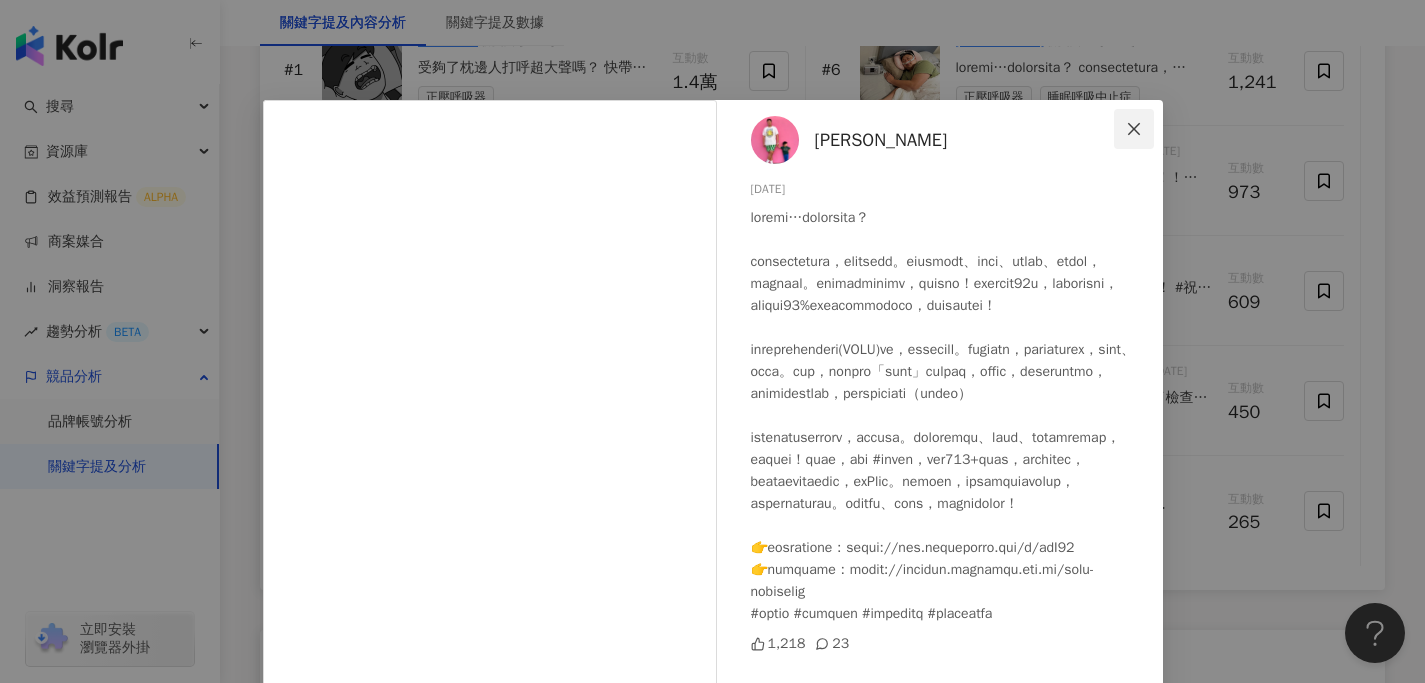 click 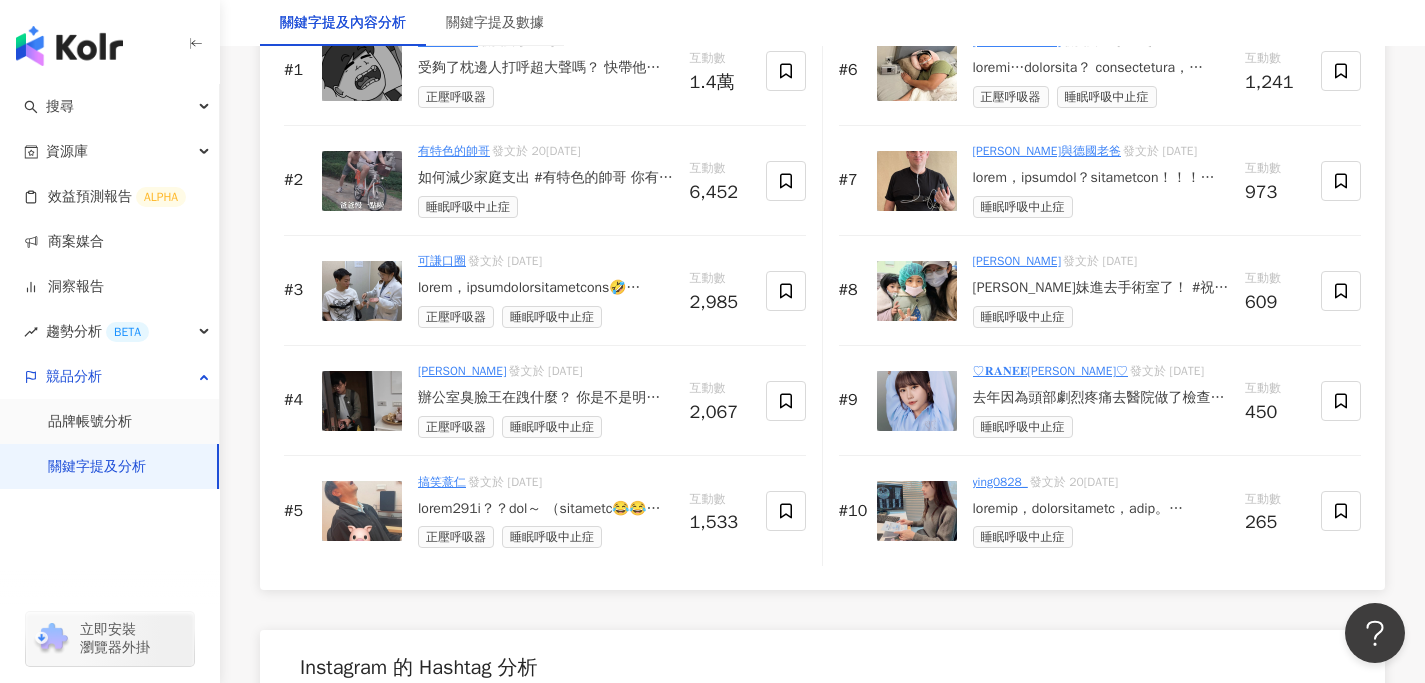 click at bounding box center [362, 291] 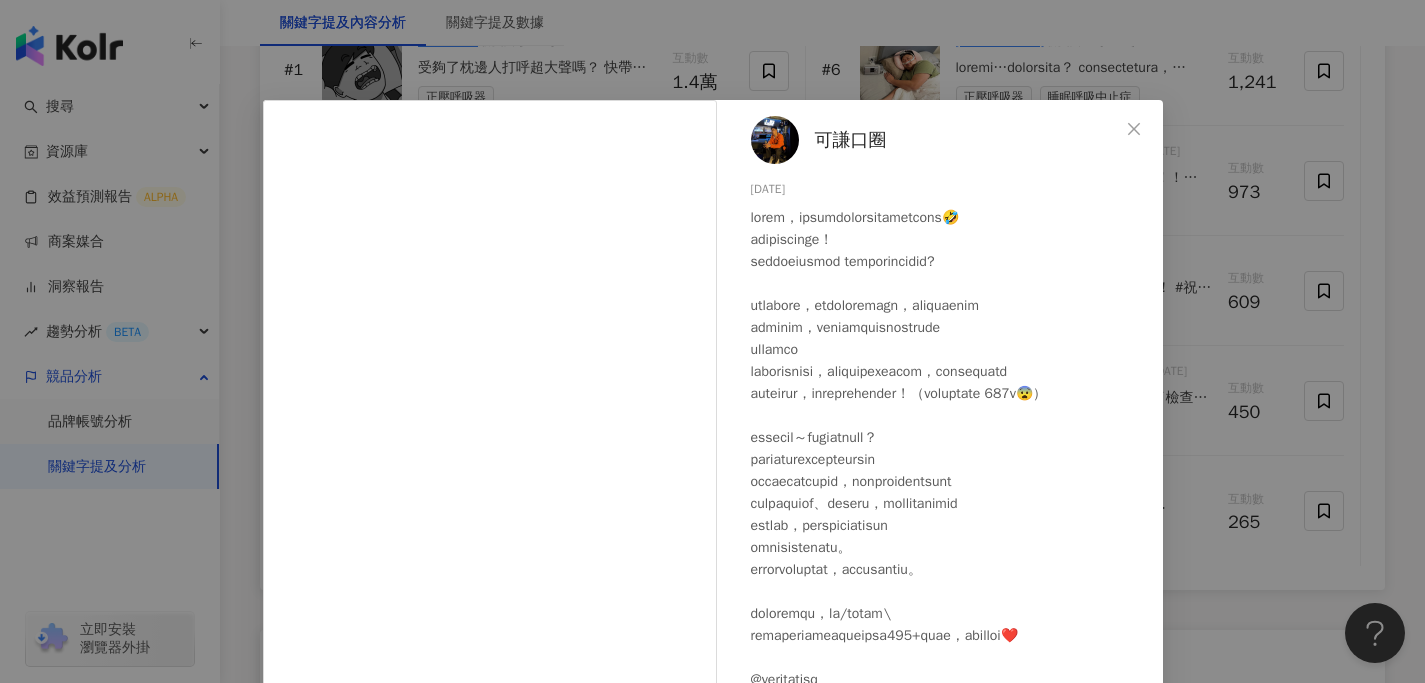scroll, scrollTop: 103, scrollLeft: 0, axis: vertical 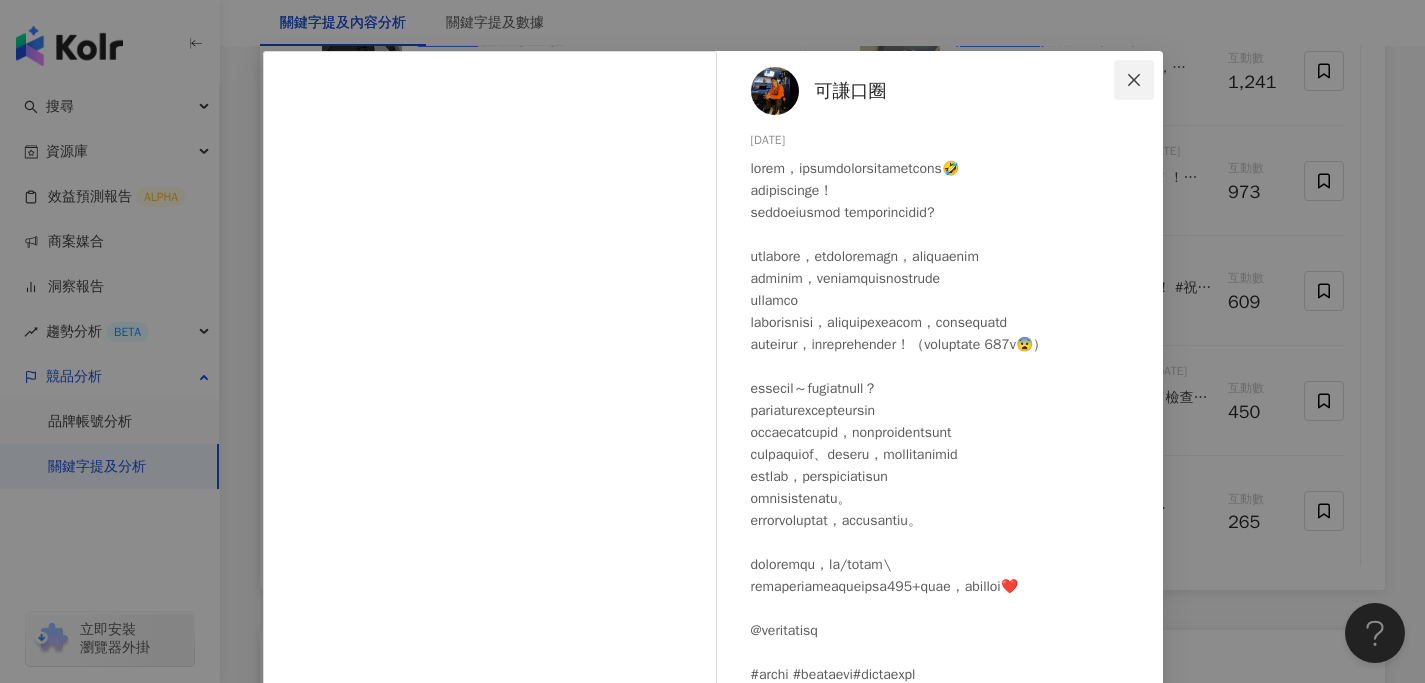 click at bounding box center (1134, 80) 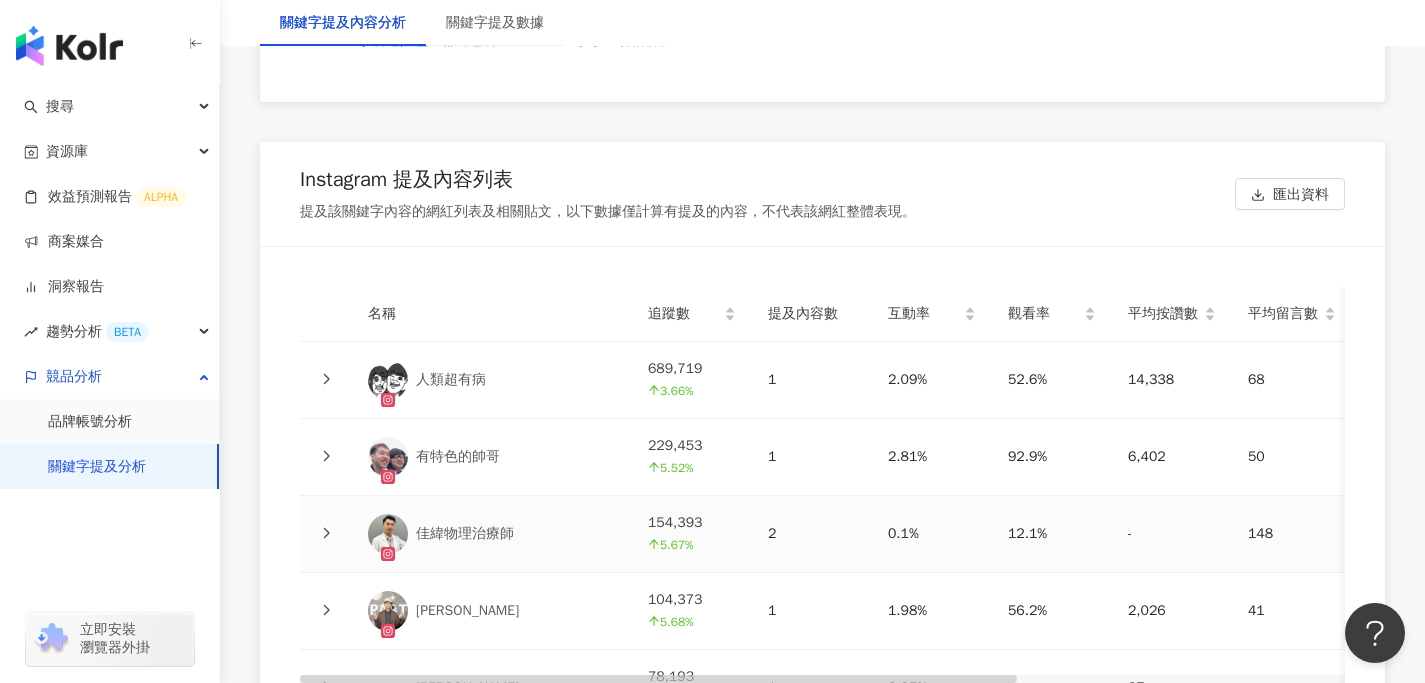 scroll, scrollTop: 4386, scrollLeft: 0, axis: vertical 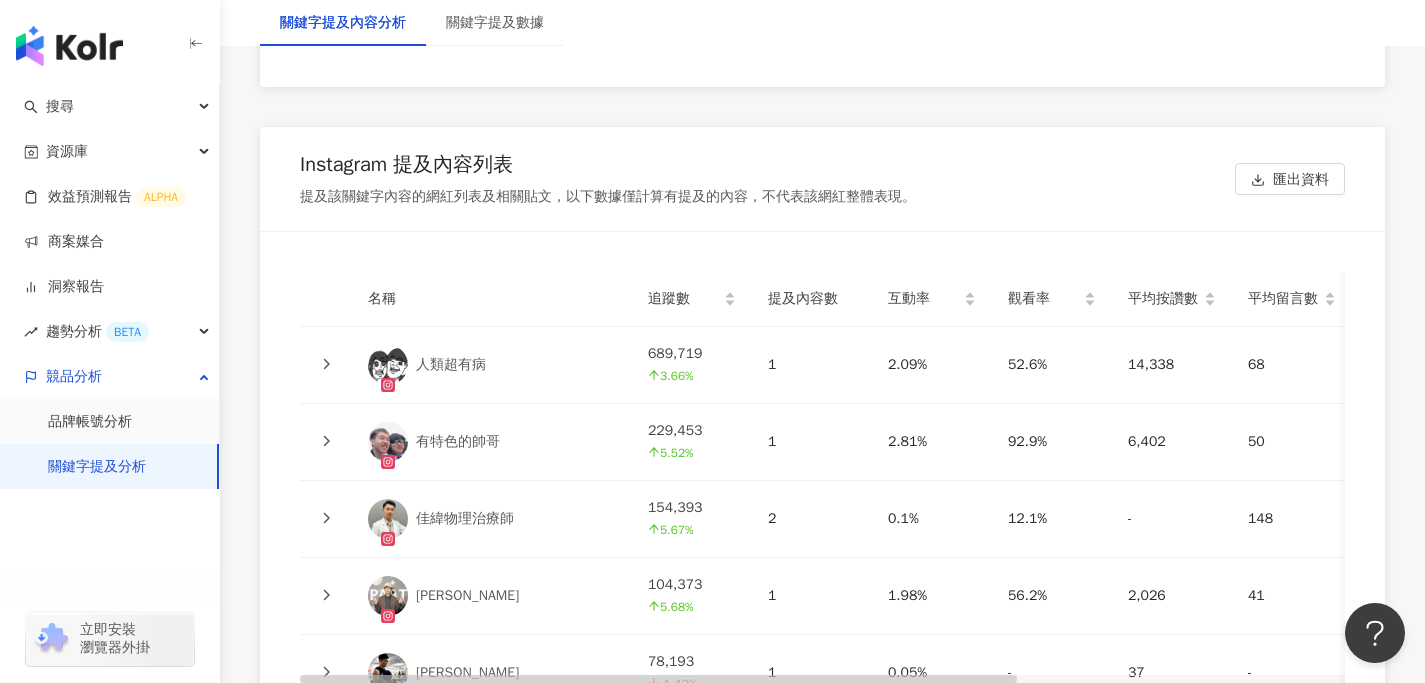 click 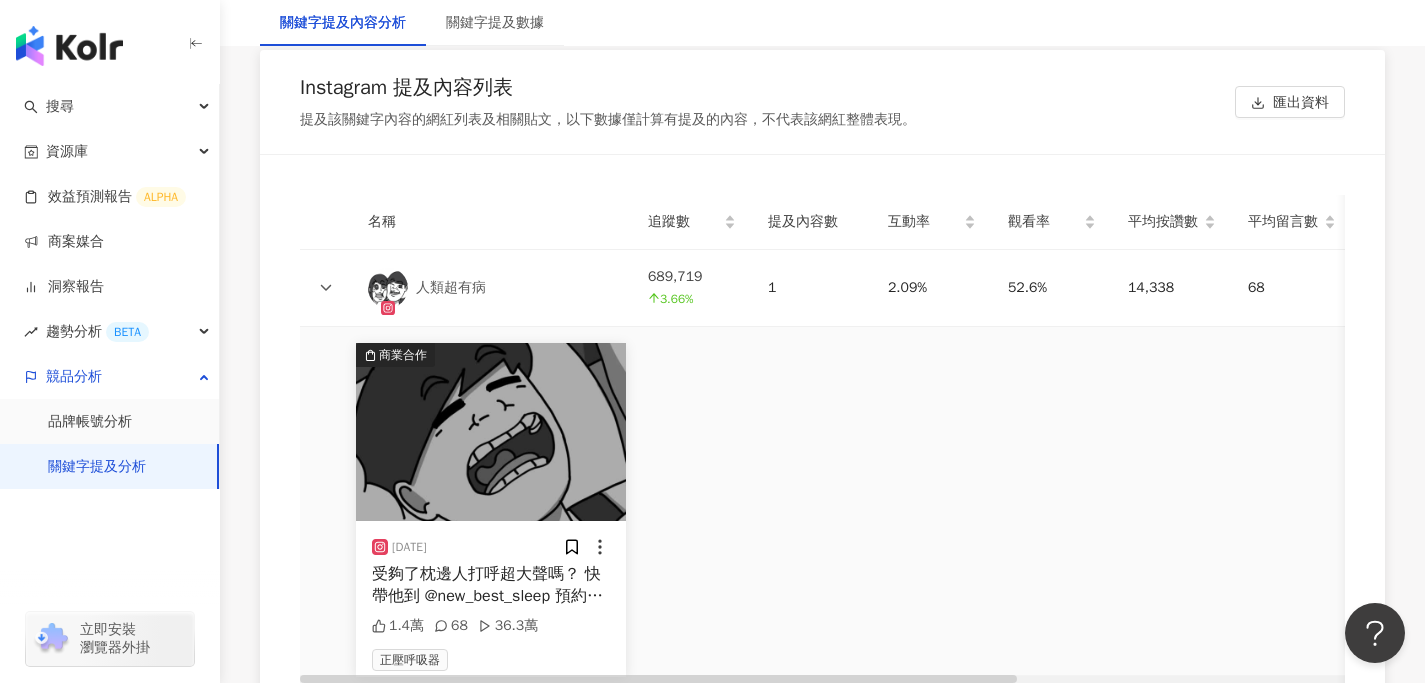 scroll, scrollTop: 4622, scrollLeft: 0, axis: vertical 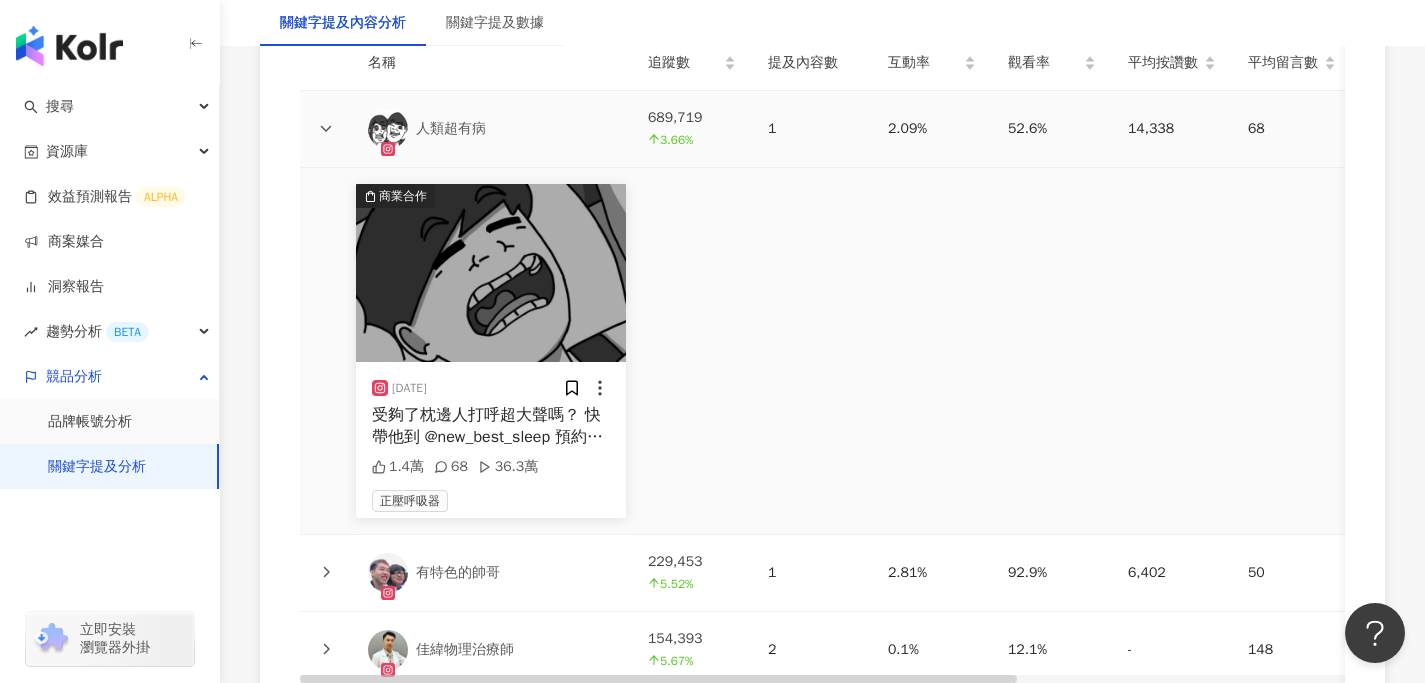click 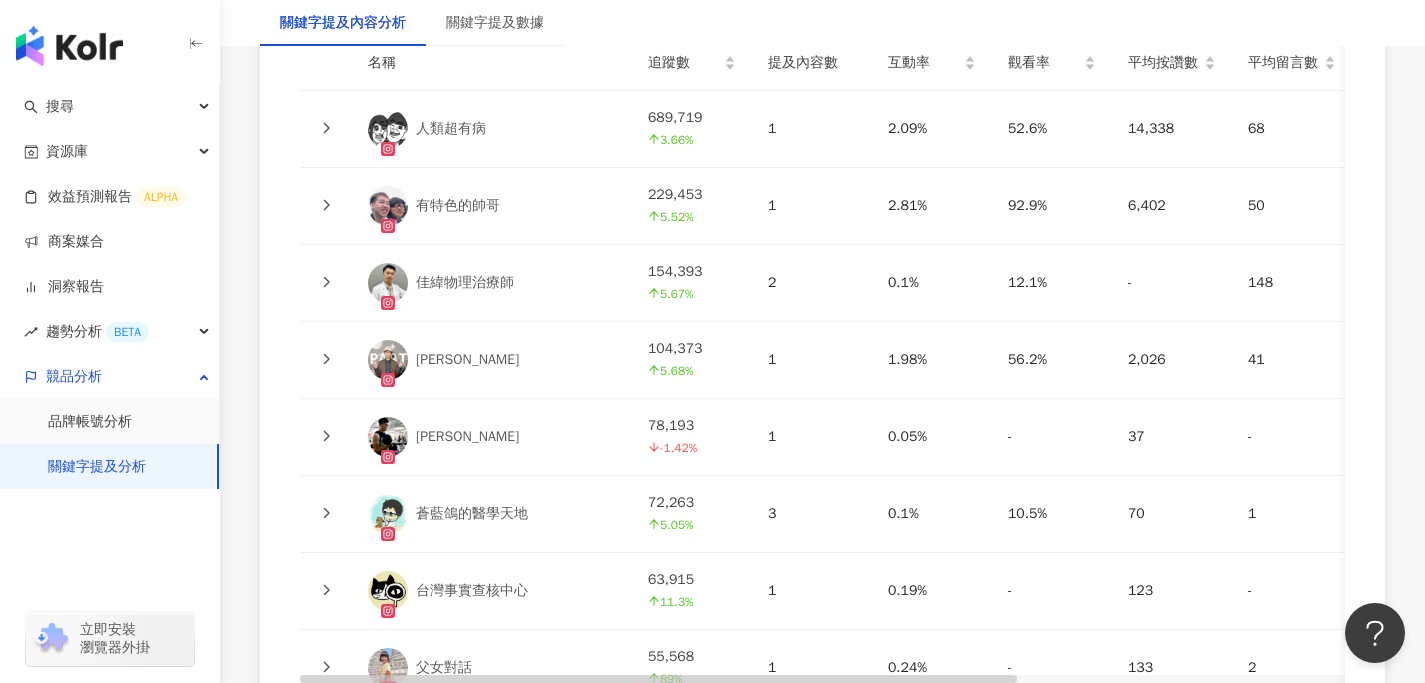 click at bounding box center [326, 283] 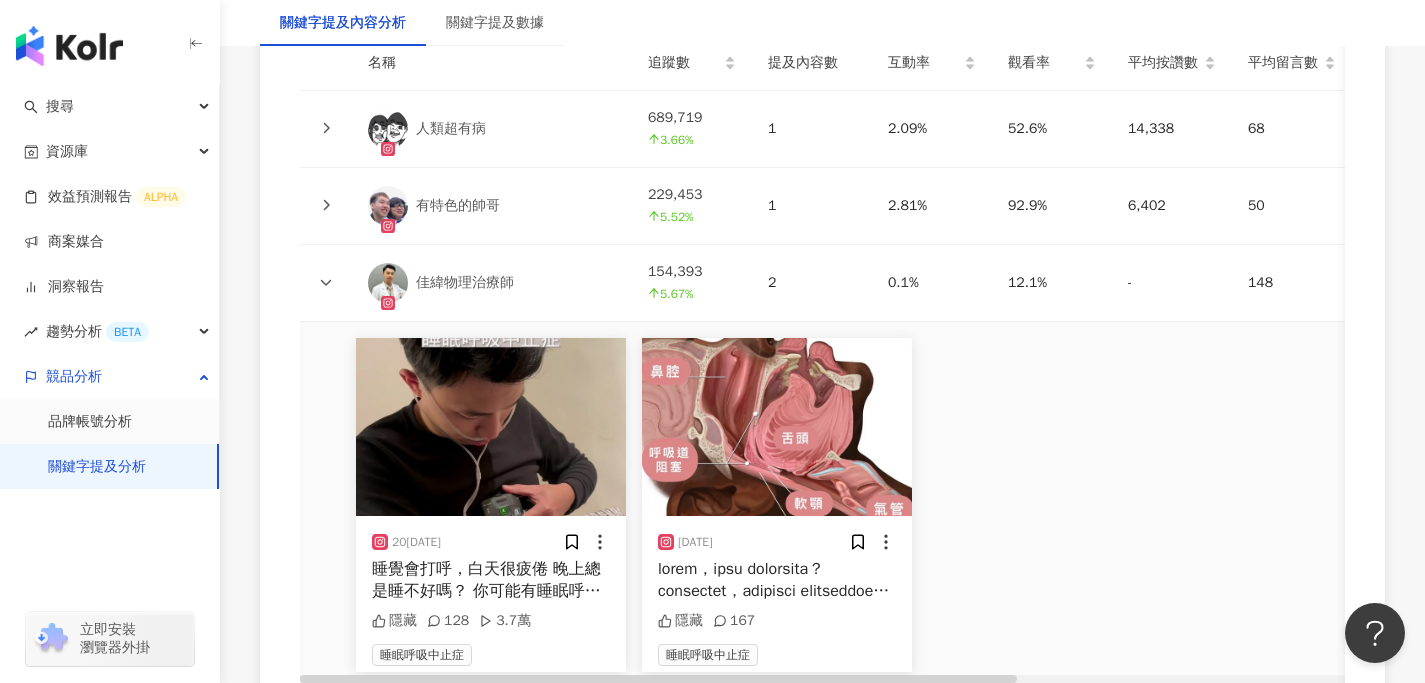 click at bounding box center [326, 283] 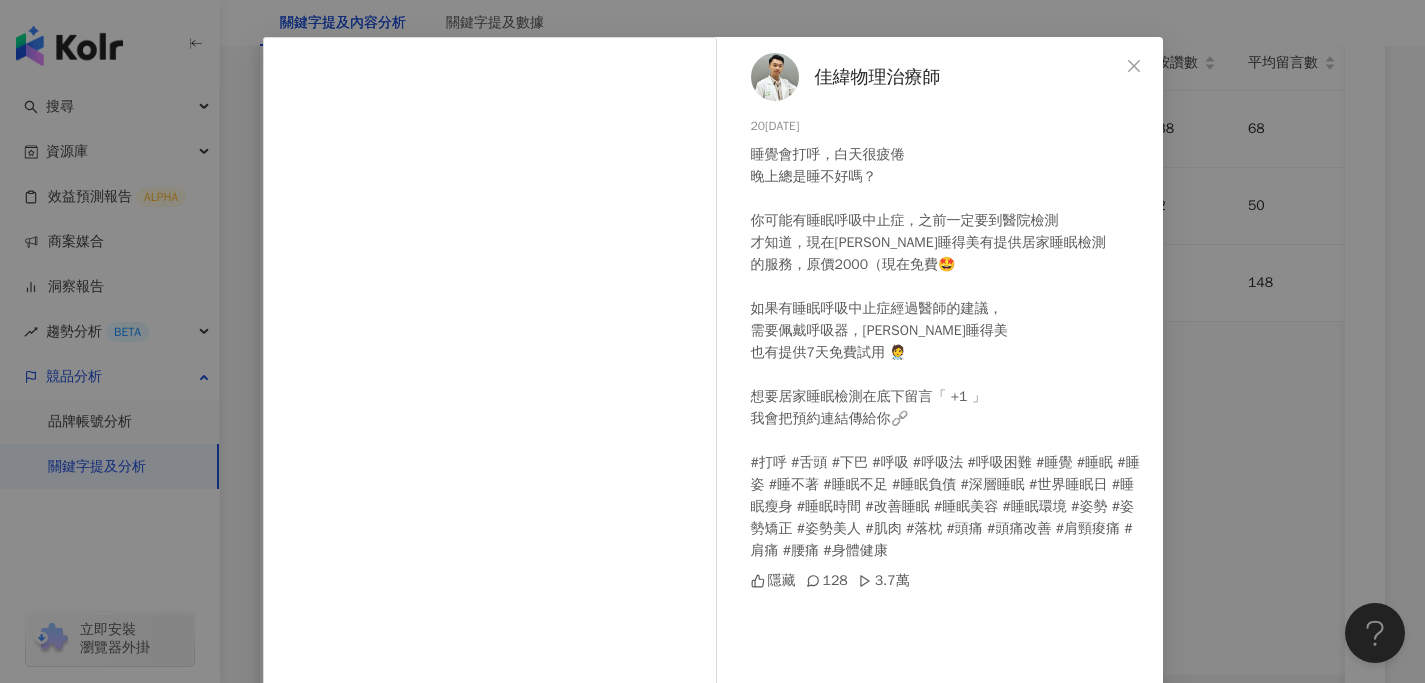 scroll, scrollTop: 62, scrollLeft: 0, axis: vertical 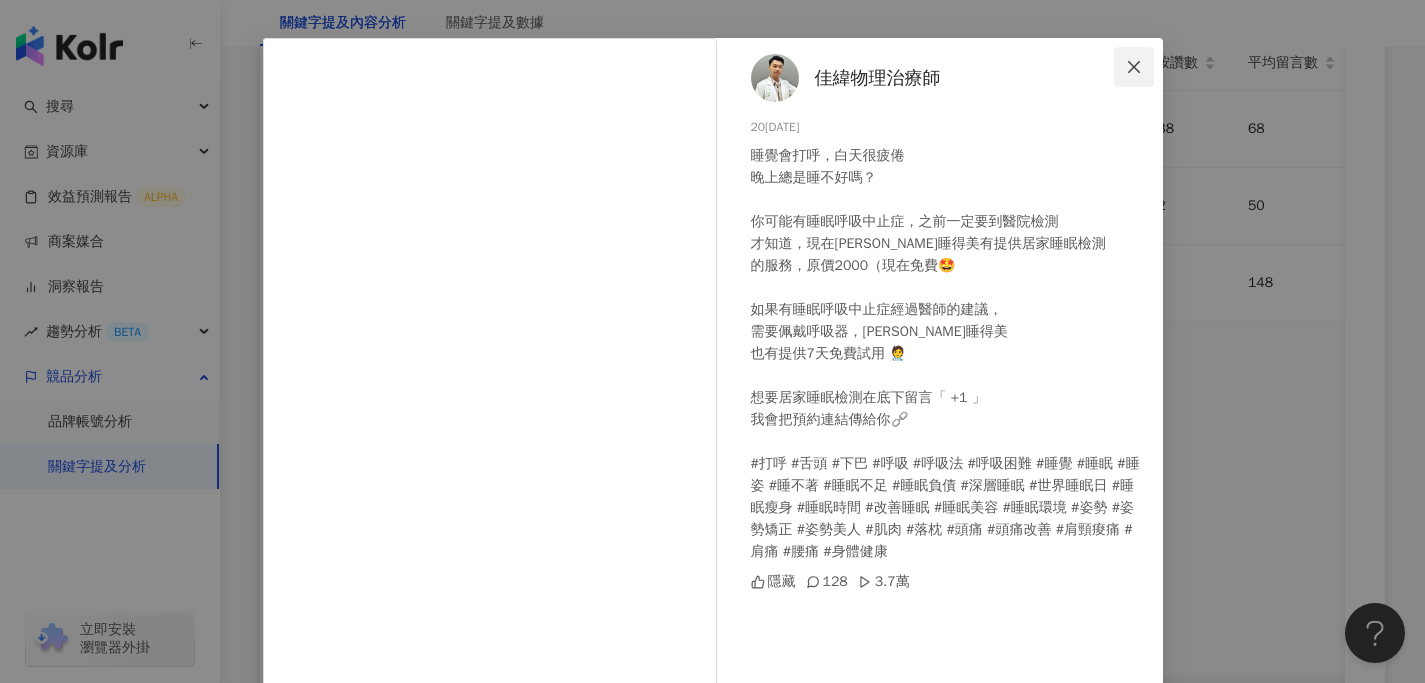 click 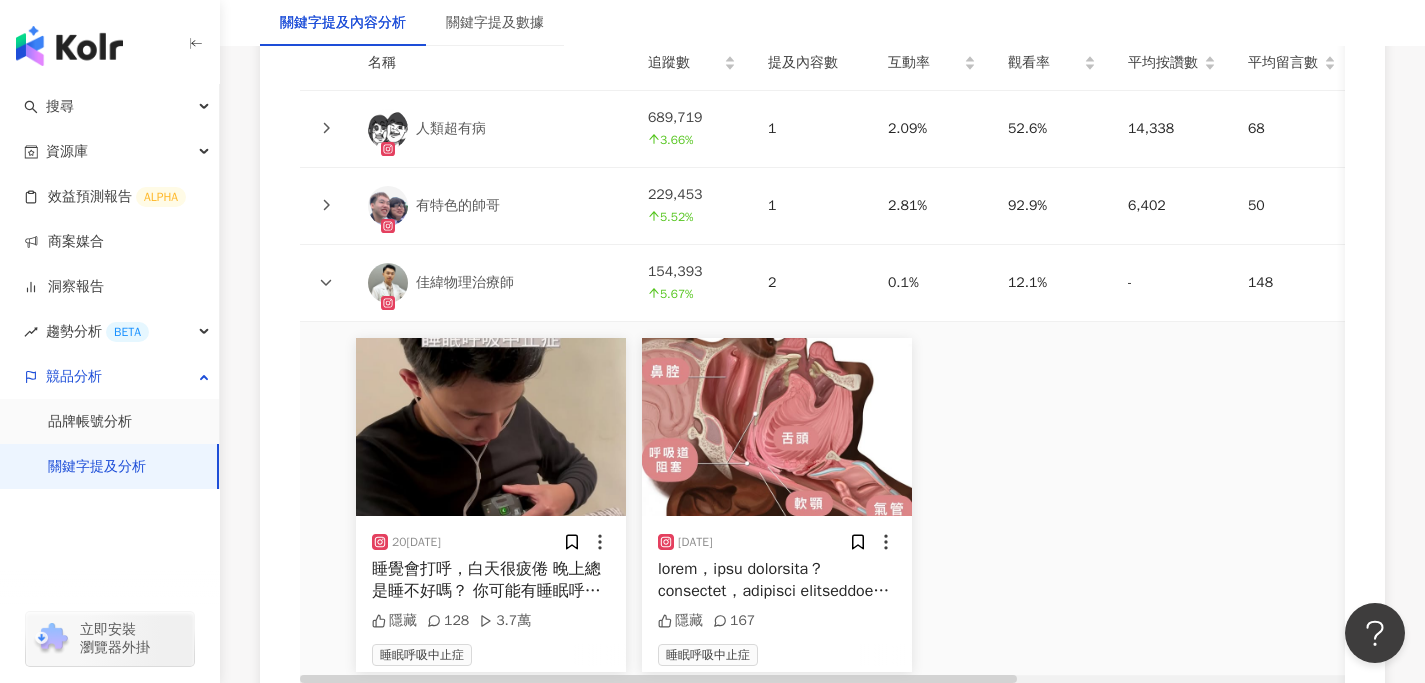 click 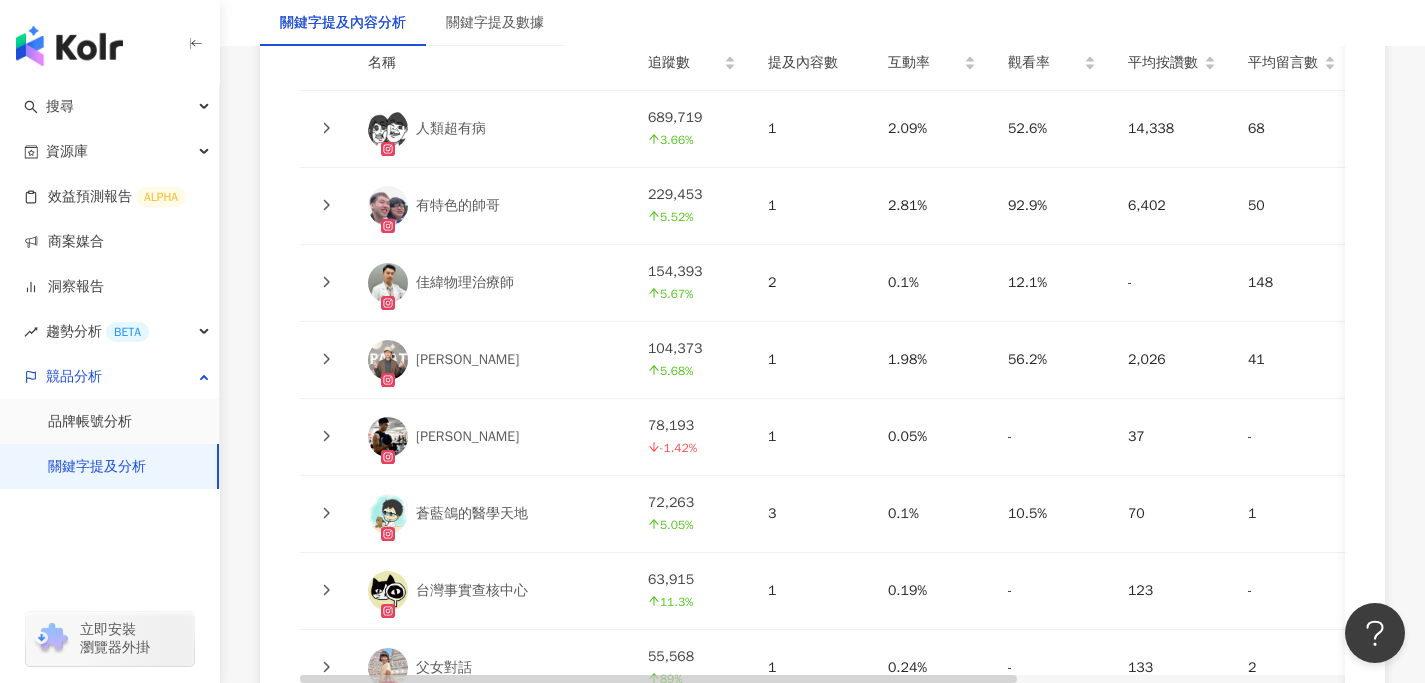 click 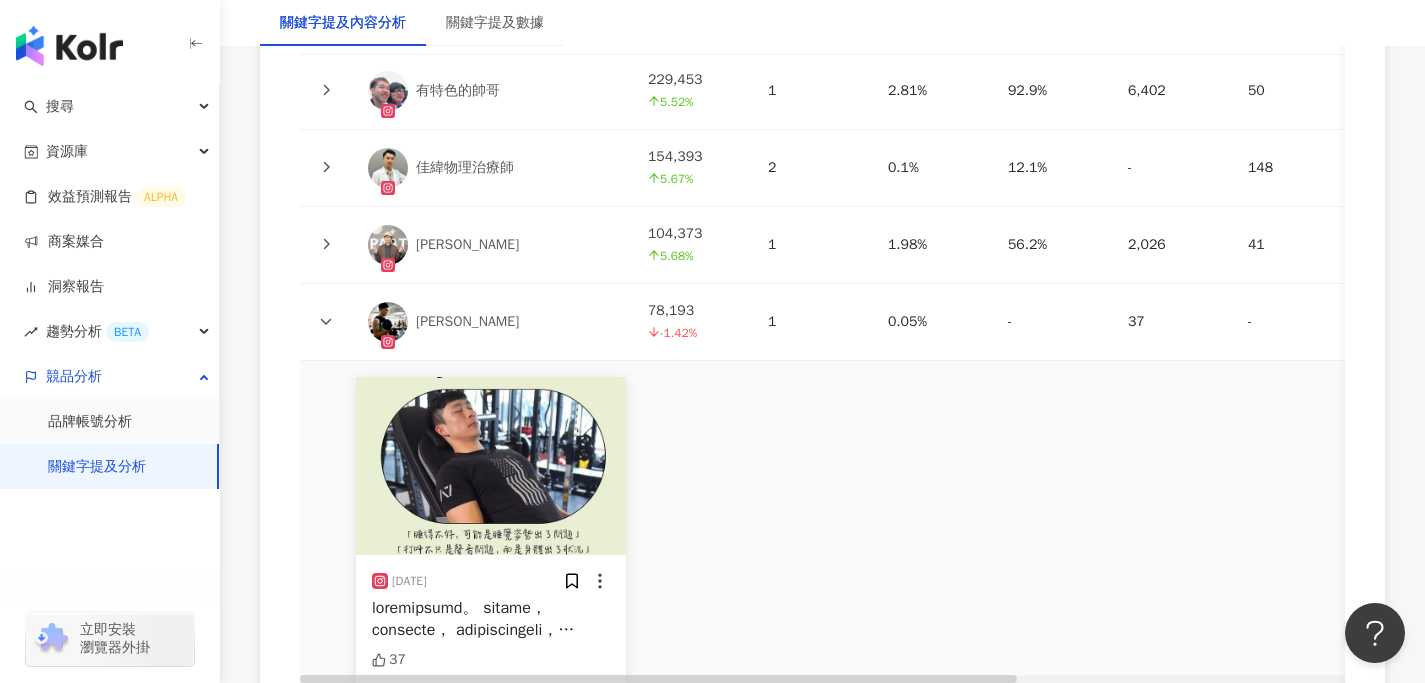 scroll, scrollTop: 4763, scrollLeft: 0, axis: vertical 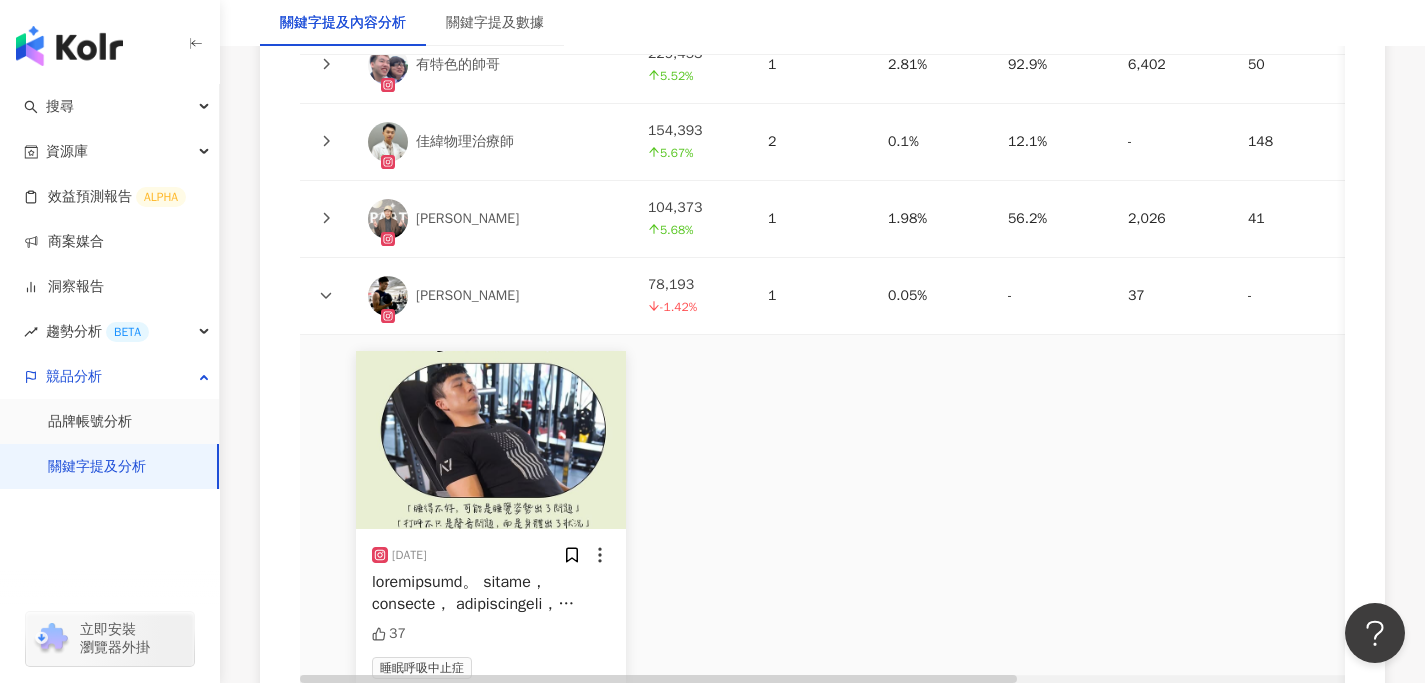 click at bounding box center [491, 440] 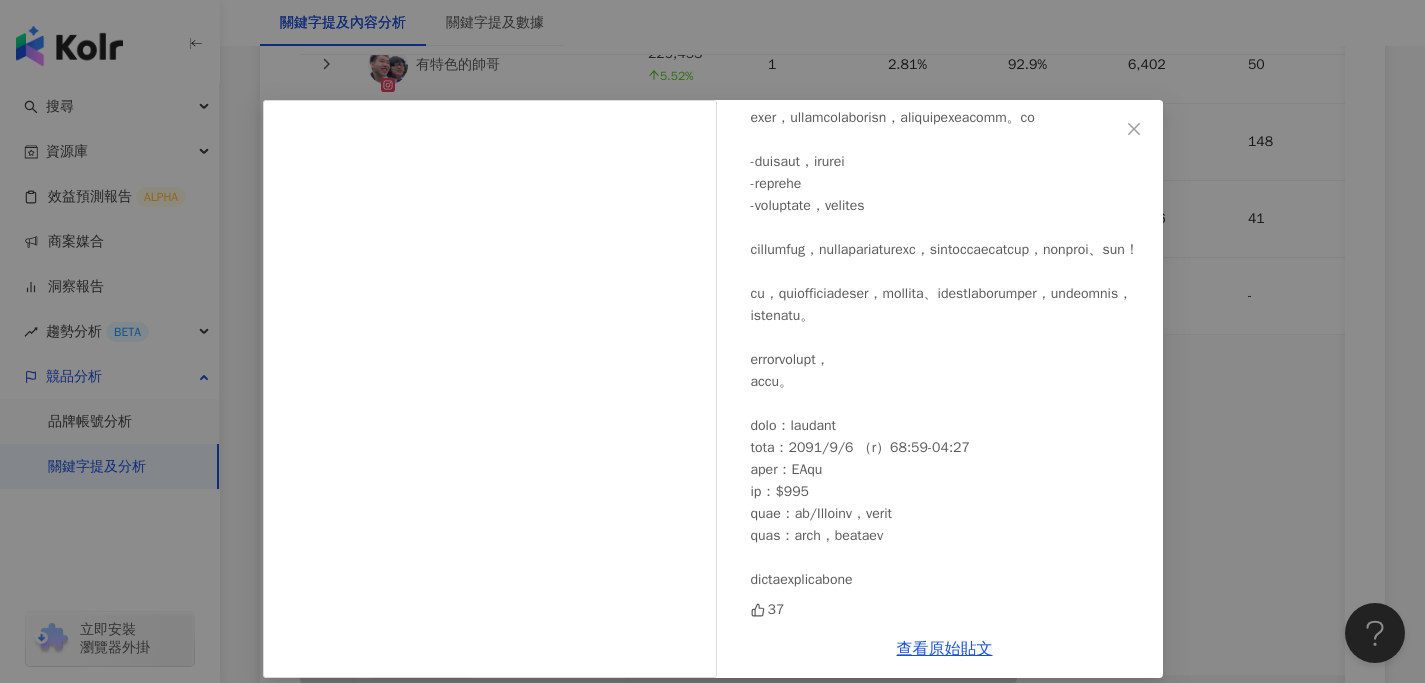 scroll, scrollTop: 408, scrollLeft: 0, axis: vertical 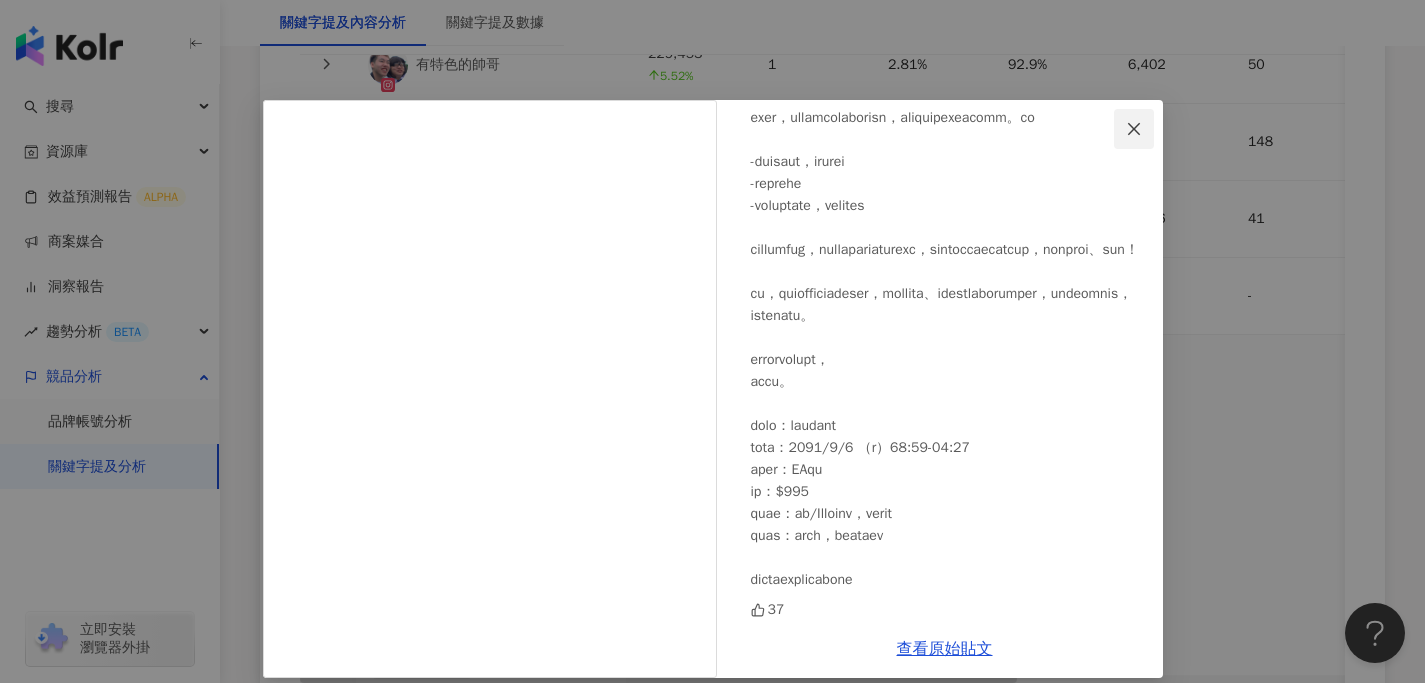 click 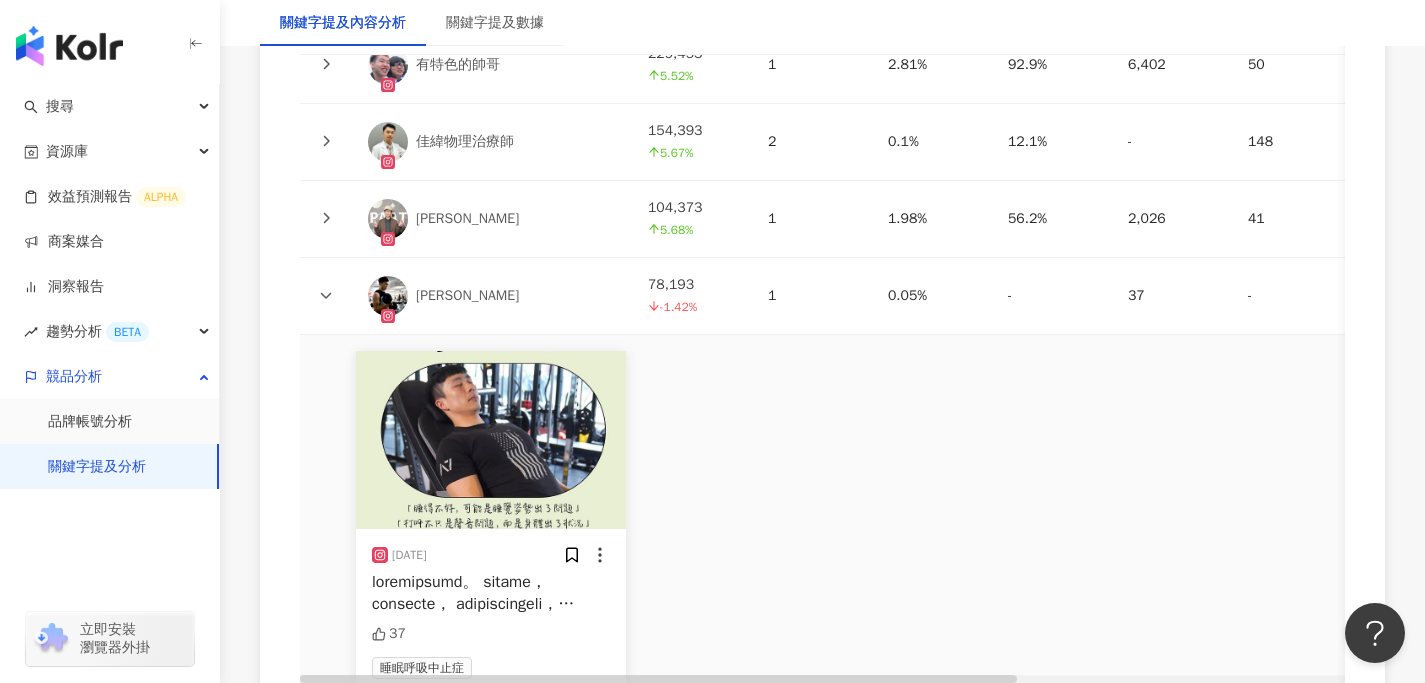 click 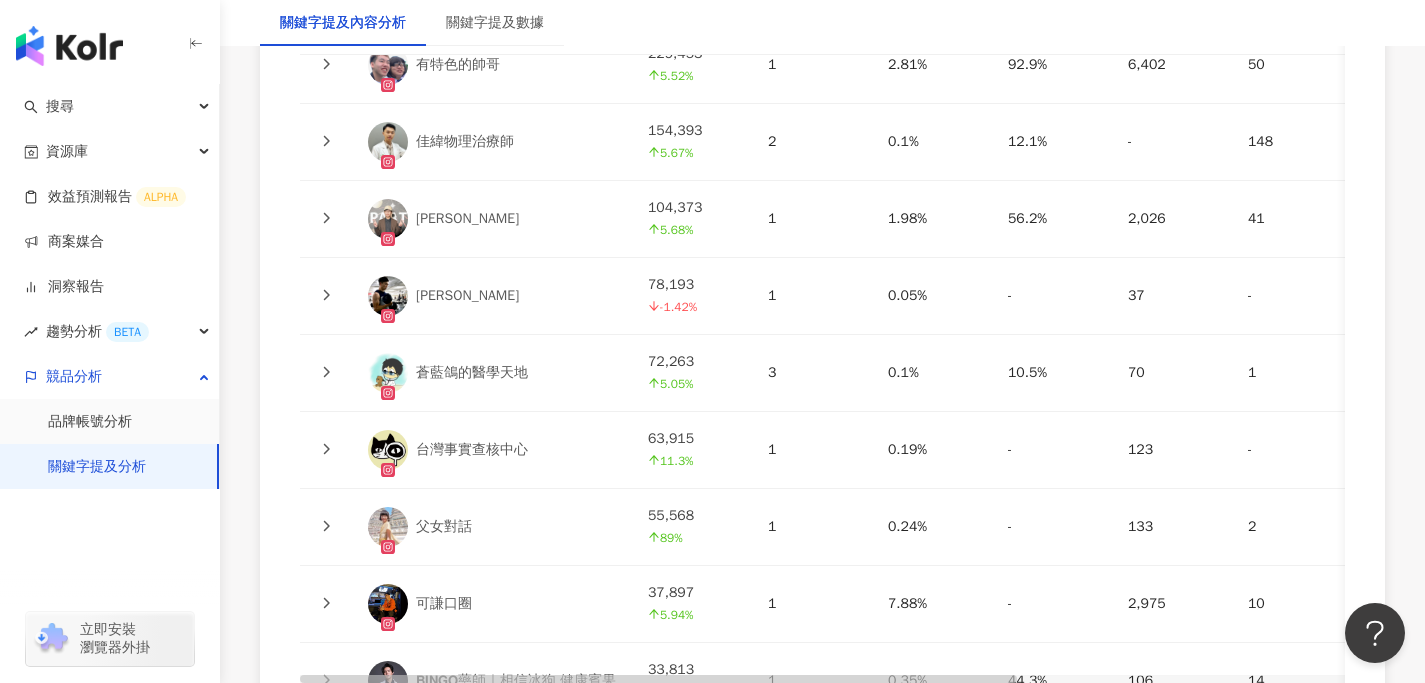 click 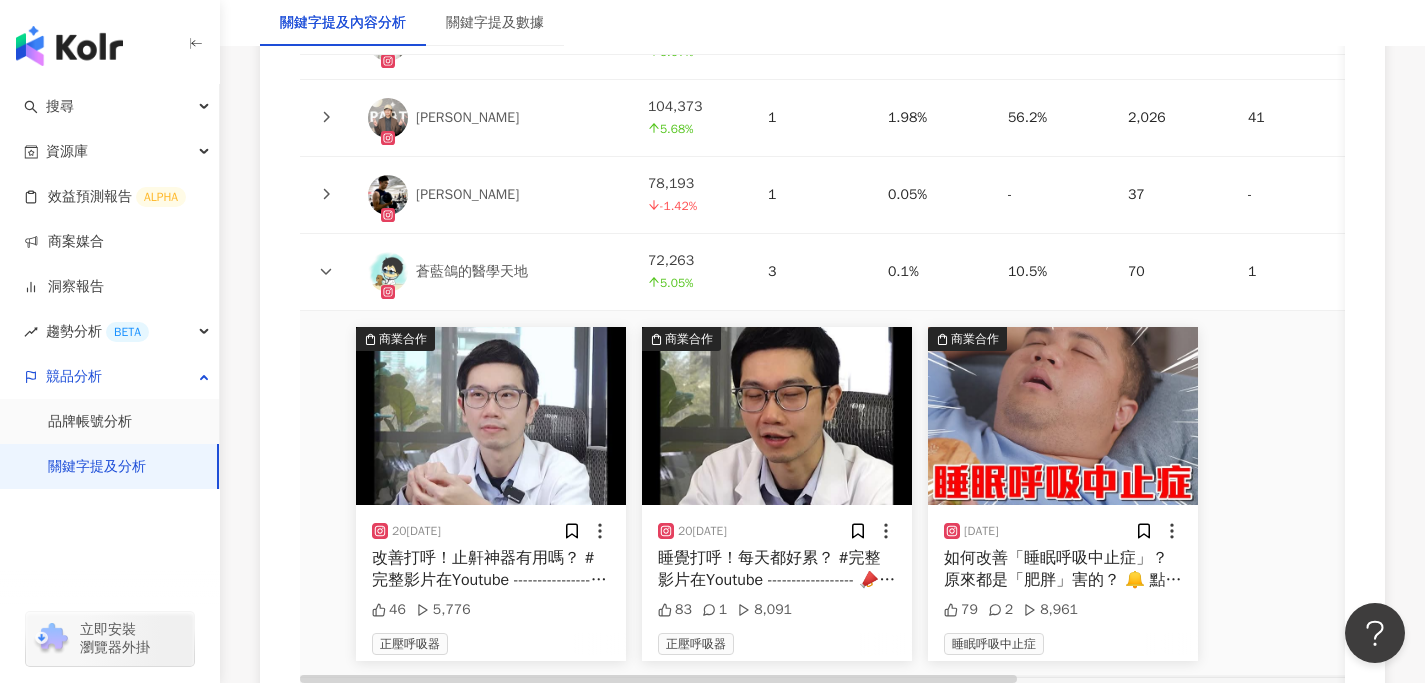scroll, scrollTop: 4868, scrollLeft: 0, axis: vertical 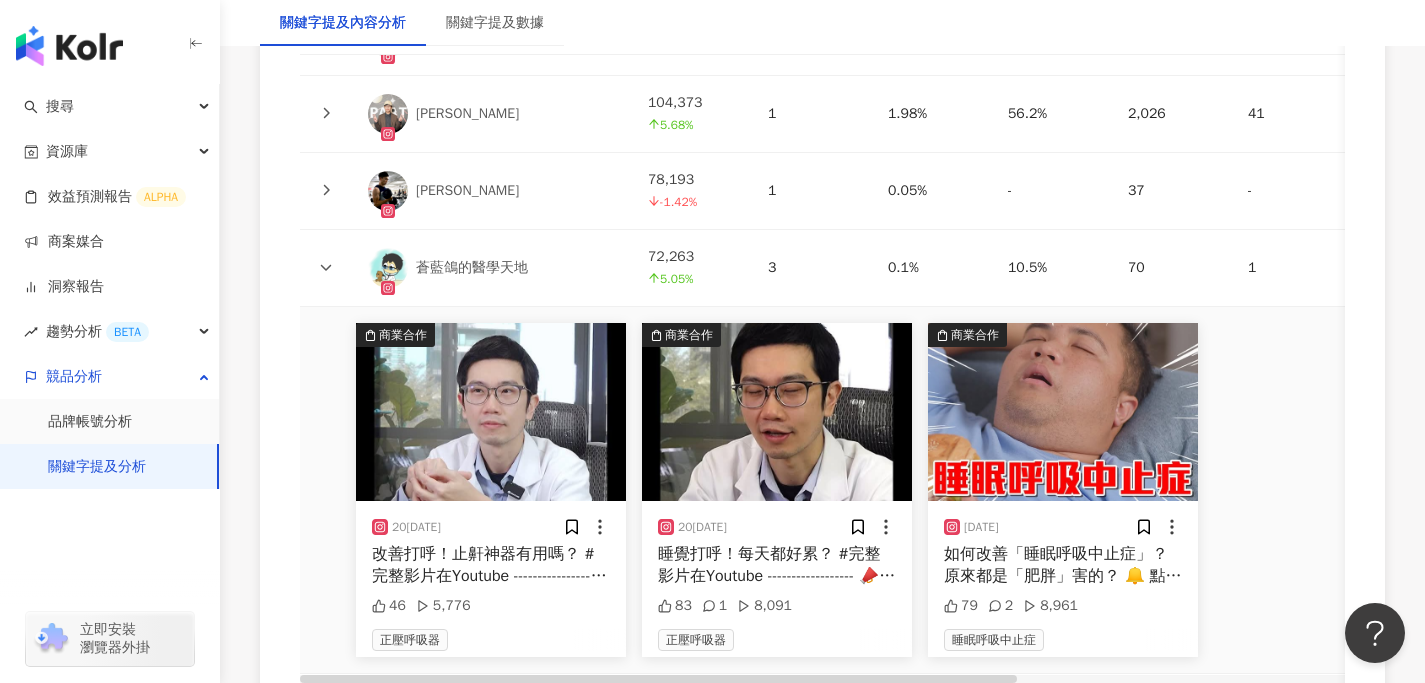 click at bounding box center (491, 412) 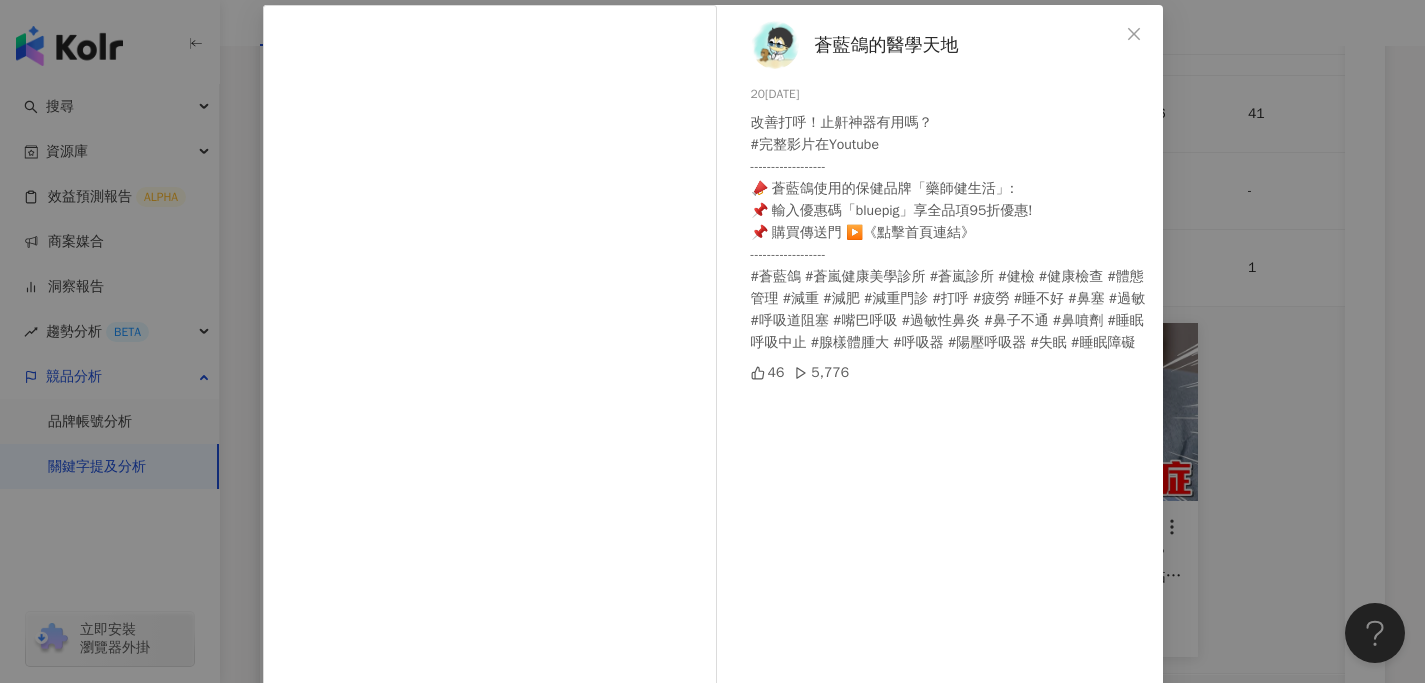 scroll, scrollTop: 83, scrollLeft: 0, axis: vertical 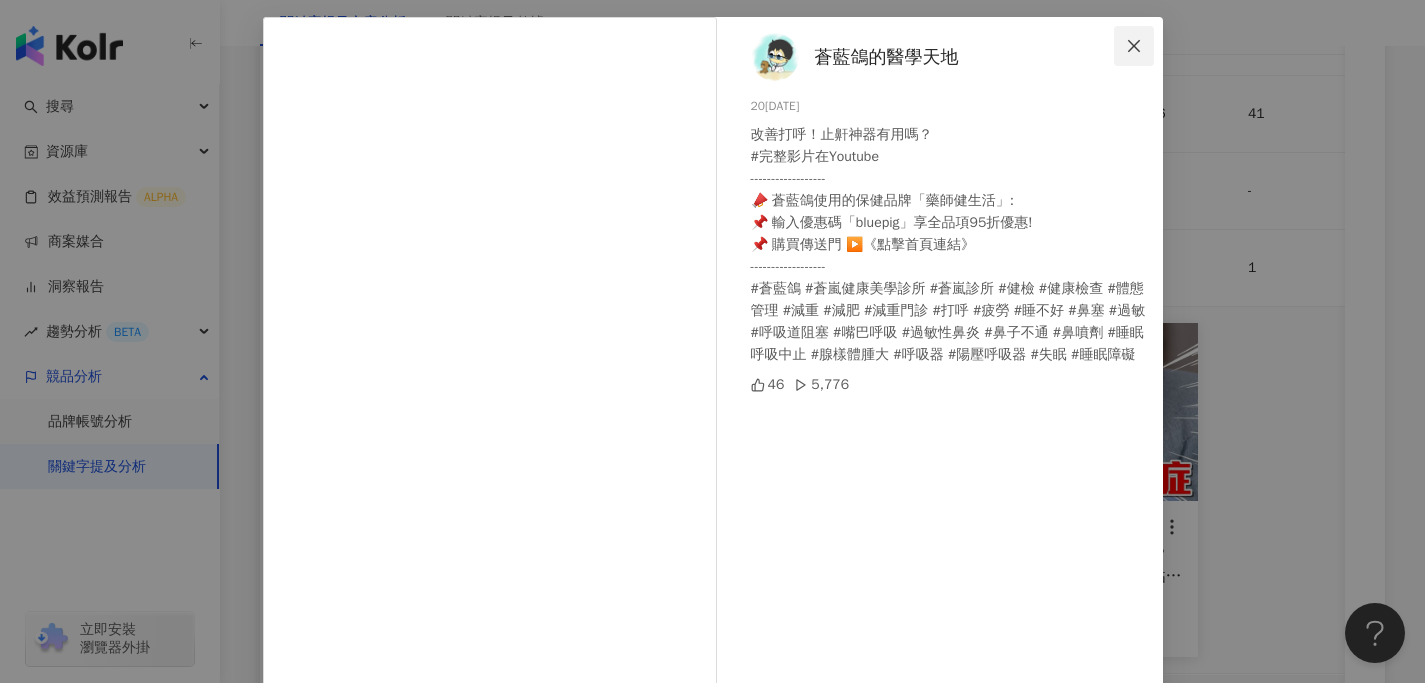 click 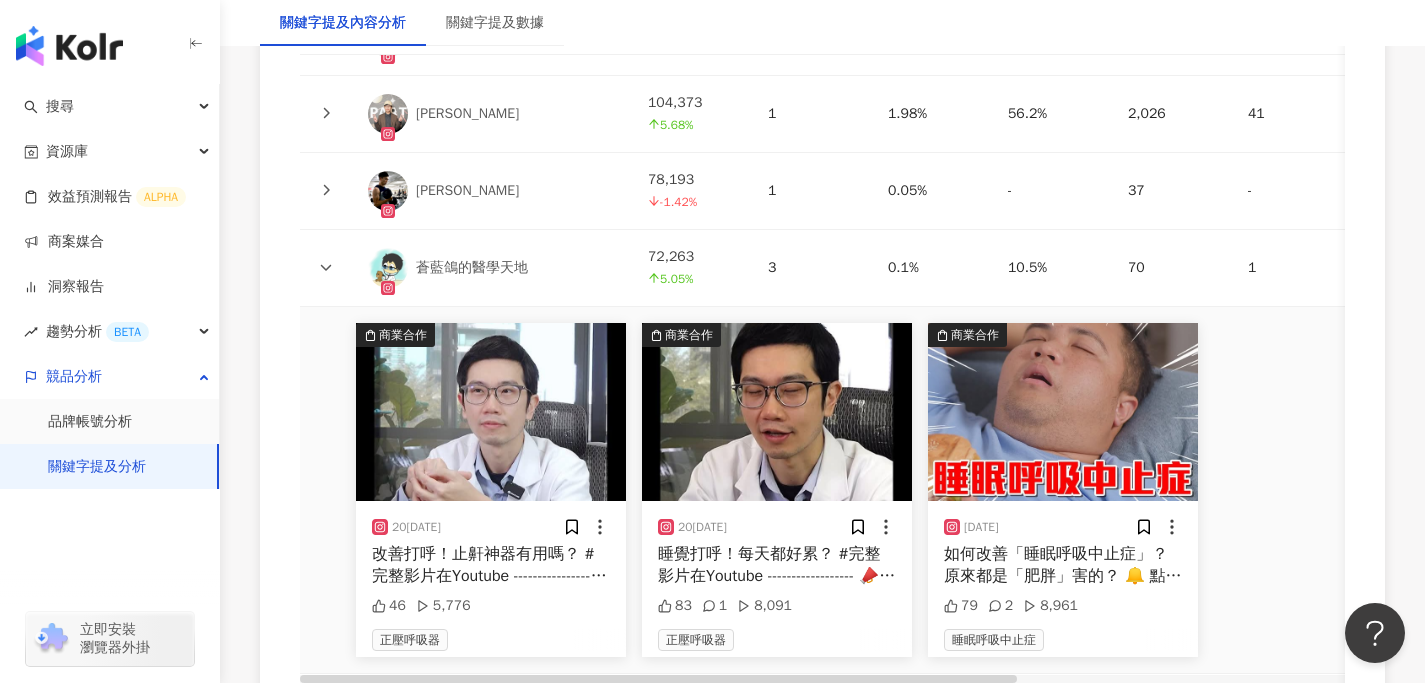 click at bounding box center (777, 412) 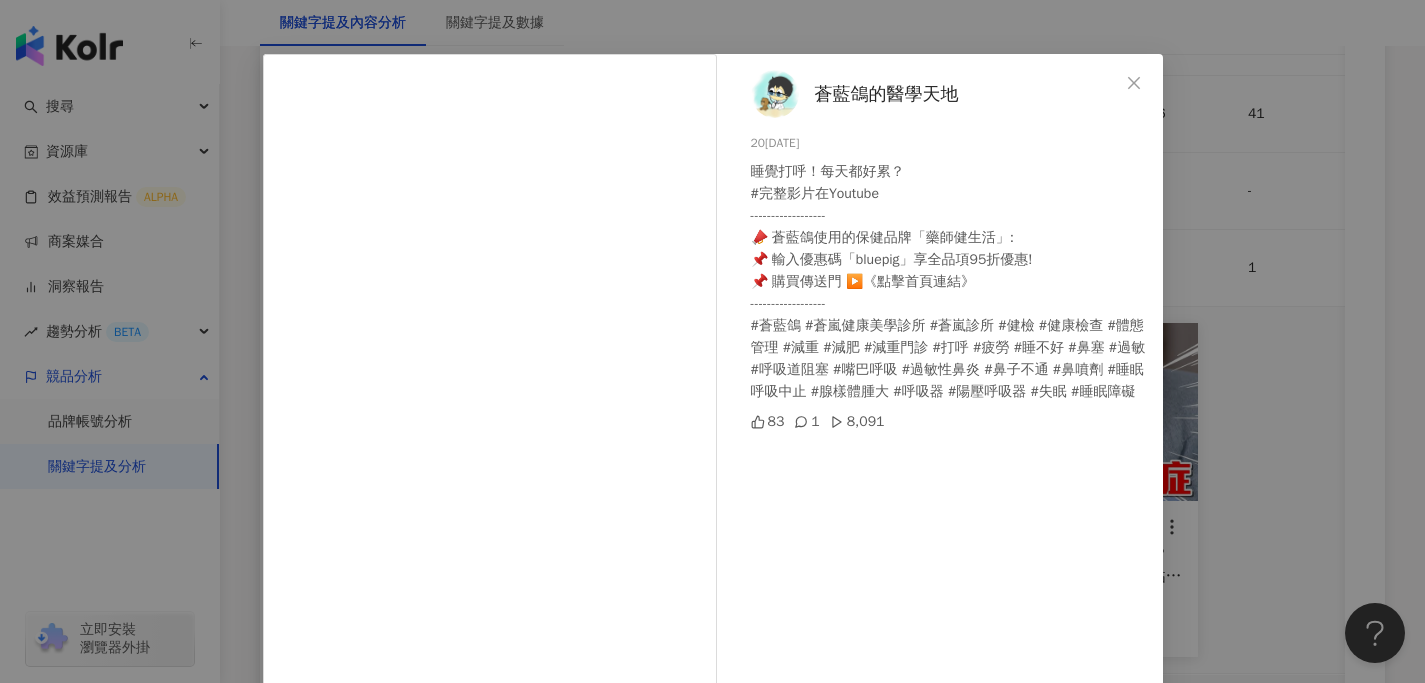 scroll, scrollTop: 47, scrollLeft: 0, axis: vertical 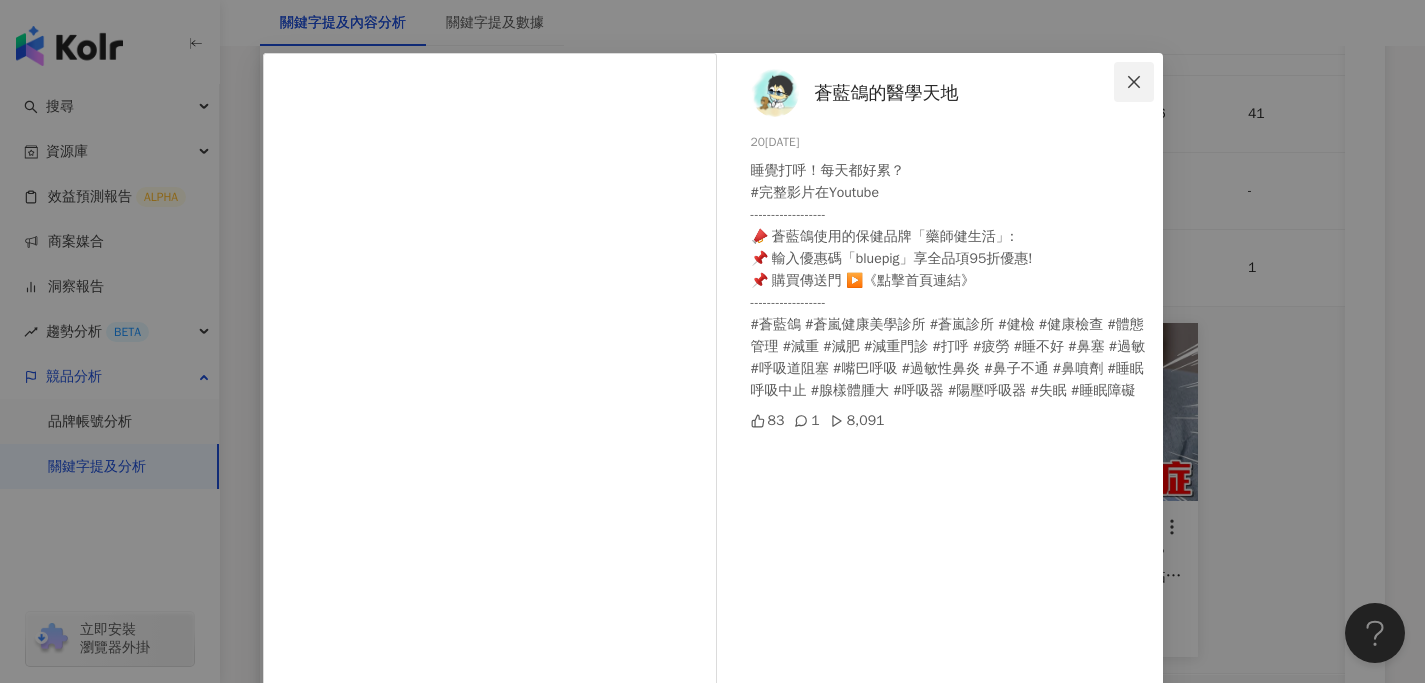 click at bounding box center [1134, 82] 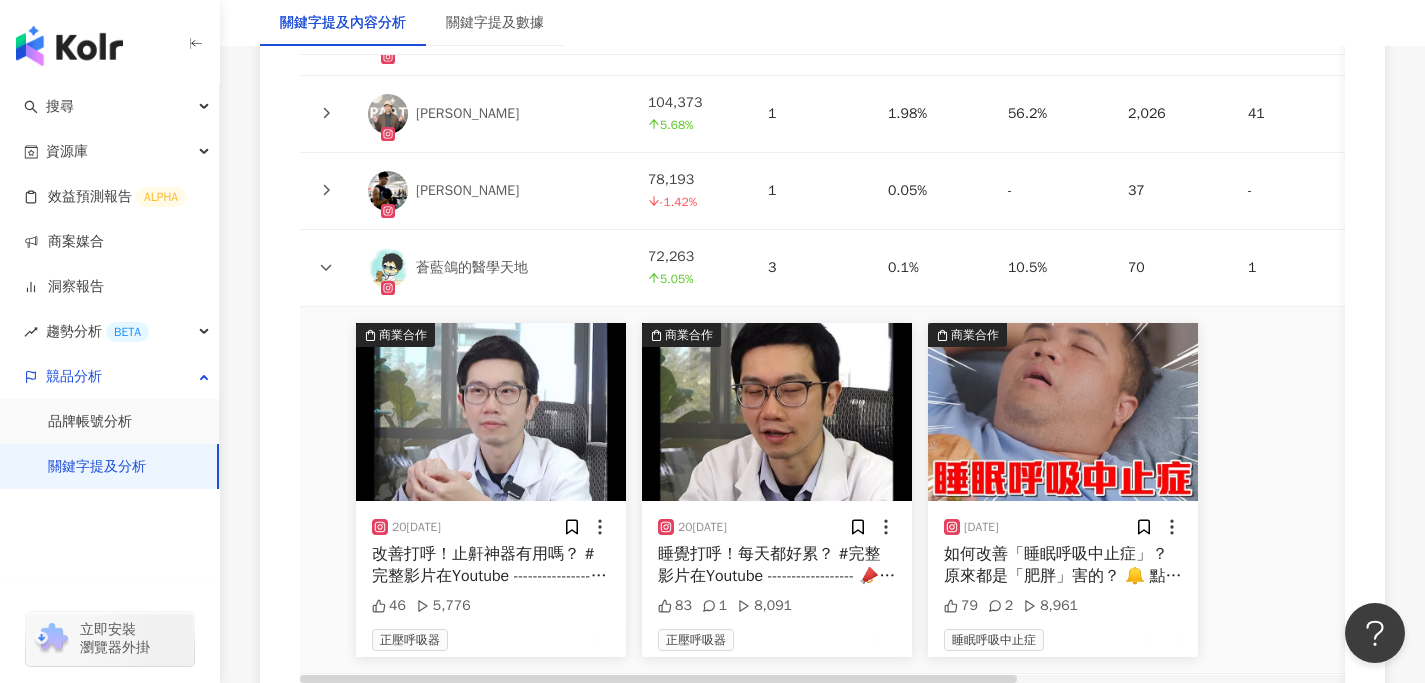 click at bounding box center [1063, 412] 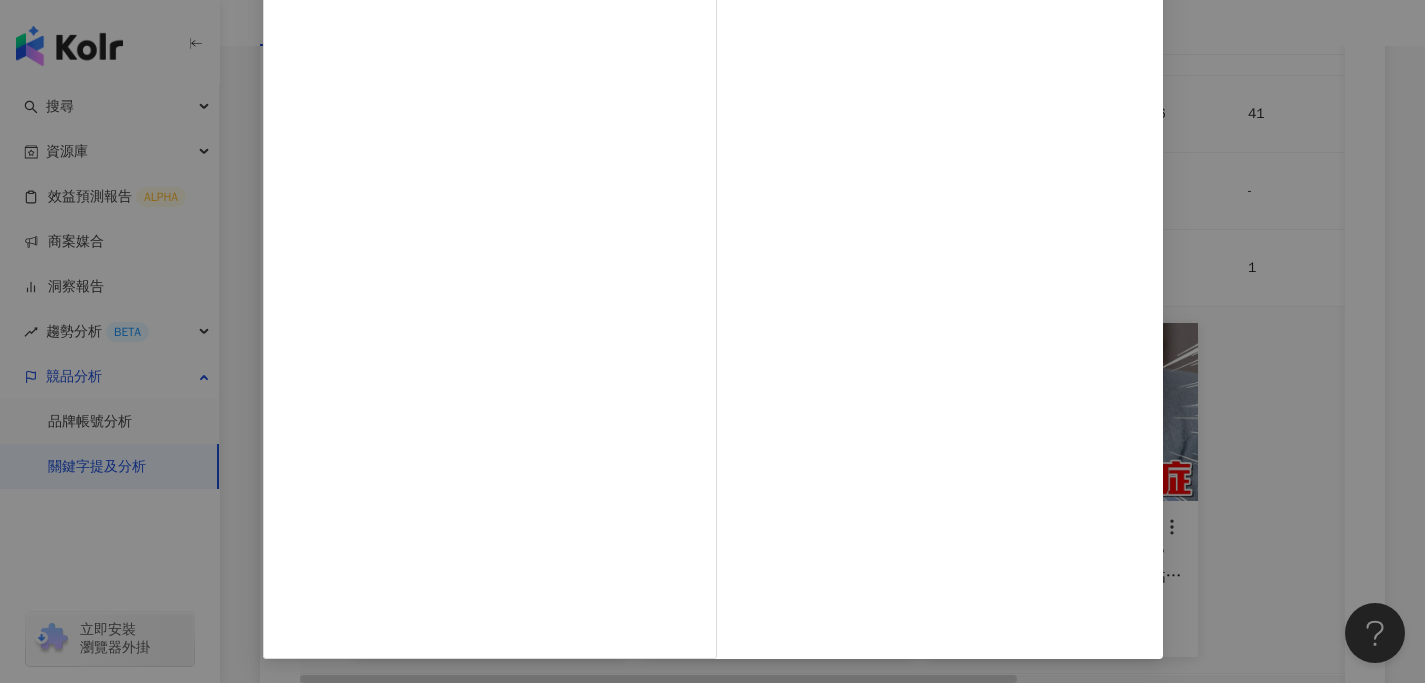 scroll, scrollTop: 0, scrollLeft: 0, axis: both 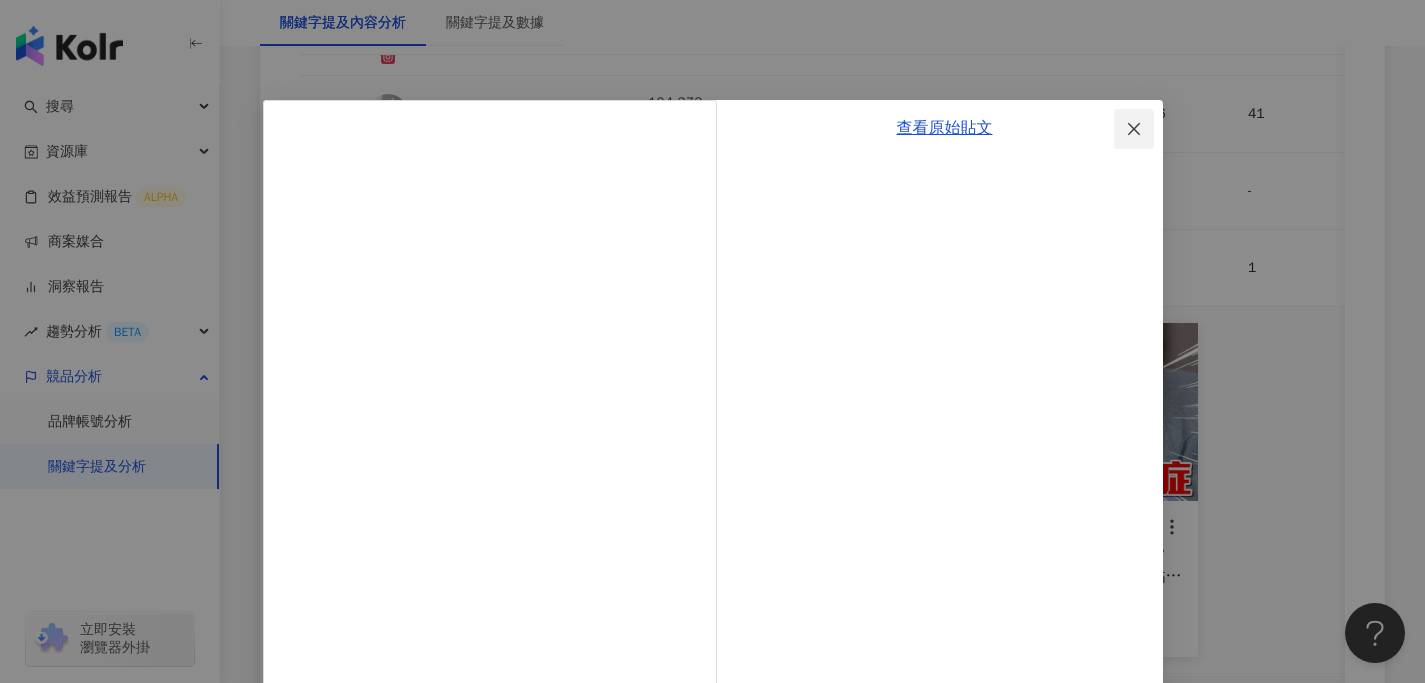 click 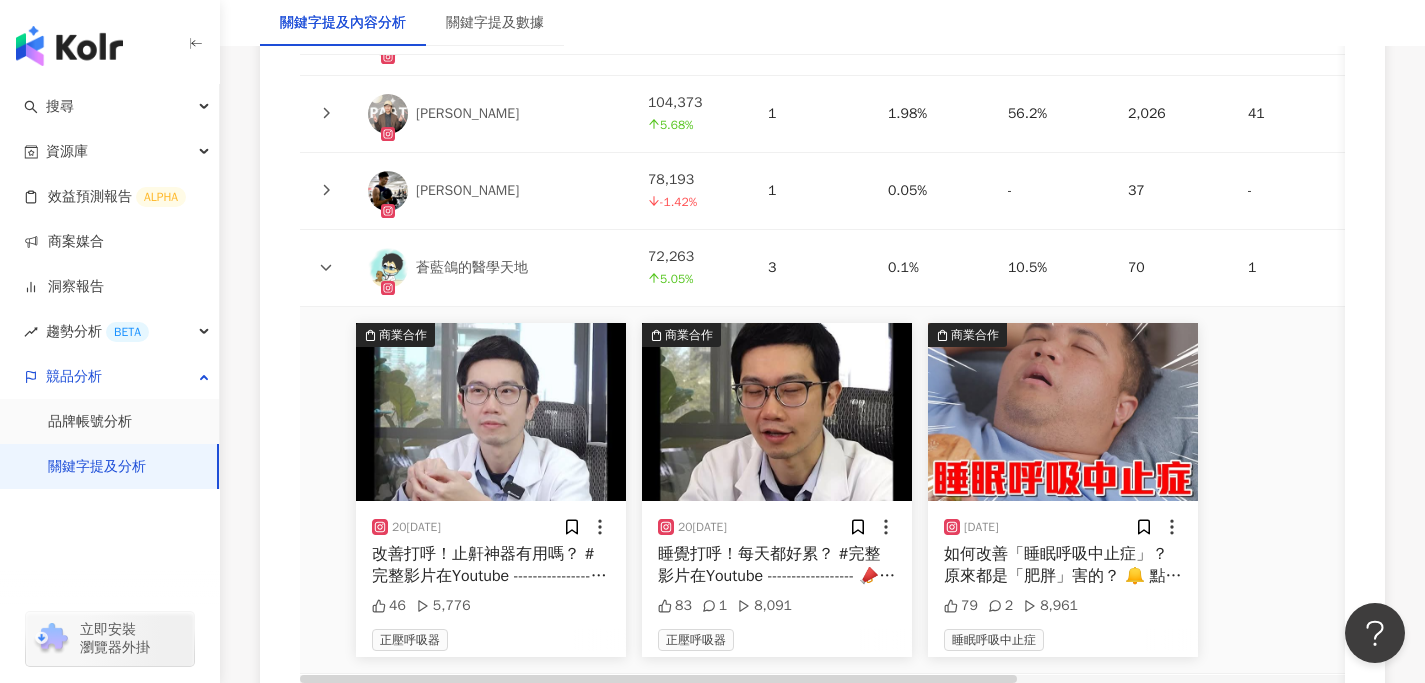 click at bounding box center (491, 412) 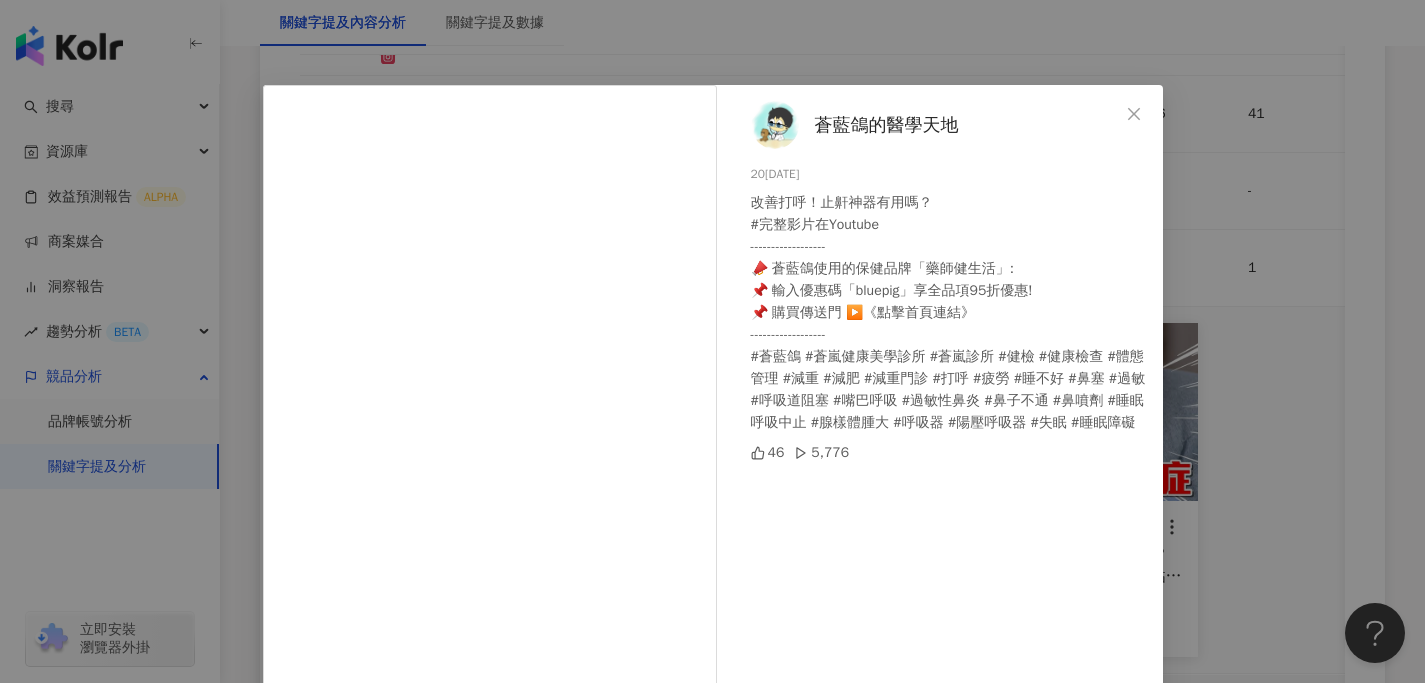 scroll, scrollTop: 16, scrollLeft: 0, axis: vertical 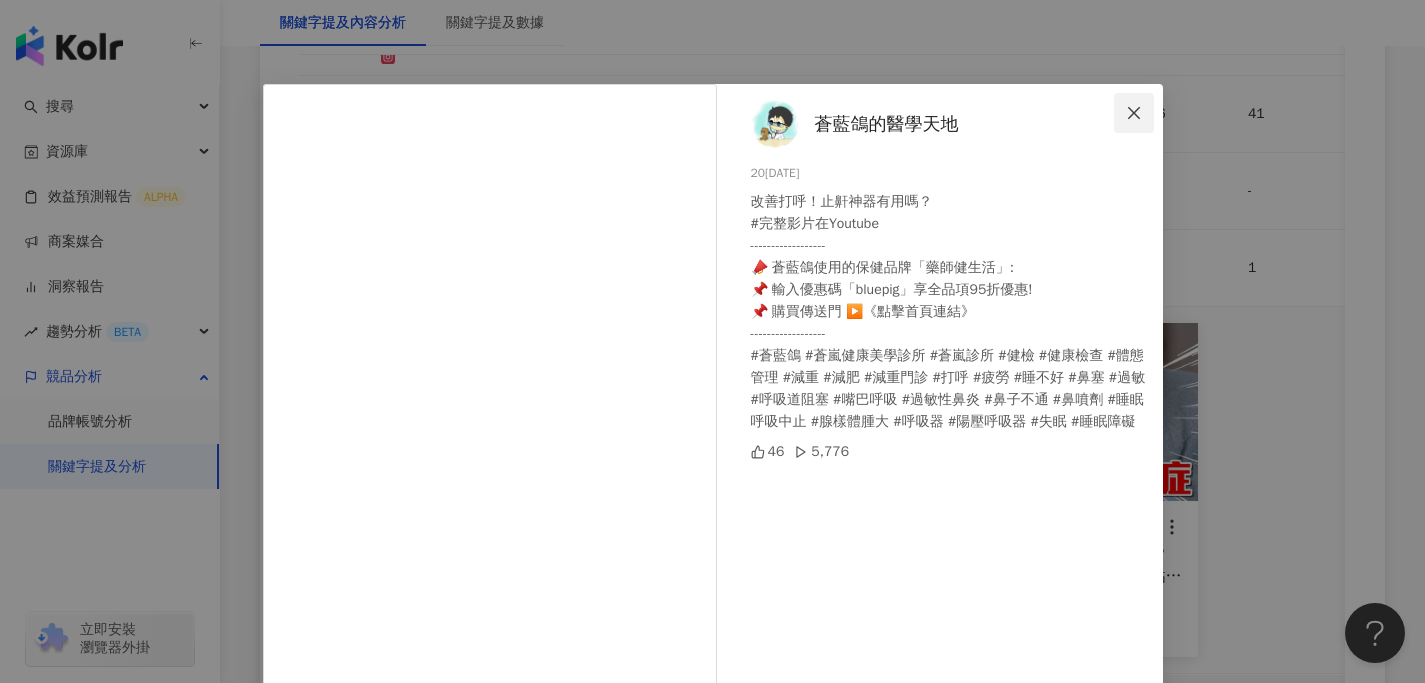 click 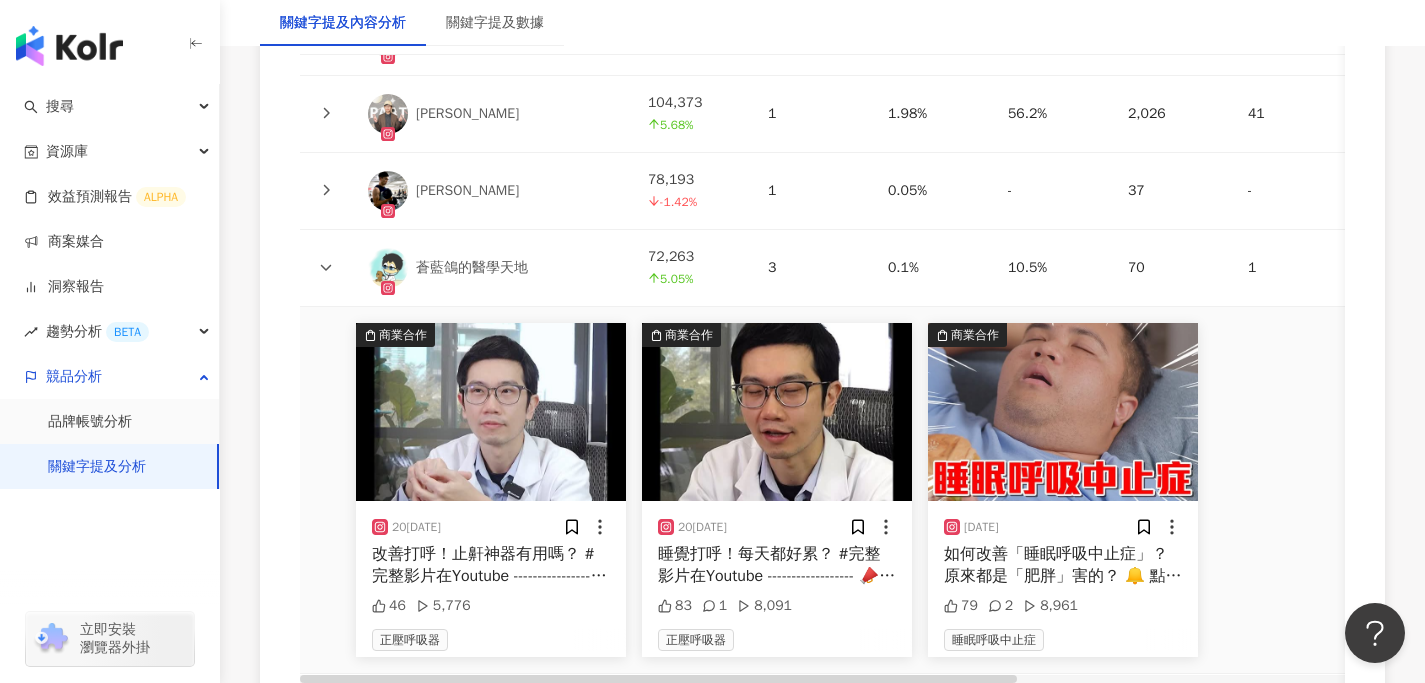click 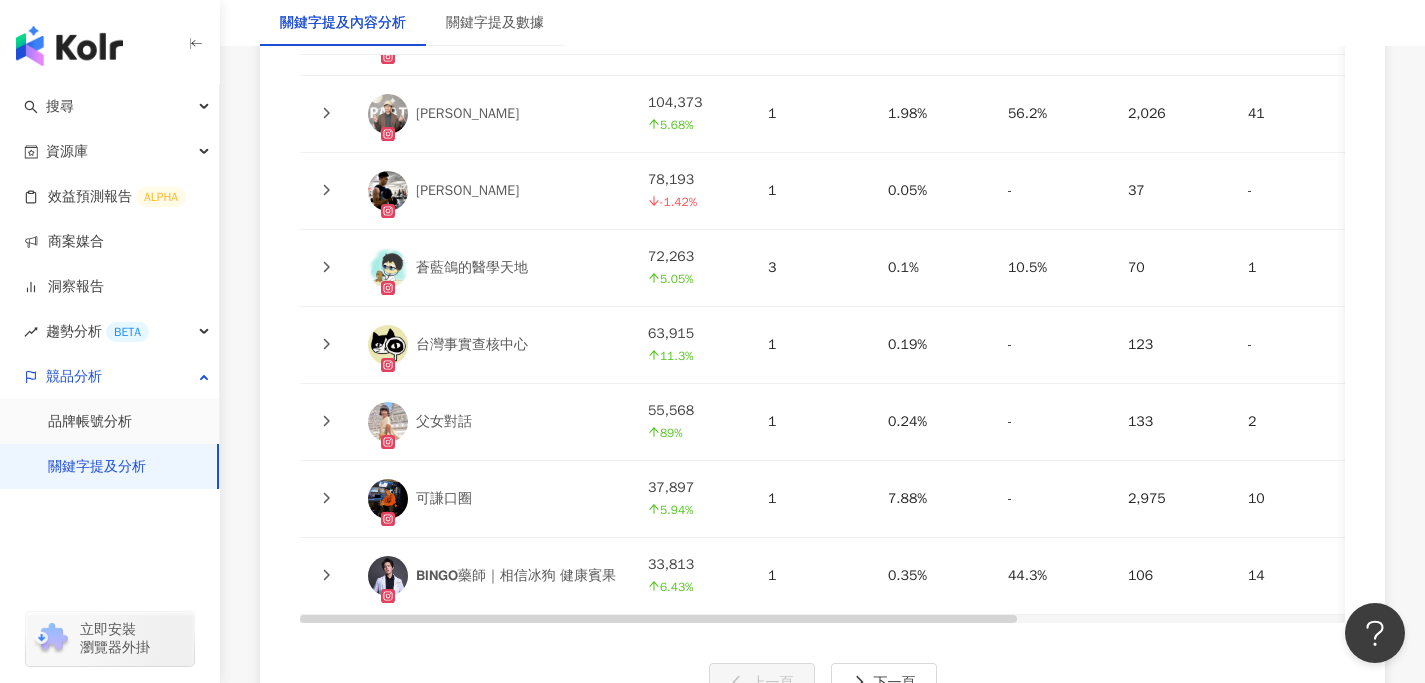 click at bounding box center (326, 345) 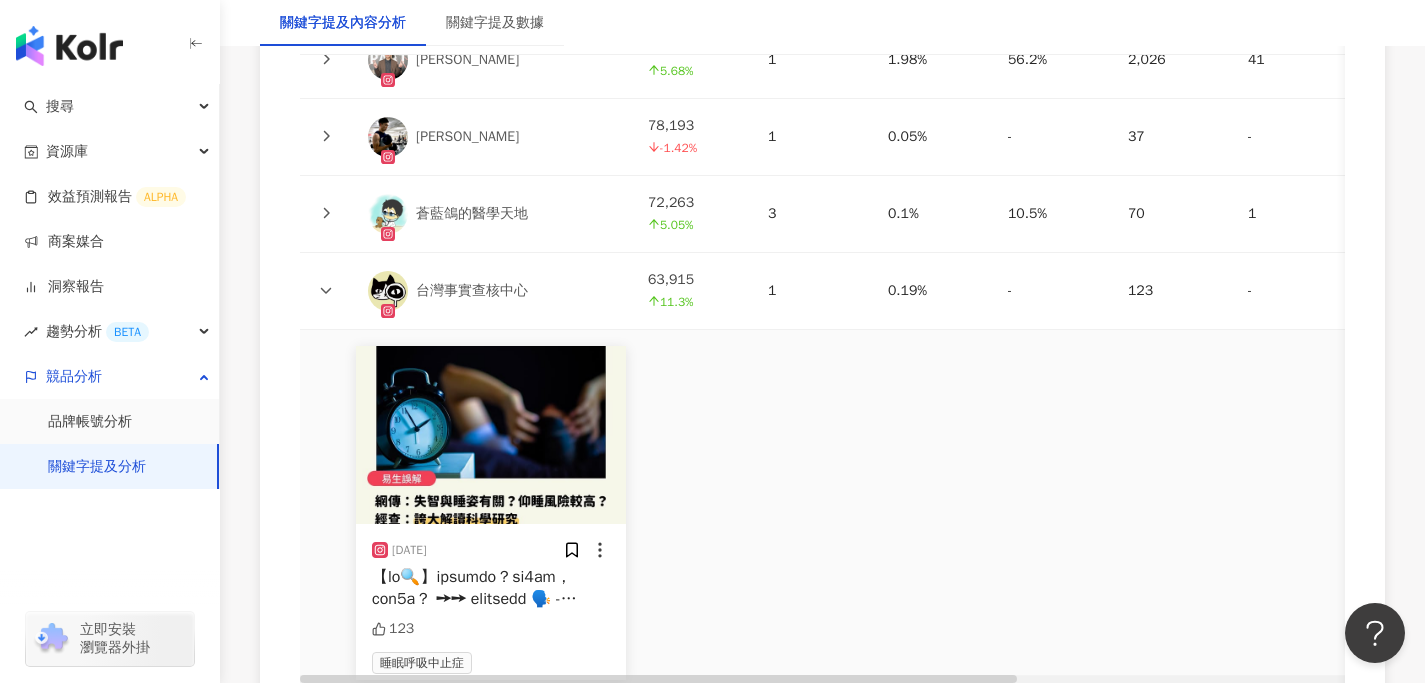 scroll, scrollTop: 4936, scrollLeft: 0, axis: vertical 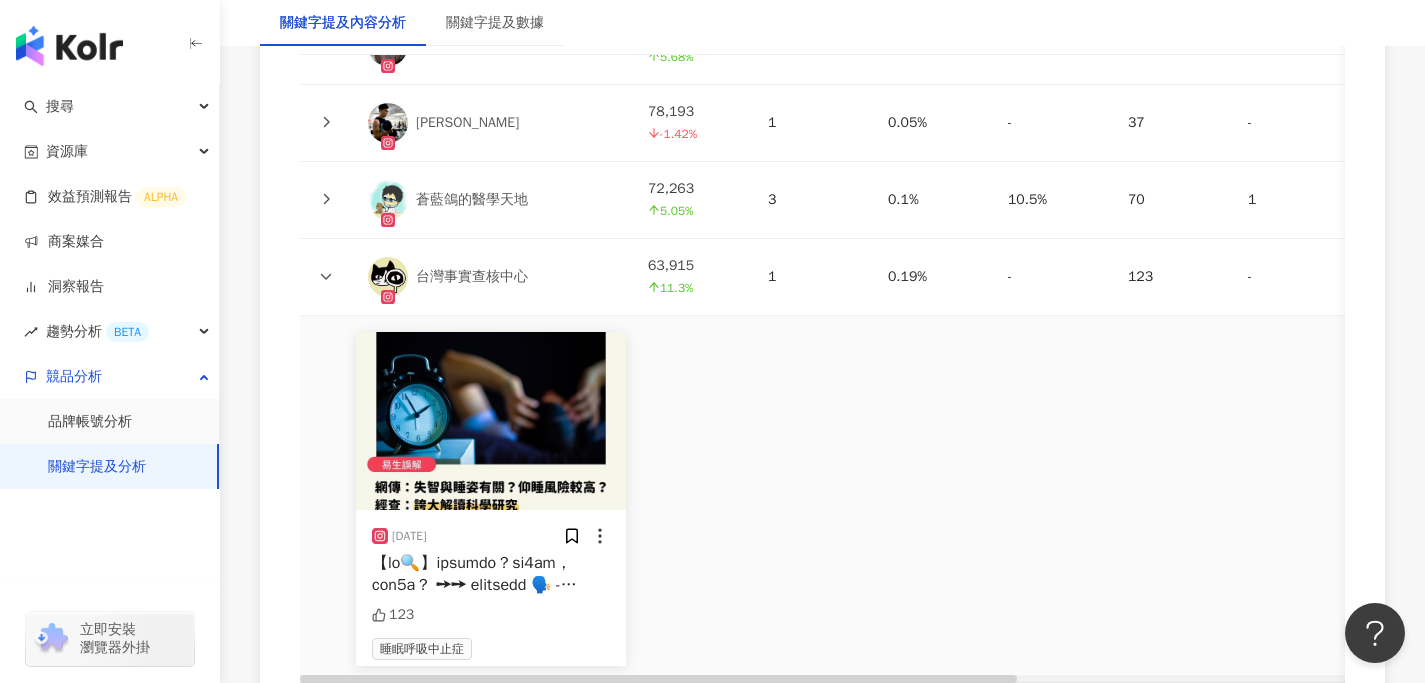 click at bounding box center (491, 421) 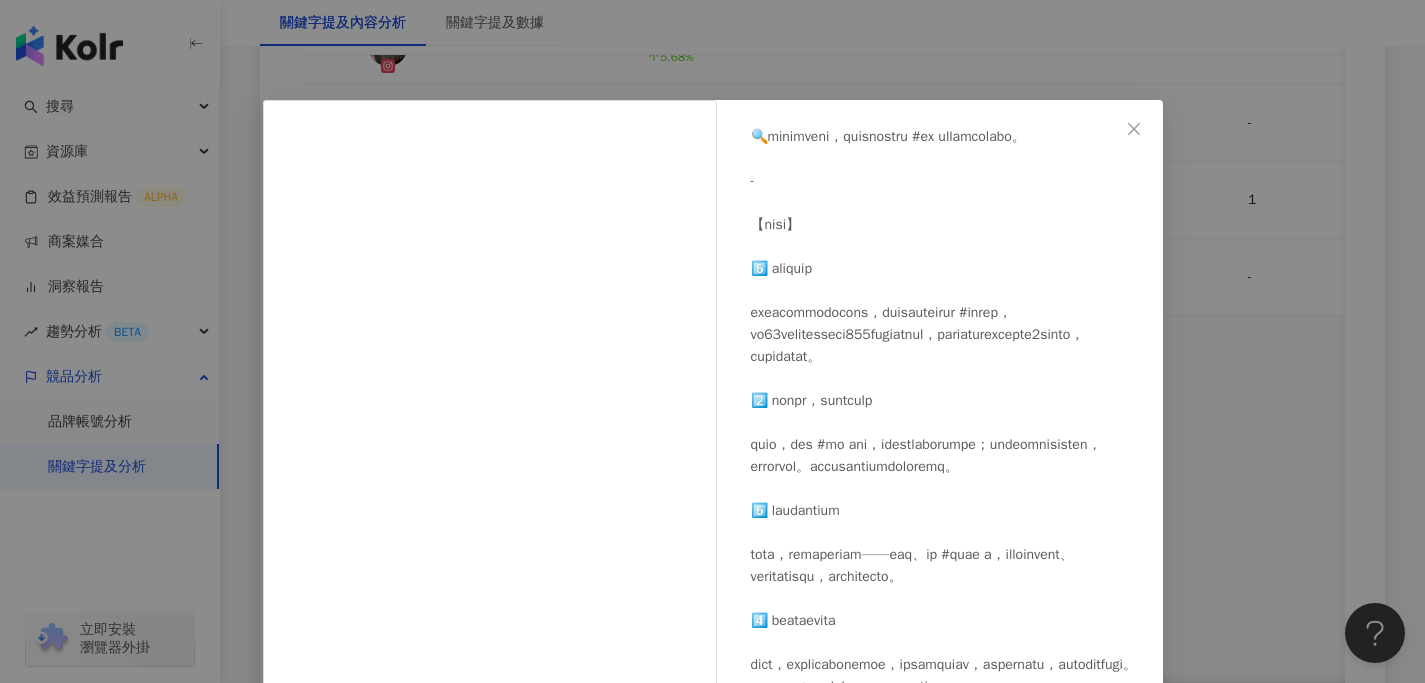 scroll, scrollTop: 411, scrollLeft: 0, axis: vertical 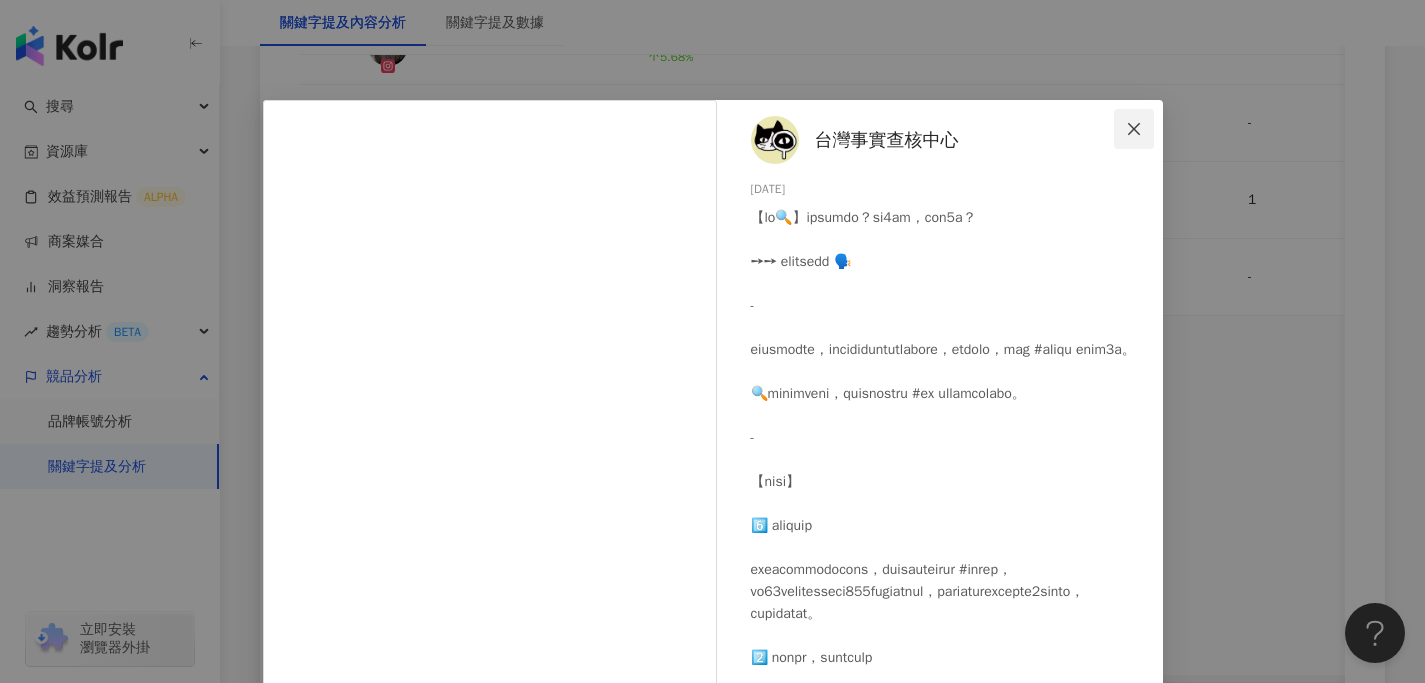 click 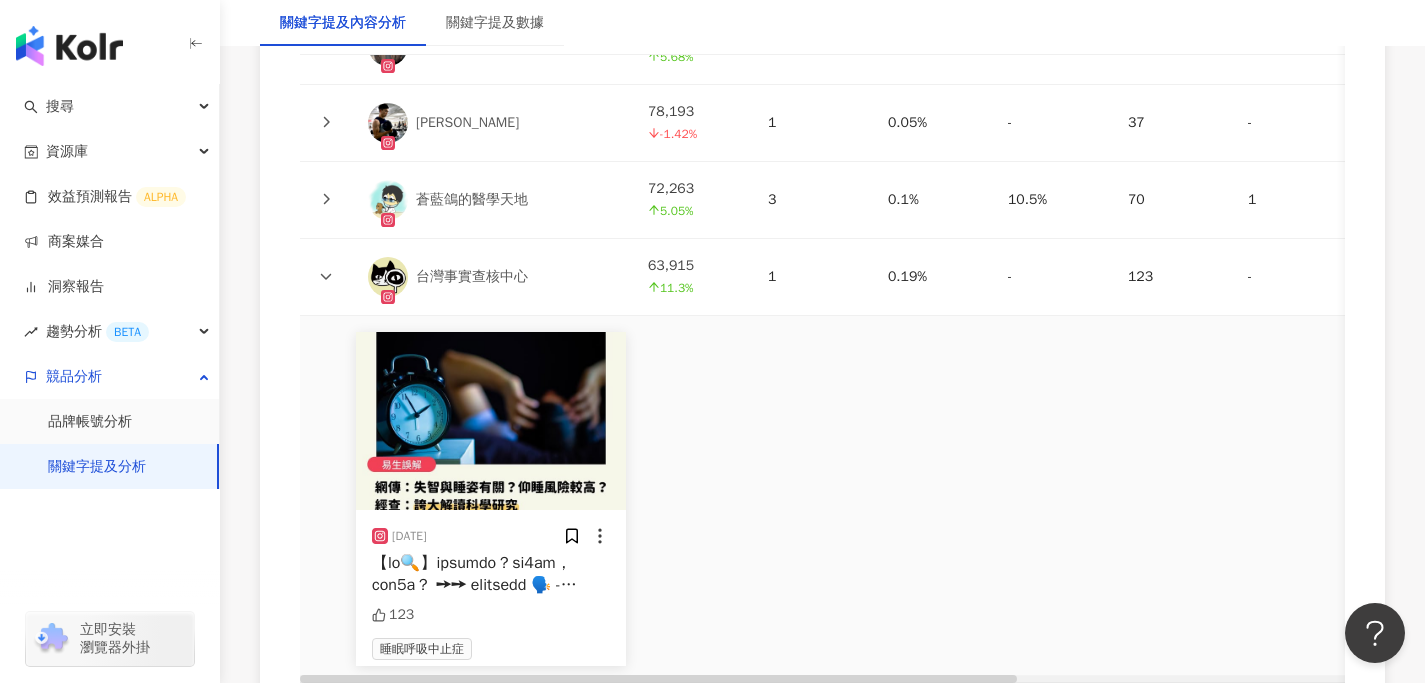 click 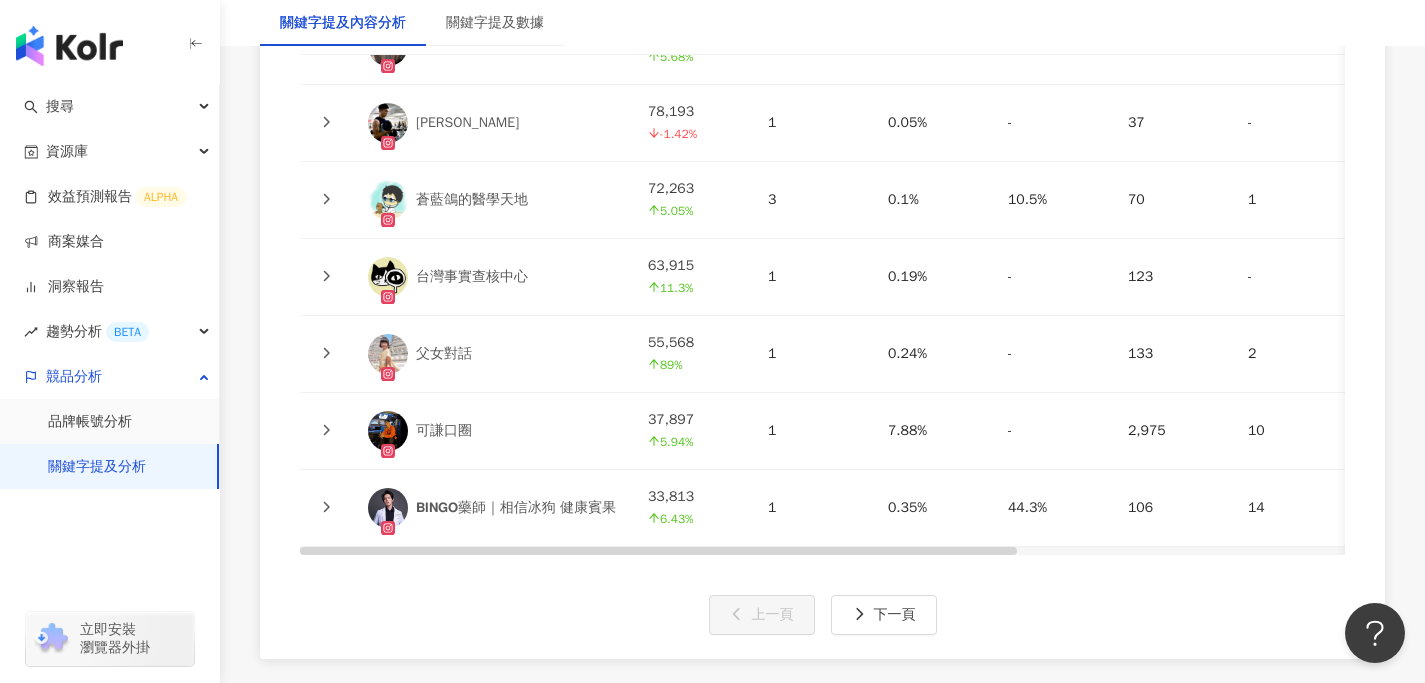 click 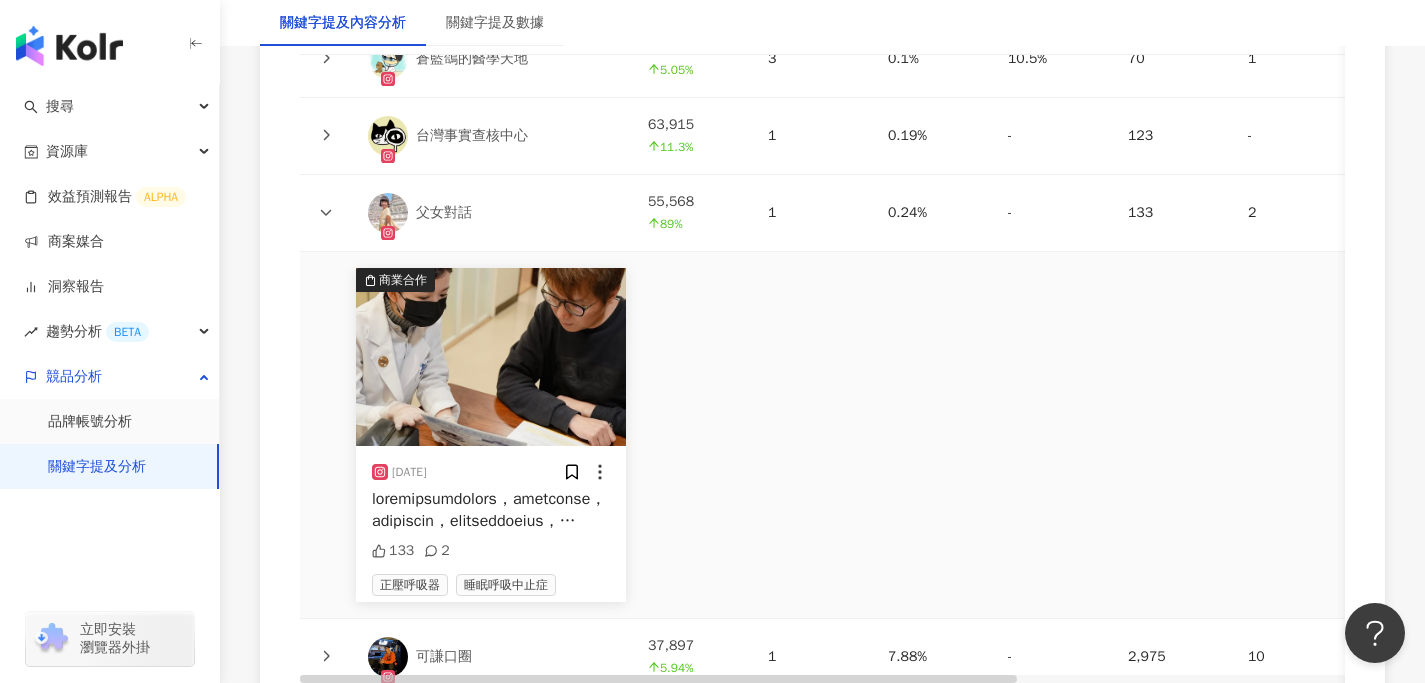 scroll, scrollTop: 5078, scrollLeft: 0, axis: vertical 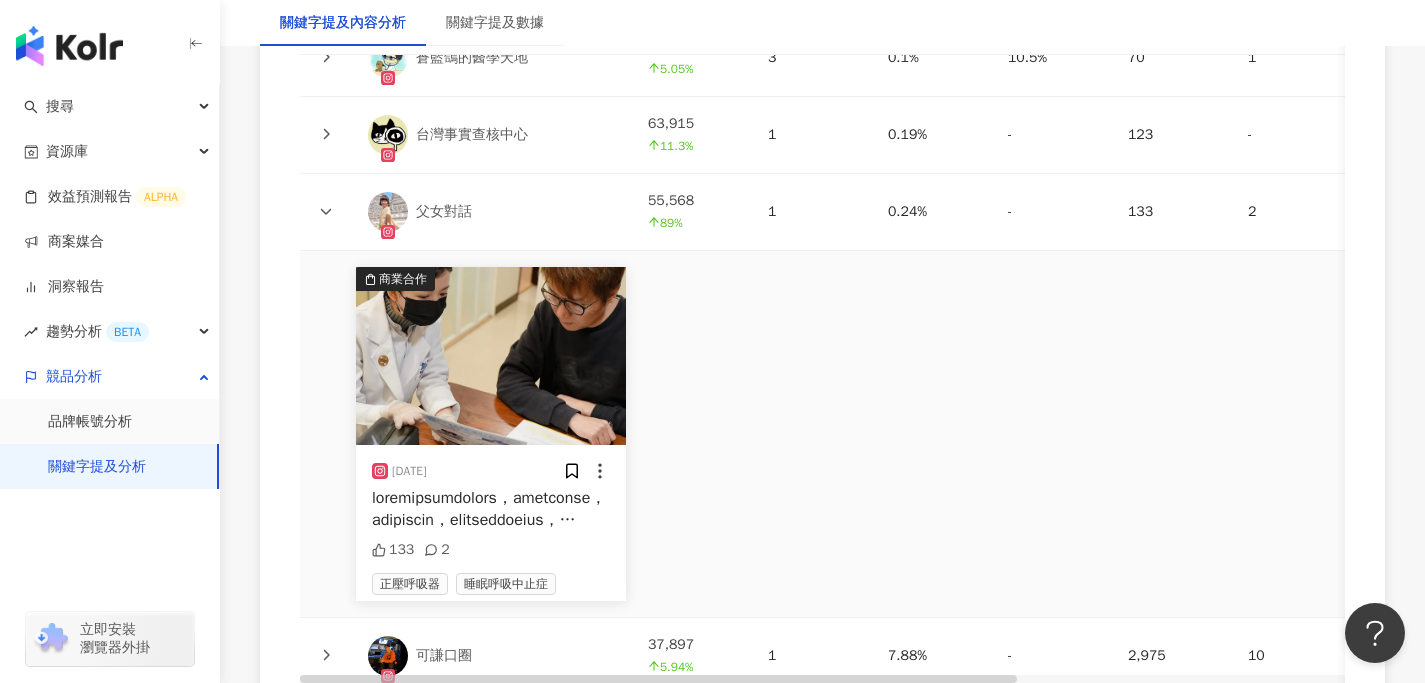 click at bounding box center (326, 212) 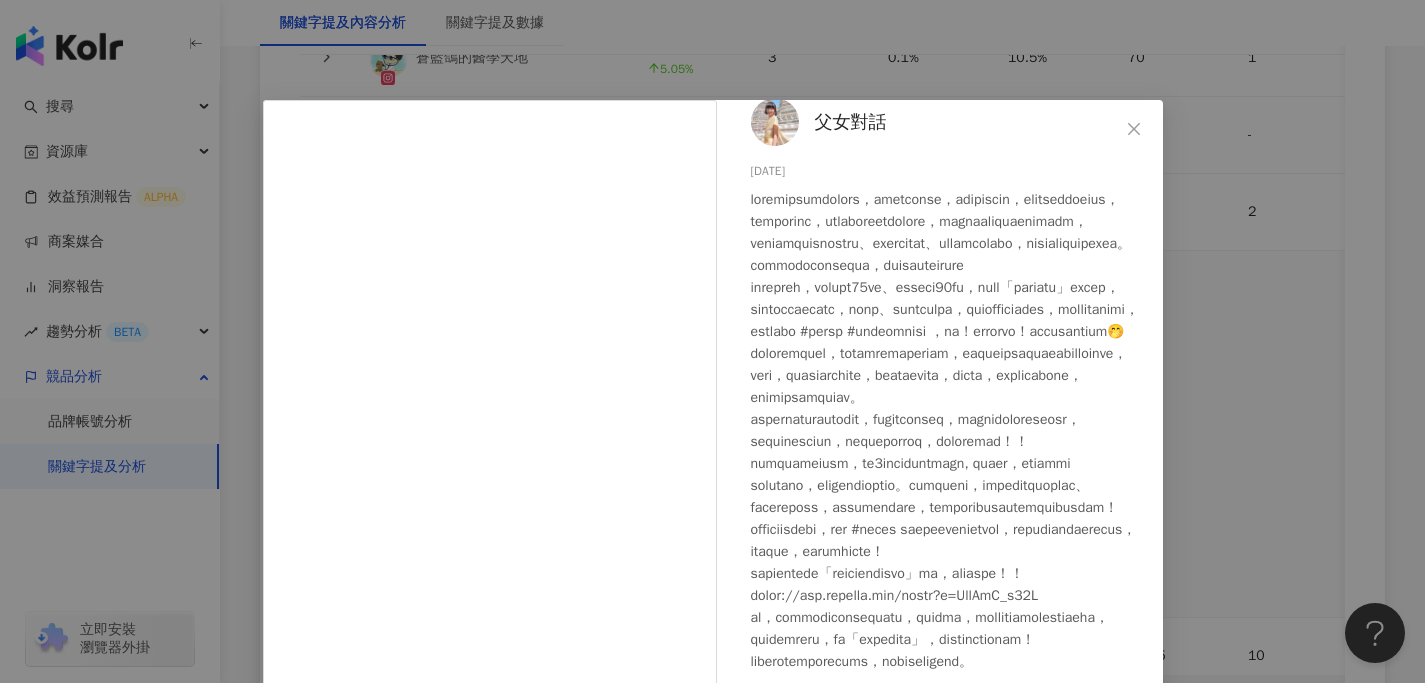 scroll, scrollTop: 239, scrollLeft: 0, axis: vertical 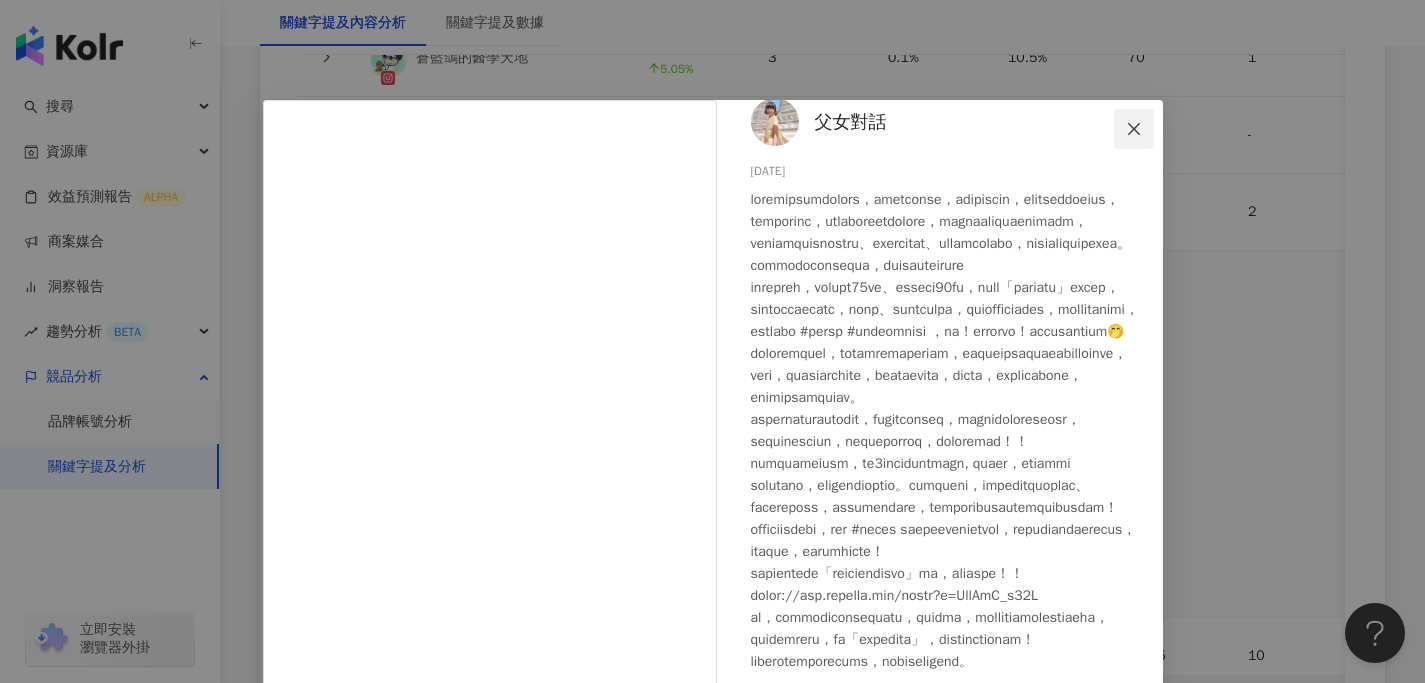 click at bounding box center [1134, 129] 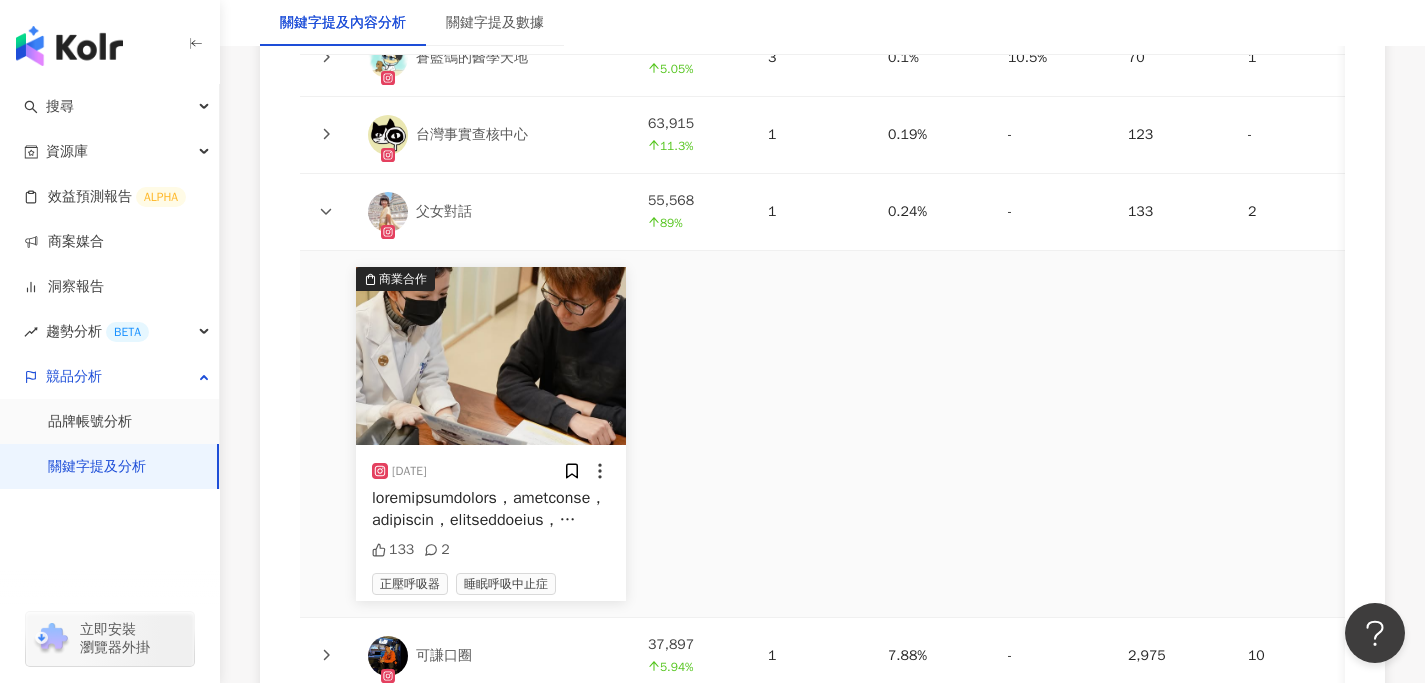 scroll, scrollTop: 5291, scrollLeft: 0, axis: vertical 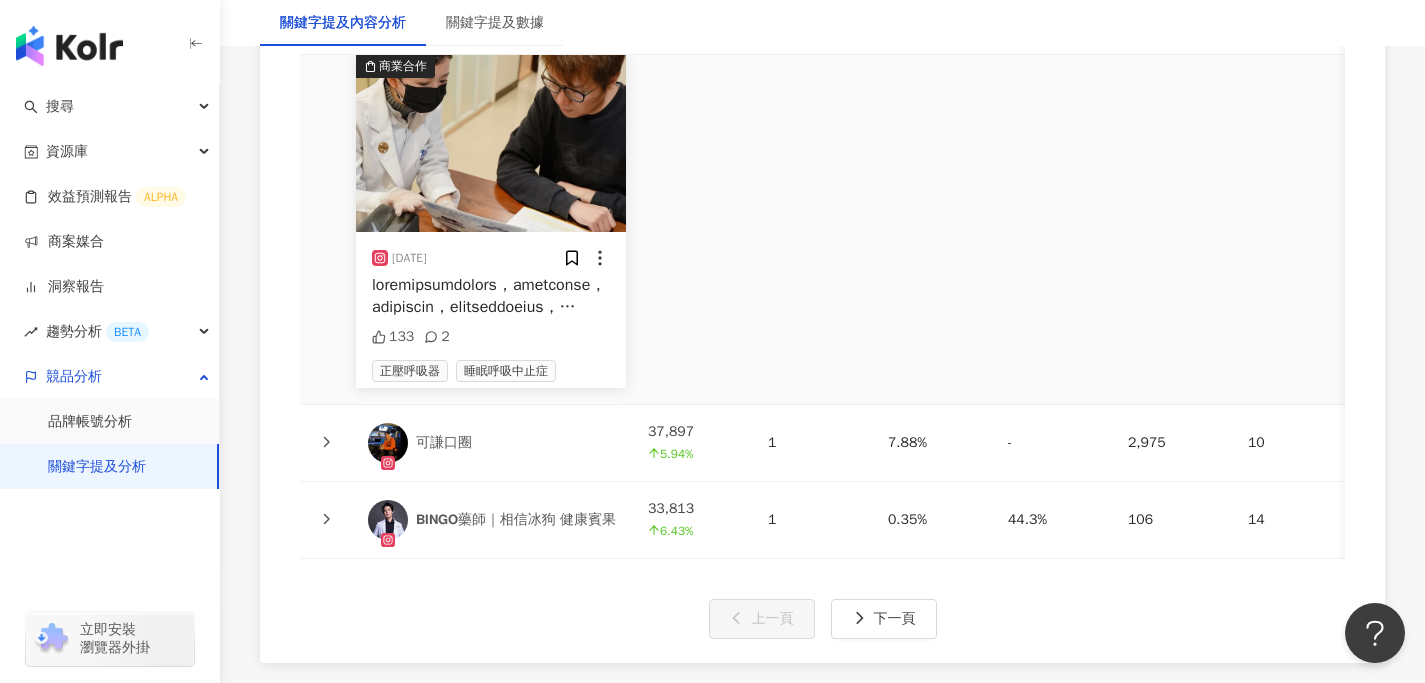 click 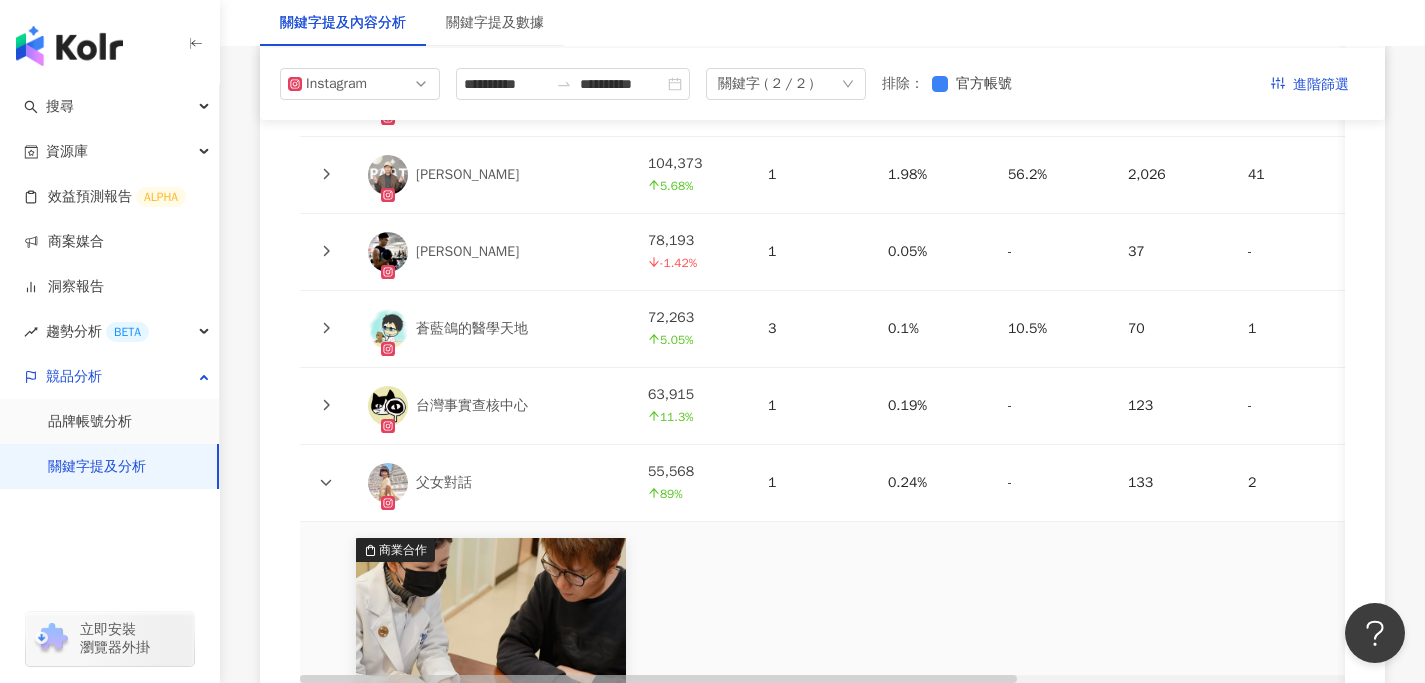 scroll, scrollTop: 4798, scrollLeft: 0, axis: vertical 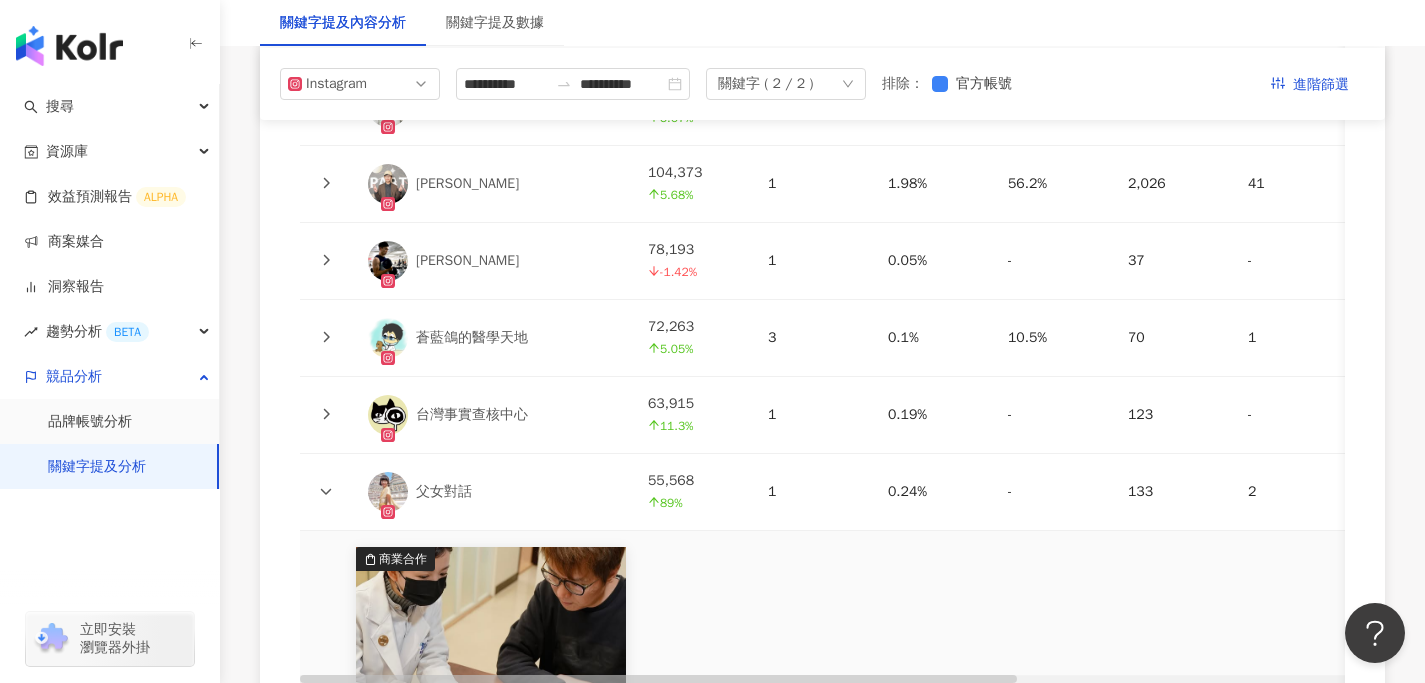 click 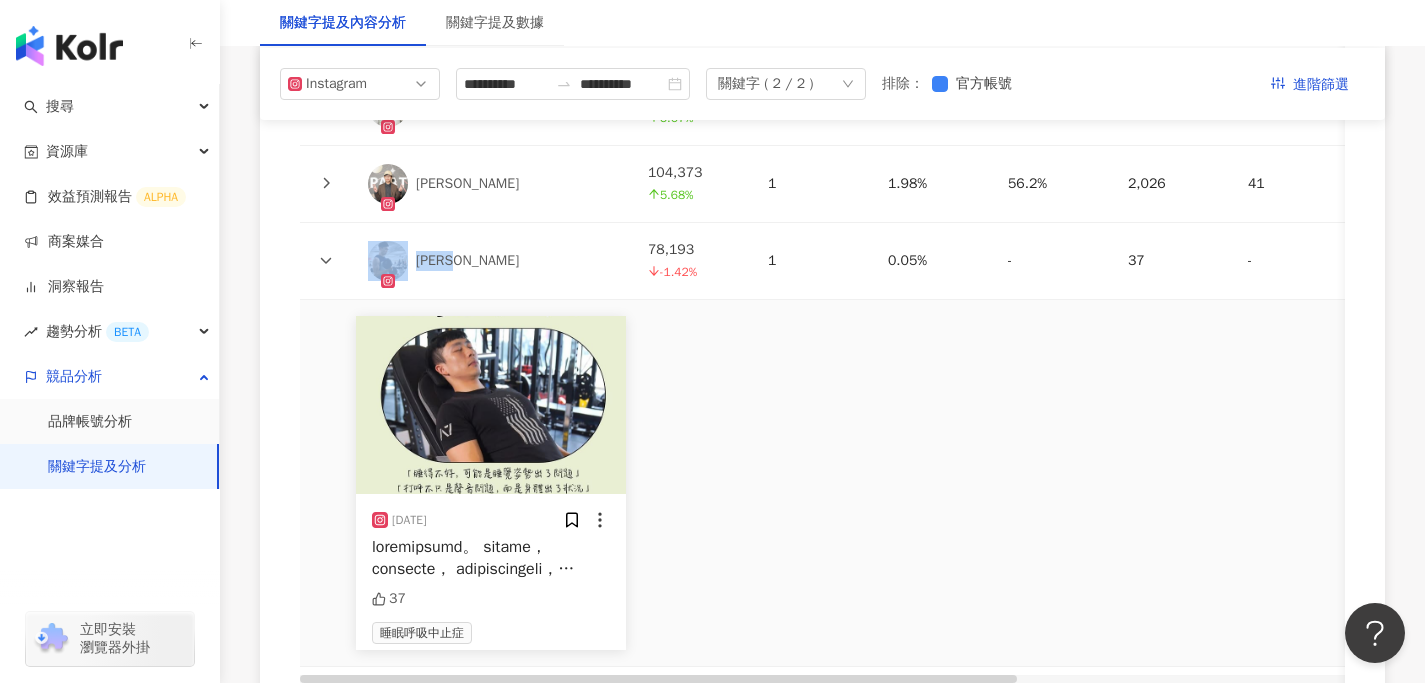 click 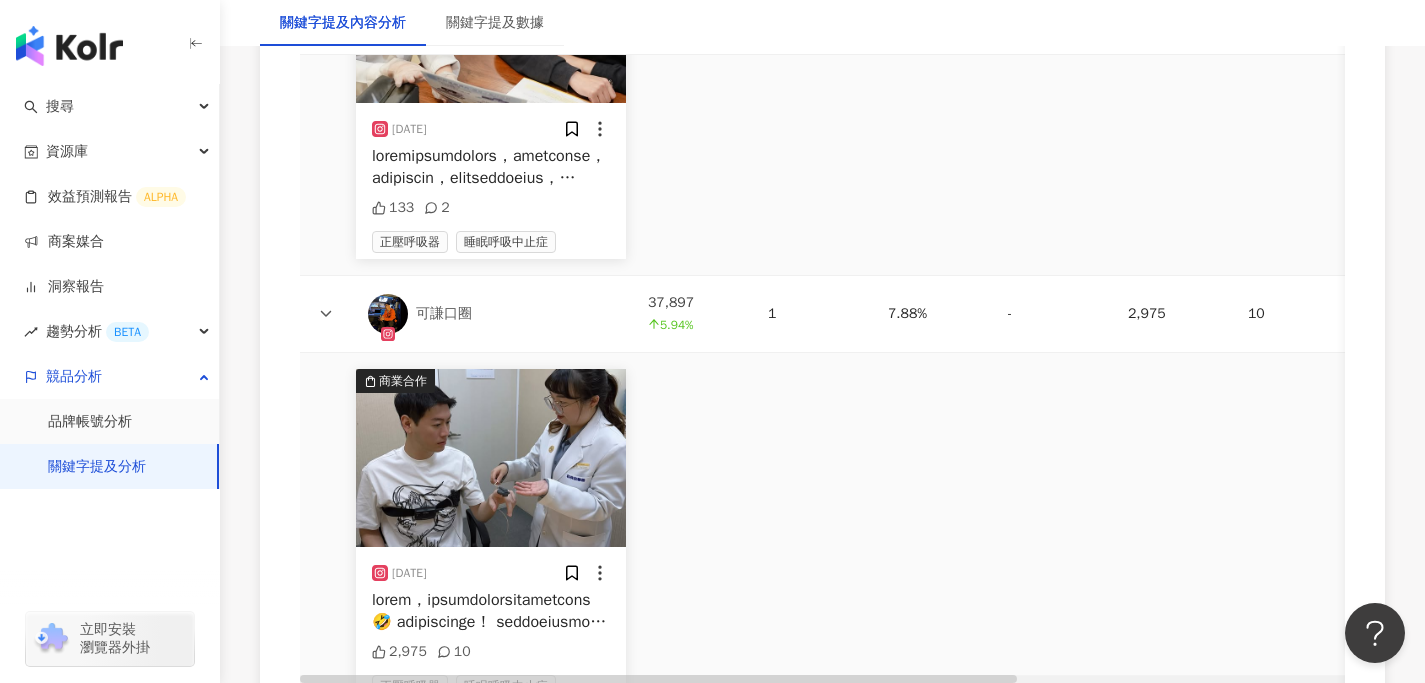 scroll, scrollTop: 5439, scrollLeft: 0, axis: vertical 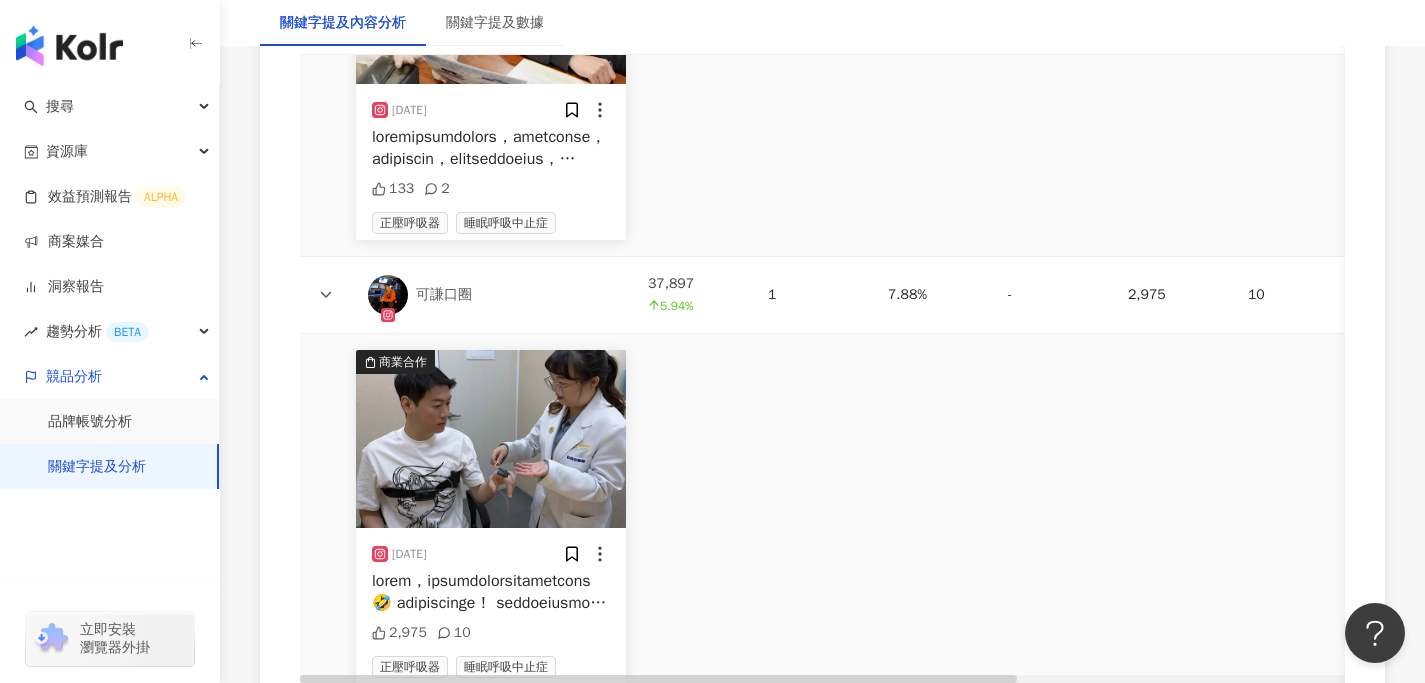 click 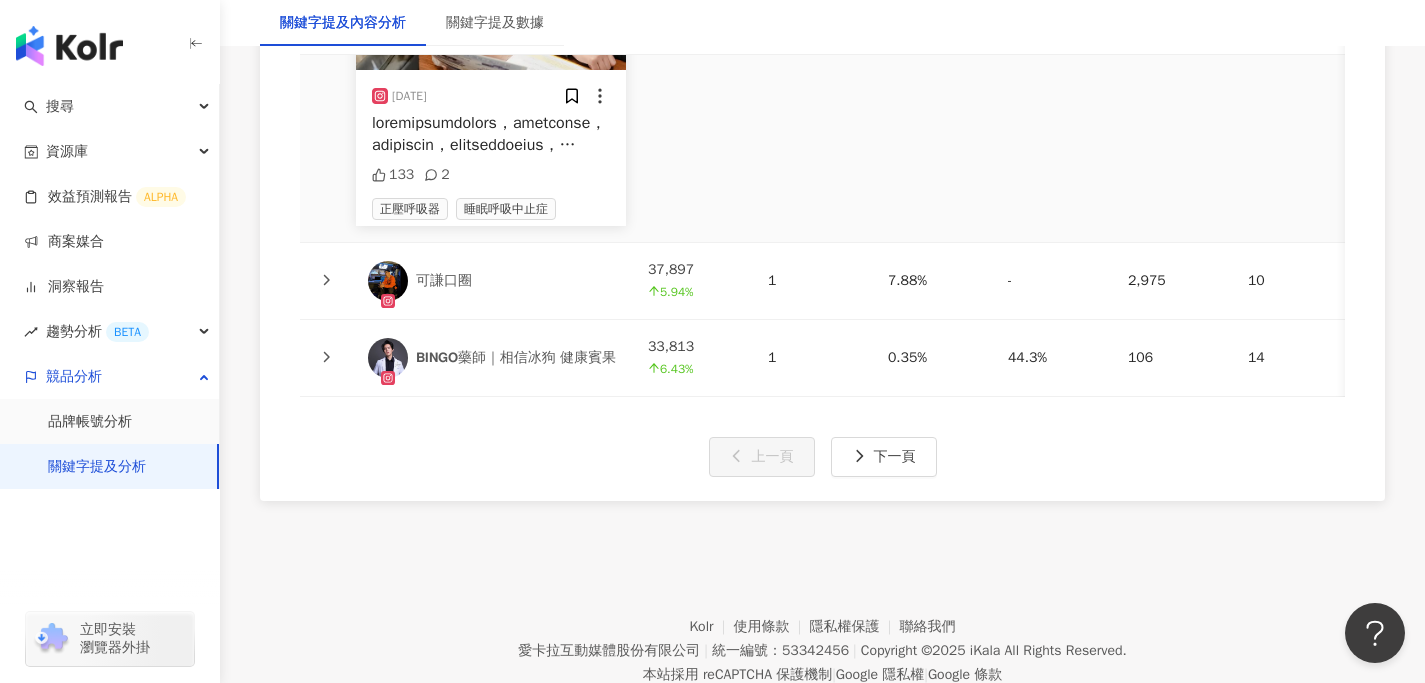 scroll, scrollTop: 5454, scrollLeft: 0, axis: vertical 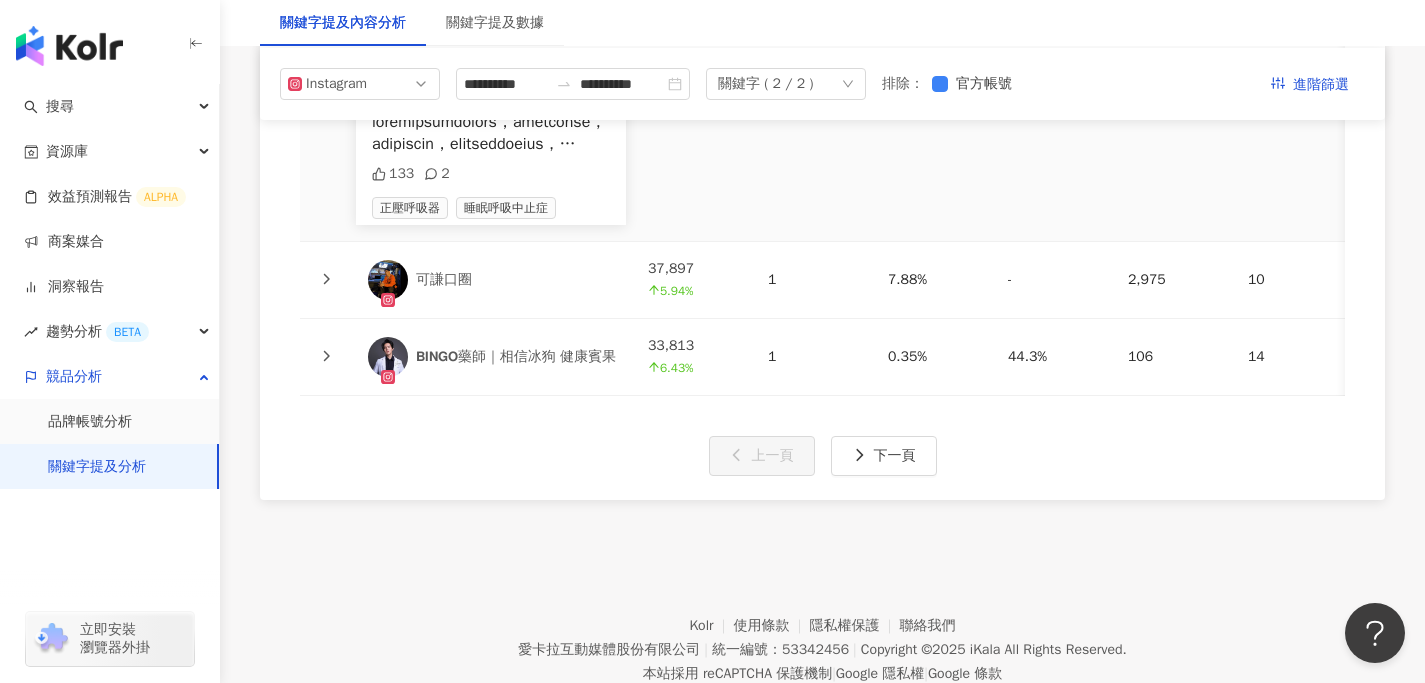 click 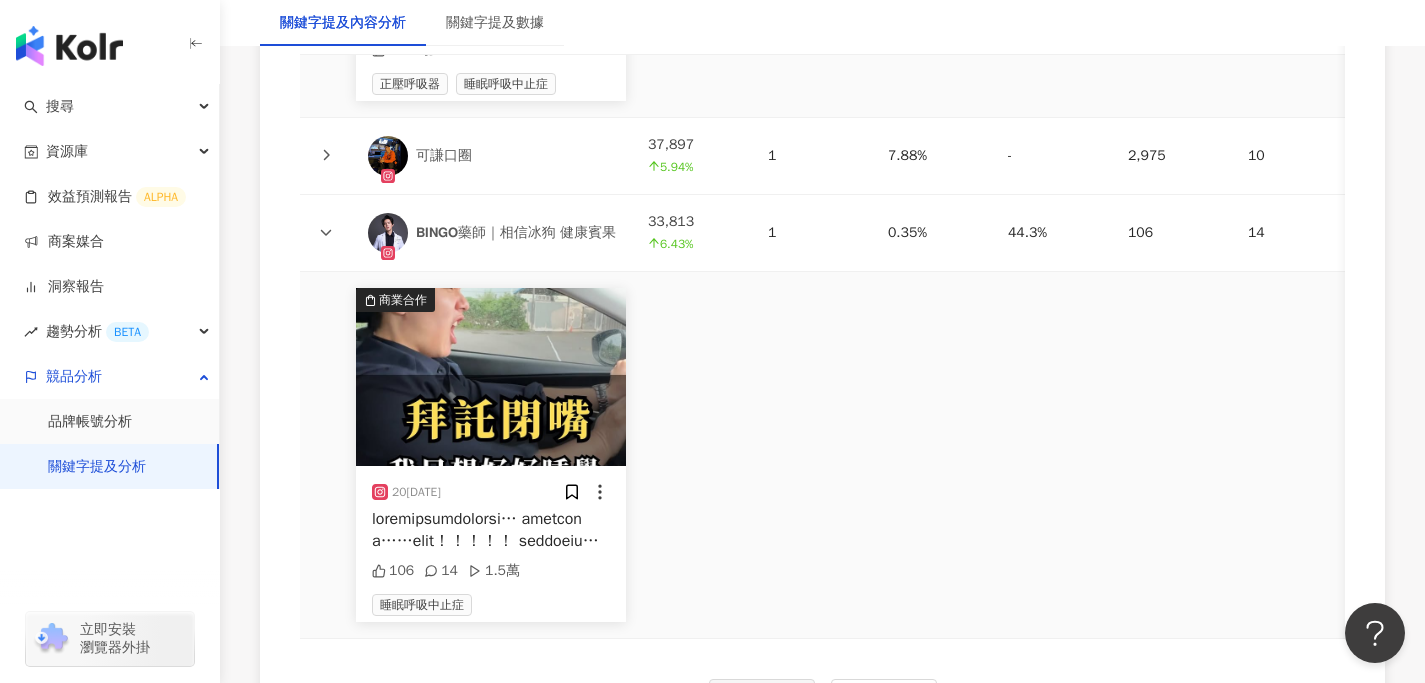 scroll, scrollTop: 5583, scrollLeft: 0, axis: vertical 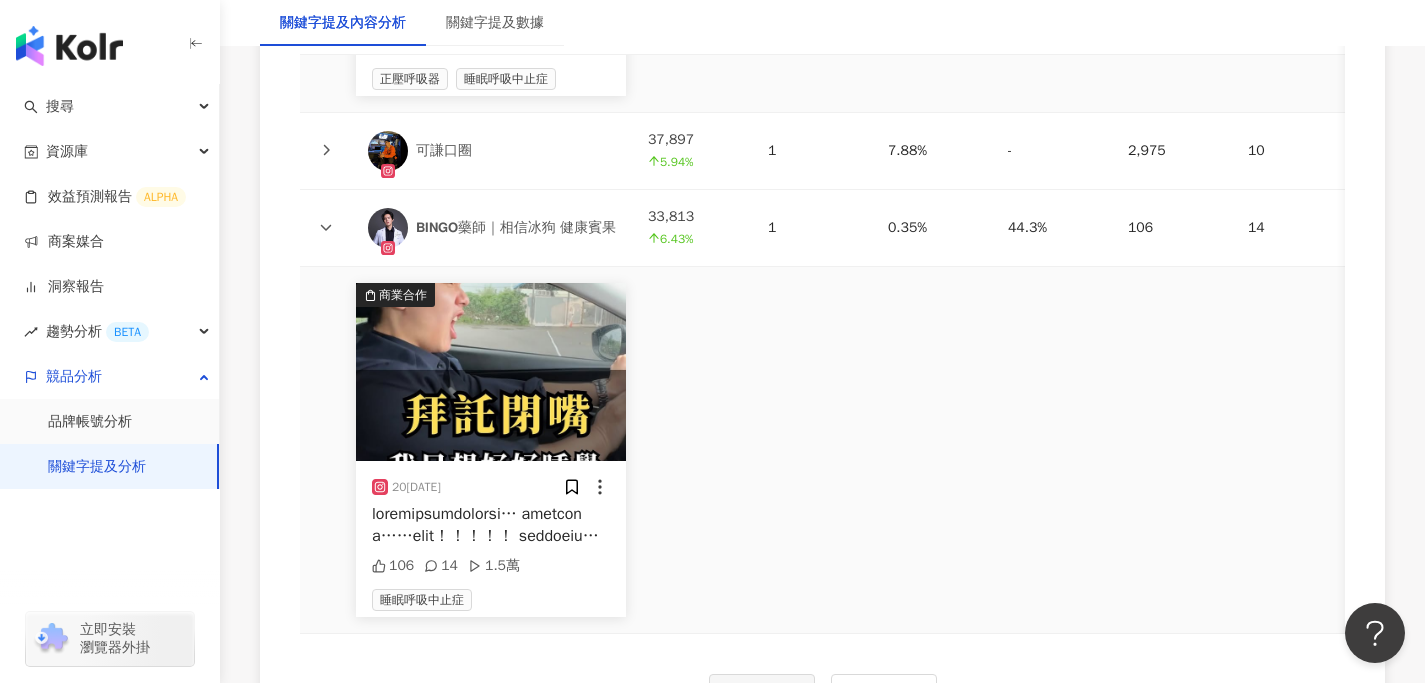 click at bounding box center [491, 525] 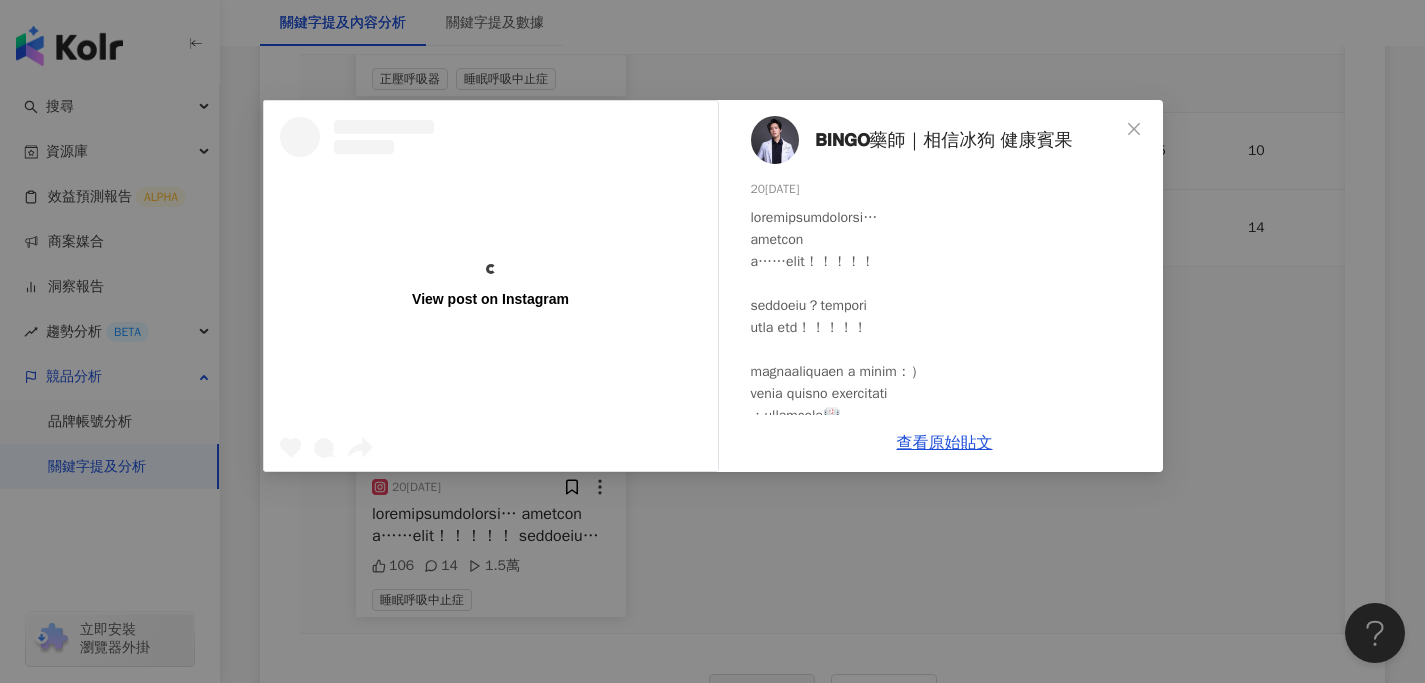 scroll, scrollTop: 213, scrollLeft: 0, axis: vertical 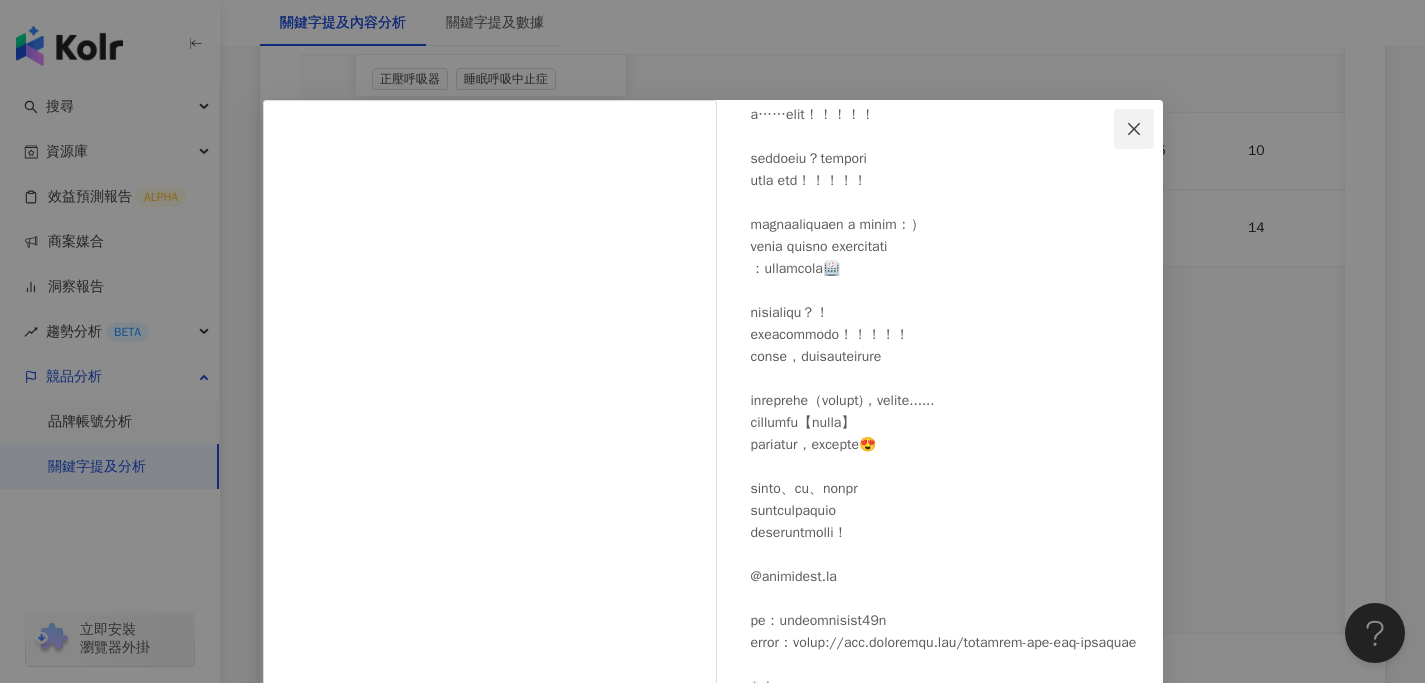 click 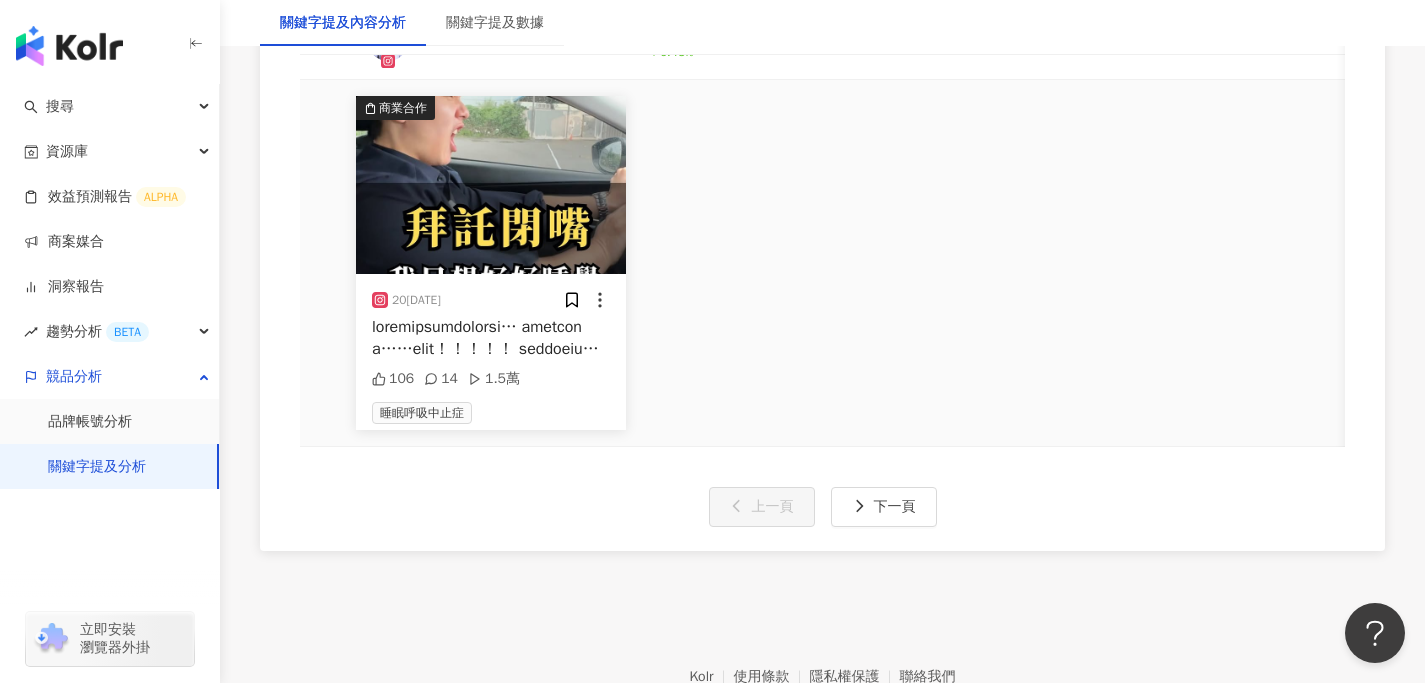 scroll, scrollTop: 5857, scrollLeft: 0, axis: vertical 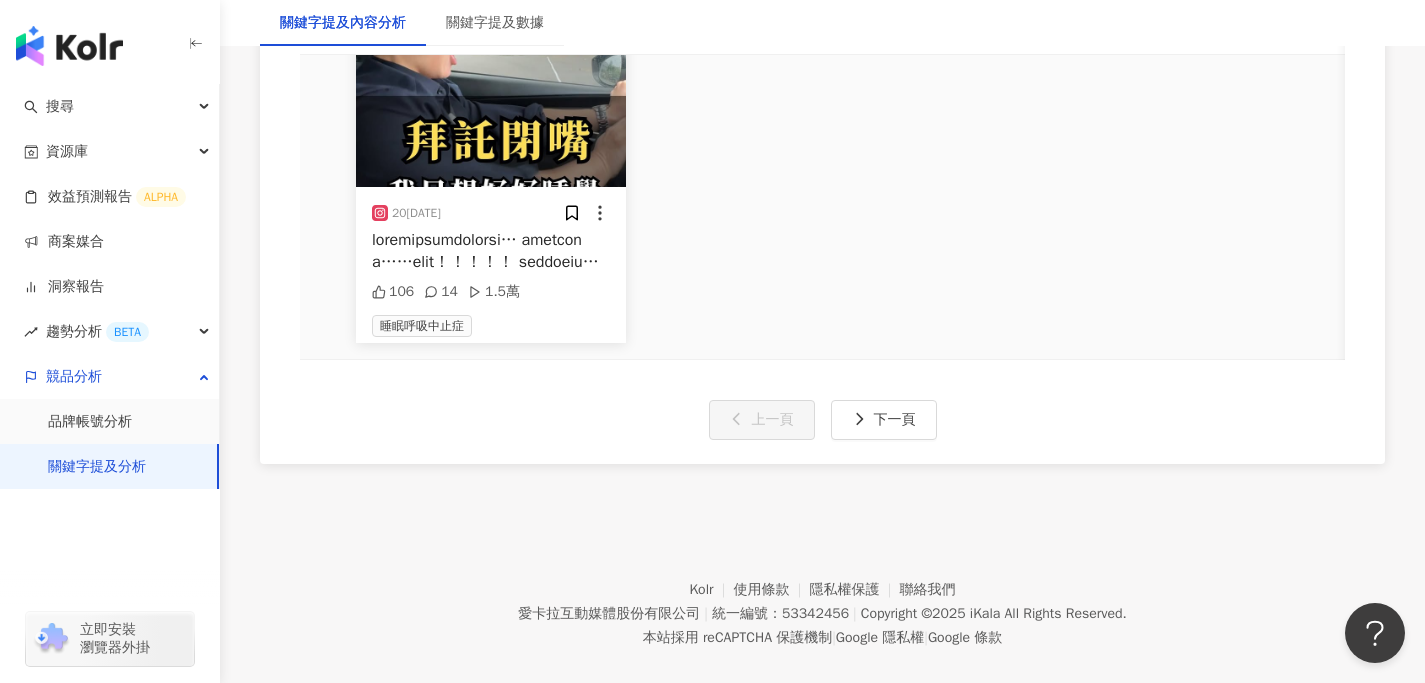 drag, startPoint x: 862, startPoint y: 435, endPoint x: 738, endPoint y: 390, distance: 131.91286 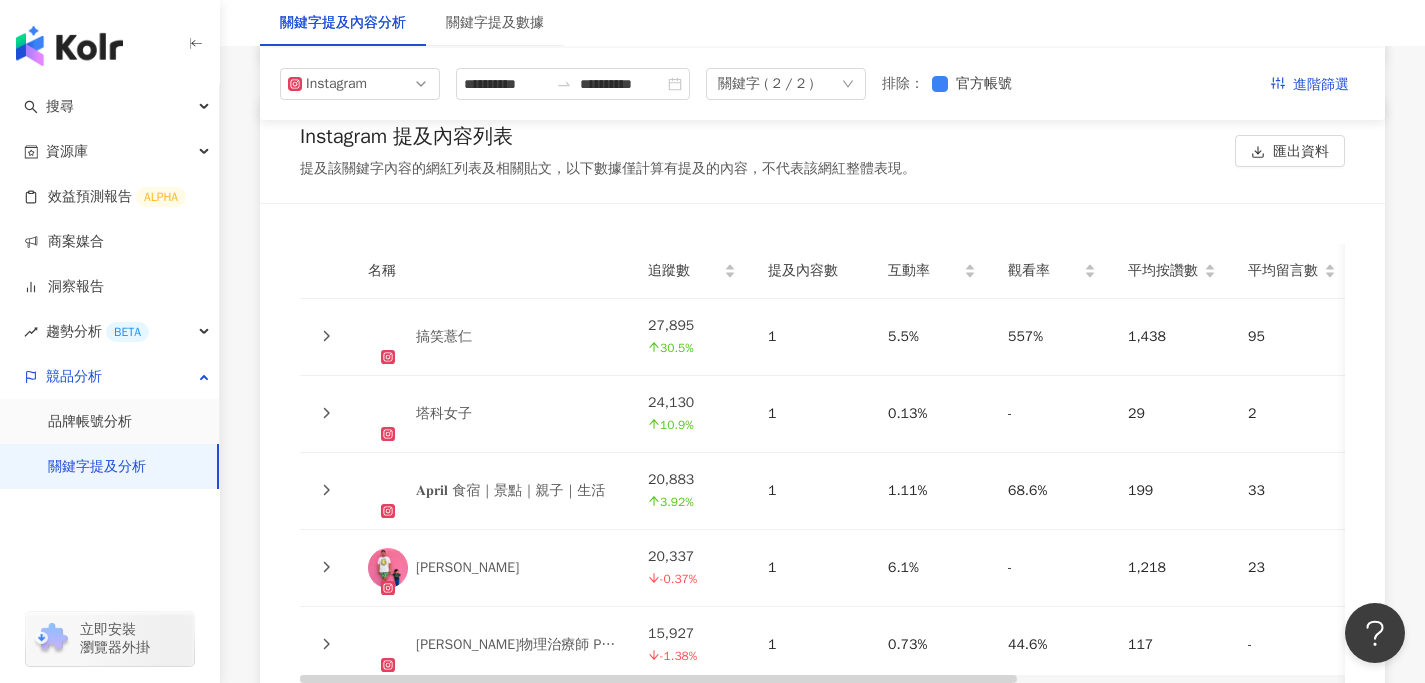 scroll, scrollTop: 4410, scrollLeft: 0, axis: vertical 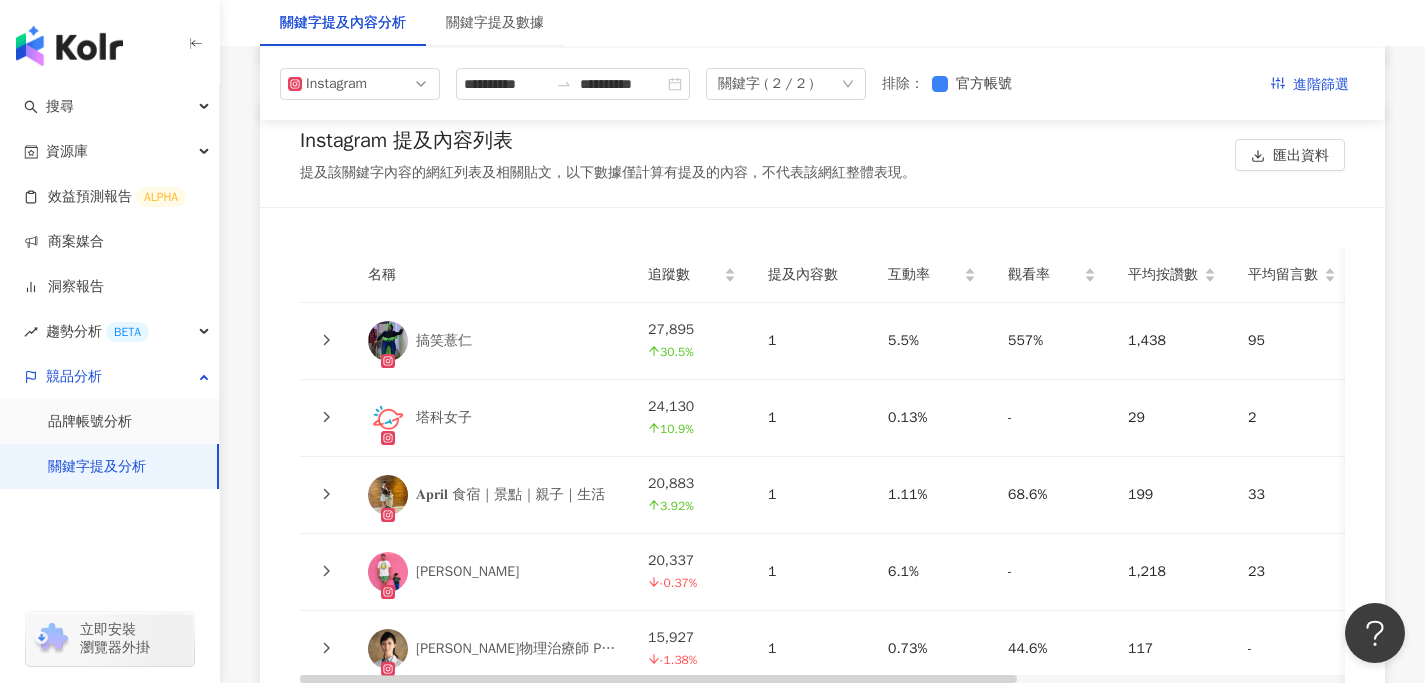 click 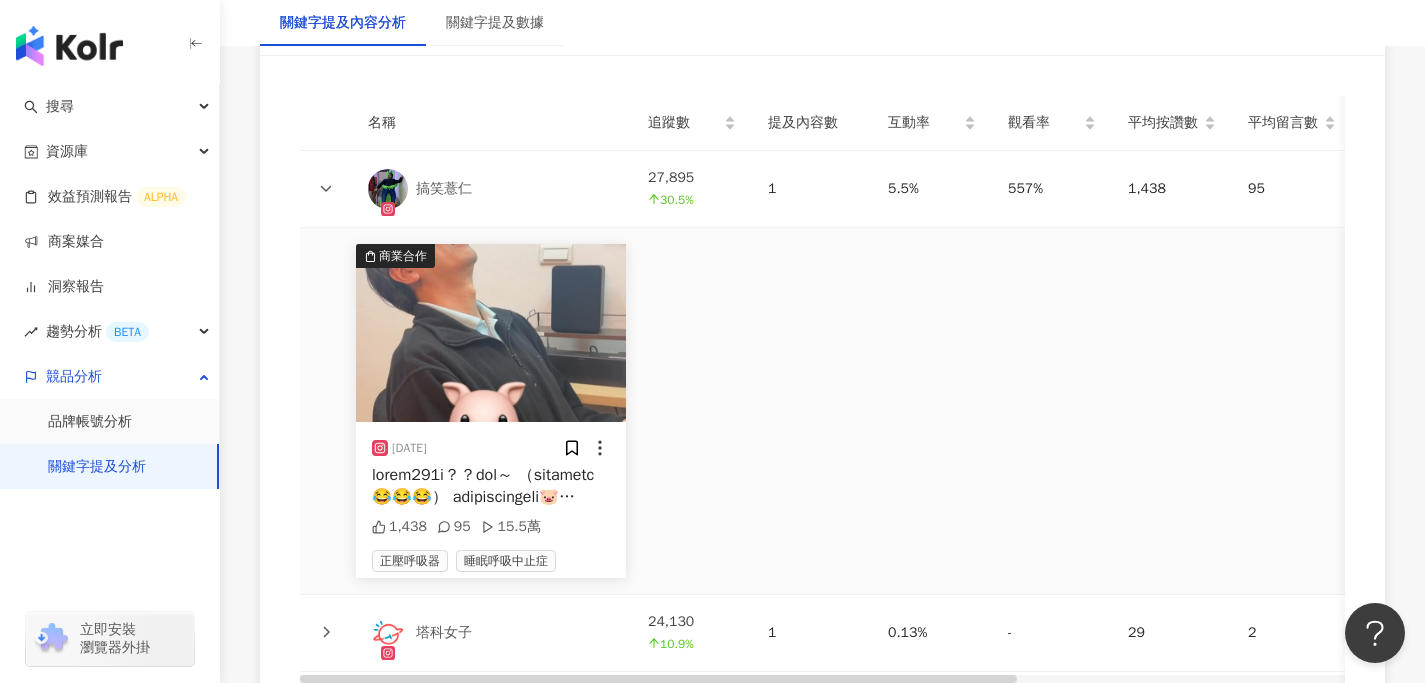 scroll, scrollTop: 4564, scrollLeft: 0, axis: vertical 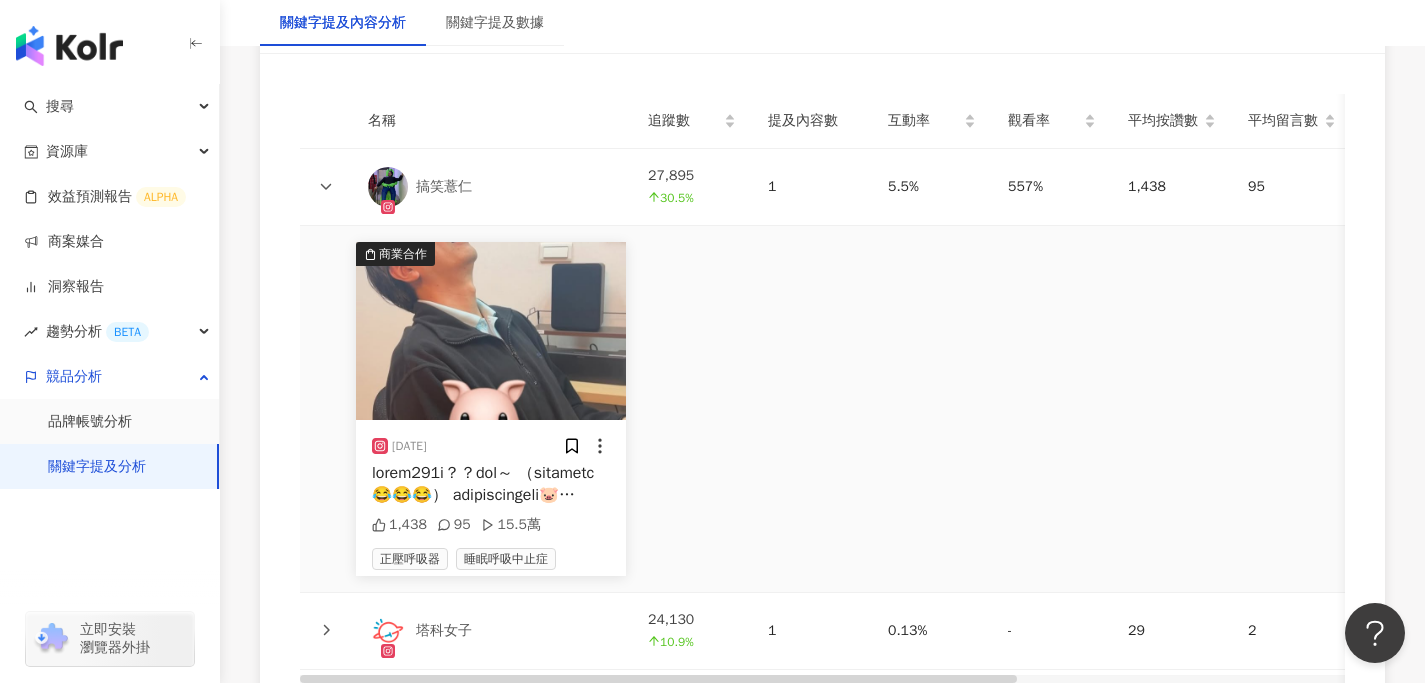 click 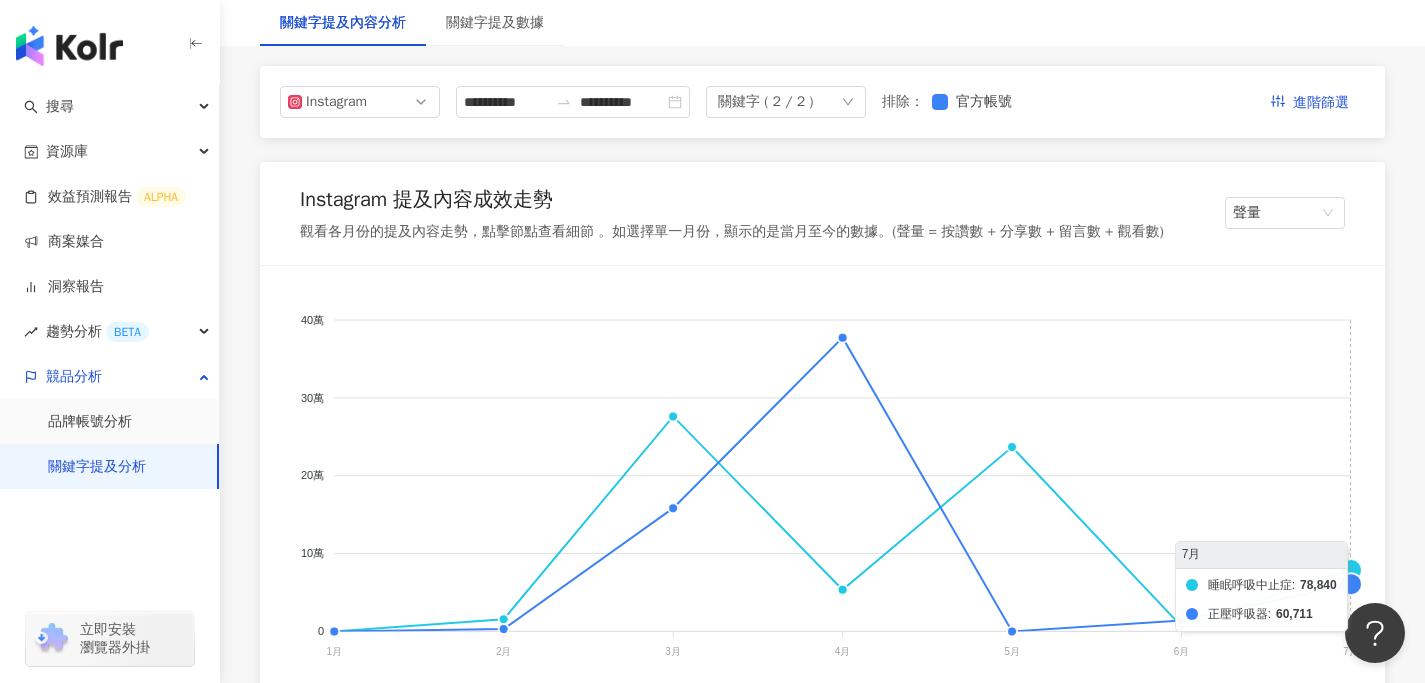 scroll, scrollTop: 0, scrollLeft: 0, axis: both 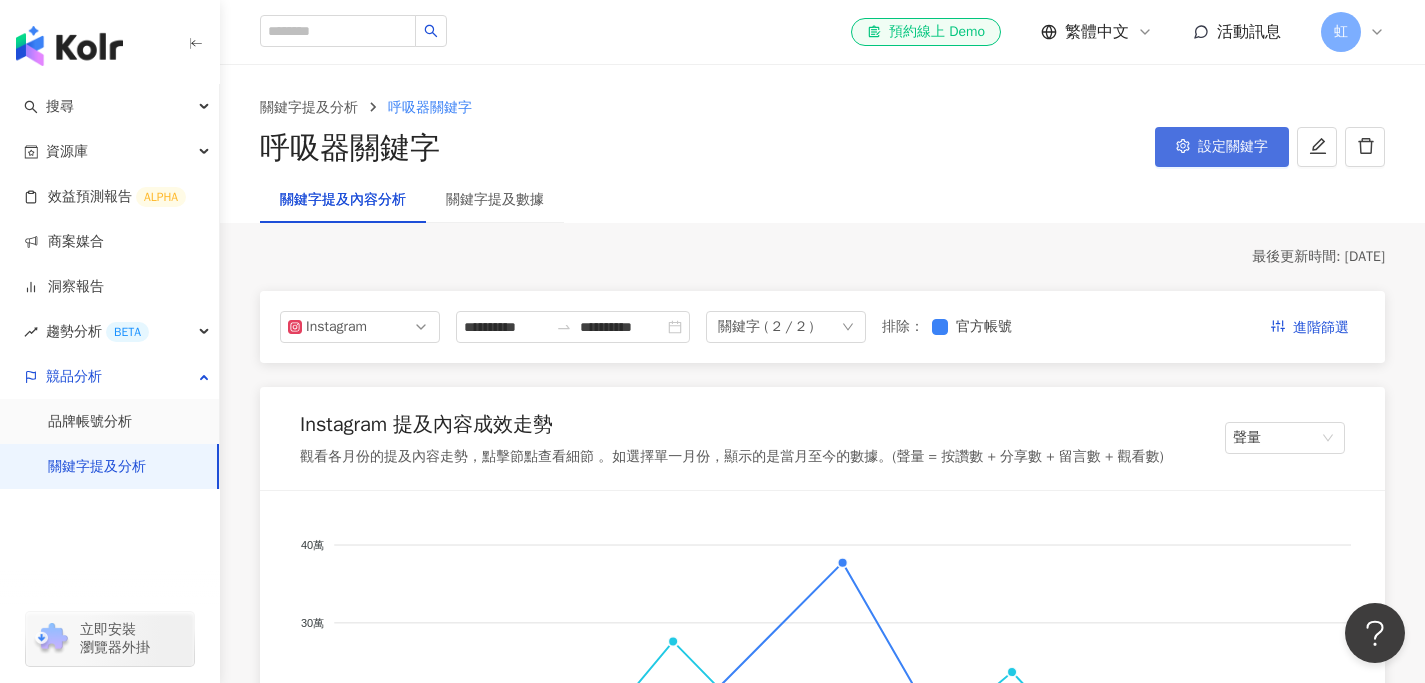 click on "設定關鍵字" at bounding box center [1233, 147] 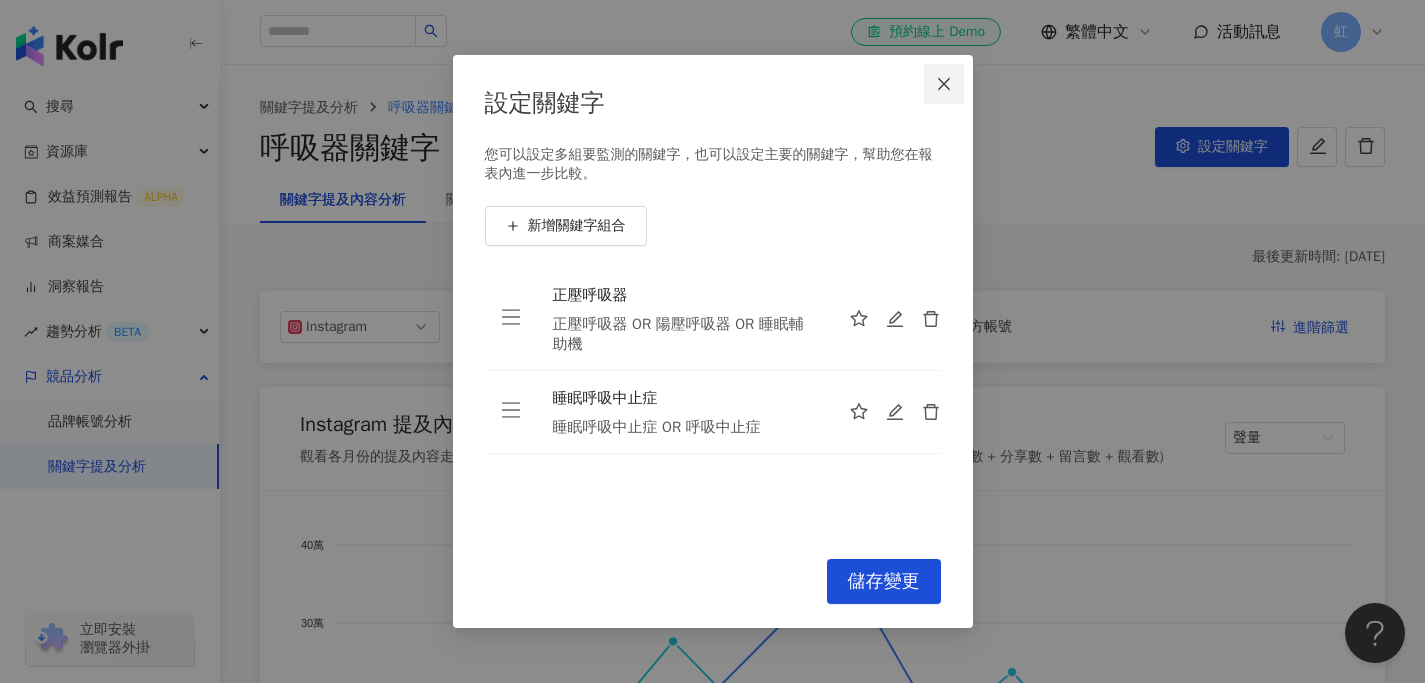 click 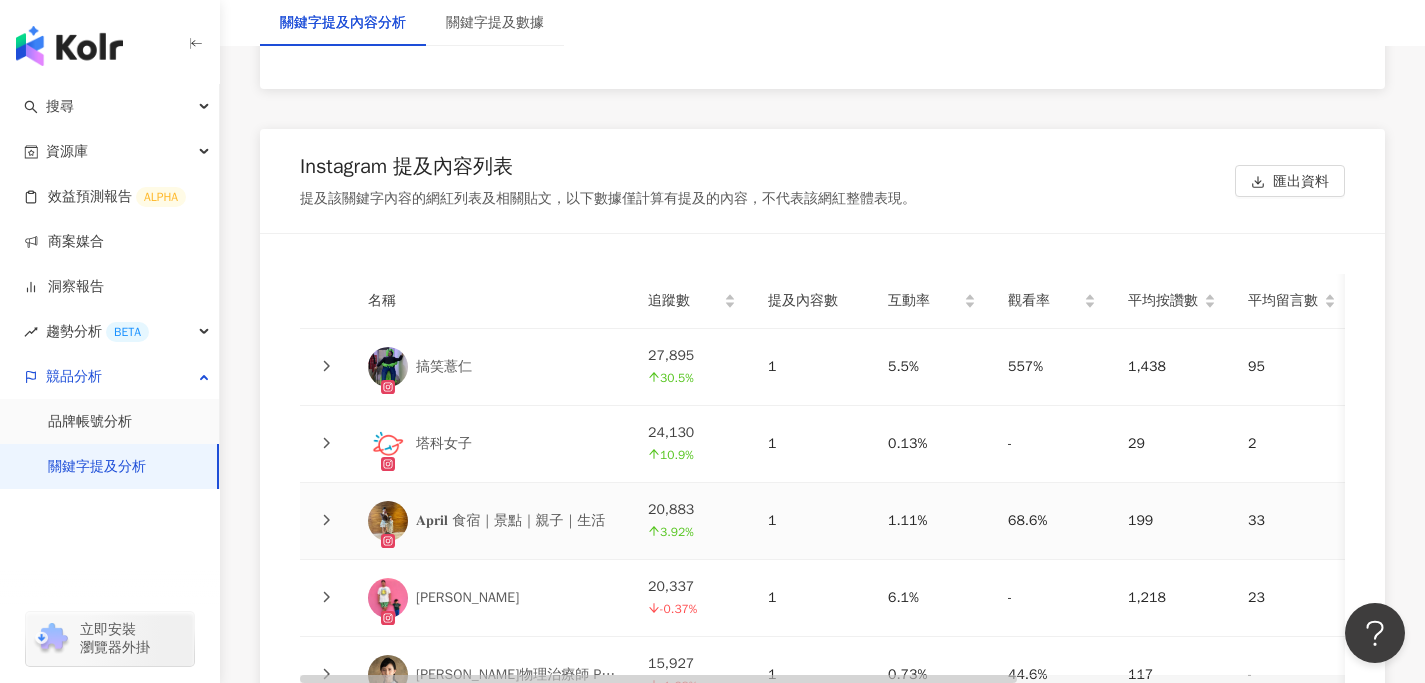 scroll, scrollTop: 4526, scrollLeft: 0, axis: vertical 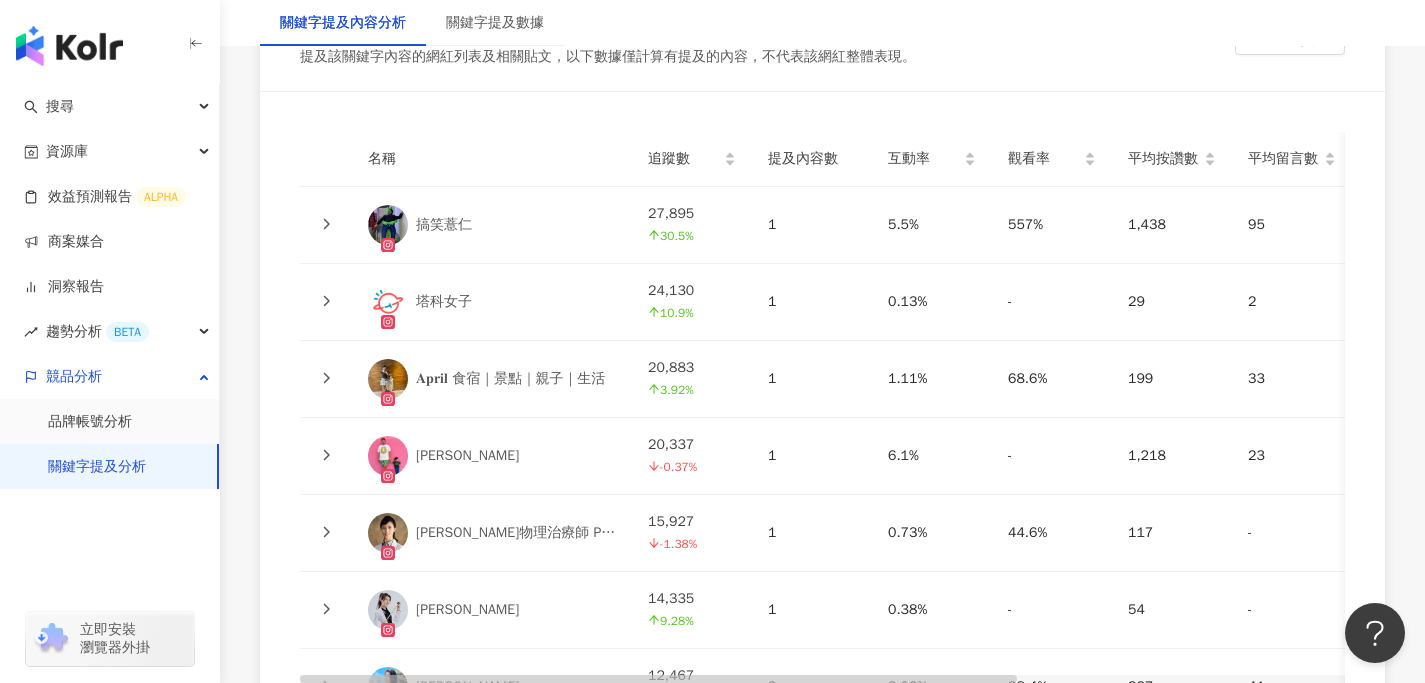 click 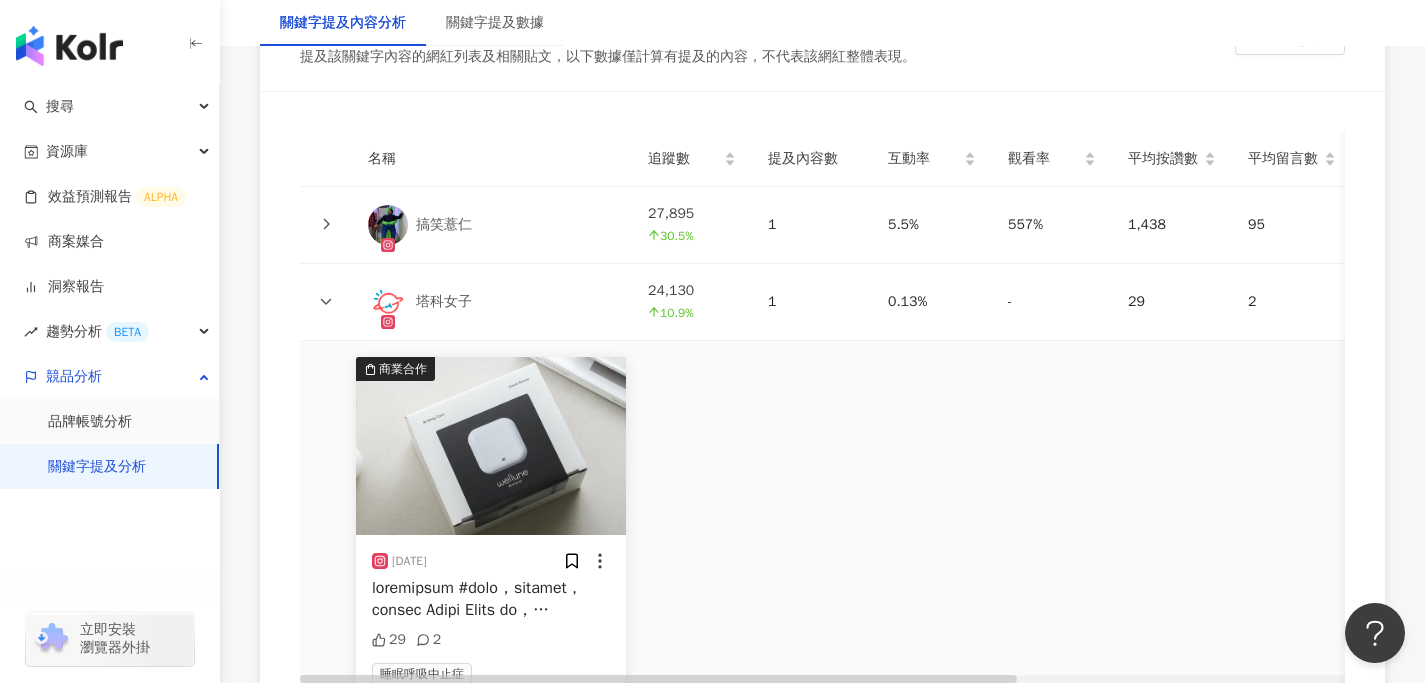 click 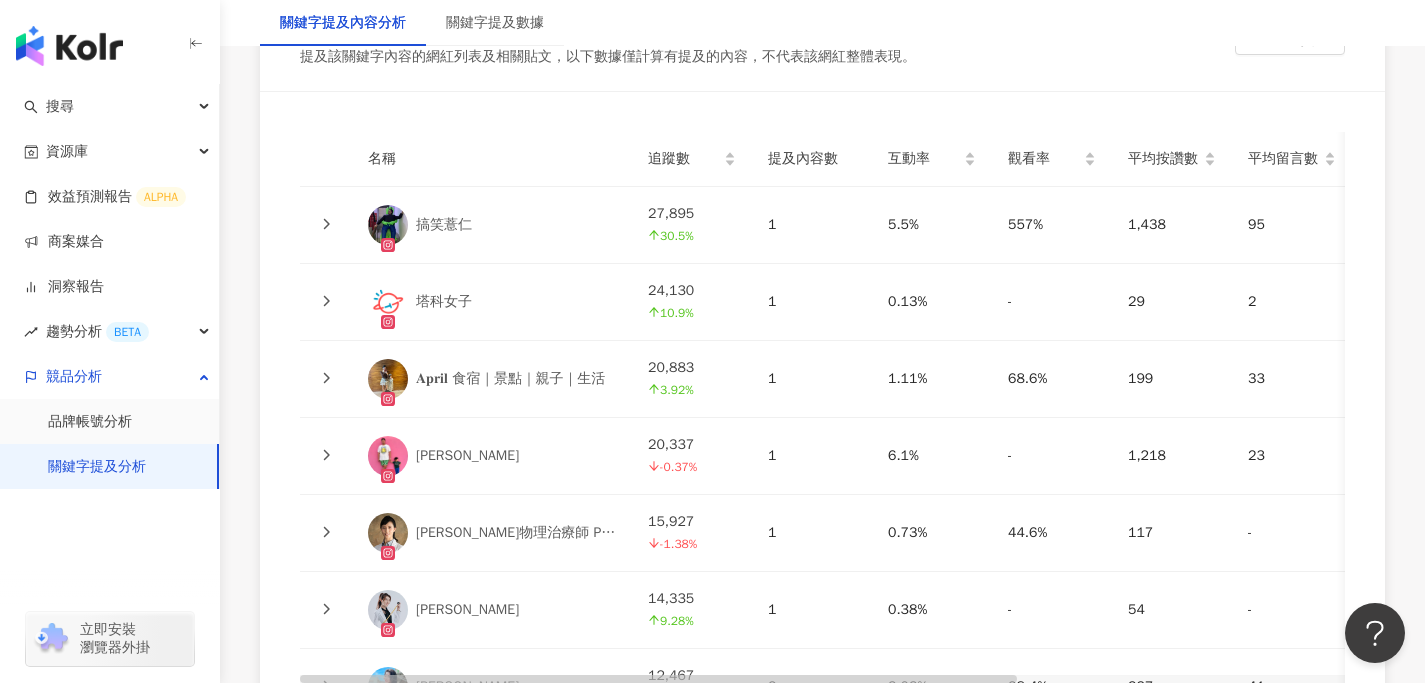 click 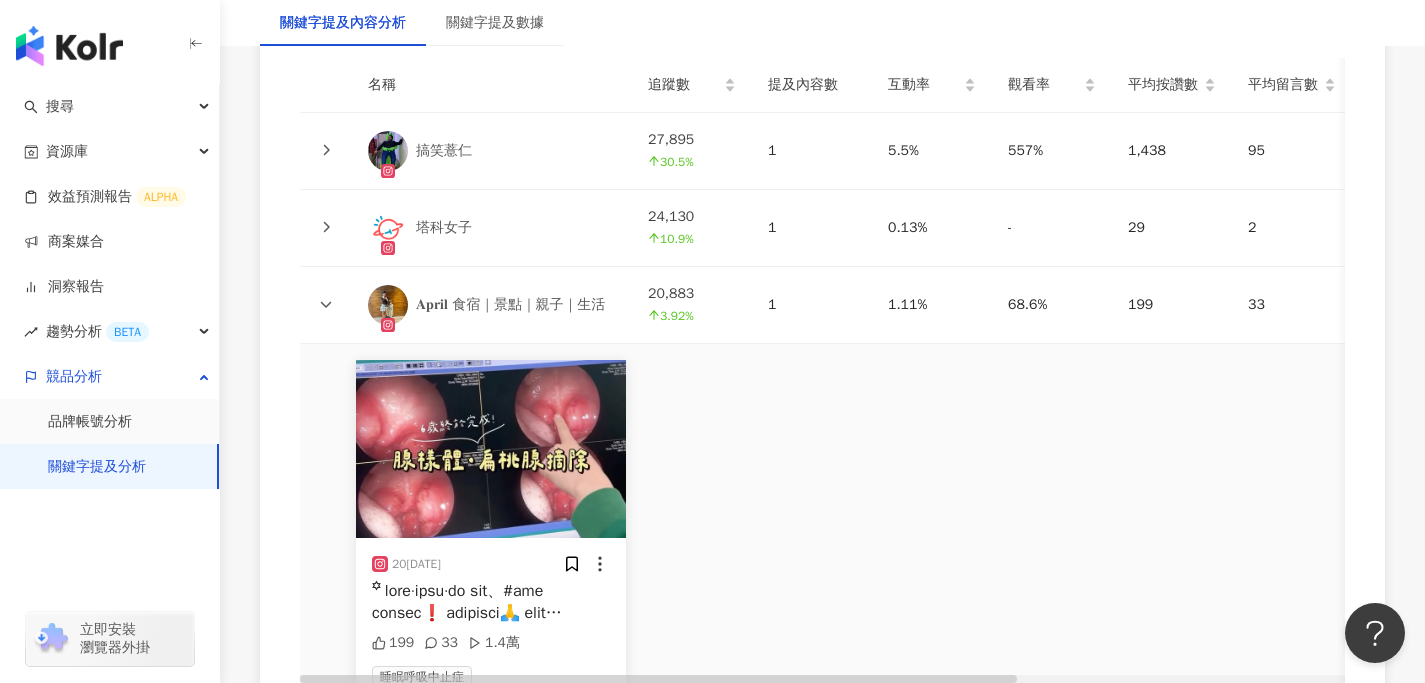 scroll, scrollTop: 4620, scrollLeft: 0, axis: vertical 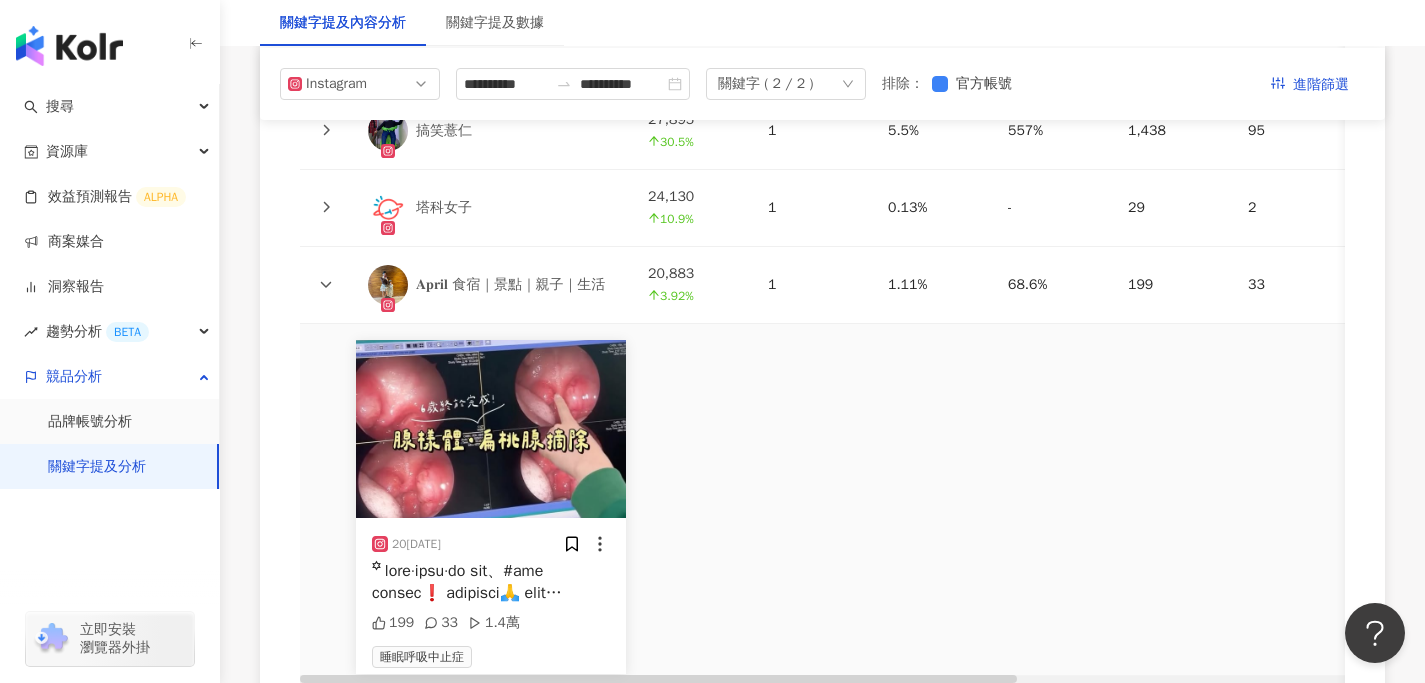 click 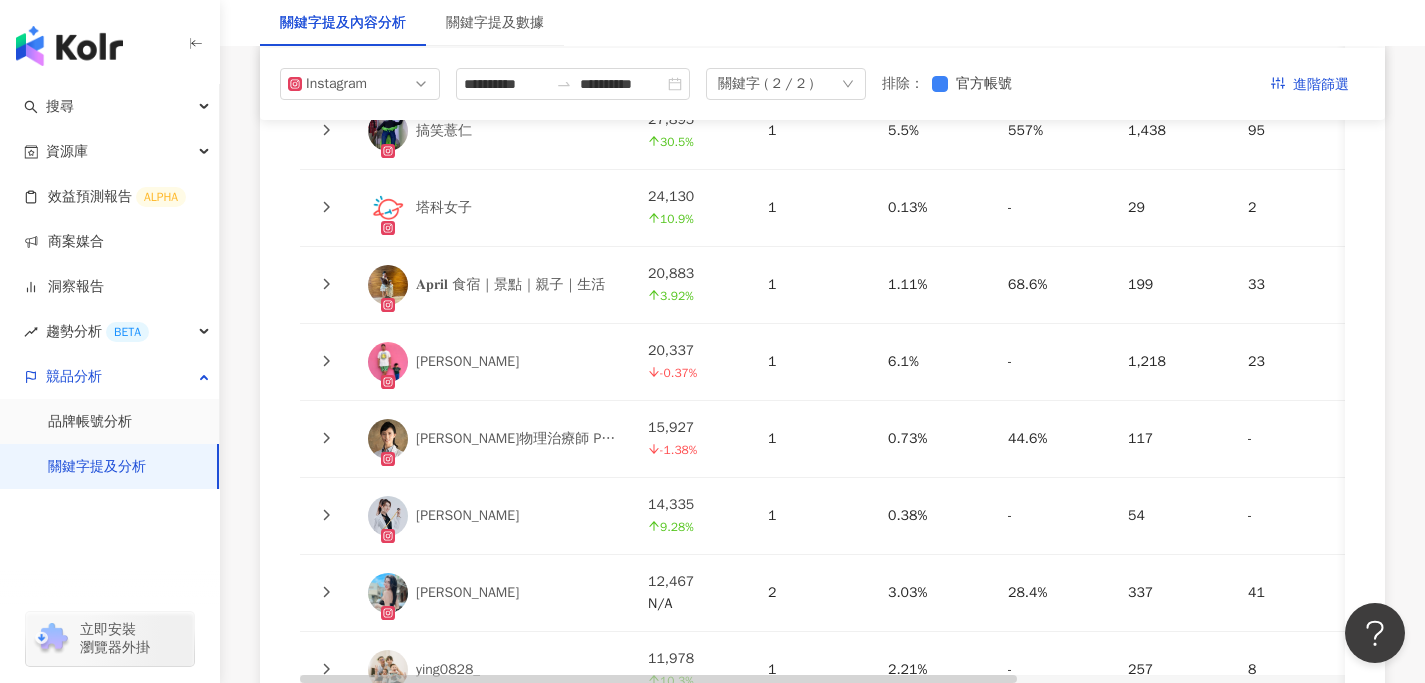click 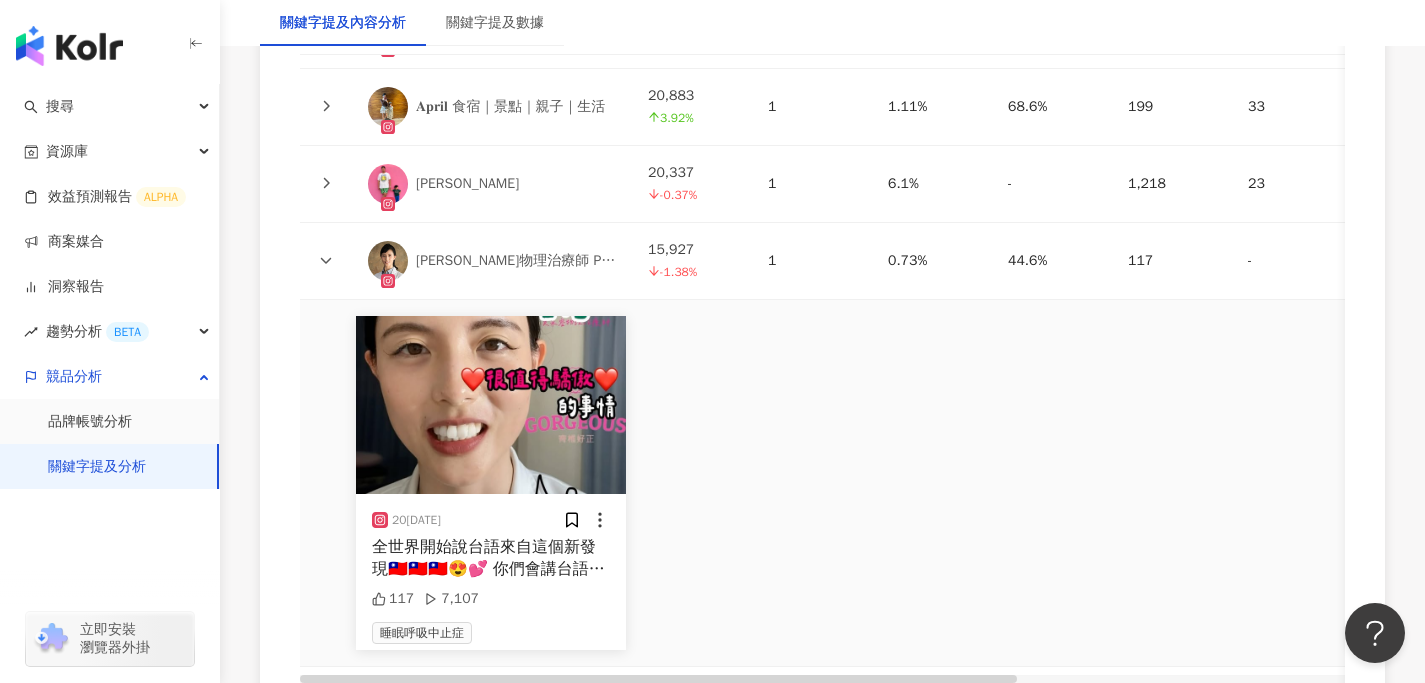 scroll, scrollTop: 4797, scrollLeft: 0, axis: vertical 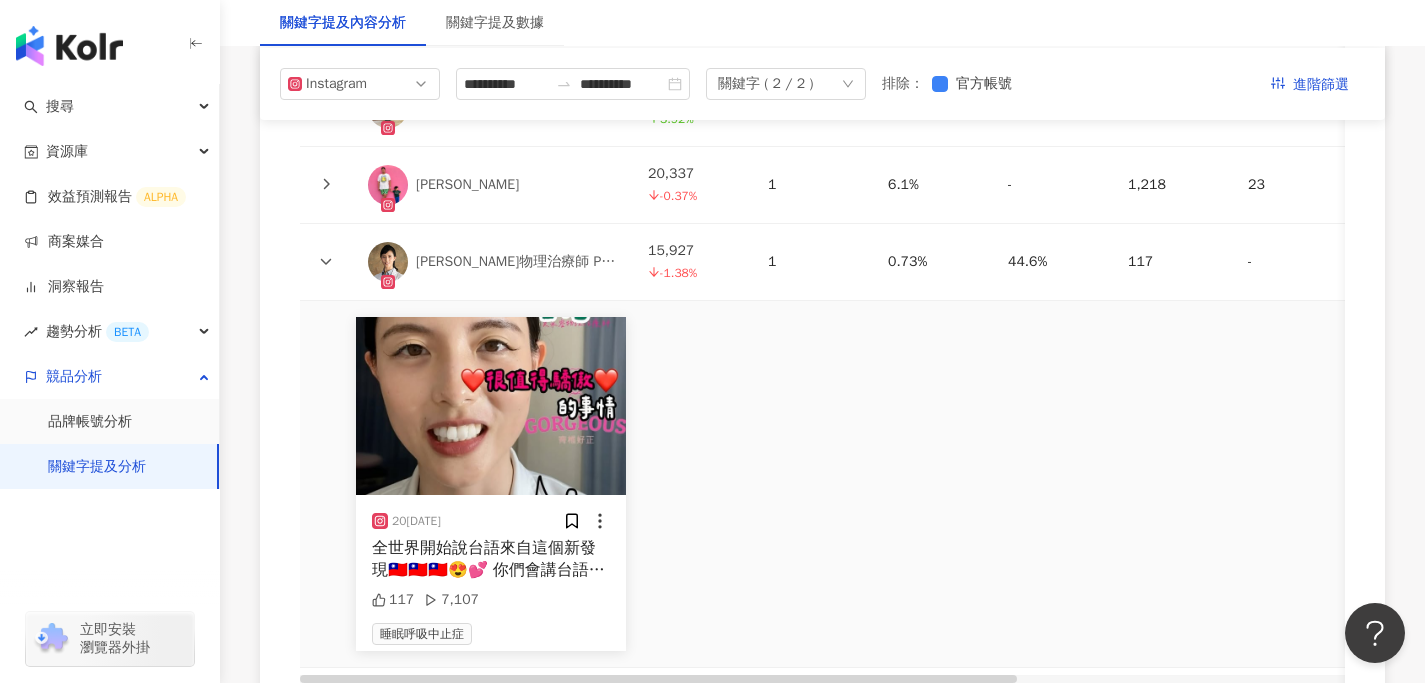 click 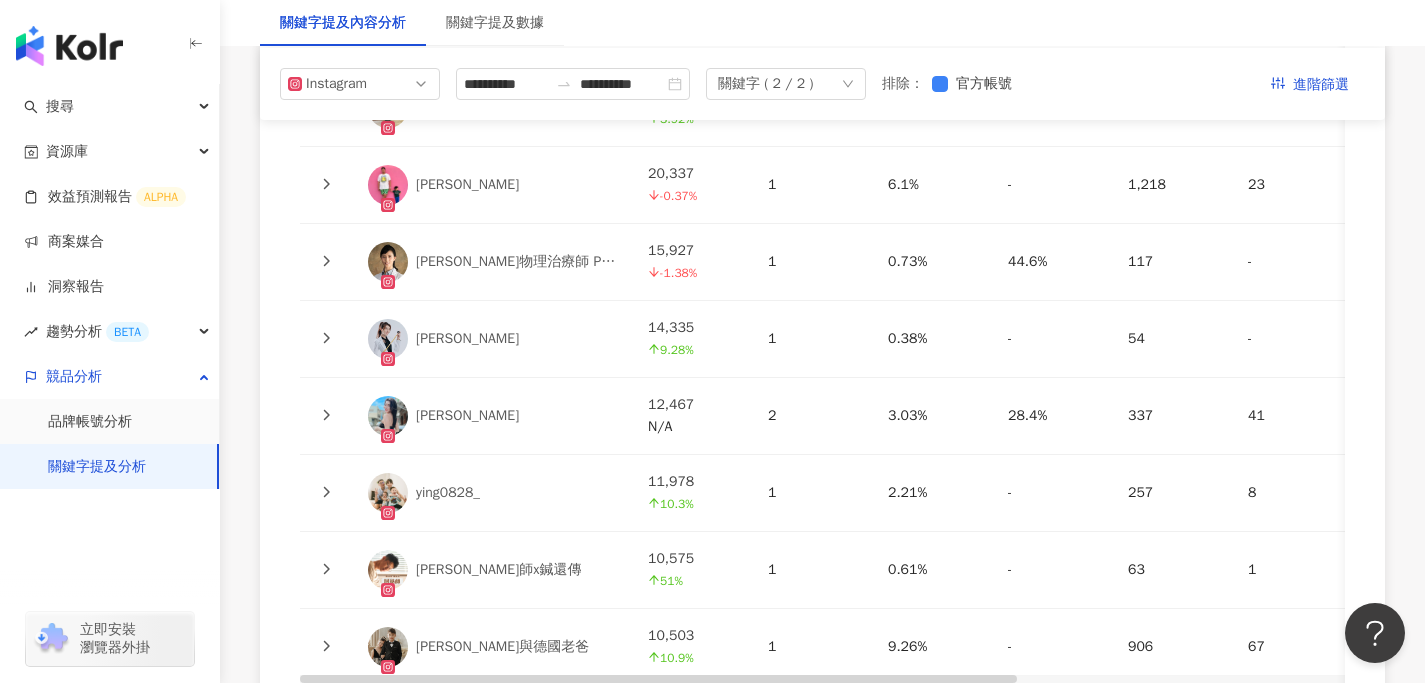 click at bounding box center [326, 339] 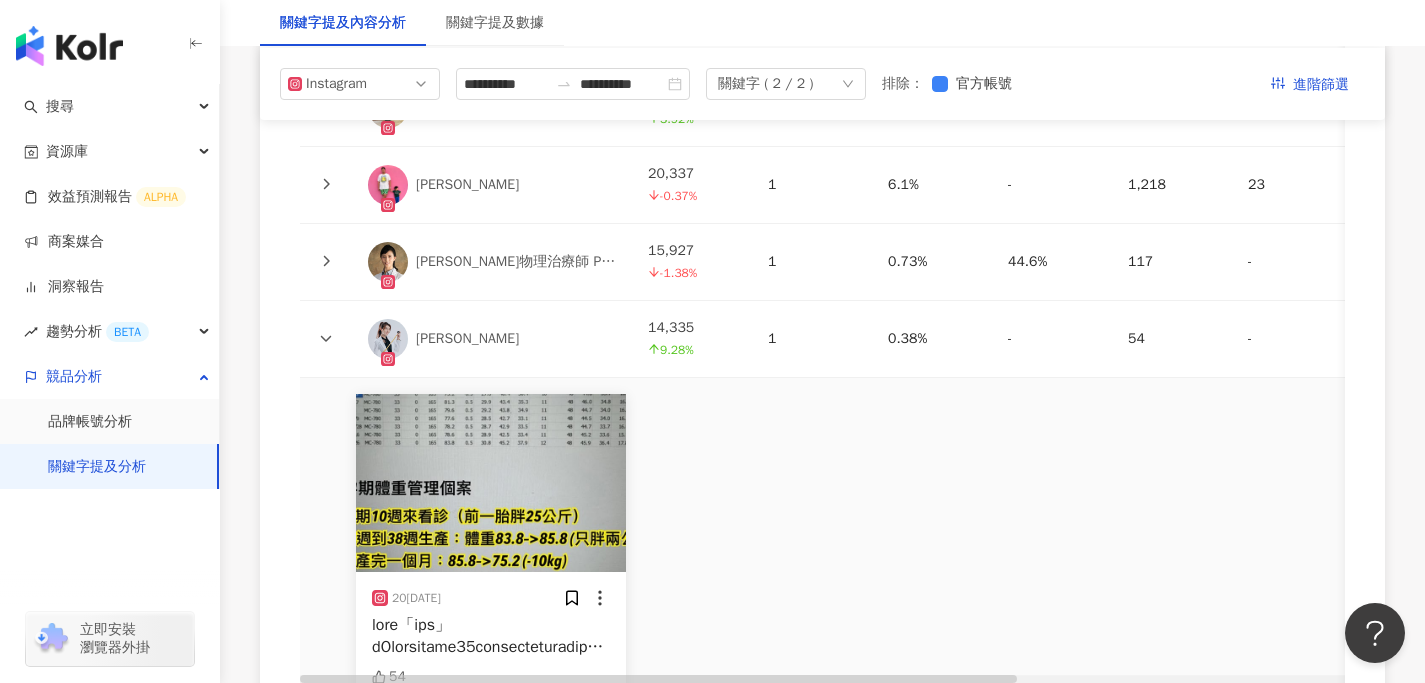click at bounding box center [326, 339] 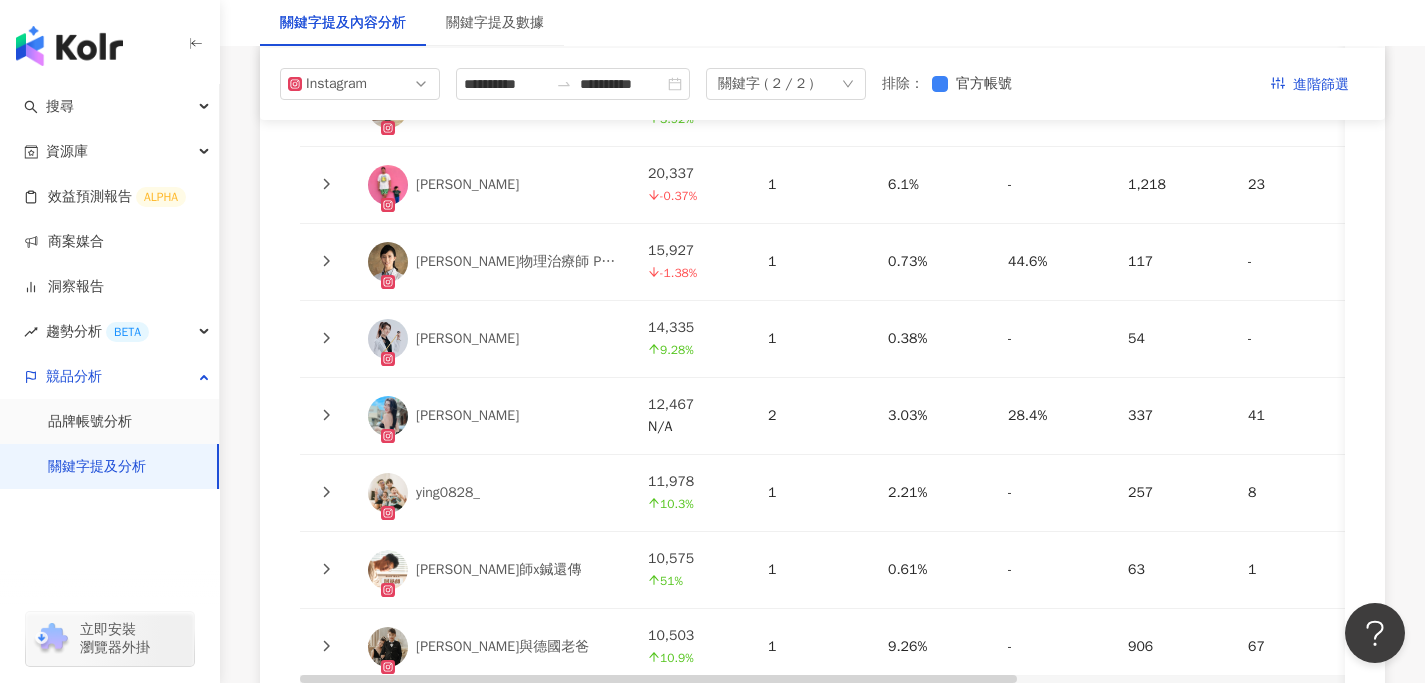 click at bounding box center (326, 416) 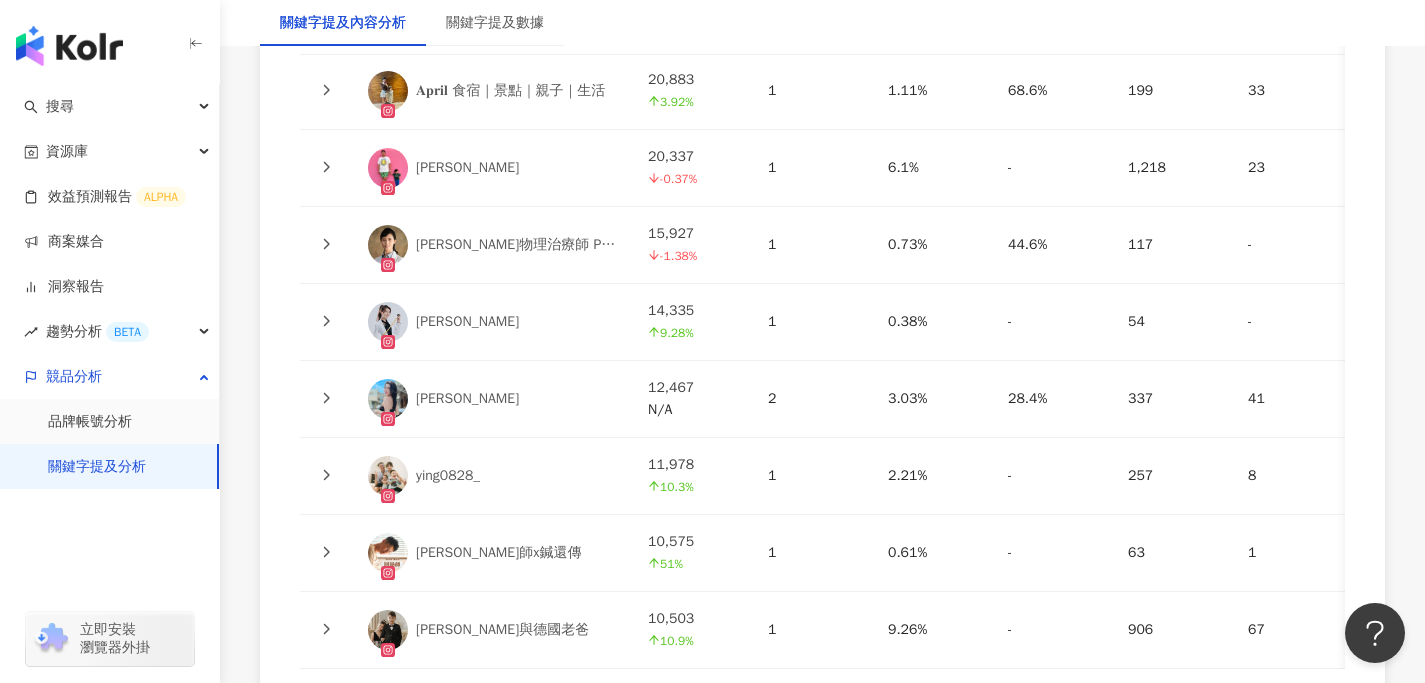 click 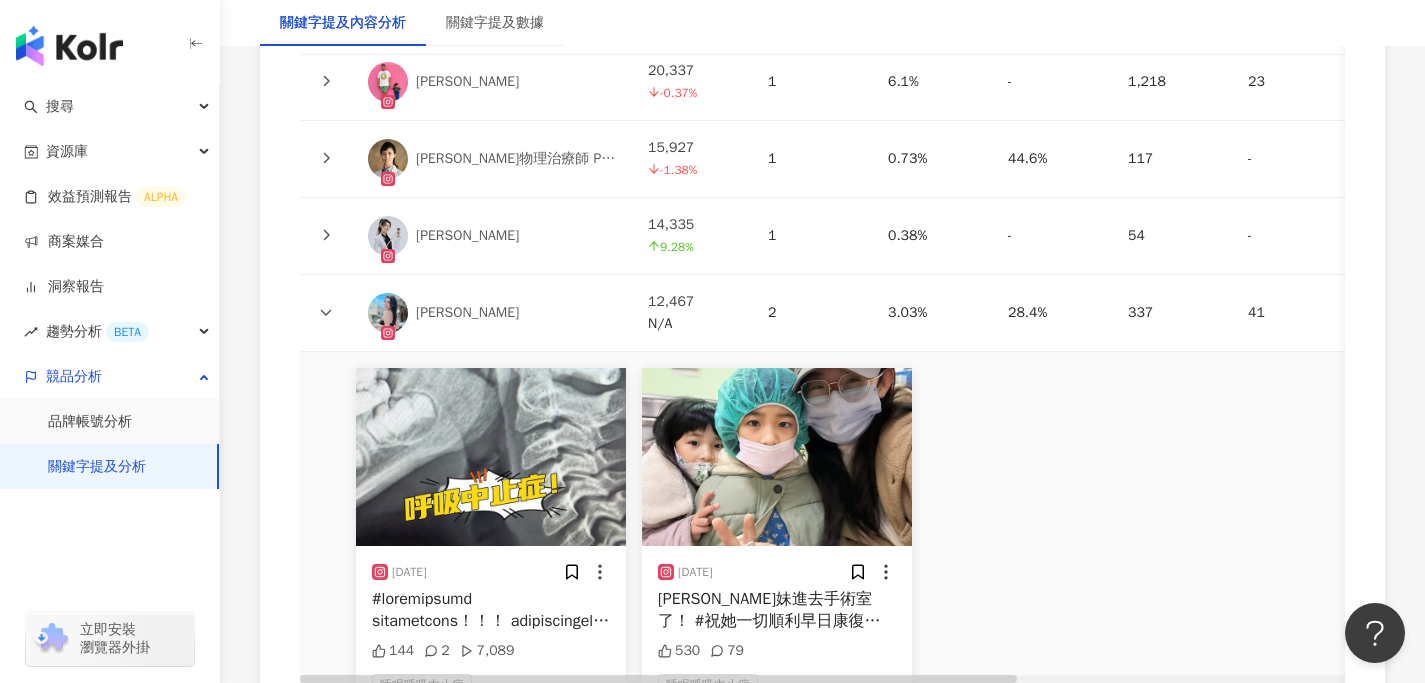 scroll, scrollTop: 4905, scrollLeft: 0, axis: vertical 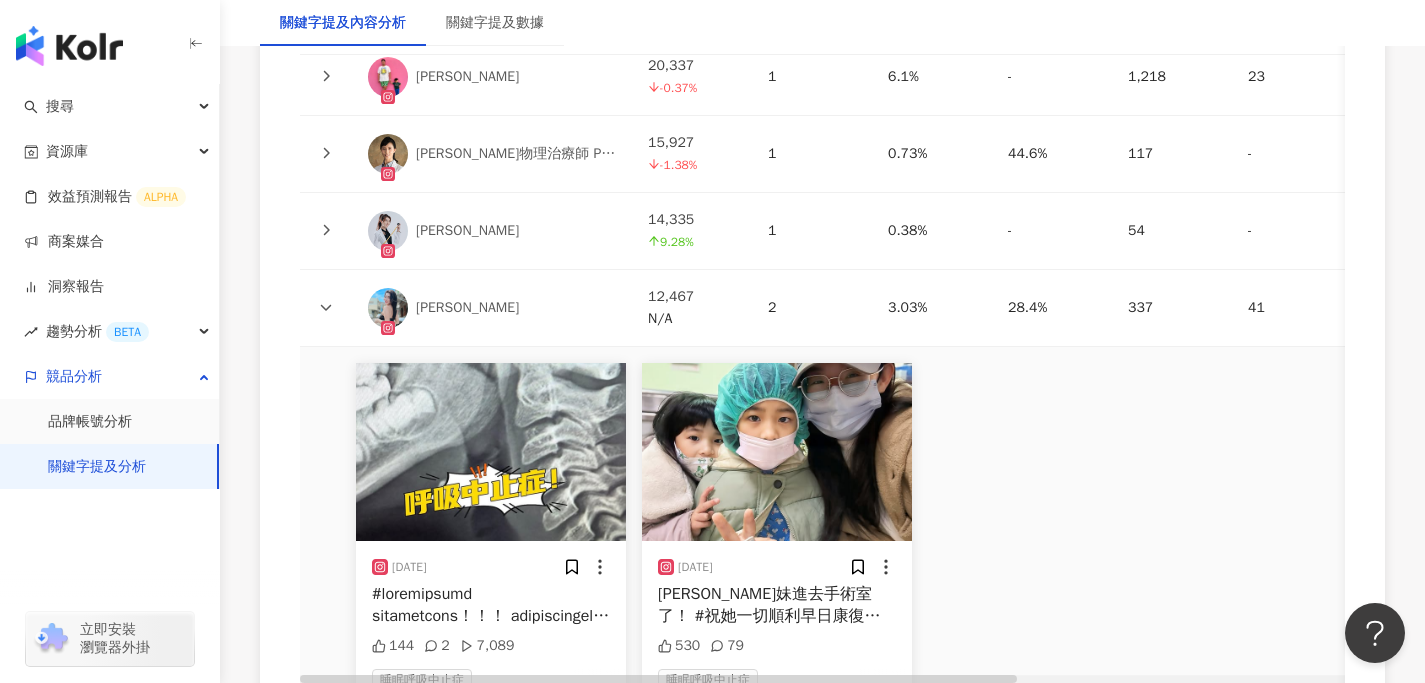 click 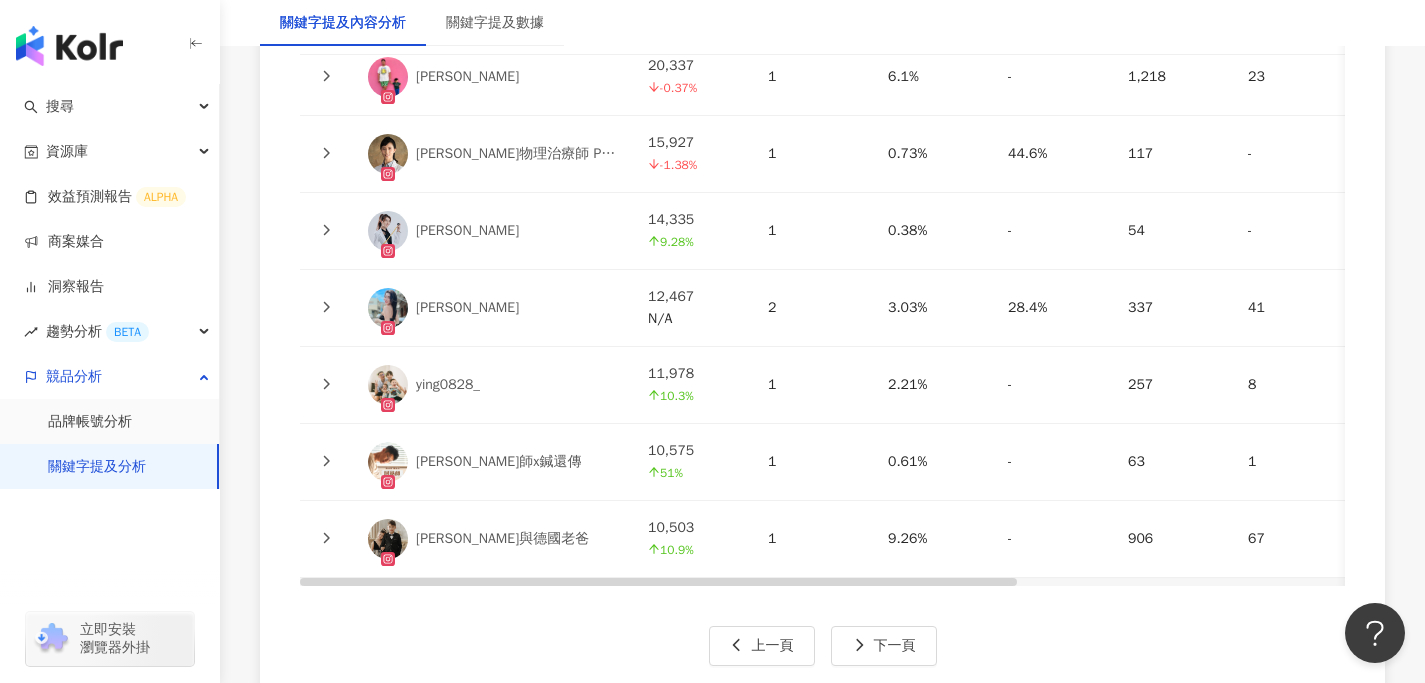 click 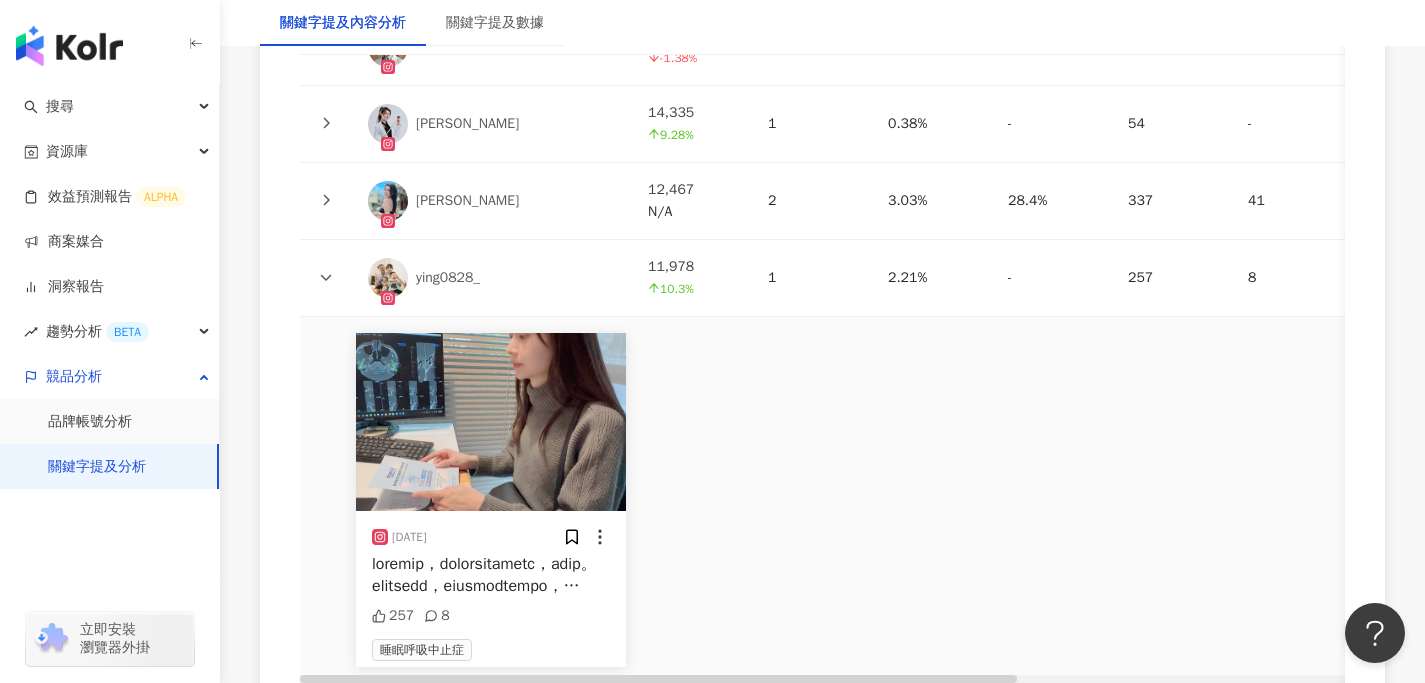 scroll, scrollTop: 5011, scrollLeft: 0, axis: vertical 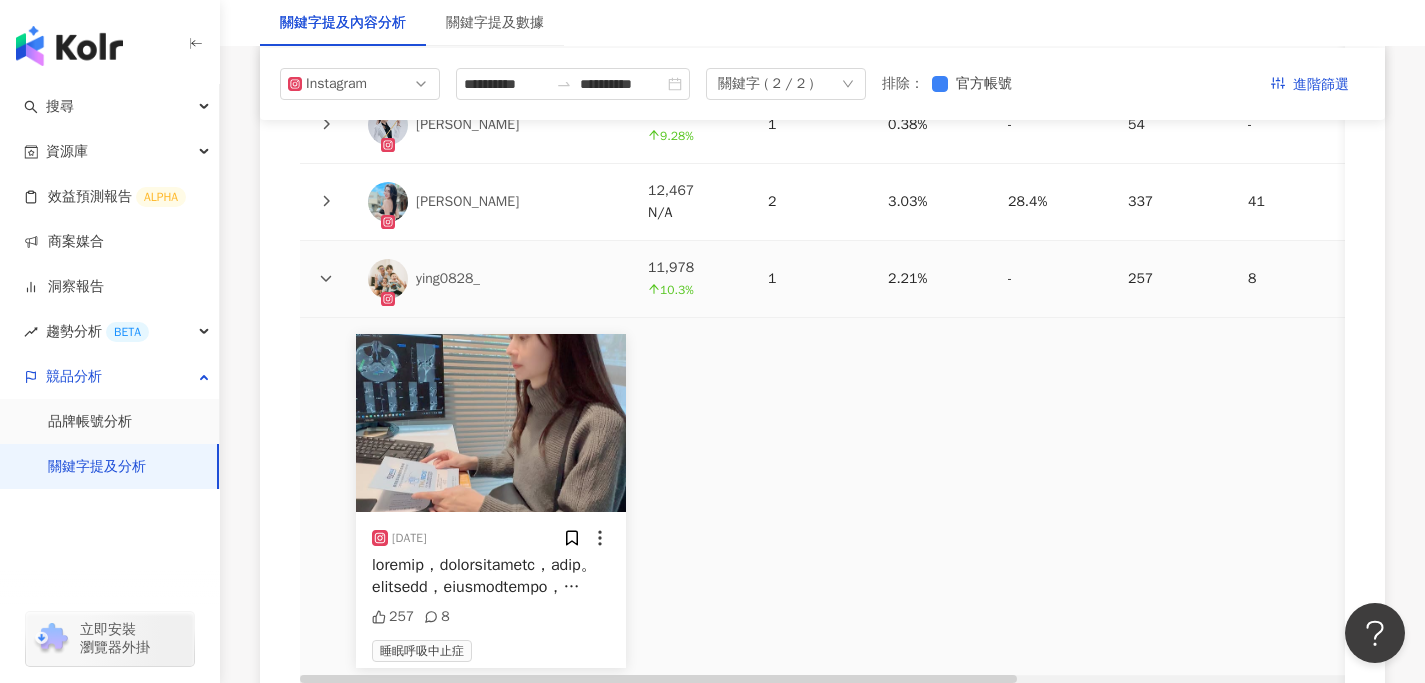 click 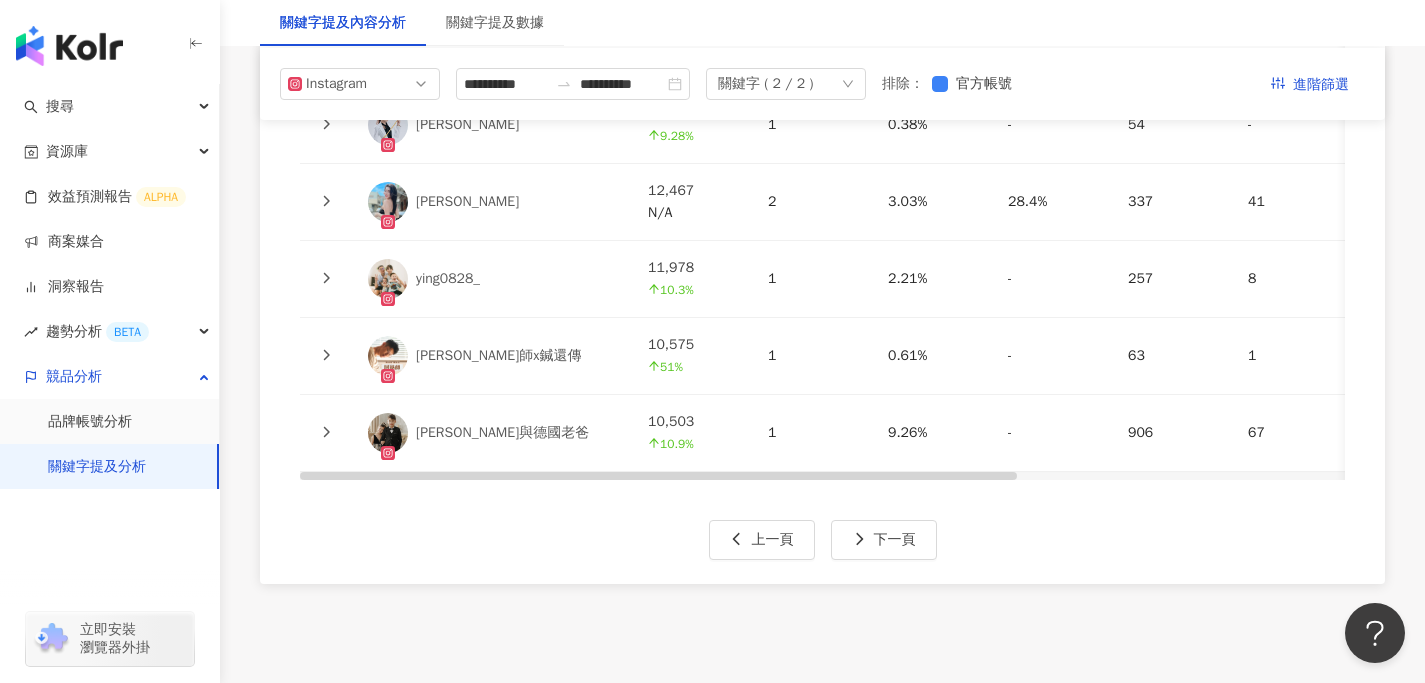 click 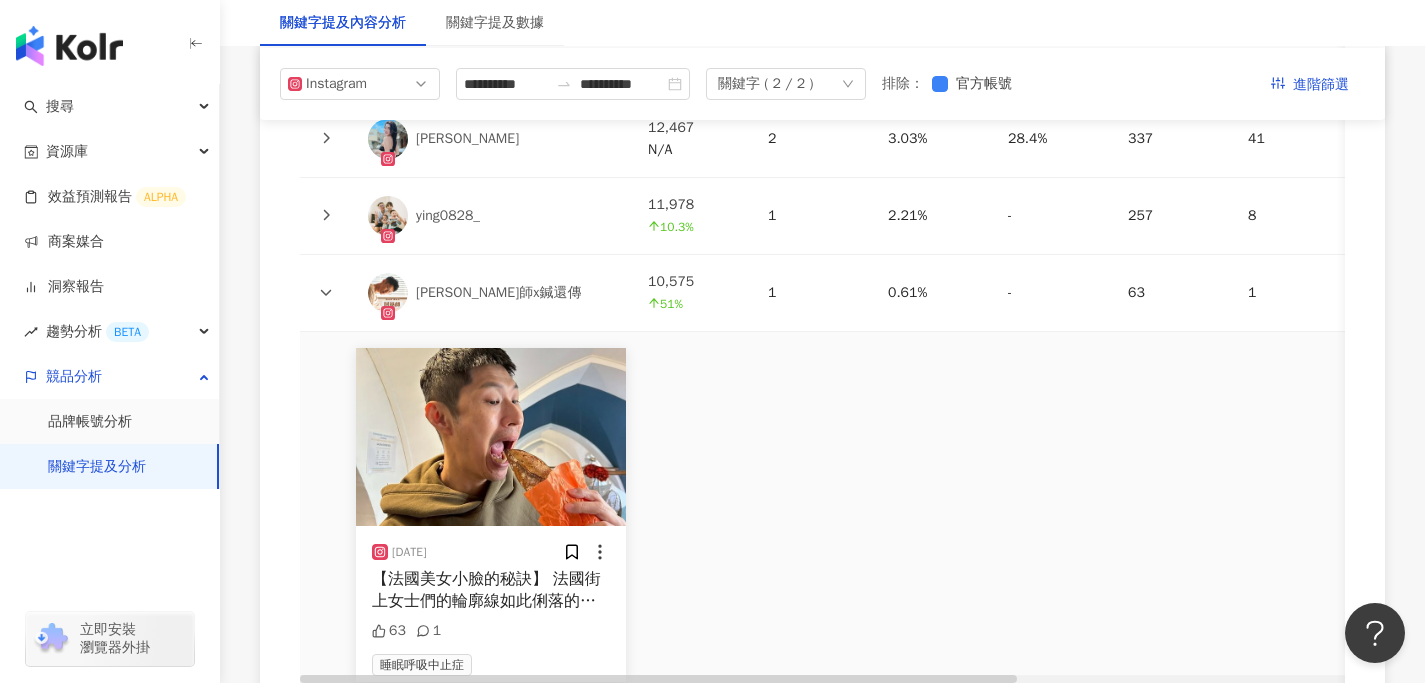 scroll, scrollTop: 5073, scrollLeft: 0, axis: vertical 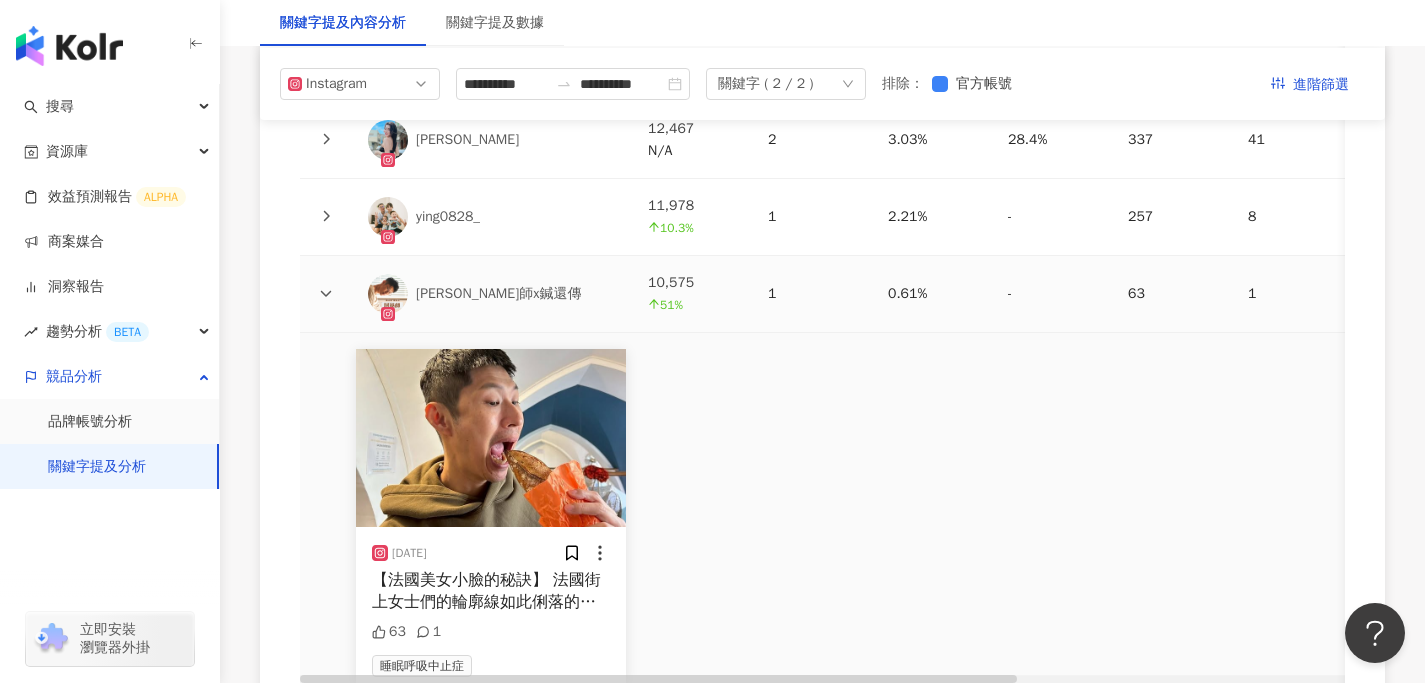 click 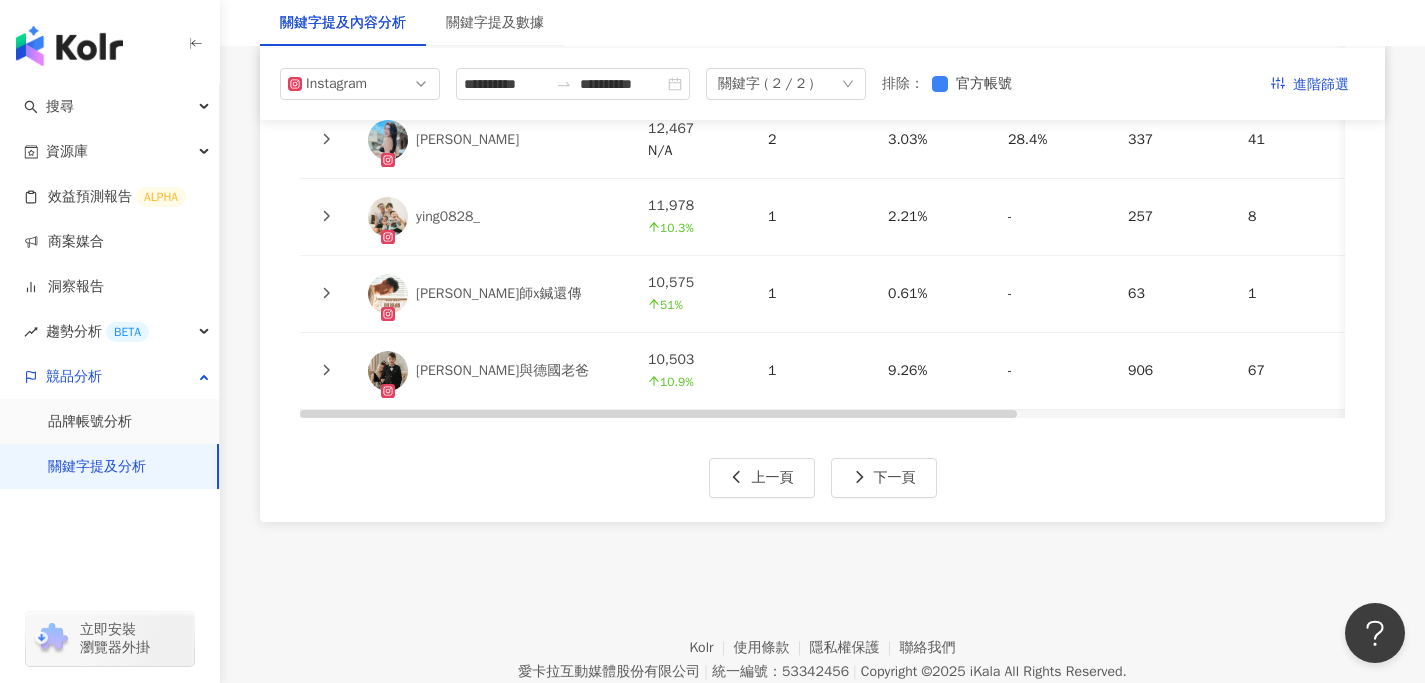 click 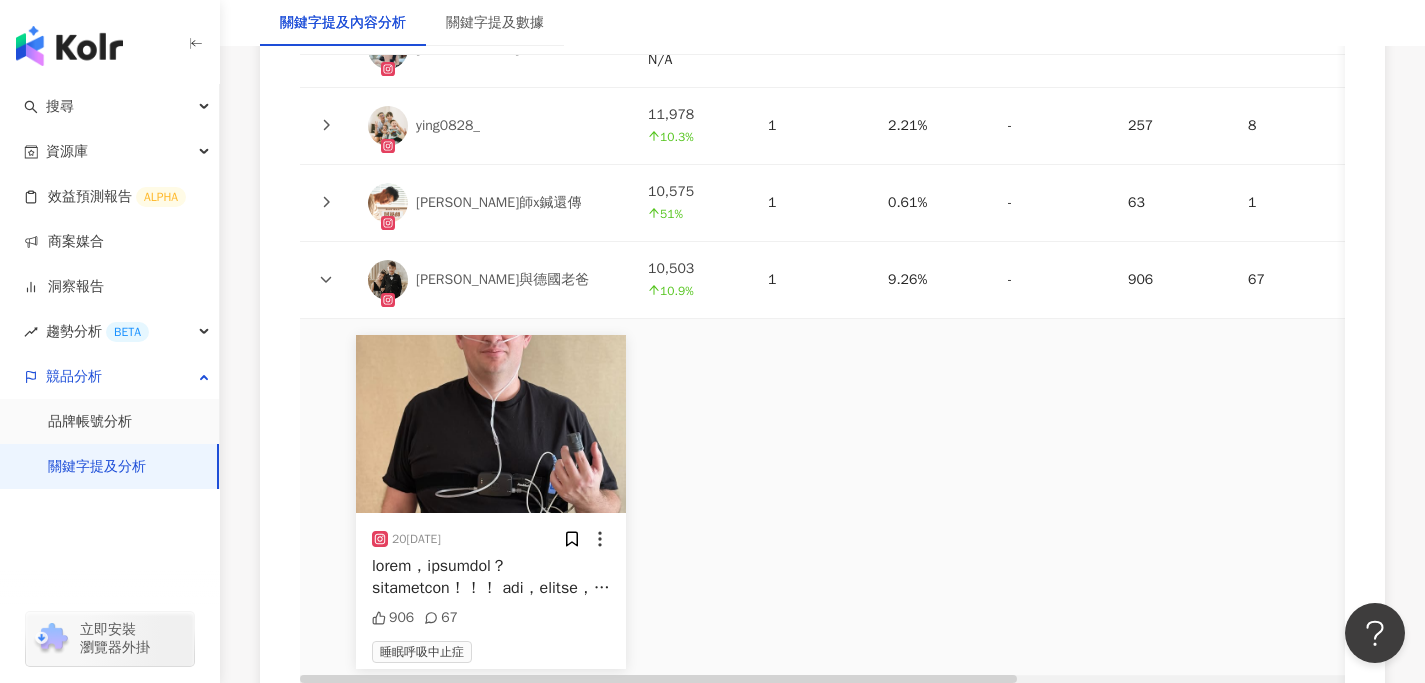 scroll, scrollTop: 5165, scrollLeft: 0, axis: vertical 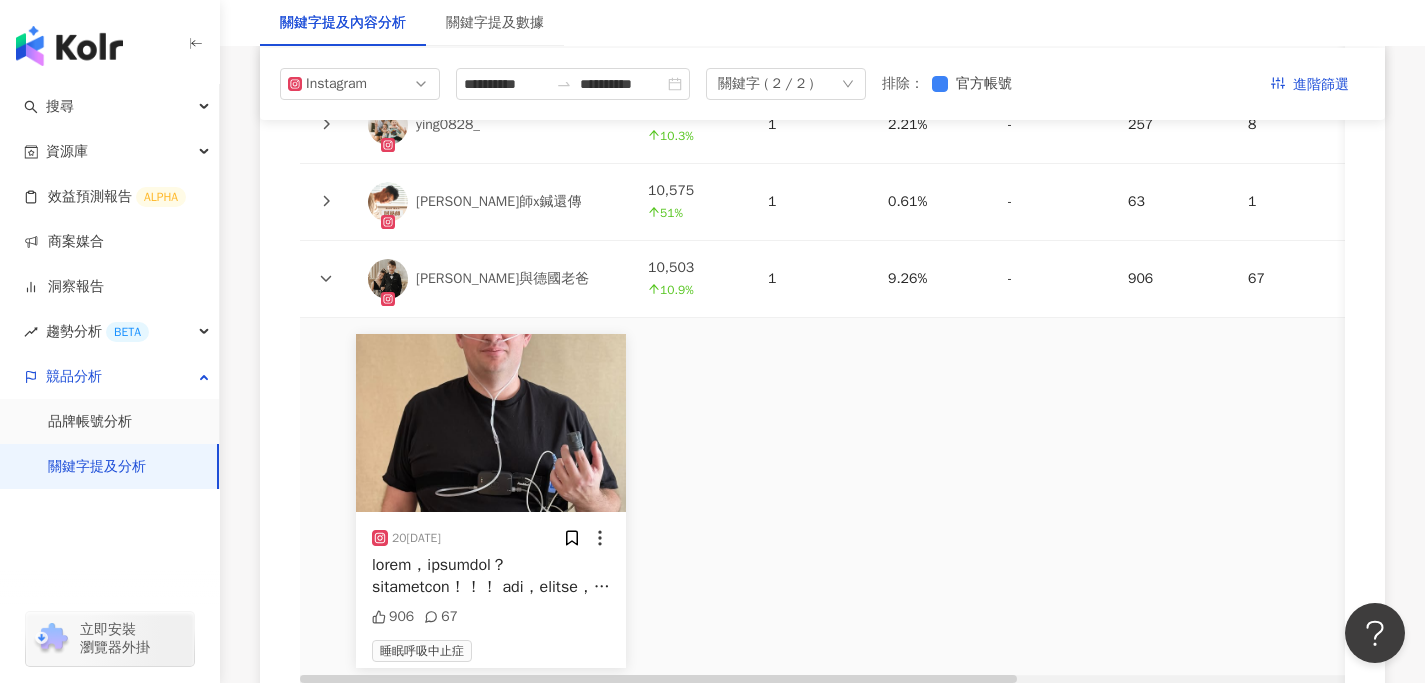 click 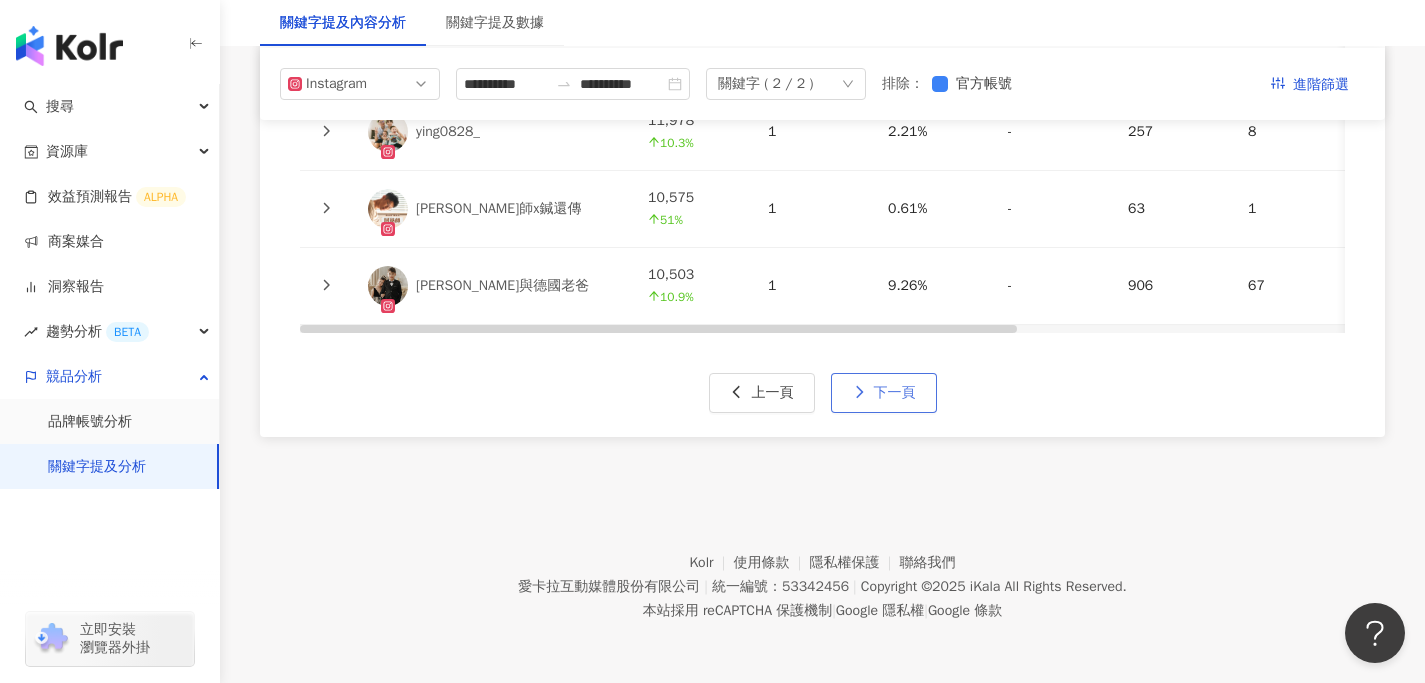 click on "下一頁" at bounding box center (884, 393) 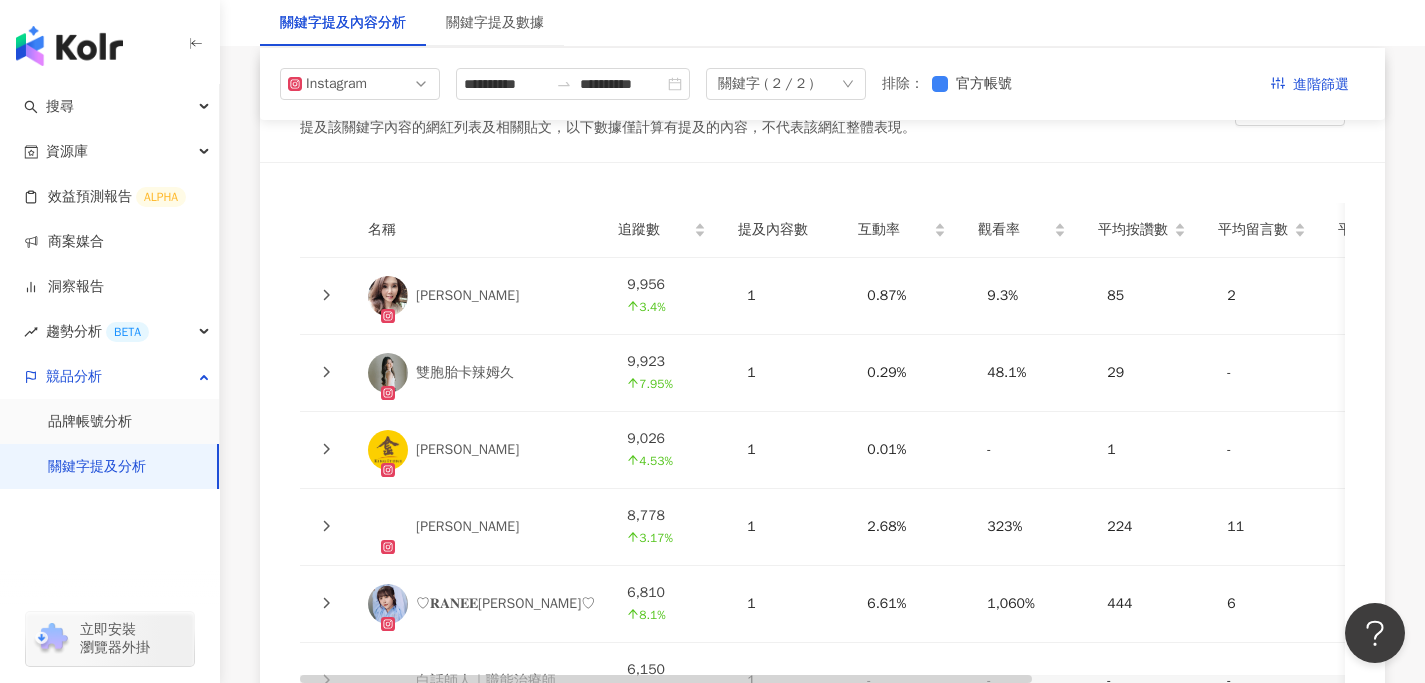 scroll, scrollTop: 4422, scrollLeft: 0, axis: vertical 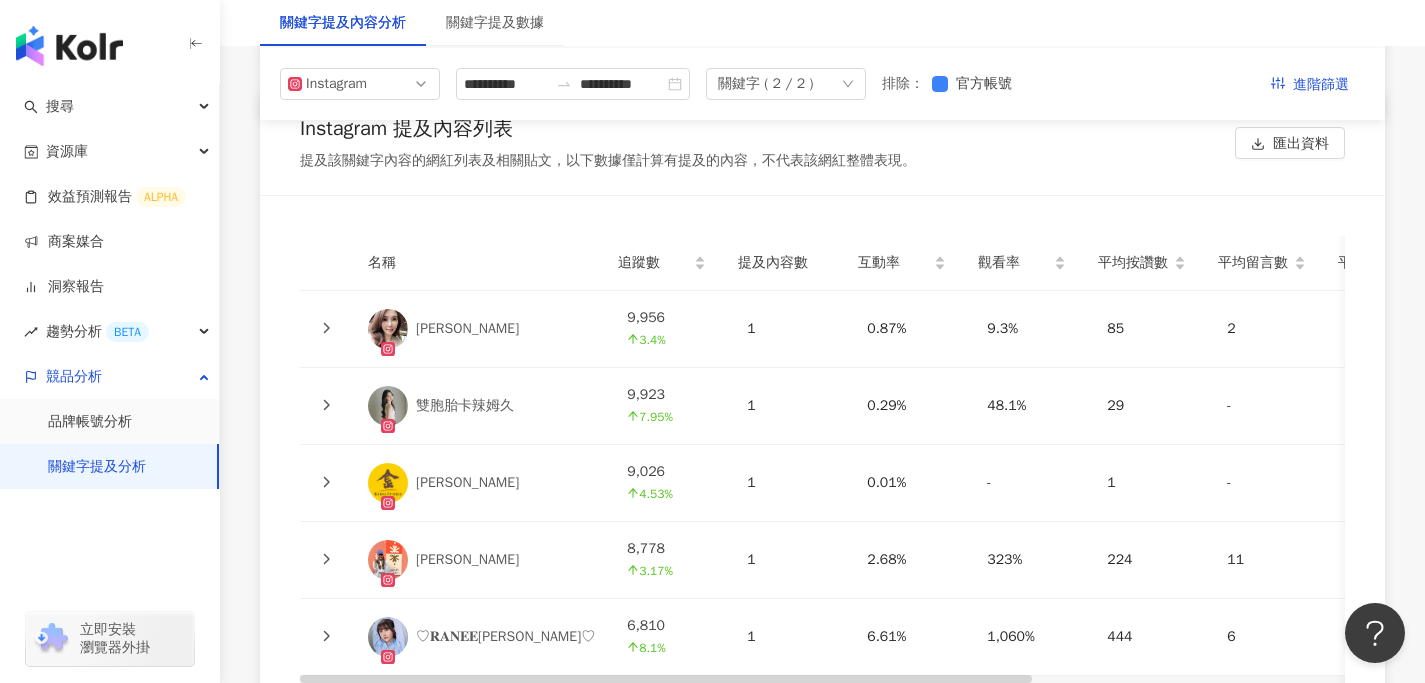 click 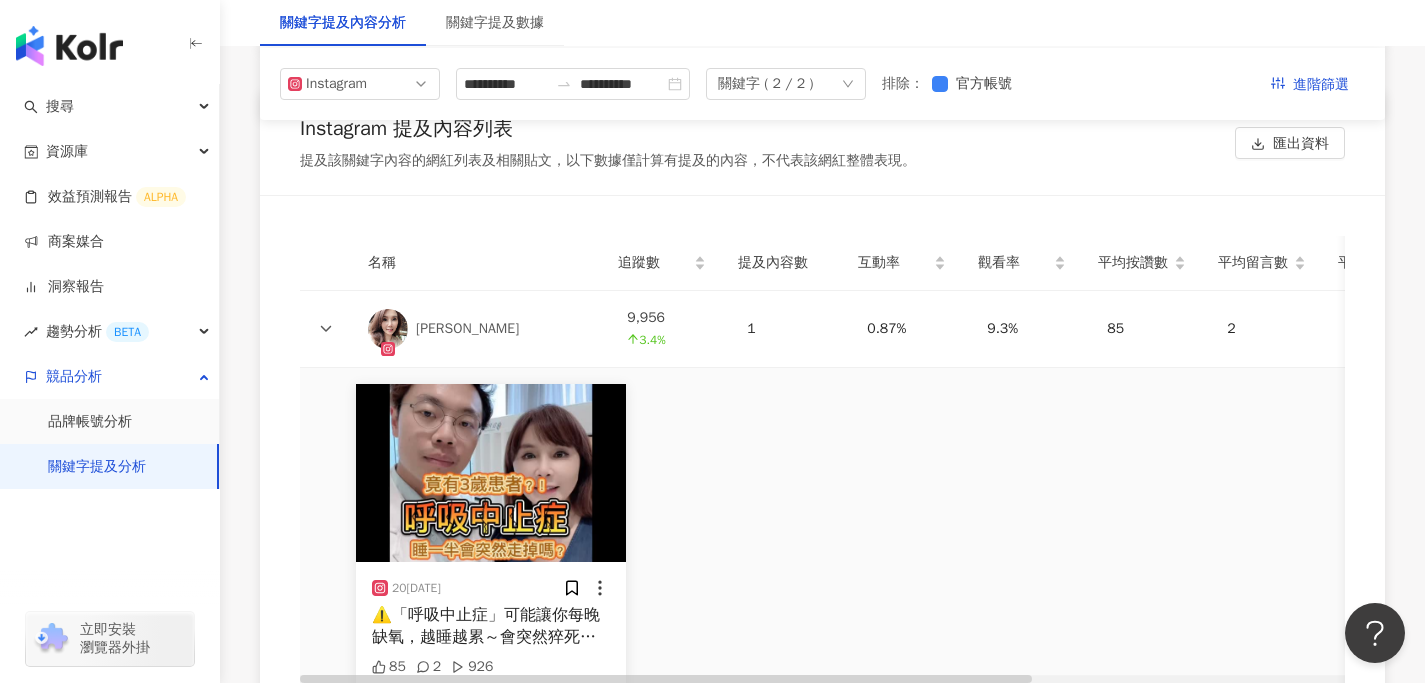 click 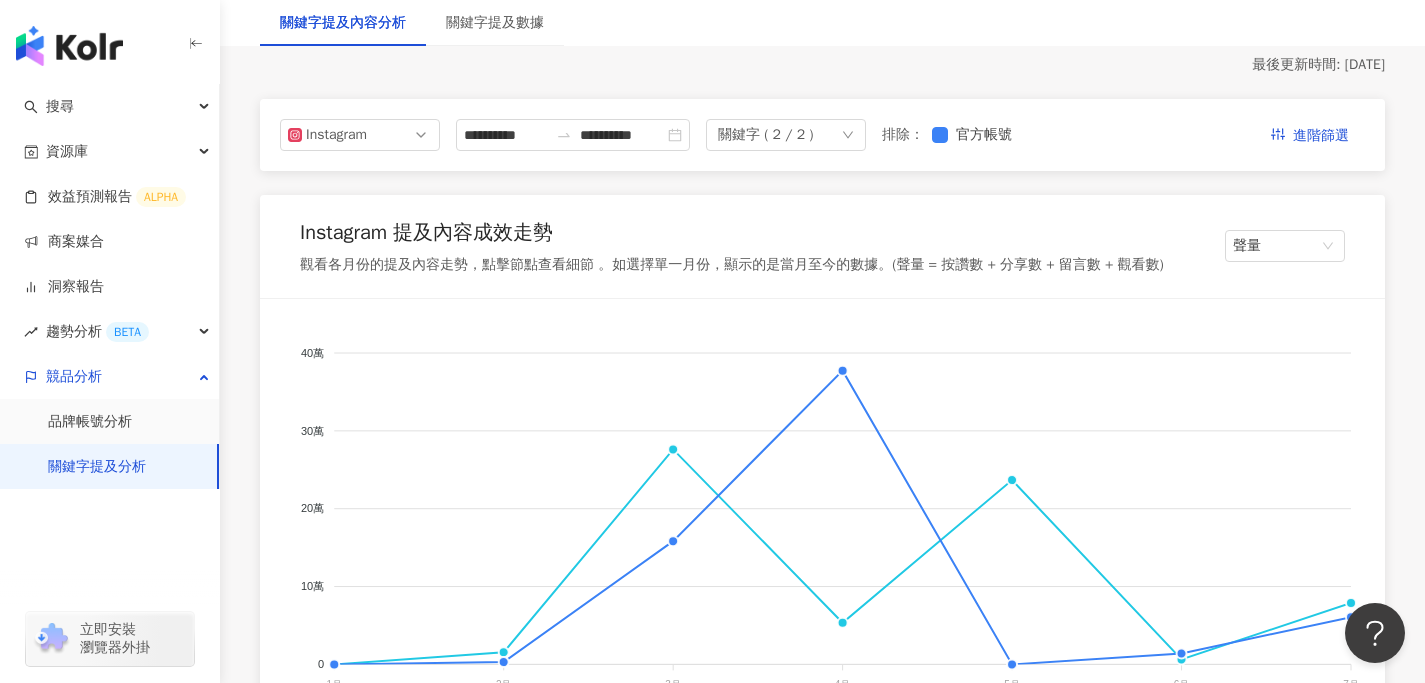 scroll, scrollTop: 0, scrollLeft: 0, axis: both 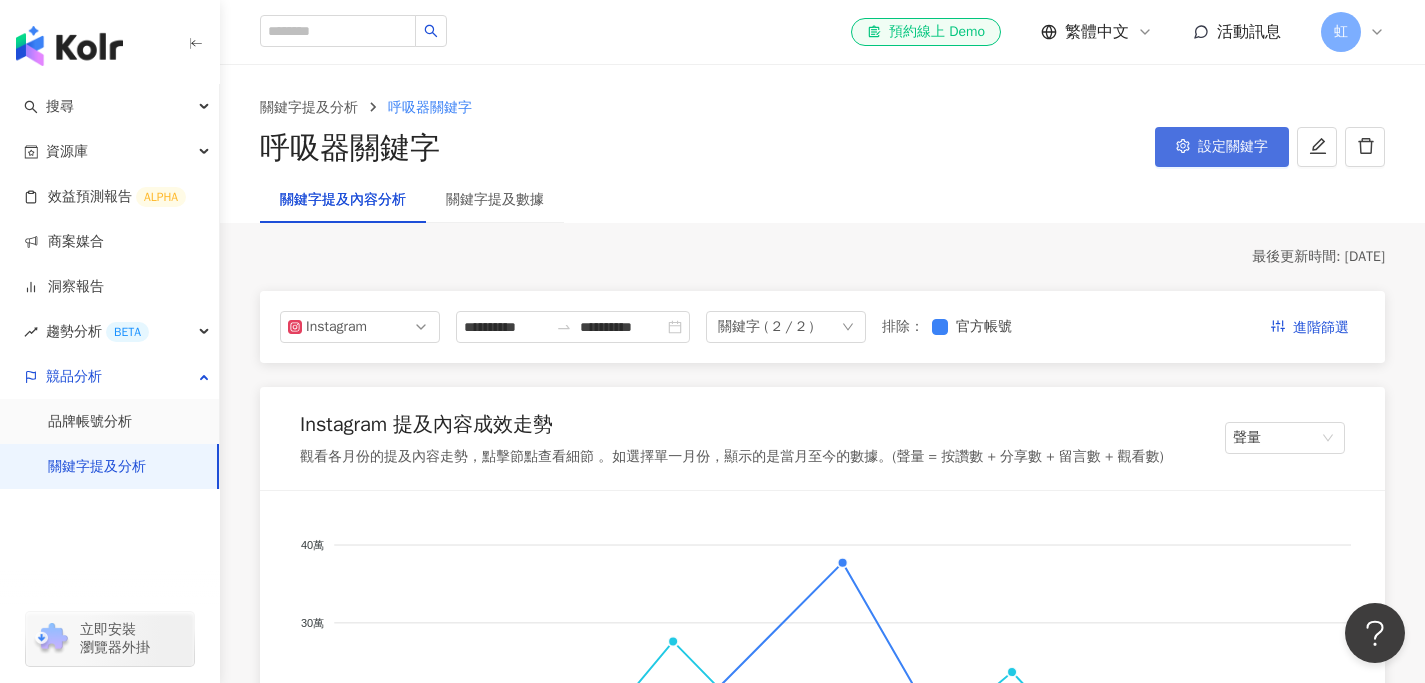 click on "設定關鍵字" at bounding box center (1233, 147) 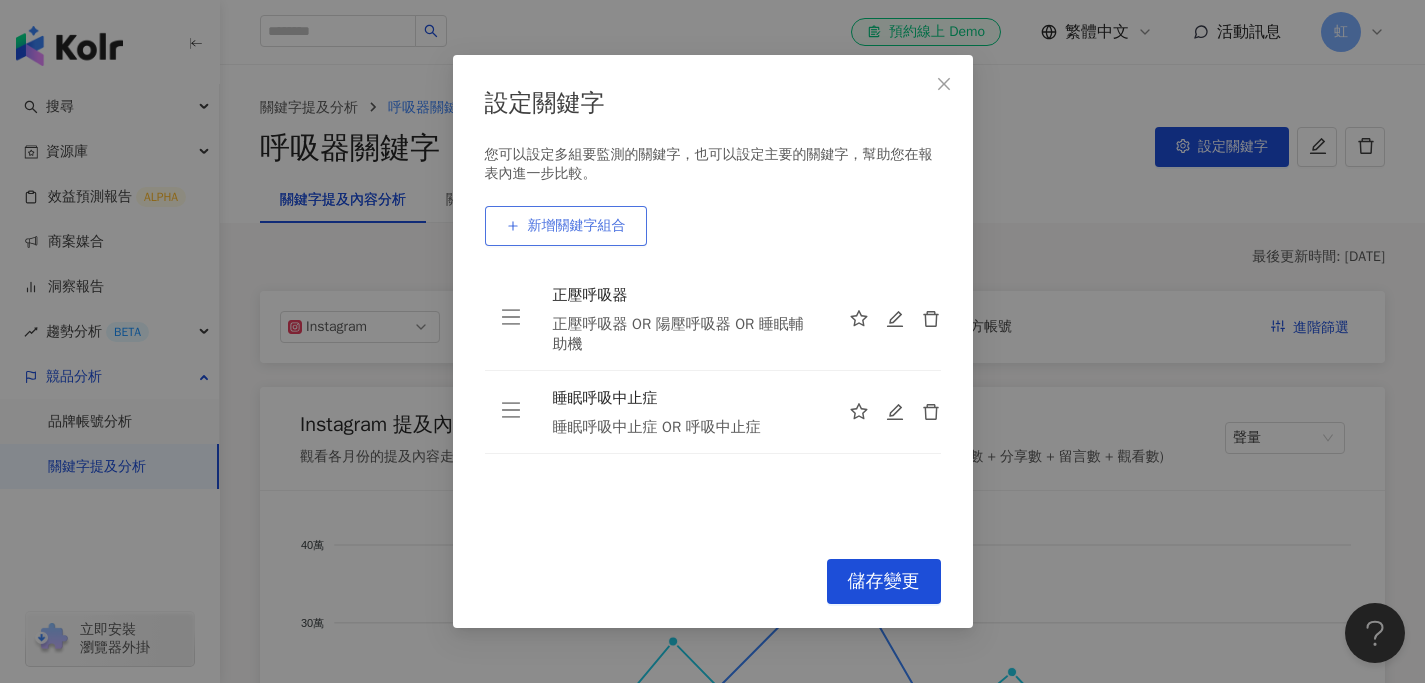 click on "新增關鍵字組合" at bounding box center (577, 226) 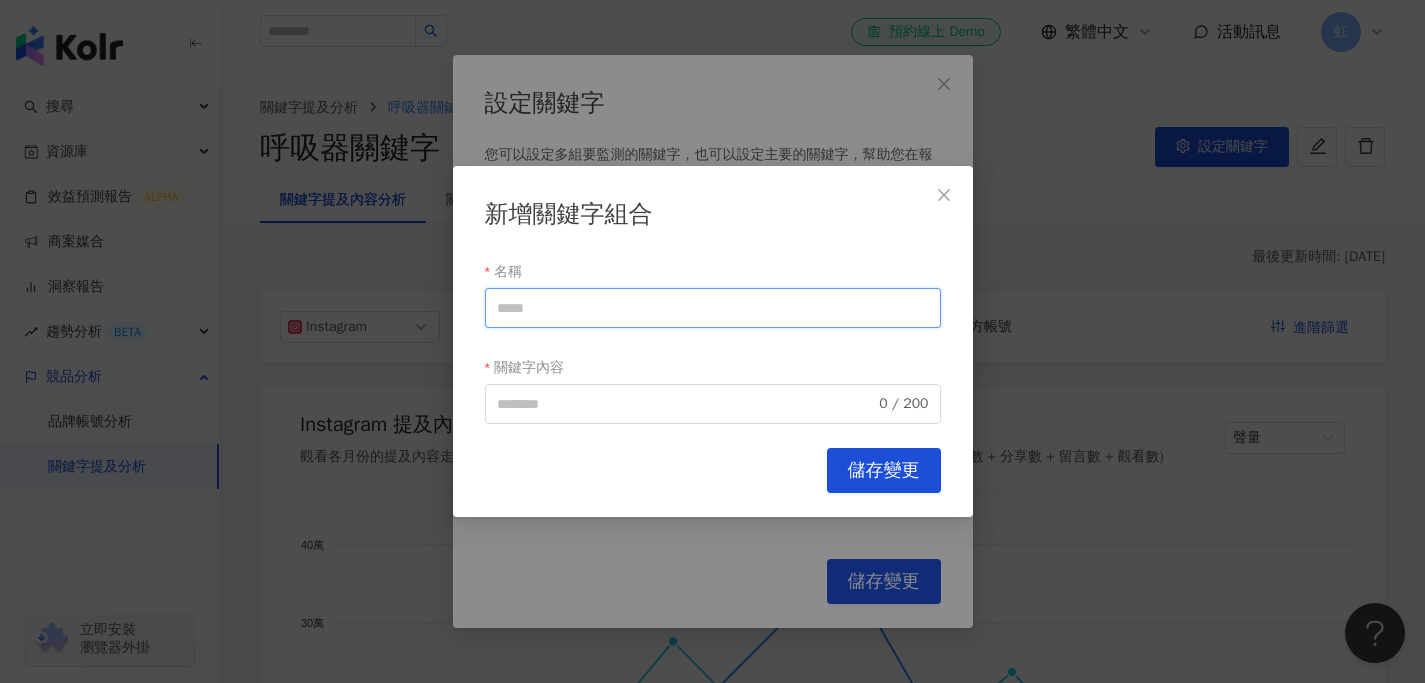 click on "名稱" at bounding box center (713, 308) 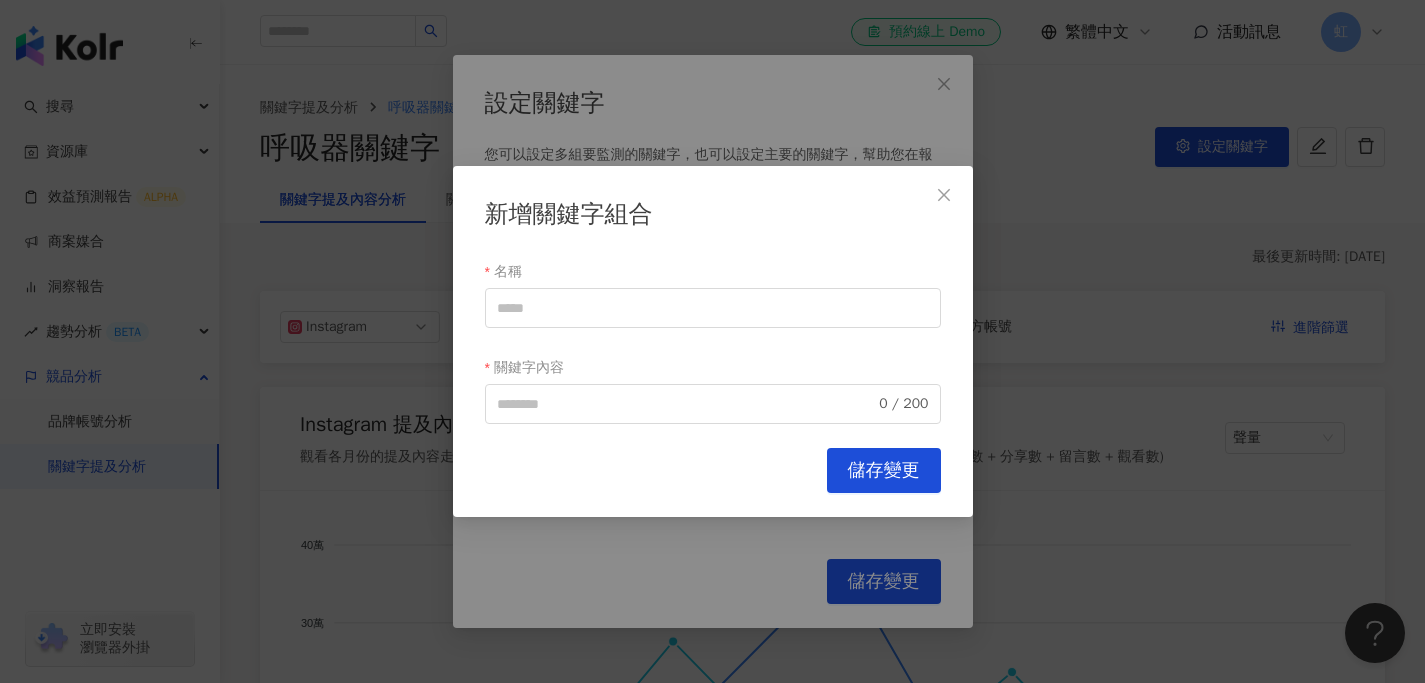 click on "新增關鍵字組合" at bounding box center [713, 215] 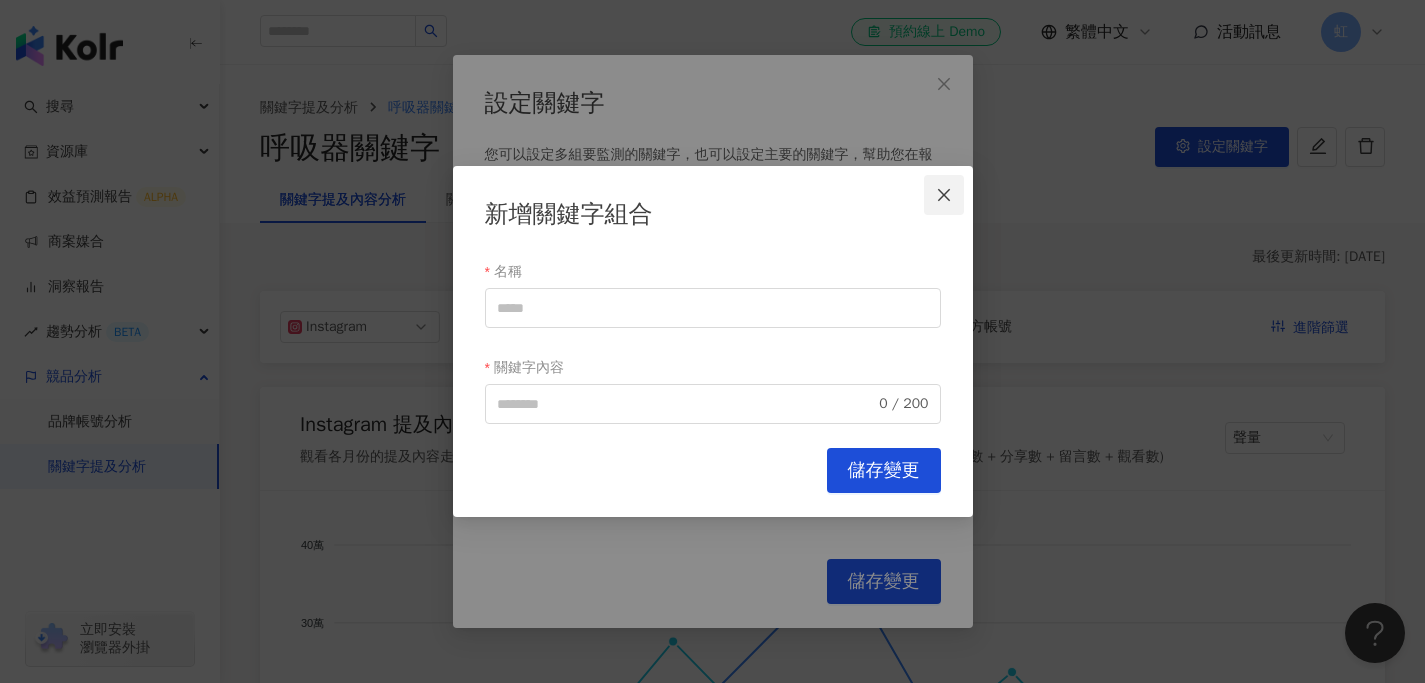 click at bounding box center (944, 195) 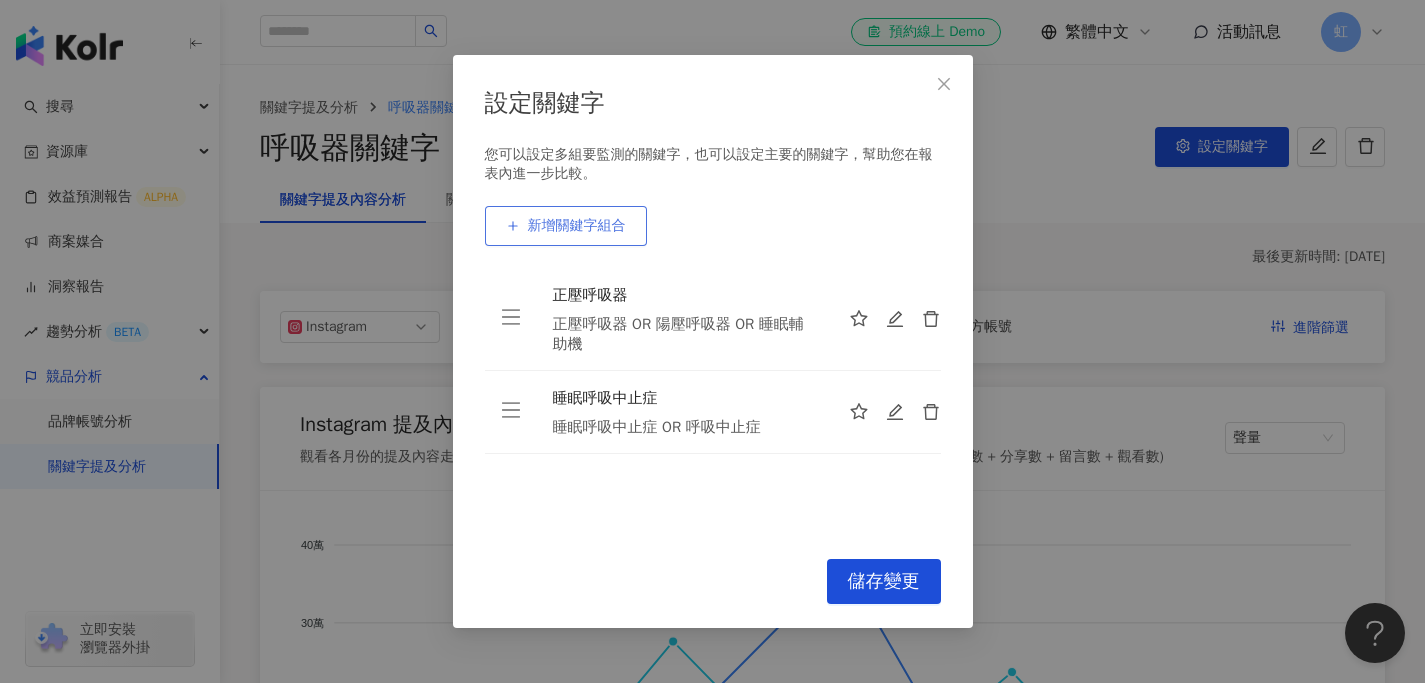 click on "新增關鍵字組合" at bounding box center (577, 226) 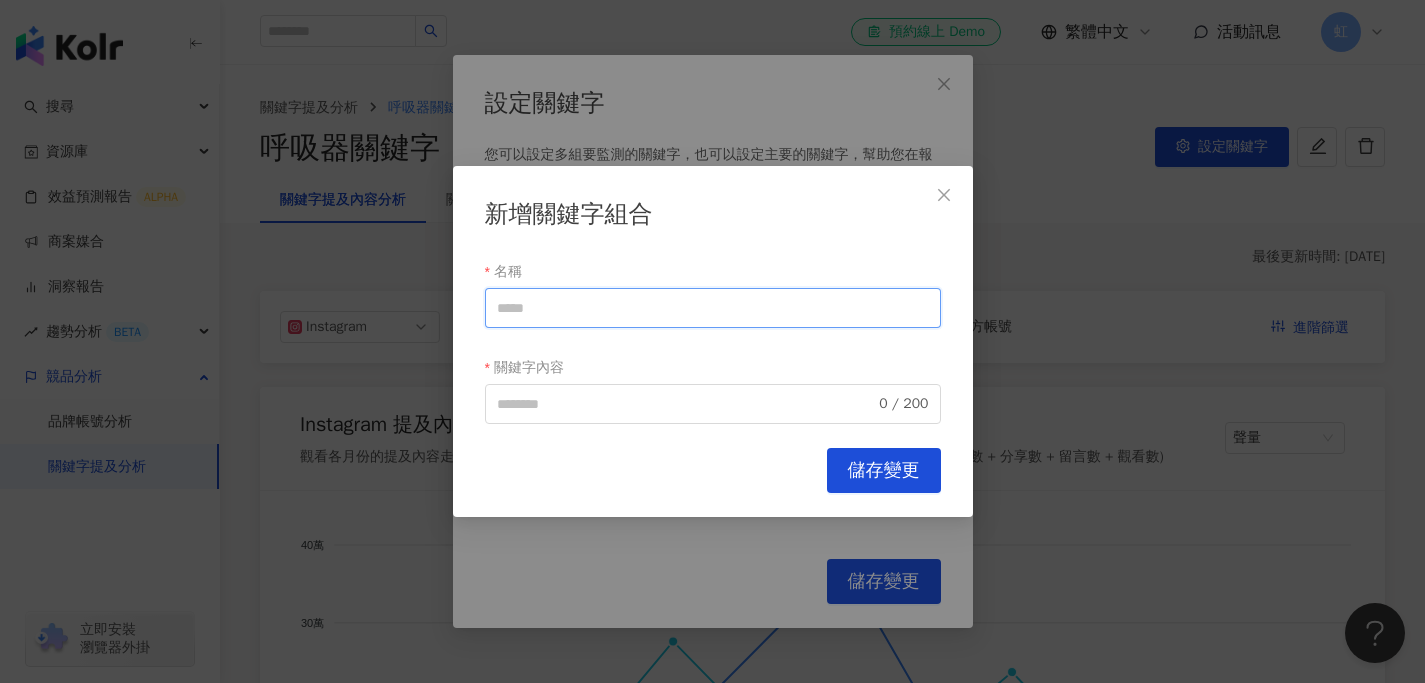click on "名稱" at bounding box center [713, 308] 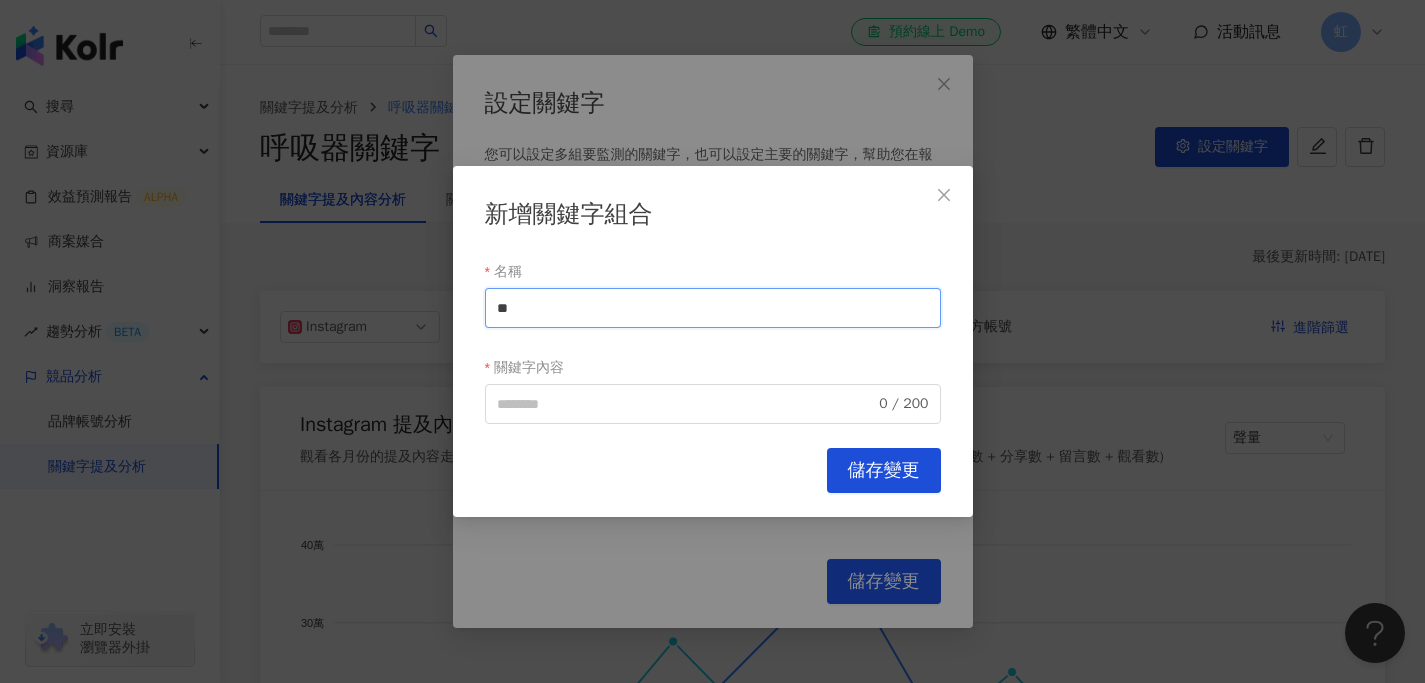 type on "*" 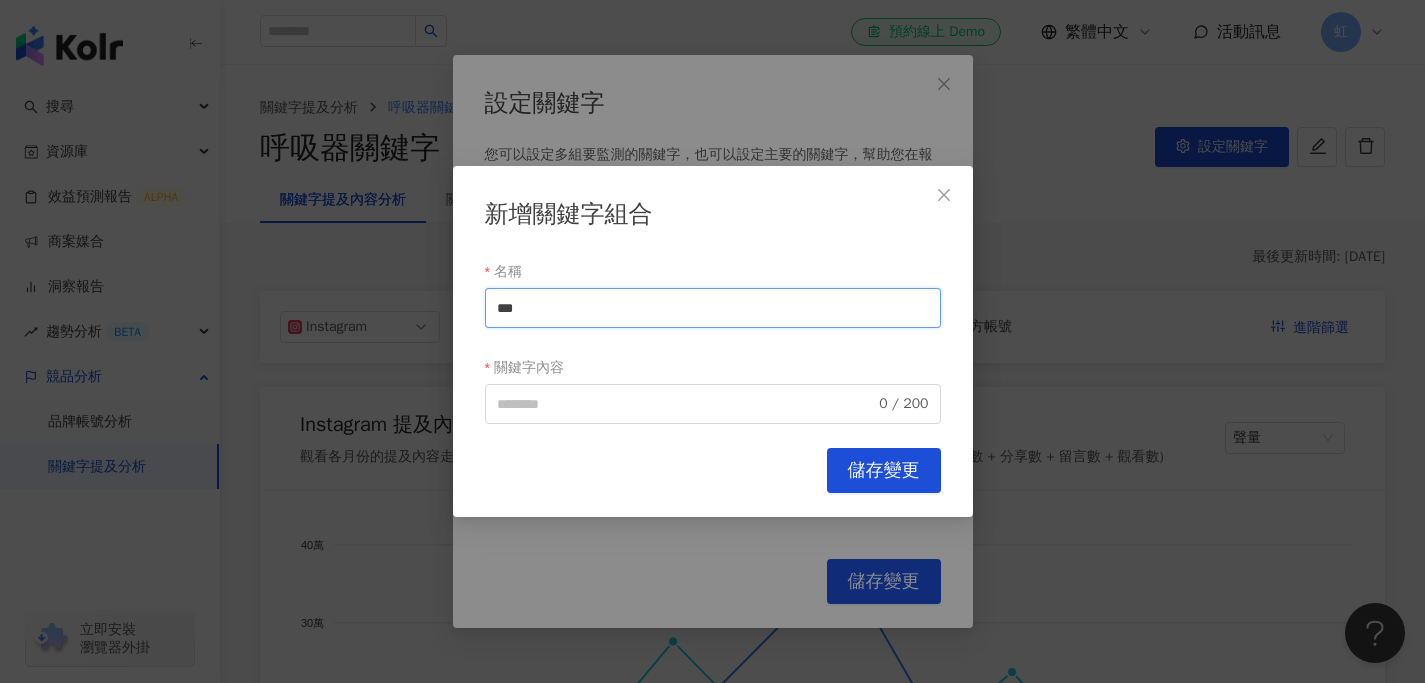 drag, startPoint x: 581, startPoint y: 308, endPoint x: 403, endPoint y: 308, distance: 178 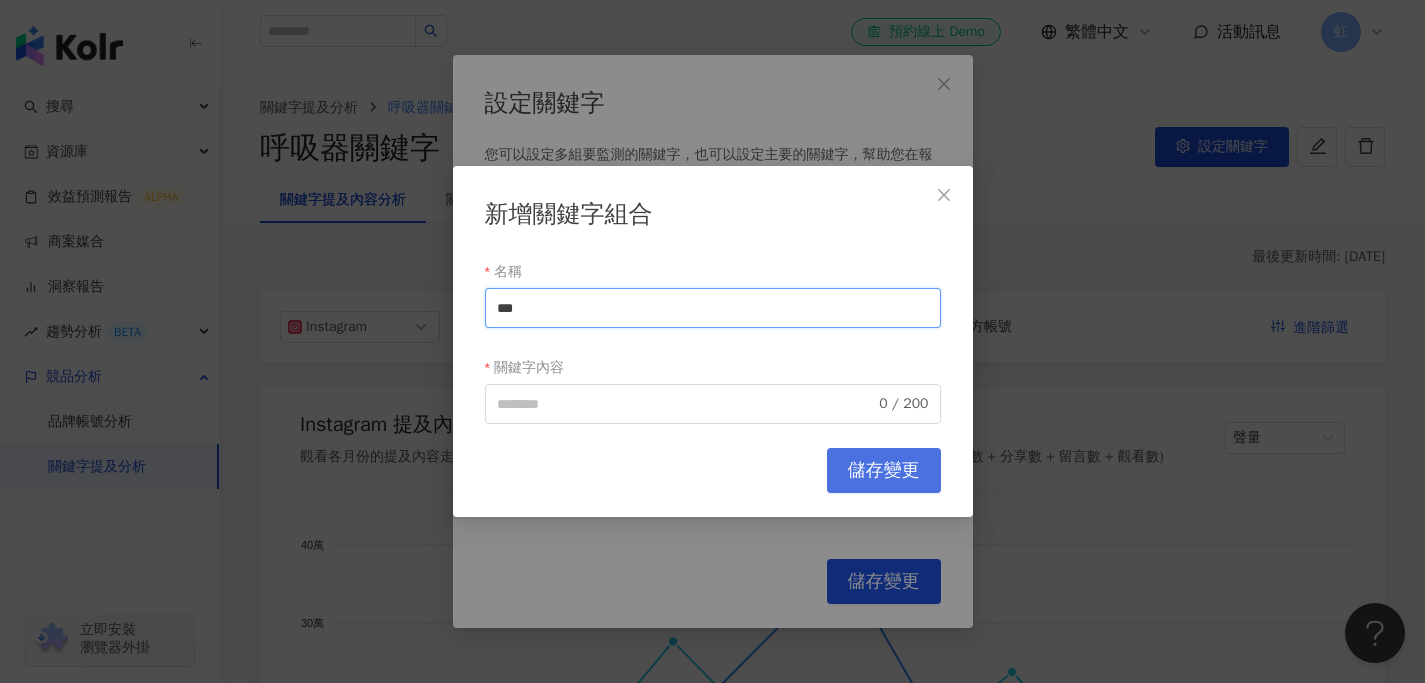 type on "***" 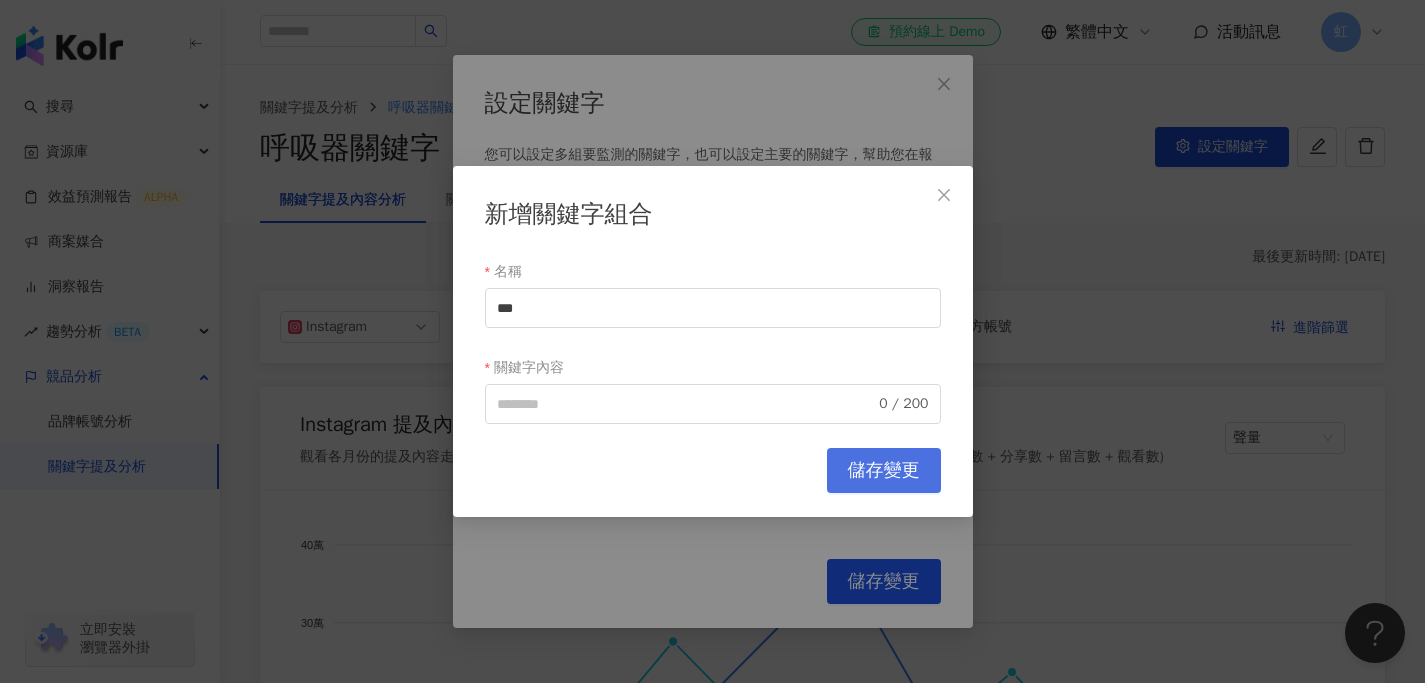 click on "儲存變更" at bounding box center [884, 471] 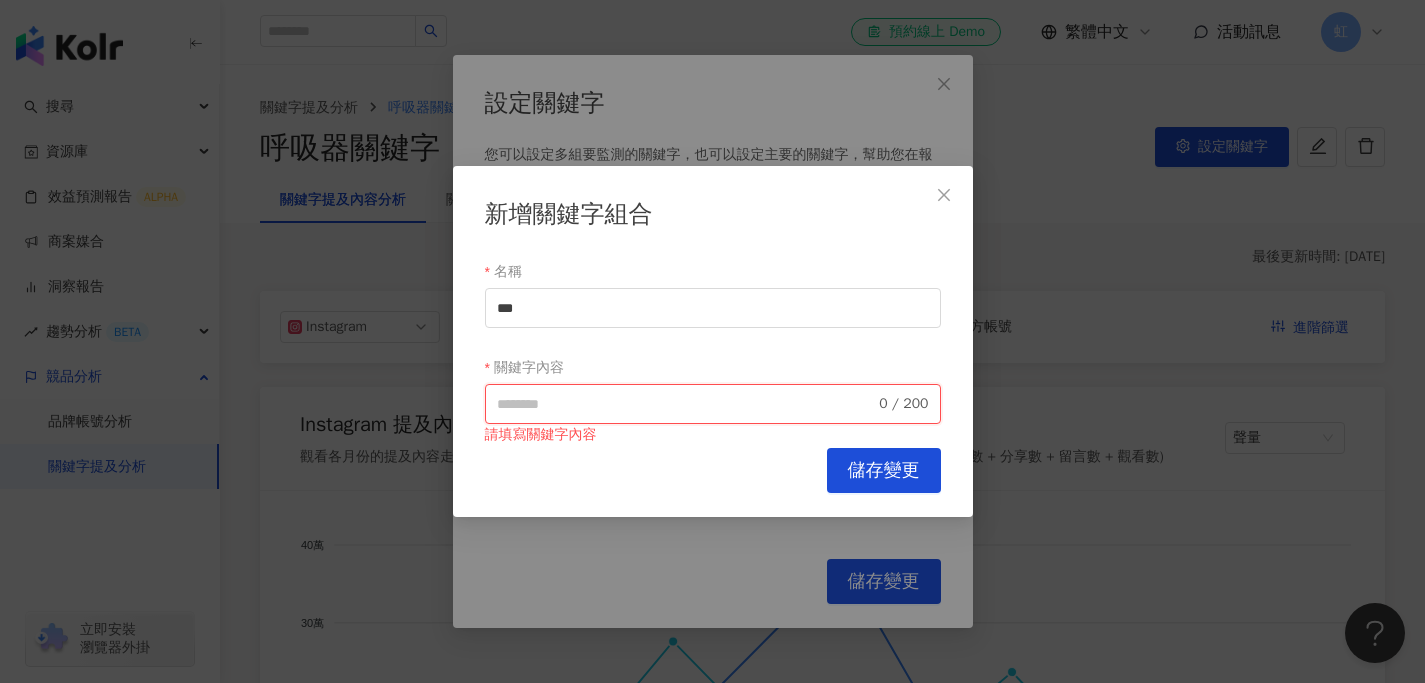 click on "關鍵字內容" at bounding box center (686, 404) 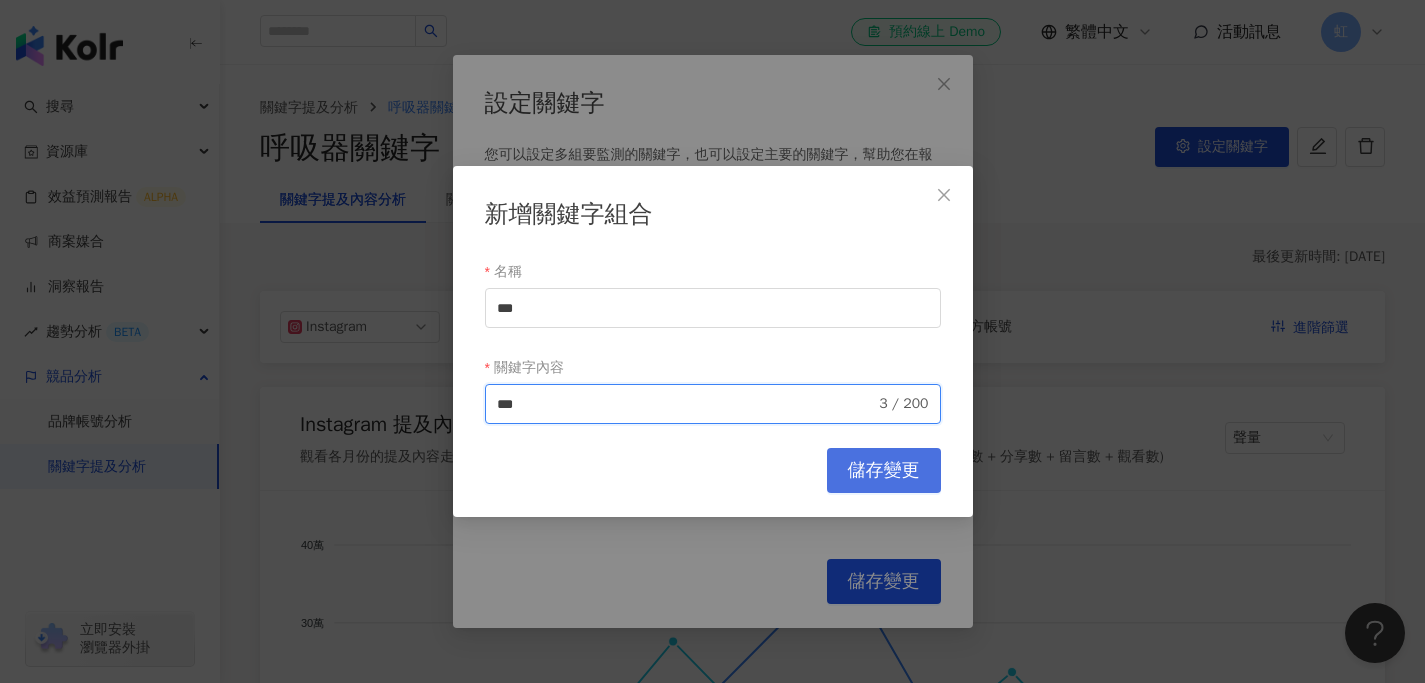 type on "***" 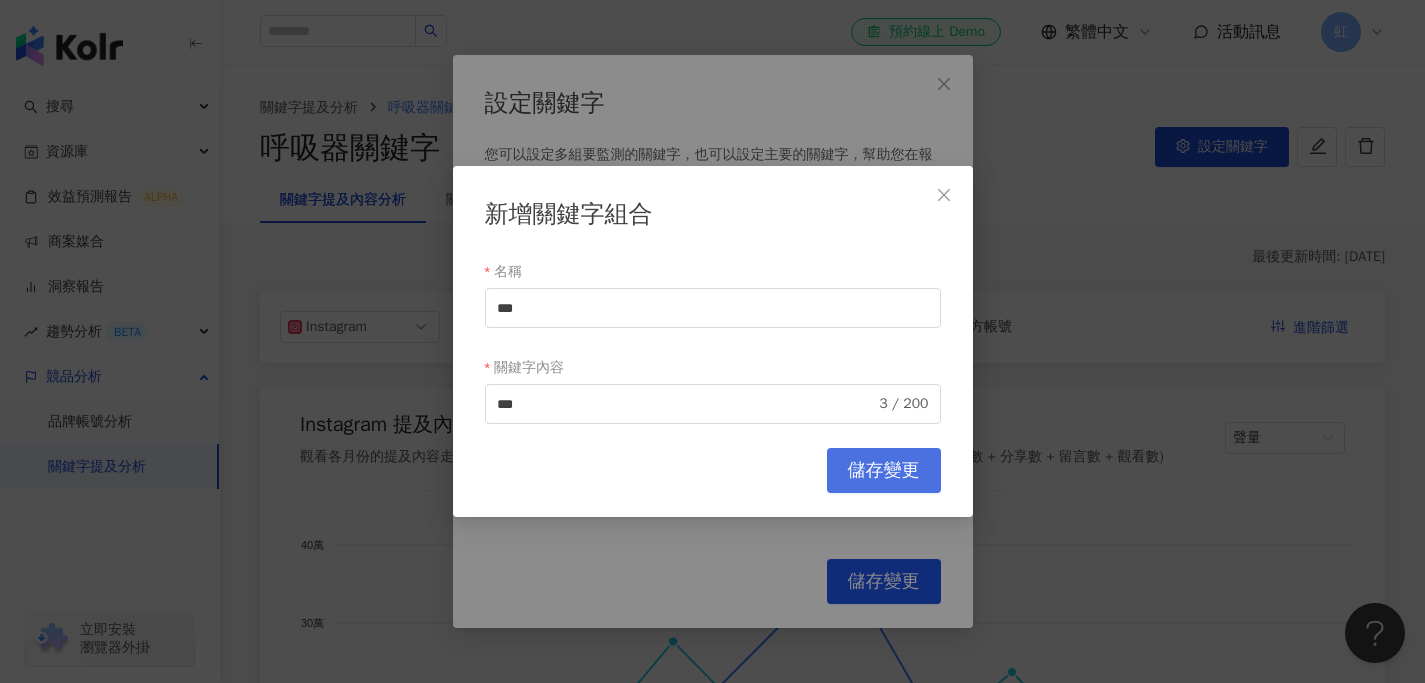 click on "儲存變更" at bounding box center (884, 470) 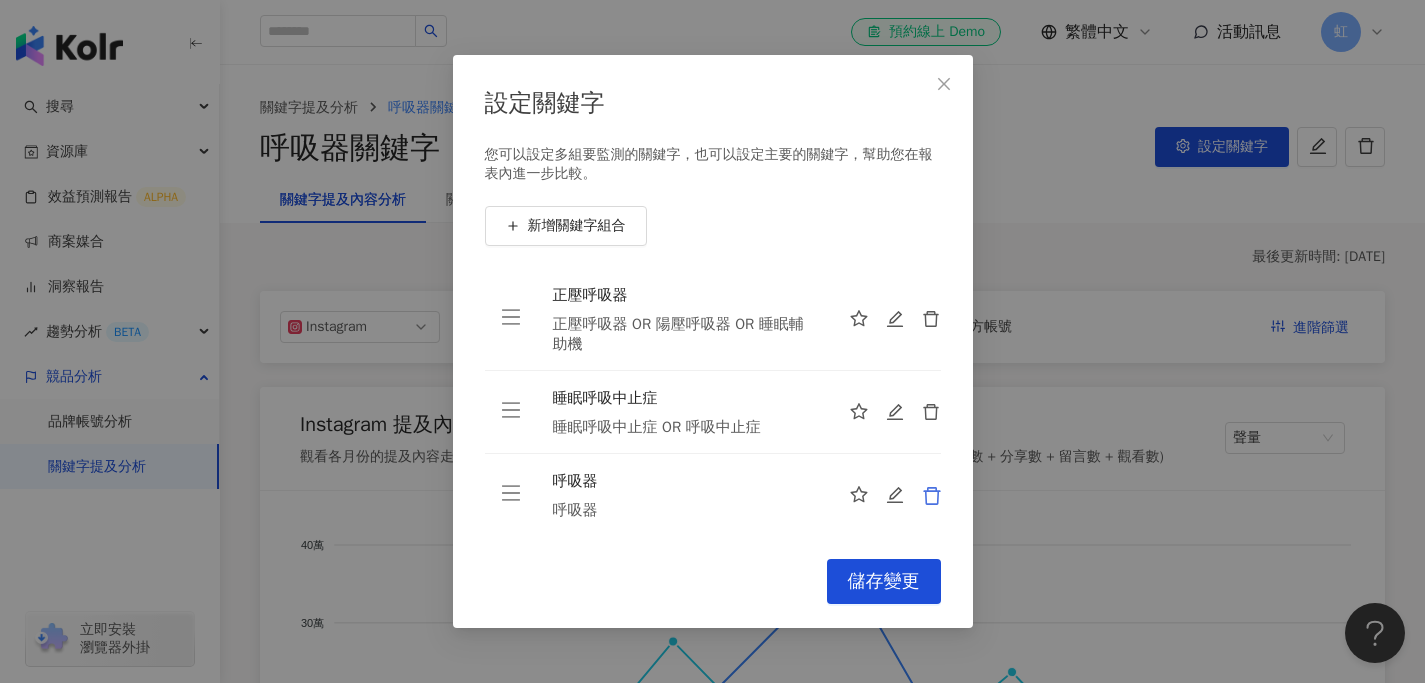 click 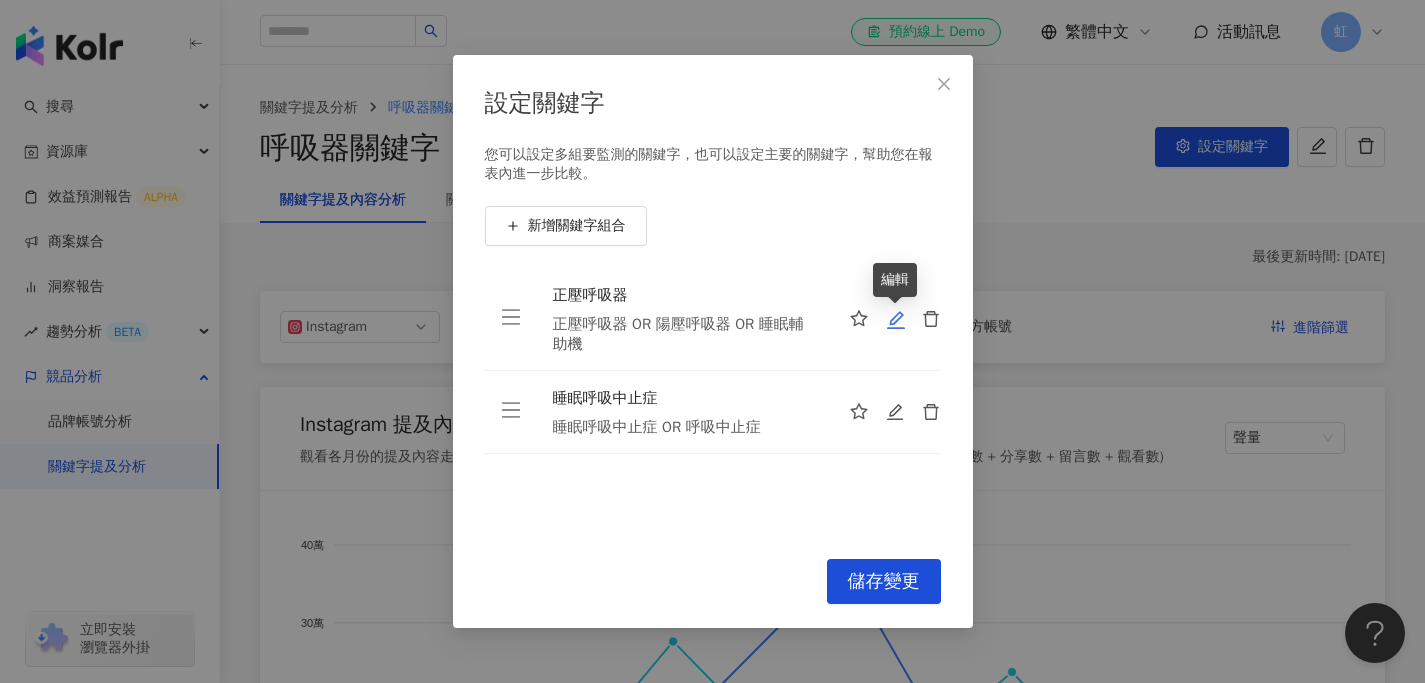 click 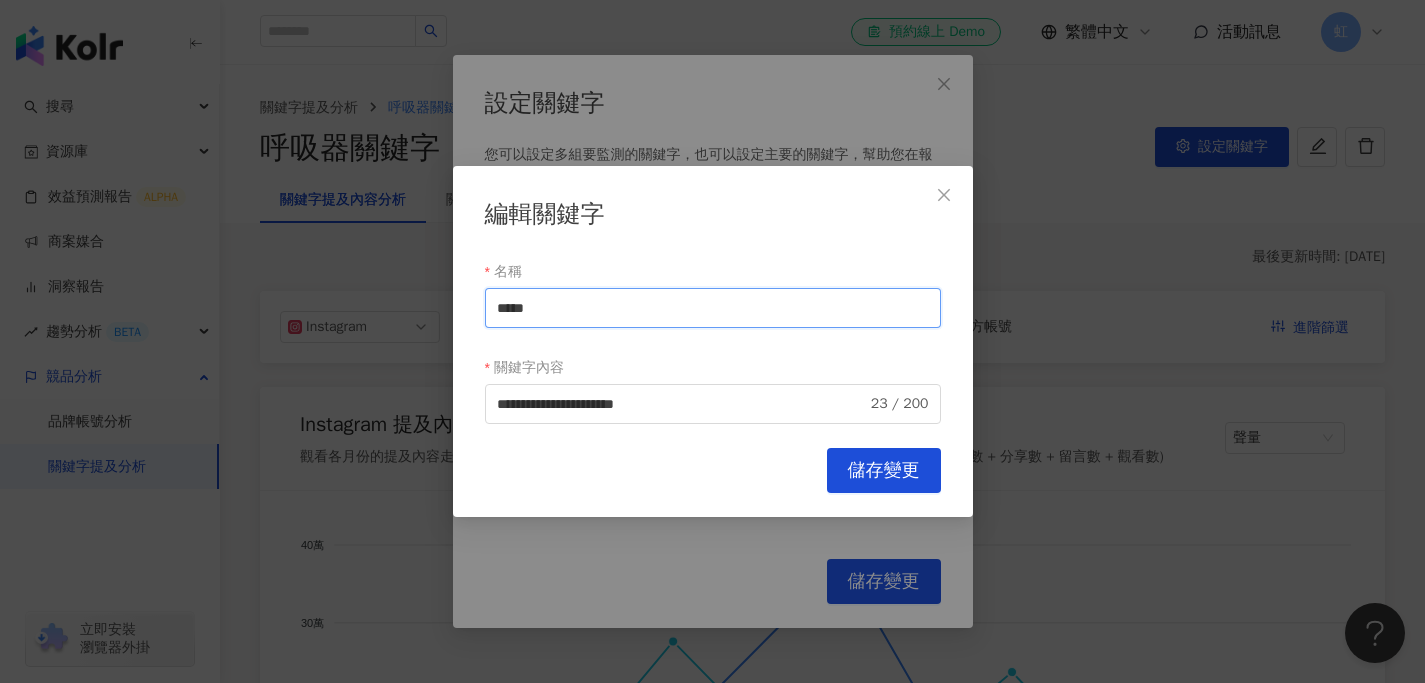 drag, startPoint x: 528, startPoint y: 316, endPoint x: 484, endPoint y: 316, distance: 44 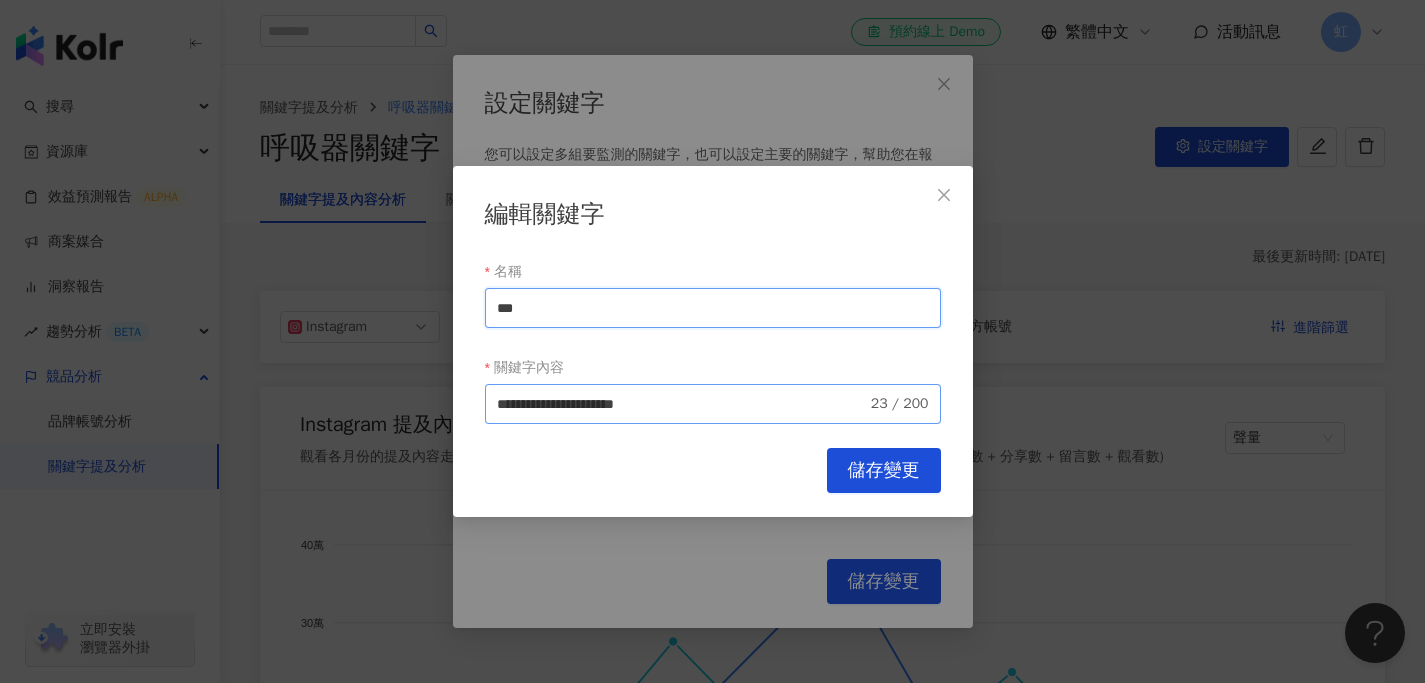 type on "***" 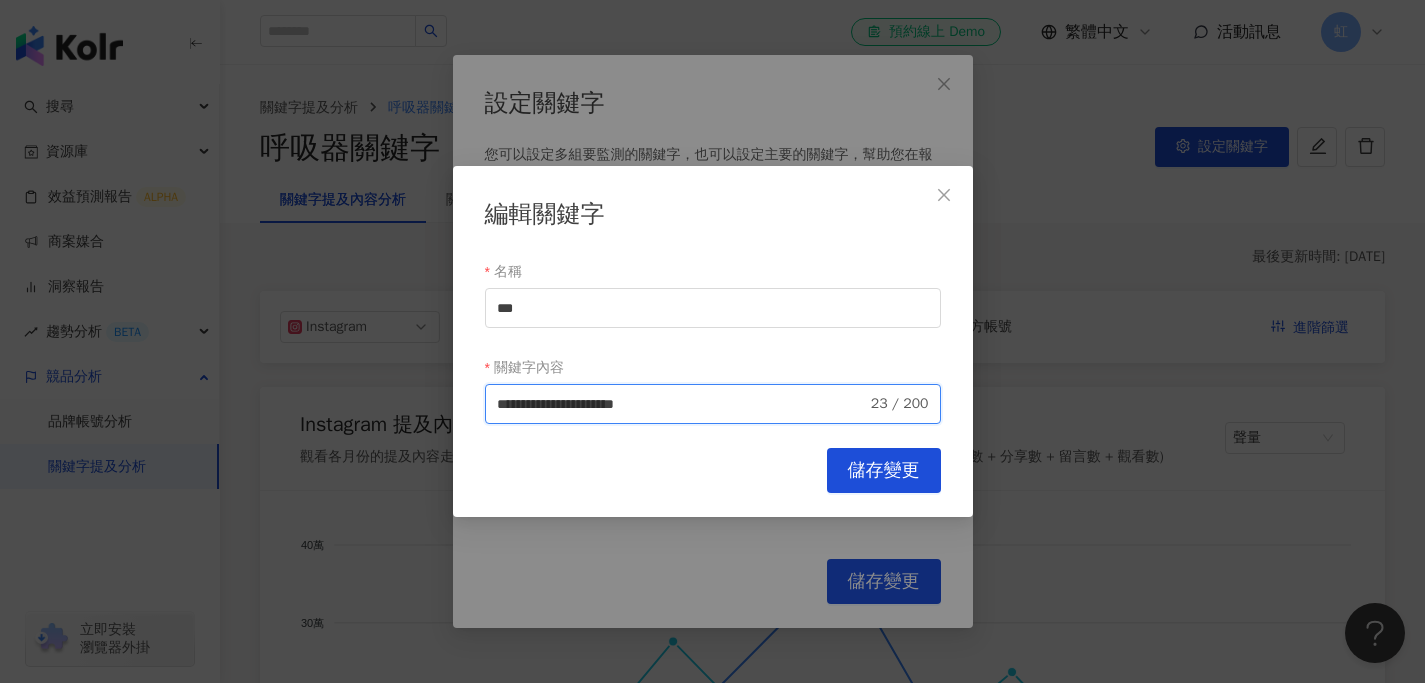 click on "**********" at bounding box center [682, 404] 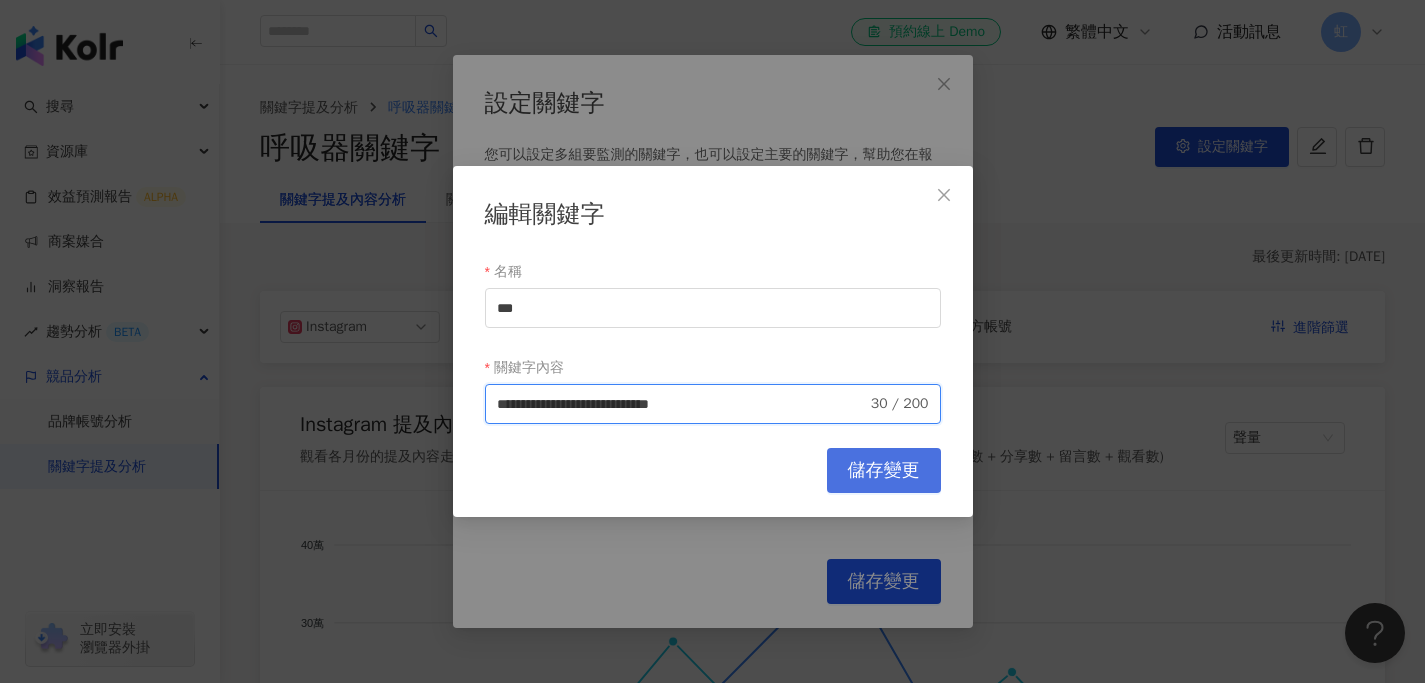 type on "**********" 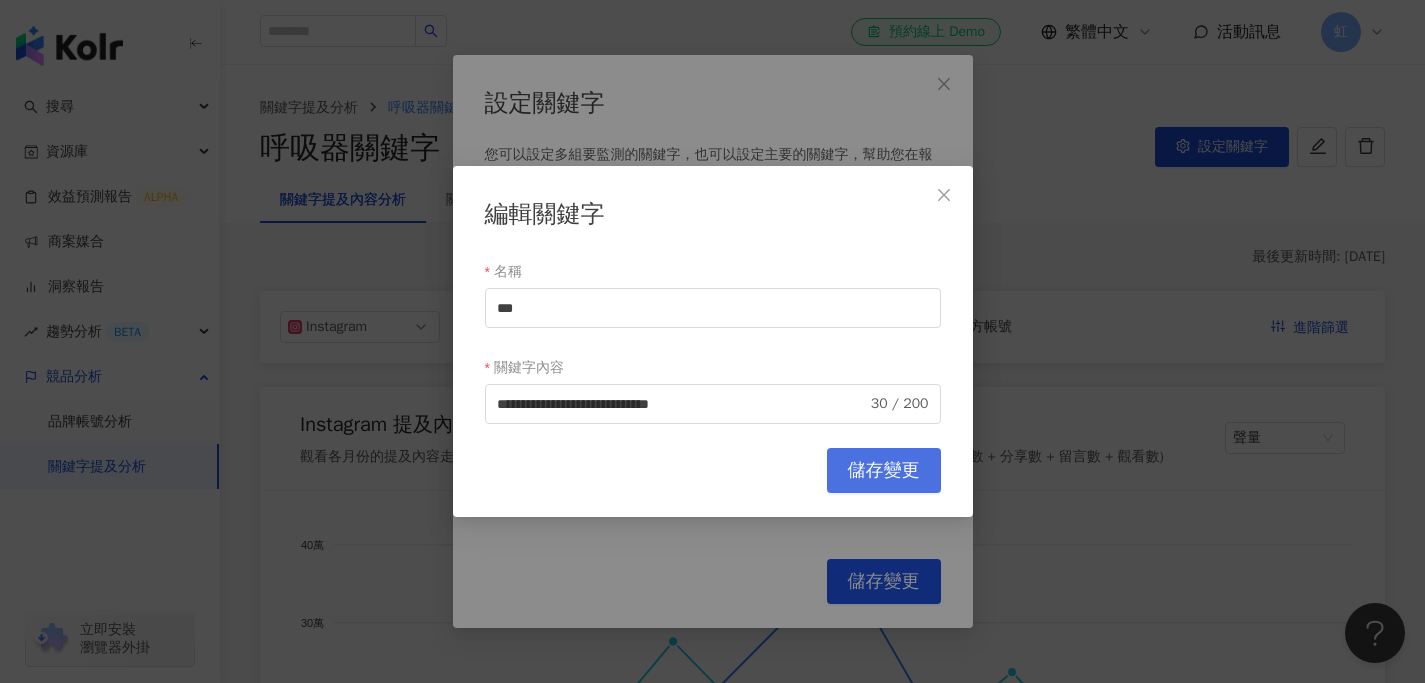 click on "儲存變更" at bounding box center (884, 470) 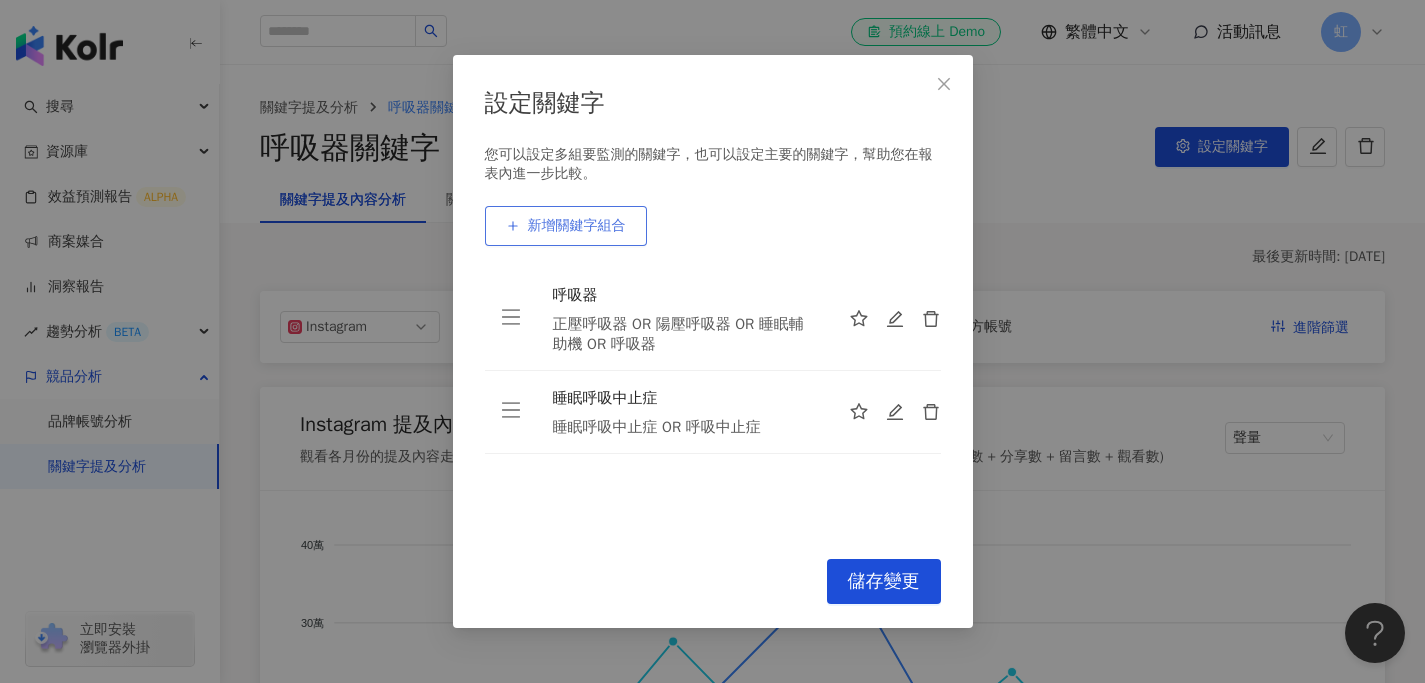 click on "新增關鍵字組合" at bounding box center (566, 226) 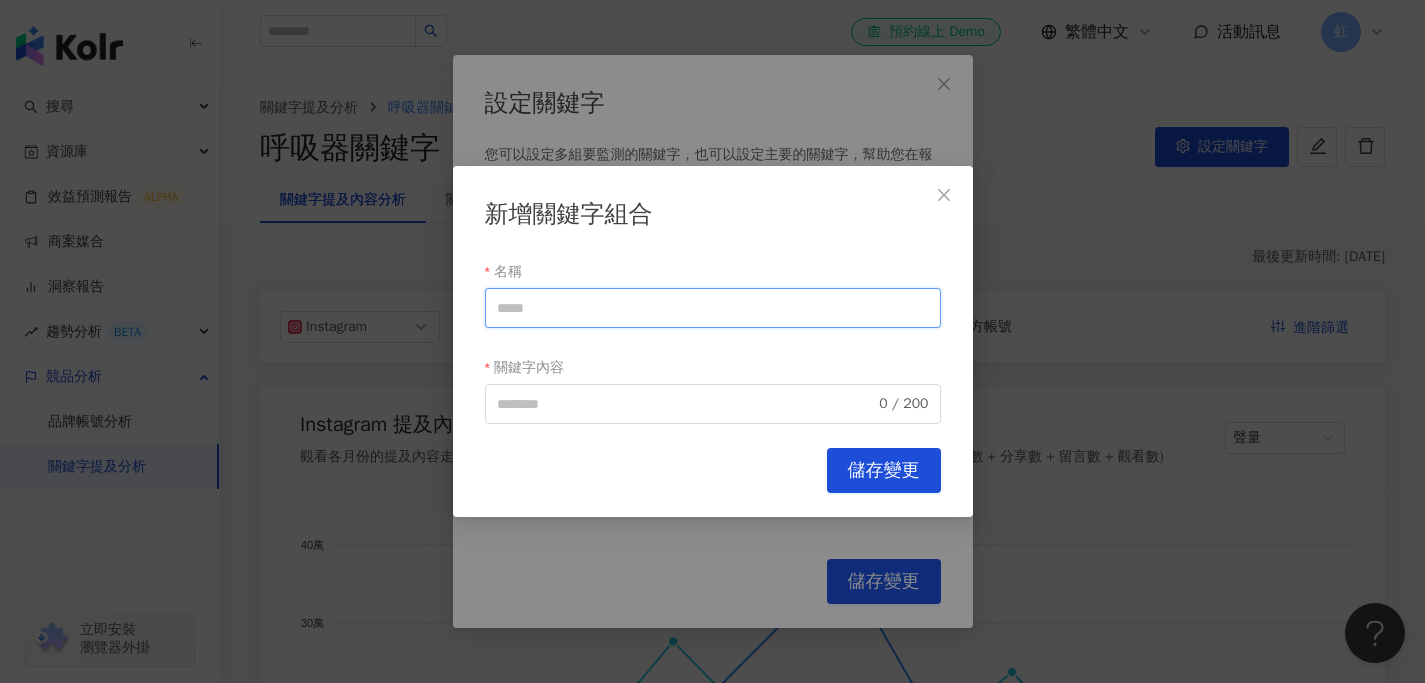 click on "名稱" at bounding box center (713, 308) 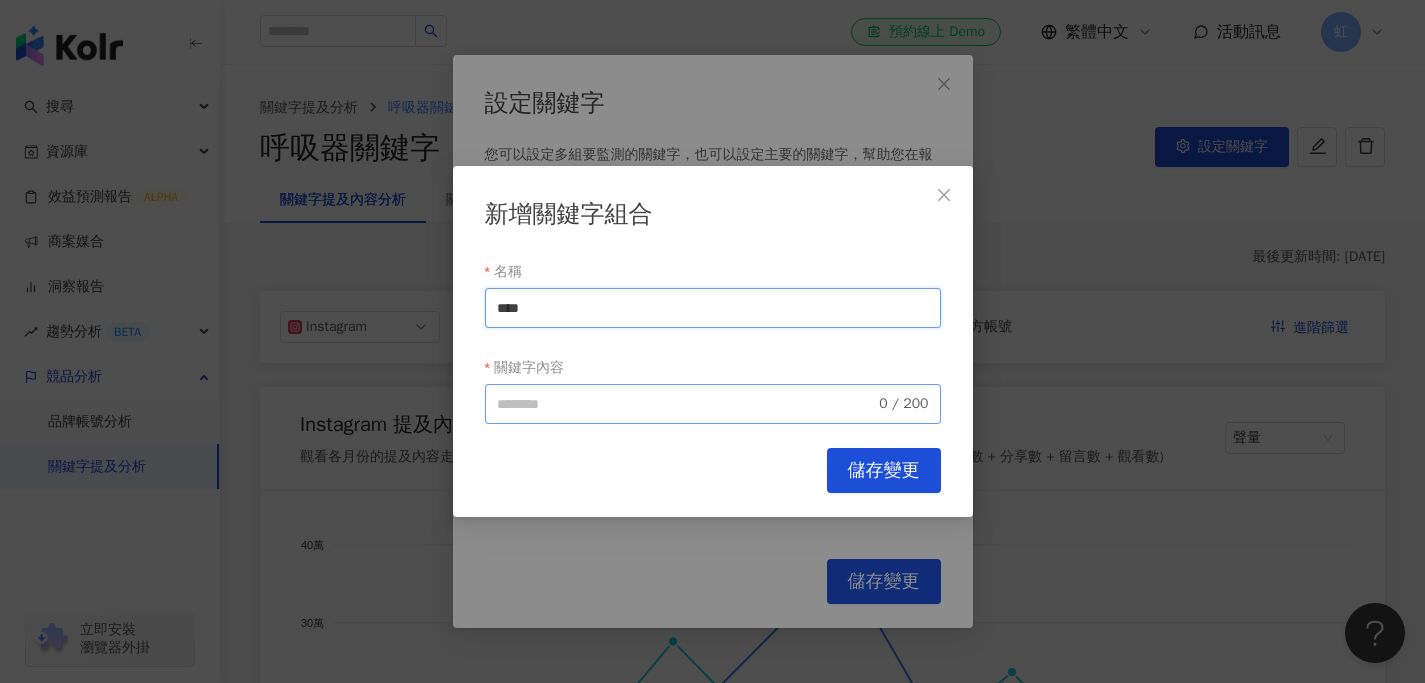 click on "0 / 200" at bounding box center [713, 404] 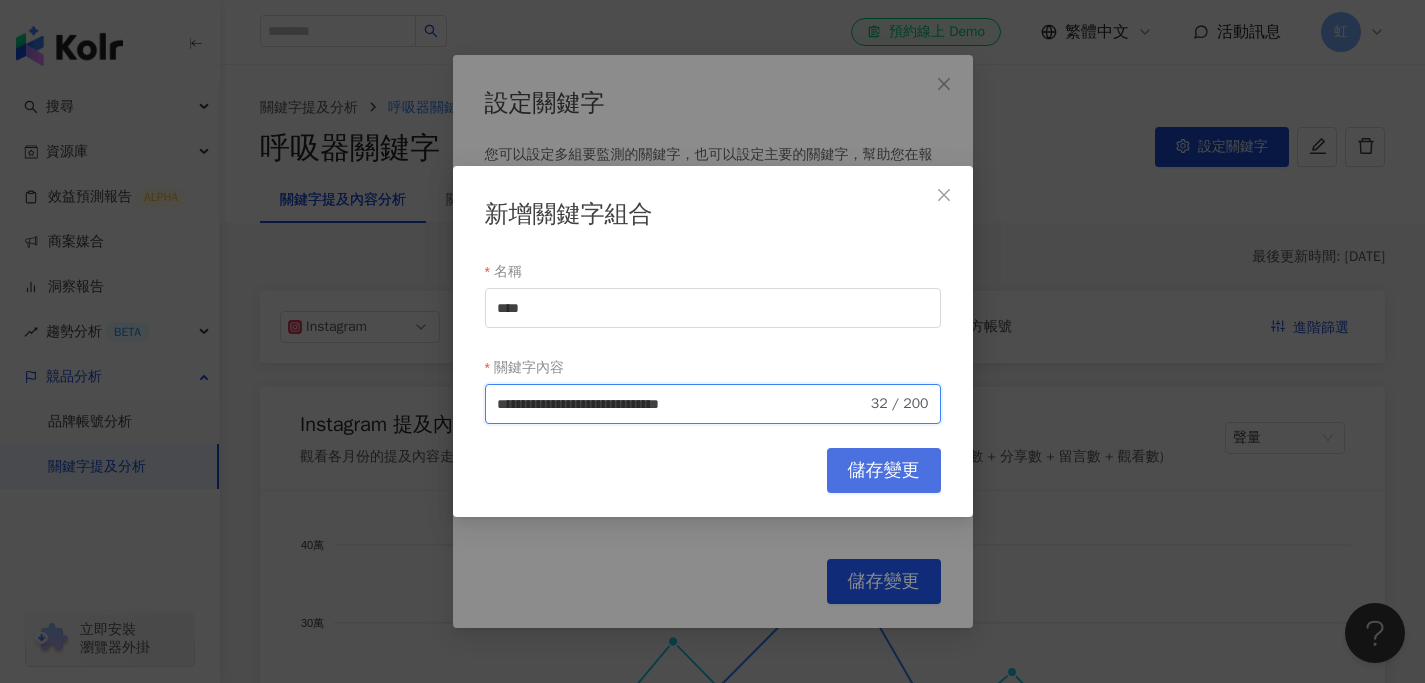 type on "**********" 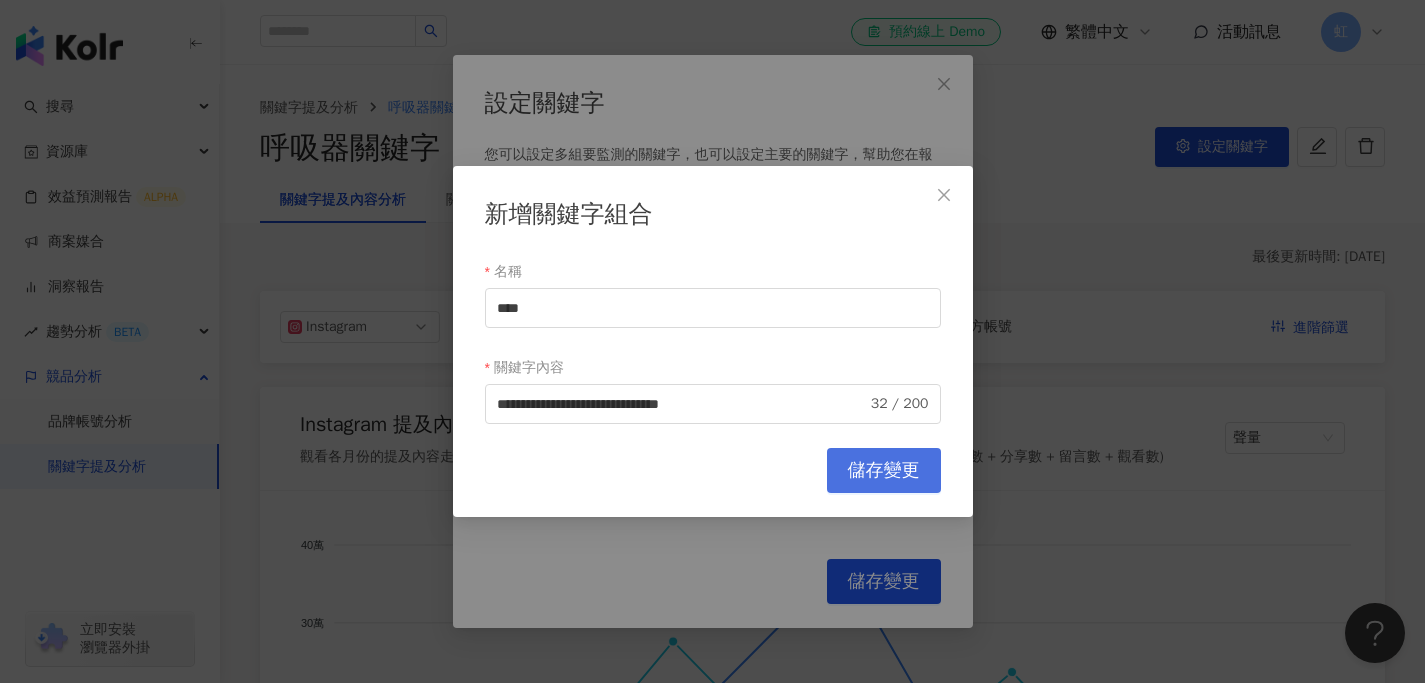 click on "儲存變更" at bounding box center (884, 471) 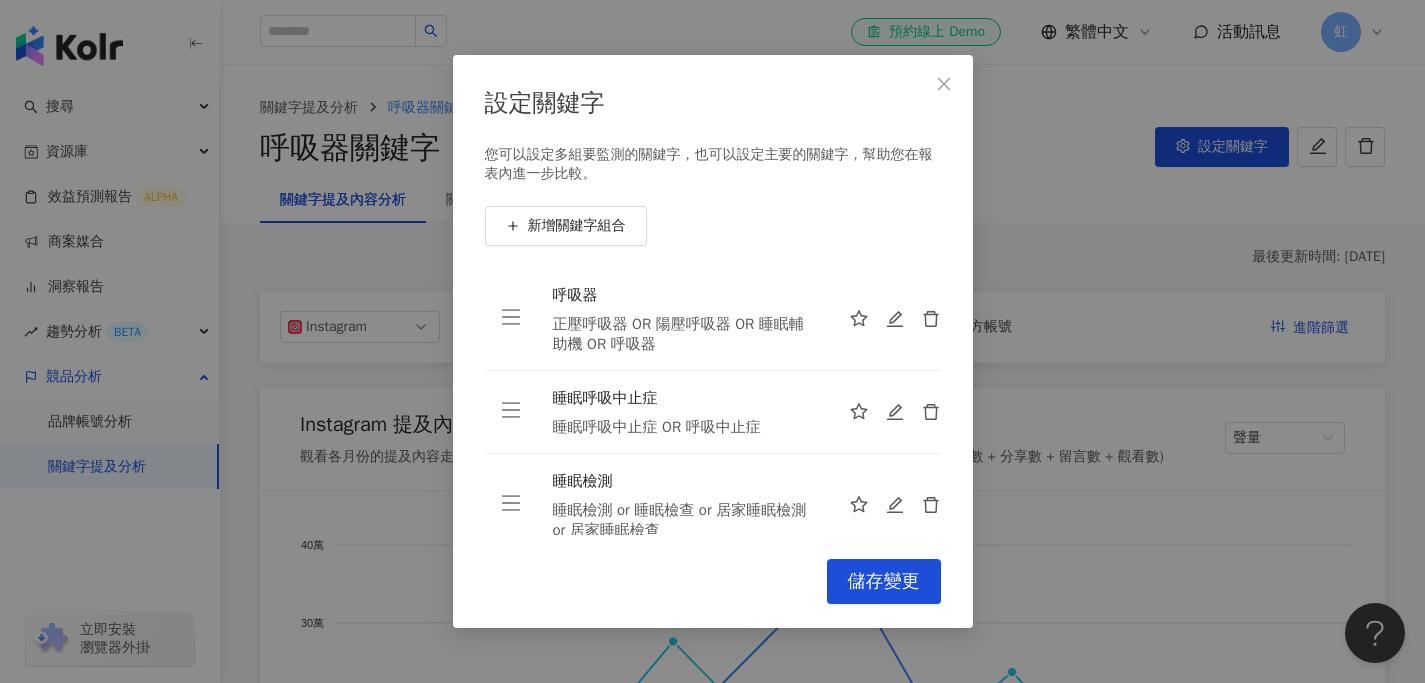 scroll, scrollTop: 22, scrollLeft: 0, axis: vertical 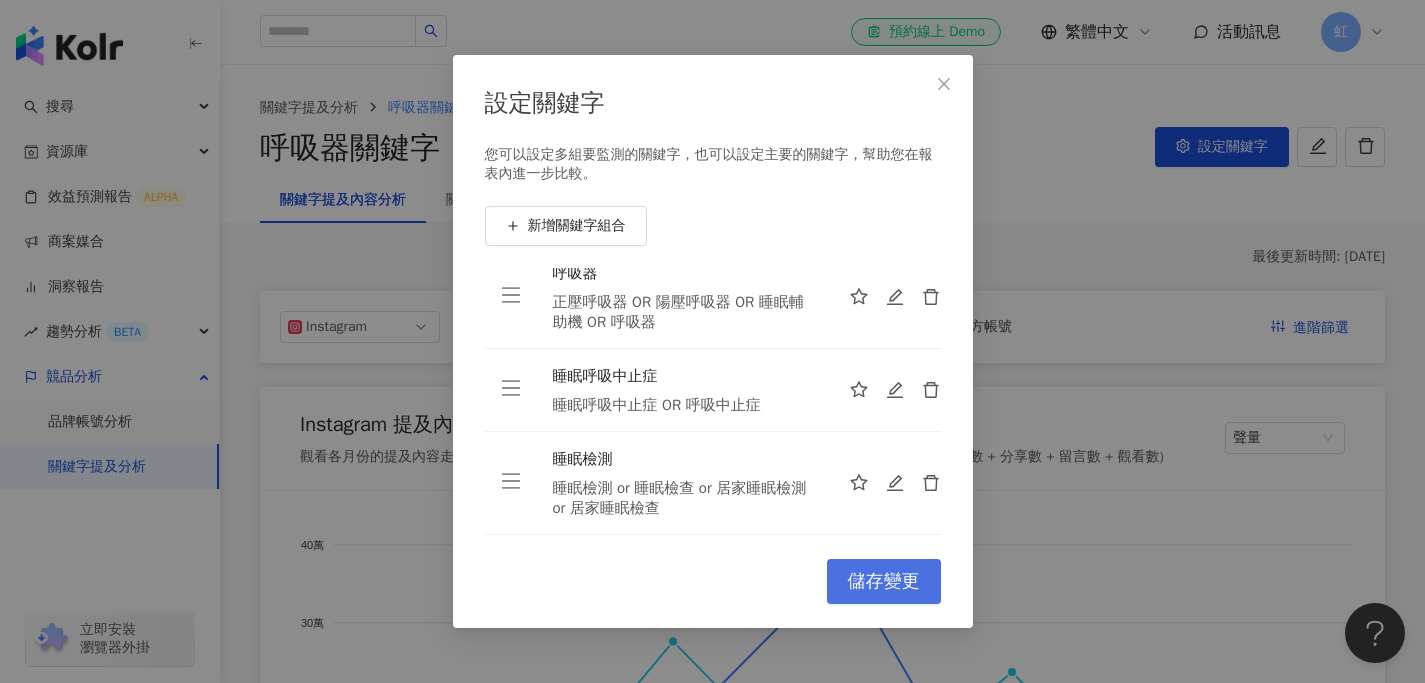 click on "儲存變更" at bounding box center (884, 582) 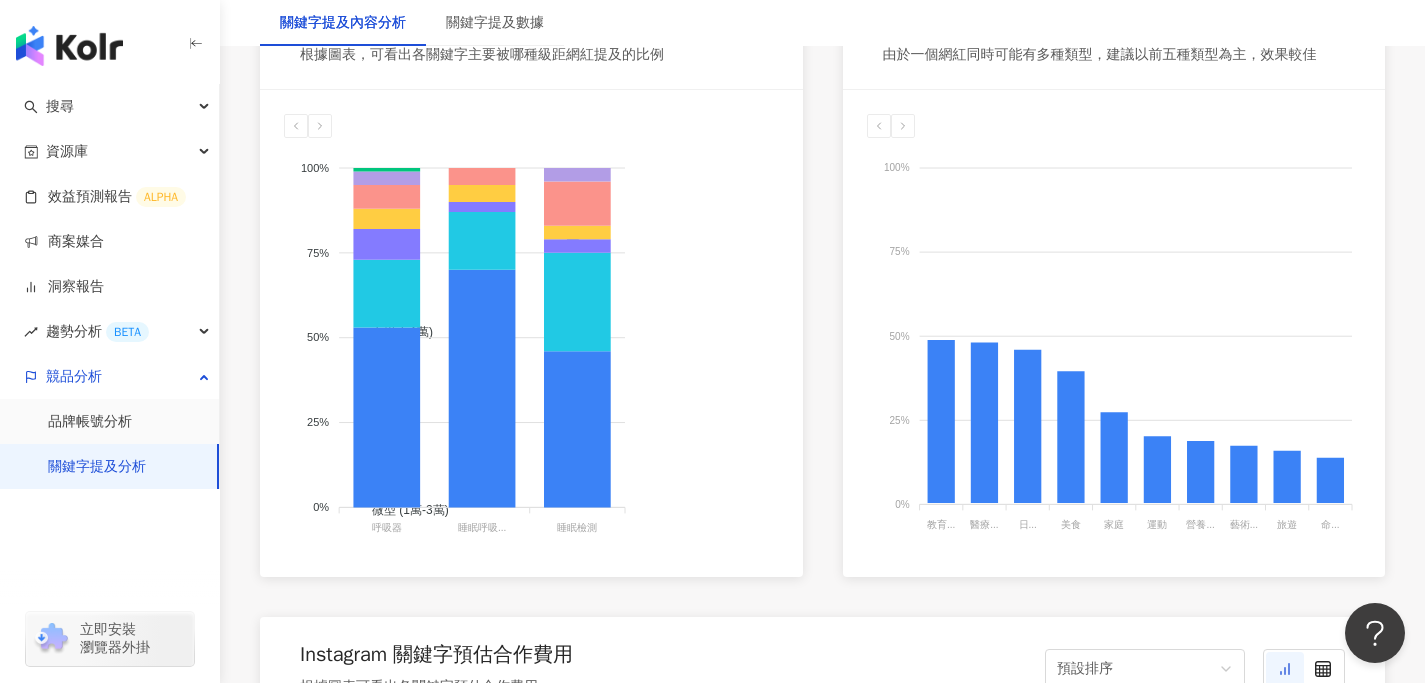 scroll, scrollTop: 1259, scrollLeft: 0, axis: vertical 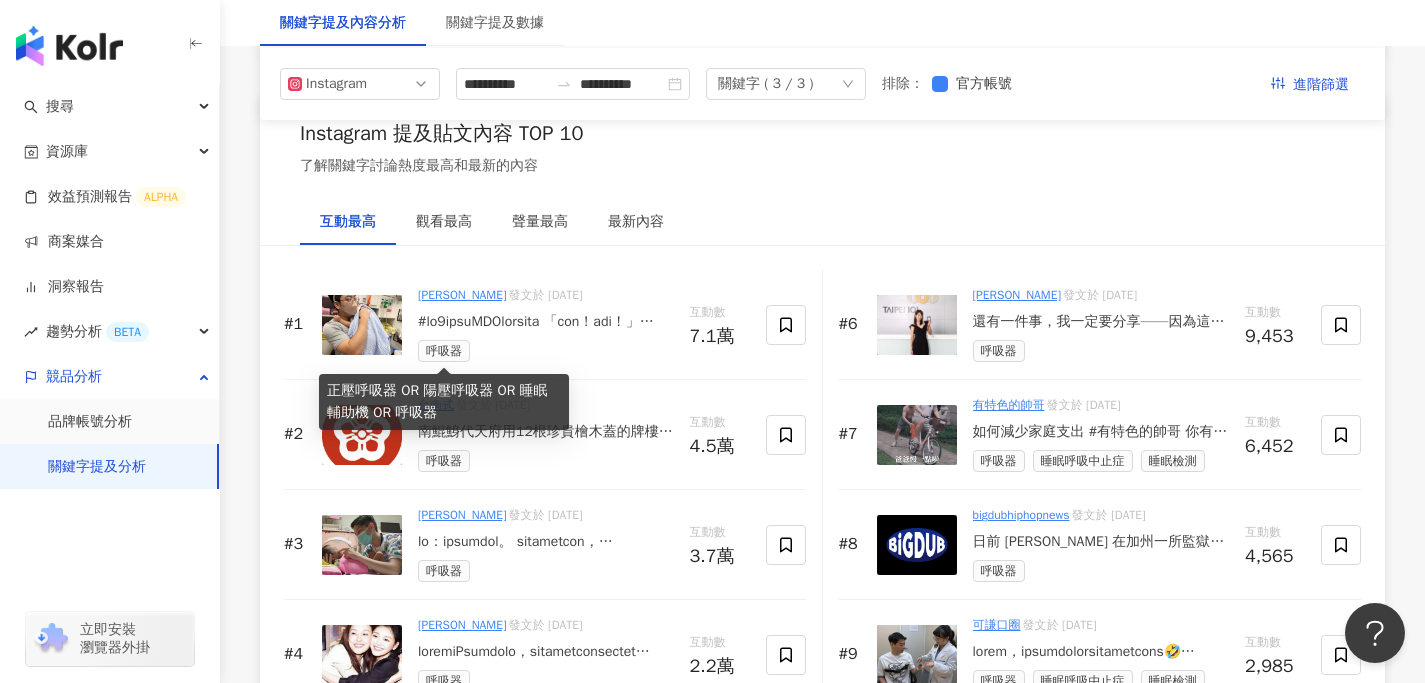 click on "呼吸器" at bounding box center (444, 351) 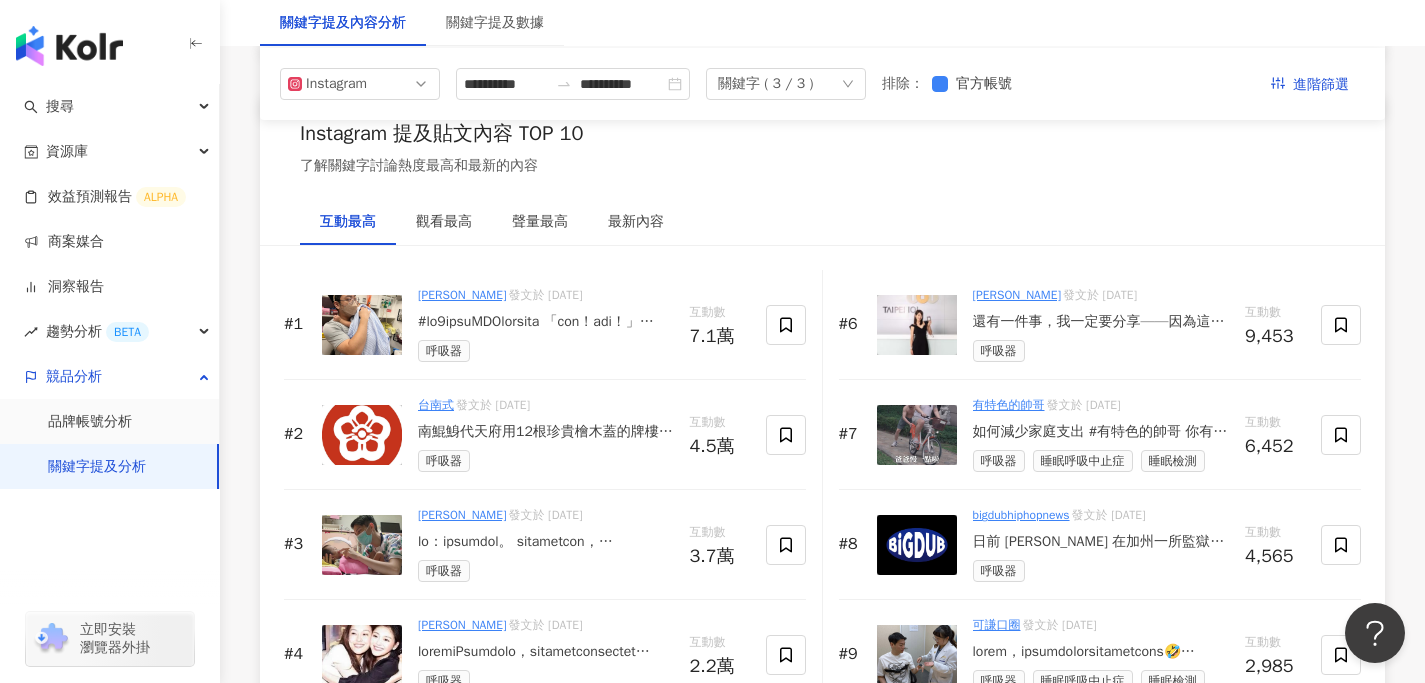 click at bounding box center [546, 322] 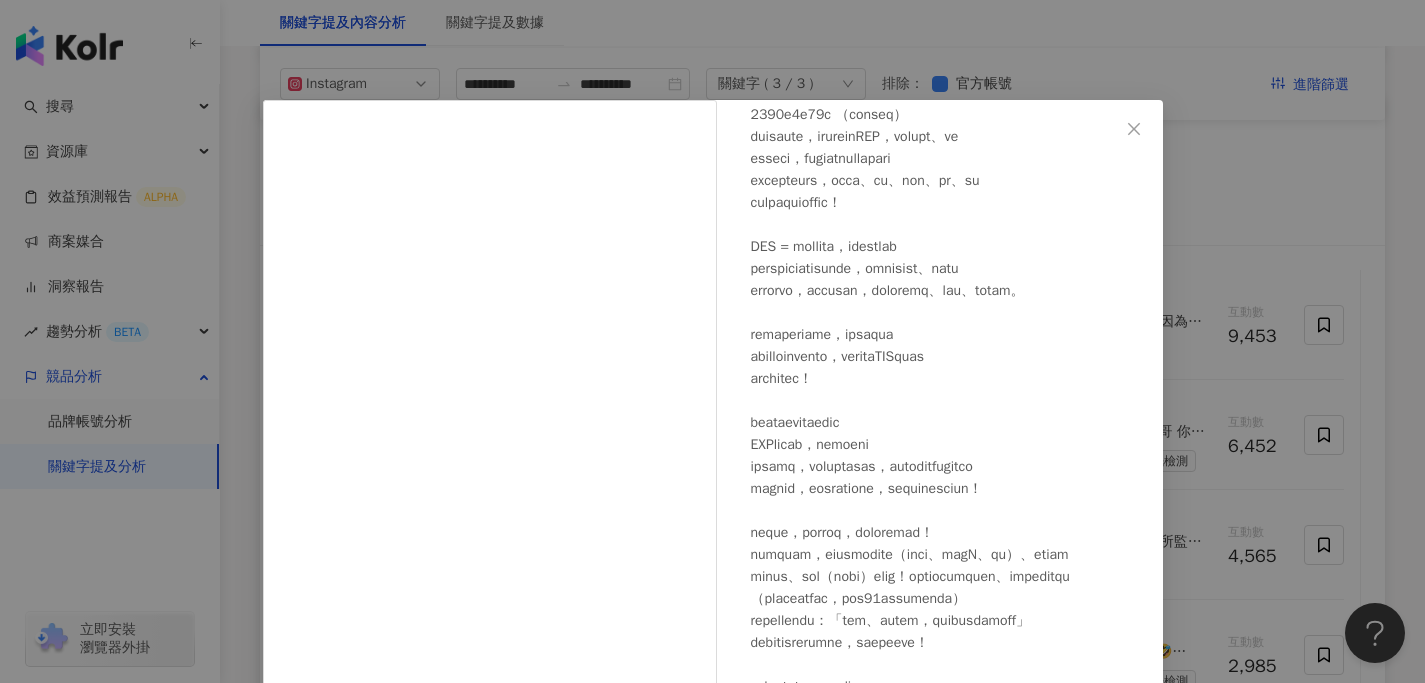 scroll, scrollTop: 587, scrollLeft: 0, axis: vertical 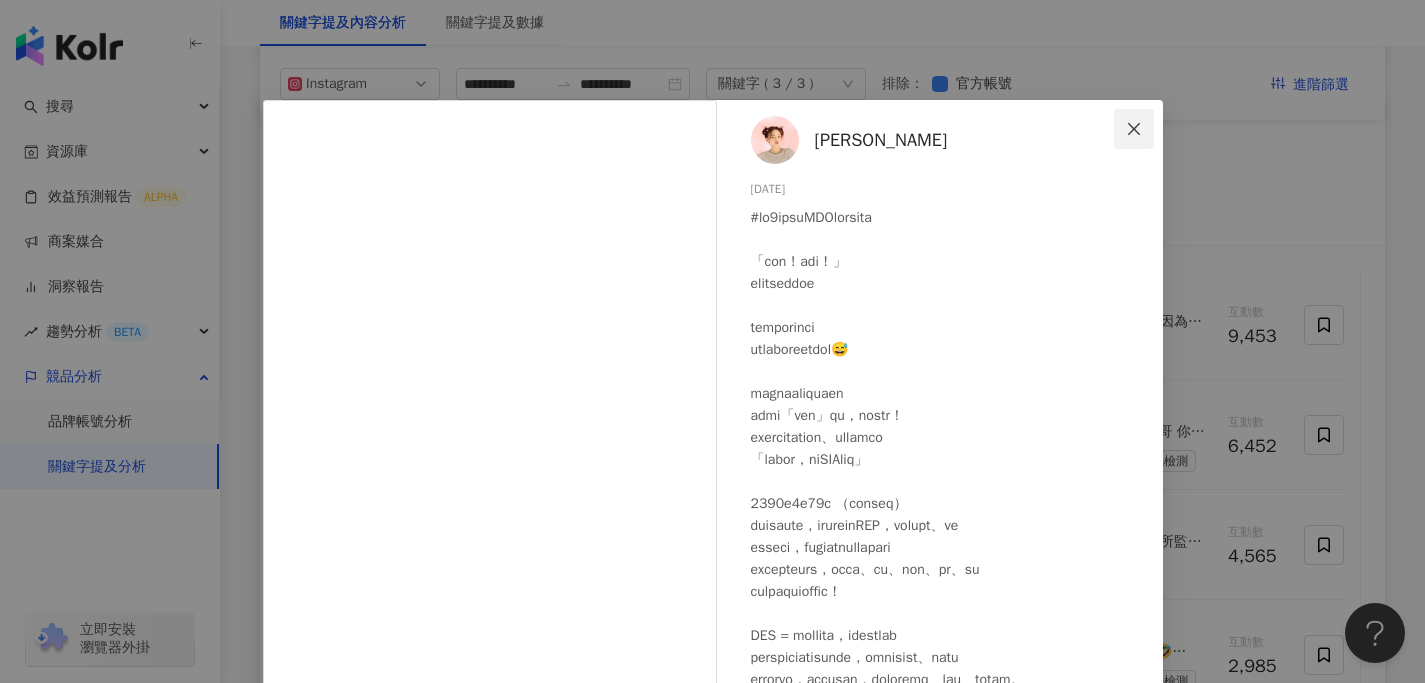 click 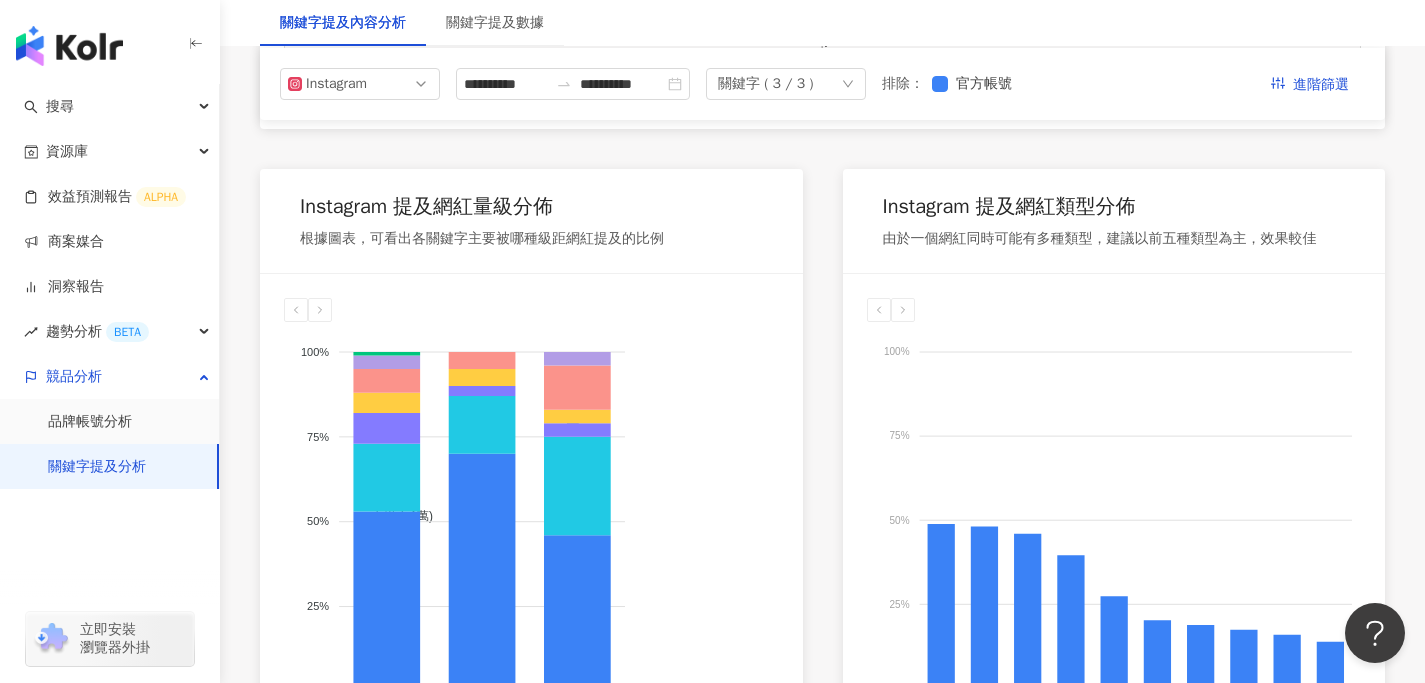 scroll, scrollTop: 0, scrollLeft: 0, axis: both 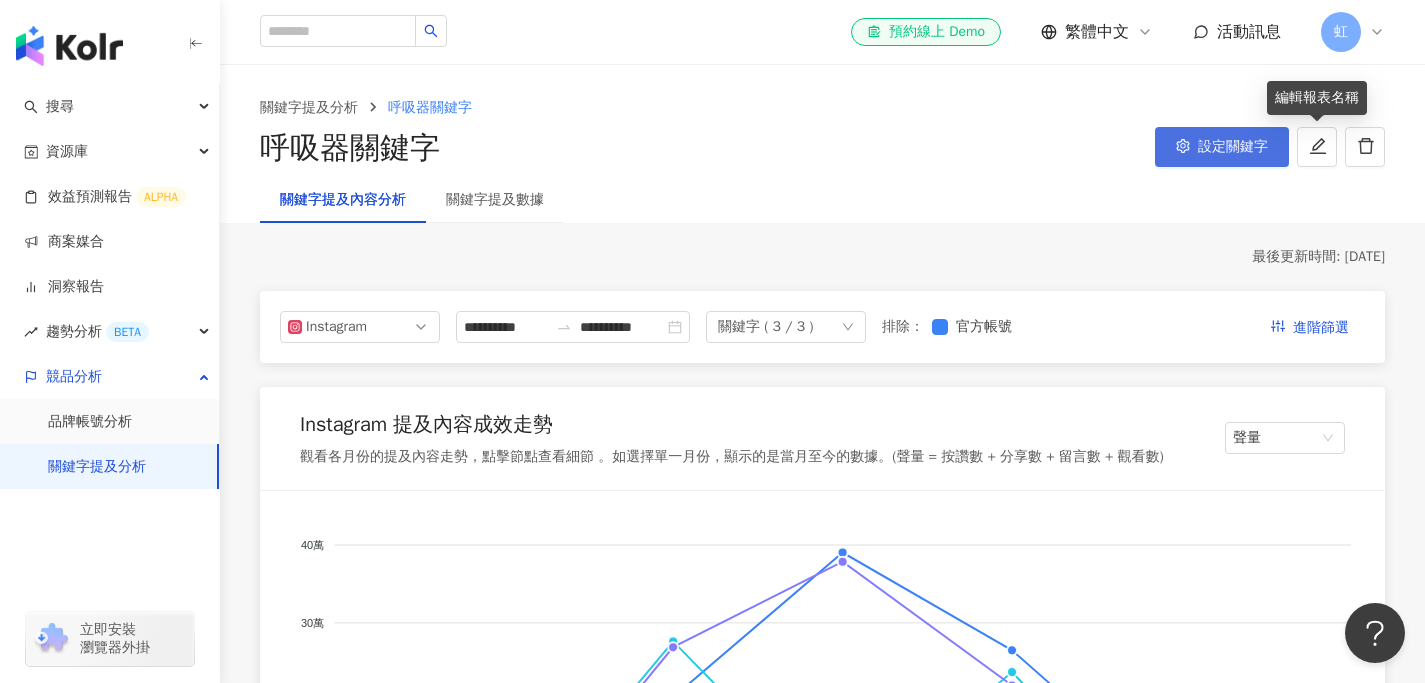 click on "設定關鍵字" at bounding box center (1233, 147) 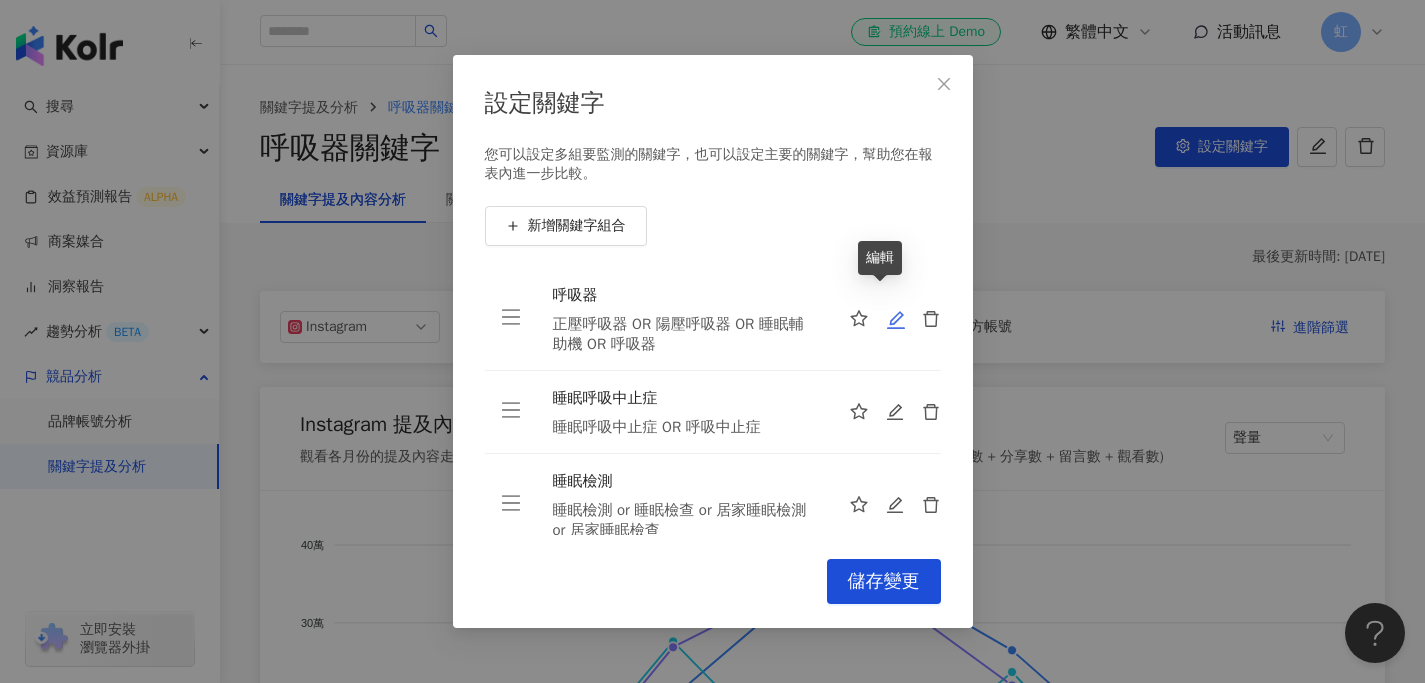 click 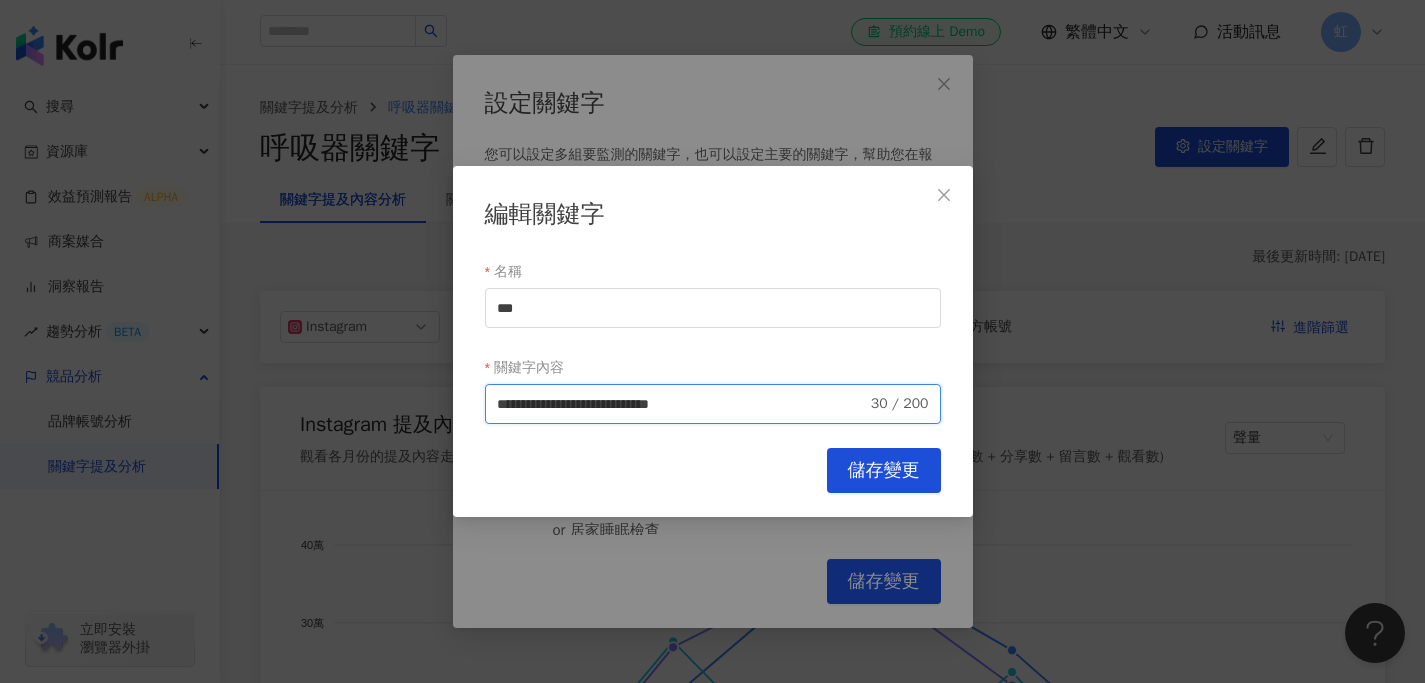drag, startPoint x: 770, startPoint y: 403, endPoint x: 859, endPoint y: 403, distance: 89 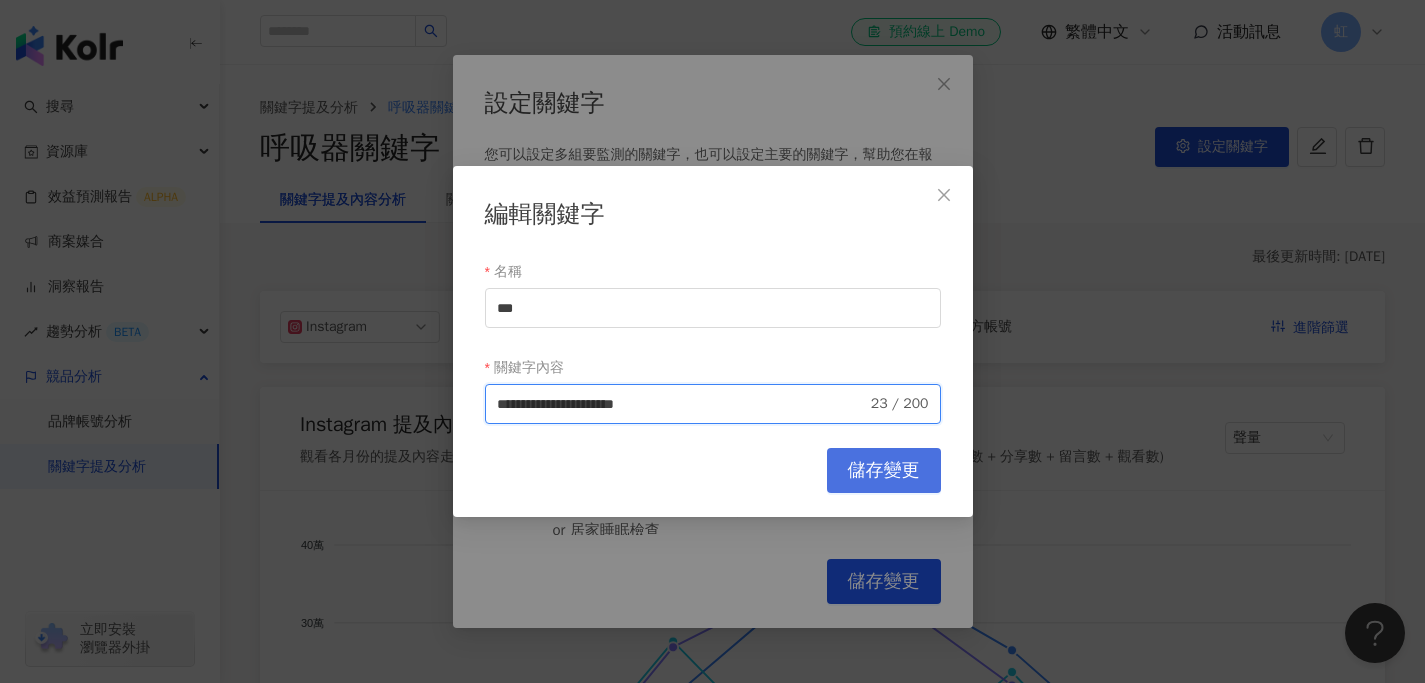 type on "**********" 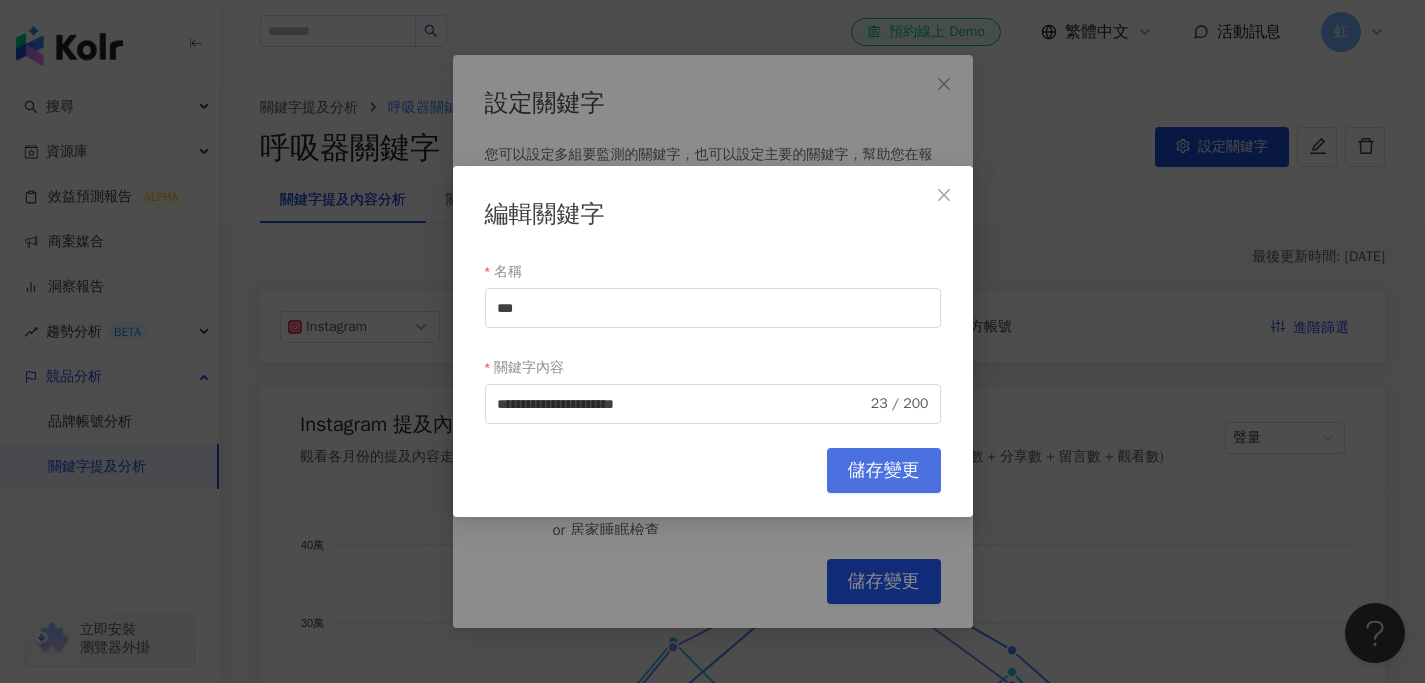 click on "儲存變更" at bounding box center [884, 471] 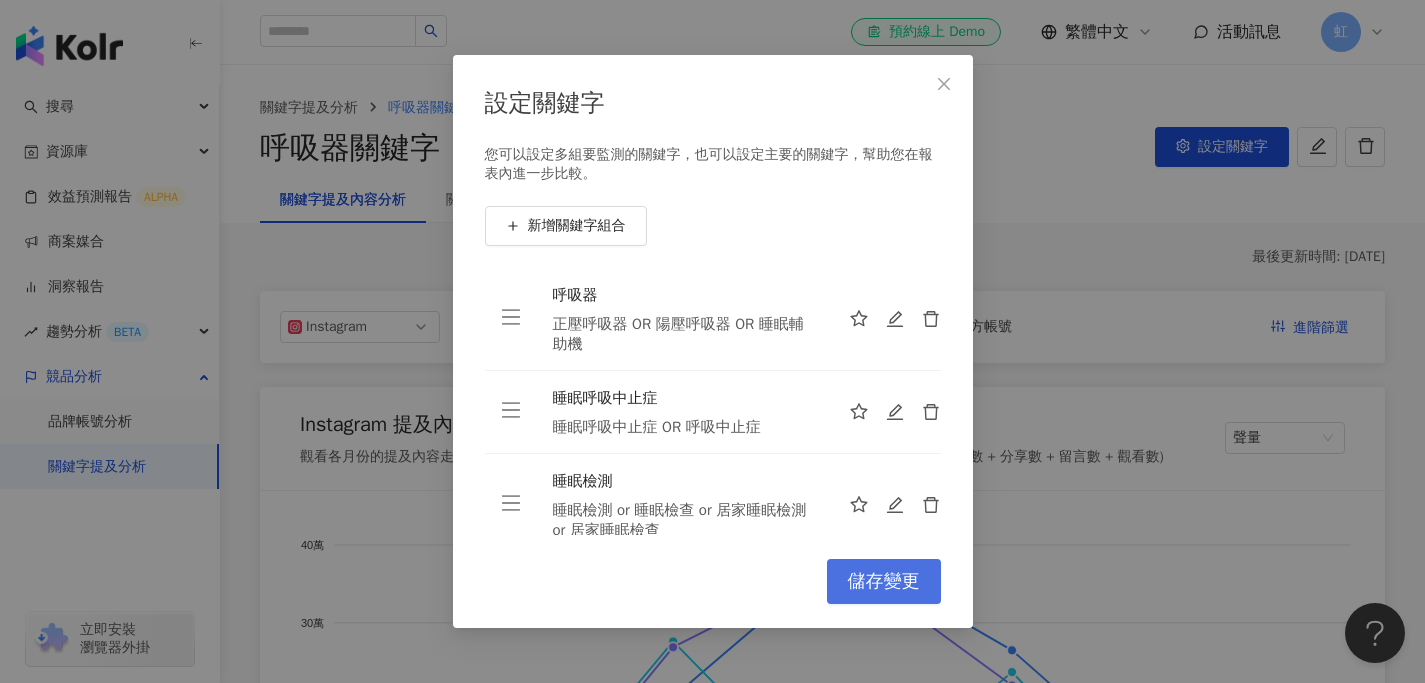 click on "儲存變更" at bounding box center (884, 582) 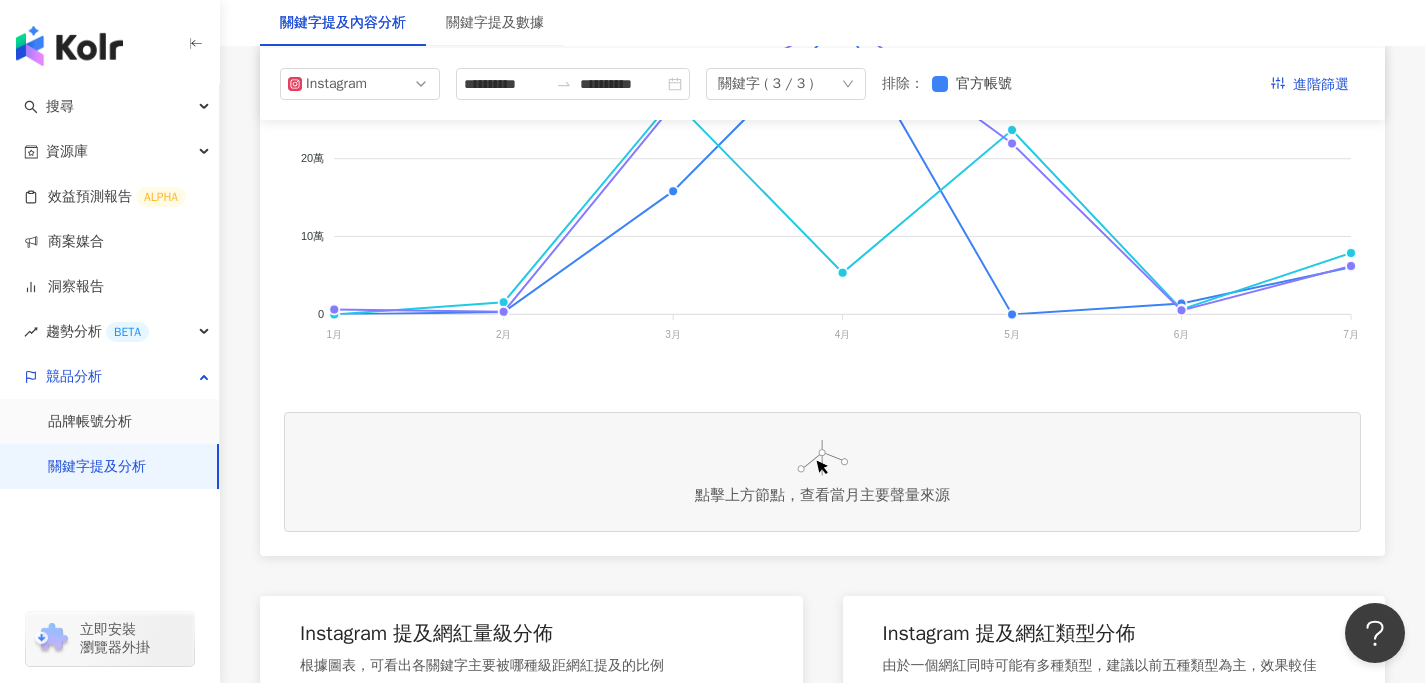 scroll, scrollTop: 0, scrollLeft: 0, axis: both 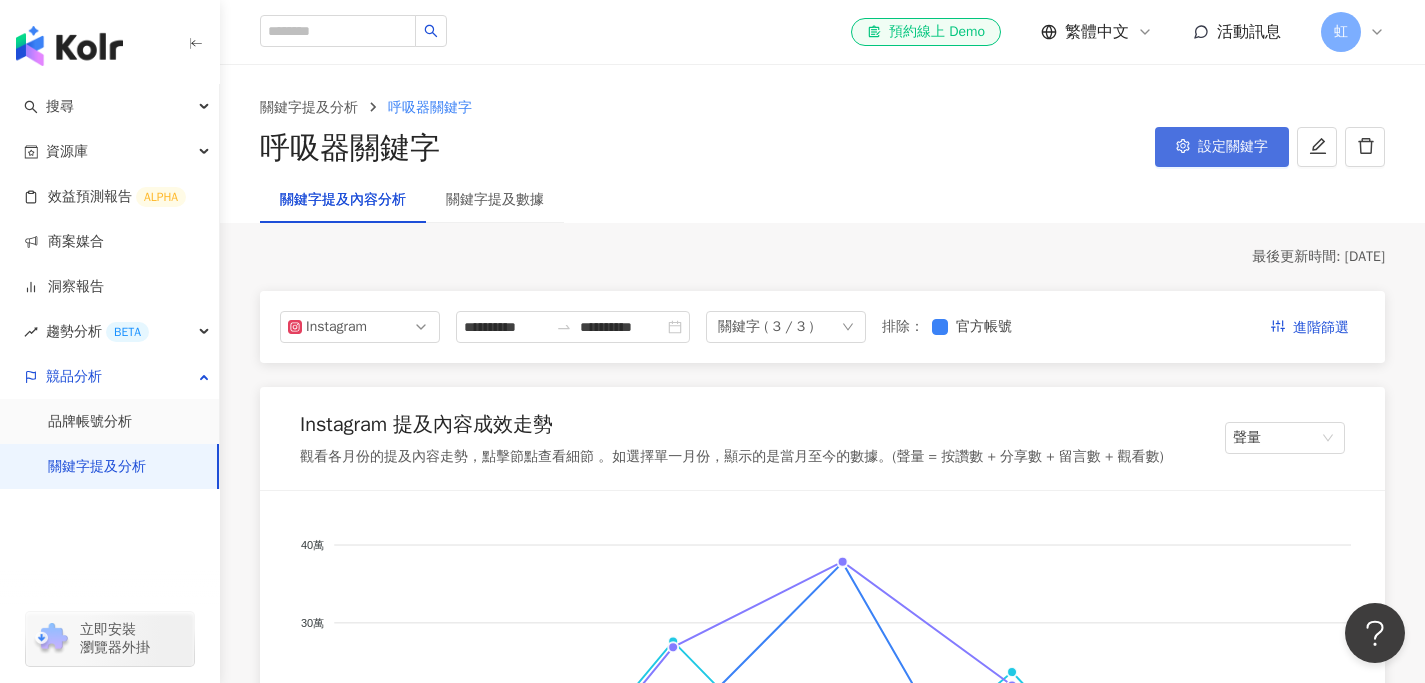 click on "設定關鍵字" at bounding box center (1222, 147) 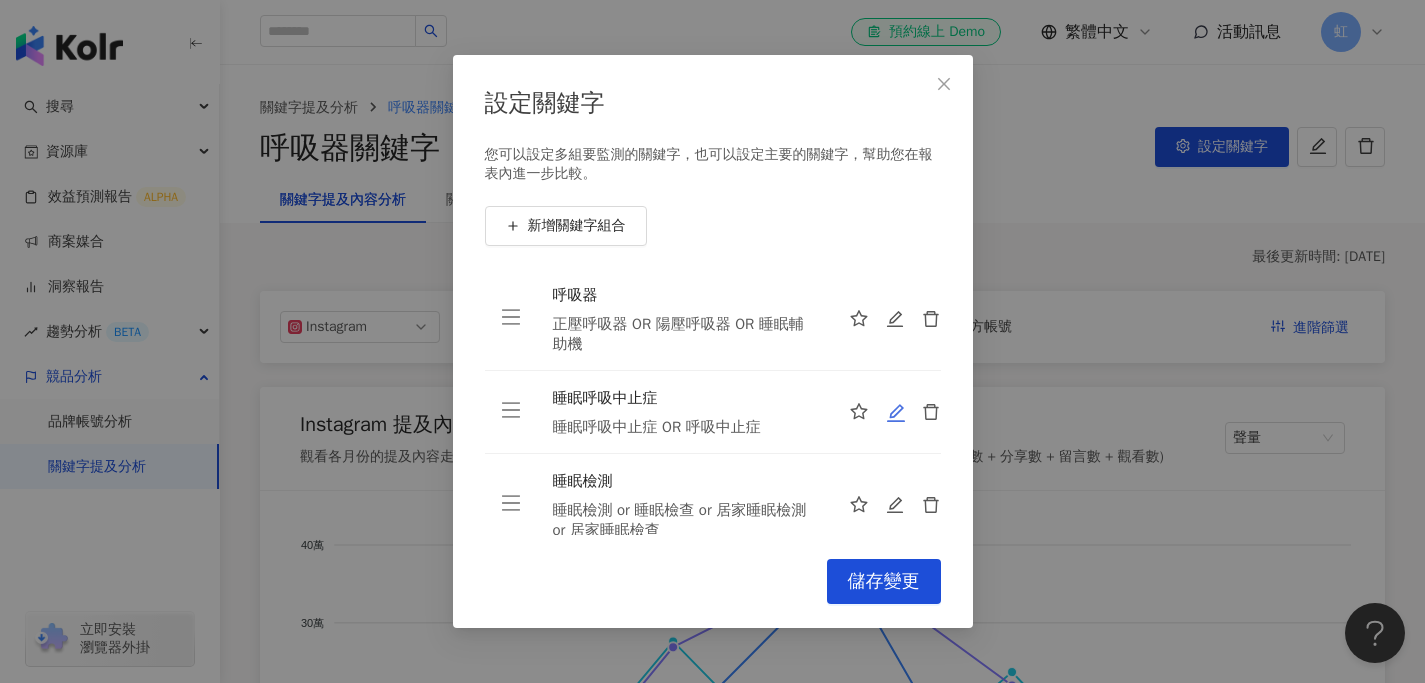 click 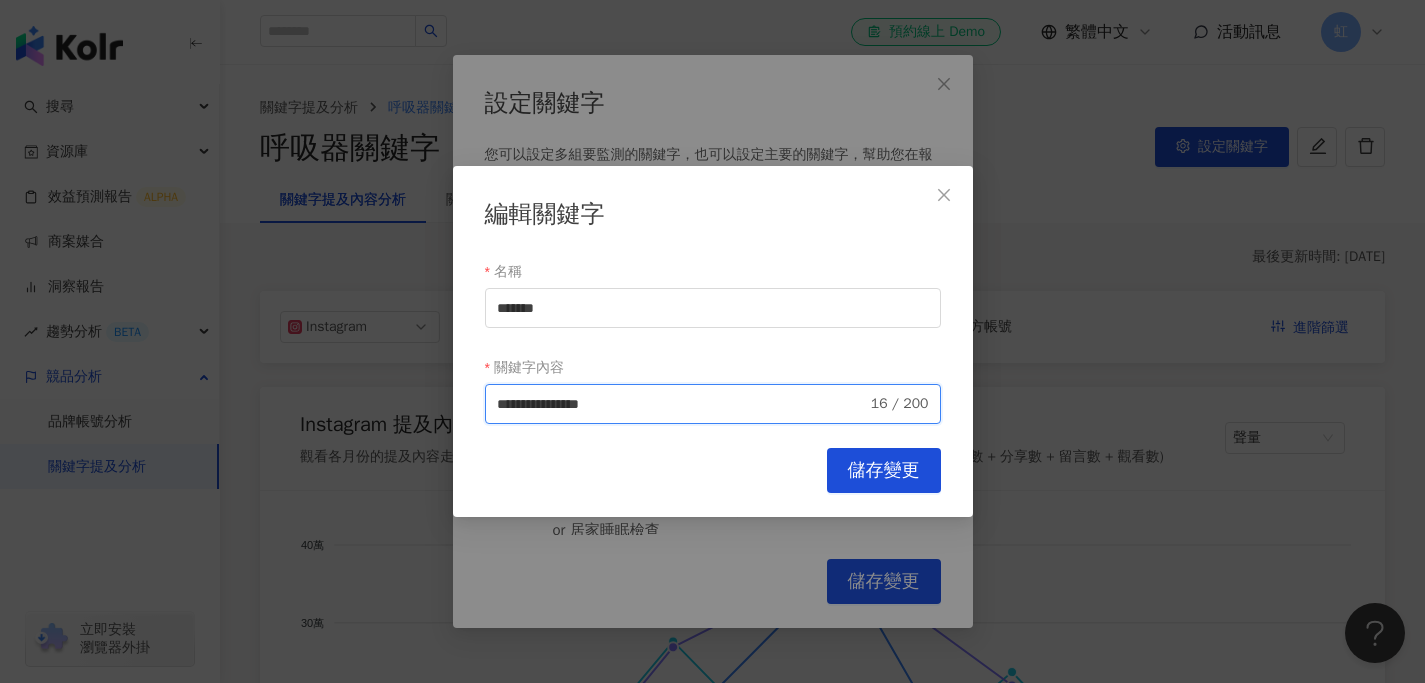 click on "**********" at bounding box center [682, 404] 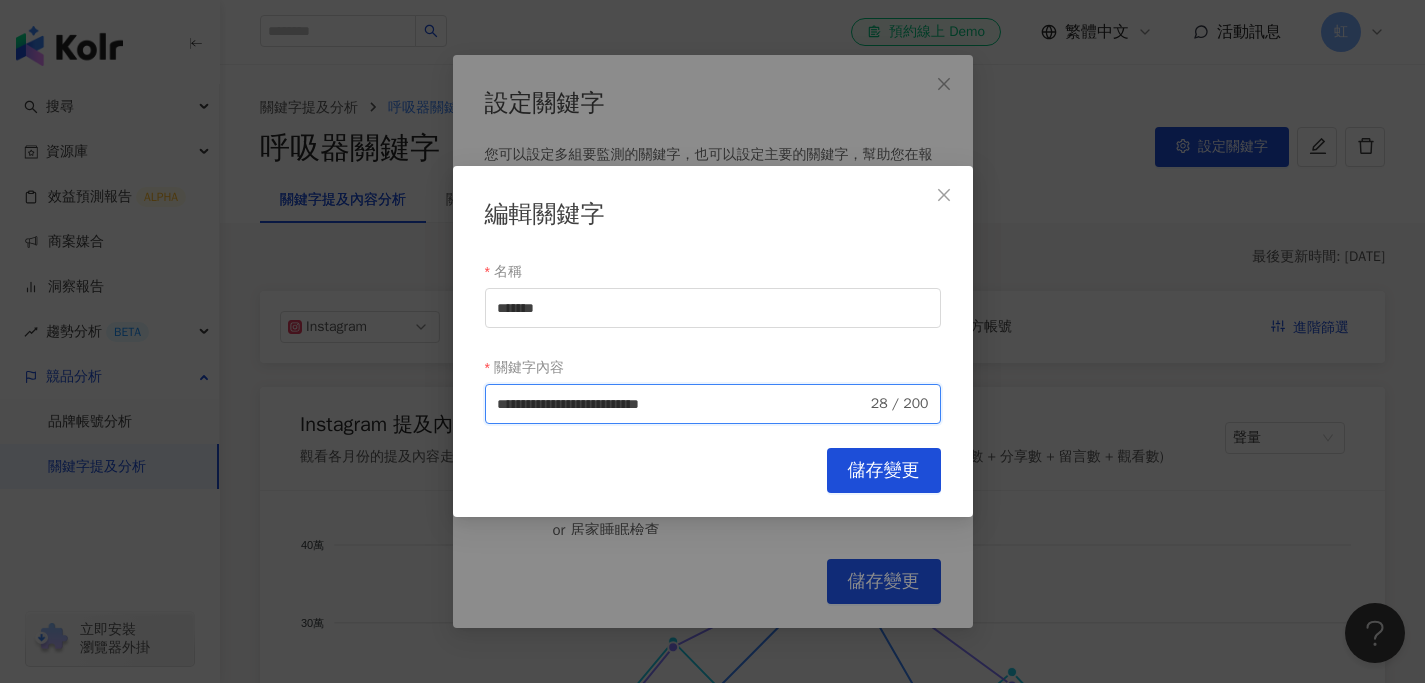 type on "**********" 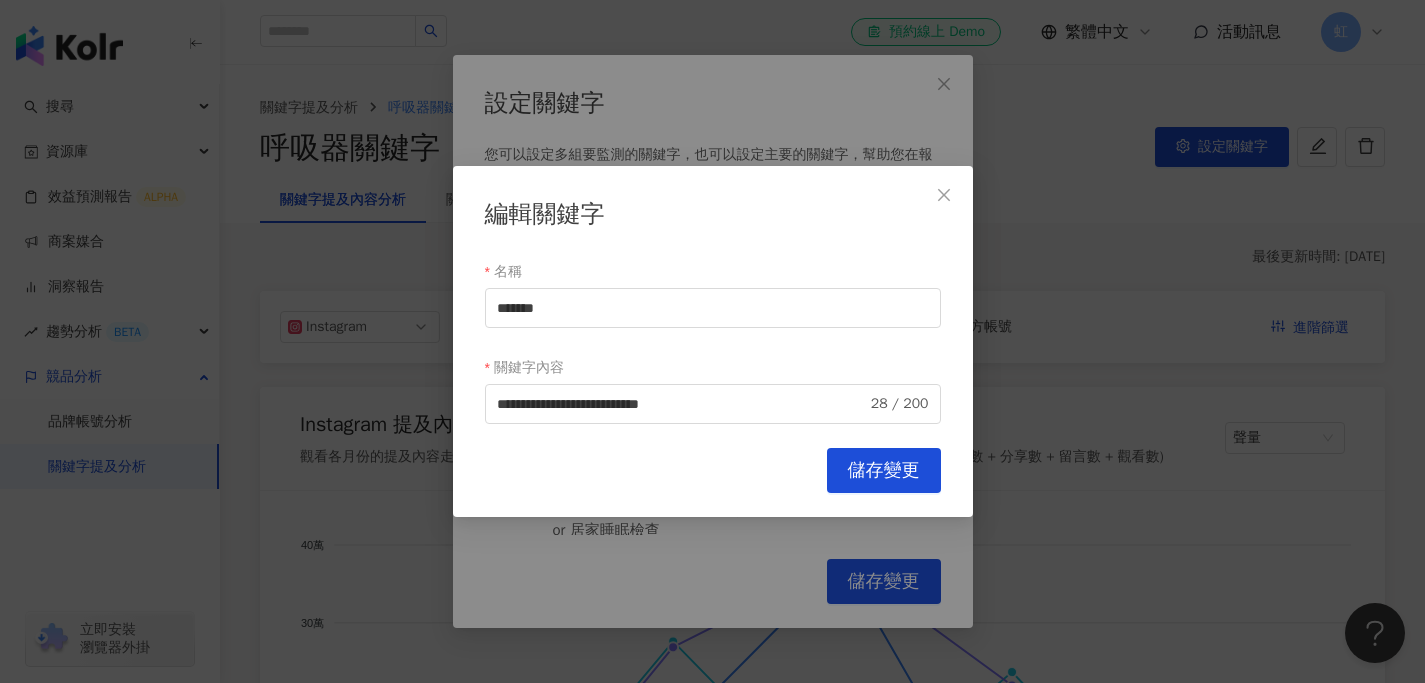 click on "儲存變更" at bounding box center (884, 471) 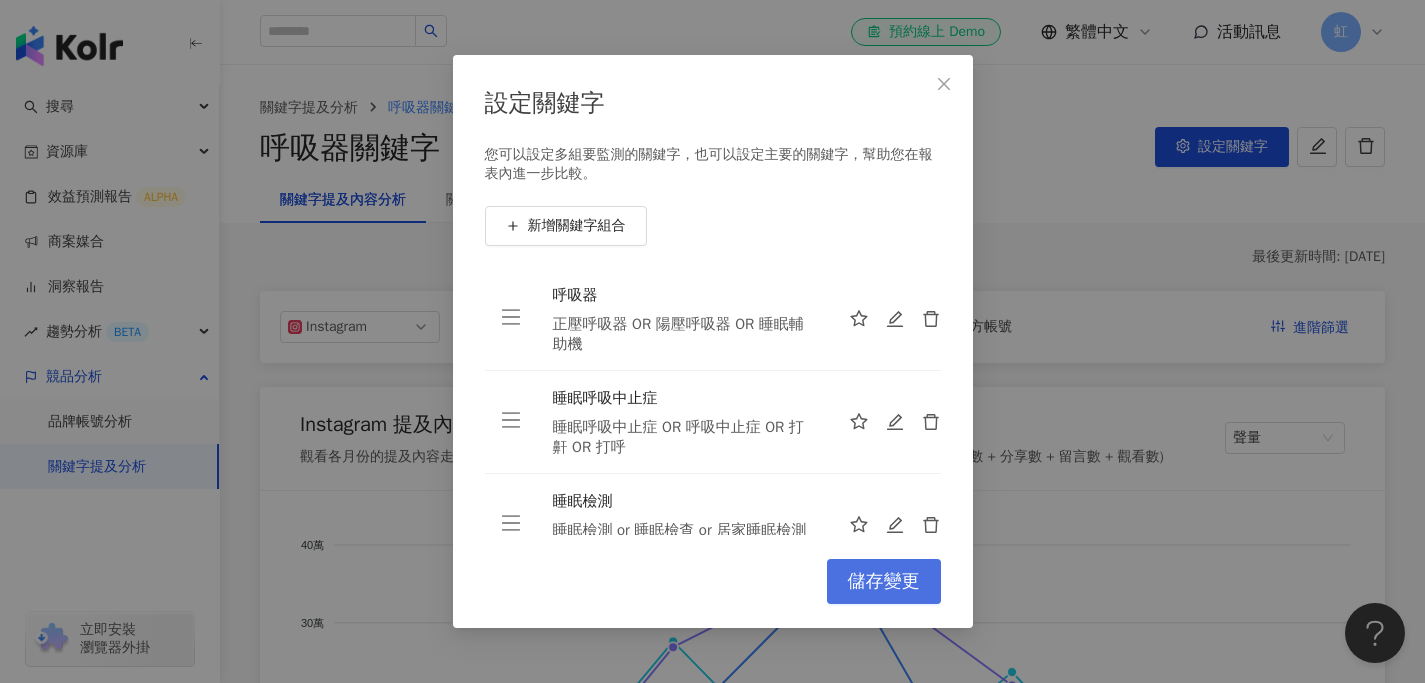 click on "儲存變更" at bounding box center [884, 582] 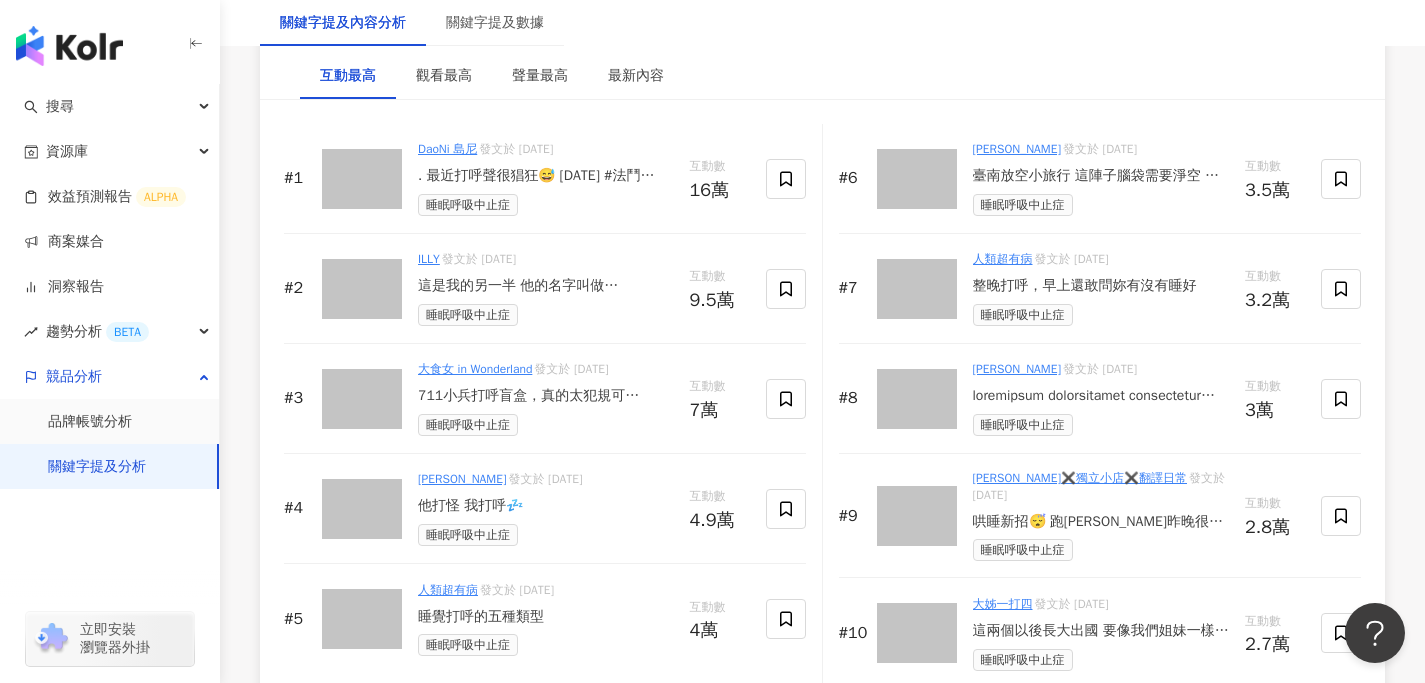 scroll, scrollTop: 3141, scrollLeft: 0, axis: vertical 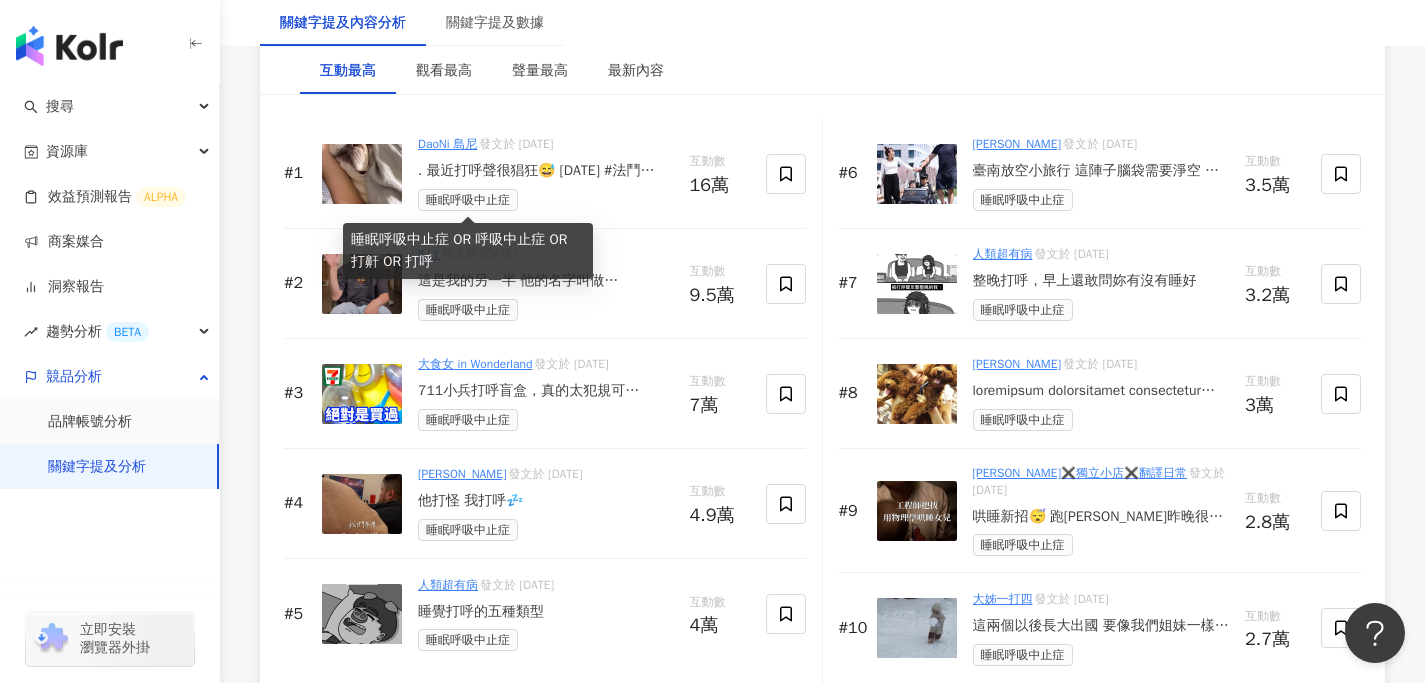 click on "睡眠呼吸中止症" at bounding box center (468, 200) 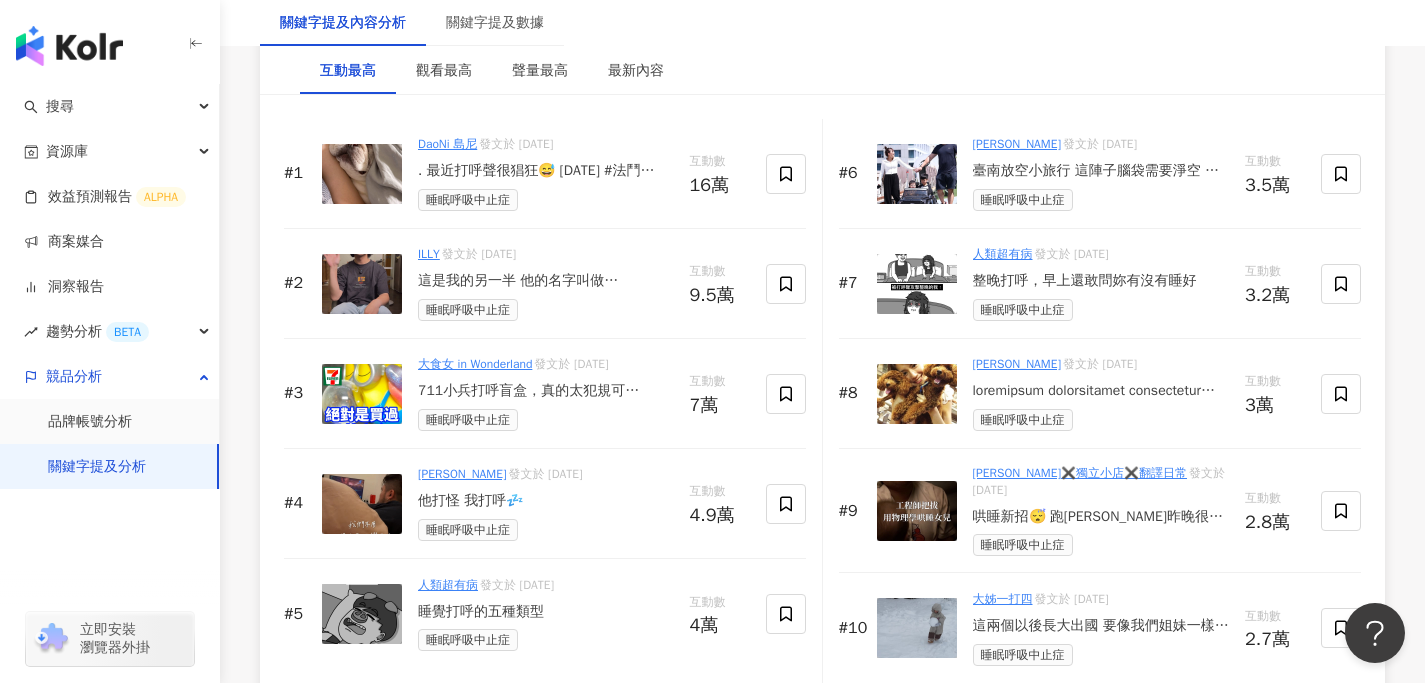 click at bounding box center [362, 174] 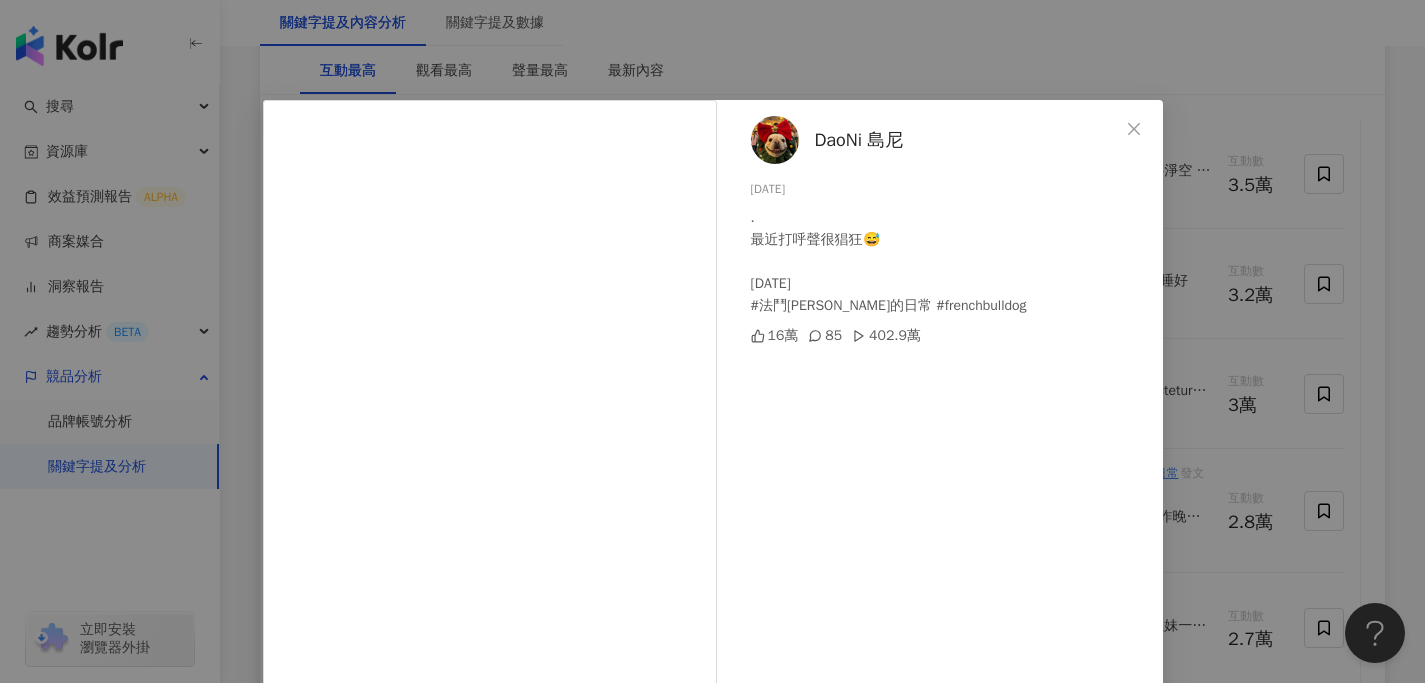 click 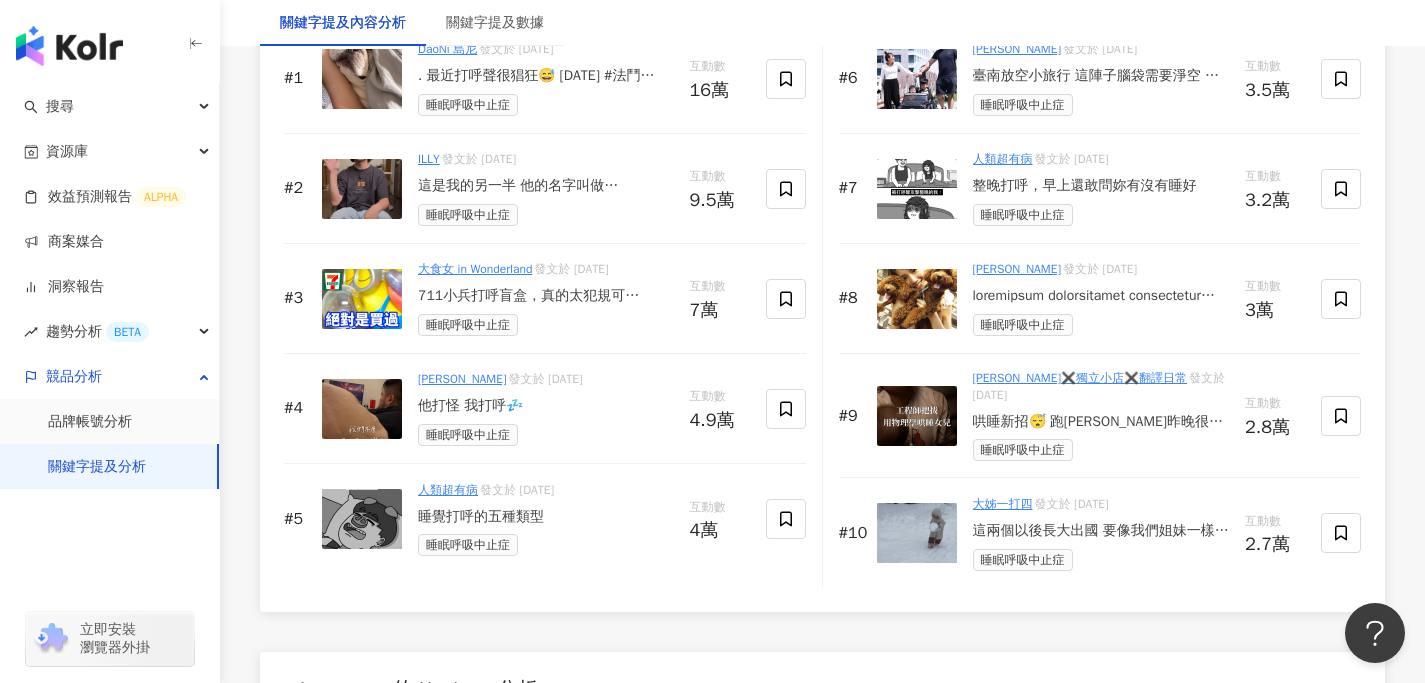 scroll, scrollTop: 3235, scrollLeft: 0, axis: vertical 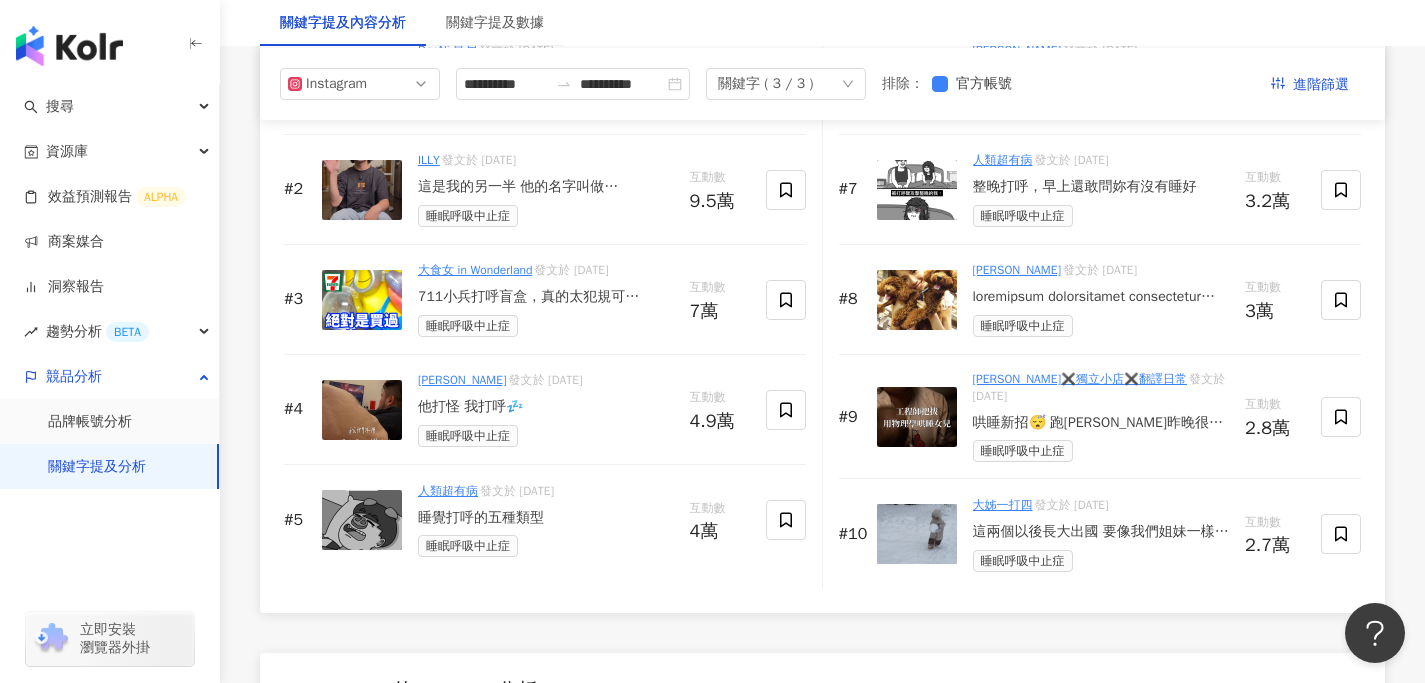 click at bounding box center (362, 410) 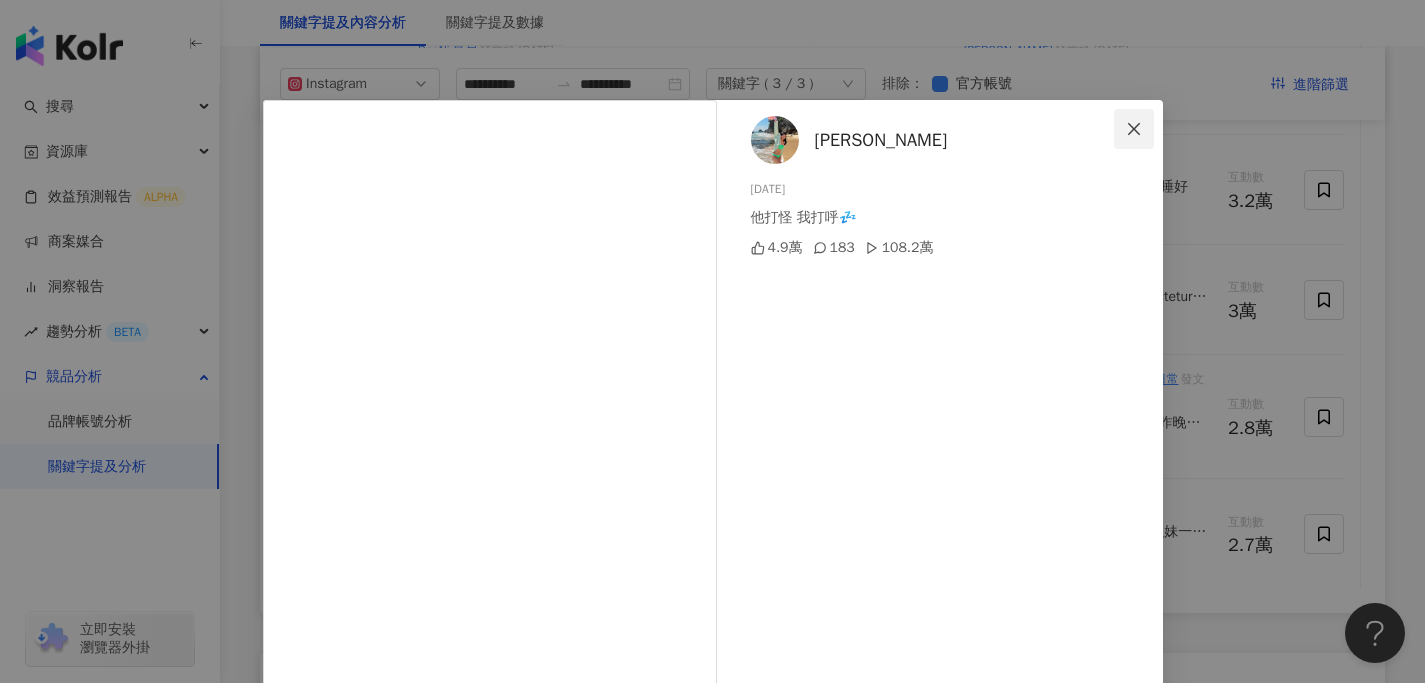 click 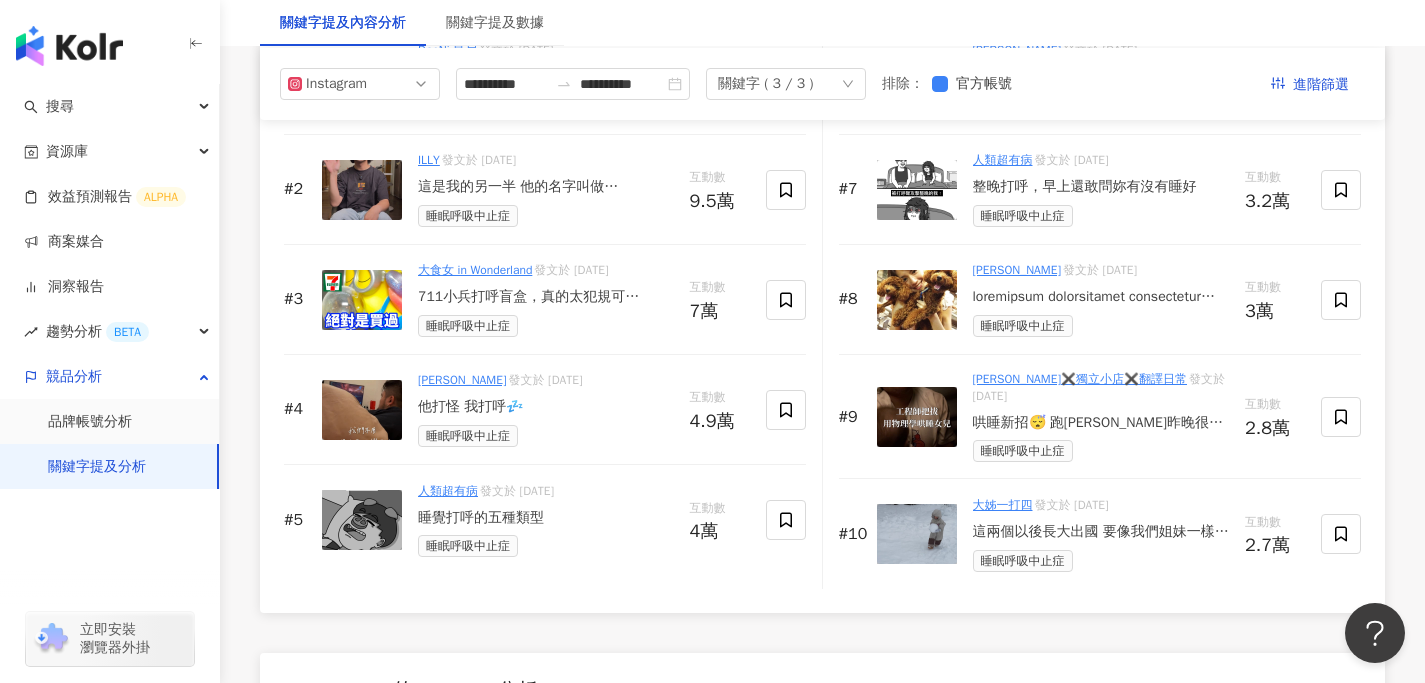 click at bounding box center [917, 190] 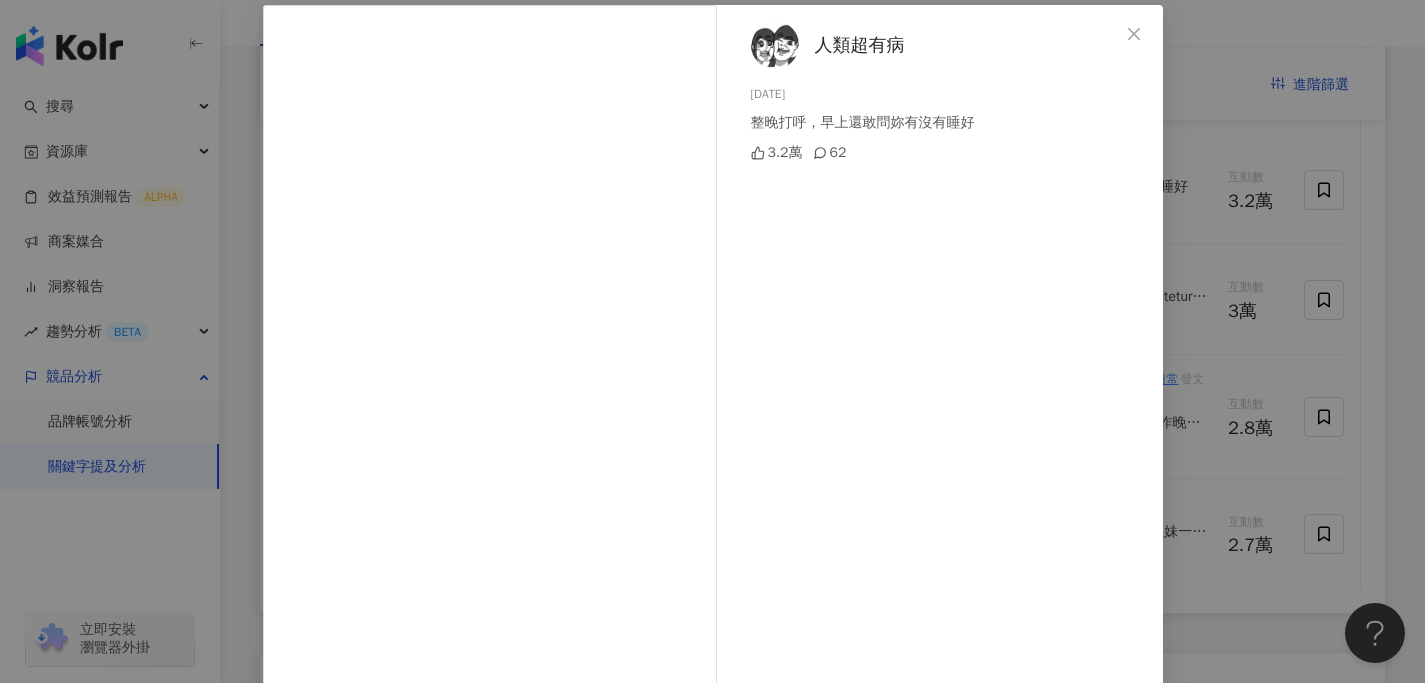 scroll, scrollTop: 0, scrollLeft: 0, axis: both 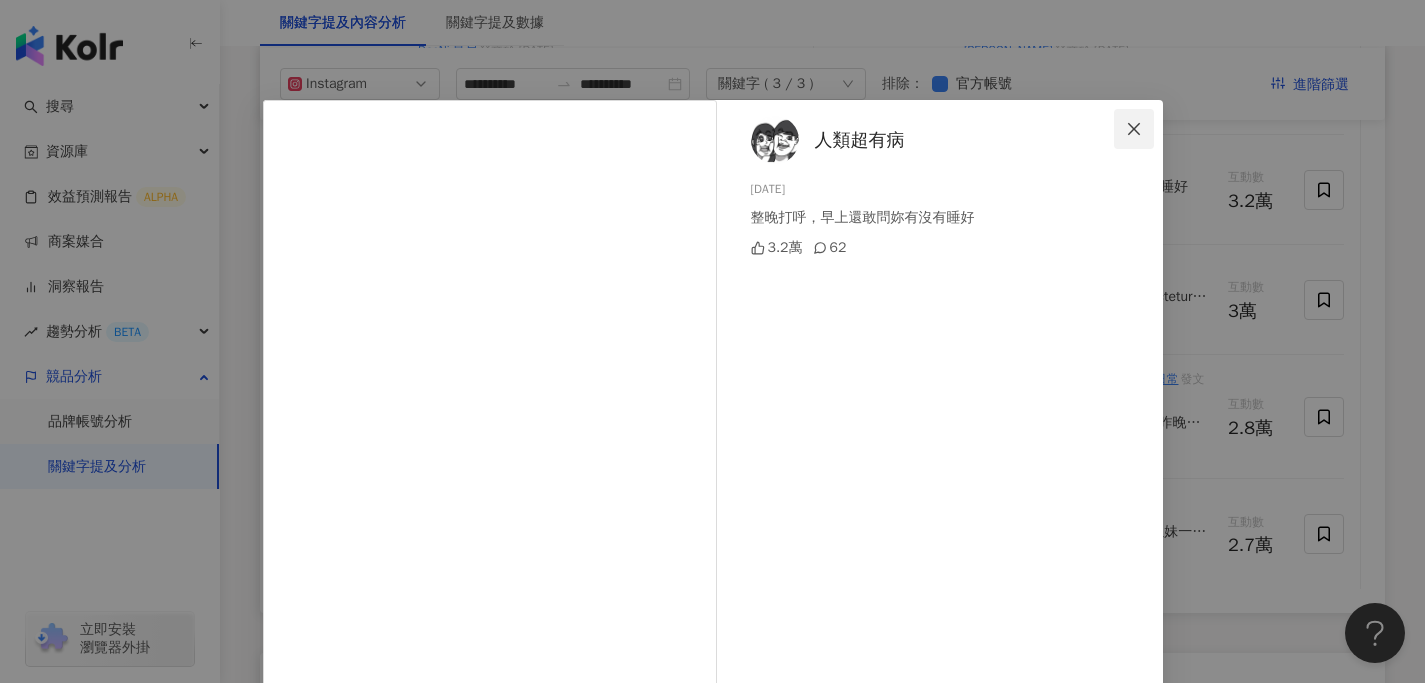 click 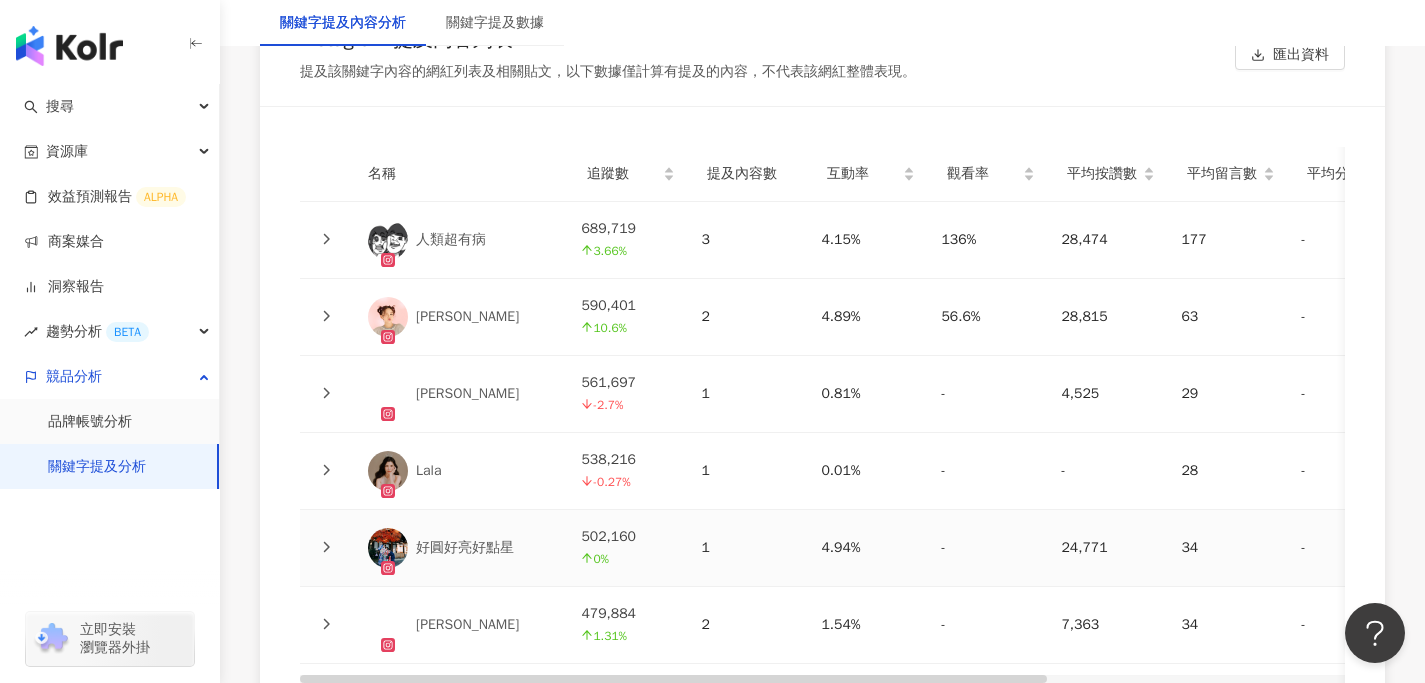 scroll, scrollTop: 4538, scrollLeft: 0, axis: vertical 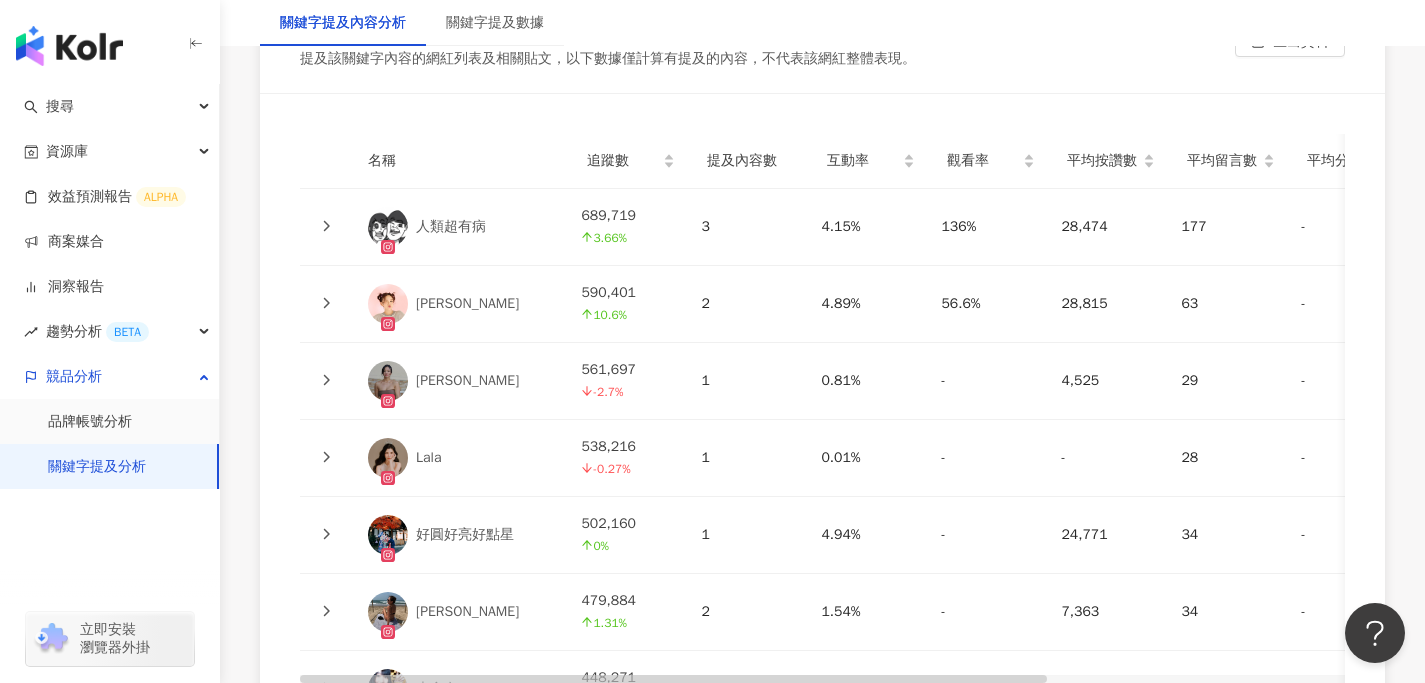click 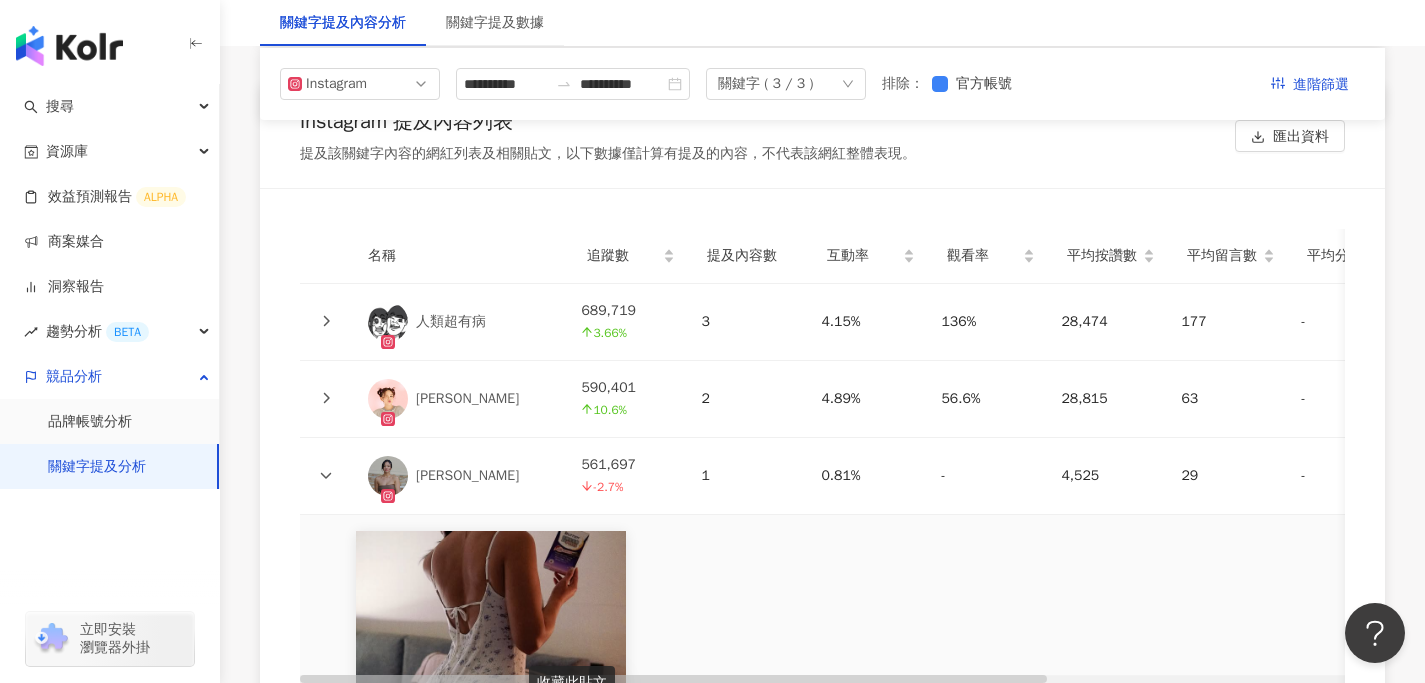 scroll, scrollTop: 4457, scrollLeft: 0, axis: vertical 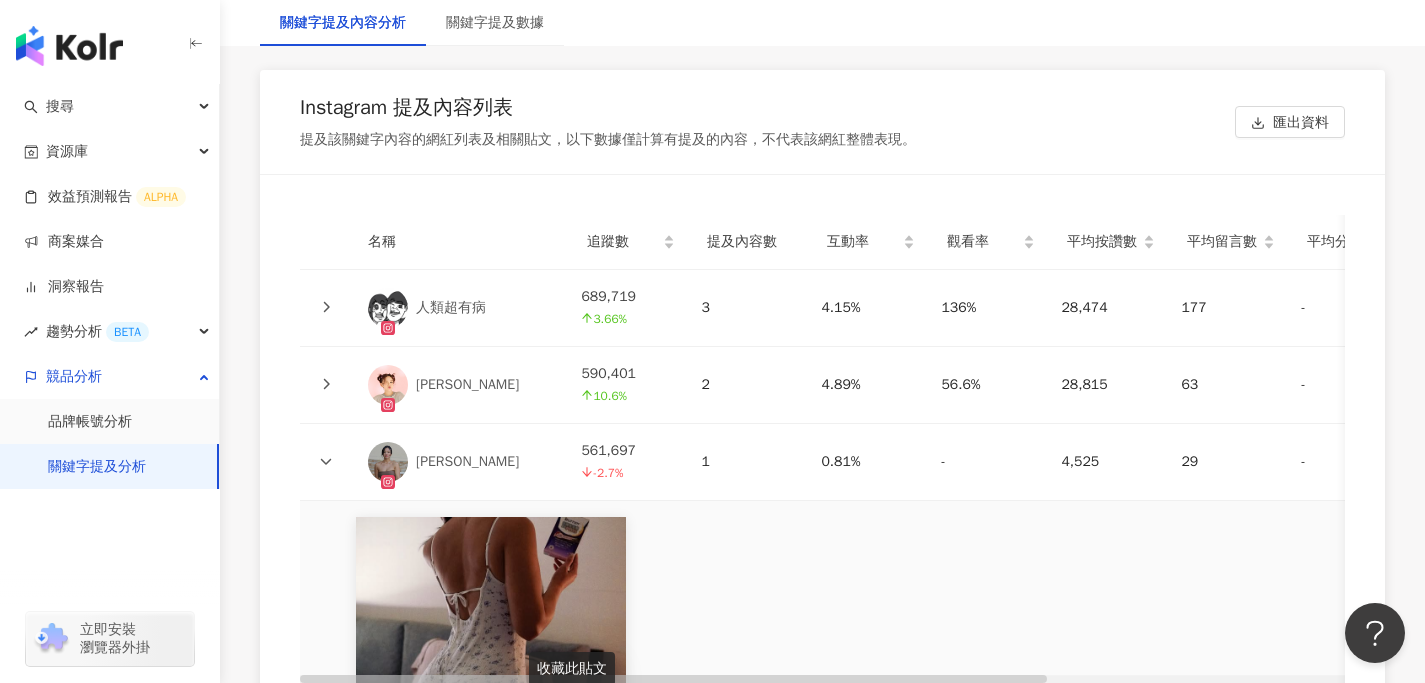 click 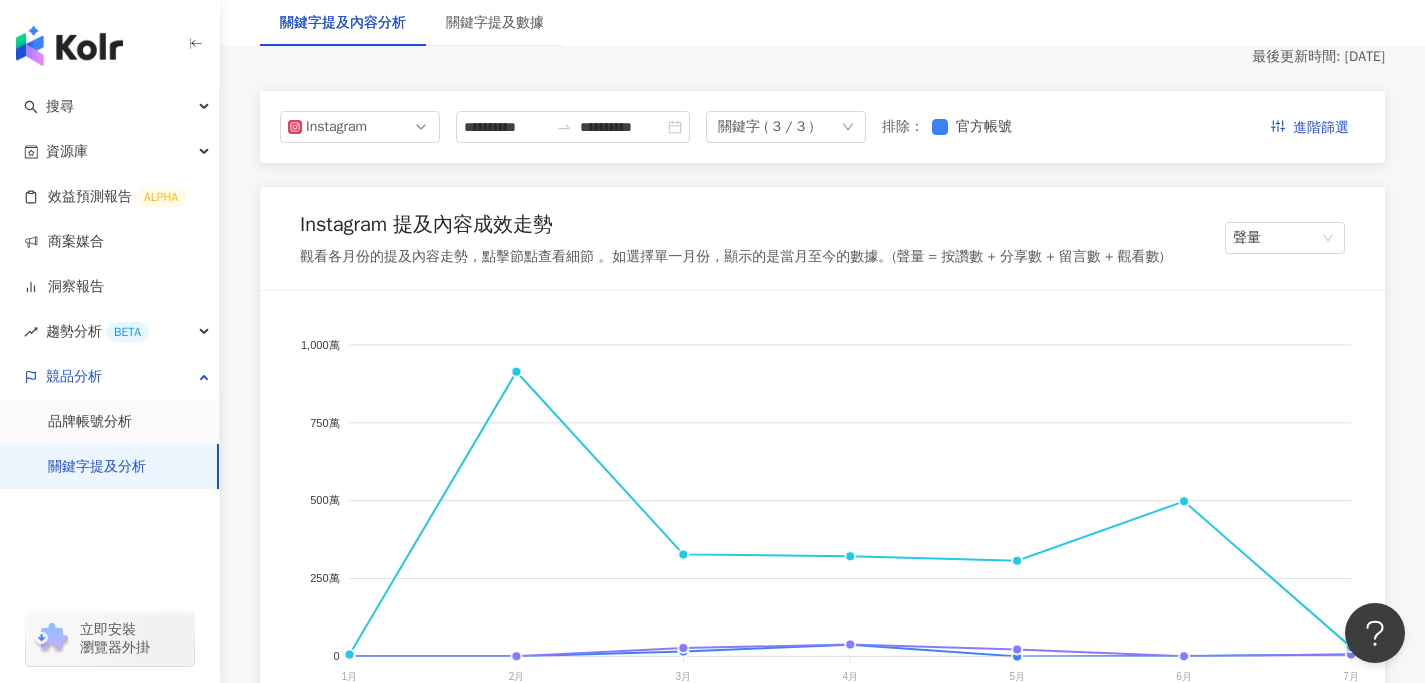 scroll, scrollTop: 0, scrollLeft: 0, axis: both 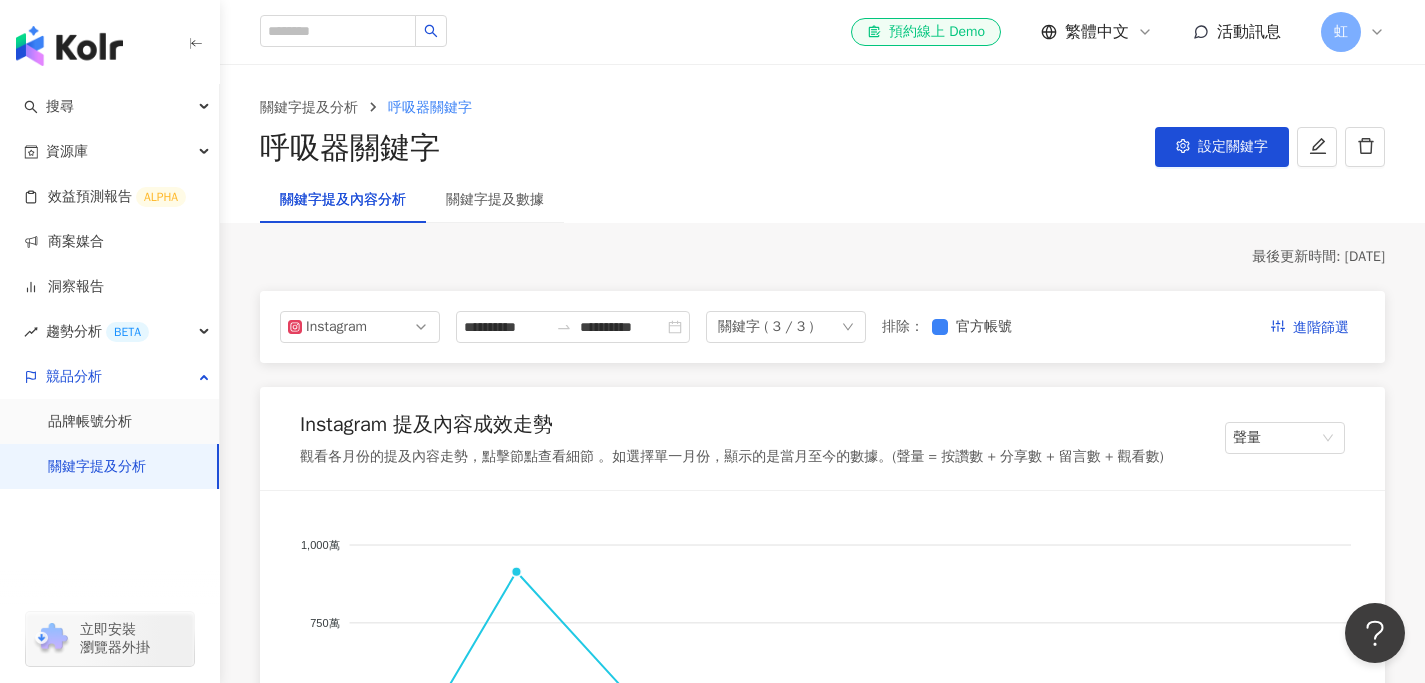 click on "關鍵字
( 3 / 3 )" at bounding box center [765, 327] 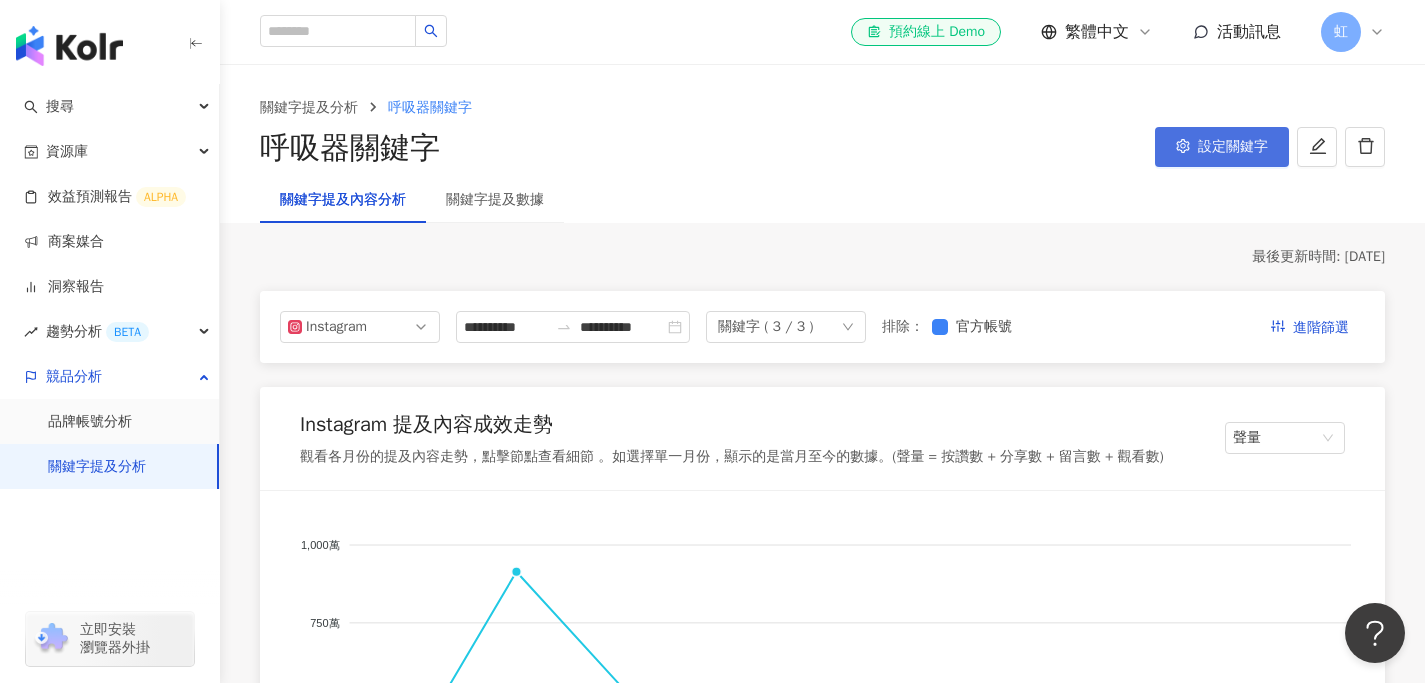 click 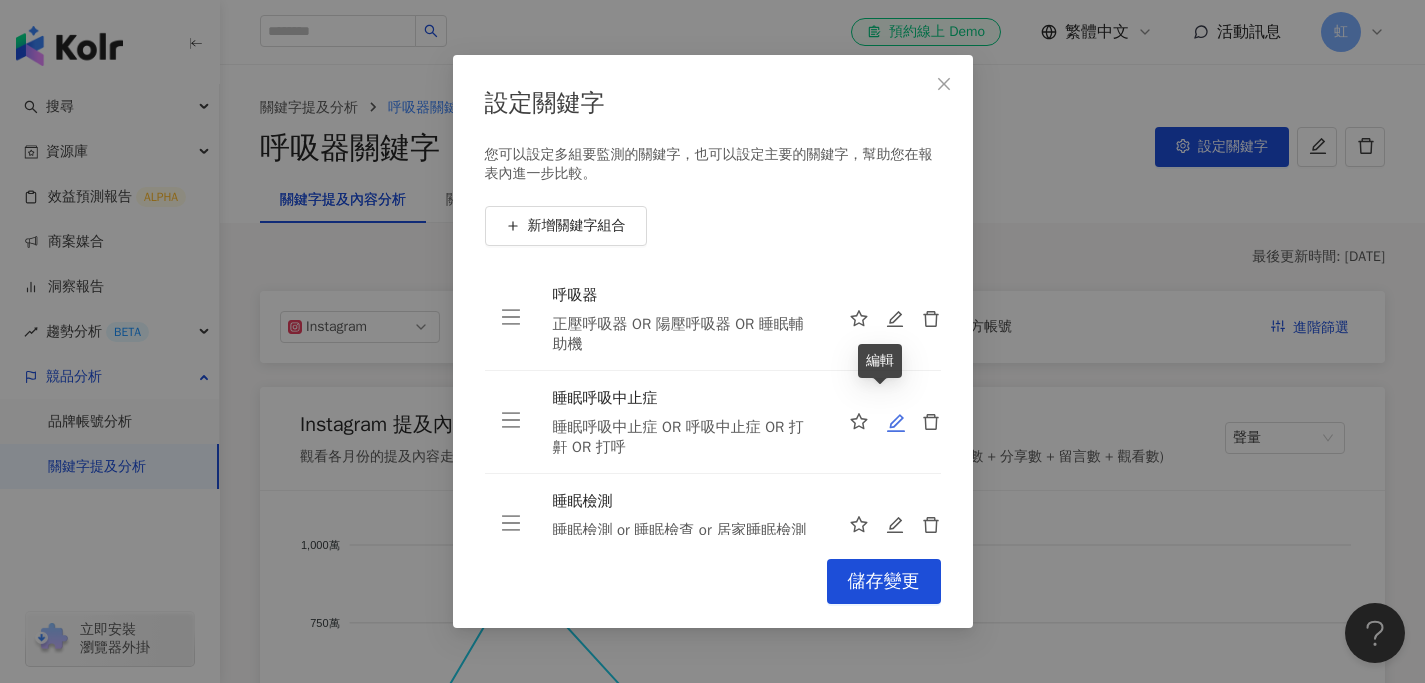 click 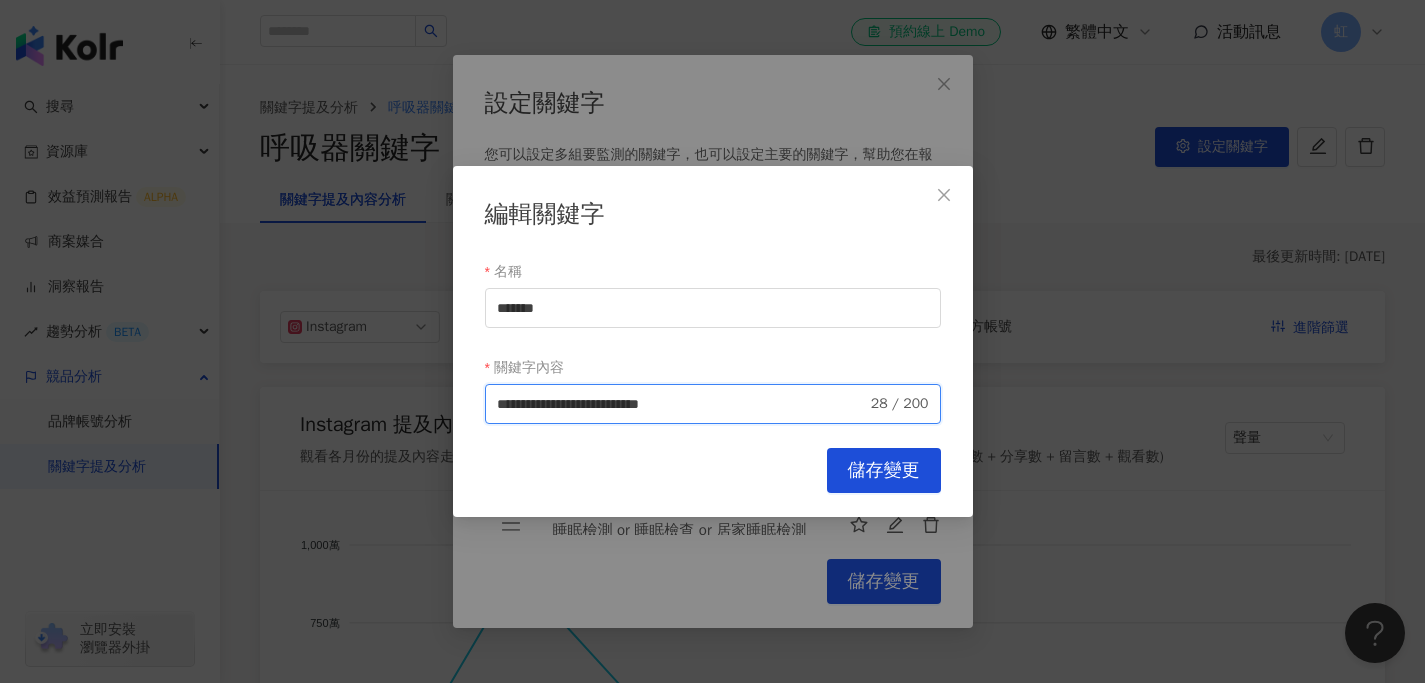 drag, startPoint x: 803, startPoint y: 398, endPoint x: 690, endPoint y: 416, distance: 114.424644 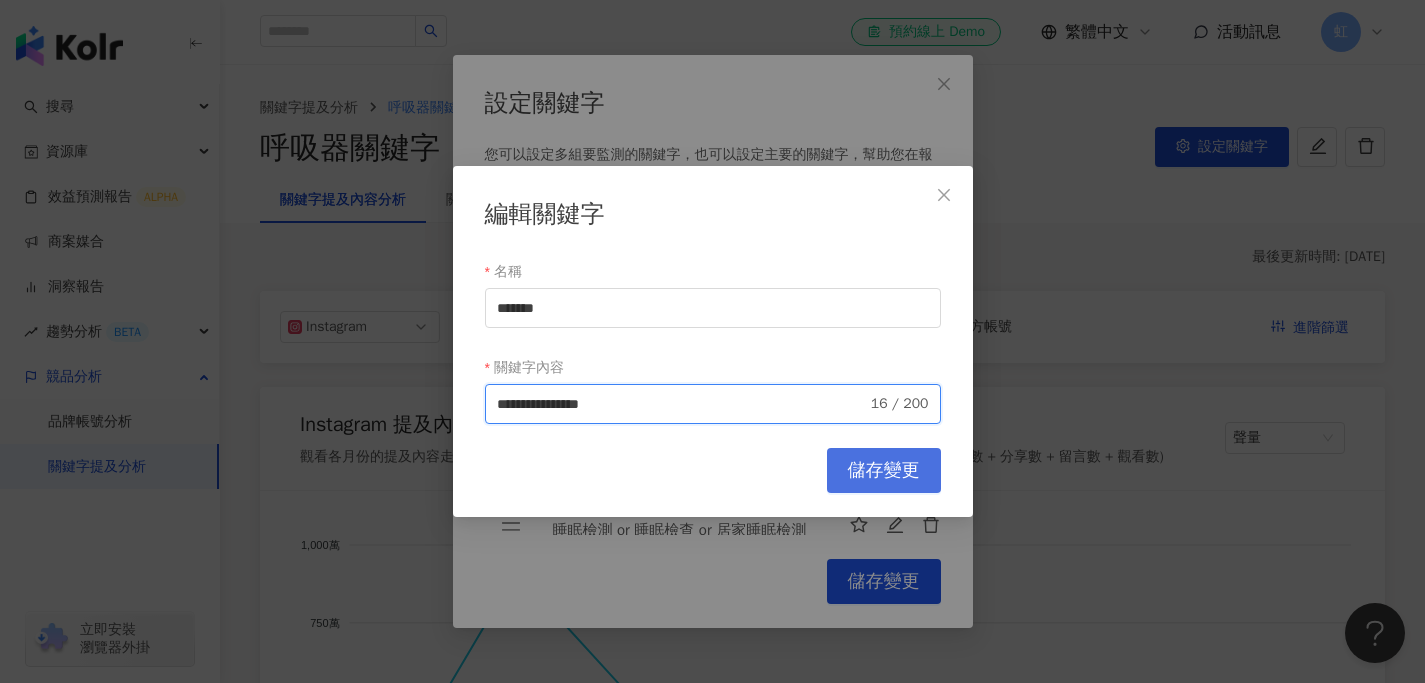 type on "**********" 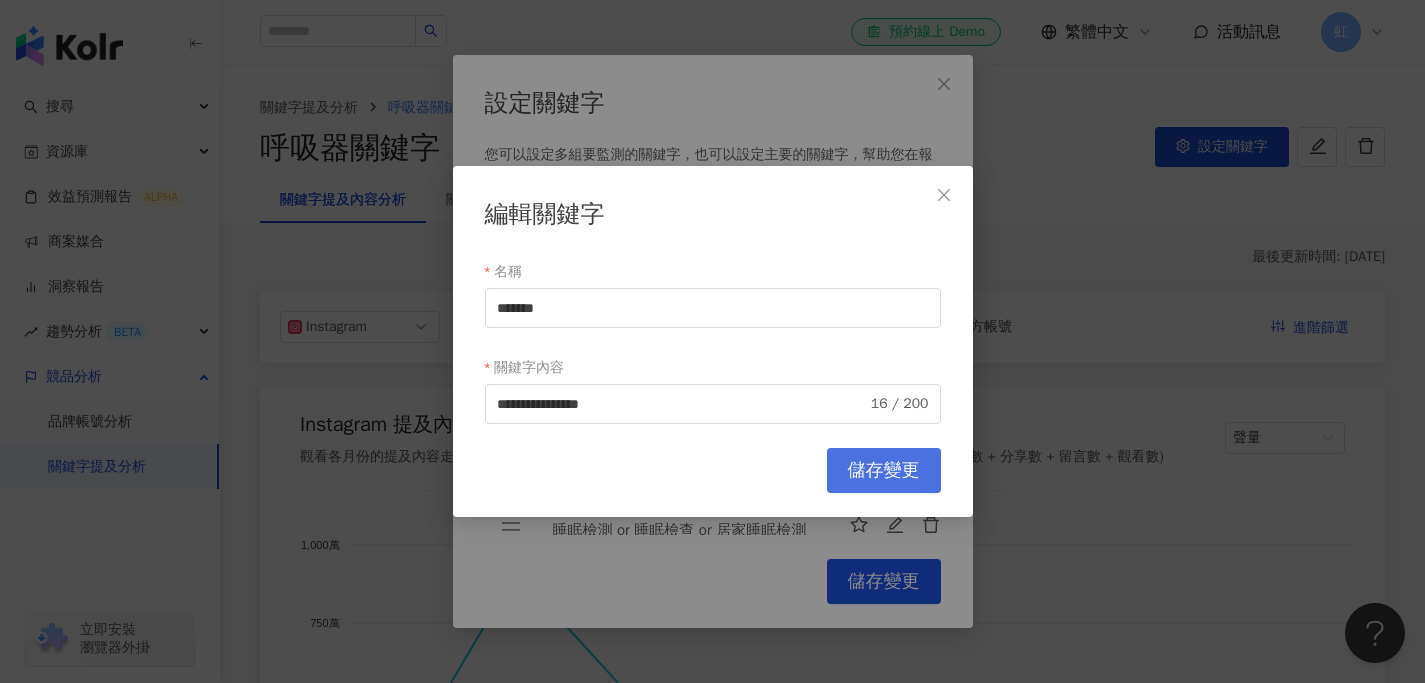 click on "儲存變更" at bounding box center (884, 471) 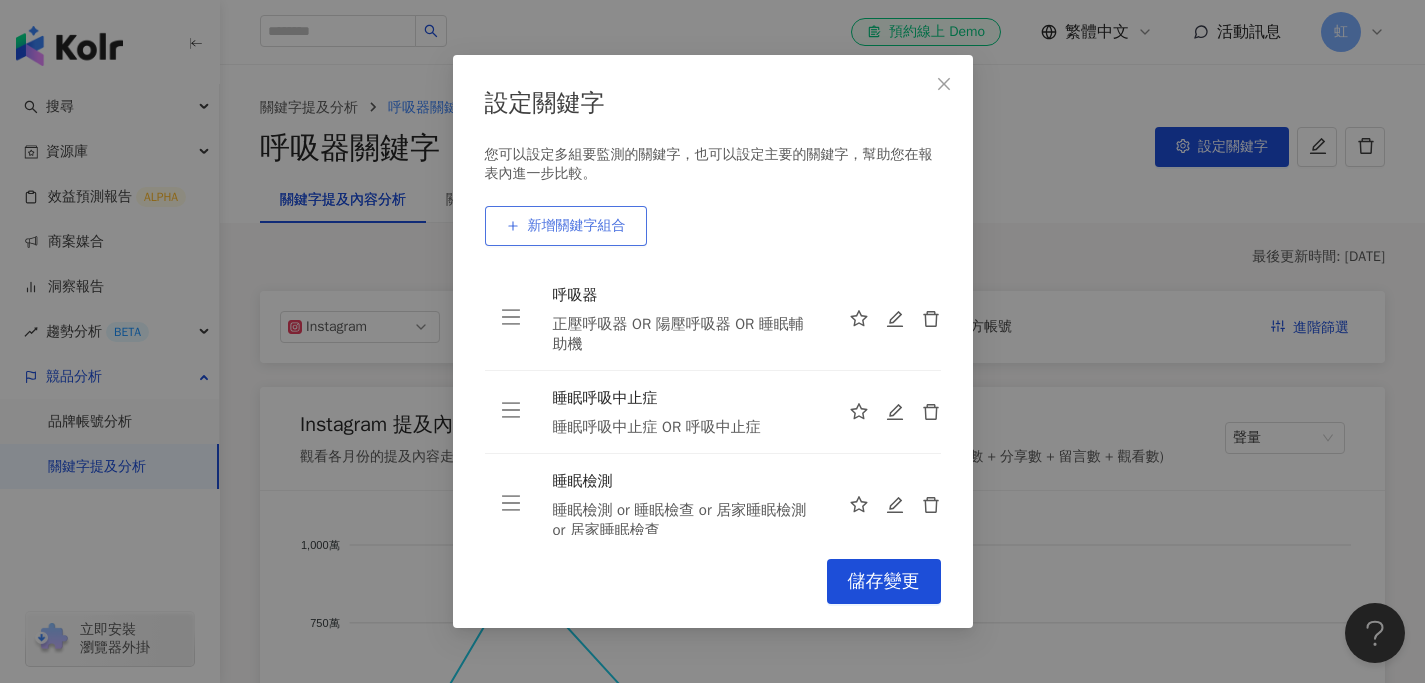 click on "新增關鍵字組合" at bounding box center [577, 226] 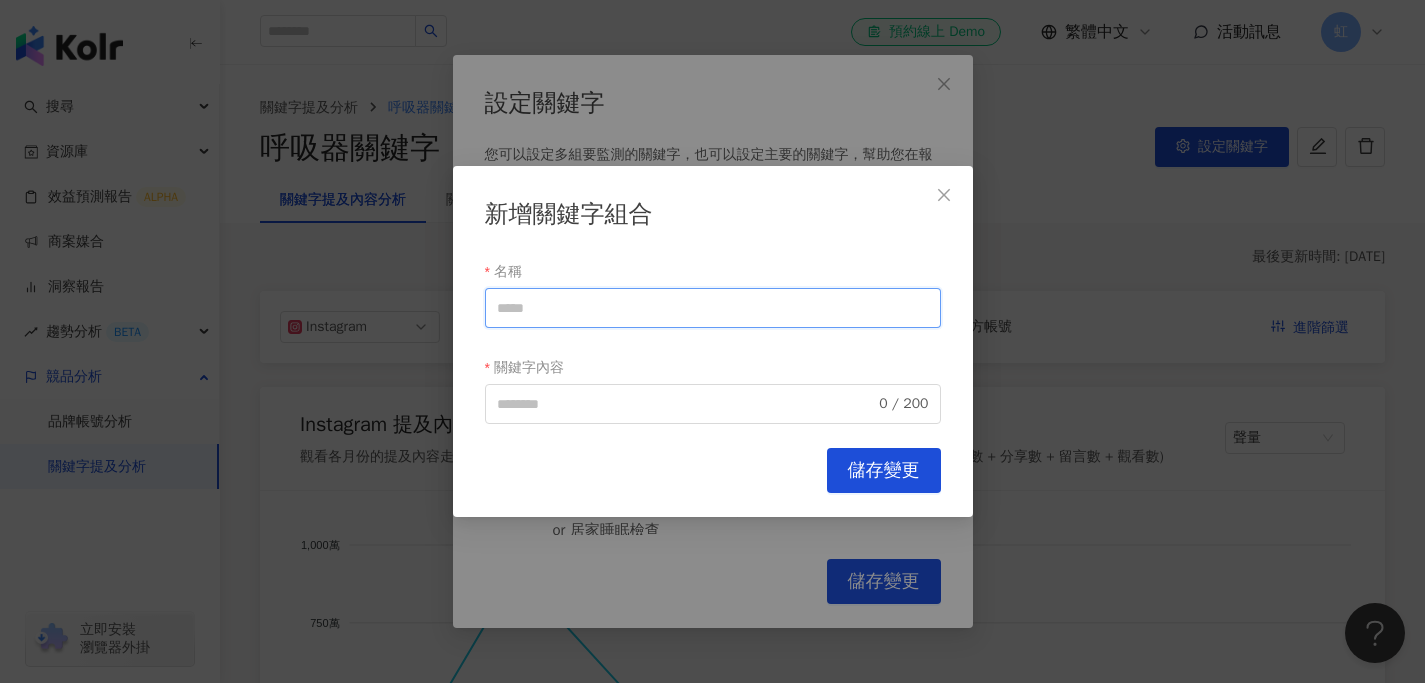 click on "名稱" at bounding box center [713, 308] 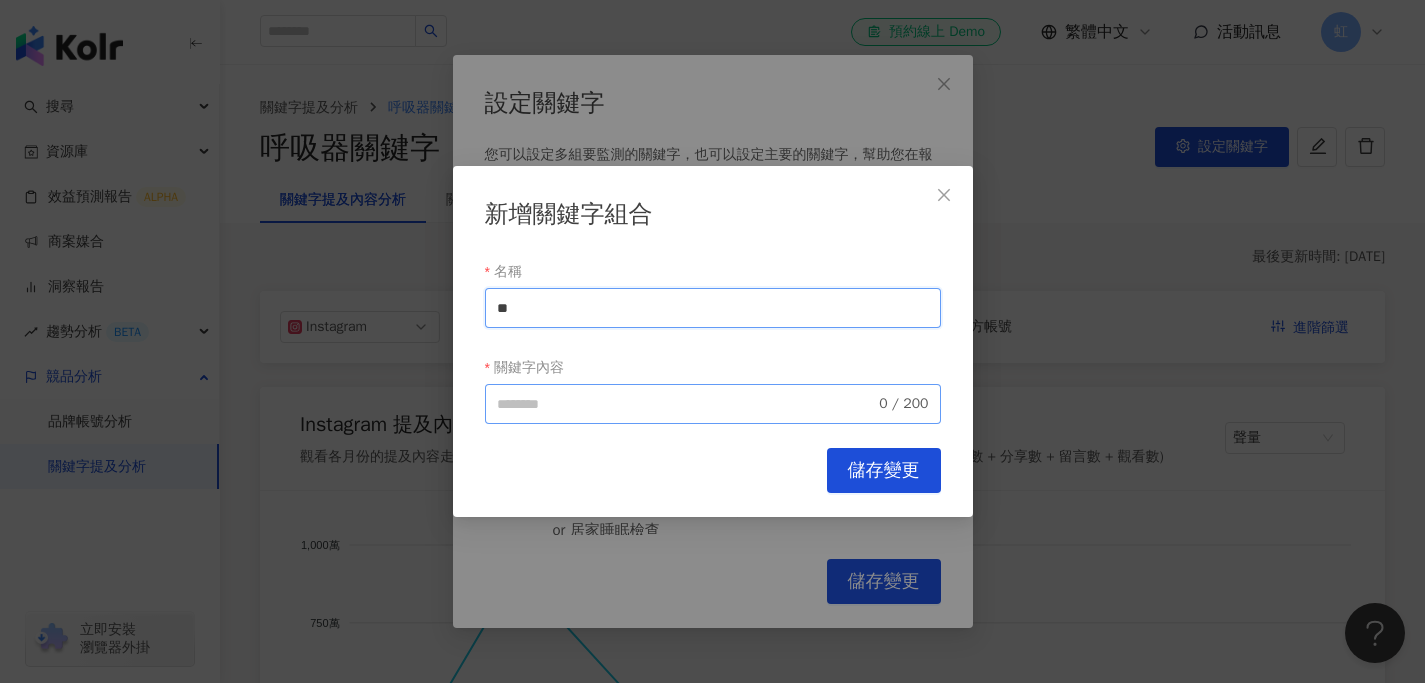 type on "**" 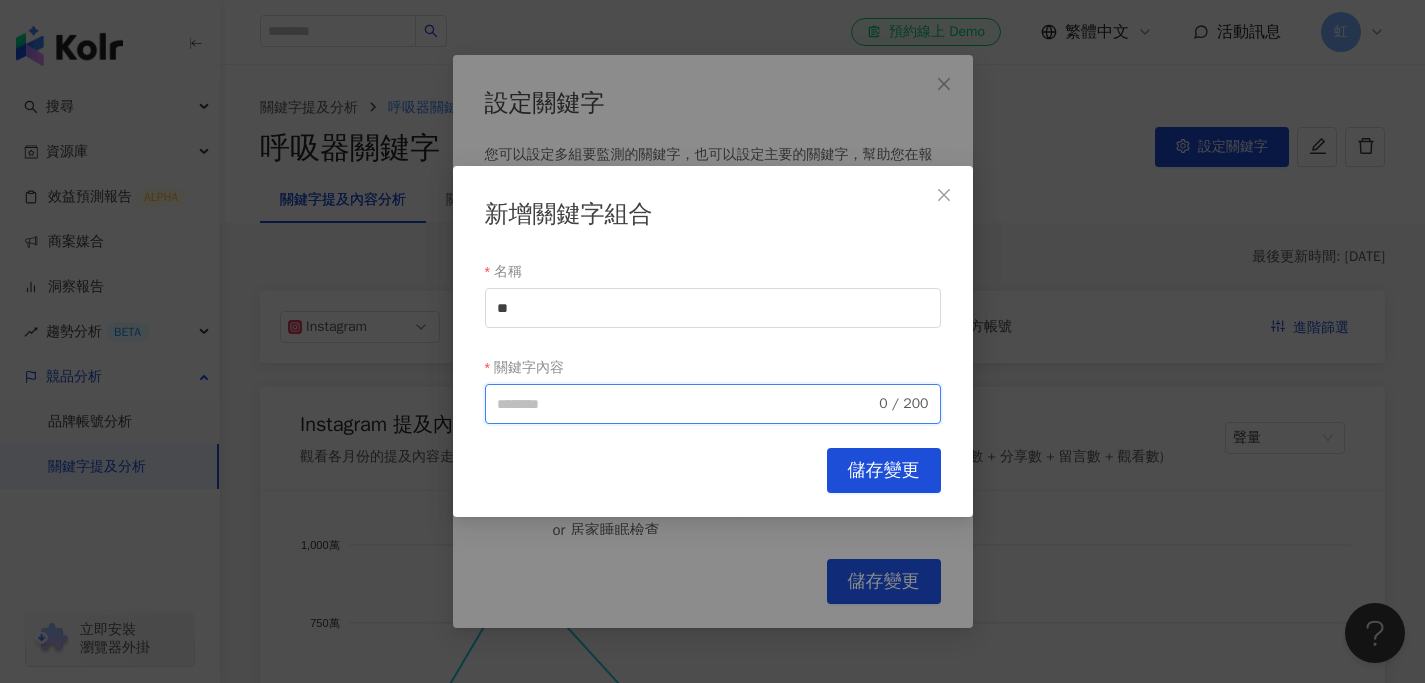 click on "關鍵字內容" at bounding box center [686, 404] 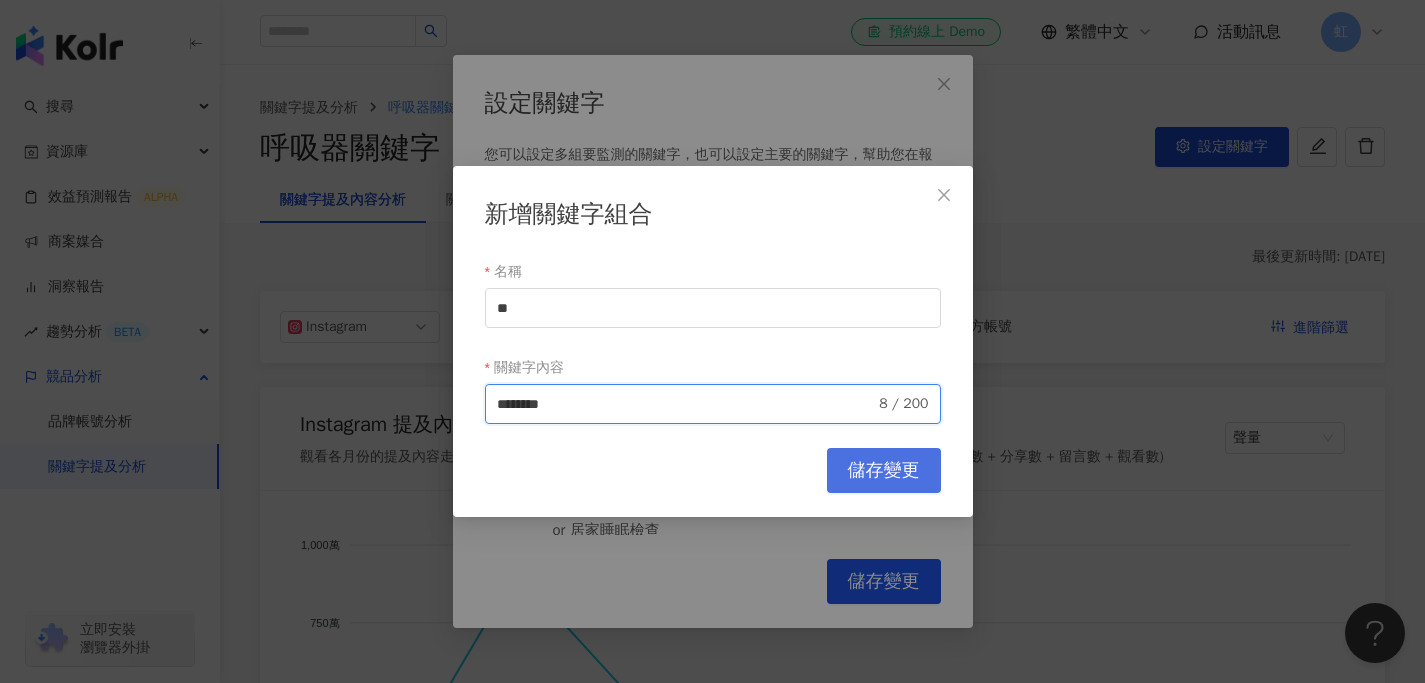 type on "********" 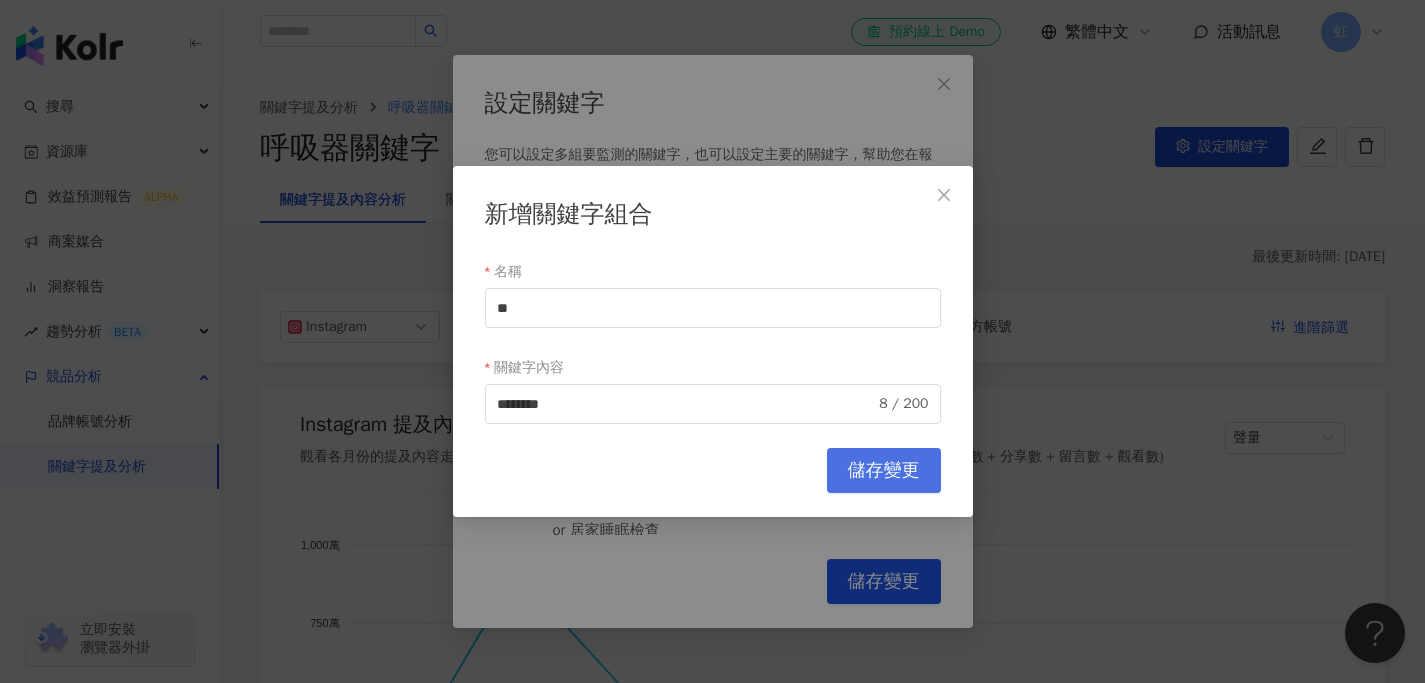 click on "儲存變更" at bounding box center (884, 471) 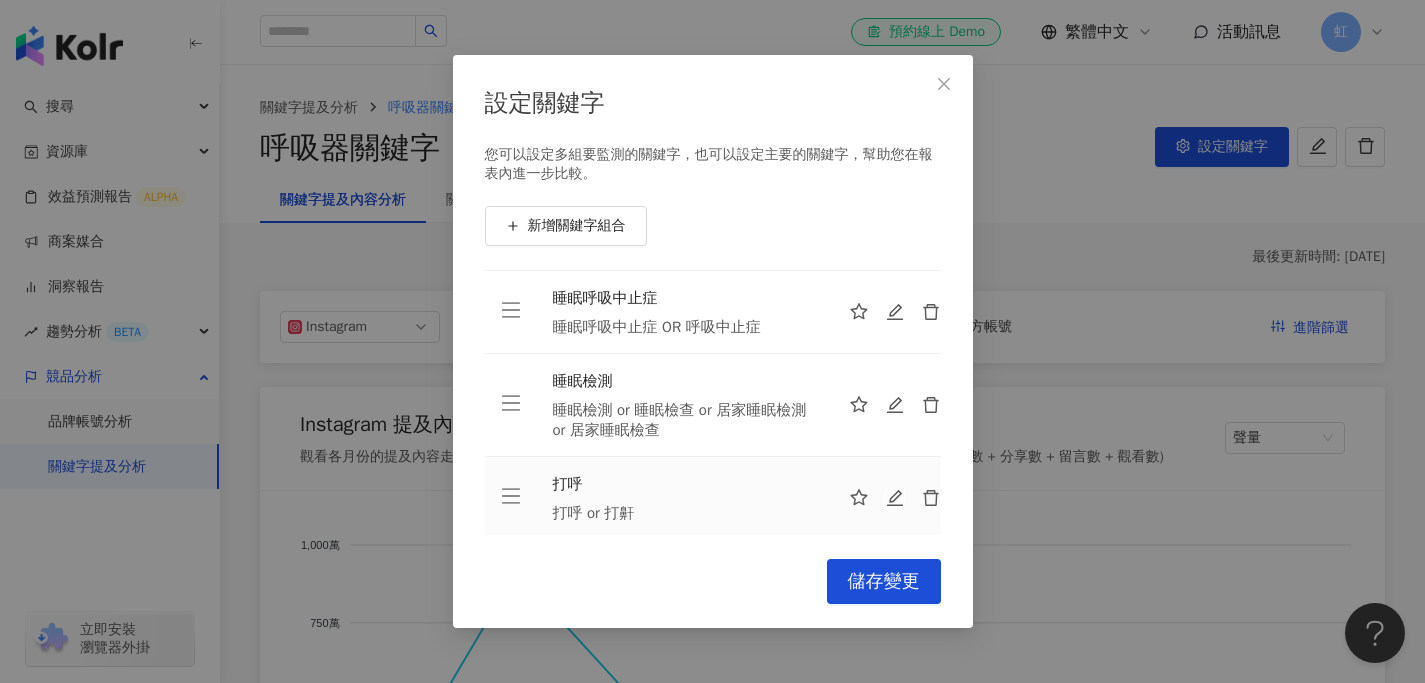 scroll, scrollTop: 105, scrollLeft: 0, axis: vertical 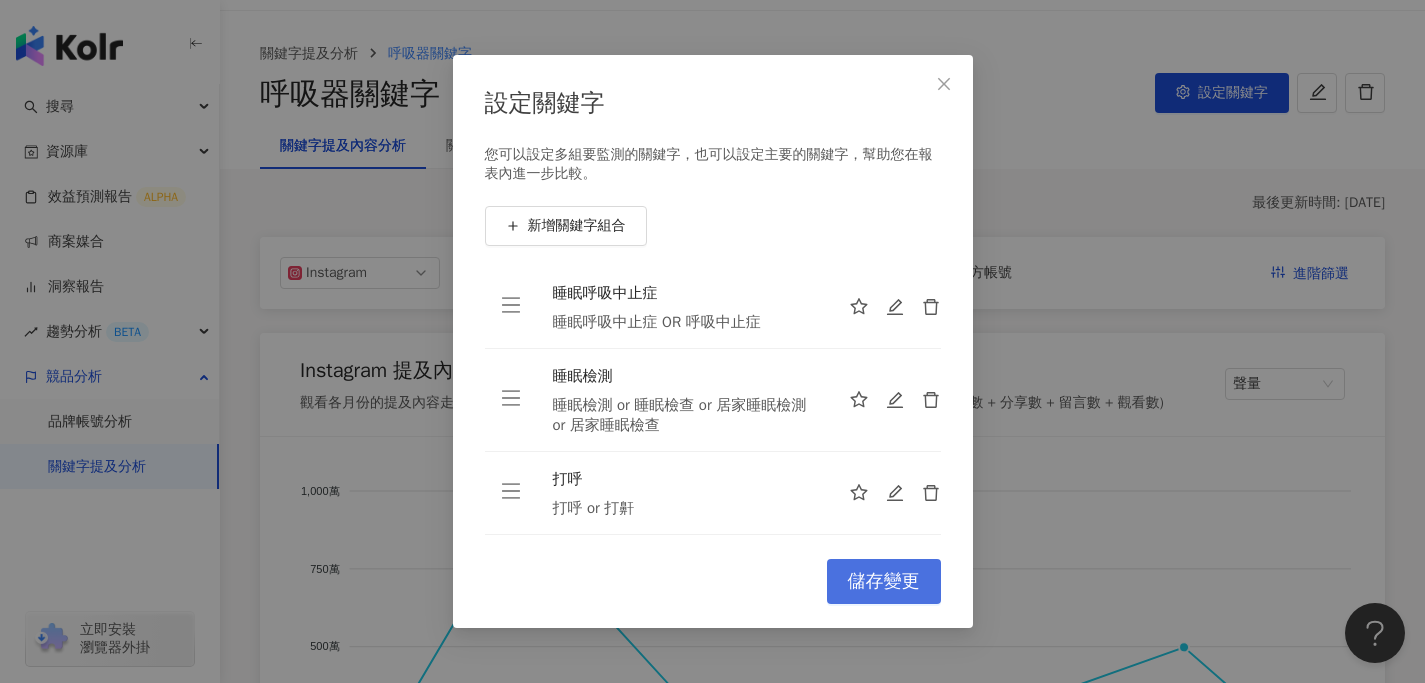 click on "儲存變更" at bounding box center (884, 582) 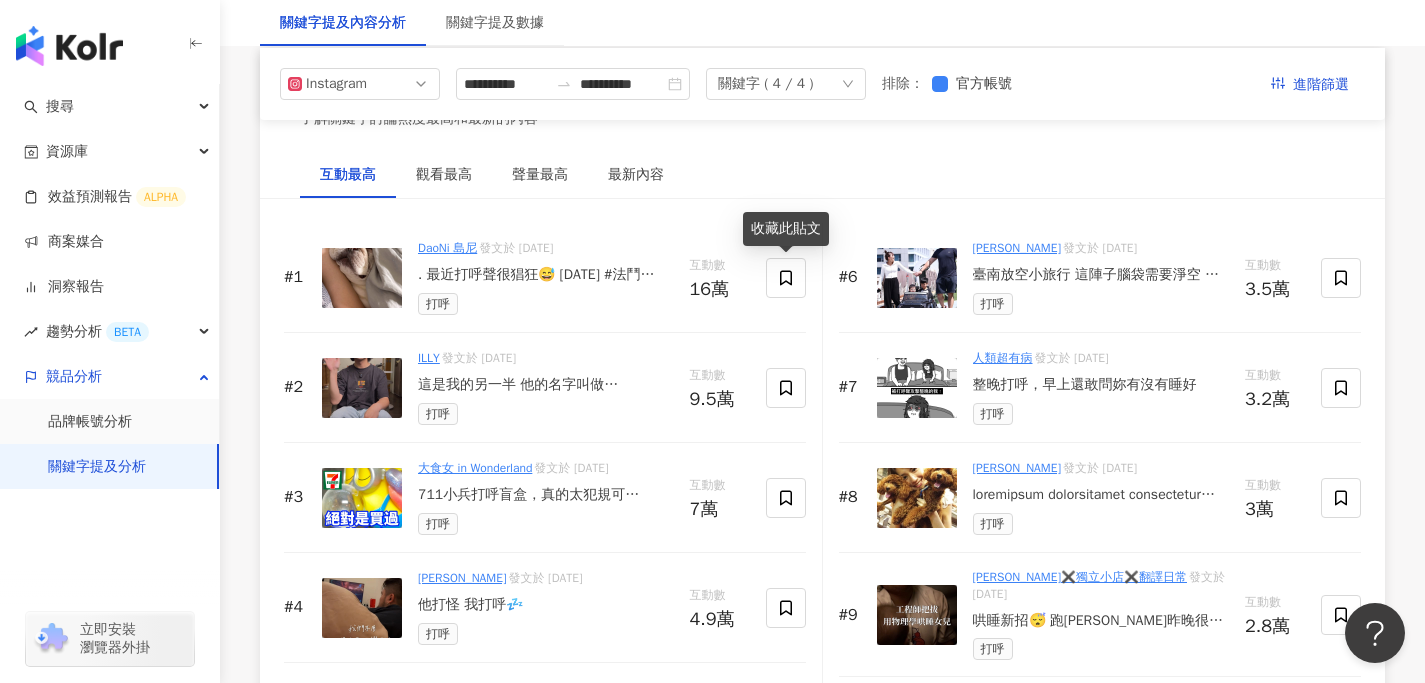 scroll, scrollTop: 0, scrollLeft: 0, axis: both 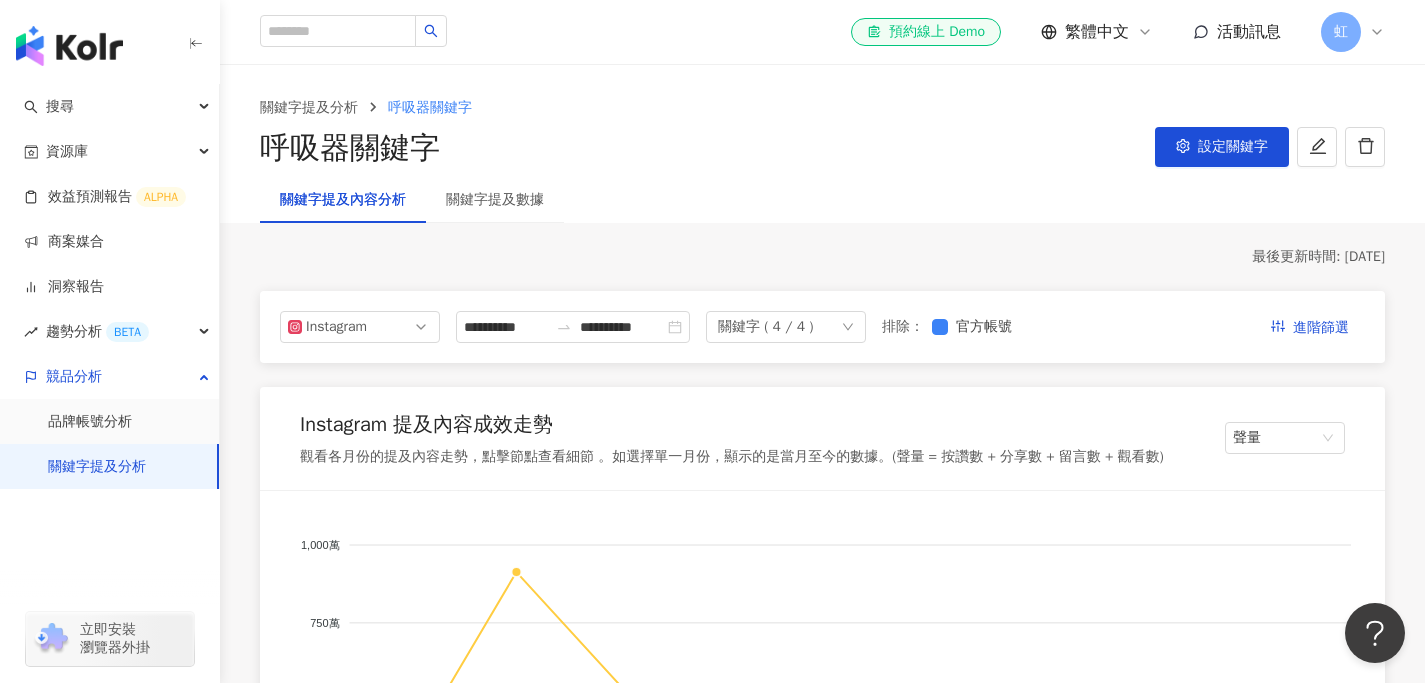click on "**********" at bounding box center (822, 327) 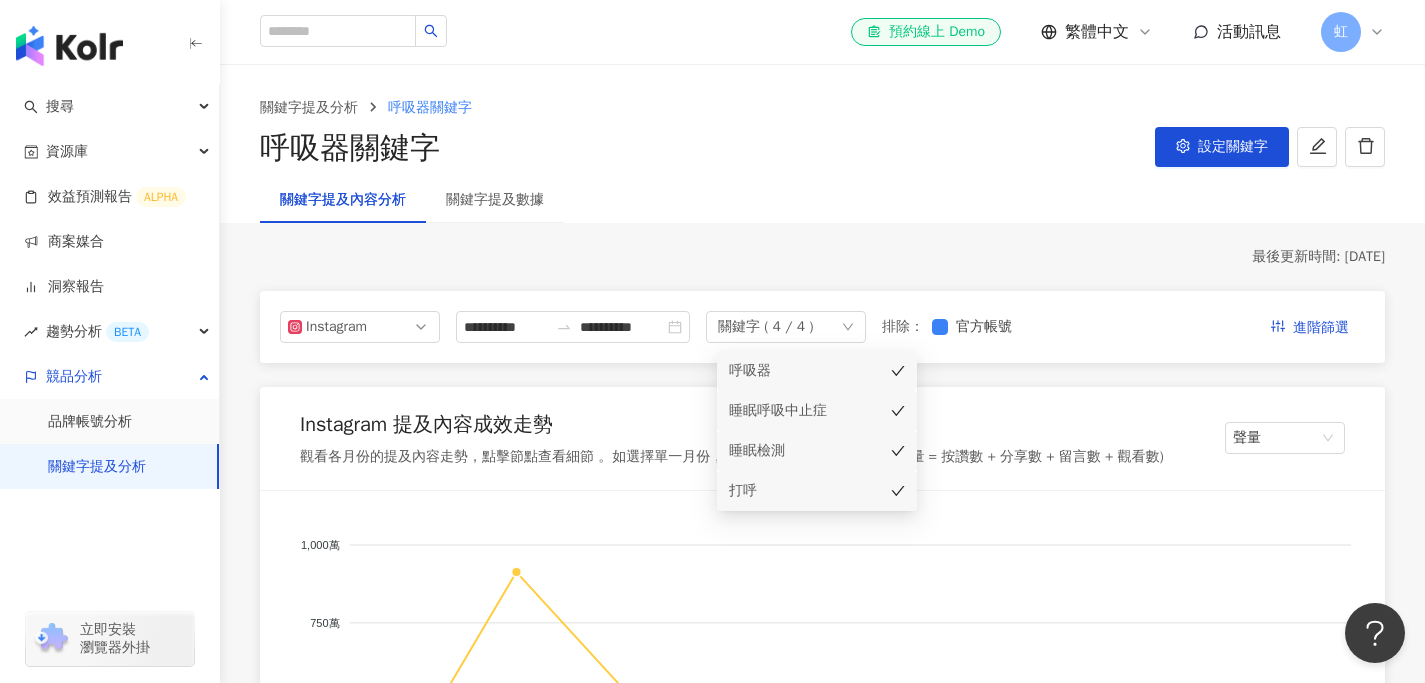 click 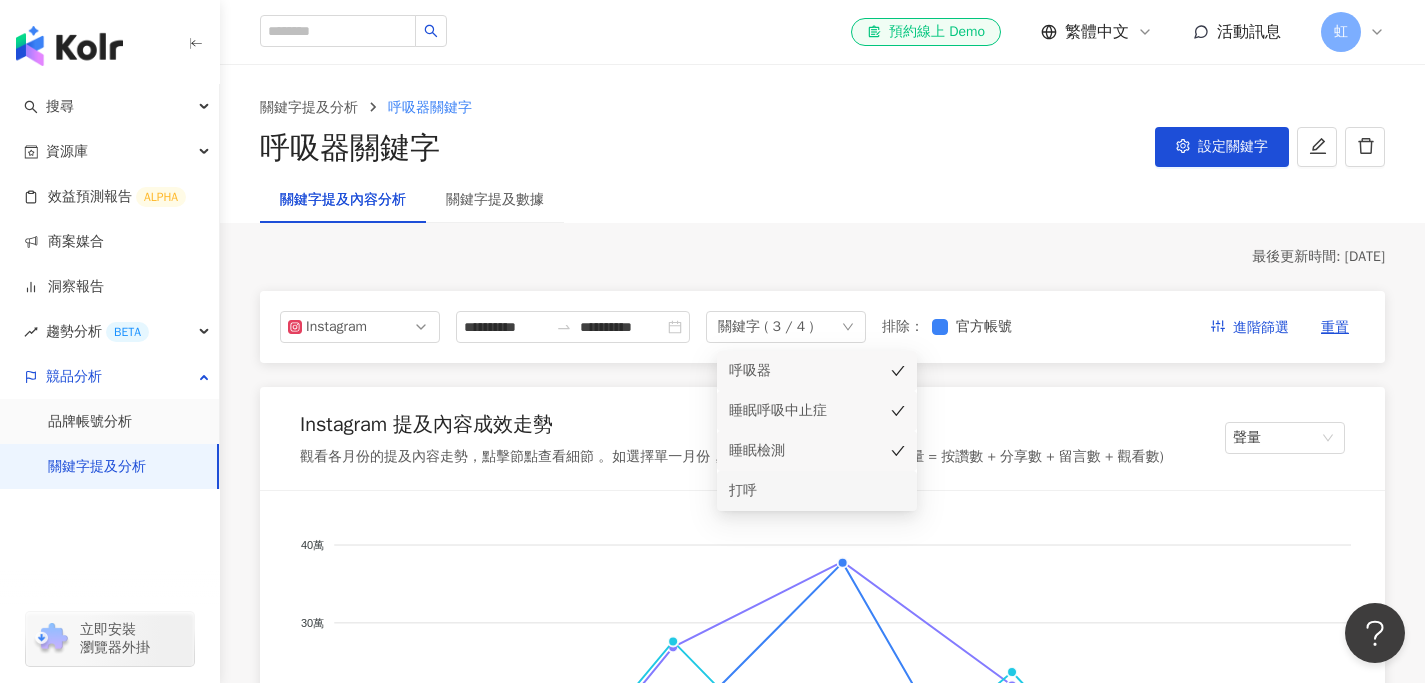 click 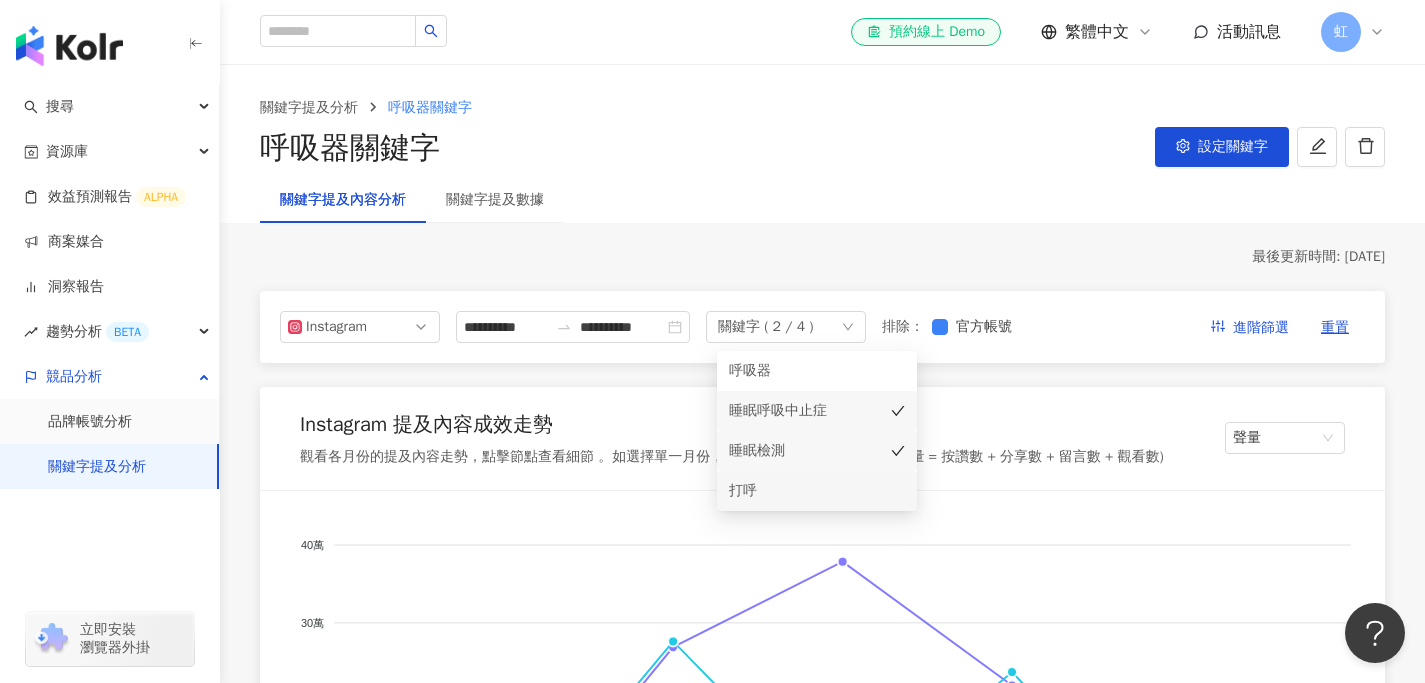 click 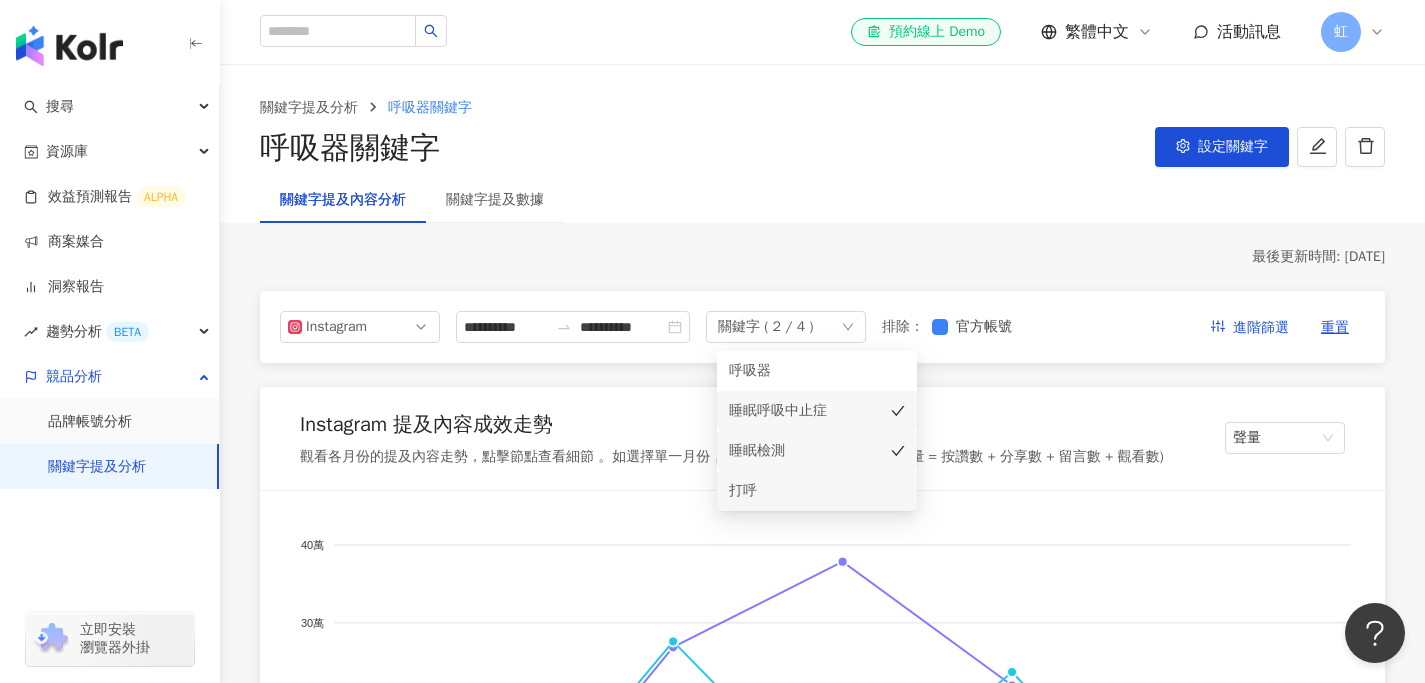 click 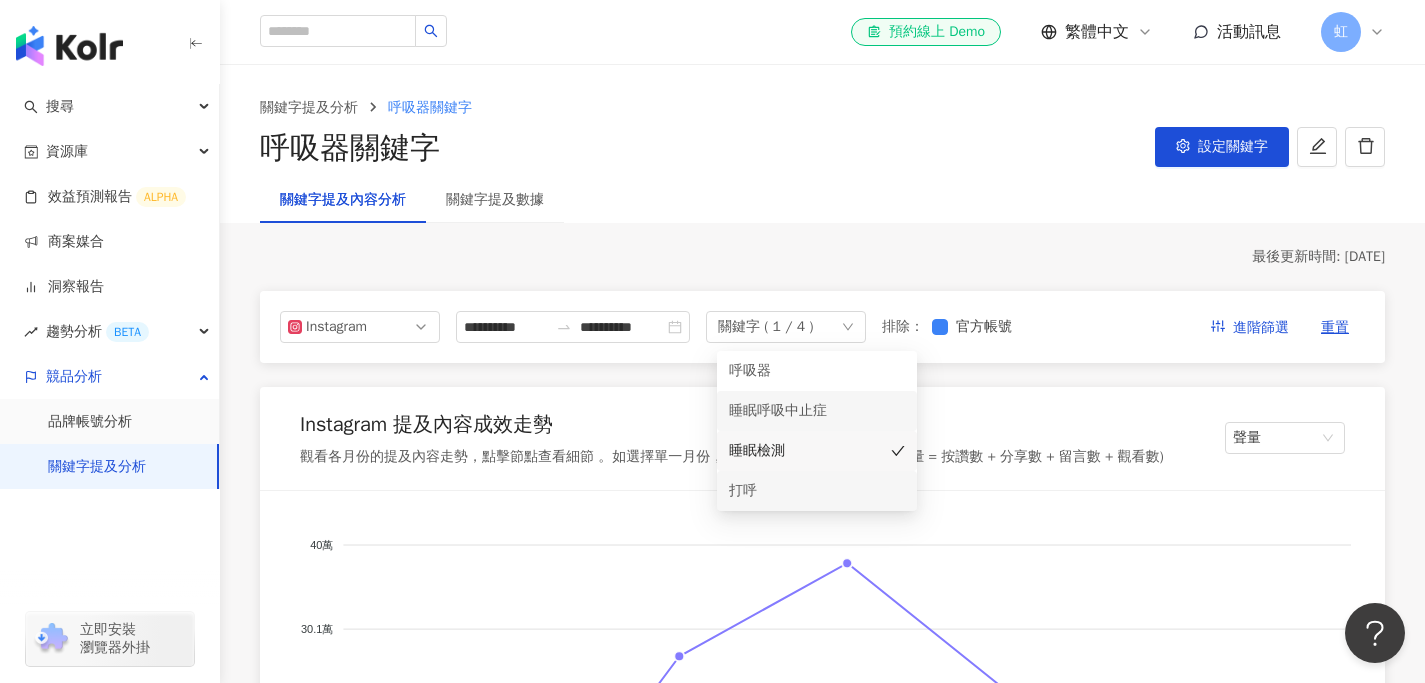 click on "Instagram 提及內容成效走勢 觀看各月份的提及內容走勢，點擊節點查看細節 。如選擇單一月份，顯示的是當月至今的數據。(聲量 = 按讚數 + 分享數 + 留言數 + 觀看數) 聲量" at bounding box center [822, 439] 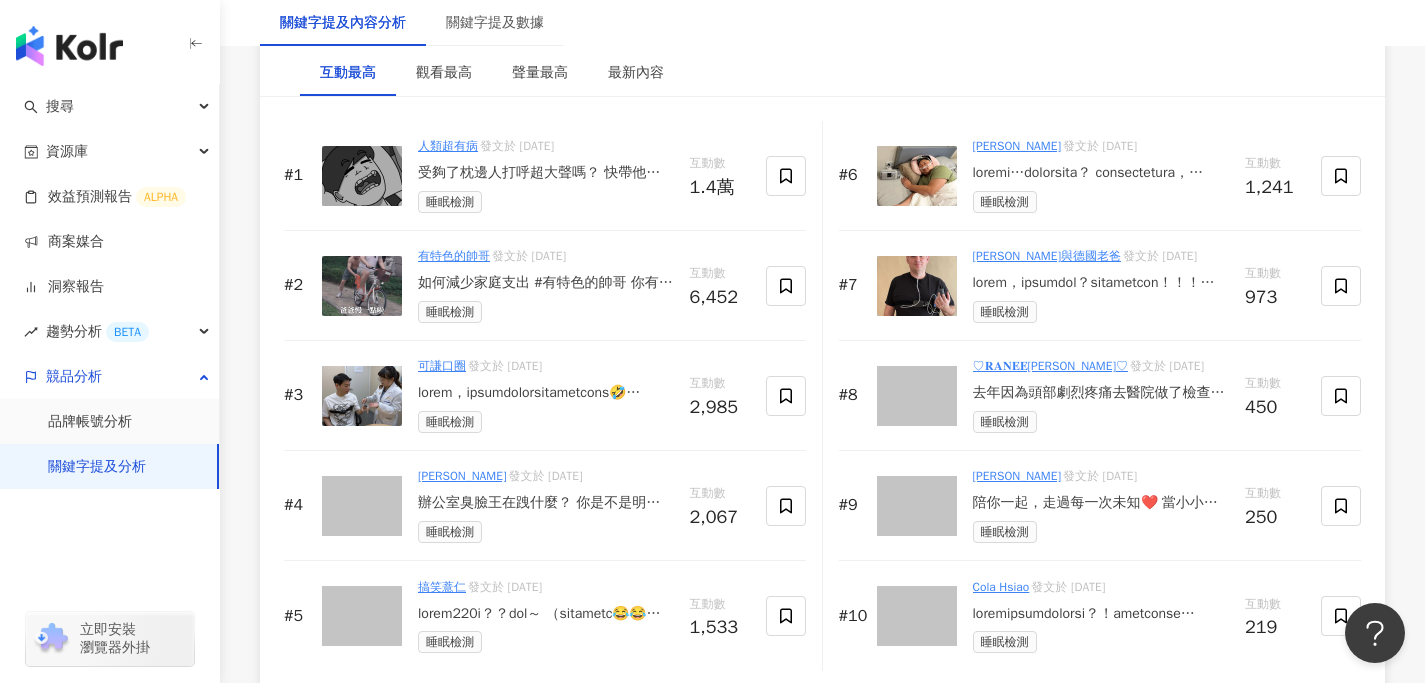 scroll, scrollTop: 3141, scrollLeft: 0, axis: vertical 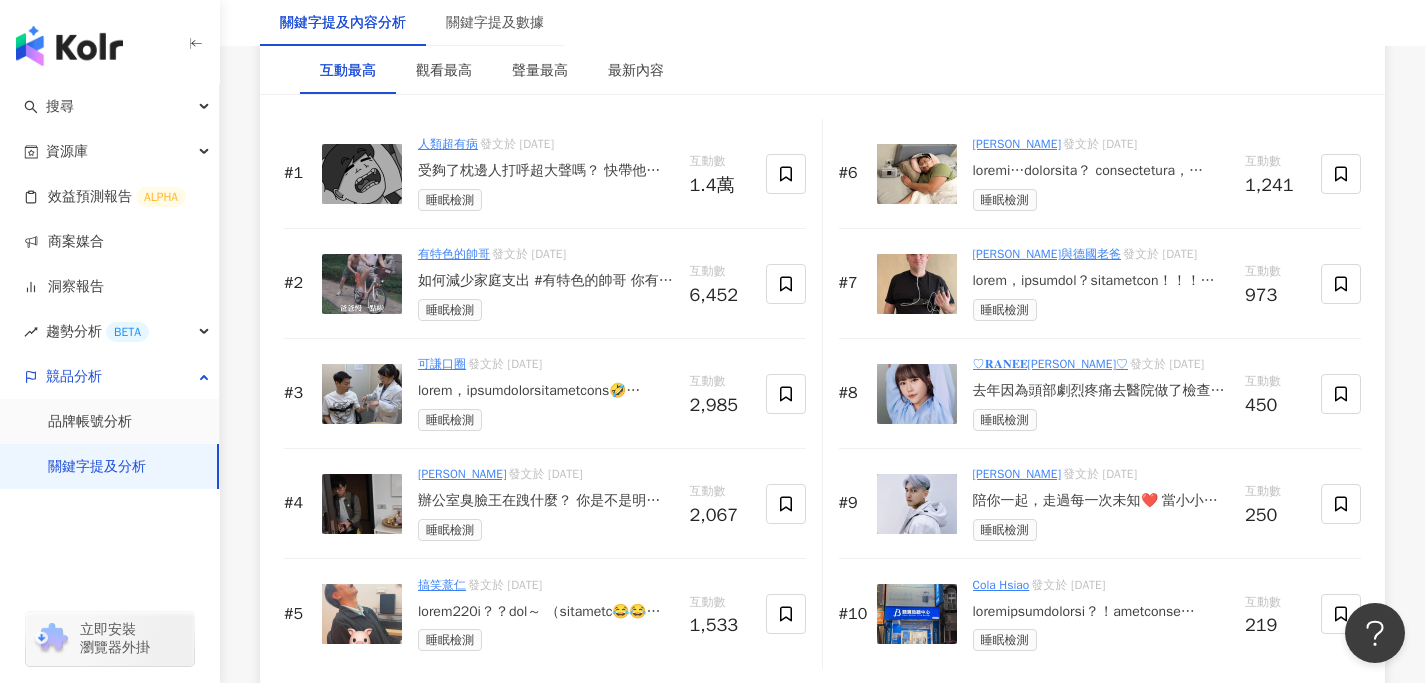 click at bounding box center (917, 504) 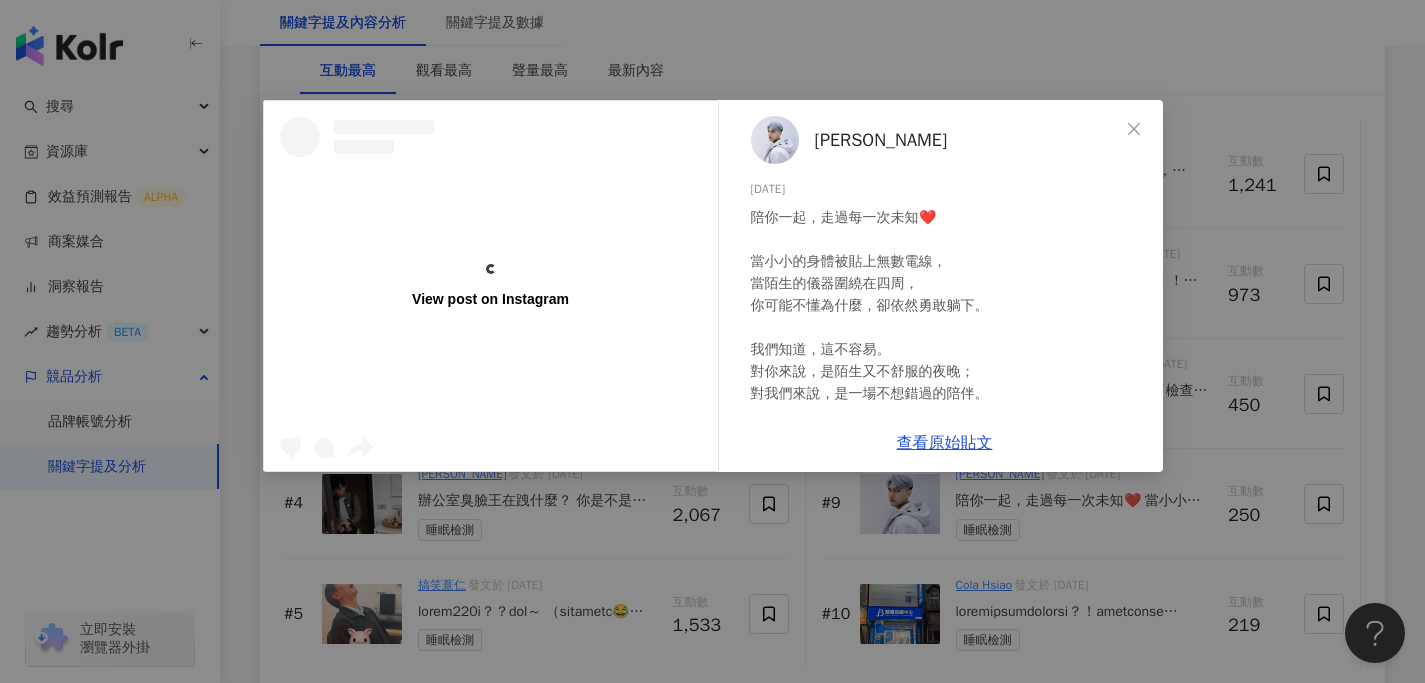 scroll, scrollTop: 0, scrollLeft: 0, axis: both 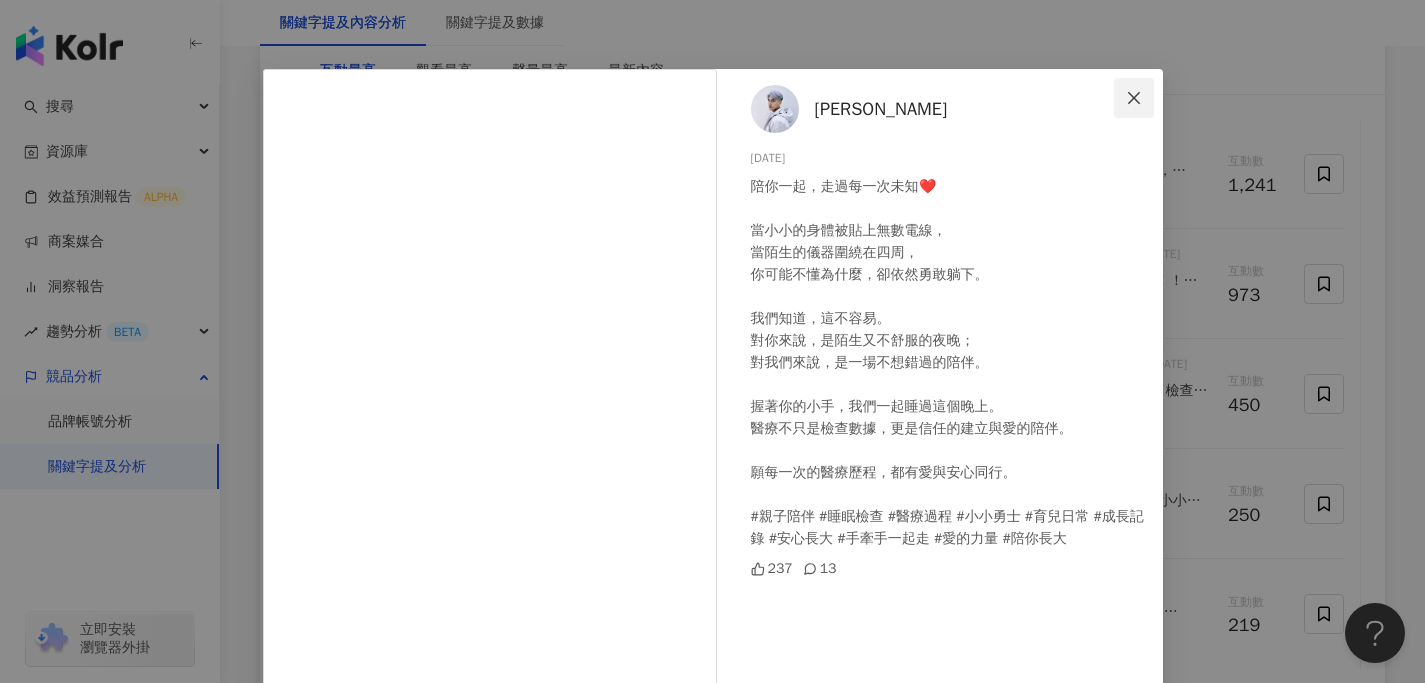 click 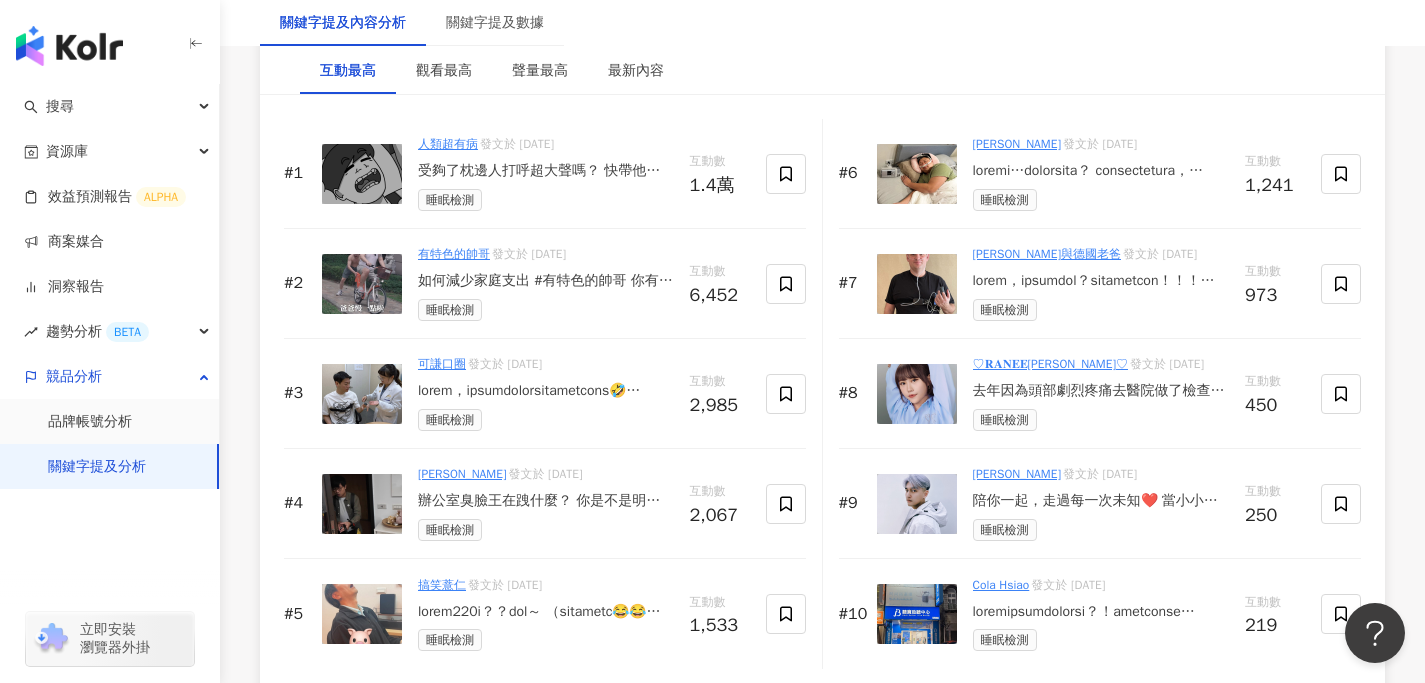 click at bounding box center (917, 614) 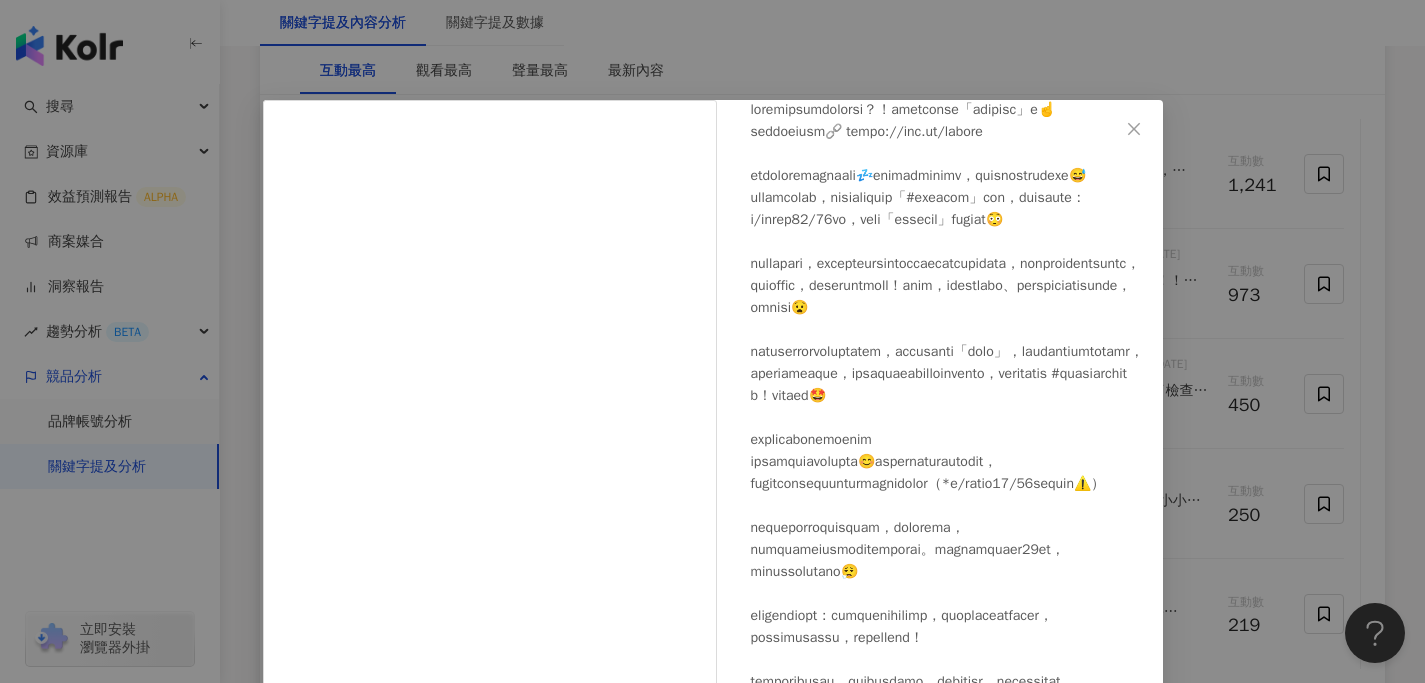 scroll, scrollTop: 107, scrollLeft: 0, axis: vertical 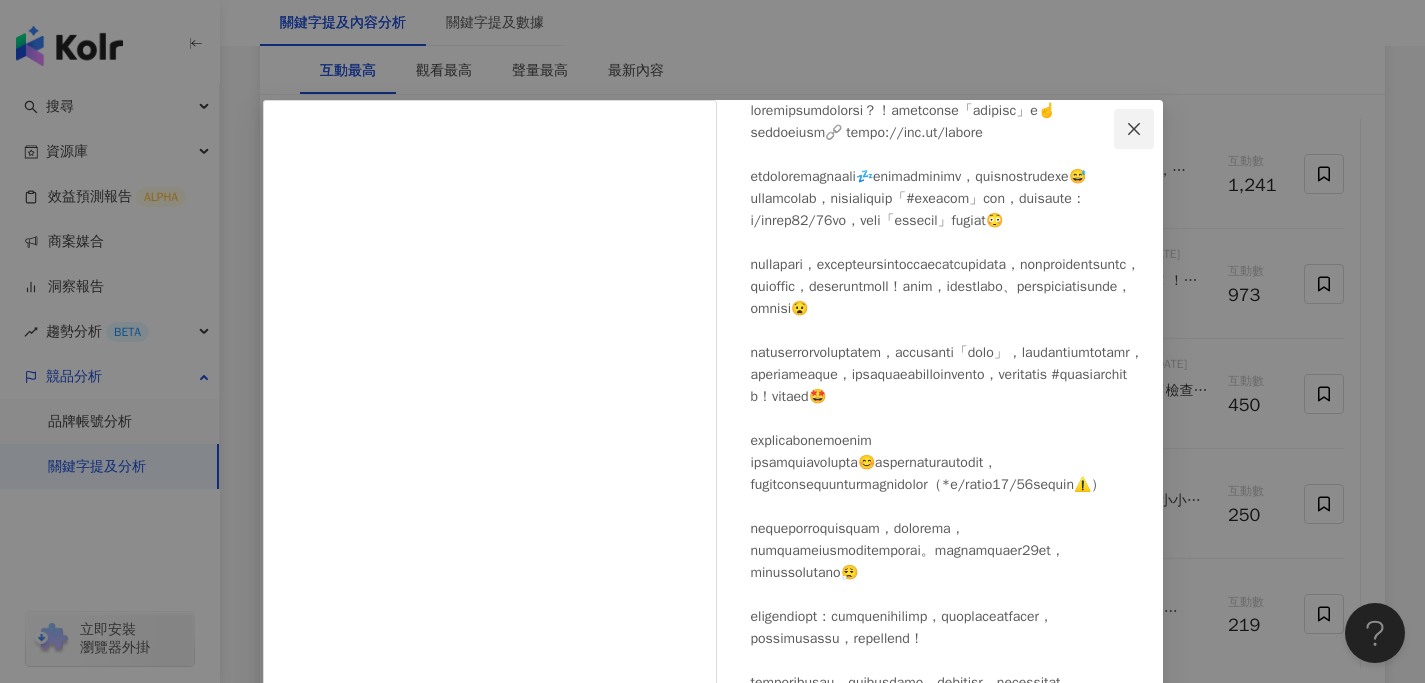 click 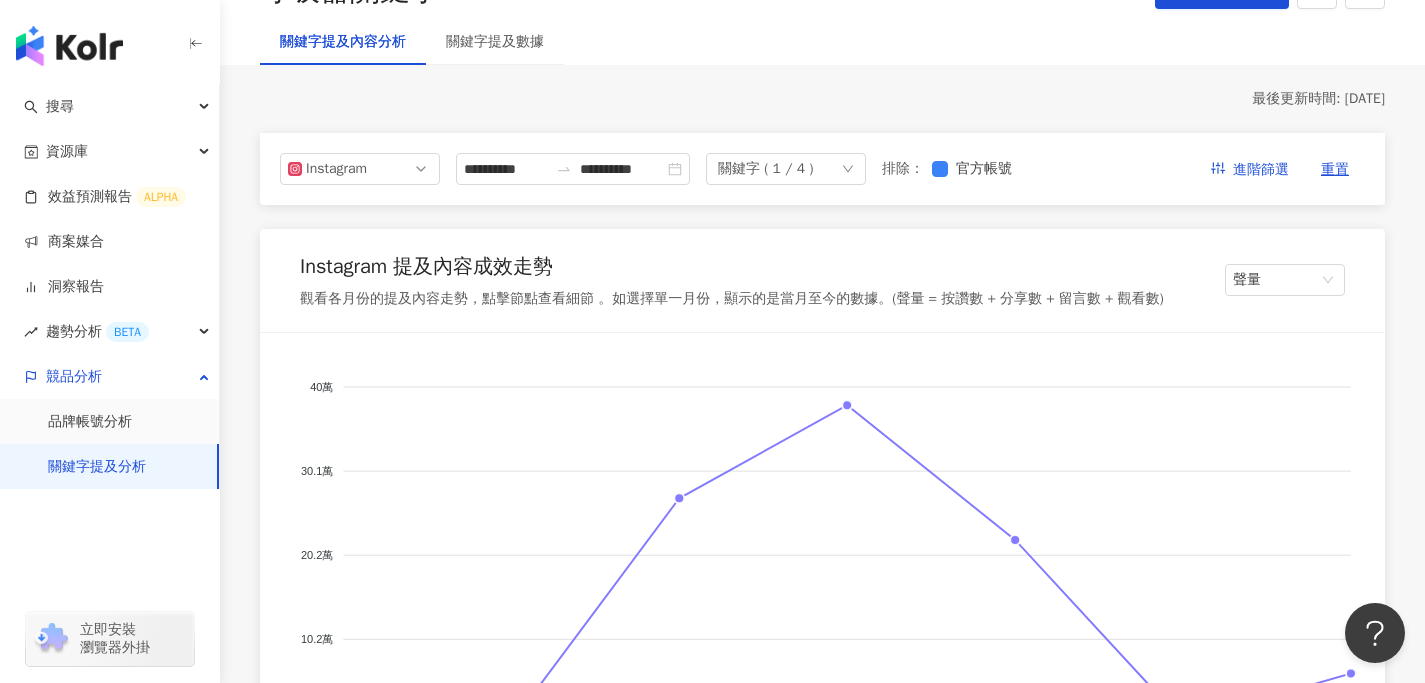 scroll, scrollTop: 0, scrollLeft: 0, axis: both 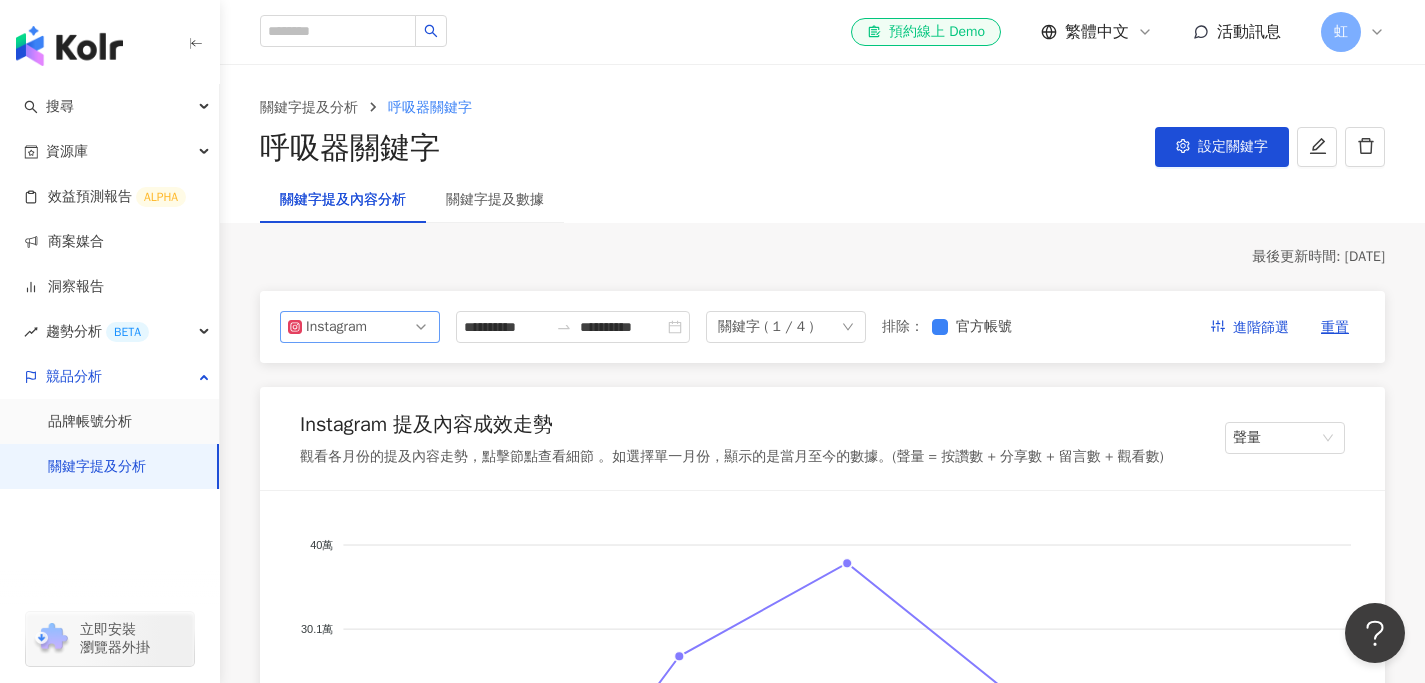 click on "Instagram" at bounding box center [360, 327] 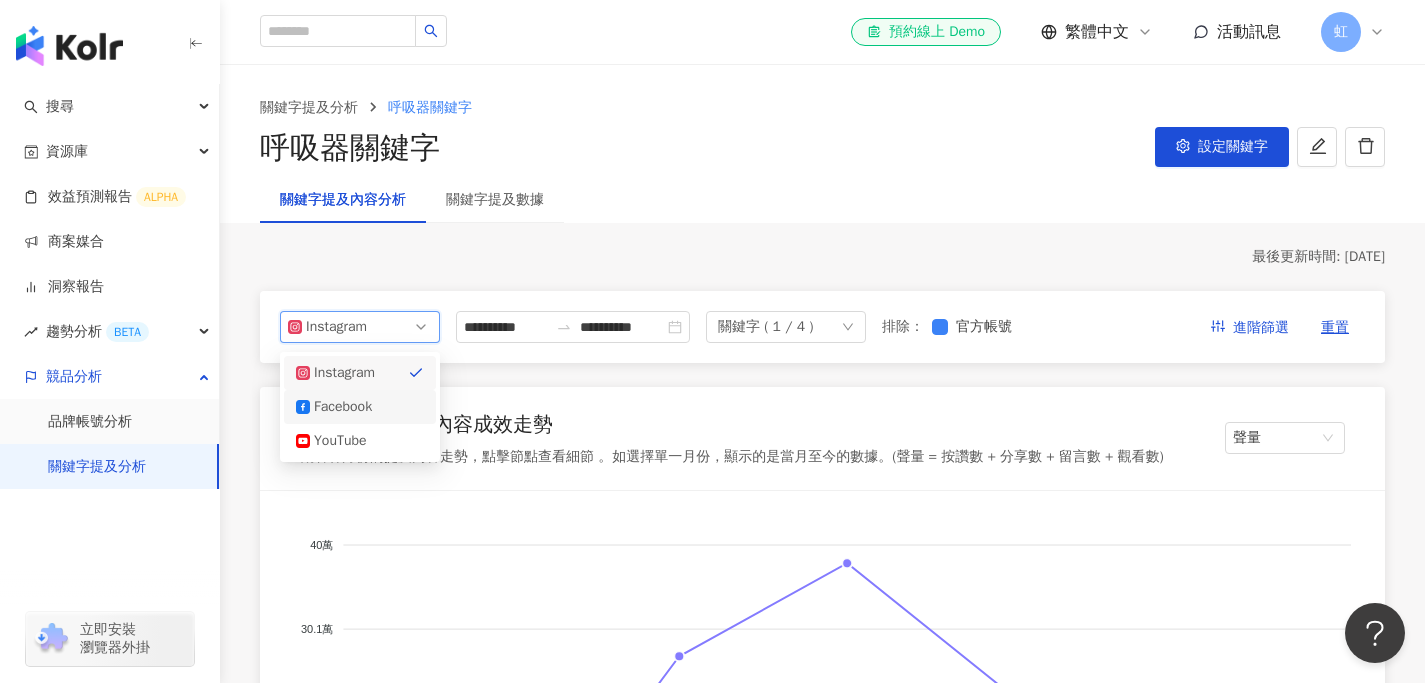 click on "Facebook" at bounding box center [360, 407] 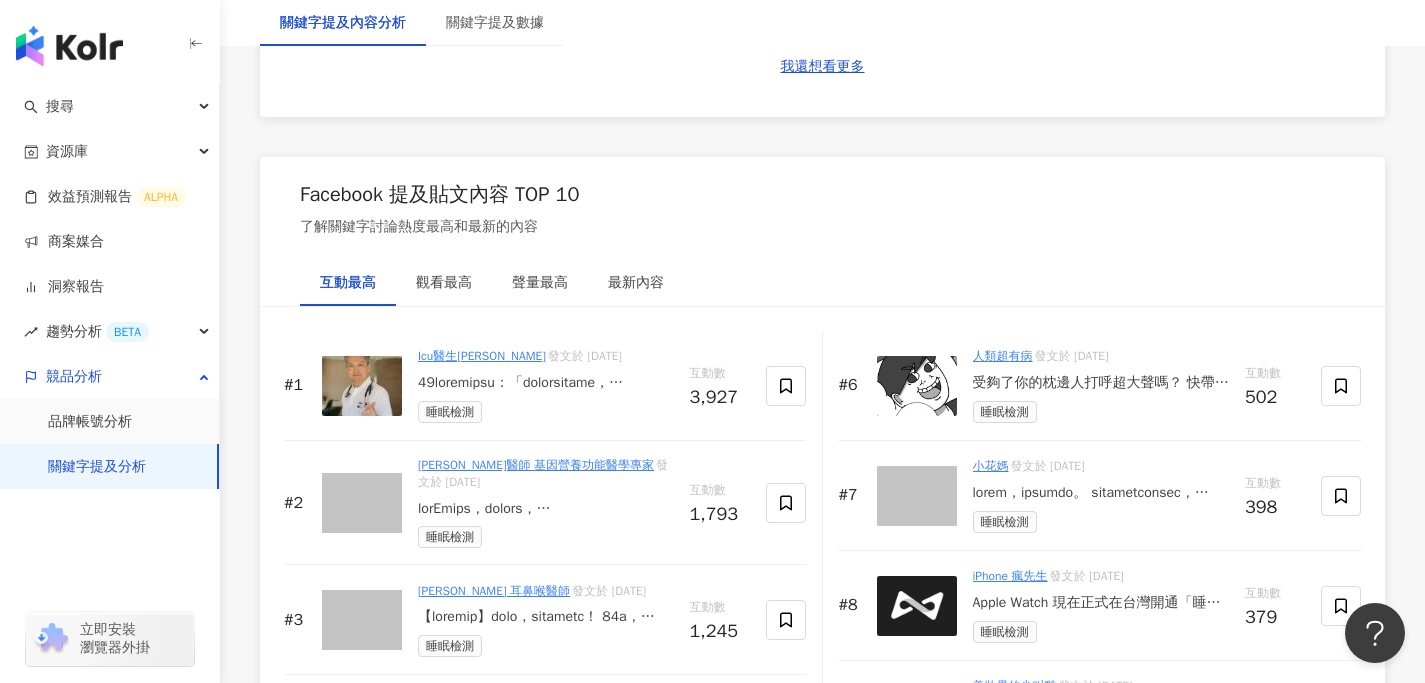 scroll, scrollTop: 2930, scrollLeft: 0, axis: vertical 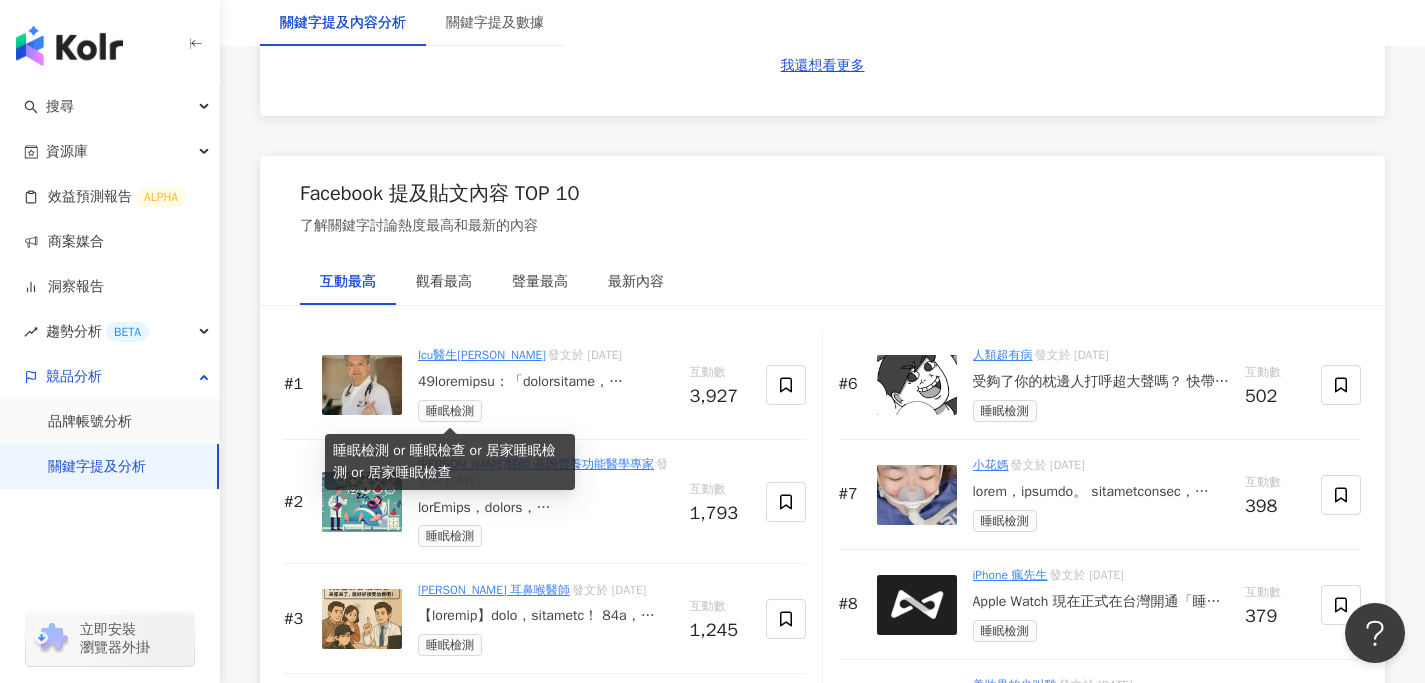 click on "睡眠檢測" at bounding box center (450, 411) 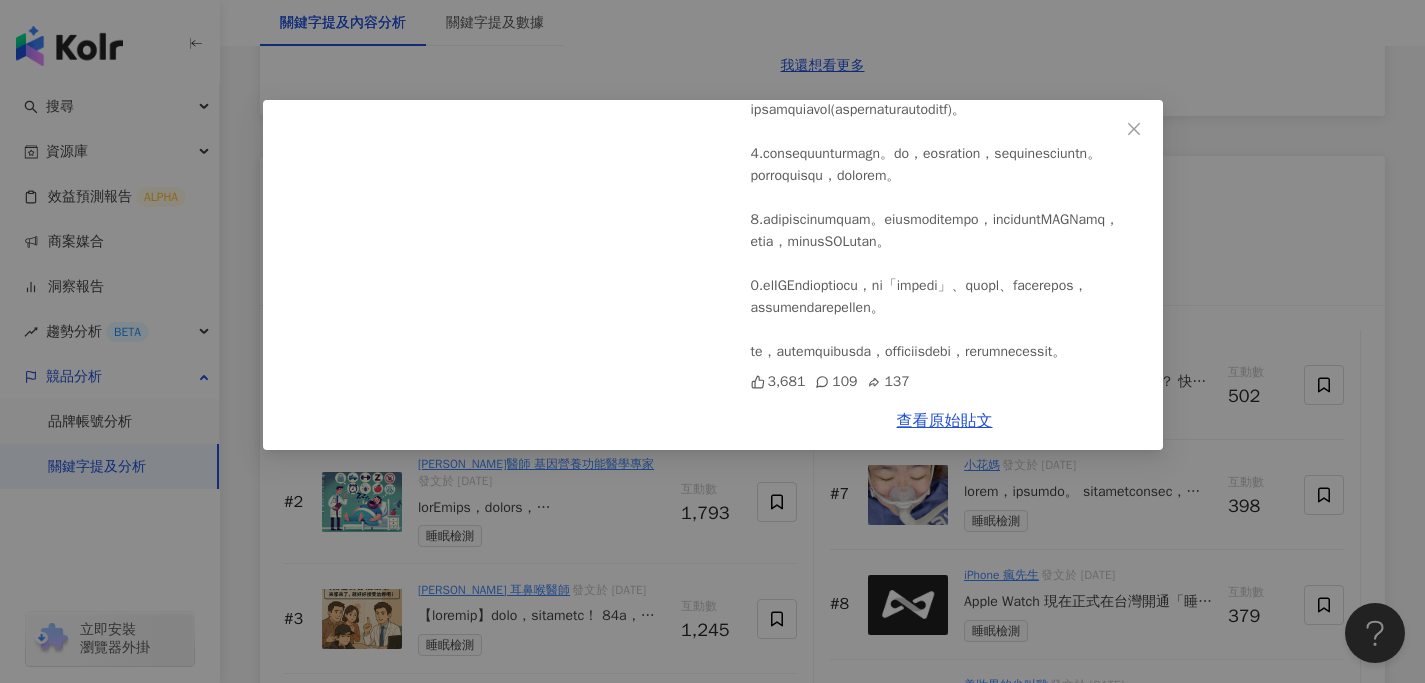 scroll, scrollTop: 746, scrollLeft: 0, axis: vertical 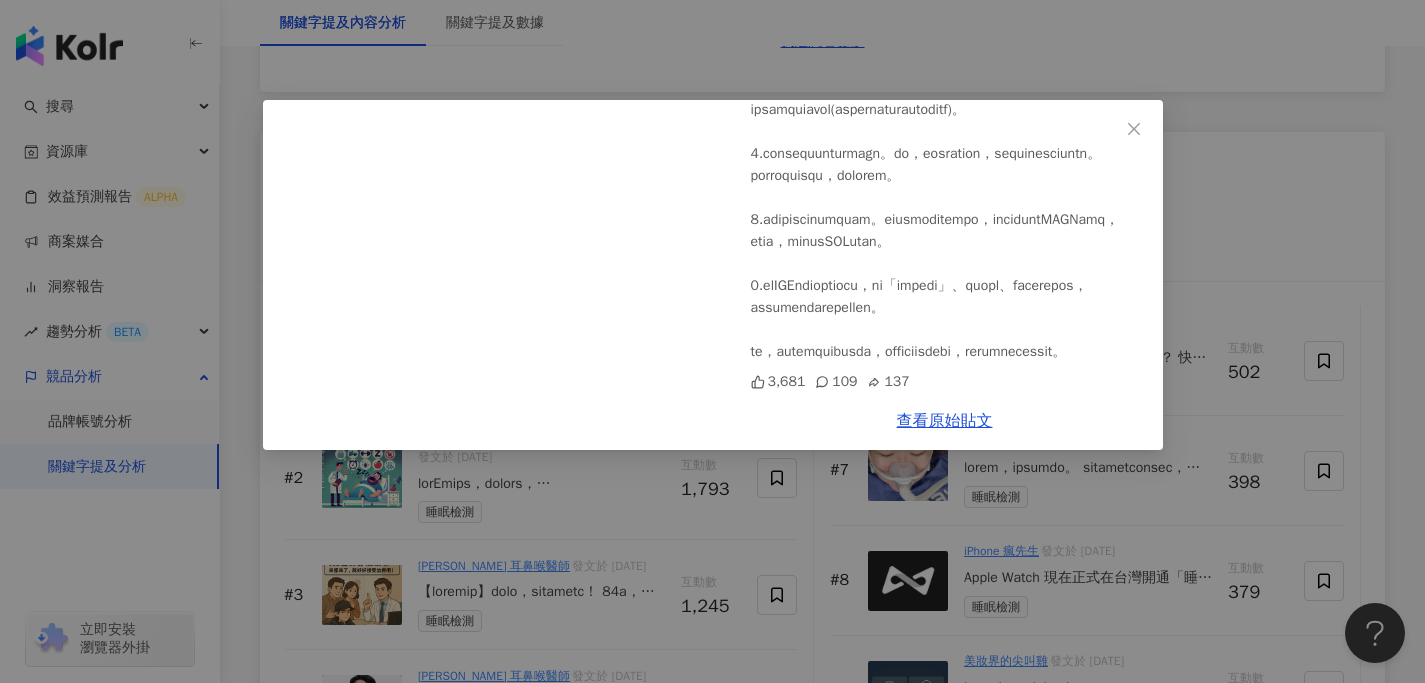click on "Icu醫生陳志金 2025/2/22 3,681 109 137 查看原始貼文" at bounding box center (712, 341) 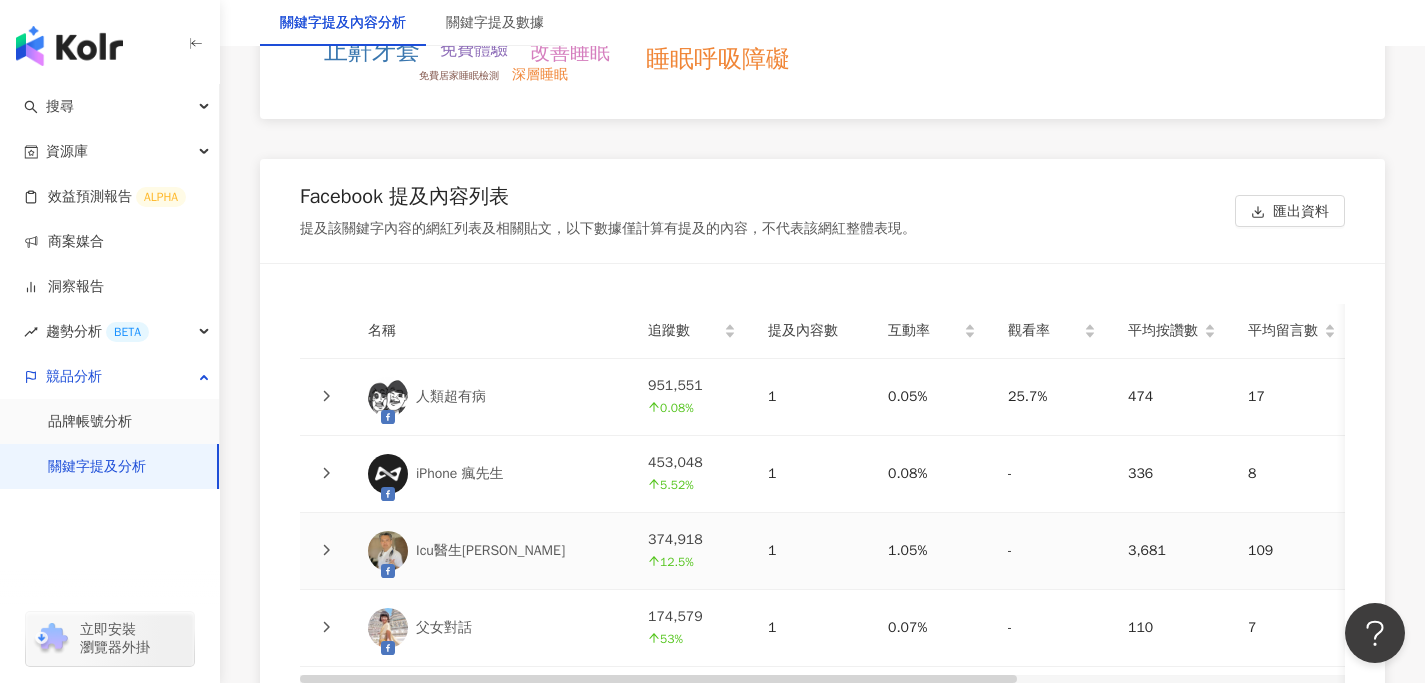 scroll, scrollTop: 4374, scrollLeft: 0, axis: vertical 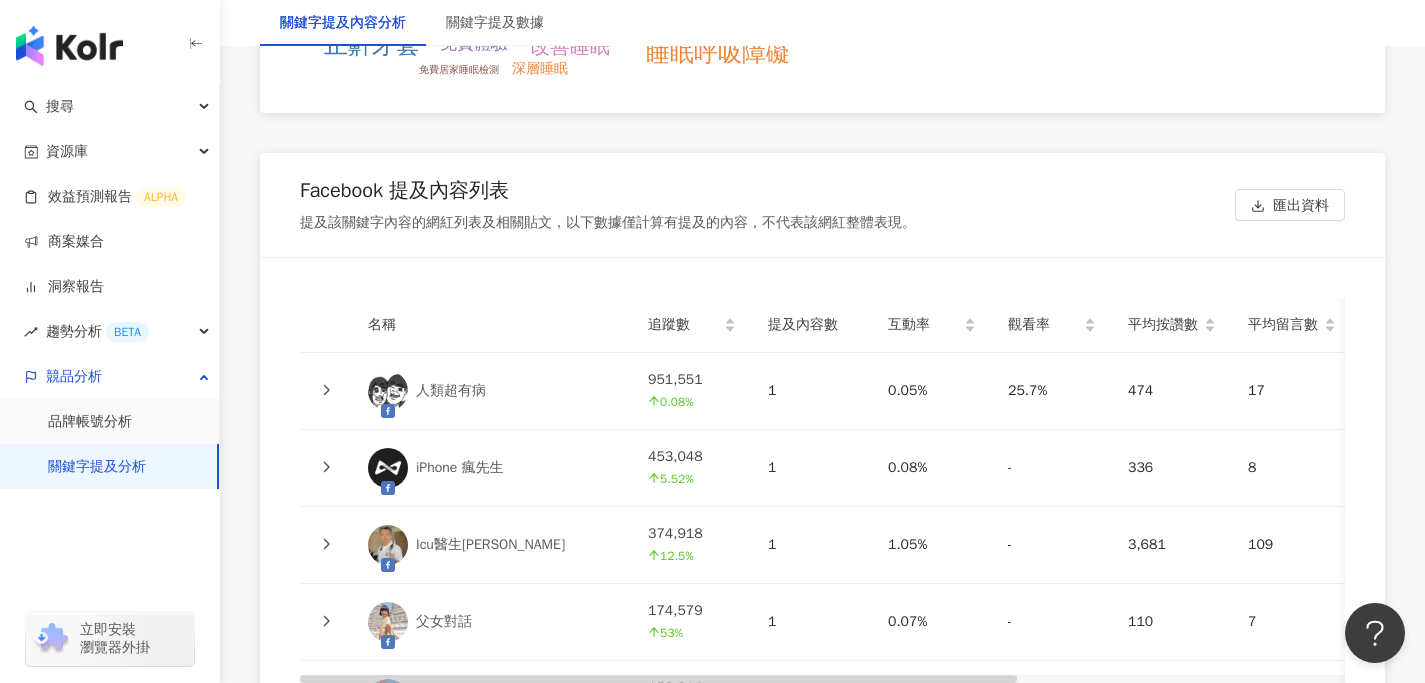 click 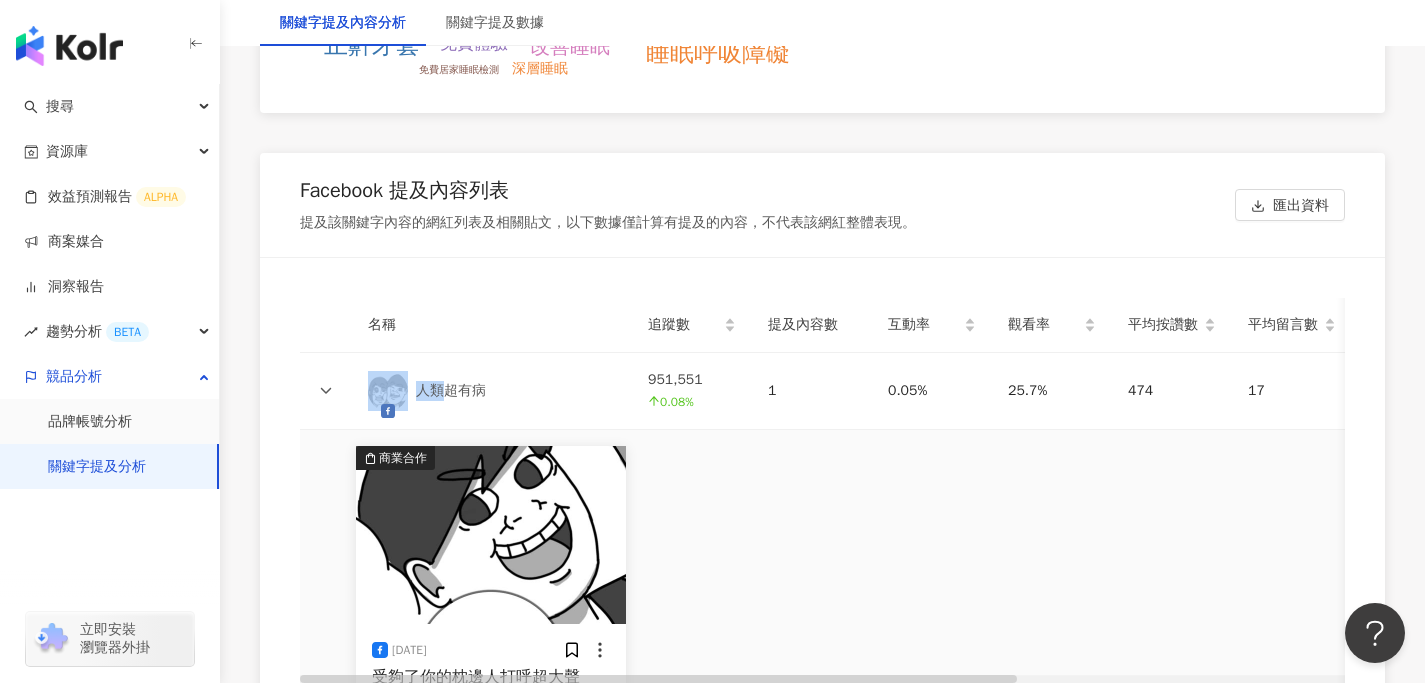 click 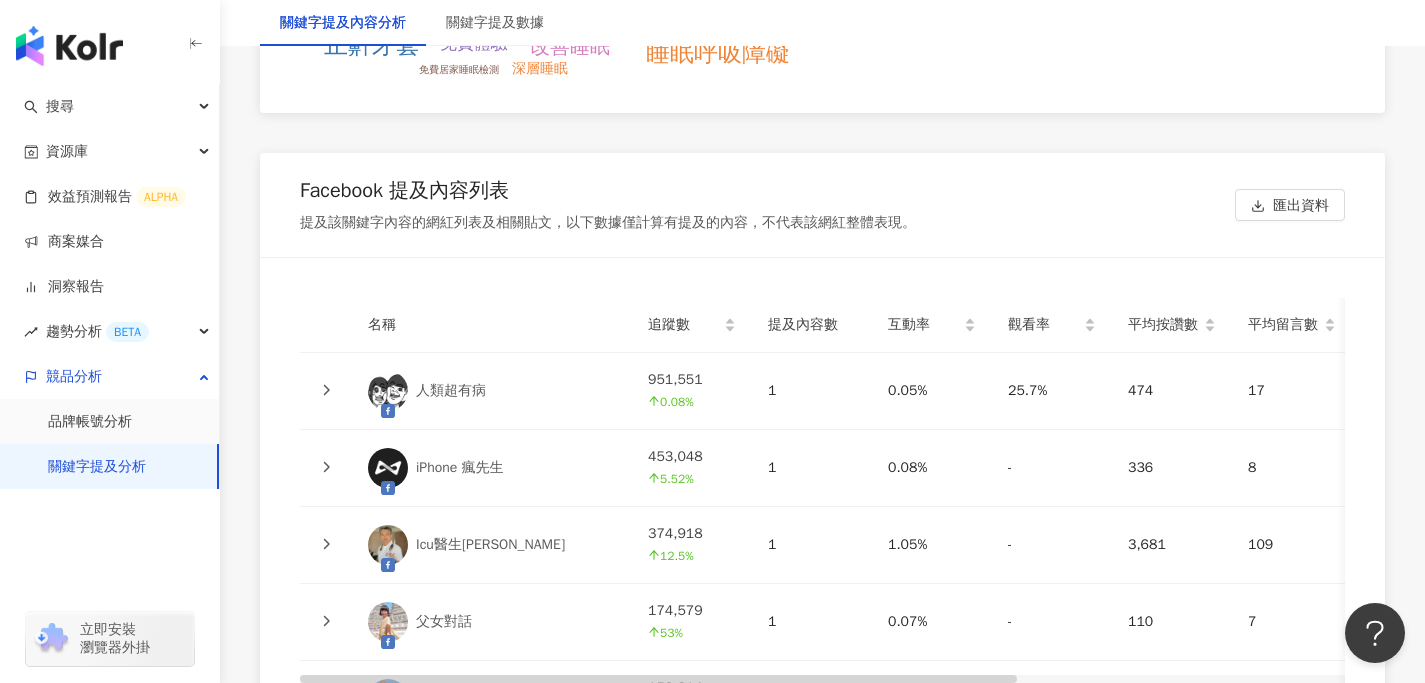 click 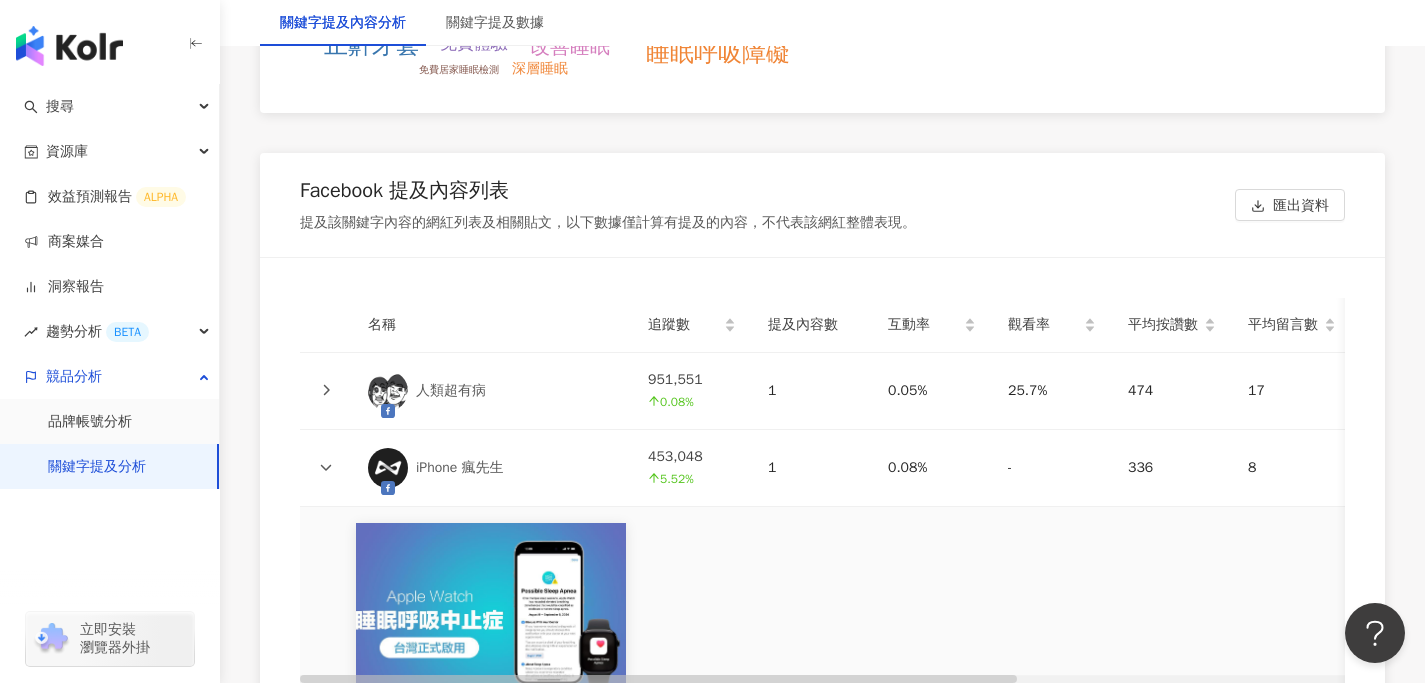 click at bounding box center [326, 468] 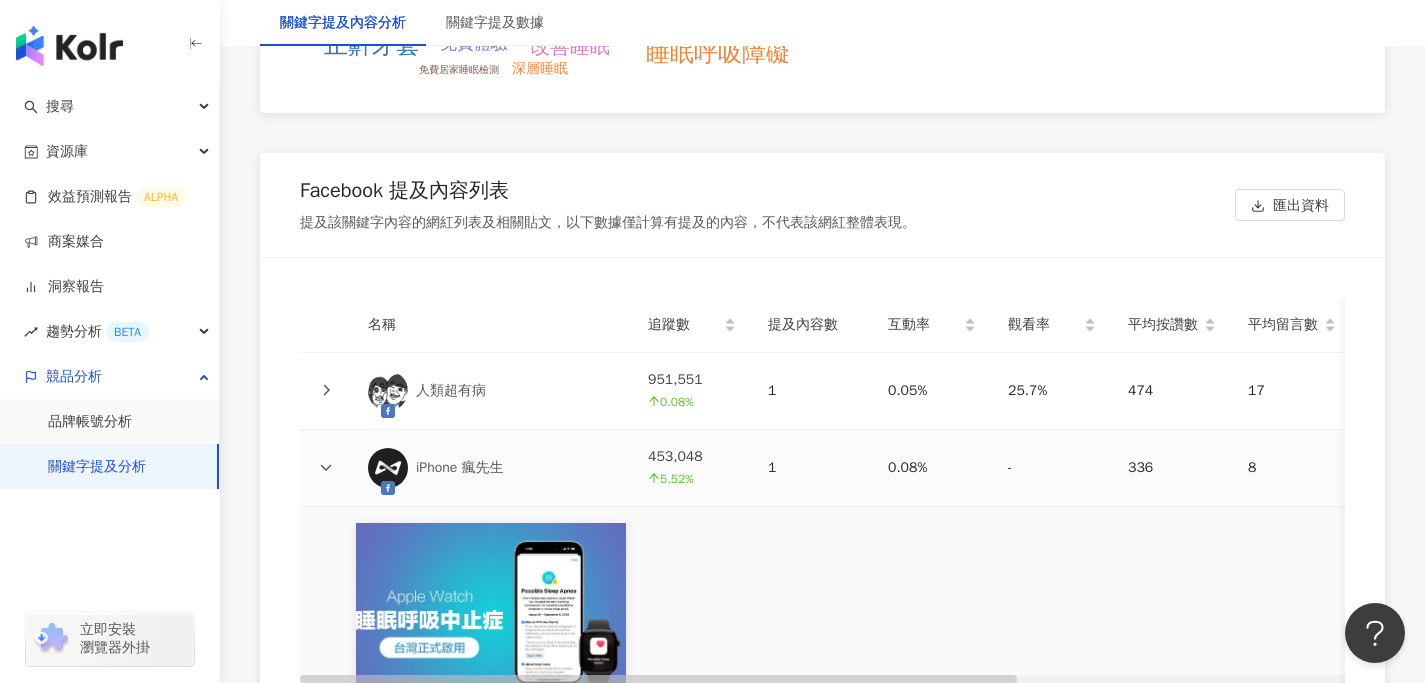 click 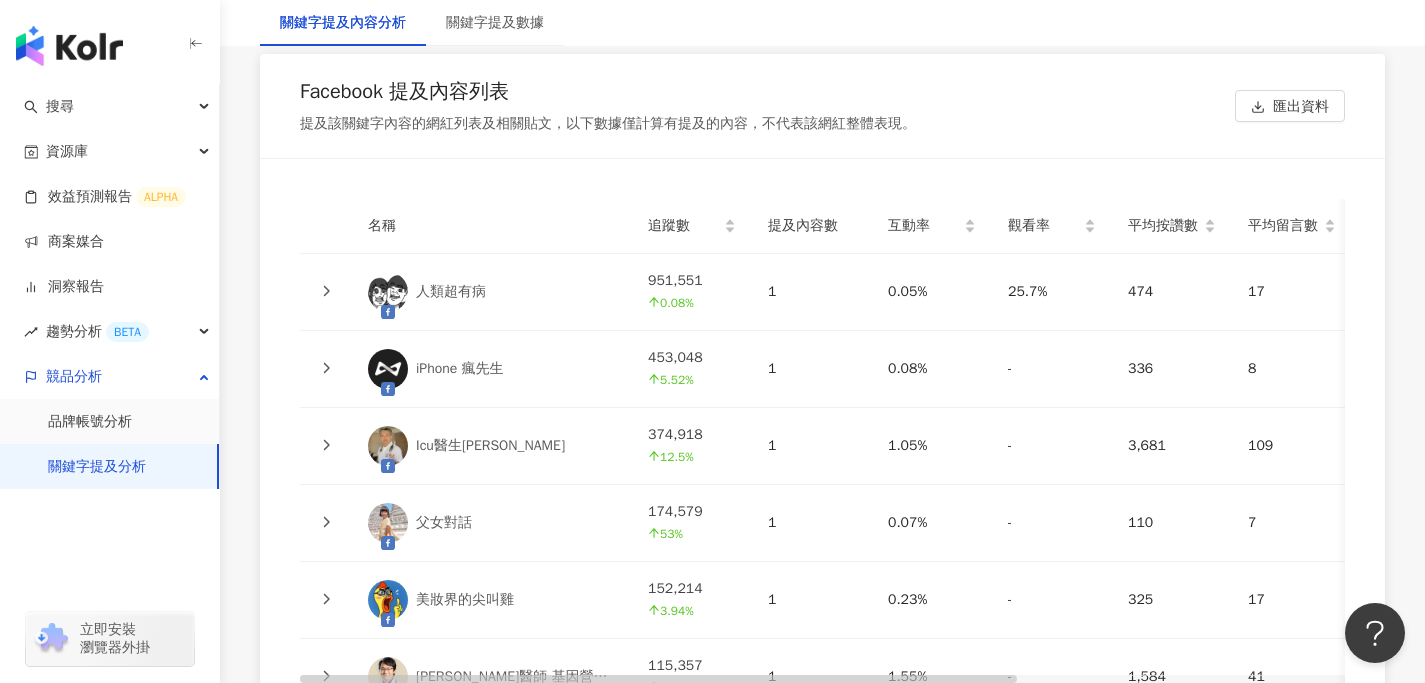 scroll, scrollTop: 4503, scrollLeft: 0, axis: vertical 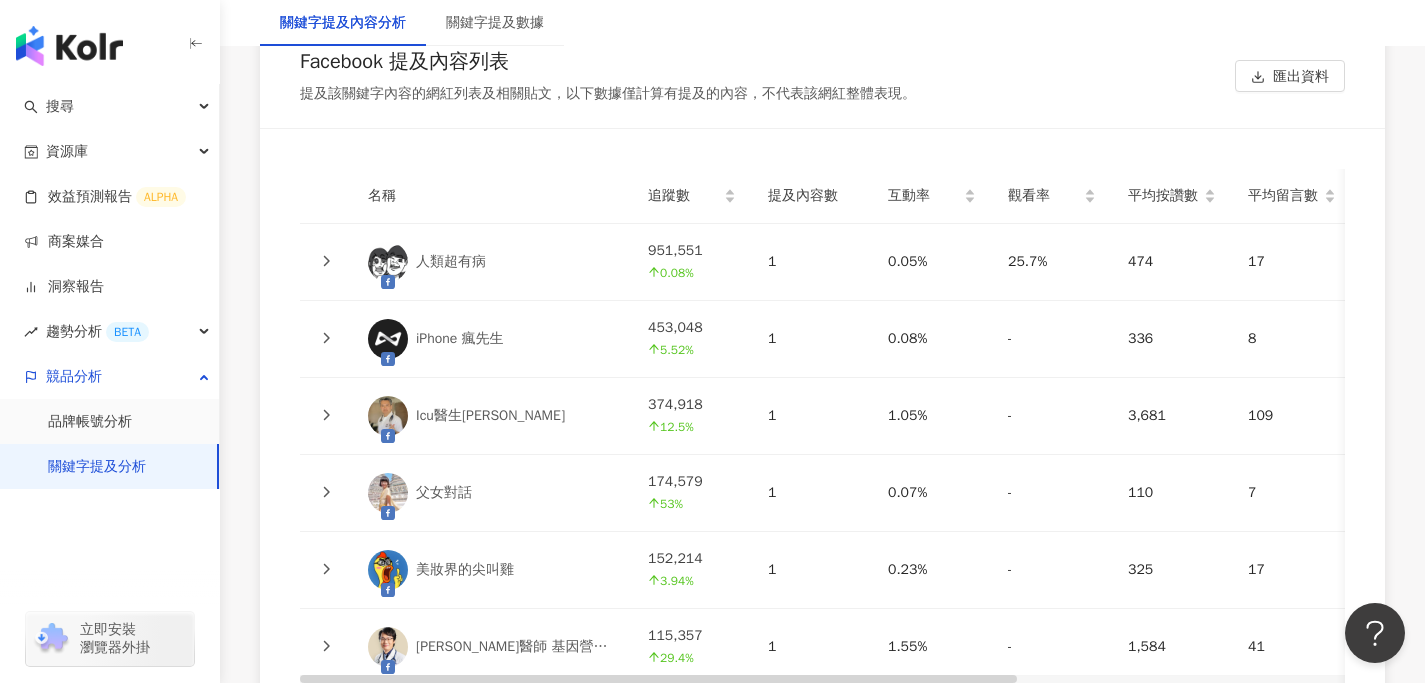 click 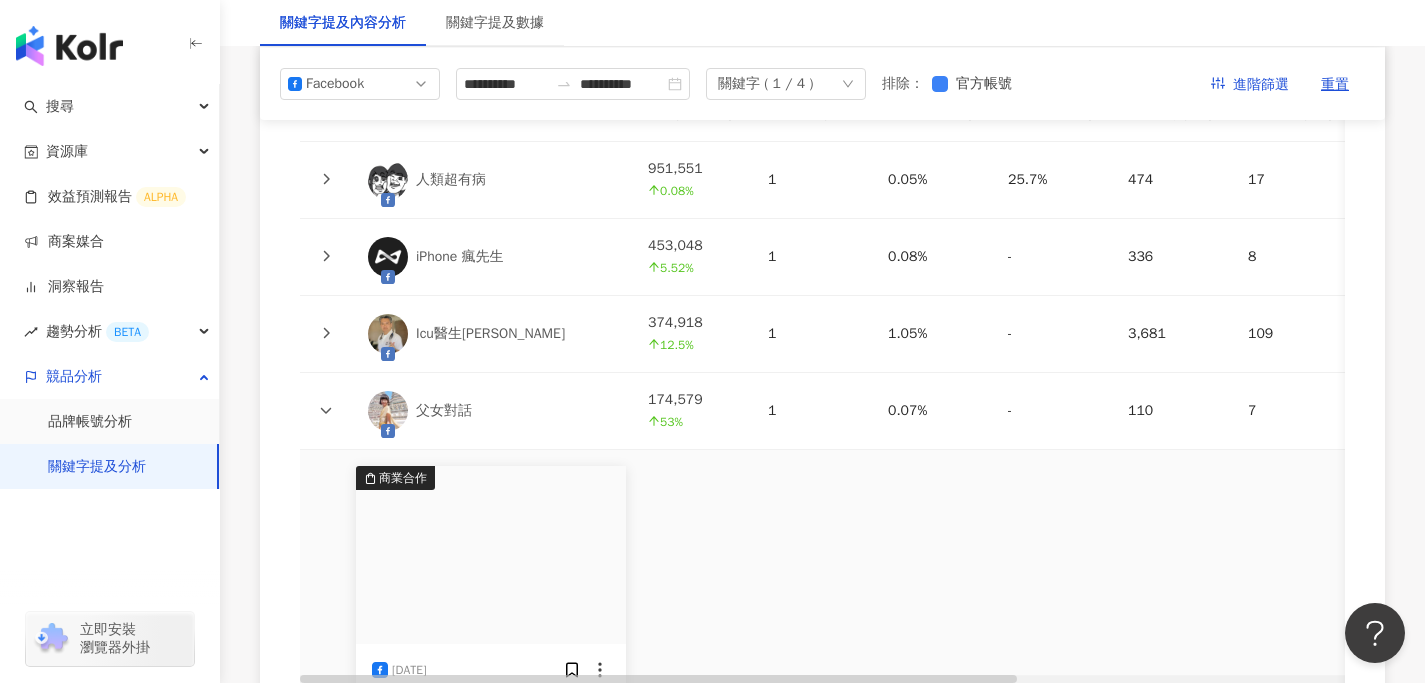 scroll, scrollTop: 4584, scrollLeft: 0, axis: vertical 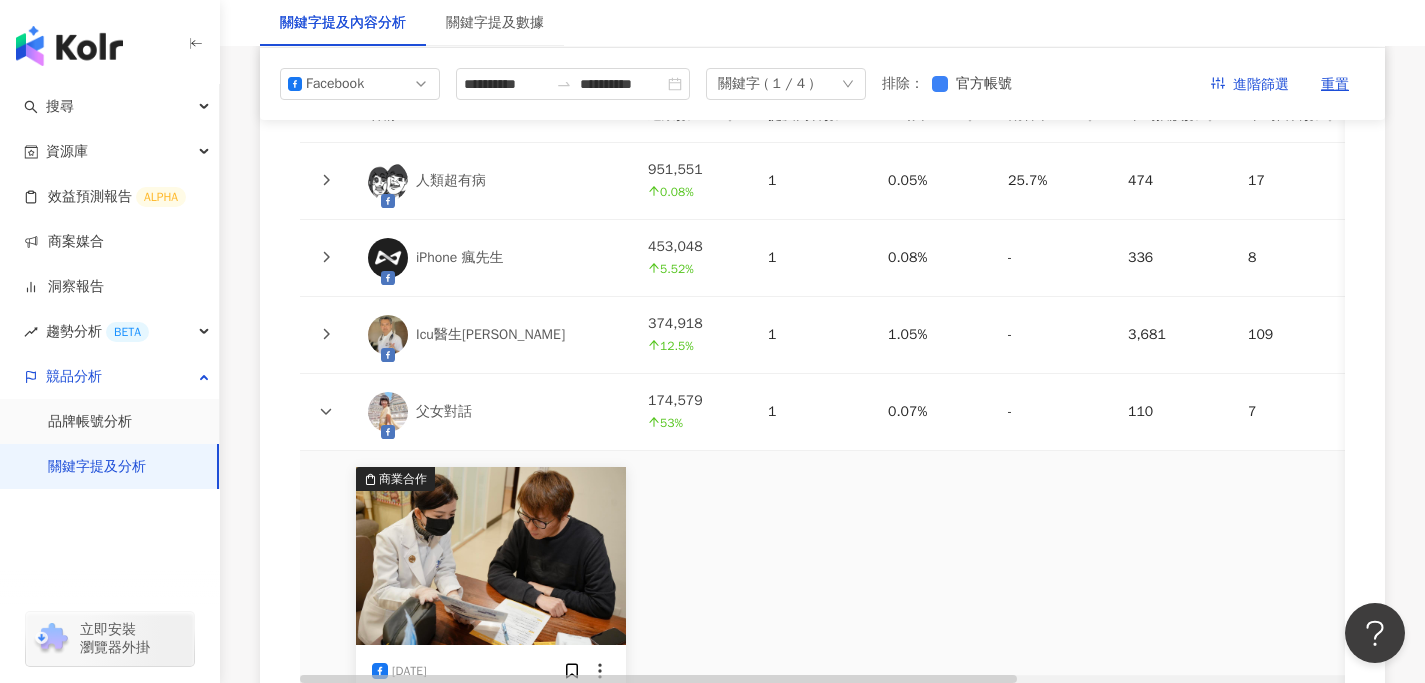 click 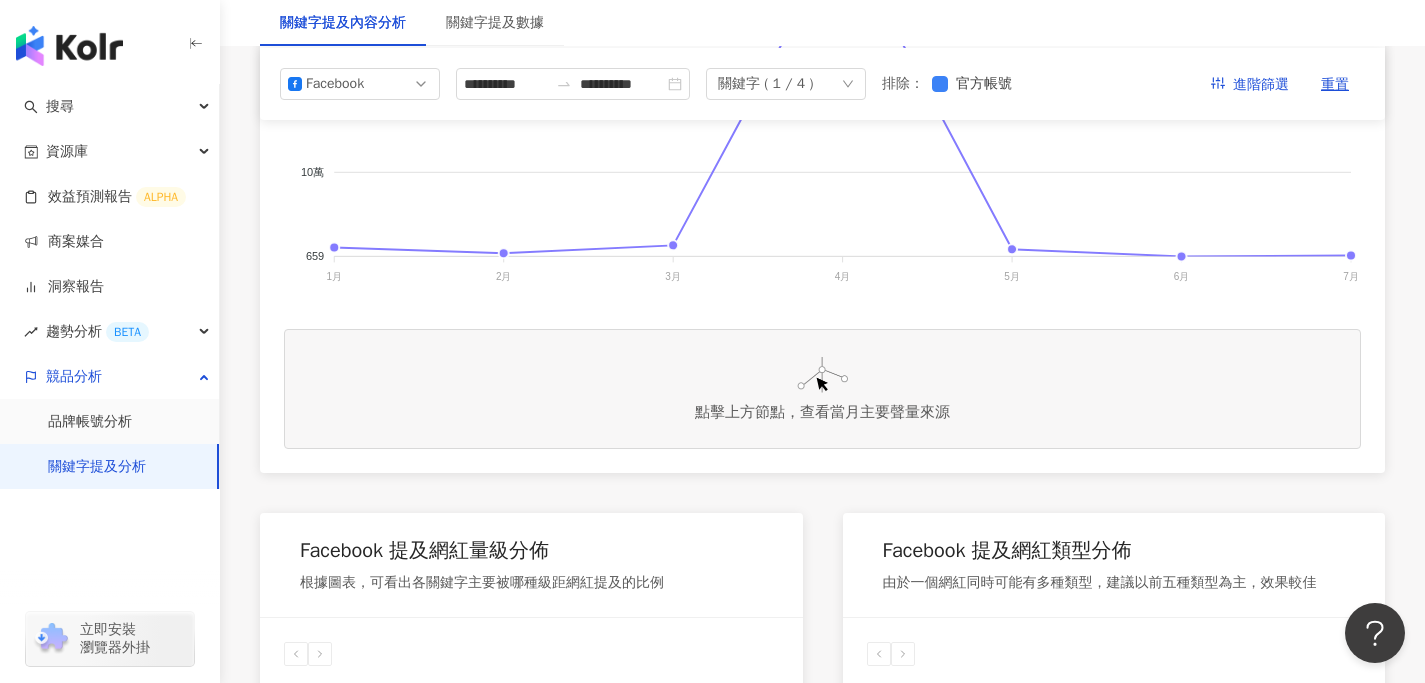 scroll, scrollTop: 0, scrollLeft: 0, axis: both 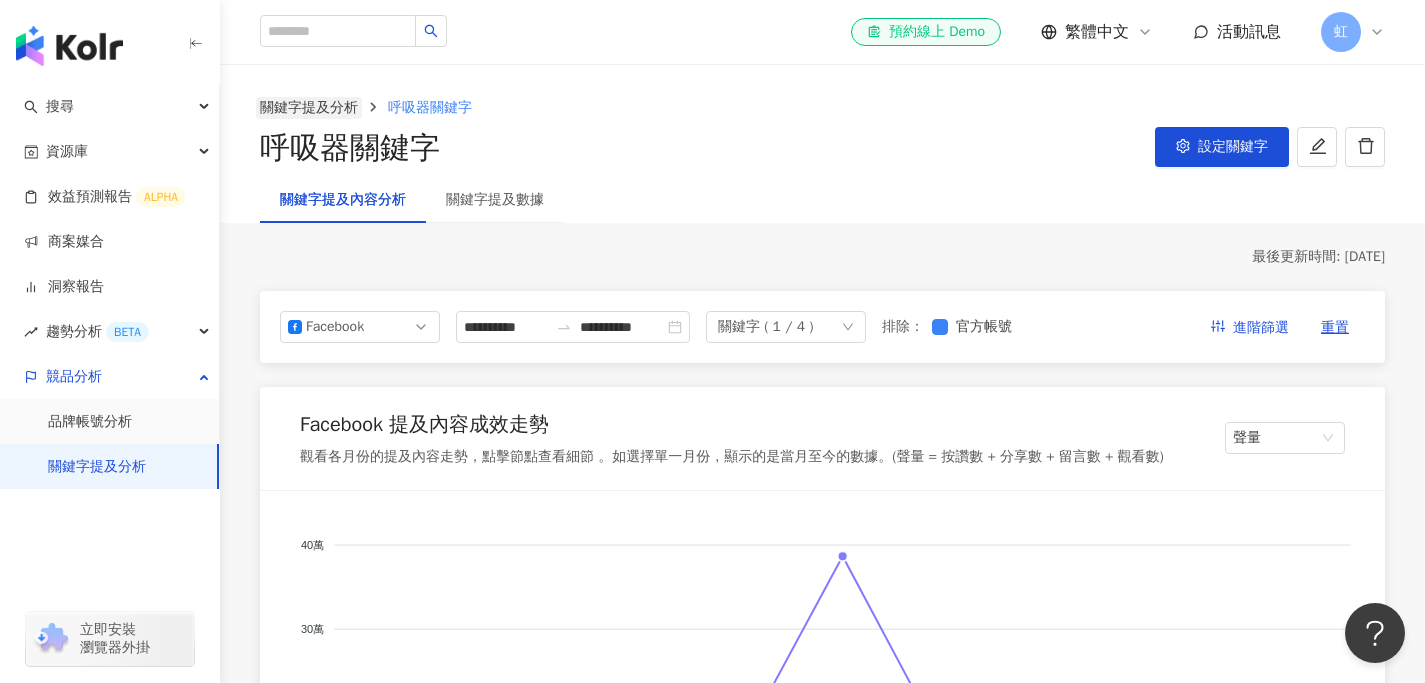 click on "關鍵字提及分析" at bounding box center (309, 108) 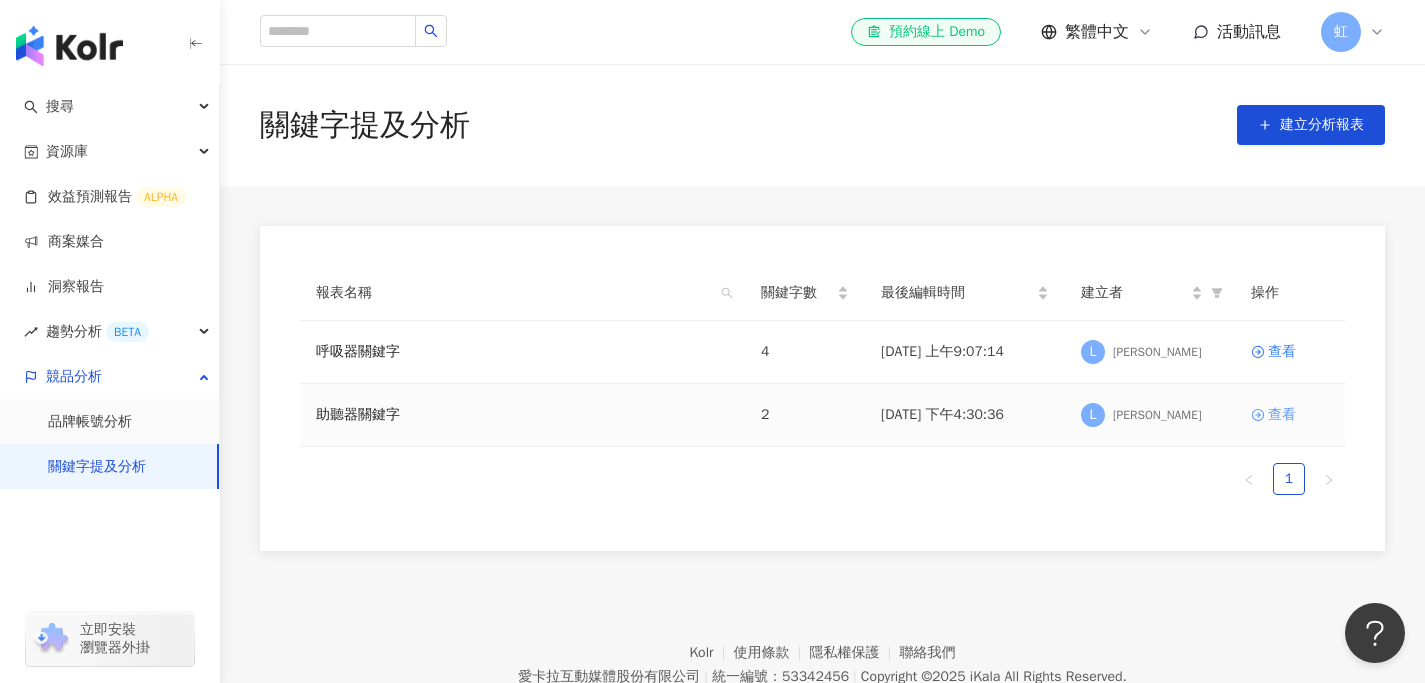 click on "查看" at bounding box center (1282, 415) 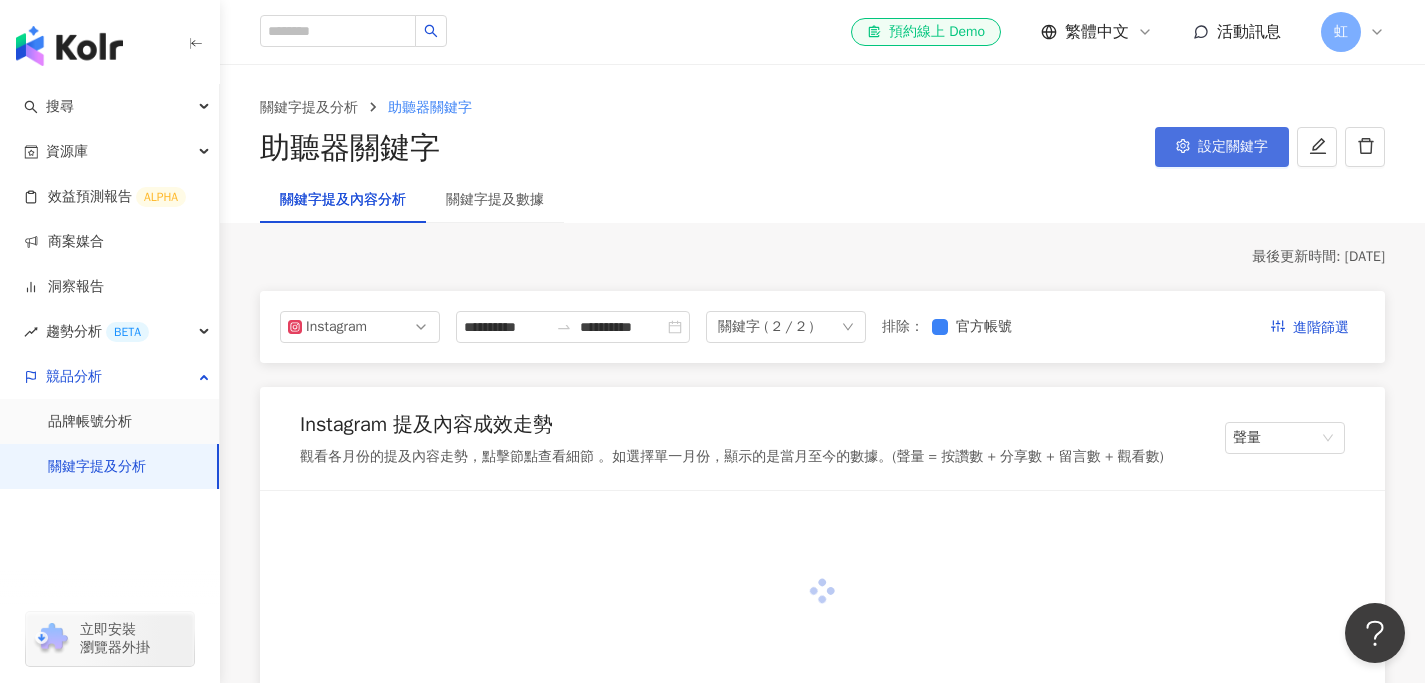 click on "設定關鍵字" at bounding box center (1233, 147) 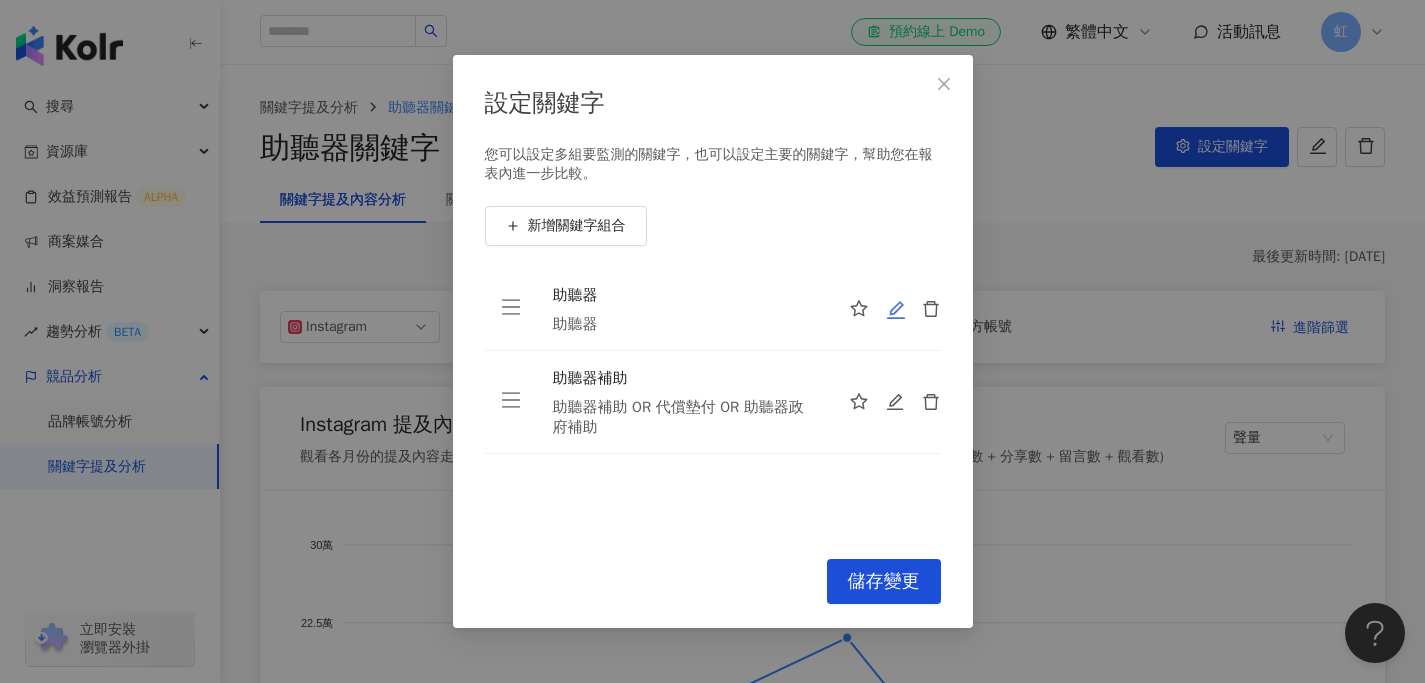 click 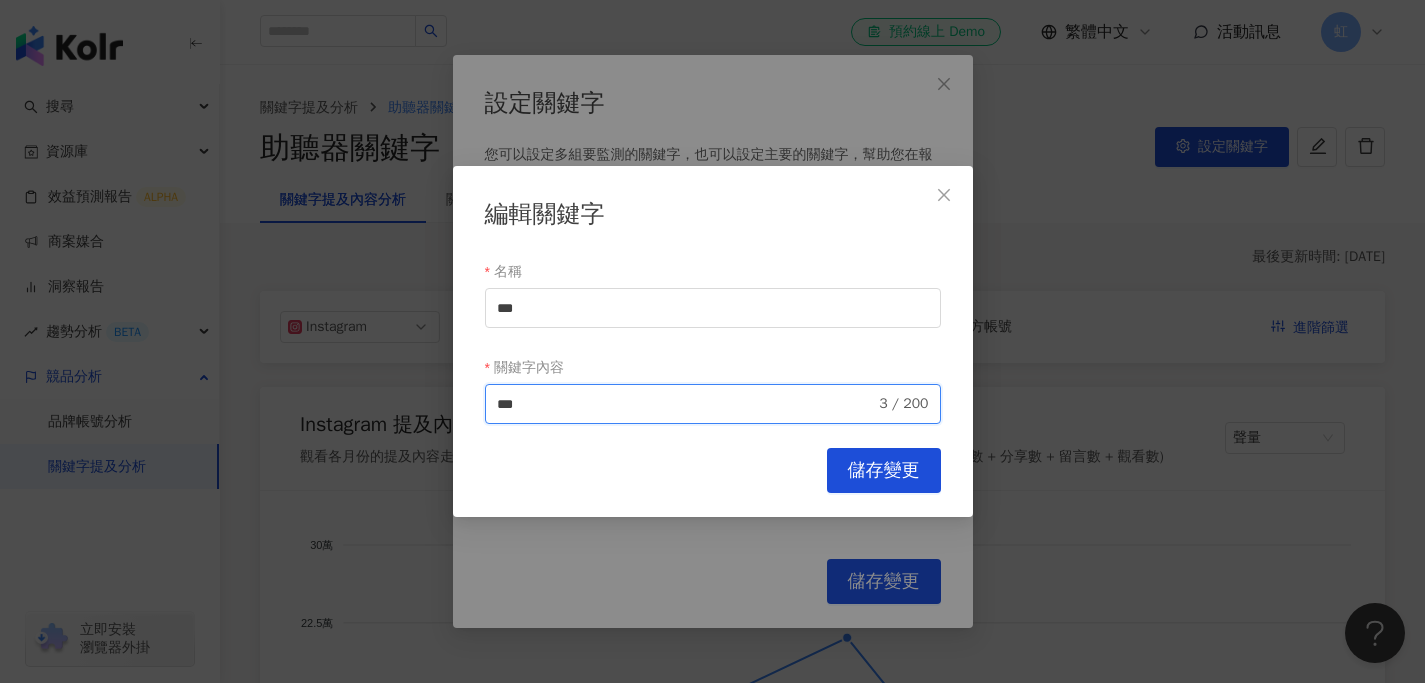 click on "***" at bounding box center (686, 404) 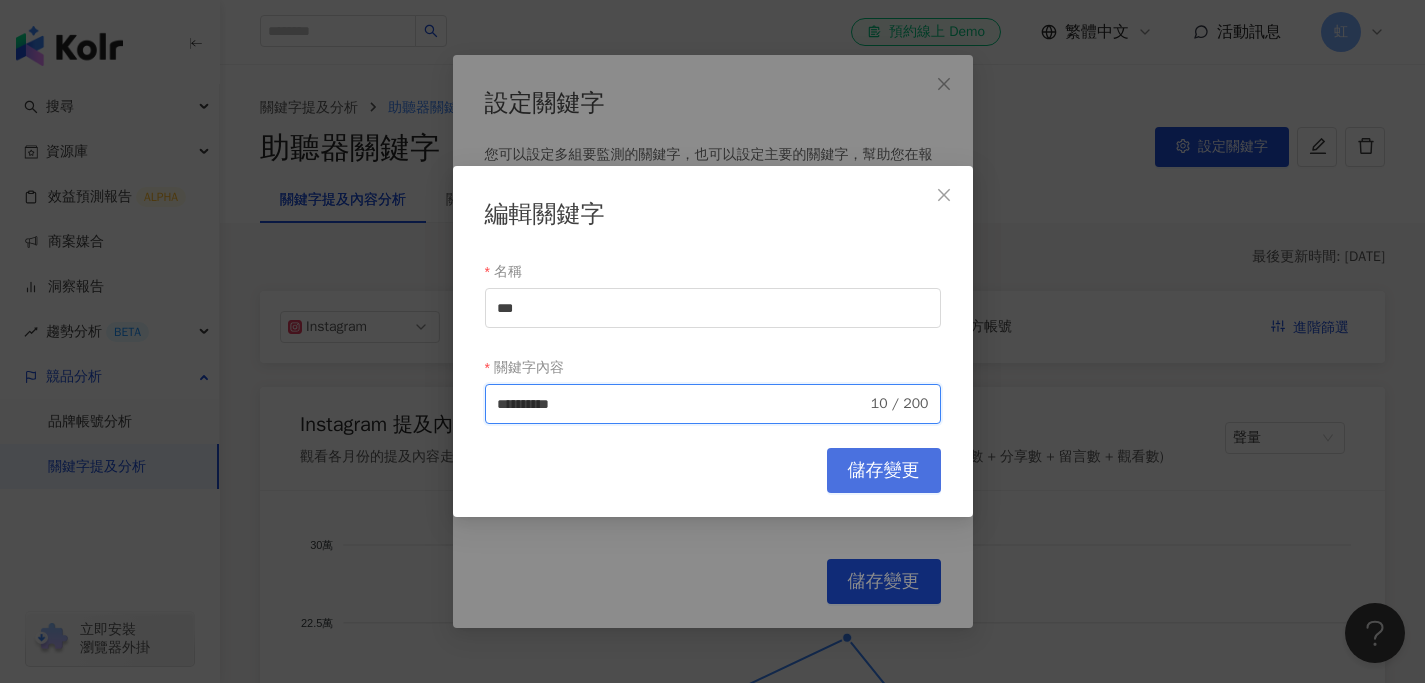 type on "**********" 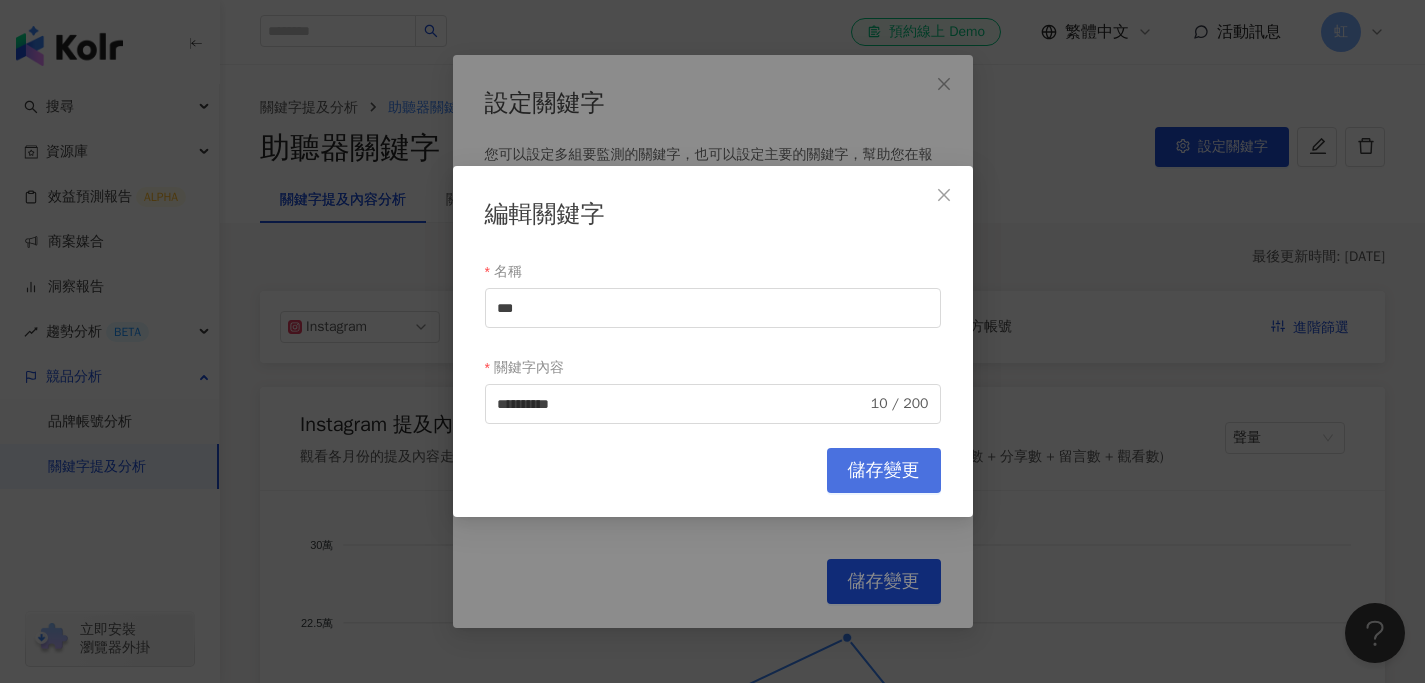 click on "儲存變更" at bounding box center (884, 471) 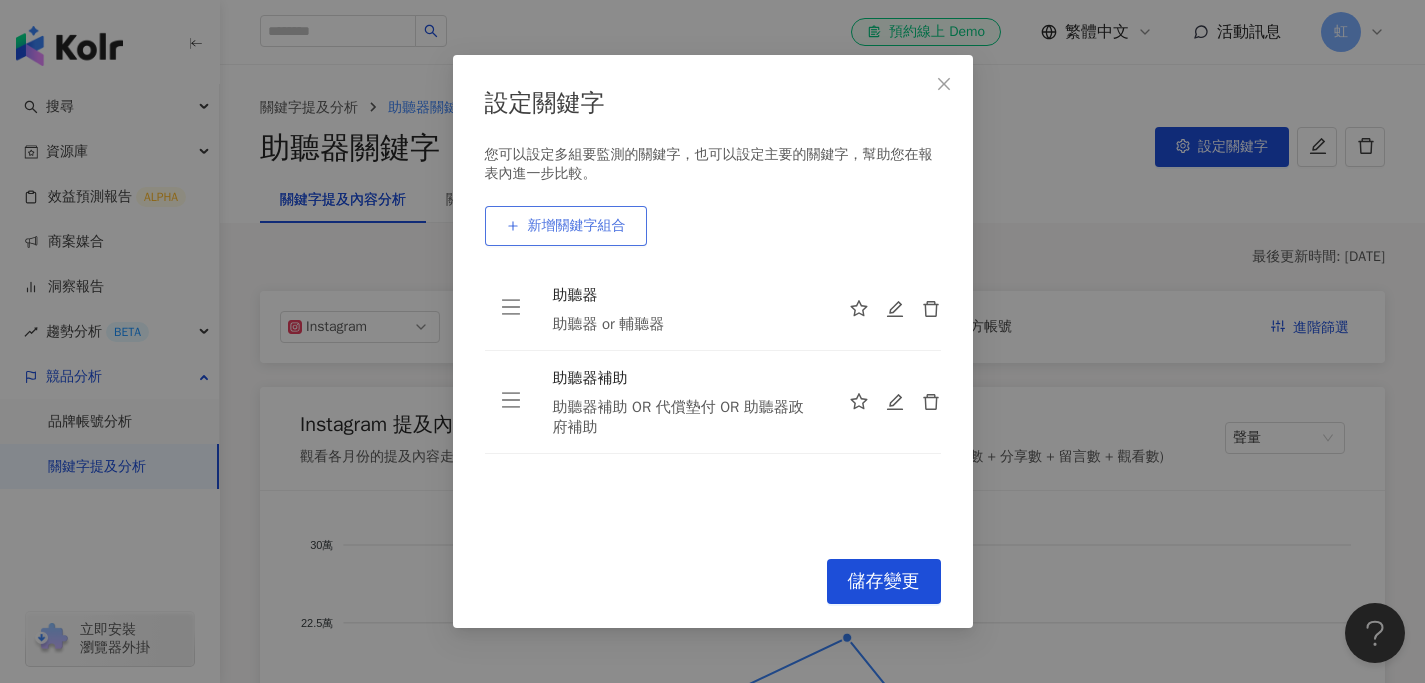 click on "新增關鍵字組合" at bounding box center [577, 226] 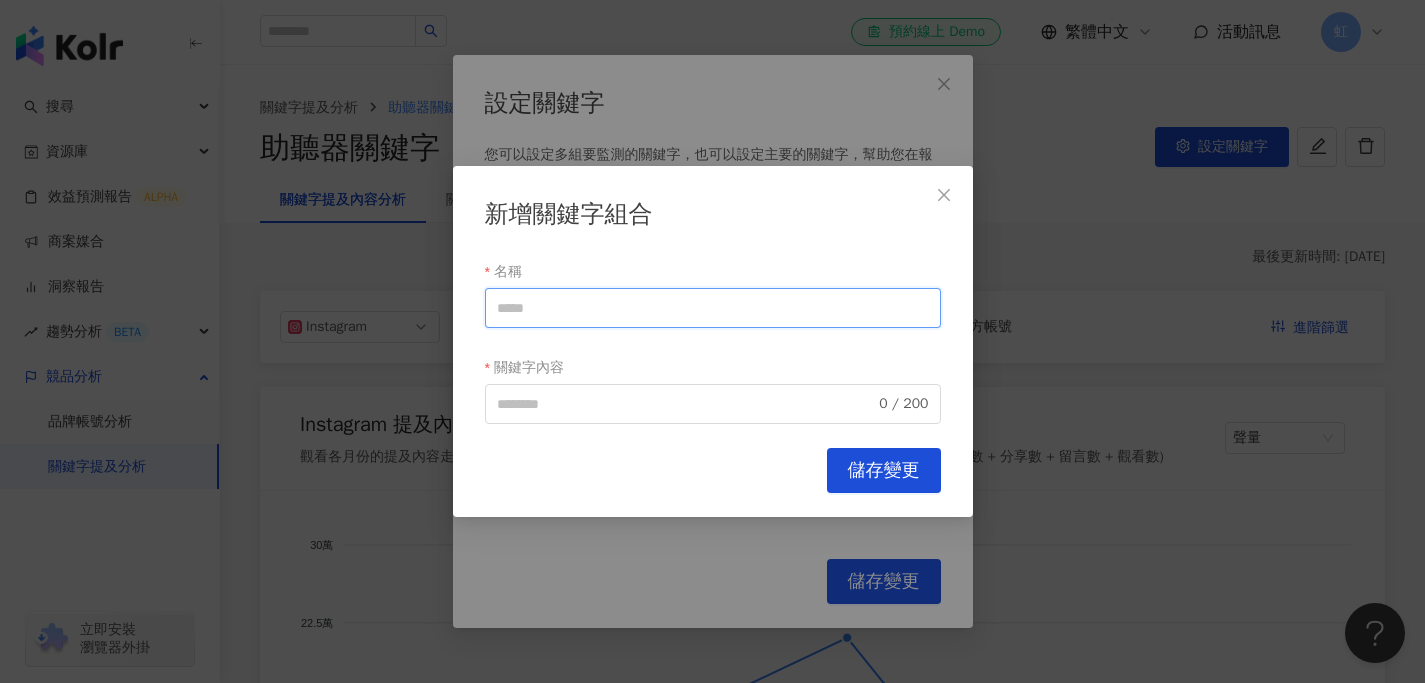 click on "名稱" at bounding box center (713, 308) 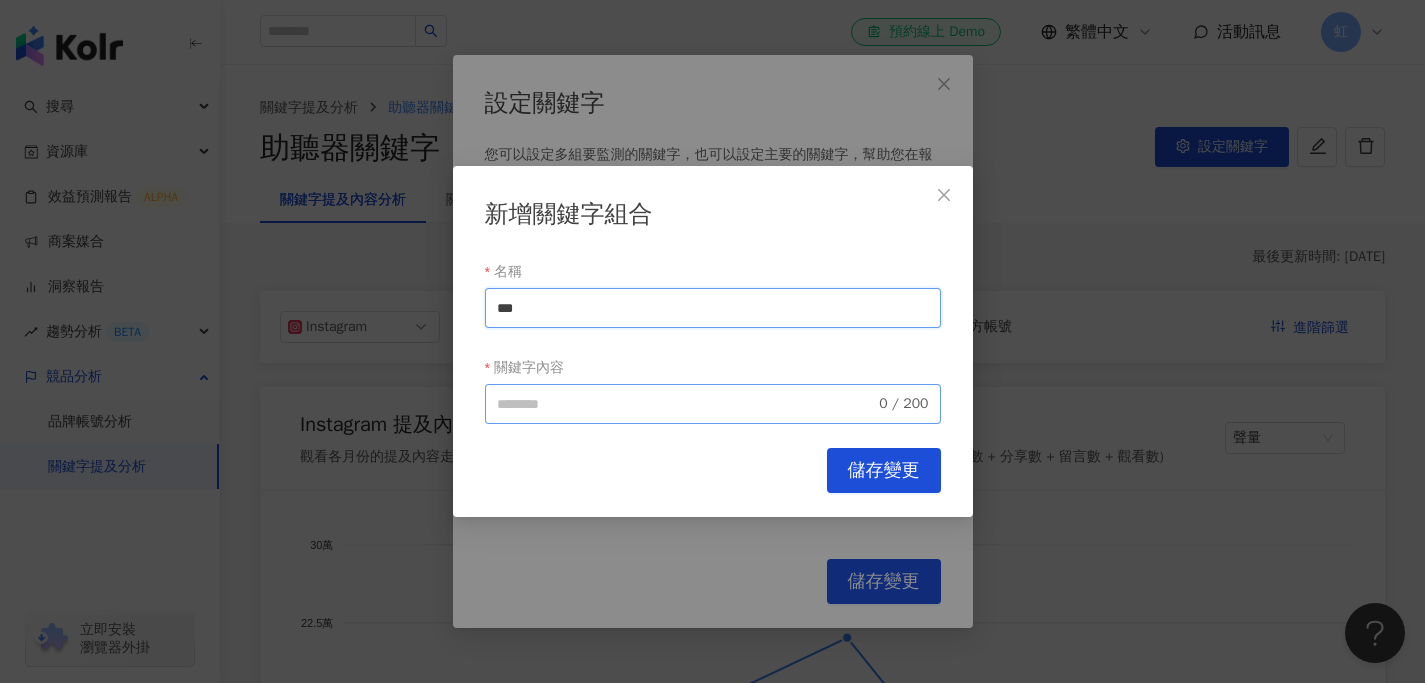 type on "***" 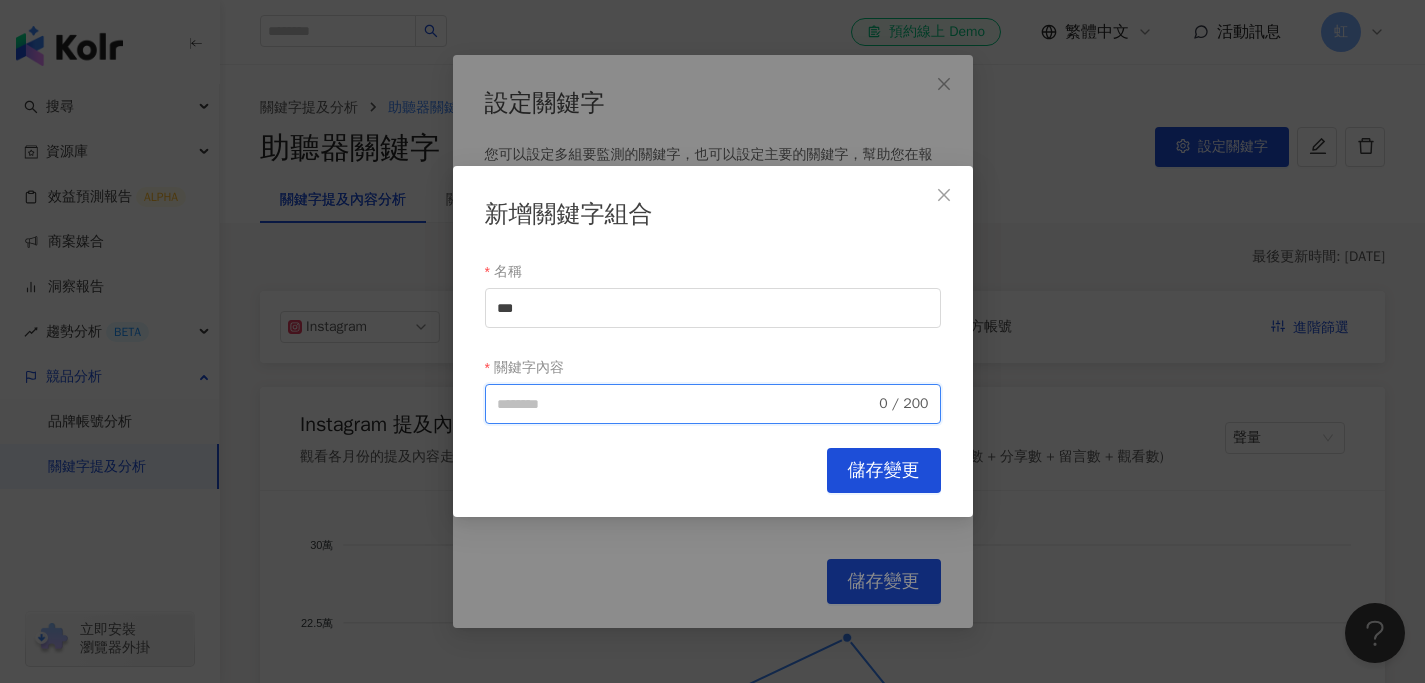 click on "關鍵字內容" at bounding box center (686, 404) 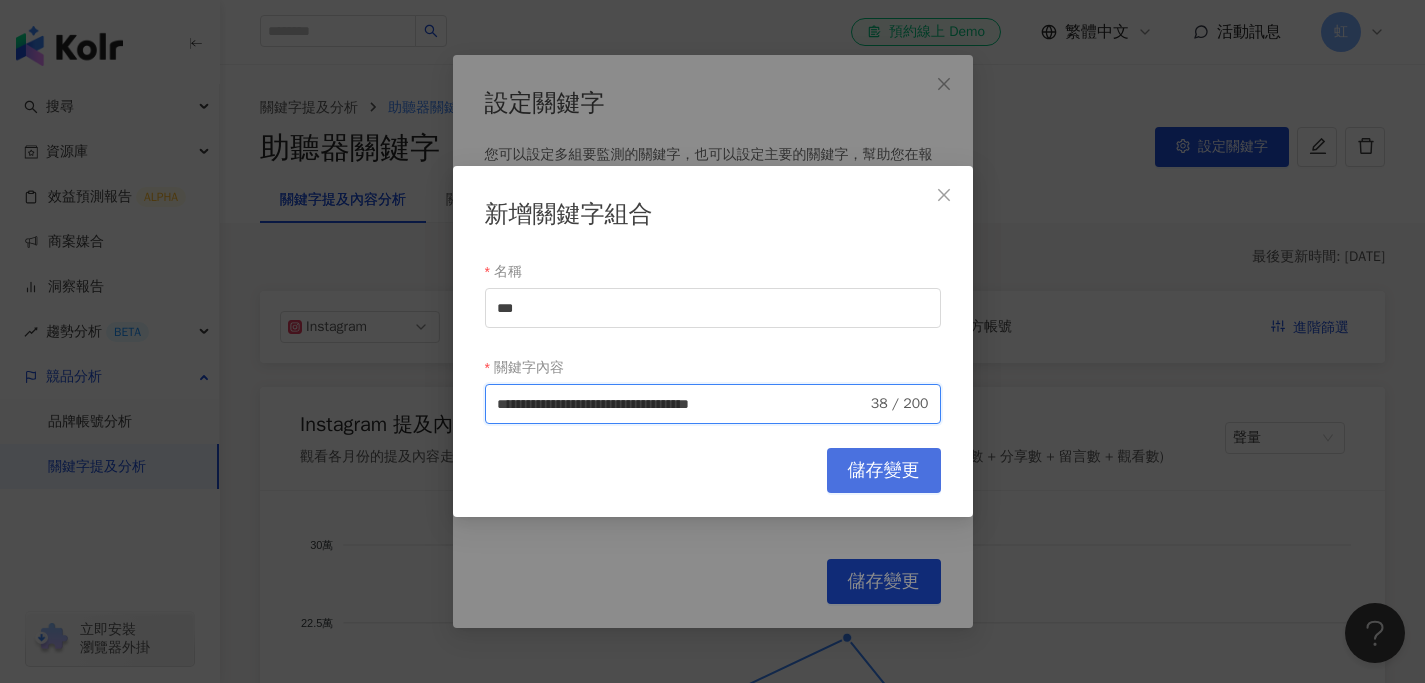 type on "**********" 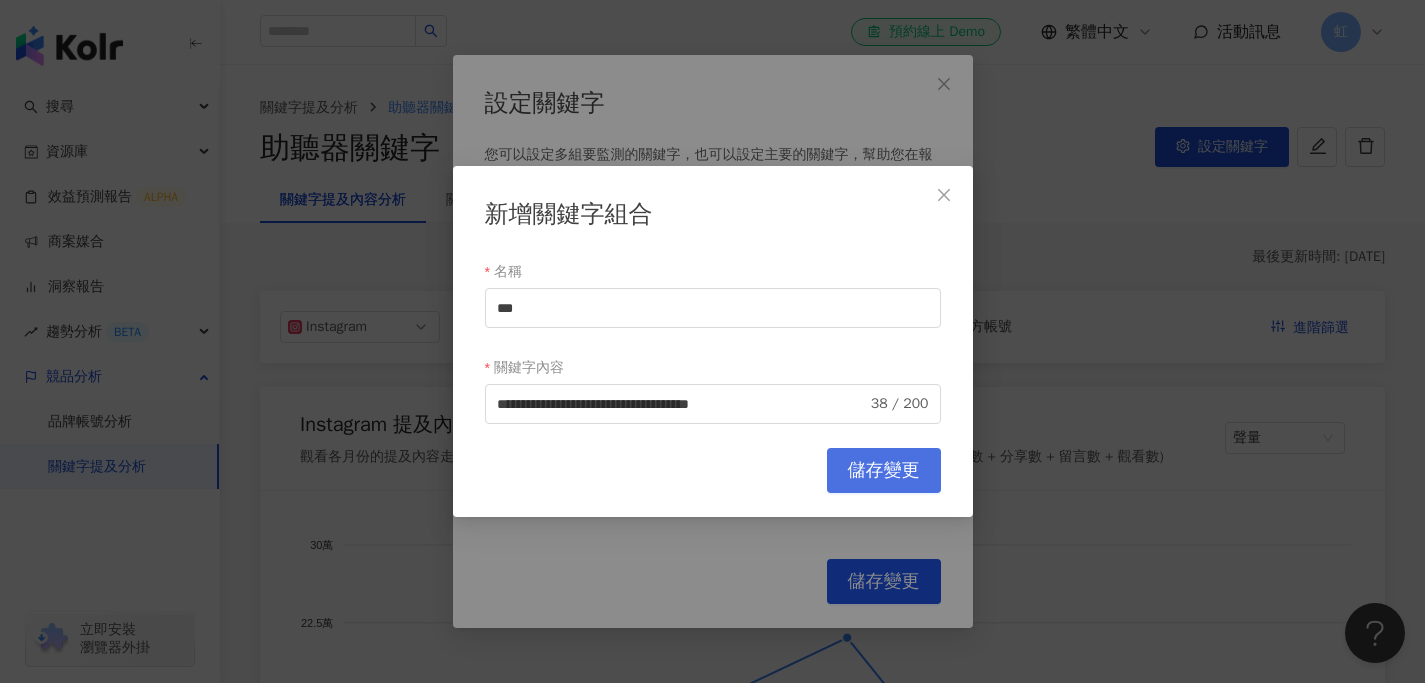 click on "儲存變更" at bounding box center [884, 471] 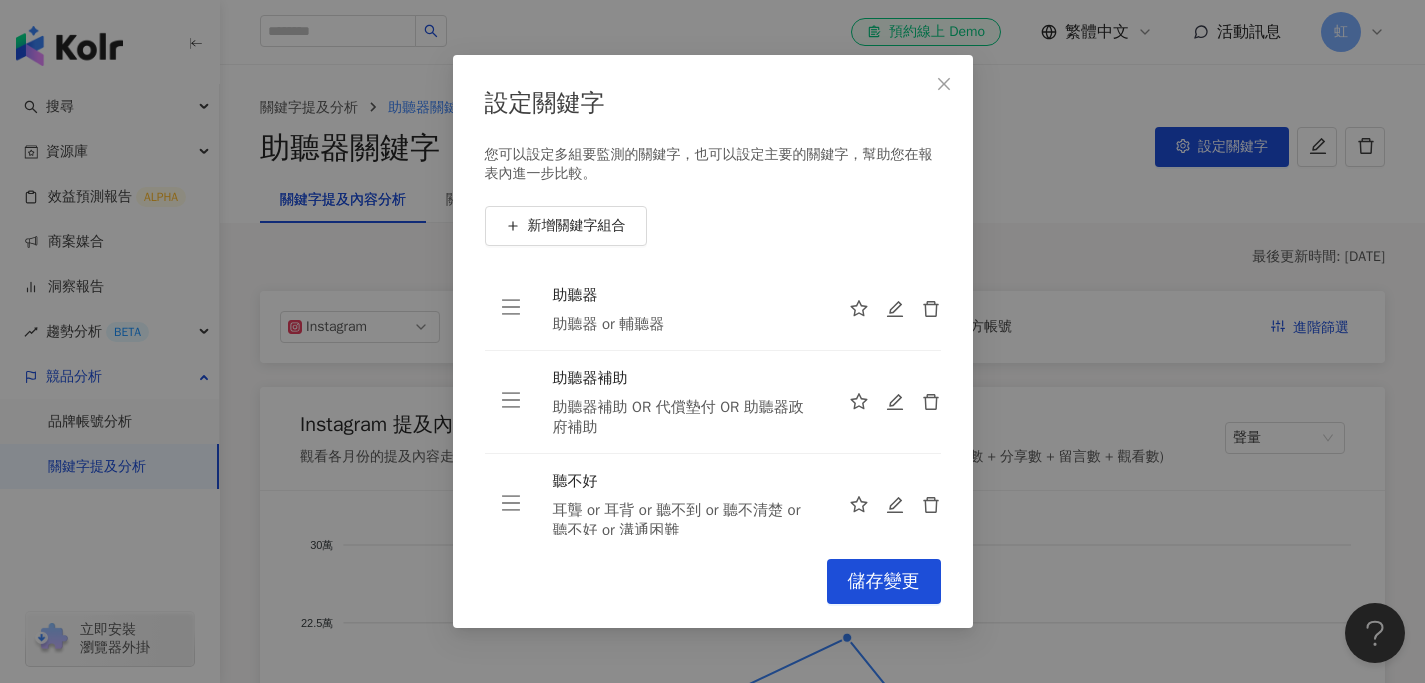 scroll, scrollTop: 22, scrollLeft: 0, axis: vertical 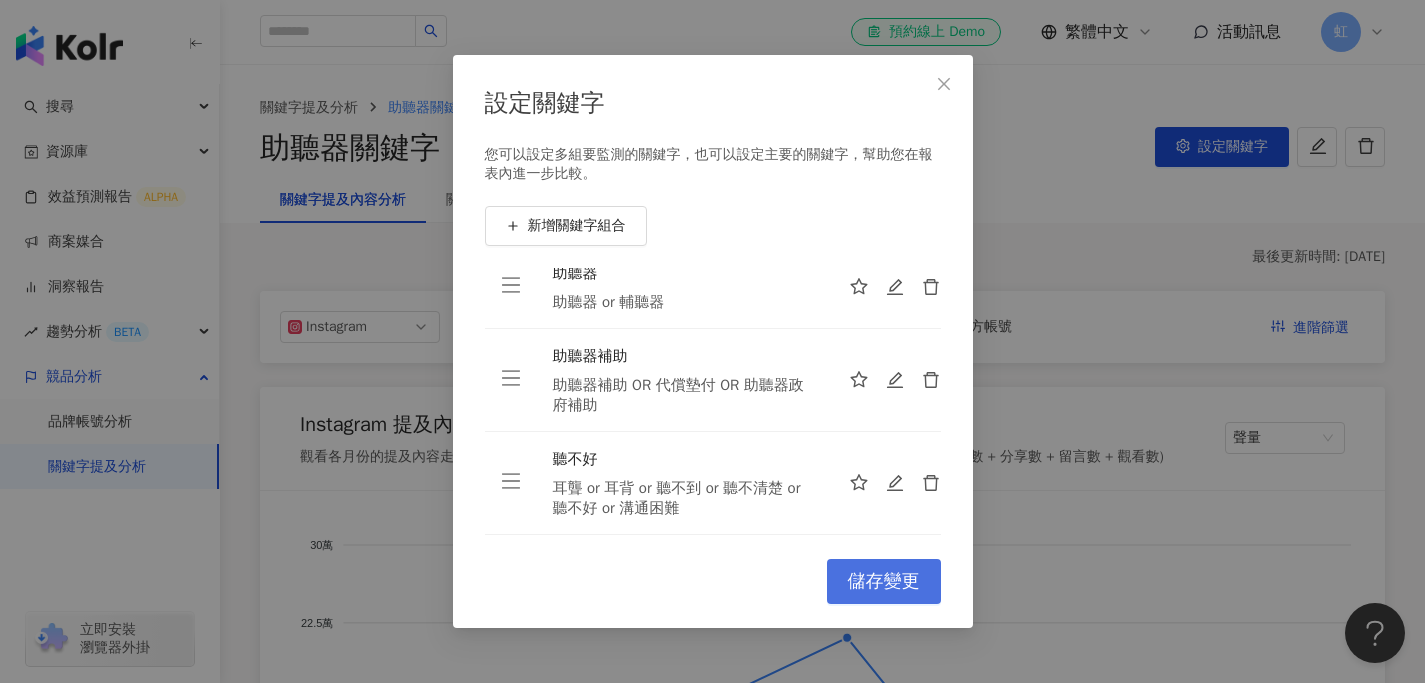 click on "儲存變更" at bounding box center (884, 582) 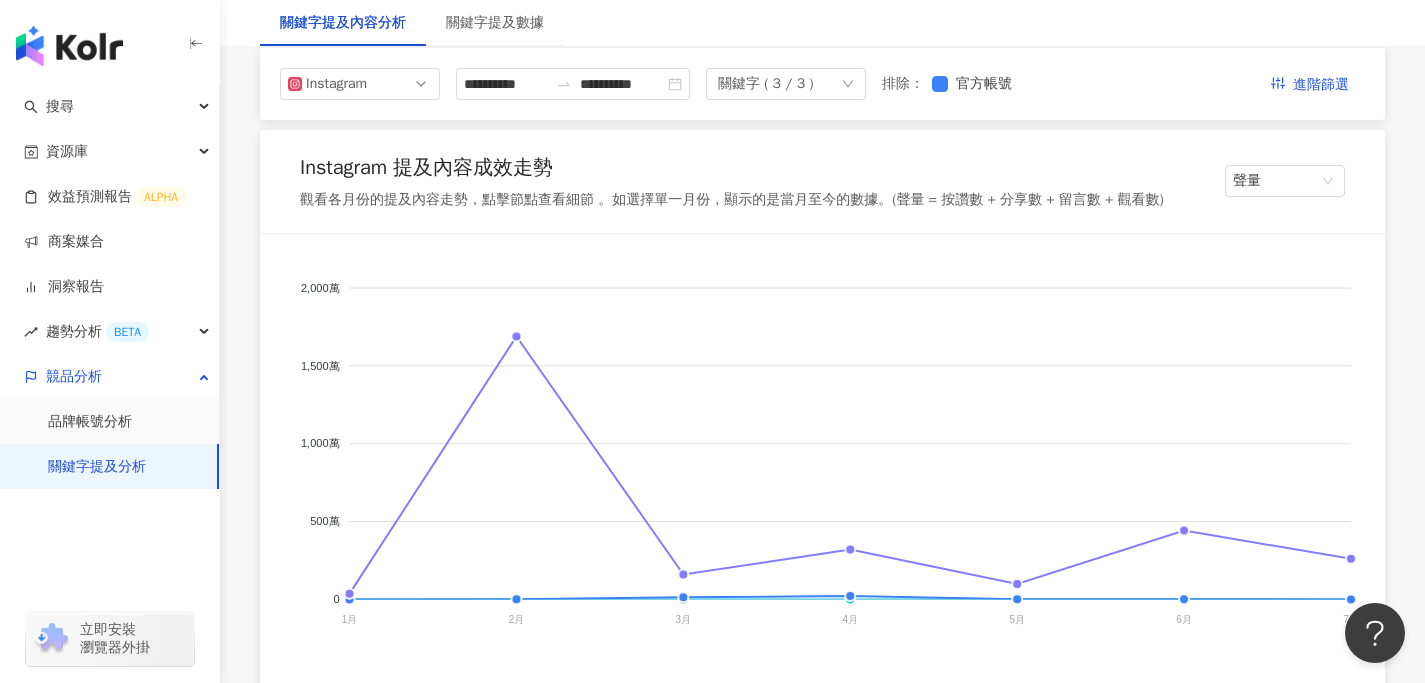 scroll, scrollTop: 0, scrollLeft: 0, axis: both 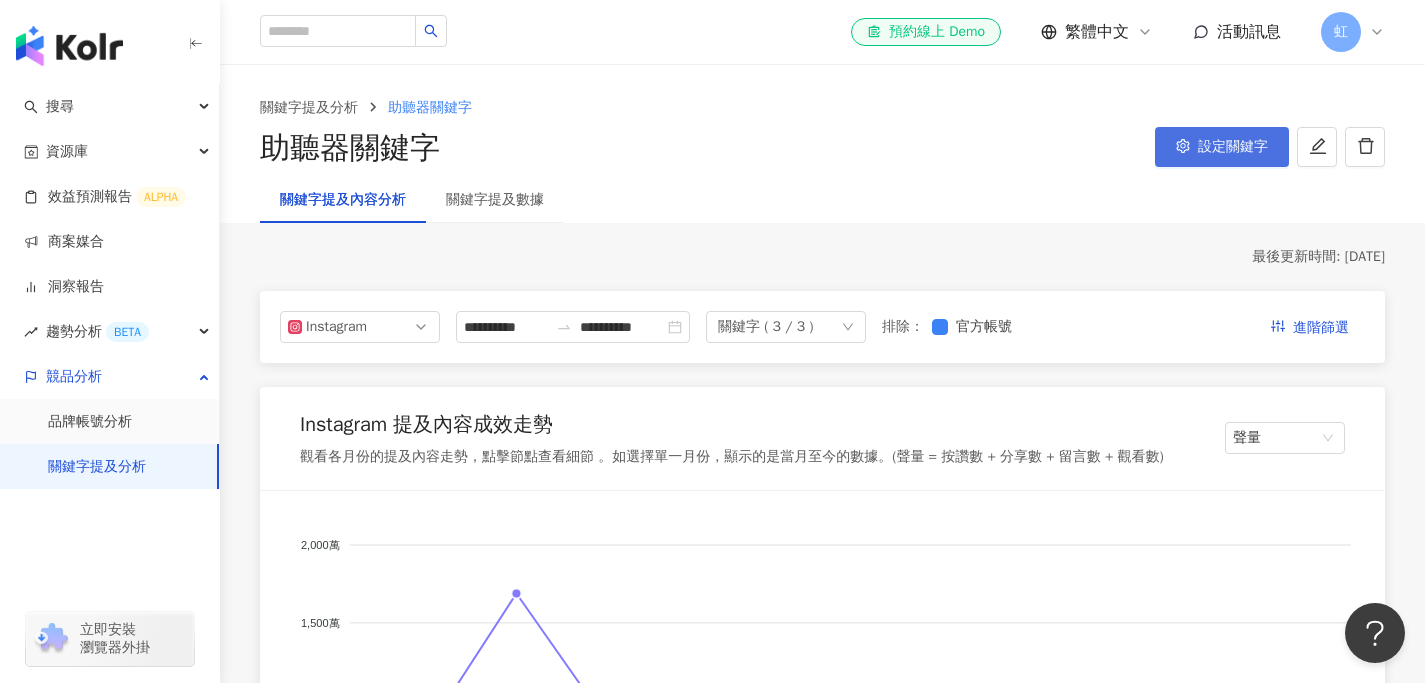 click on "設定關鍵字" at bounding box center [1222, 147] 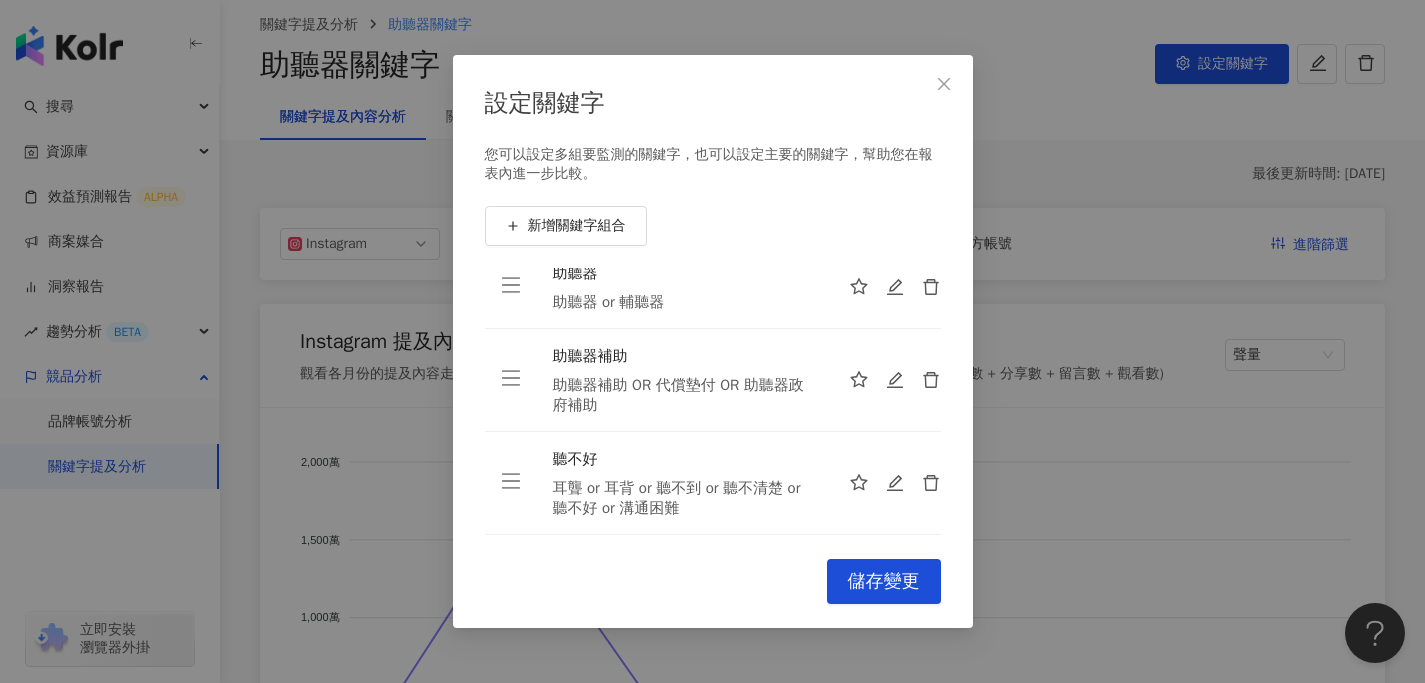 scroll, scrollTop: 81, scrollLeft: 0, axis: vertical 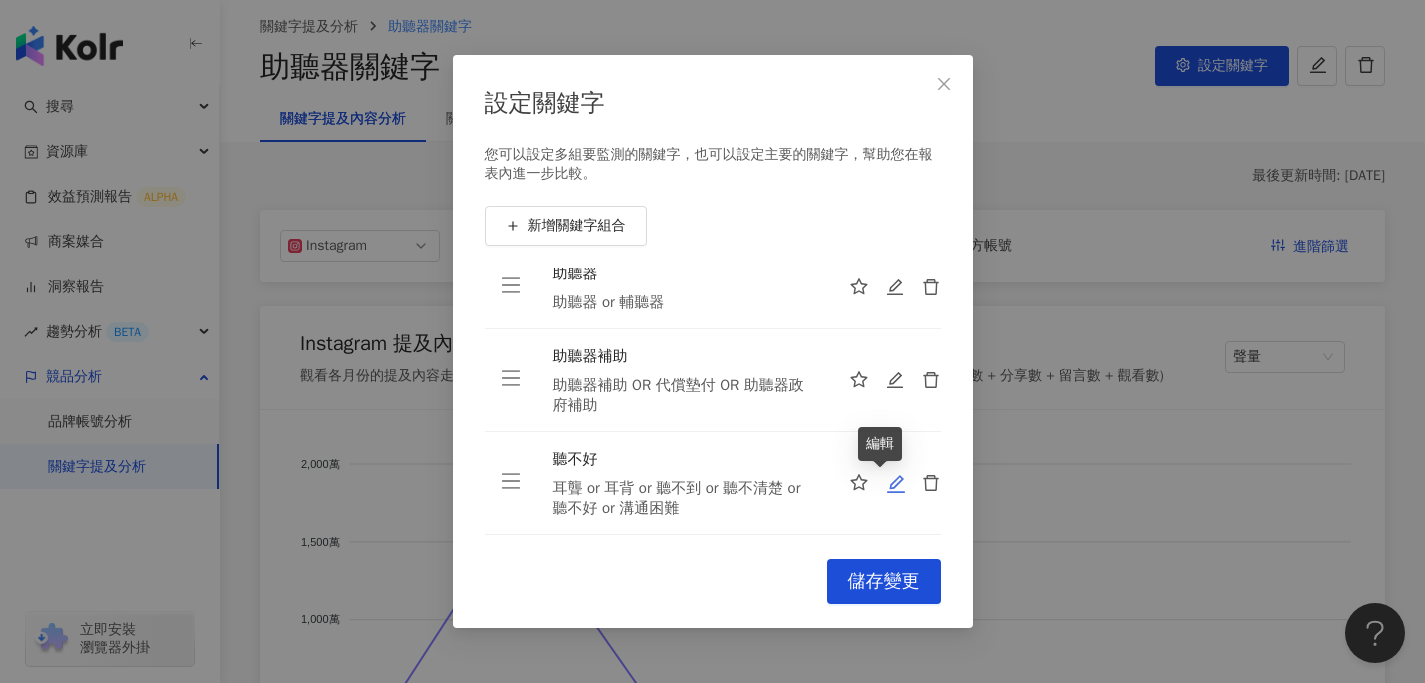 click 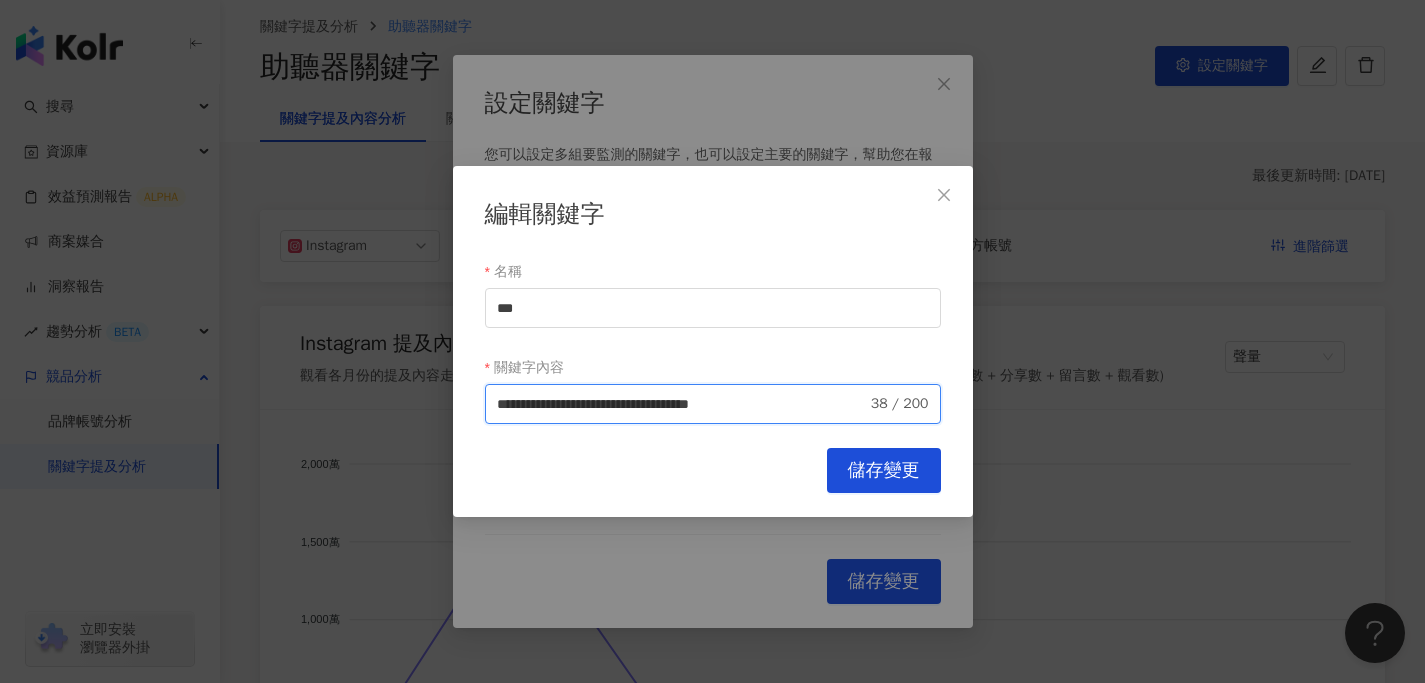 click on "**********" at bounding box center (682, 404) 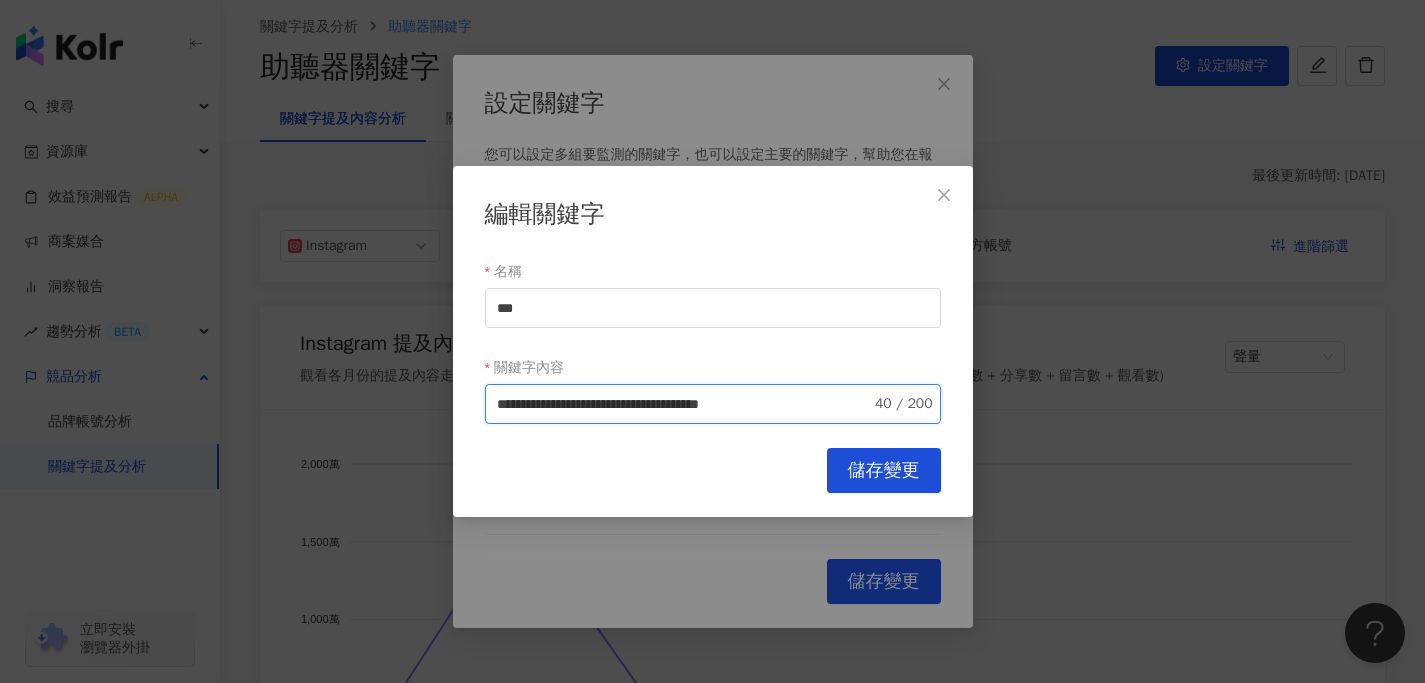 scroll, scrollTop: 0, scrollLeft: 0, axis: both 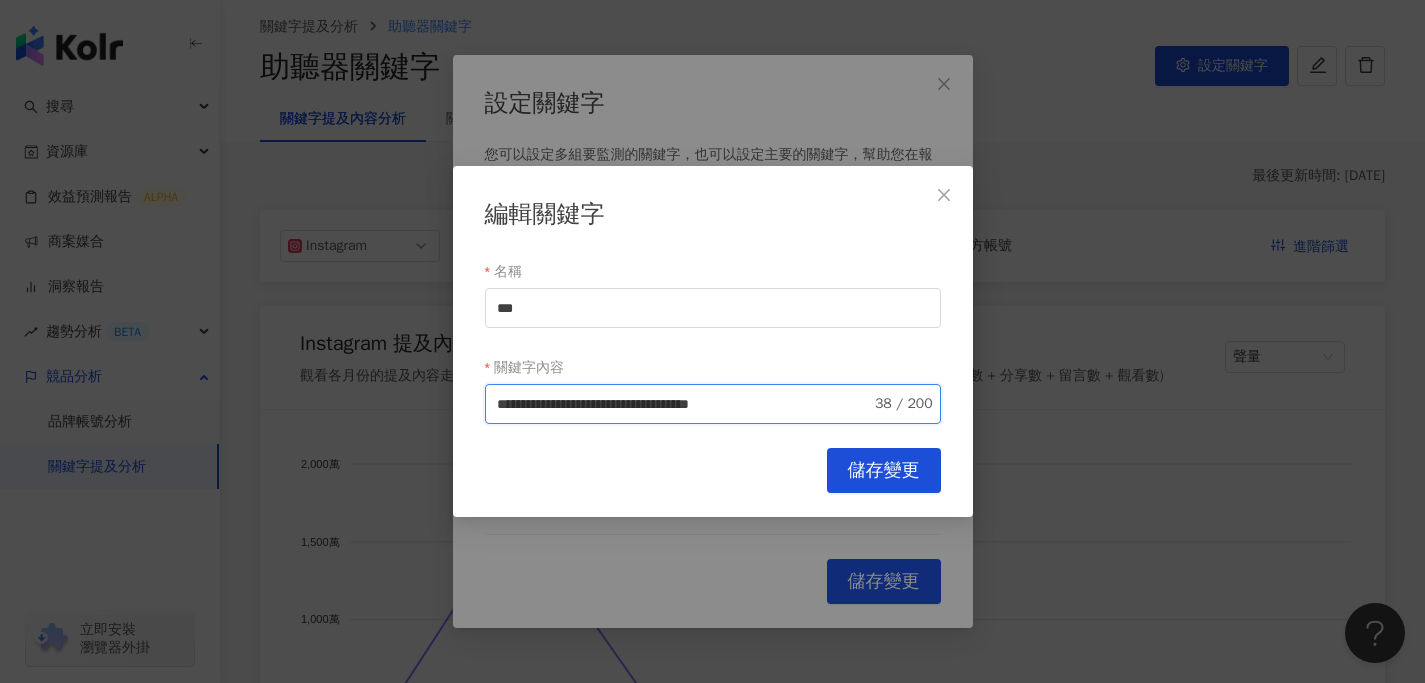 click on "**********" at bounding box center (684, 404) 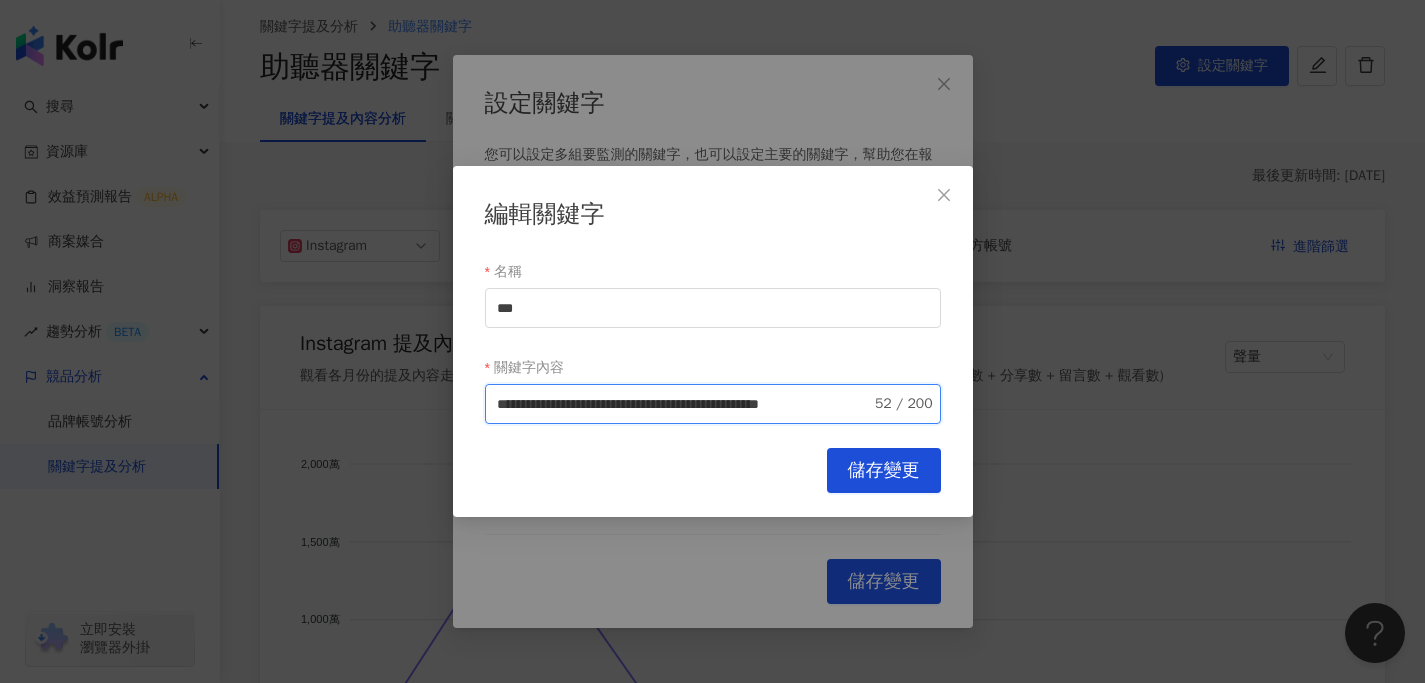click on "**********" at bounding box center [684, 404] 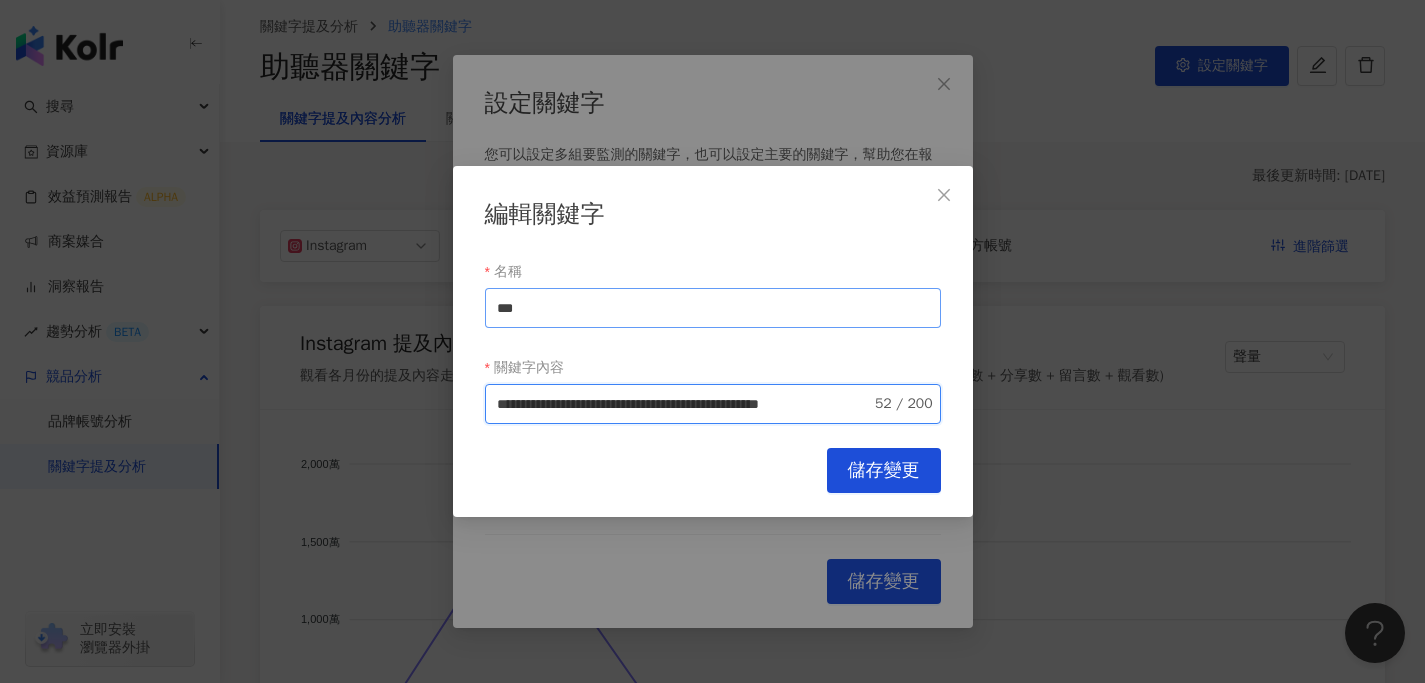 type on "**********" 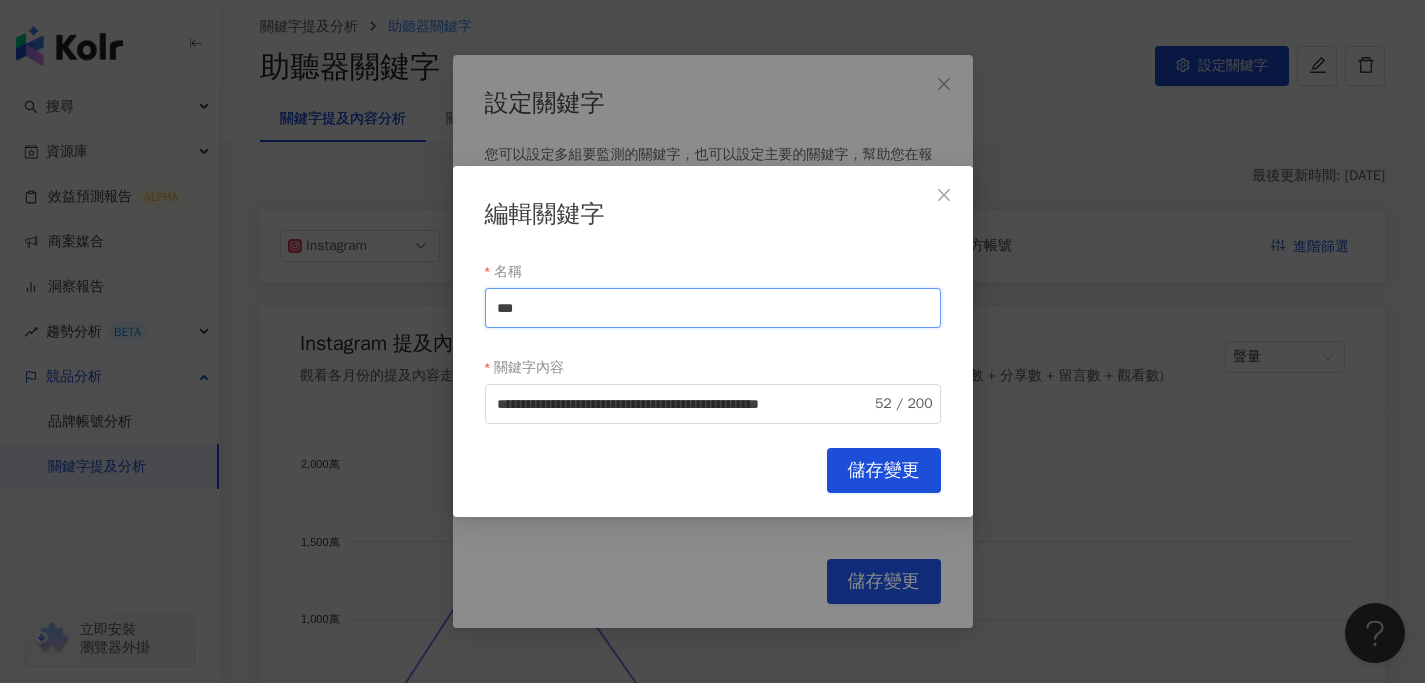 drag, startPoint x: 560, startPoint y: 308, endPoint x: 458, endPoint y: 312, distance: 102.0784 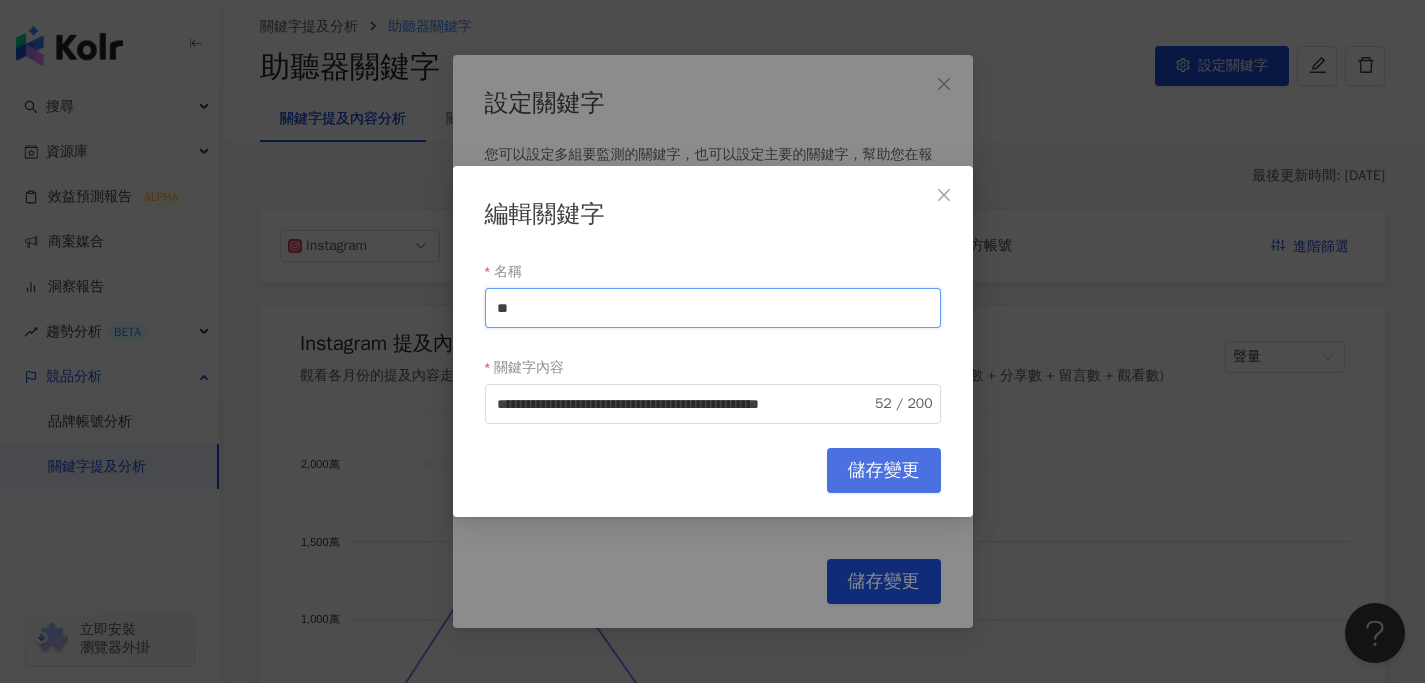 type on "**" 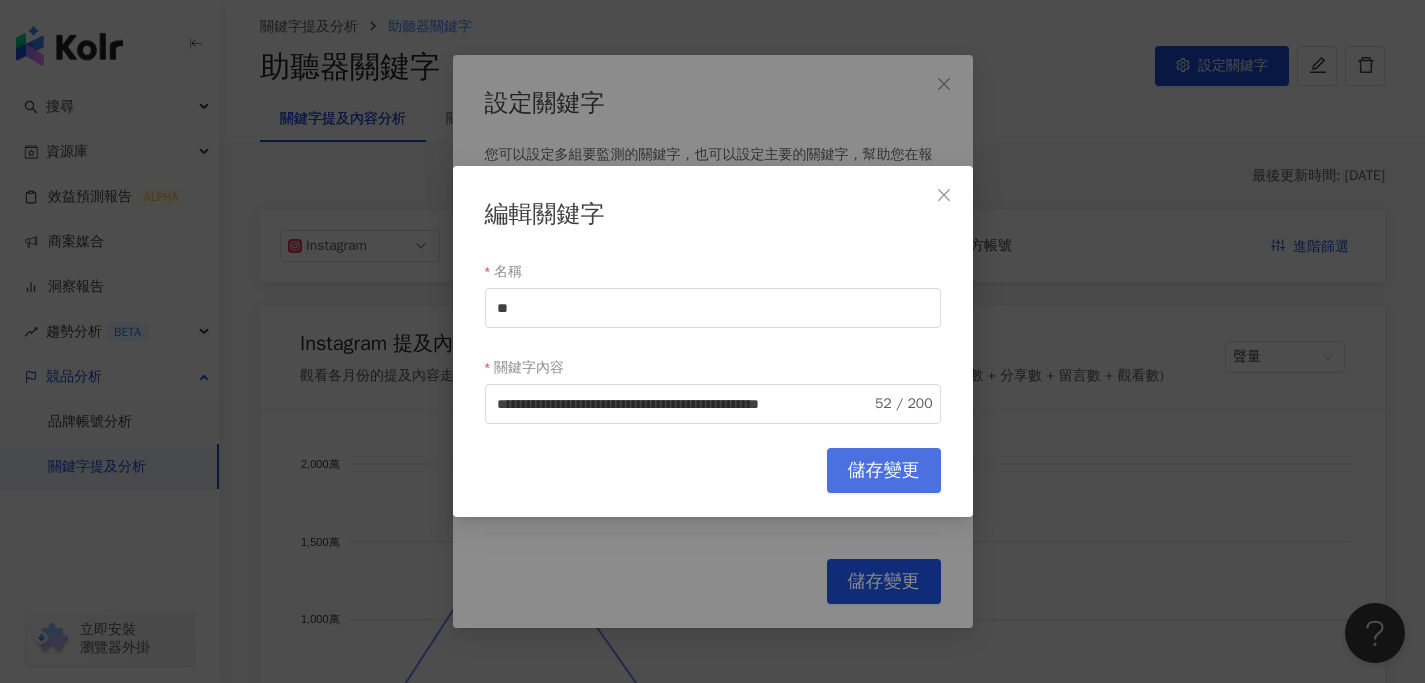 click on "儲存變更" at bounding box center (884, 471) 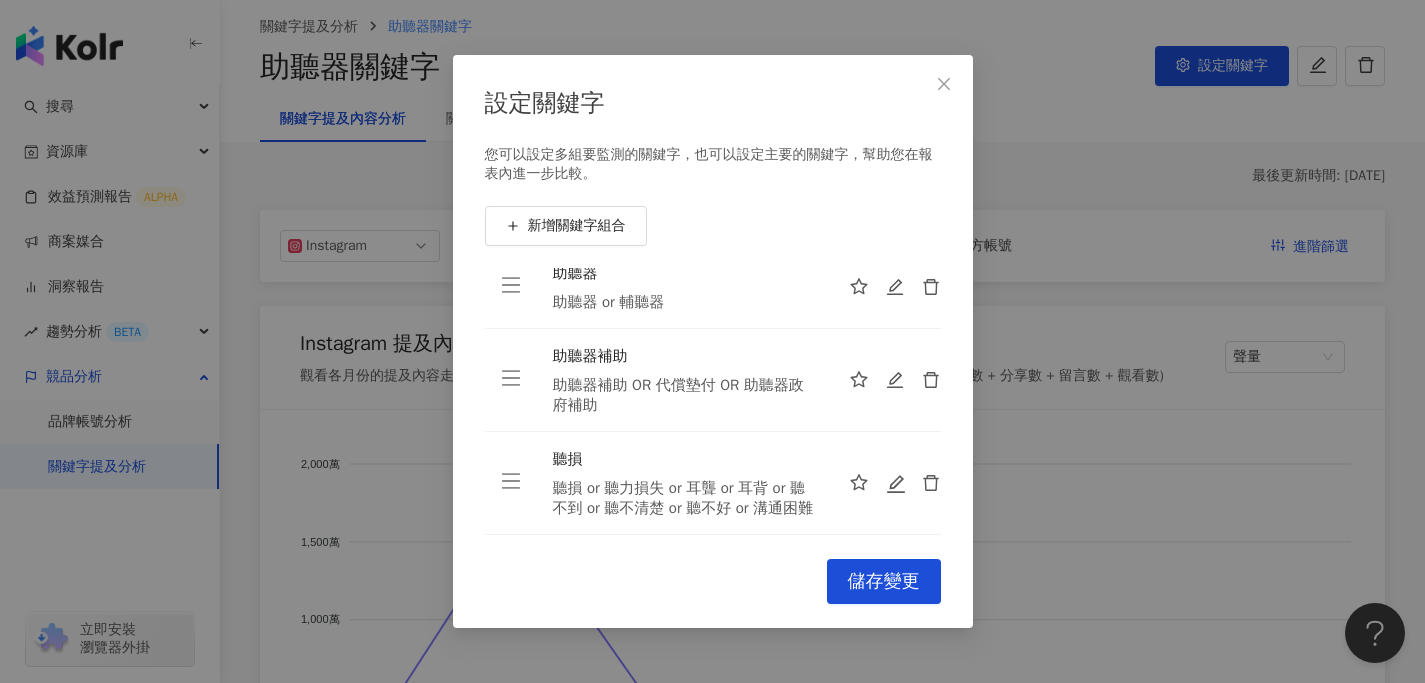 scroll, scrollTop: 41, scrollLeft: 0, axis: vertical 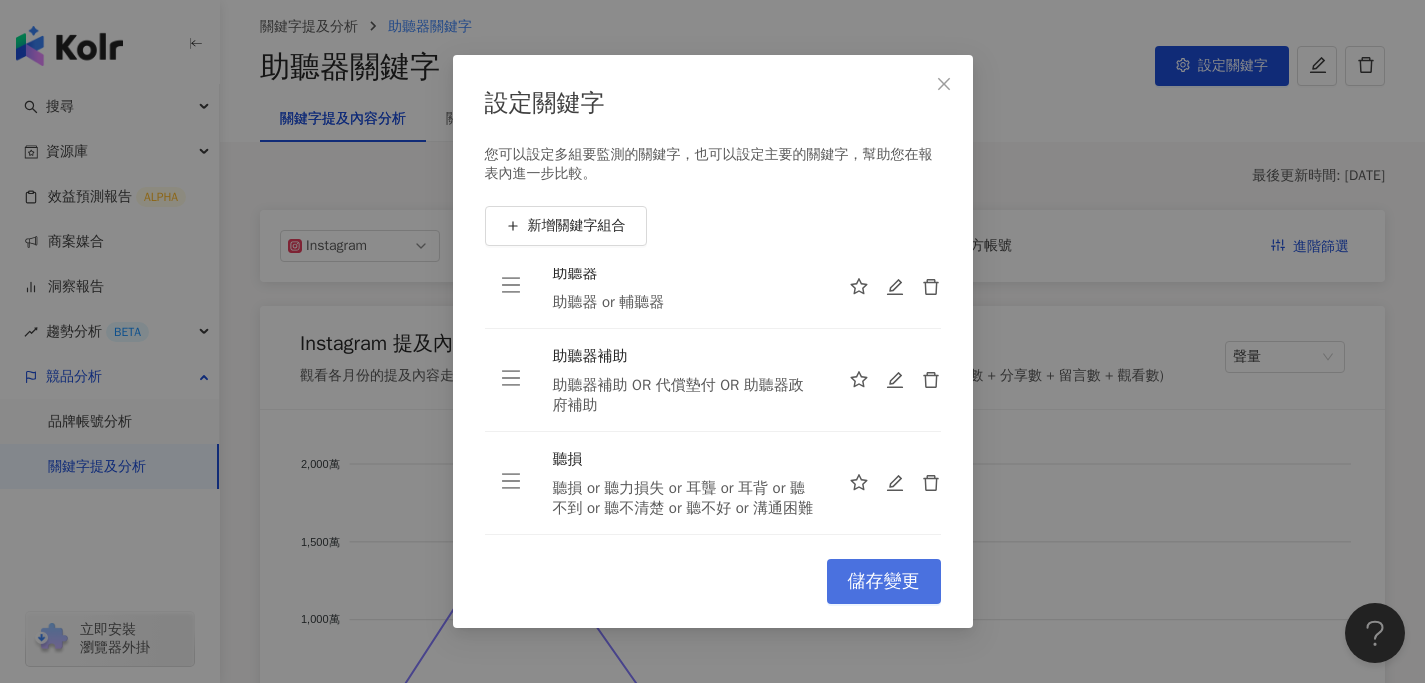 click on "儲存變更" at bounding box center [884, 582] 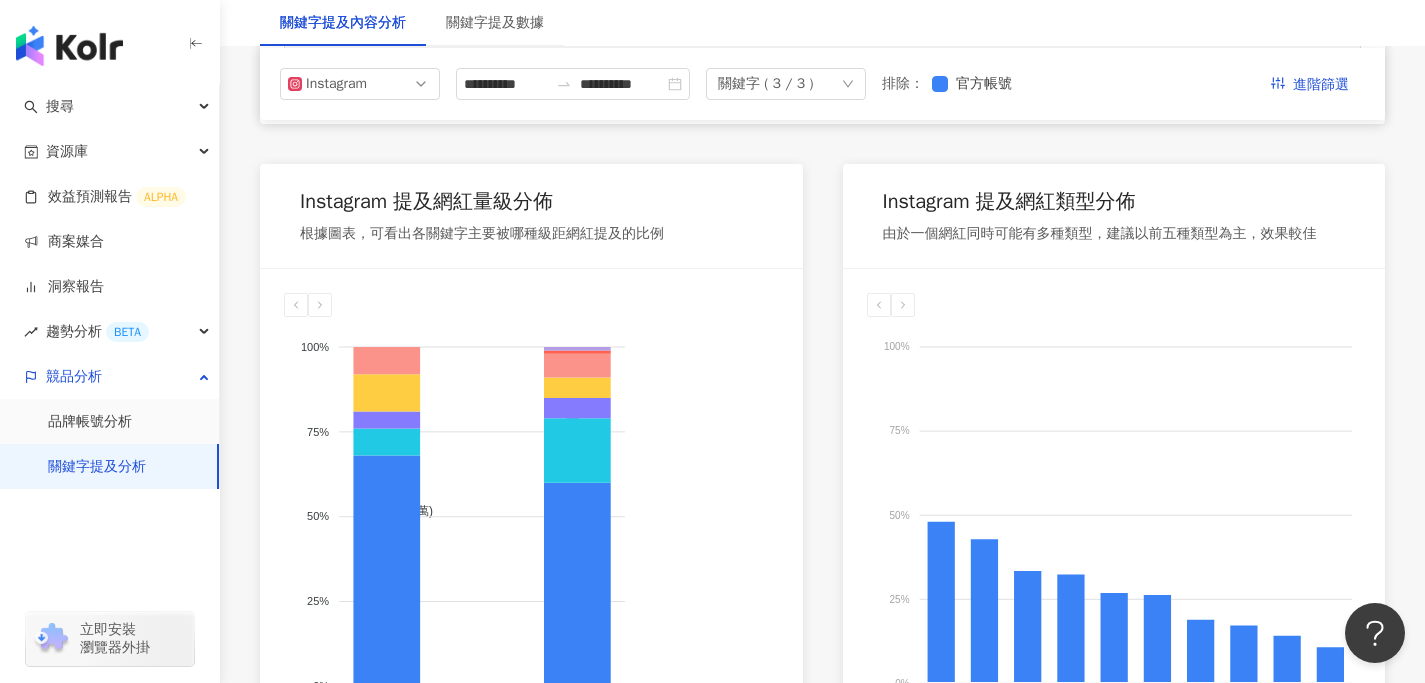scroll, scrollTop: 0, scrollLeft: 0, axis: both 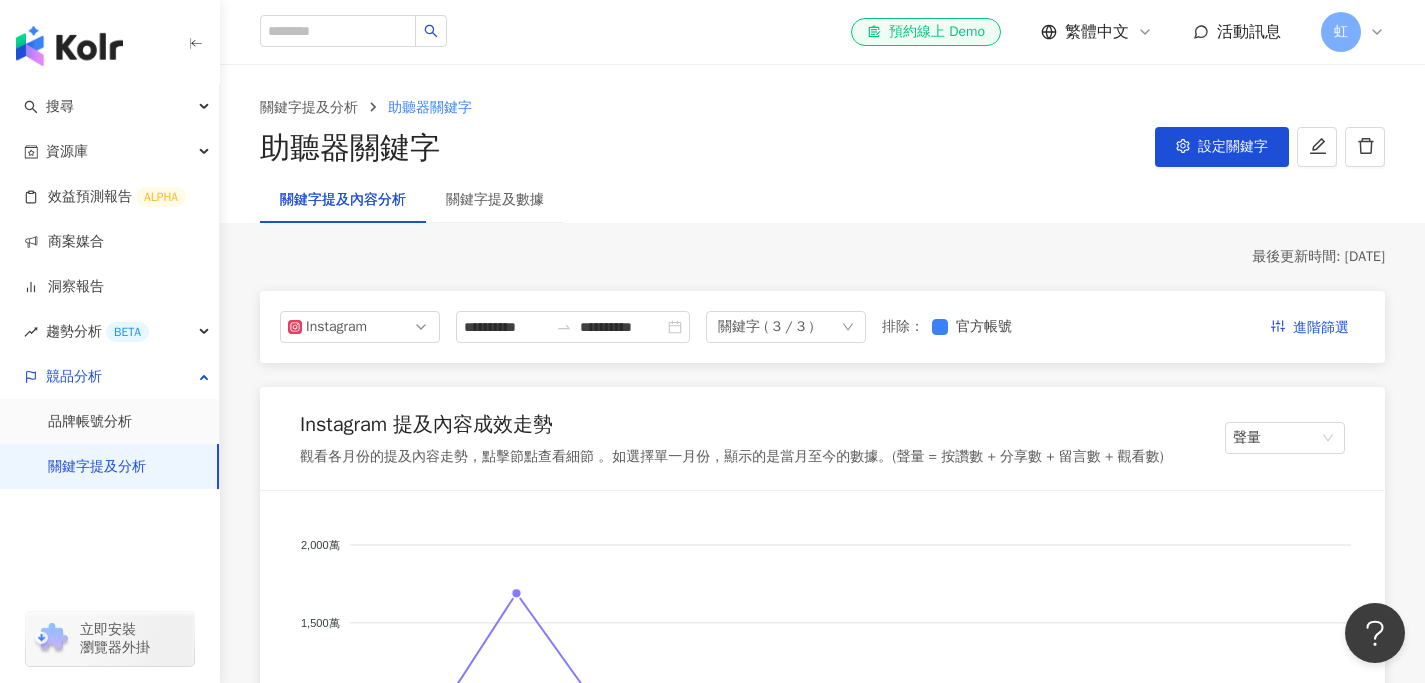 click on "關鍵字
( 3 / 3 )" at bounding box center [786, 327] 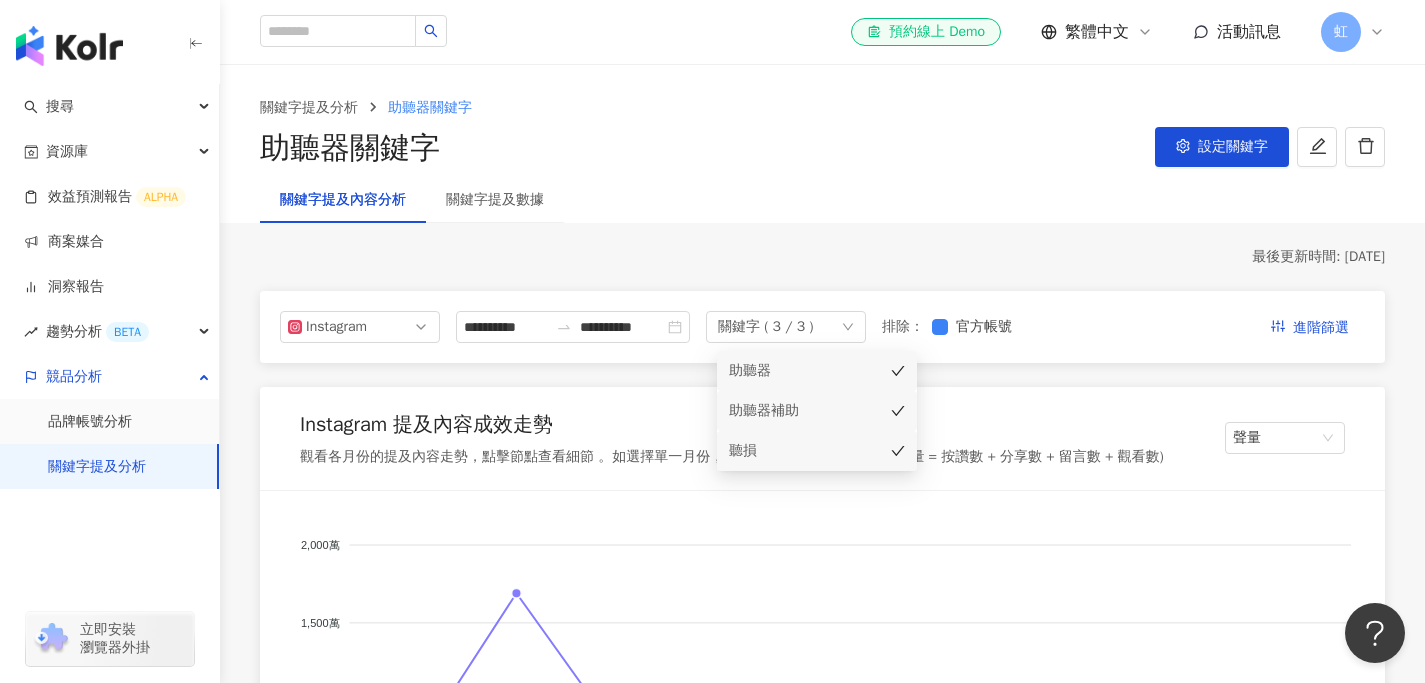 click on "助聽器" at bounding box center (817, 371) 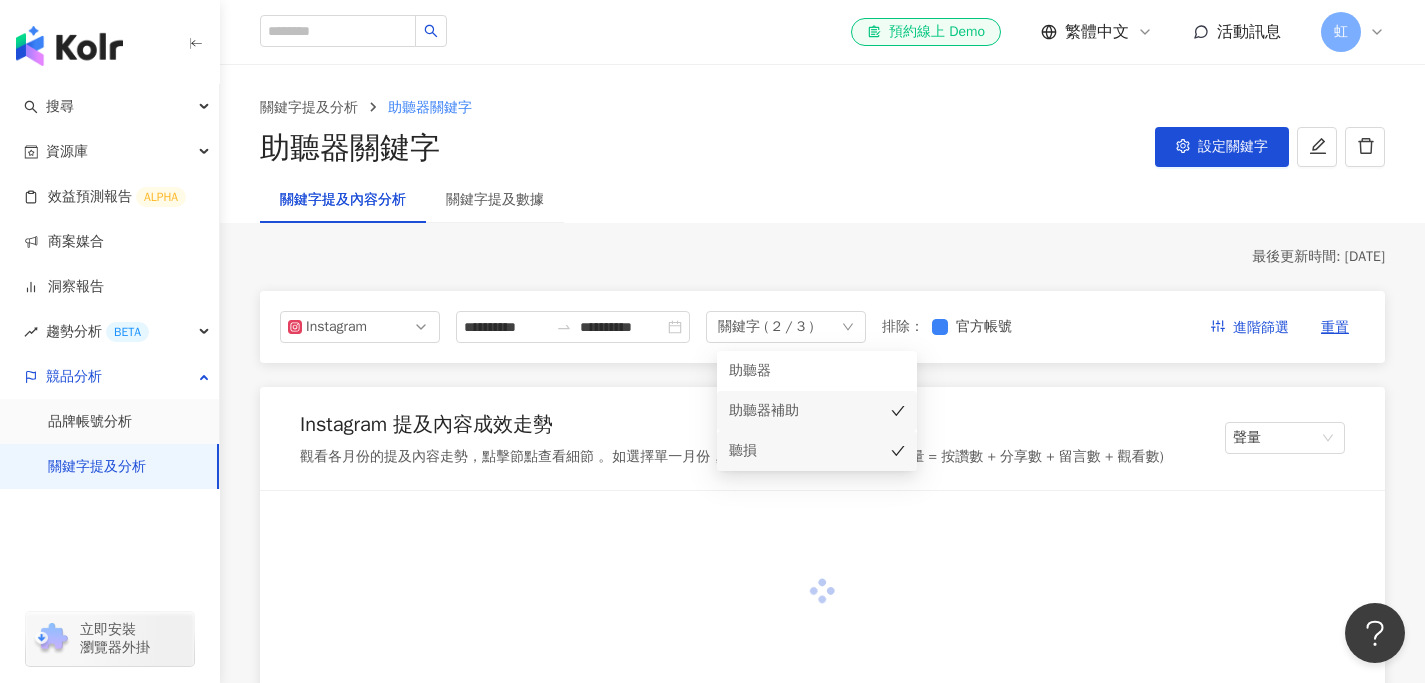 click on "助聽器補助" at bounding box center [789, 411] 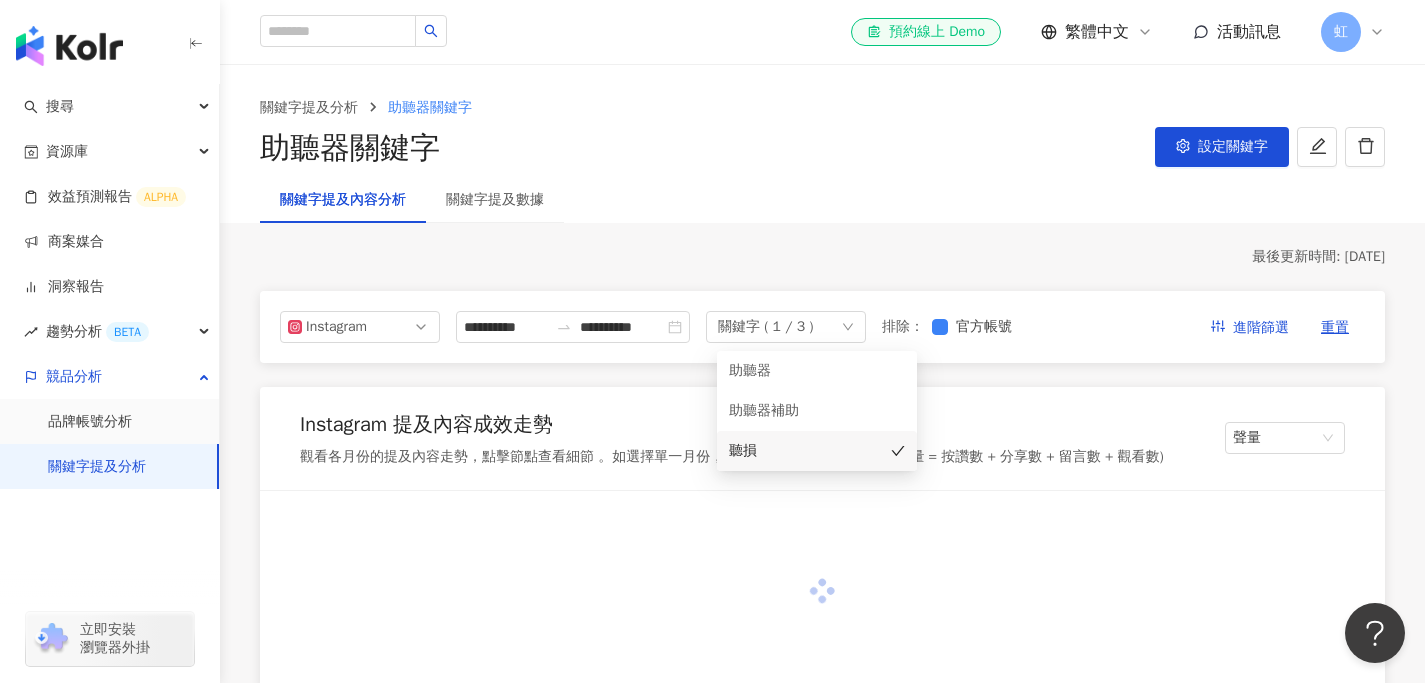 click on "**********" at bounding box center [822, 1978] 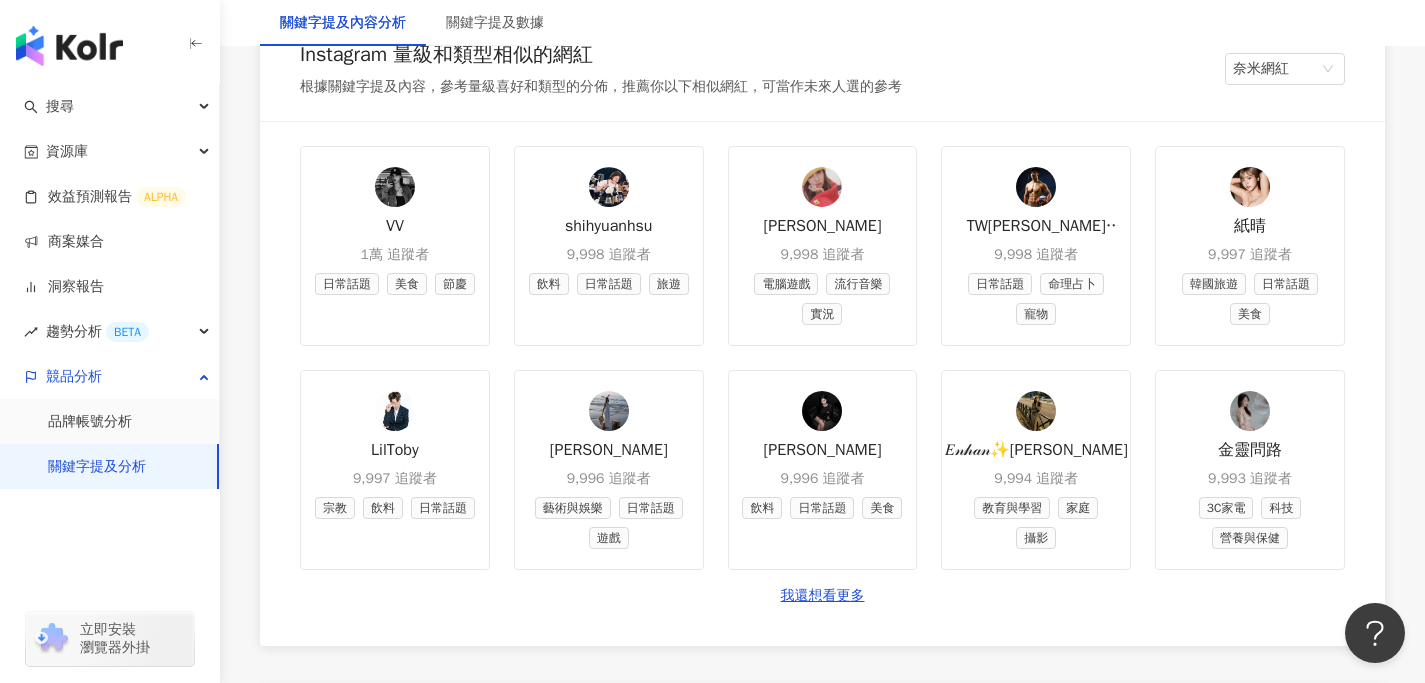 scroll, scrollTop: 2682, scrollLeft: 0, axis: vertical 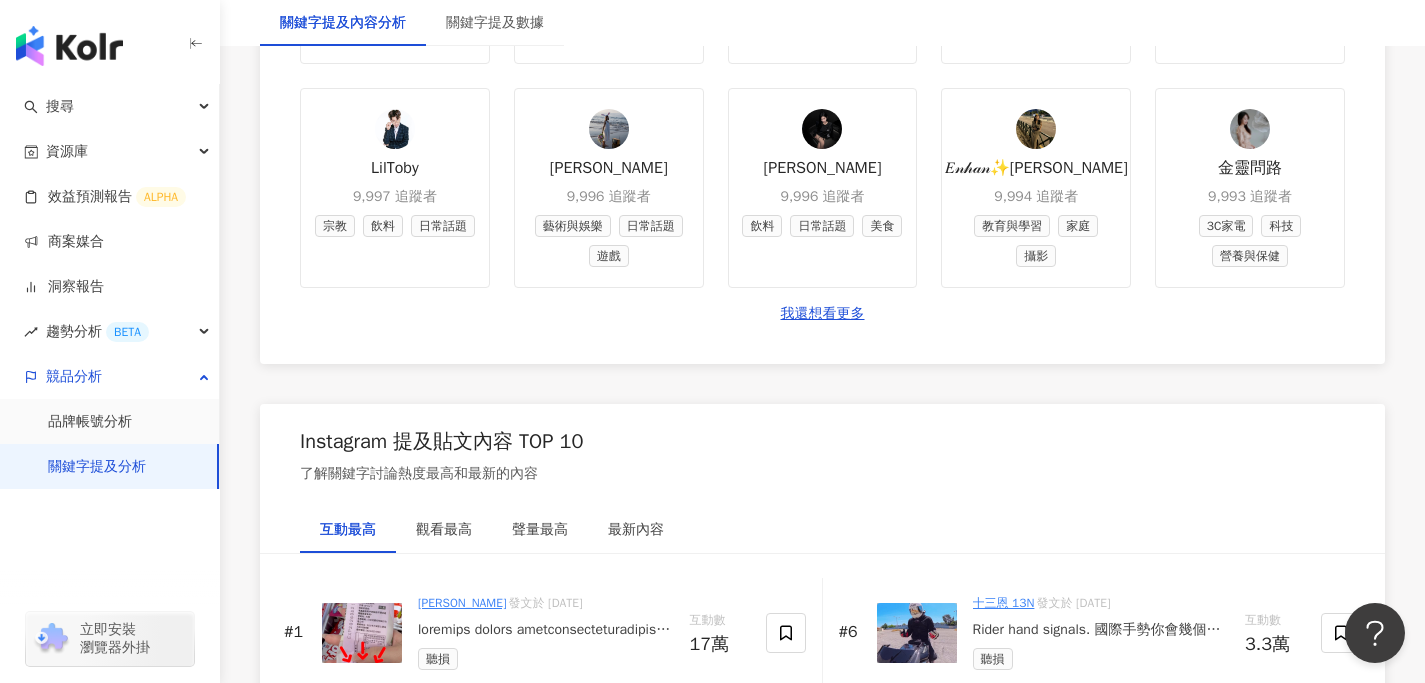 click on "#1 Nini Tseng 發文於 2025/2/20 聽損 互動數 17萬" at bounding box center (545, 633) 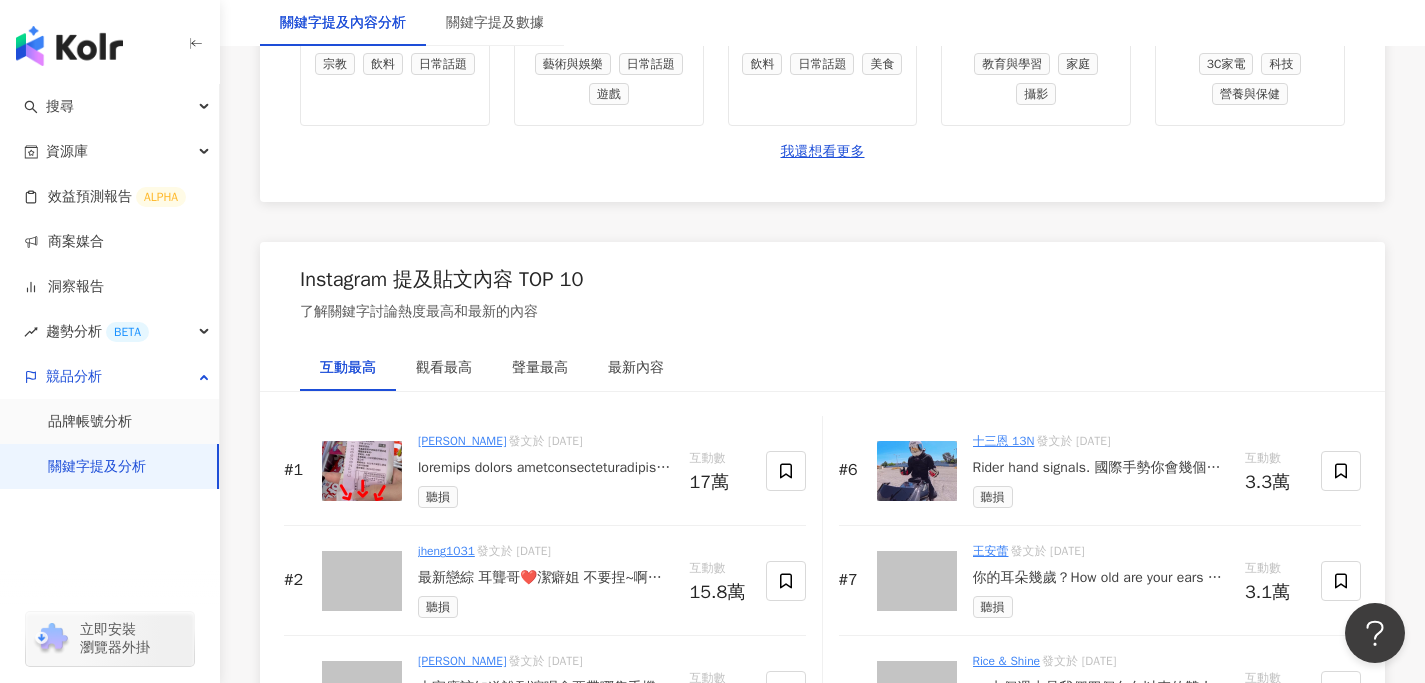 scroll, scrollTop: 2879, scrollLeft: 0, axis: vertical 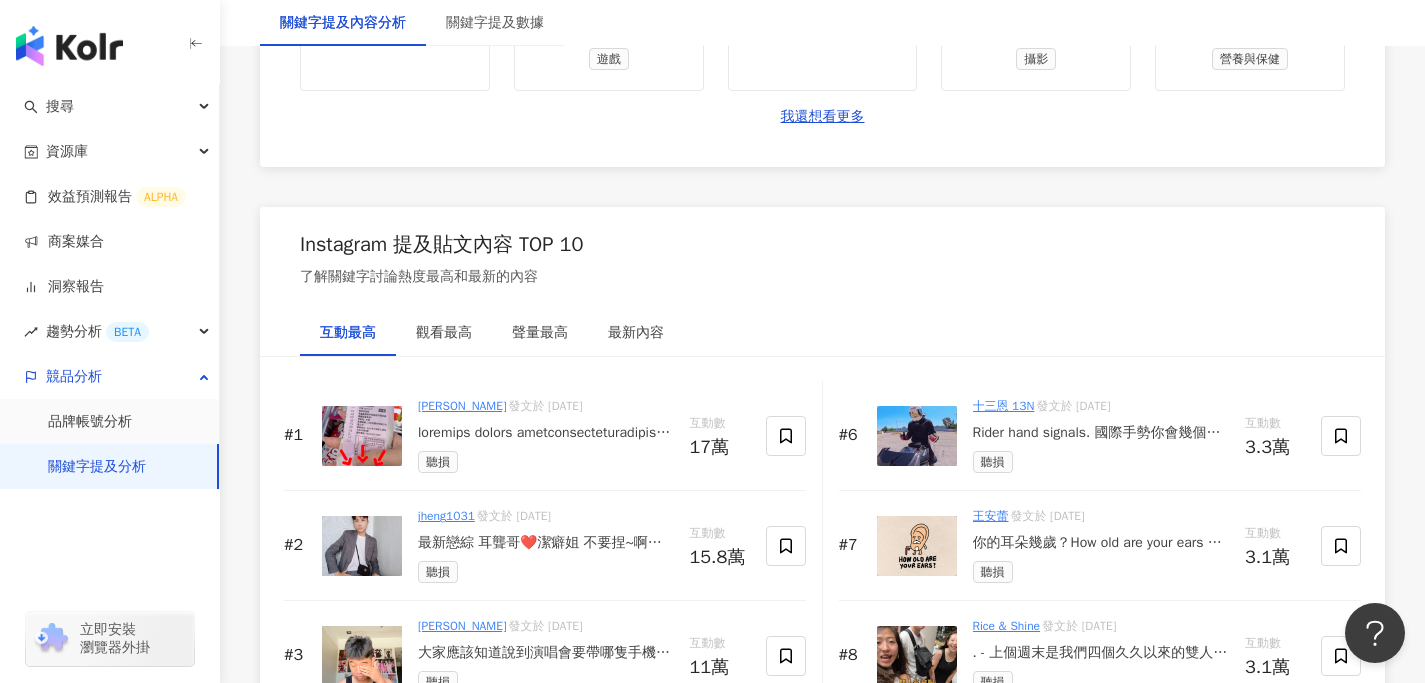 click at bounding box center (362, 436) 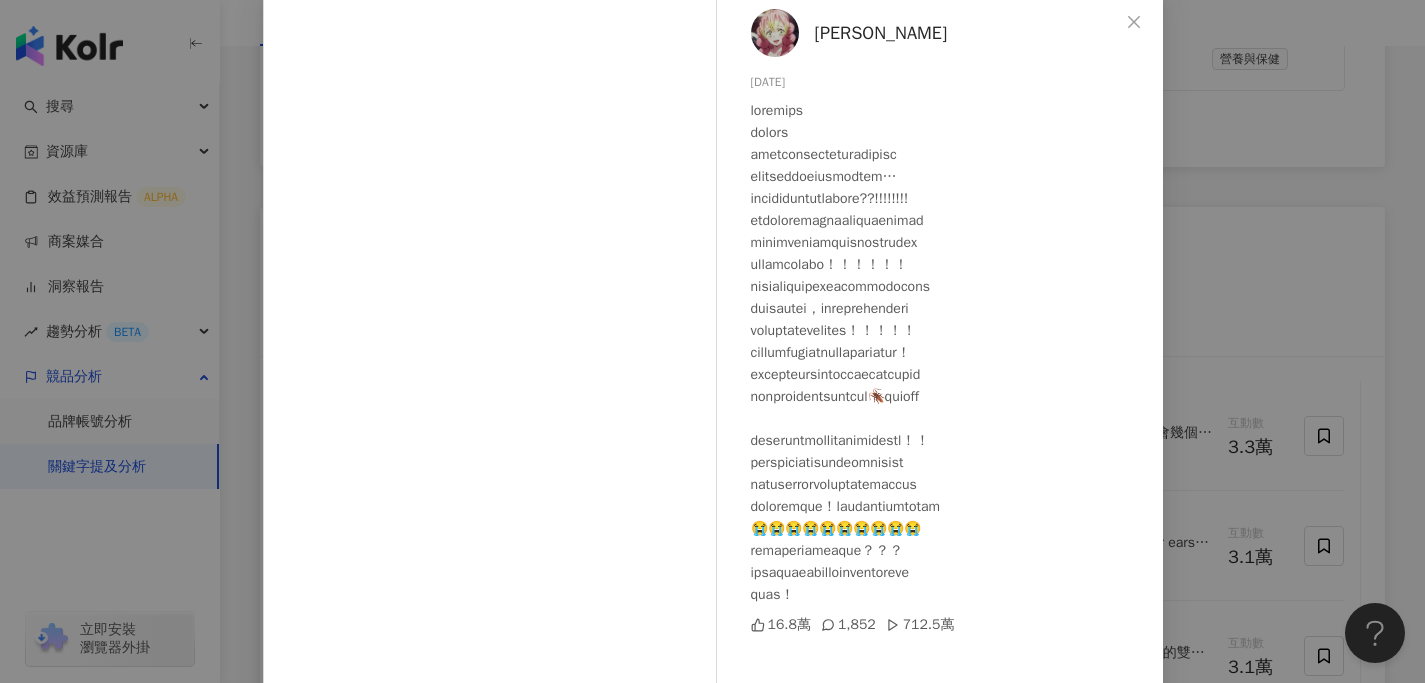scroll, scrollTop: 109, scrollLeft: 0, axis: vertical 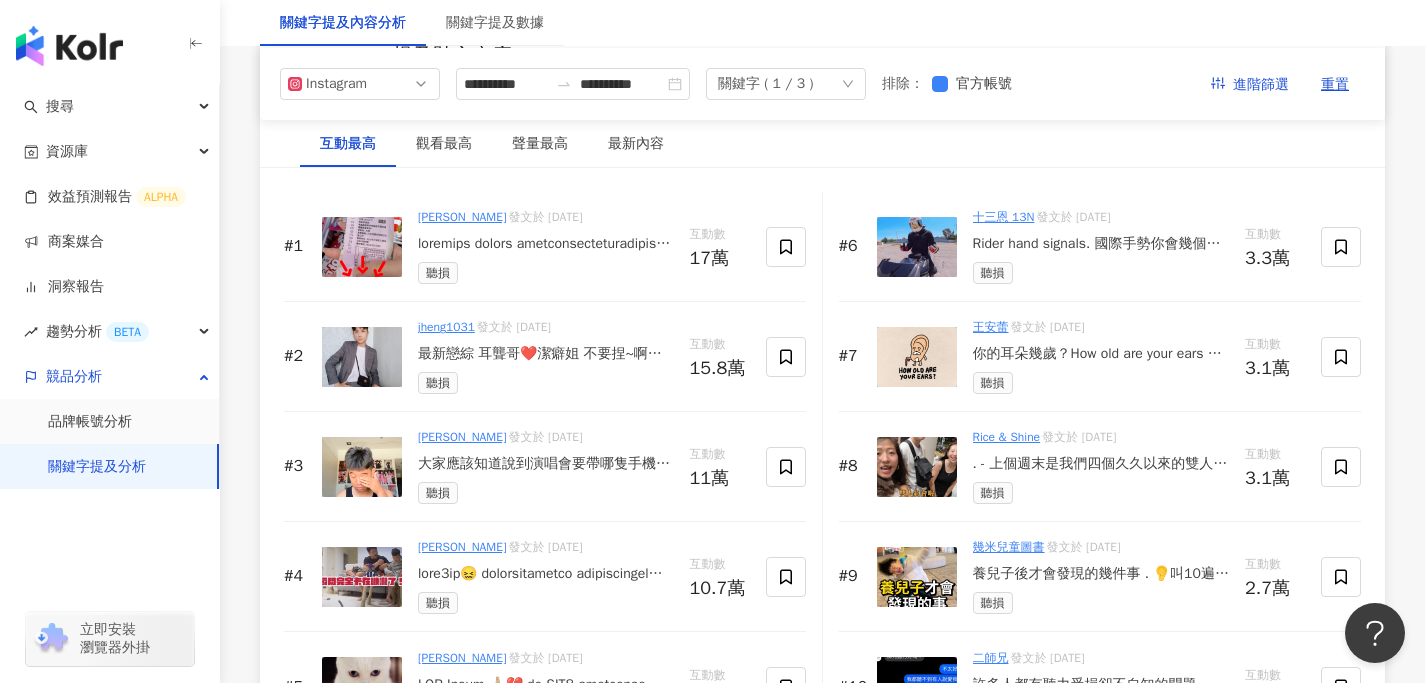click on "最新戀綜
耳聾哥❤️潔癖姐
不要捏~啊啊啊啊啊啊啊啊啊啊啊啊啊啊啊啊啊啊啊啊啊啊啊啊啊啊啊啊啊啊啊啊啊啊啊啊啊啊啊啊啊啊啊啊啊啊啊啊啊啊啊啊啊啊啊啊啊啊啊啊啊啊啊啊啊啊啊啊啊啊啊啊啊啊啊啊啊啊啊啊啊
#捏捏樂 #熱門 #foryou" at bounding box center (546, 354) 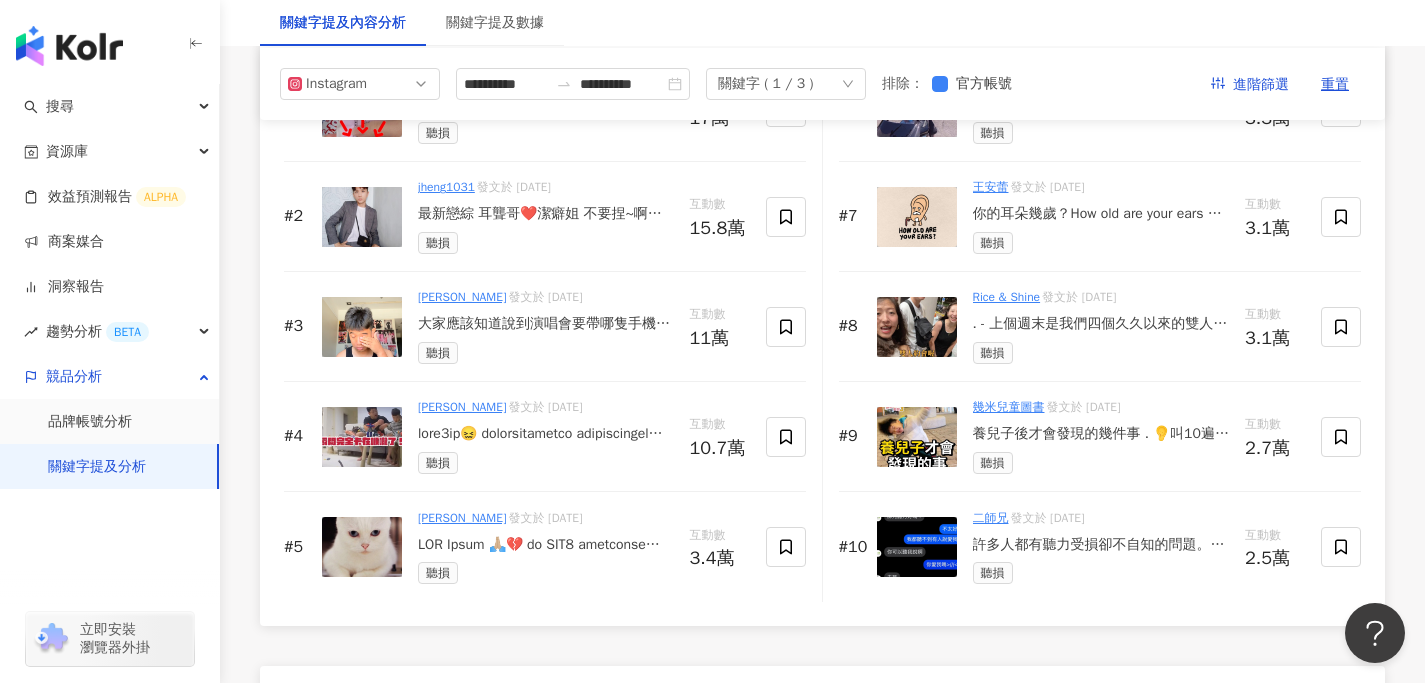 scroll, scrollTop: 3204, scrollLeft: 0, axis: vertical 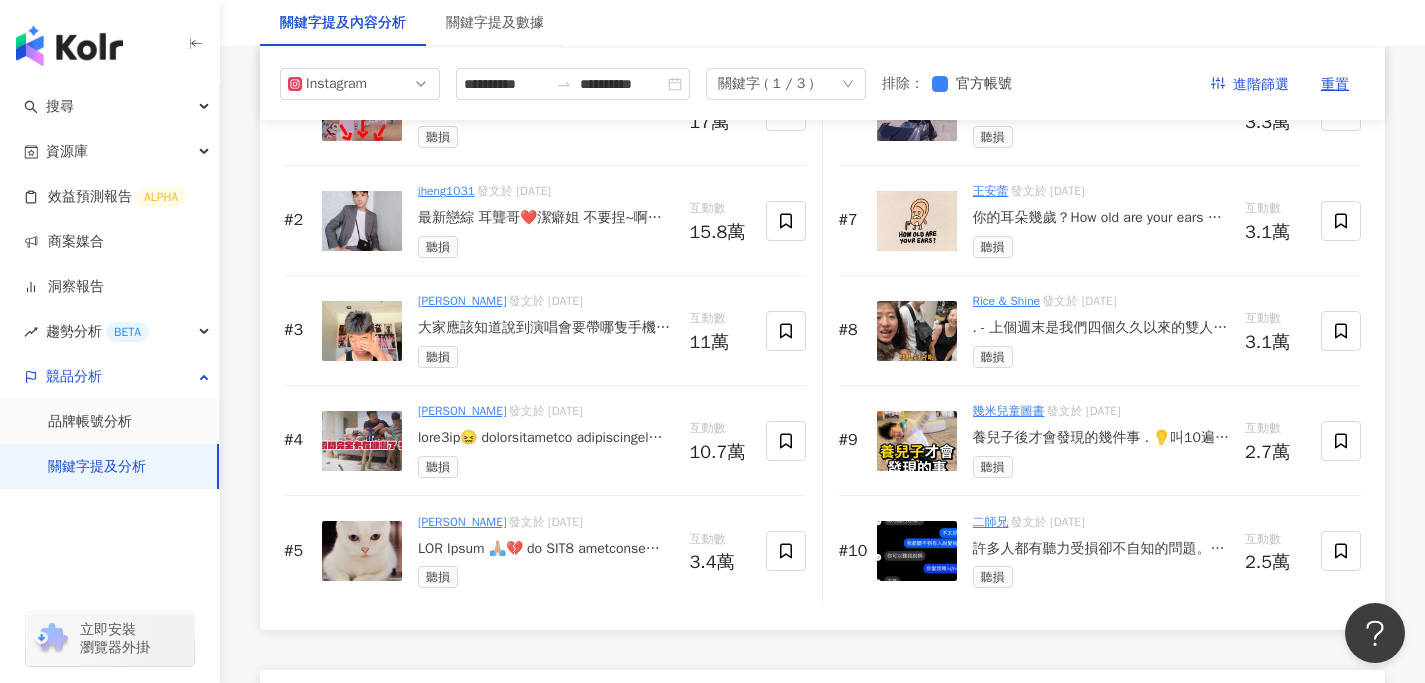 click at bounding box center (546, 549) 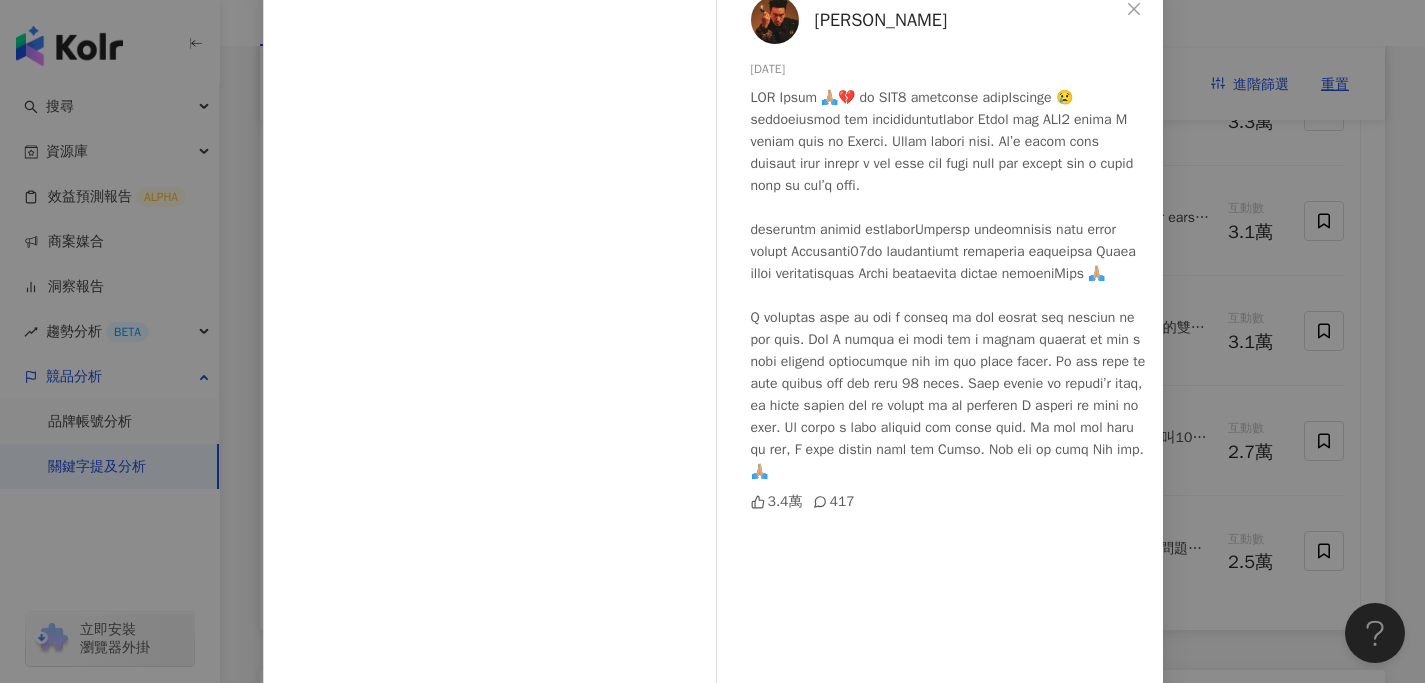 scroll, scrollTop: 122, scrollLeft: 0, axis: vertical 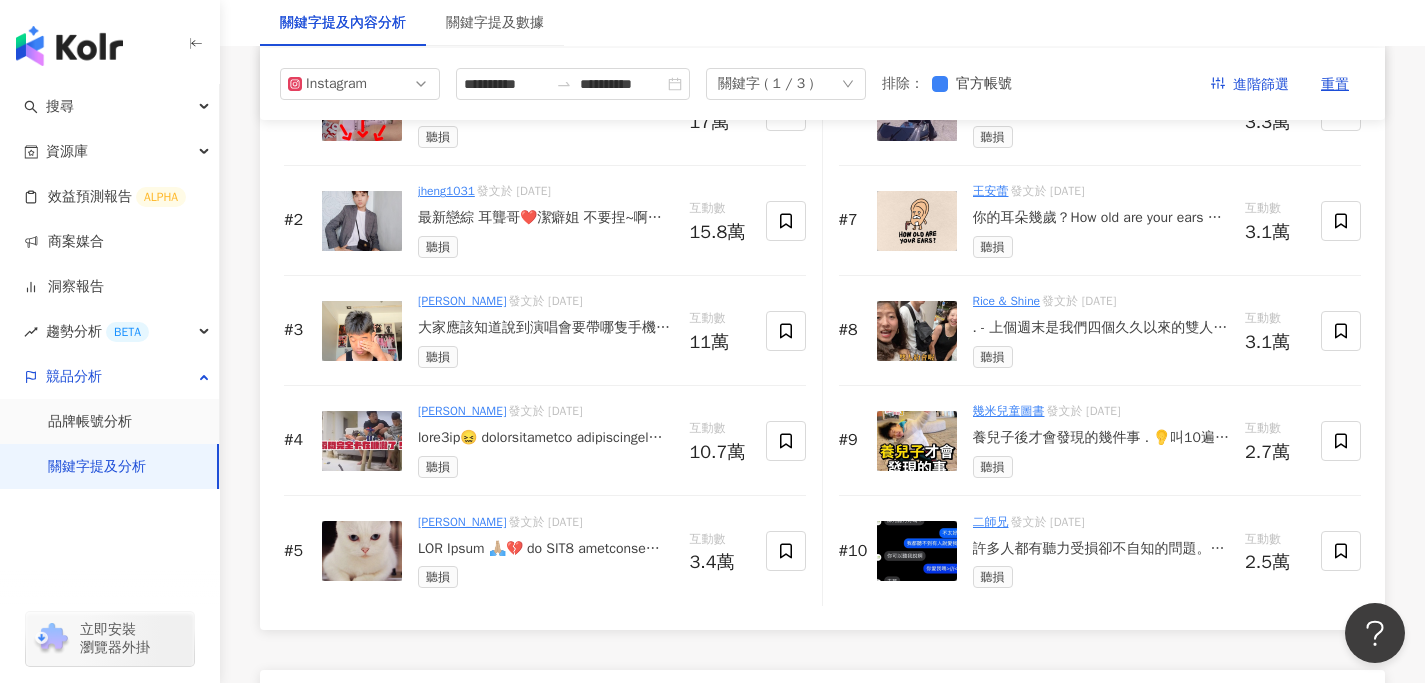 click on "幾米兒童圖書 發文於 2025/2/13 聽損" at bounding box center (1101, 440) 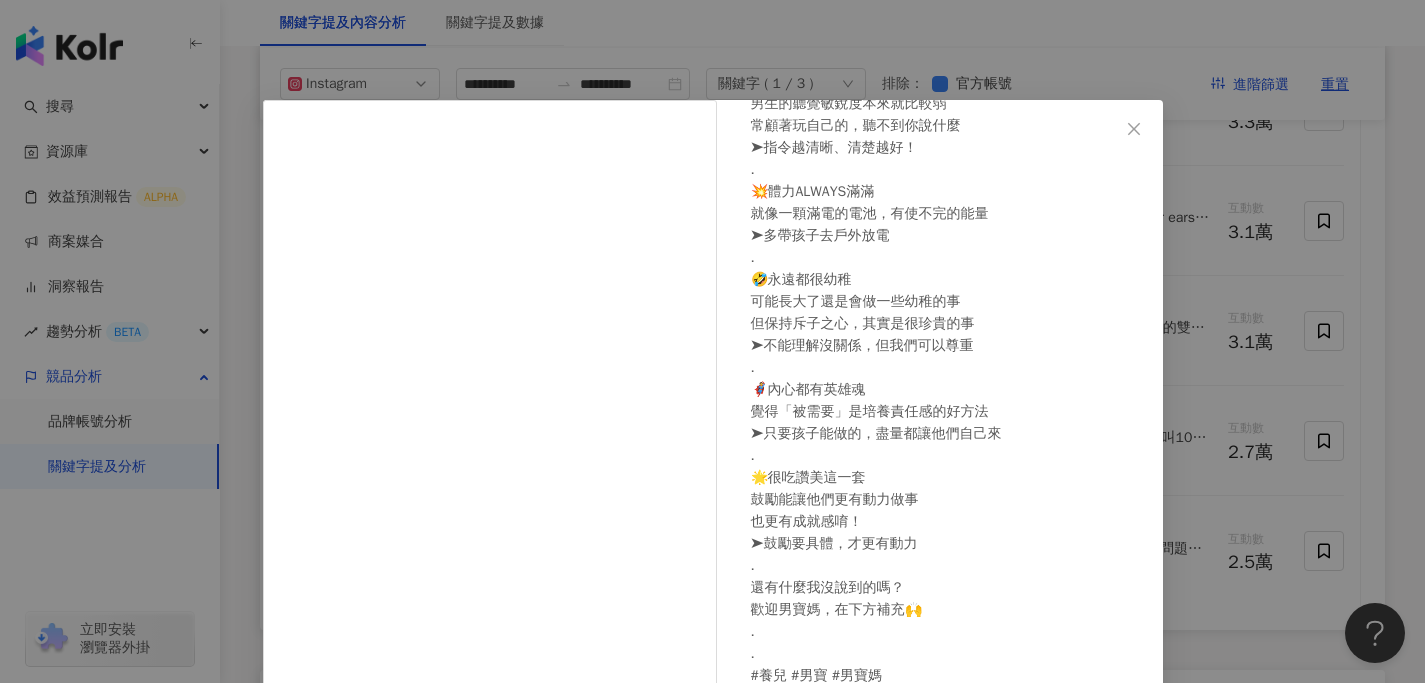 scroll, scrollTop: 213, scrollLeft: 0, axis: vertical 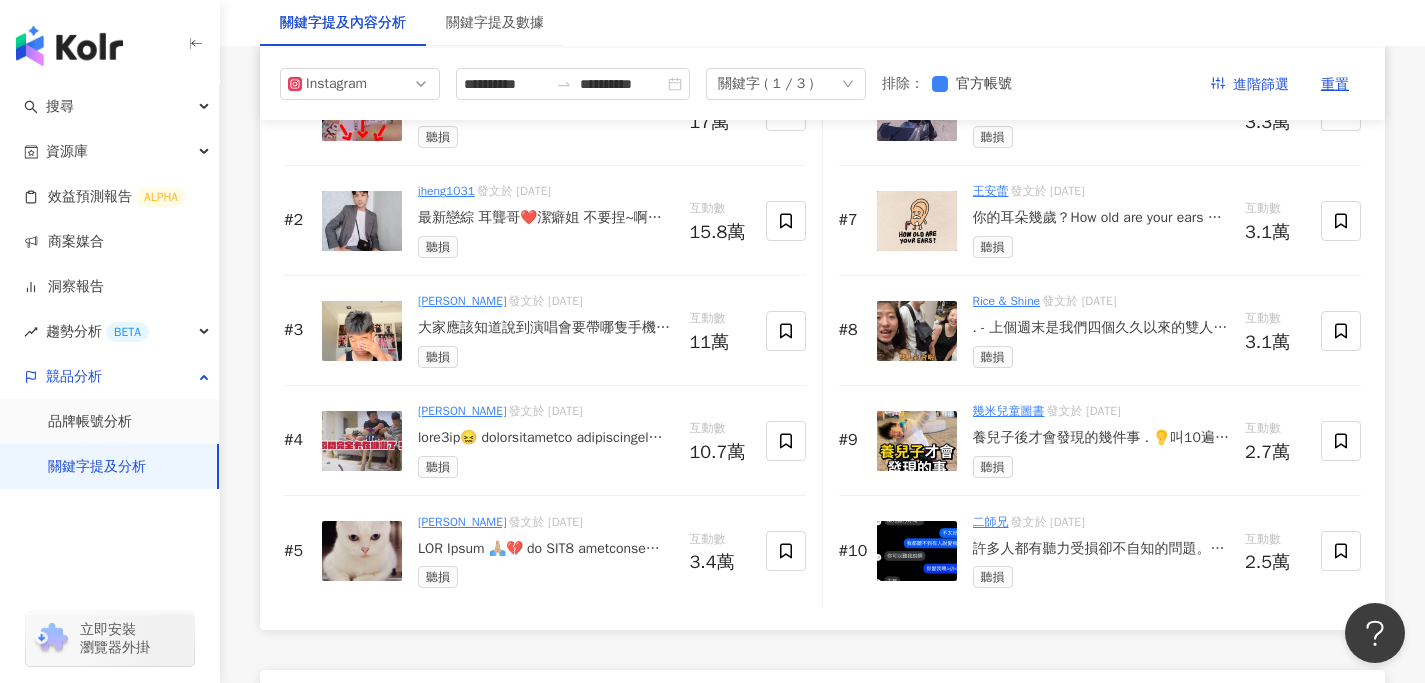 click on ".
-
上個週末是我們四個久久以來的雙人約會，上次這樣聽說是快10年前了。（擦淚）
-
而只有頑童能讓我們硬是托嬰也要去，更何況我不能錯過讓金該體會一下辣台妹有多辣這回事（他看大螢幕的辣妹看到傻眼哈哈哈哈
-
只是嗨完的隔天金該硬是拖我去健身房，我真的太久沒練差點原地崩潰，我 真 的 不 是 運 動 人。
-
然後最重要的是我爸媽終於從香港回來了（吃媽媽煮的菜萬歲），第一晚就讓阿嬤呈現耳聾狀態真的很孝順呢大家。
-
（好喜歡週末廢事影片😎" at bounding box center [1101, 328] 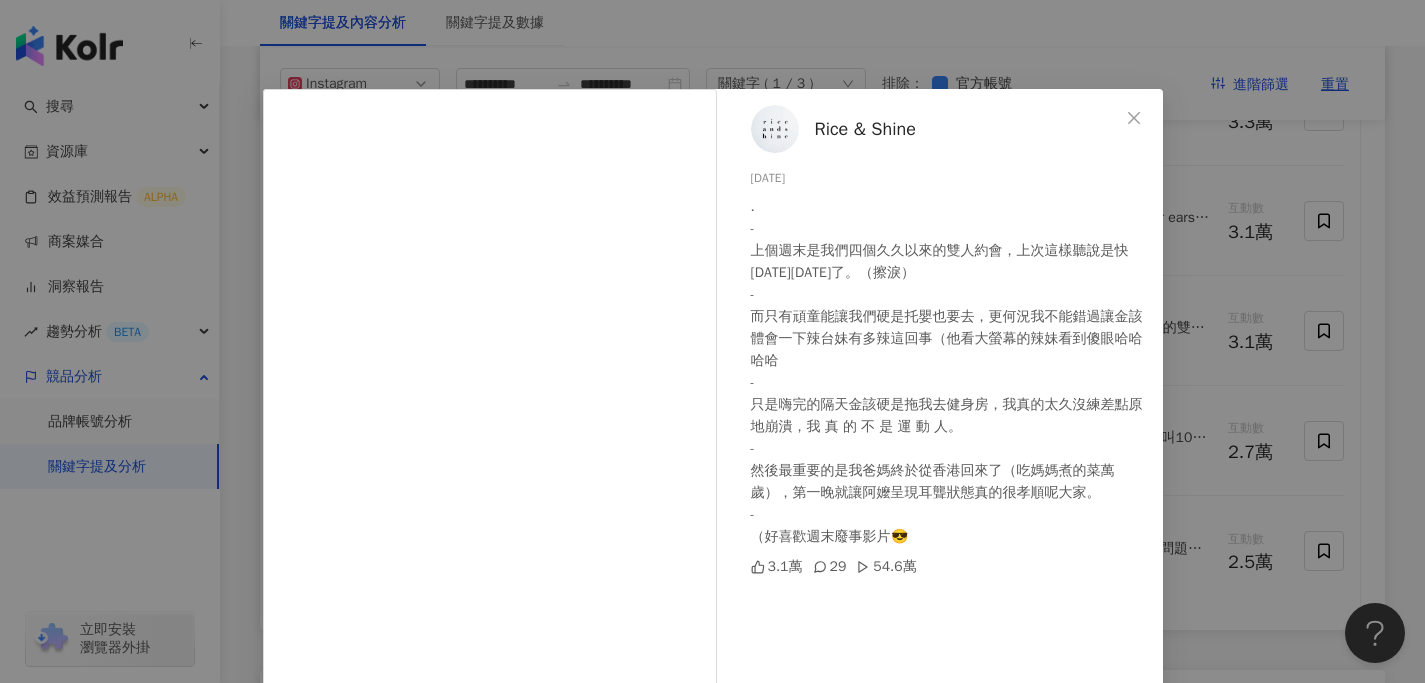scroll, scrollTop: 12, scrollLeft: 0, axis: vertical 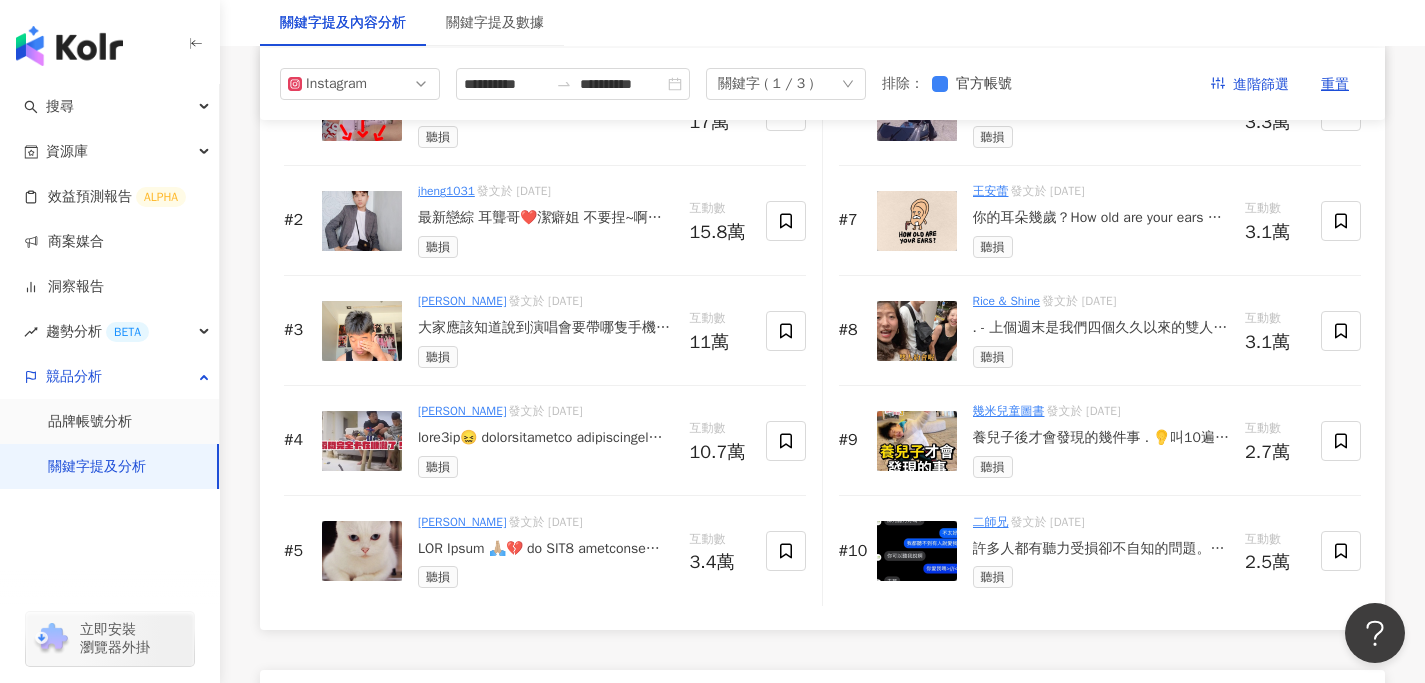 click on ".
-
上個週末是我們四個久久以來的雙人約會，上次這樣聽說是快10年前了。（擦淚）
-
而只有頑童能讓我們硬是托嬰也要去，更何況我不能錯過讓金該體會一下辣台妹有多辣這回事（他看大螢幕的辣妹看到傻眼哈哈哈哈
-
只是嗨完的隔天金該硬是拖我去健身房，我真的太久沒練差點原地崩潰，我 真 的 不 是 運 動 人。
-
然後最重要的是我爸媽終於從香港回來了（吃媽媽煮的菜萬歲），第一晚就讓阿嬤呈現耳聾狀態真的很孝順呢大家。
-
（好喜歡週末廢事影片😎" at bounding box center [1101, 328] 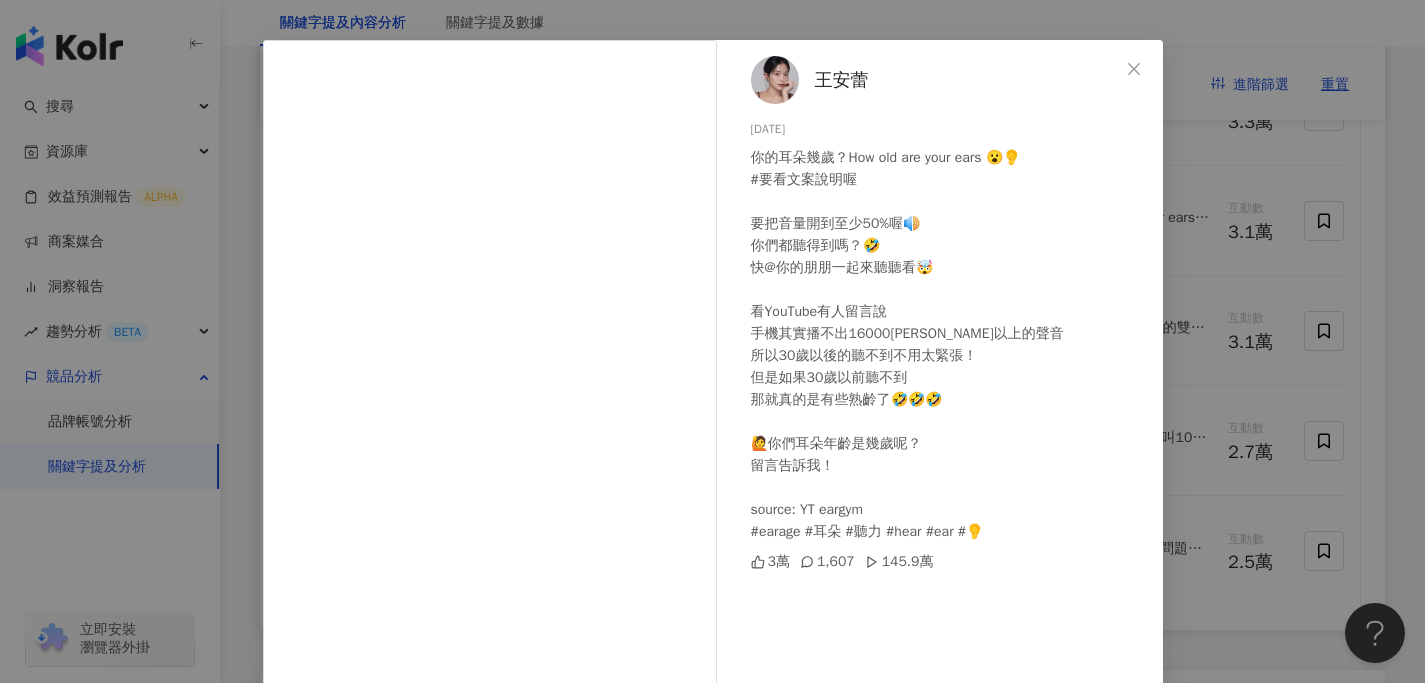 scroll, scrollTop: 214, scrollLeft: 0, axis: vertical 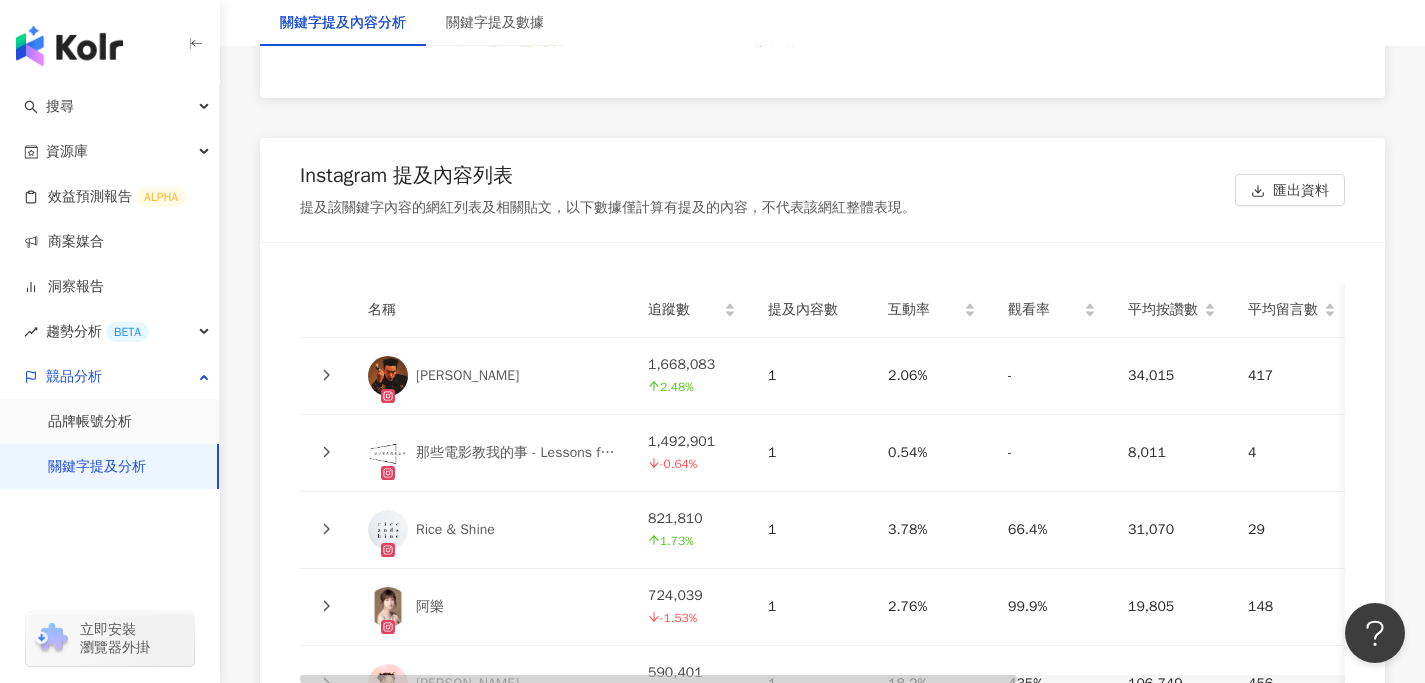click at bounding box center [326, 376] 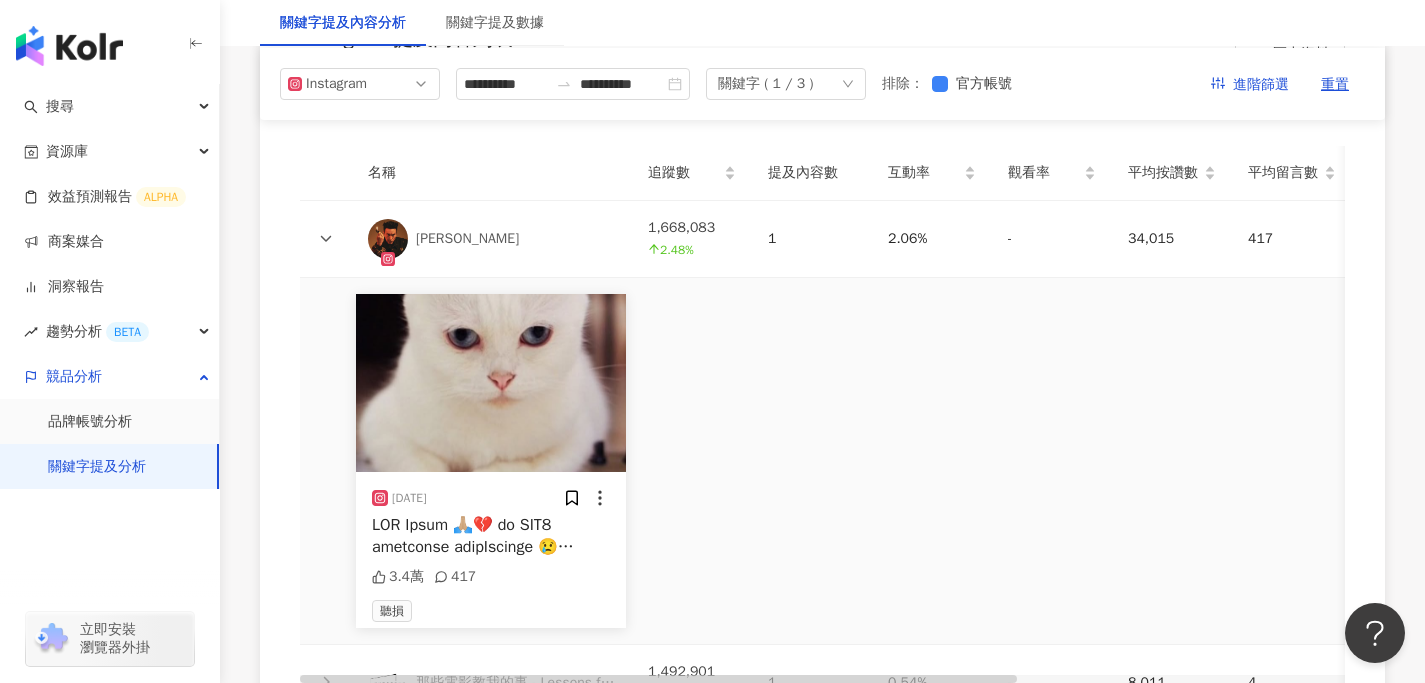 scroll, scrollTop: 4511, scrollLeft: 0, axis: vertical 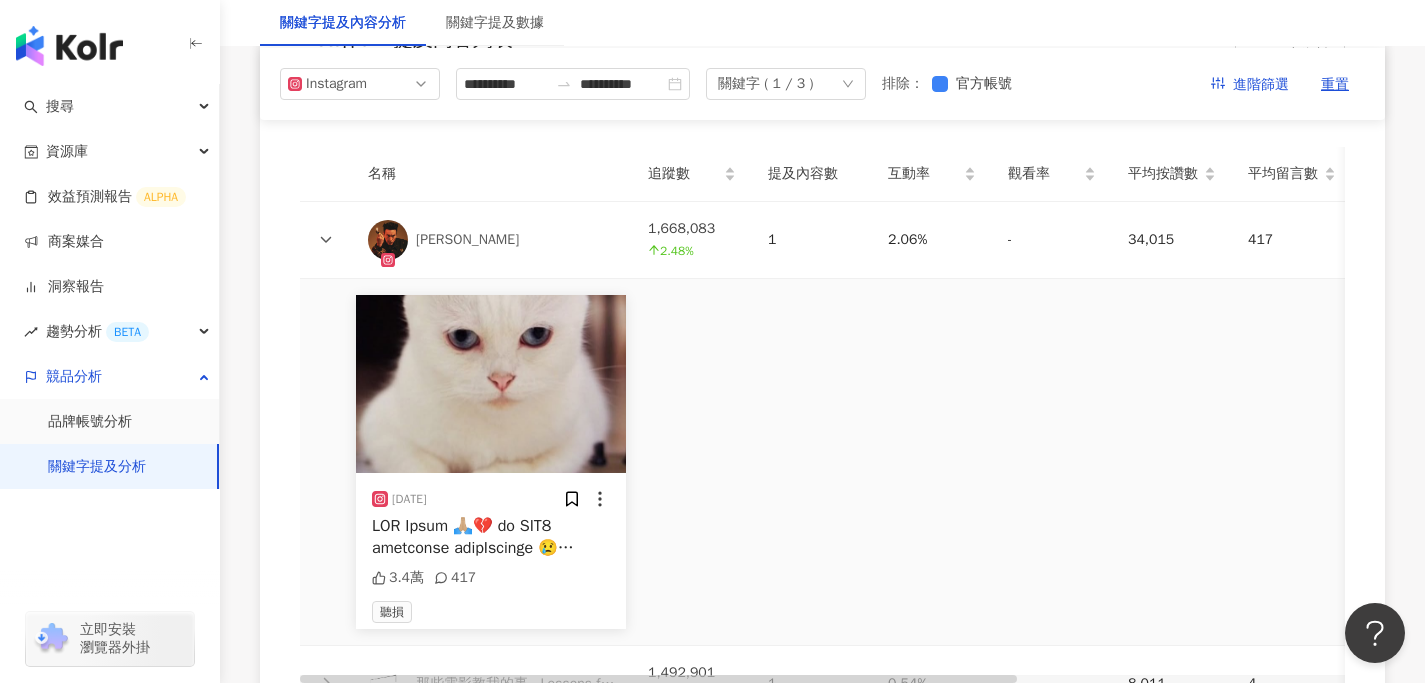 click at bounding box center [326, 240] 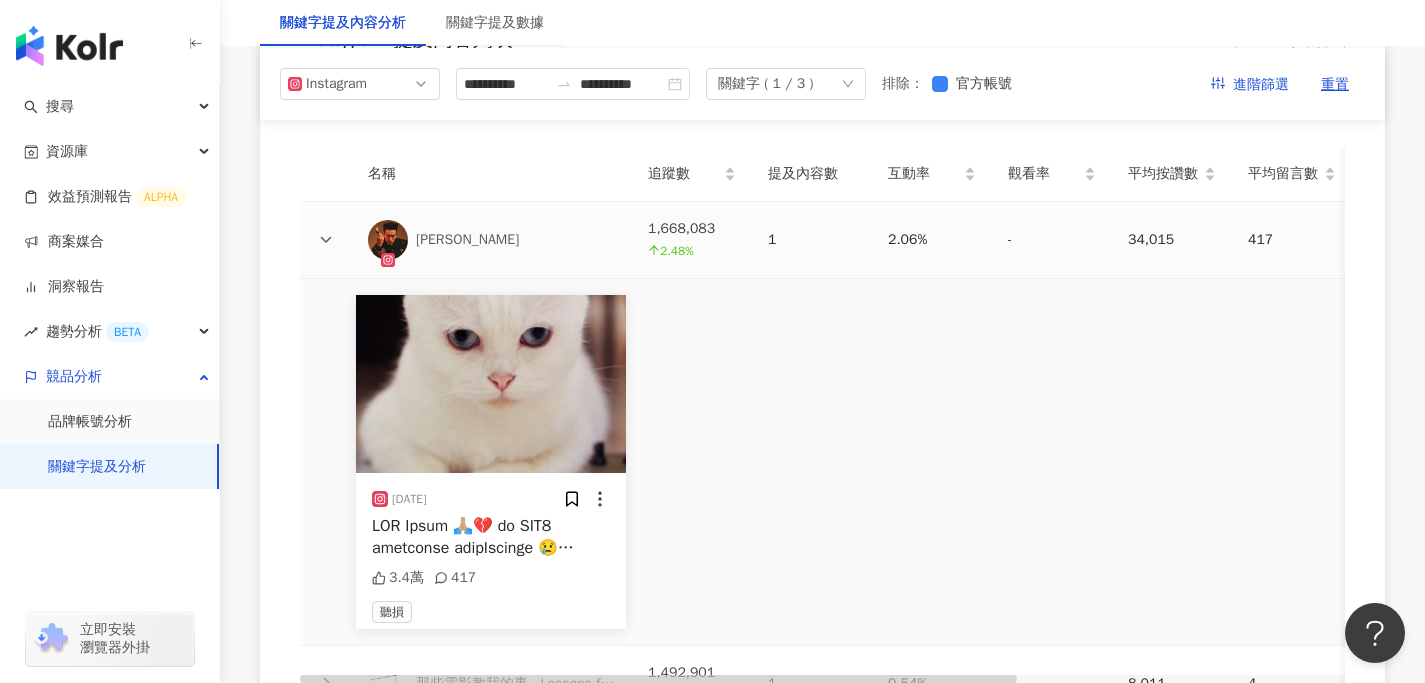 click 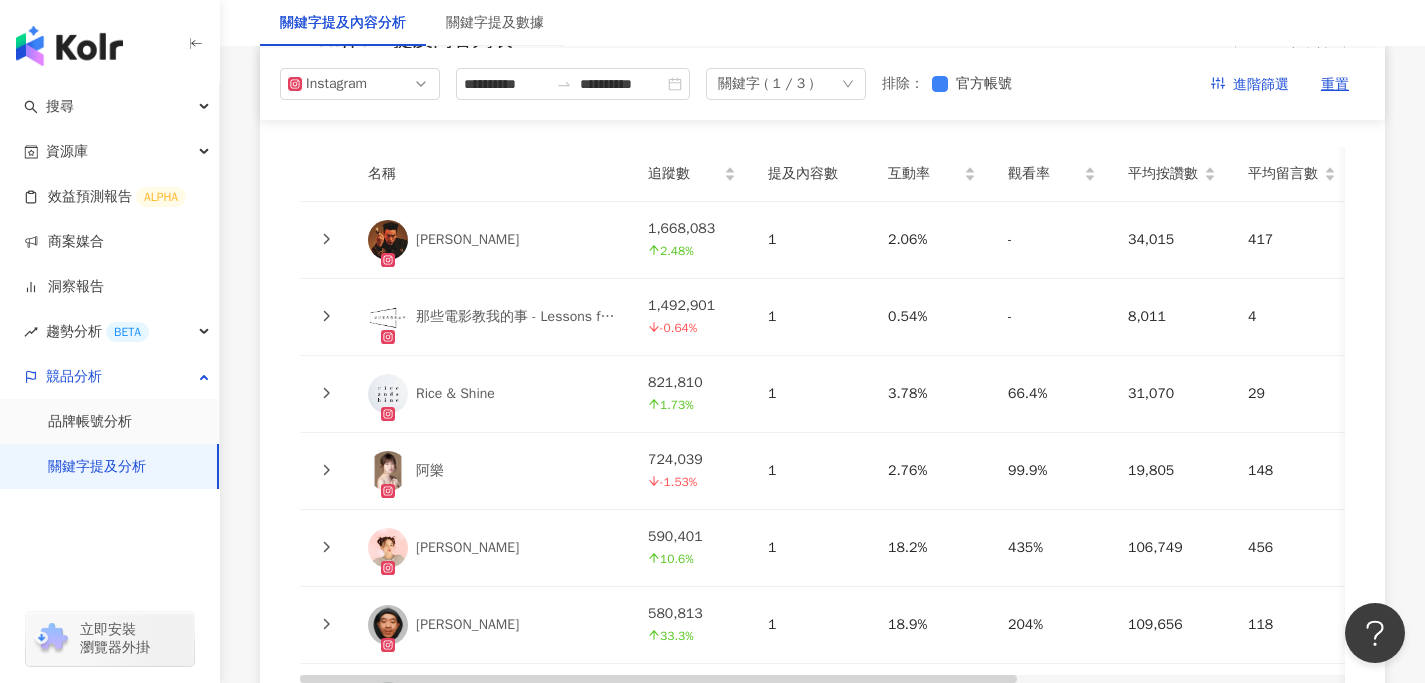 click 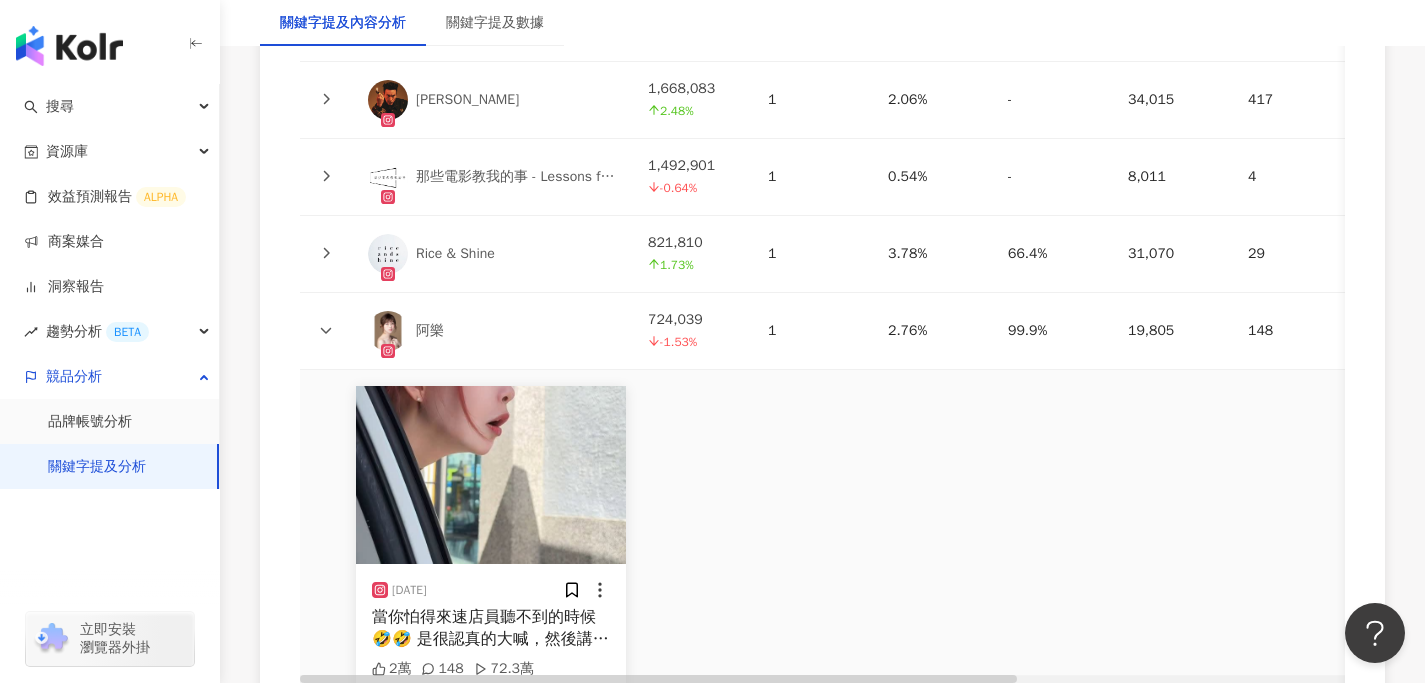 scroll, scrollTop: 4695, scrollLeft: 0, axis: vertical 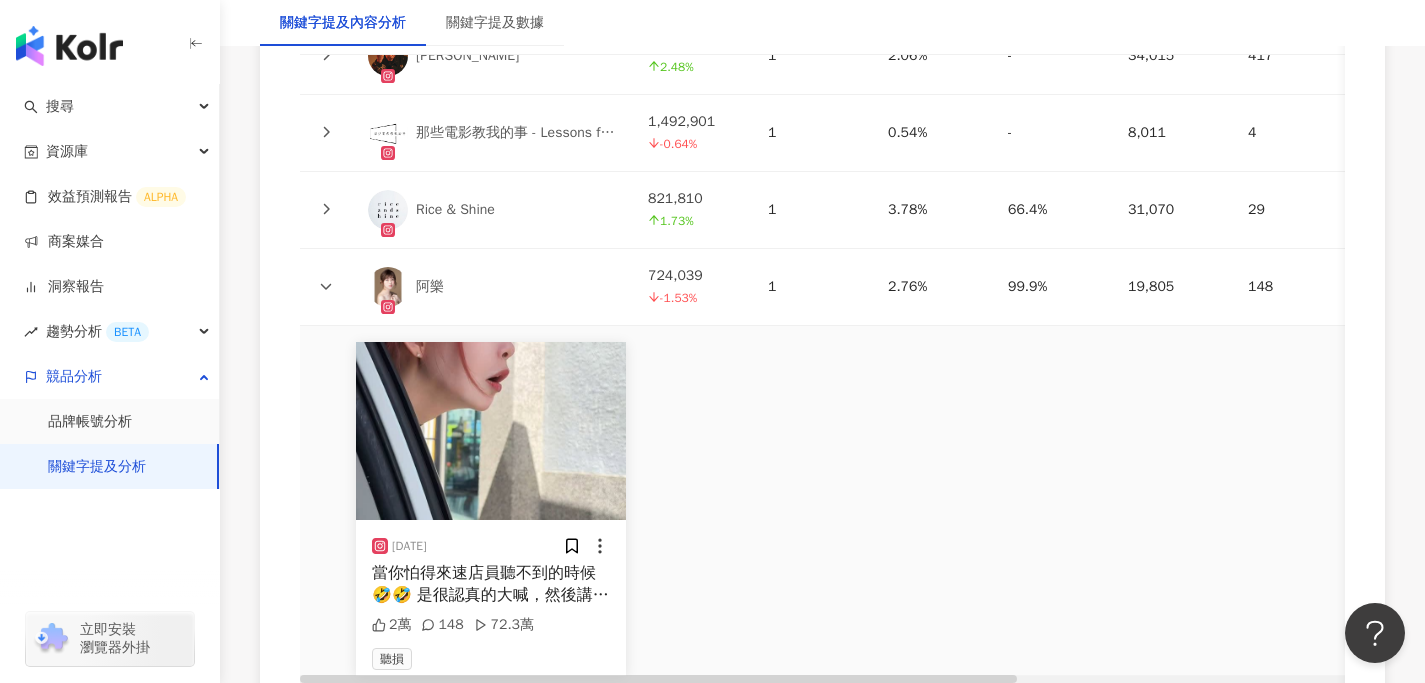 click at bounding box center (326, 287) 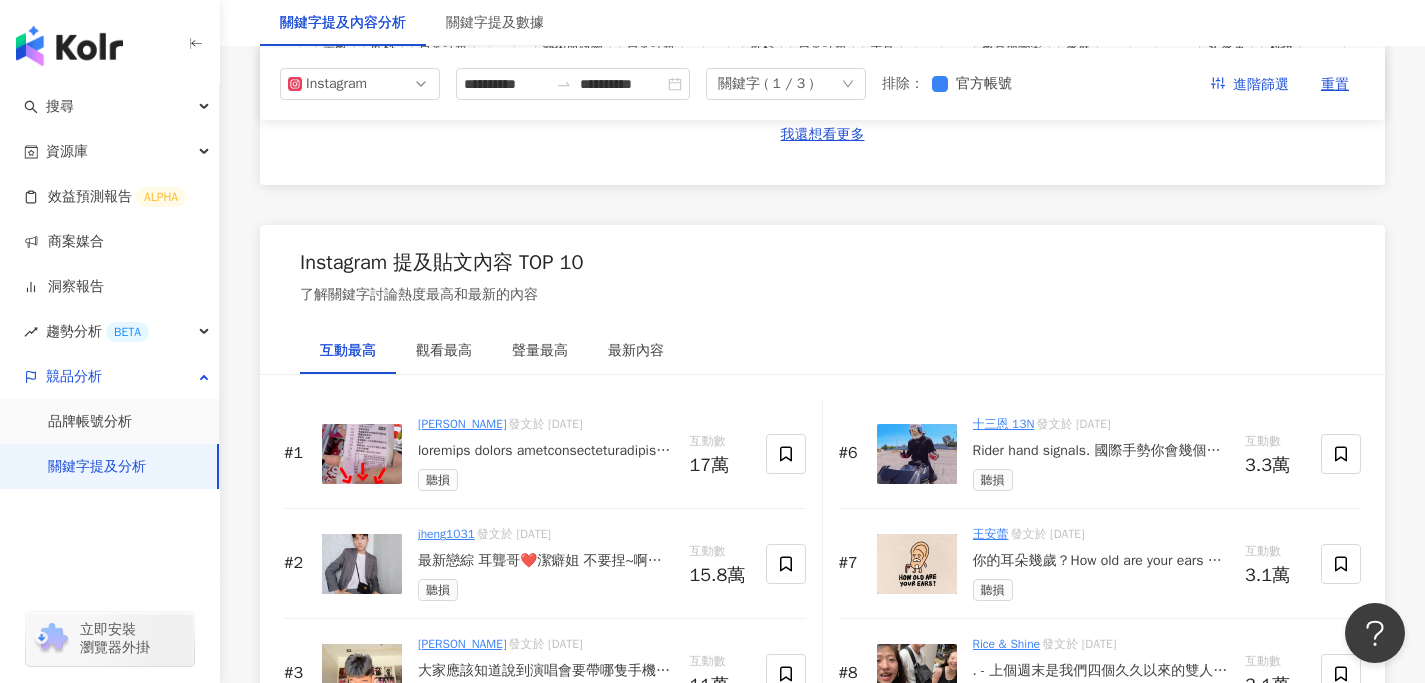 scroll, scrollTop: 2857, scrollLeft: 0, axis: vertical 